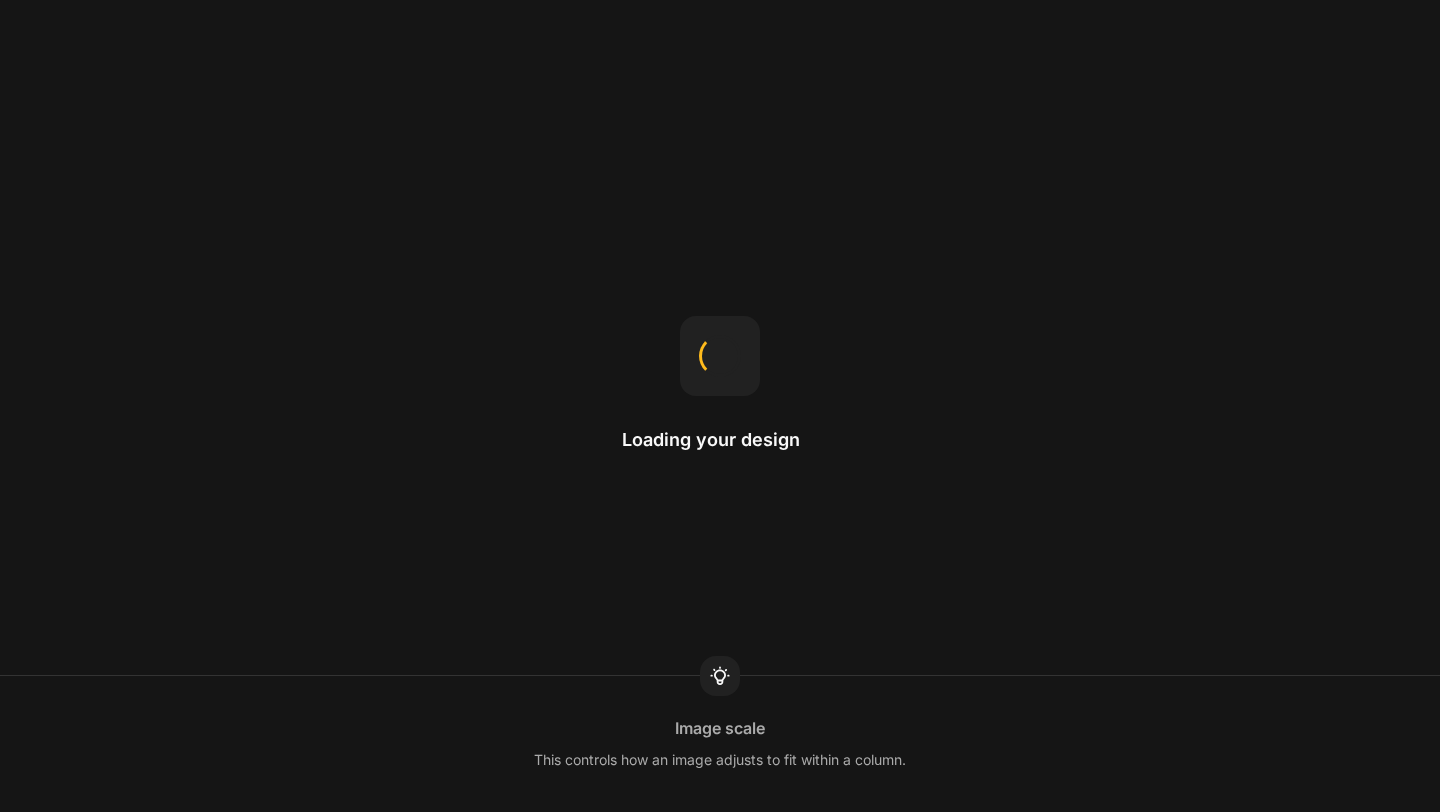 scroll, scrollTop: 0, scrollLeft: 0, axis: both 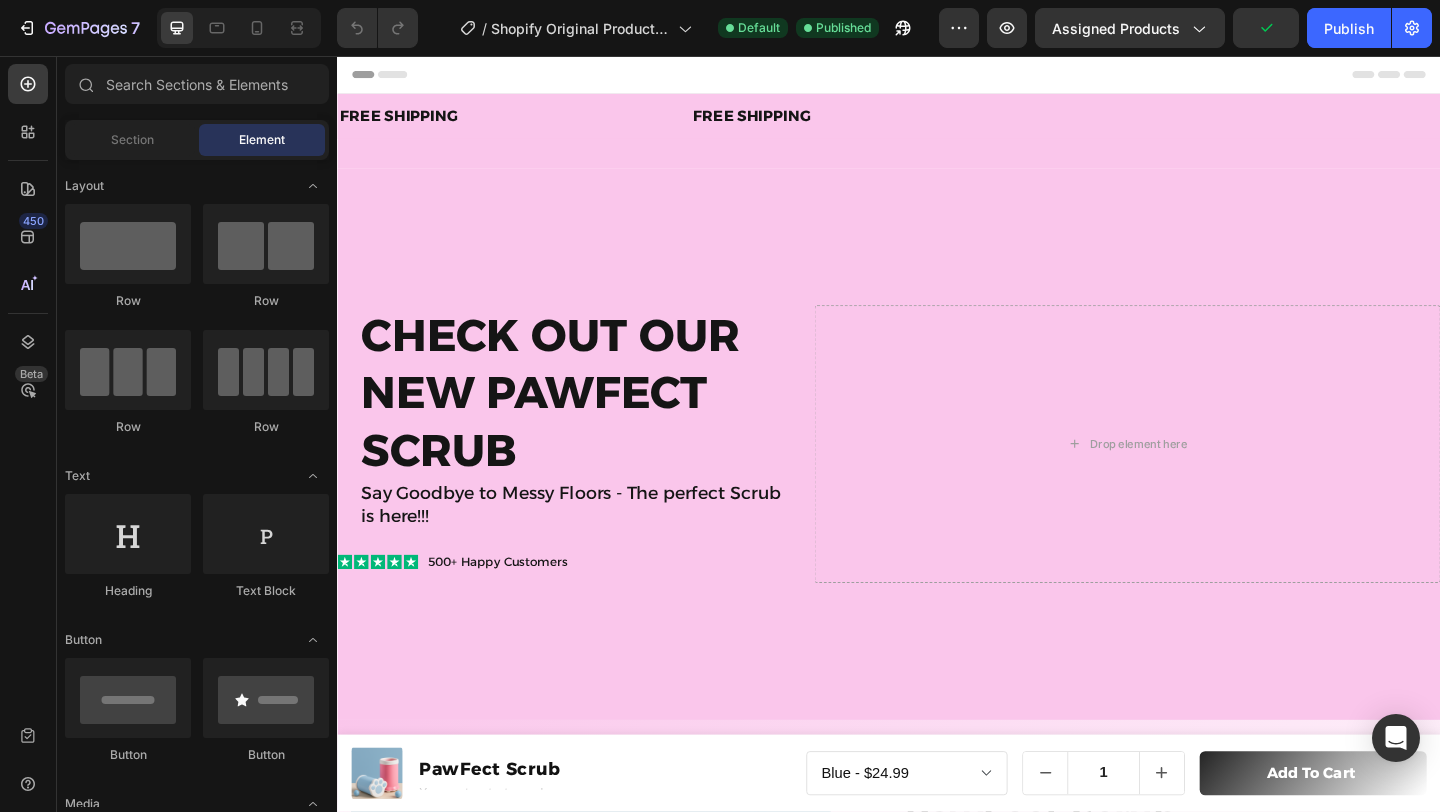 radio on "false" 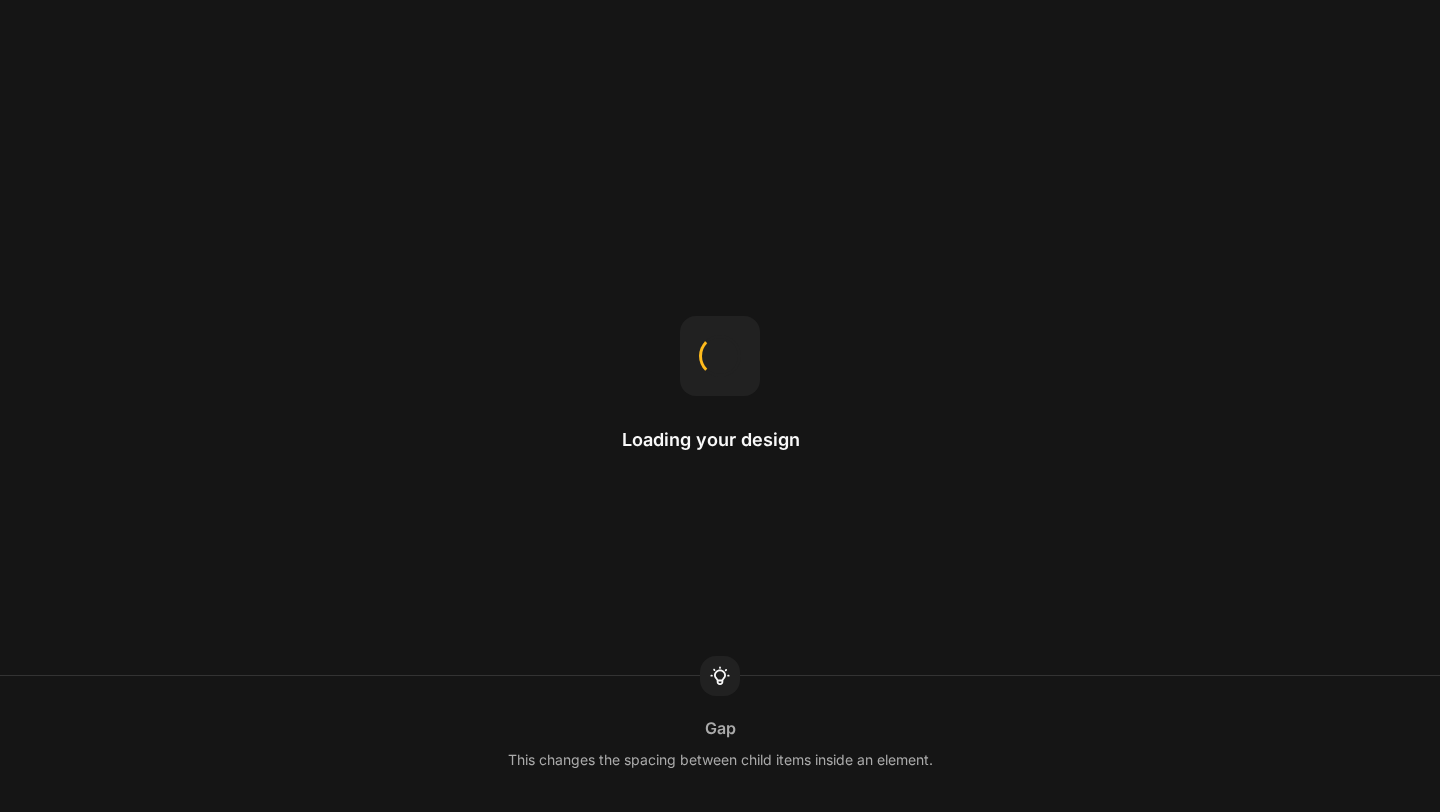 scroll, scrollTop: 0, scrollLeft: 0, axis: both 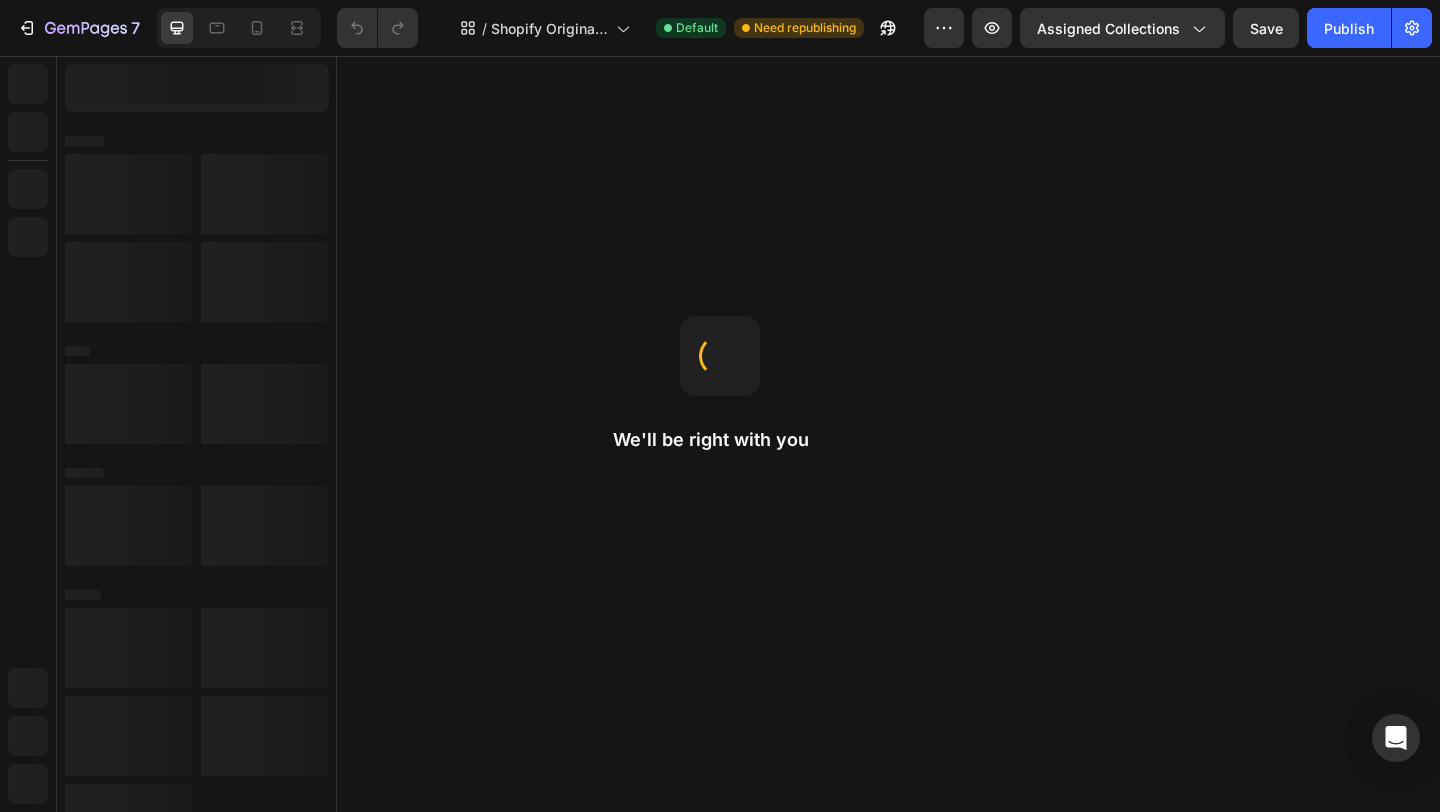 radio on "false" 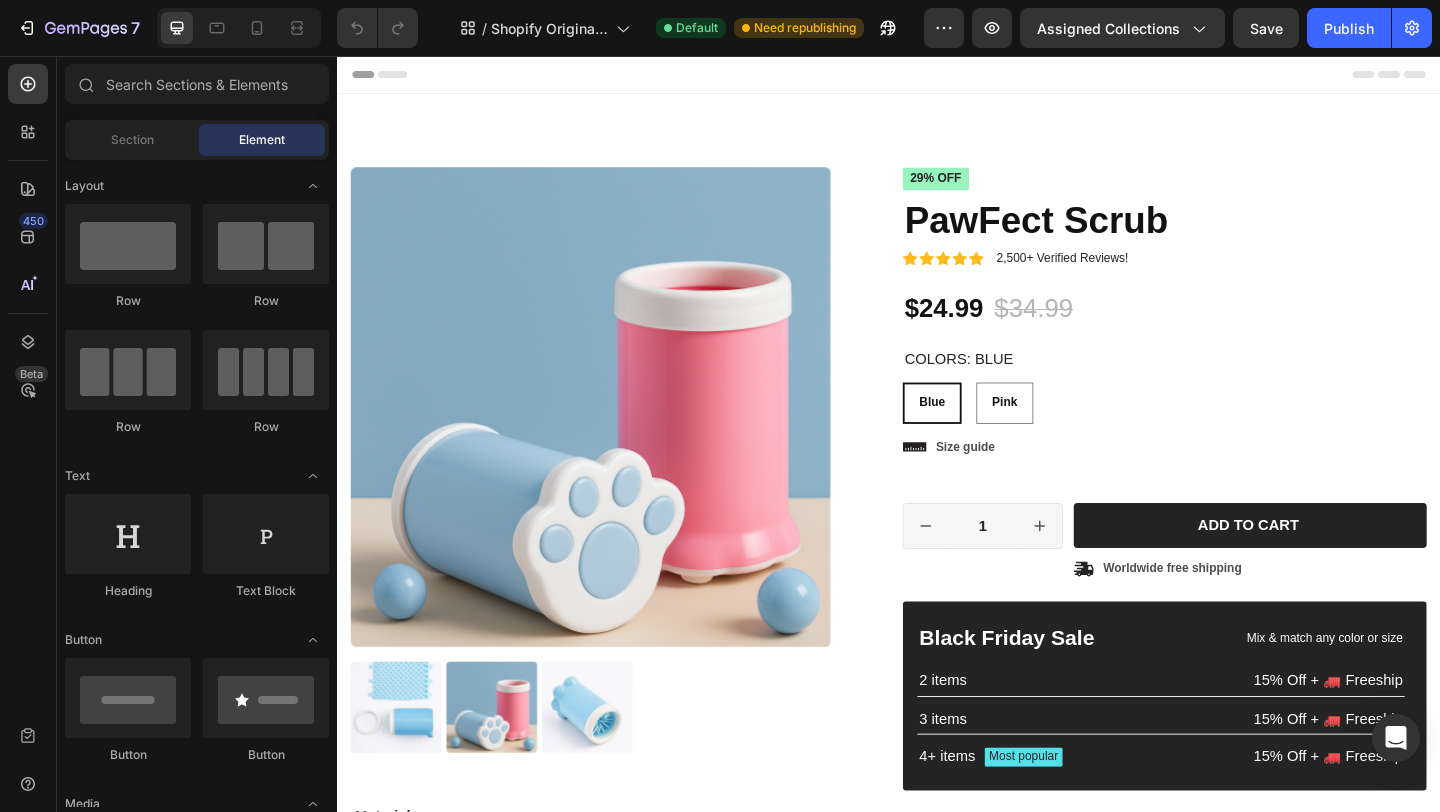 scroll, scrollTop: 459, scrollLeft: 0, axis: vertical 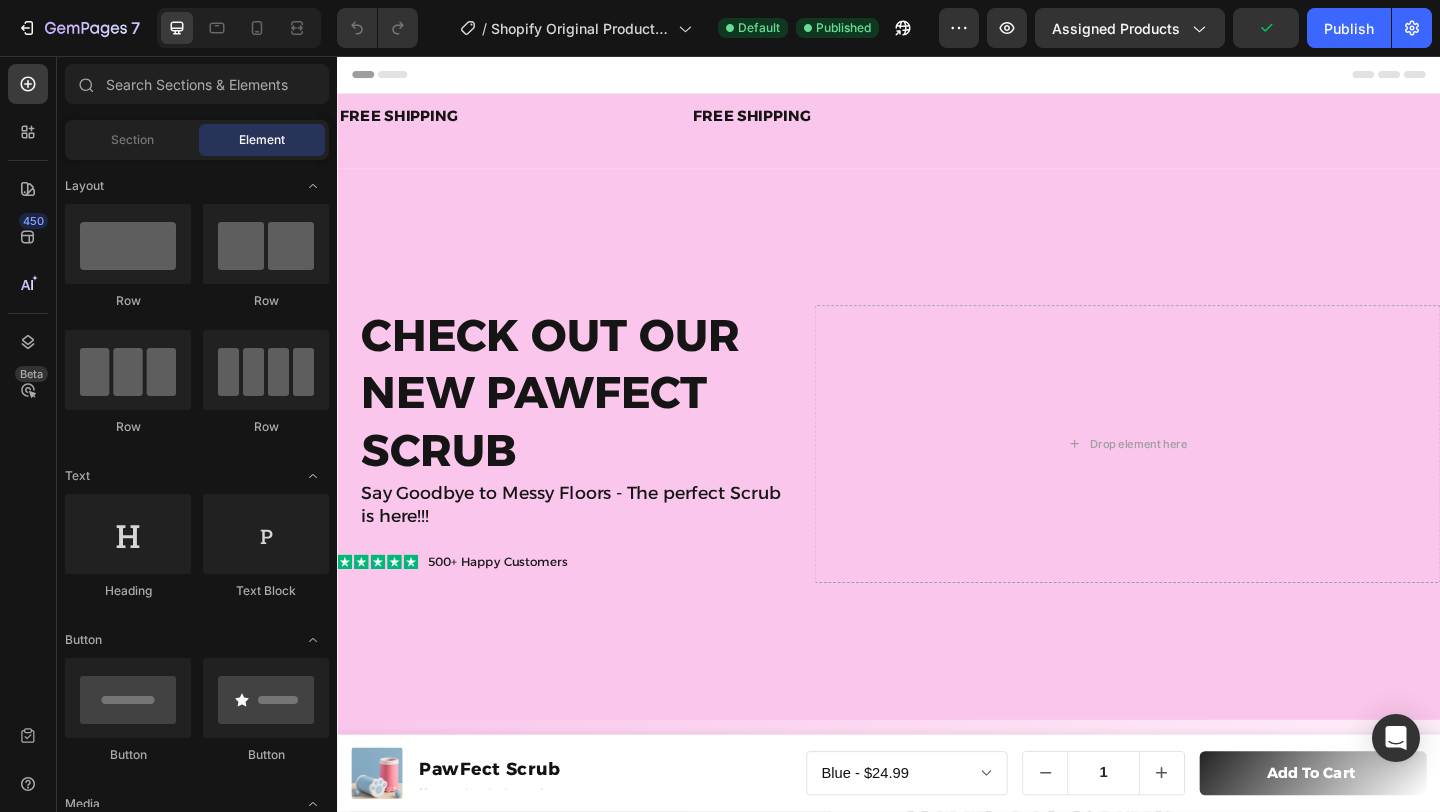 radio on "false" 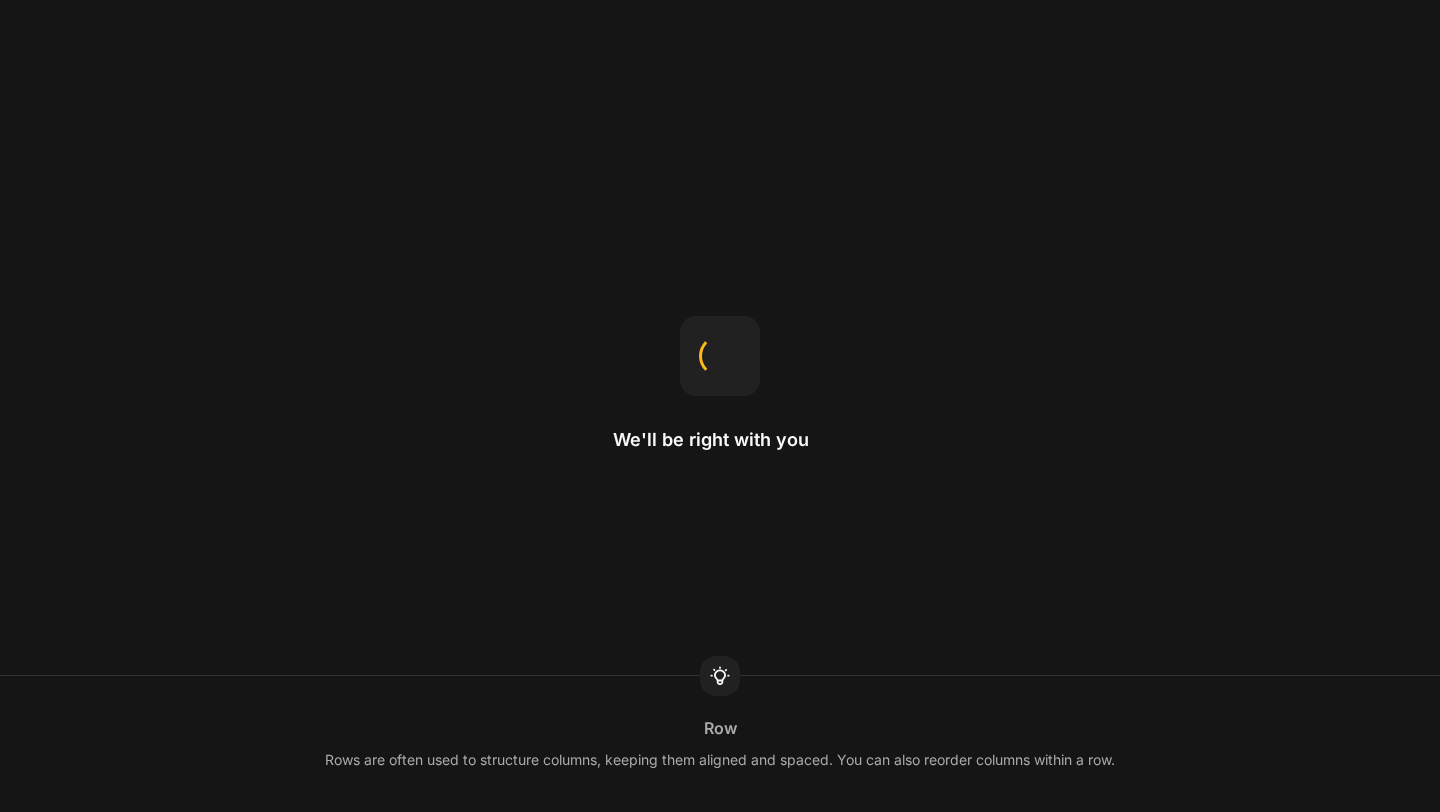 scroll, scrollTop: 0, scrollLeft: 0, axis: both 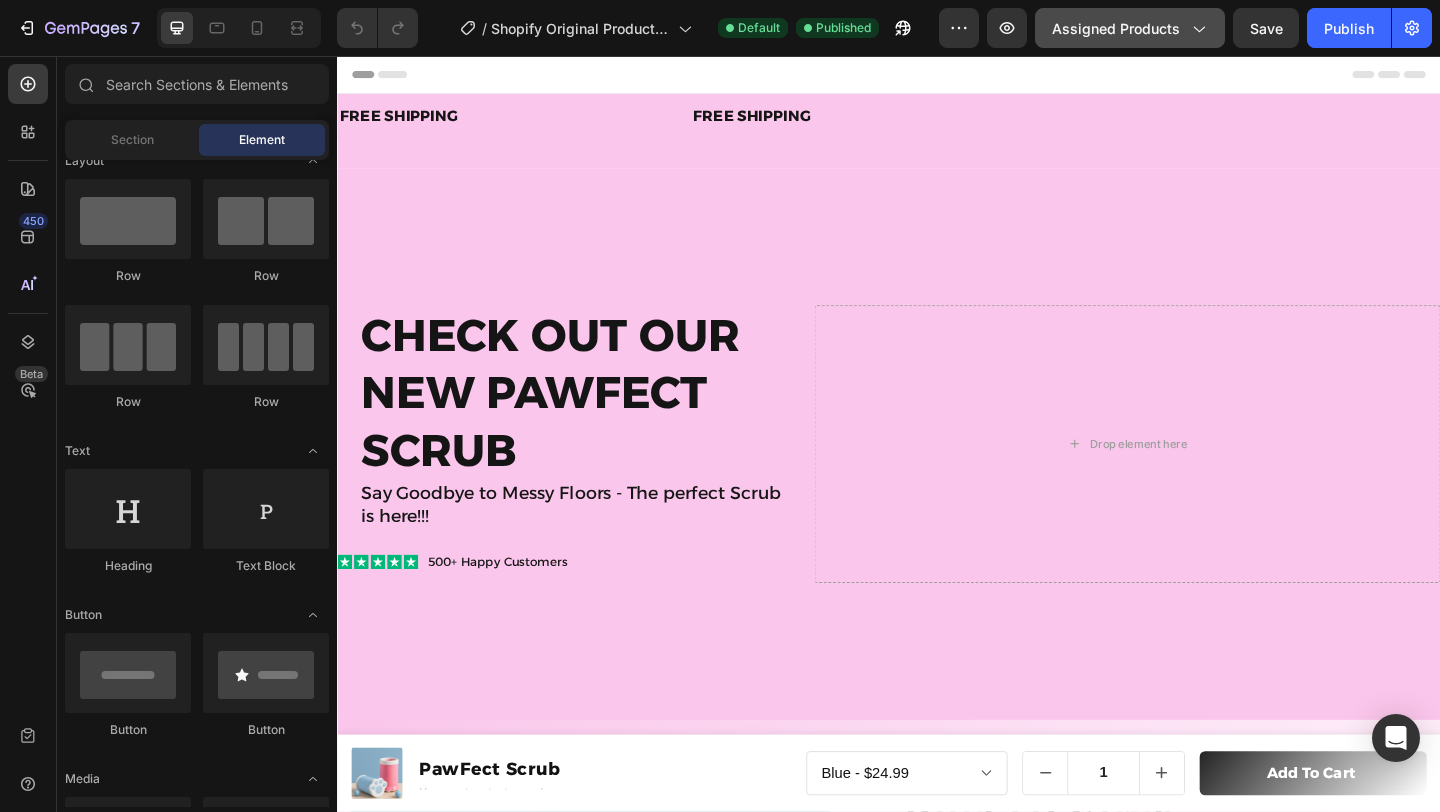 click on "Assigned Products" 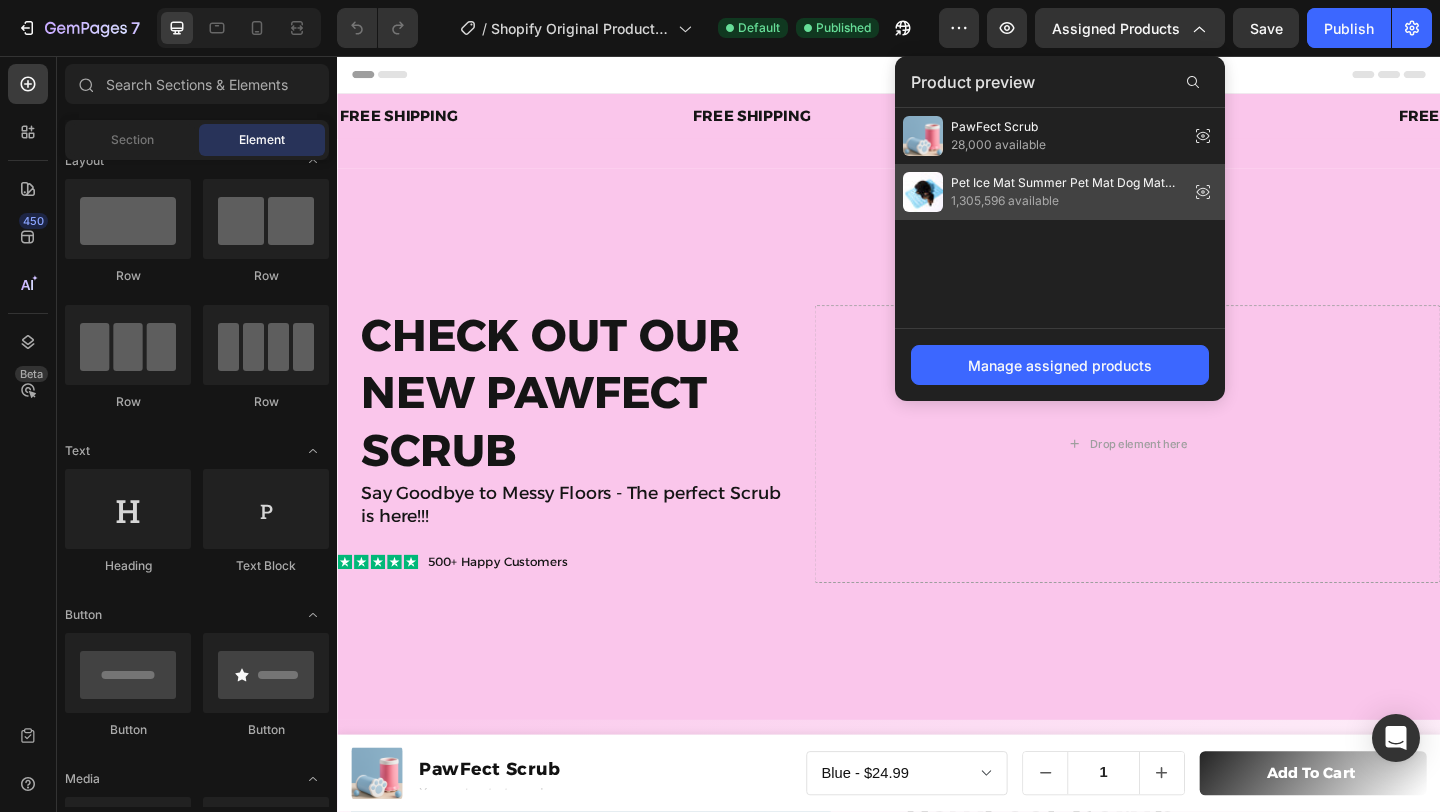 click 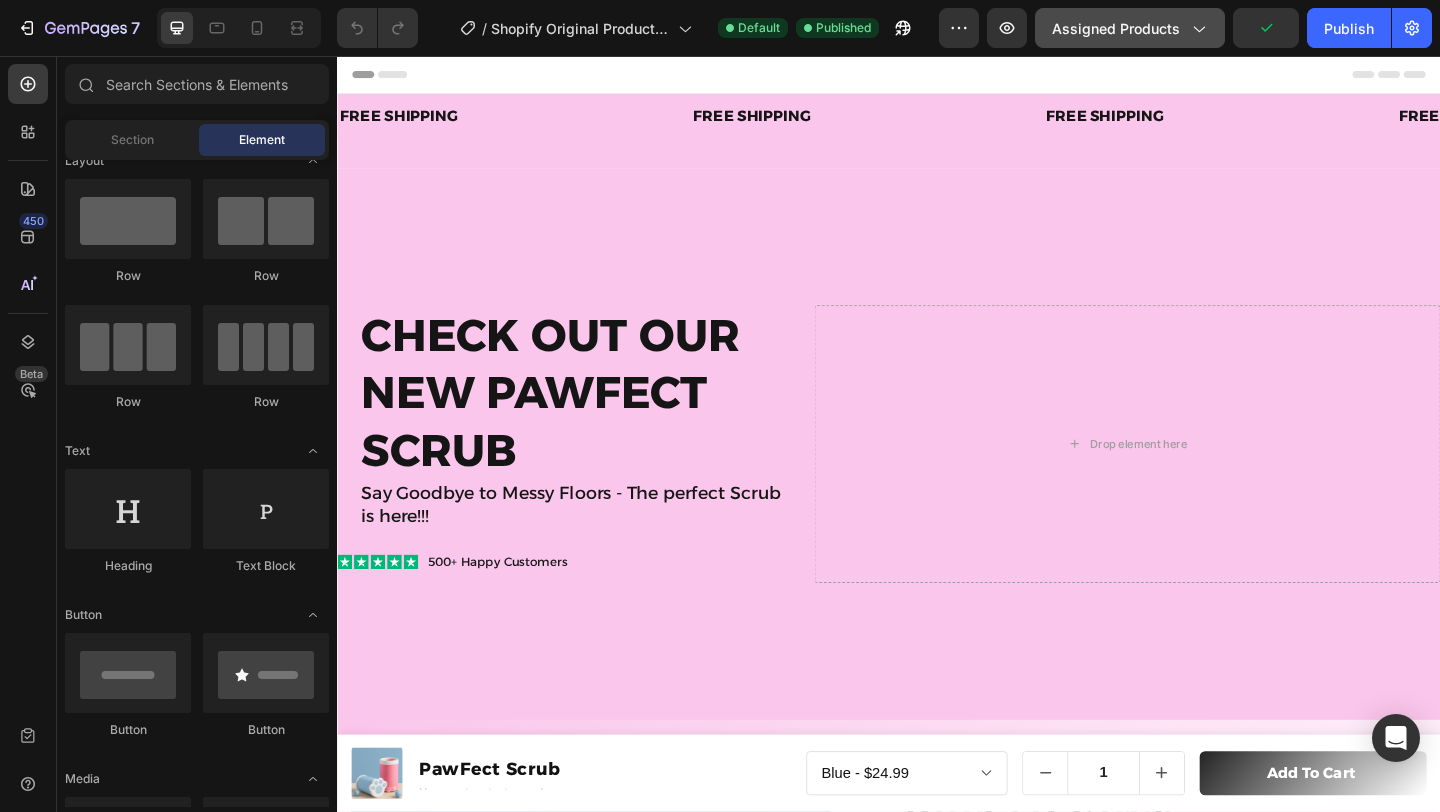 click on "Assigned Products" 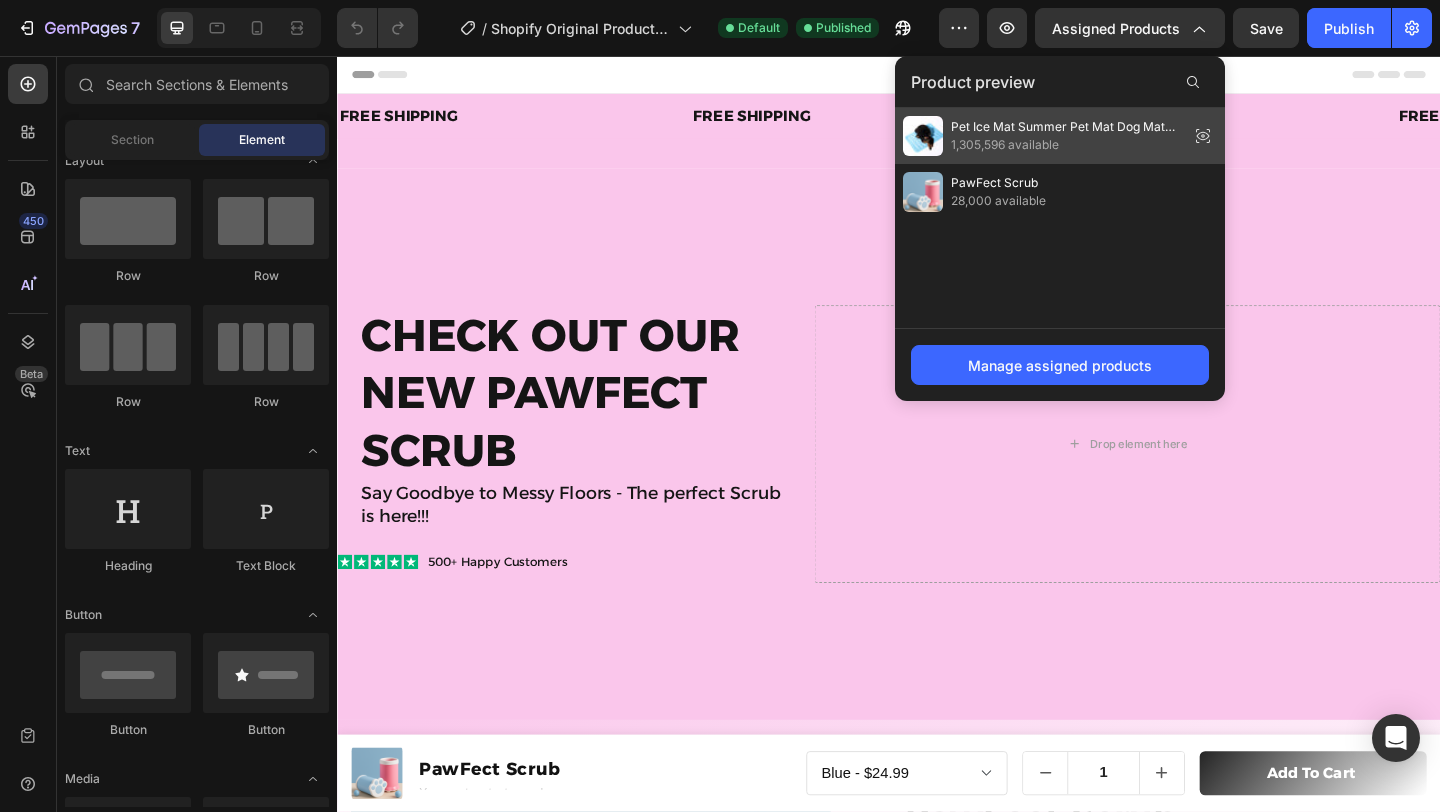 click 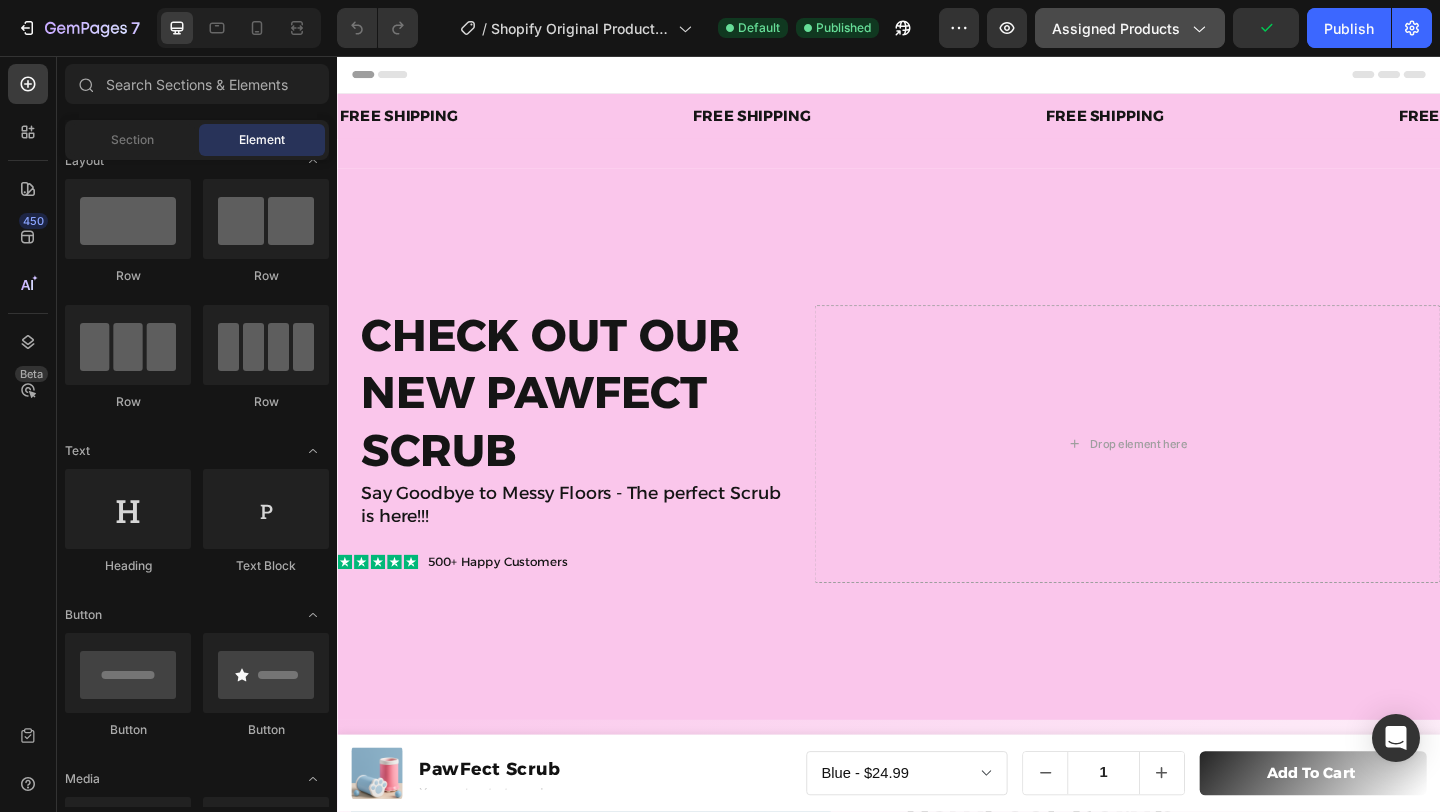 click on "Assigned Products" 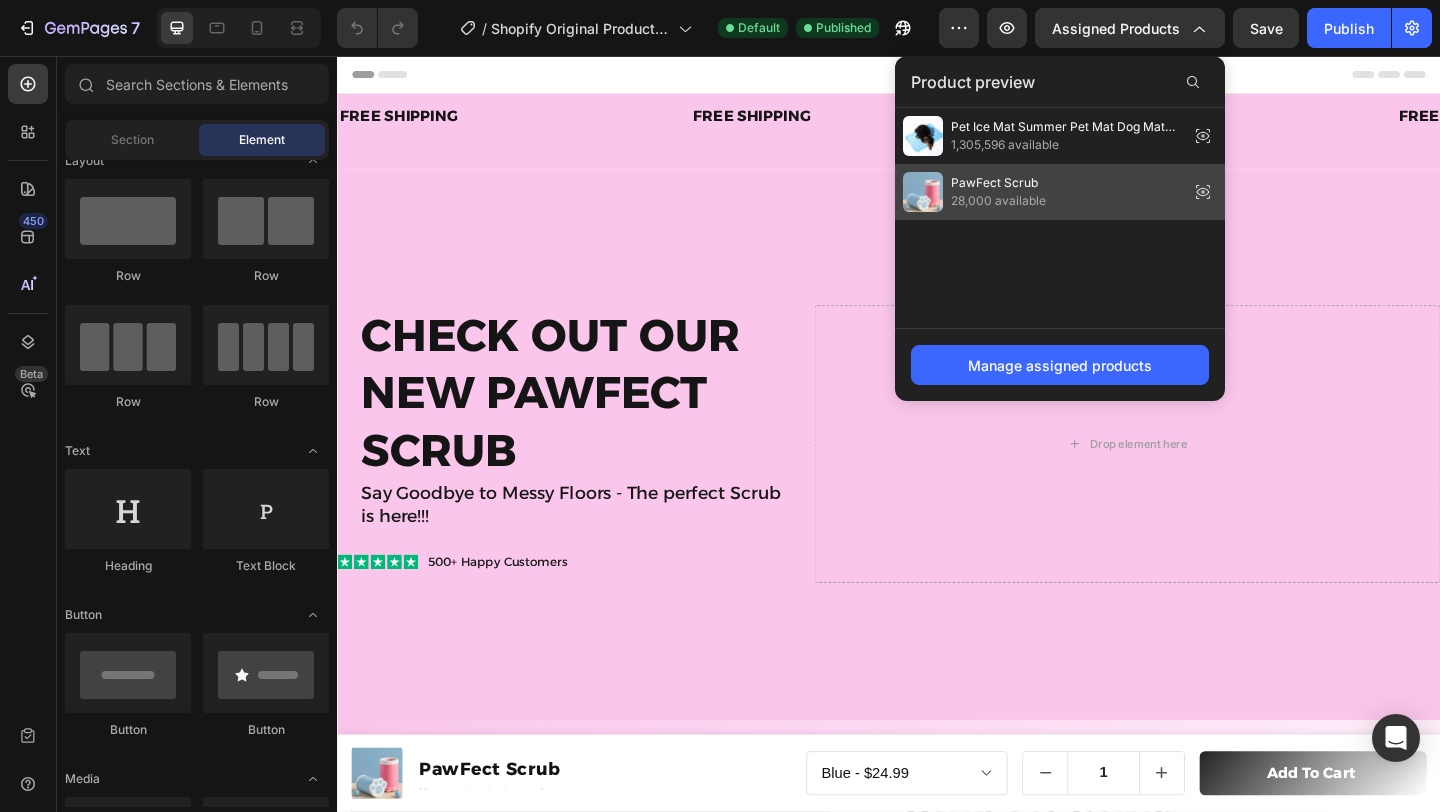 click on "PawFect Scrub 28,000 available" 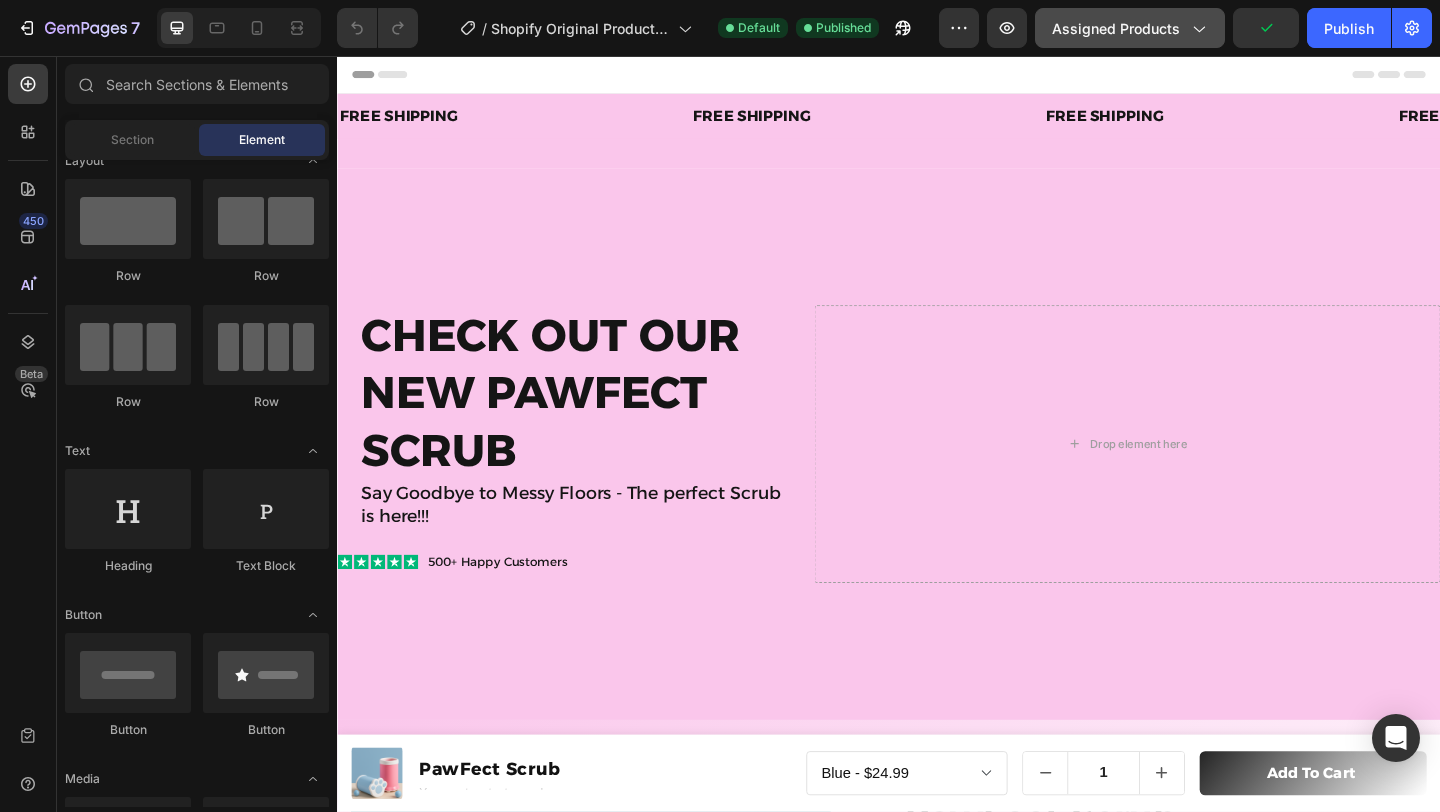 click on "Assigned Products" 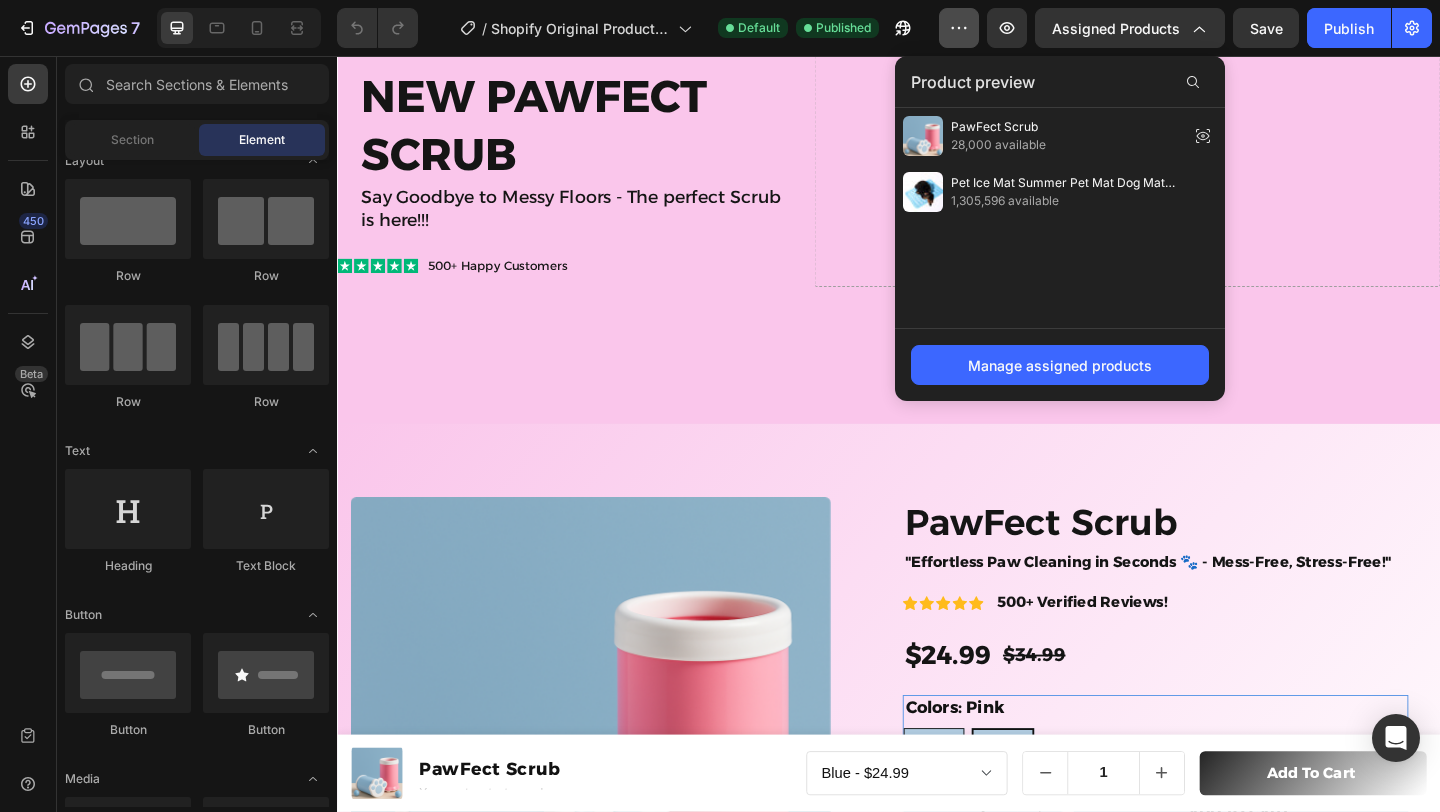 scroll, scrollTop: 321, scrollLeft: 0, axis: vertical 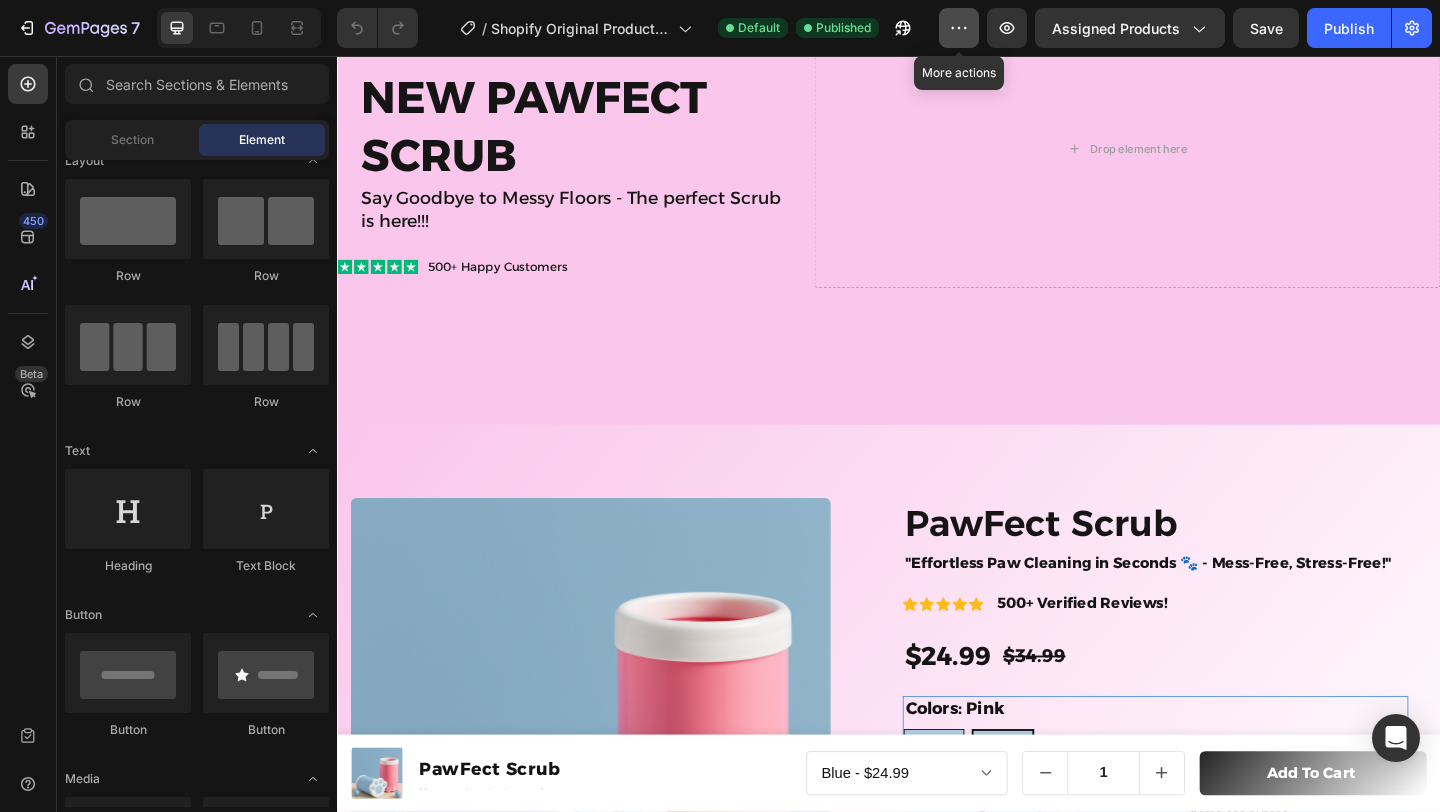 click 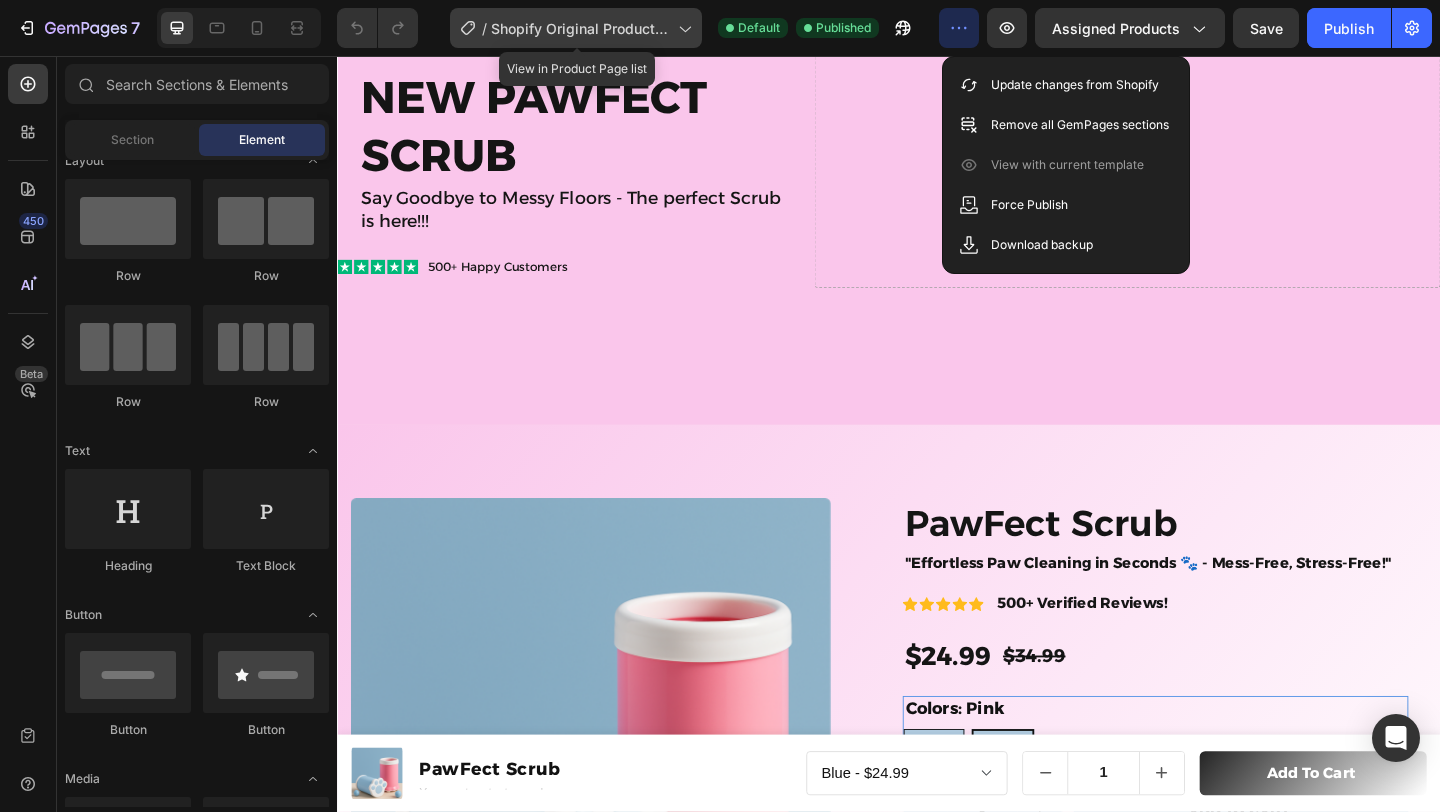 click on "Shopify Original Product Template" at bounding box center (580, 28) 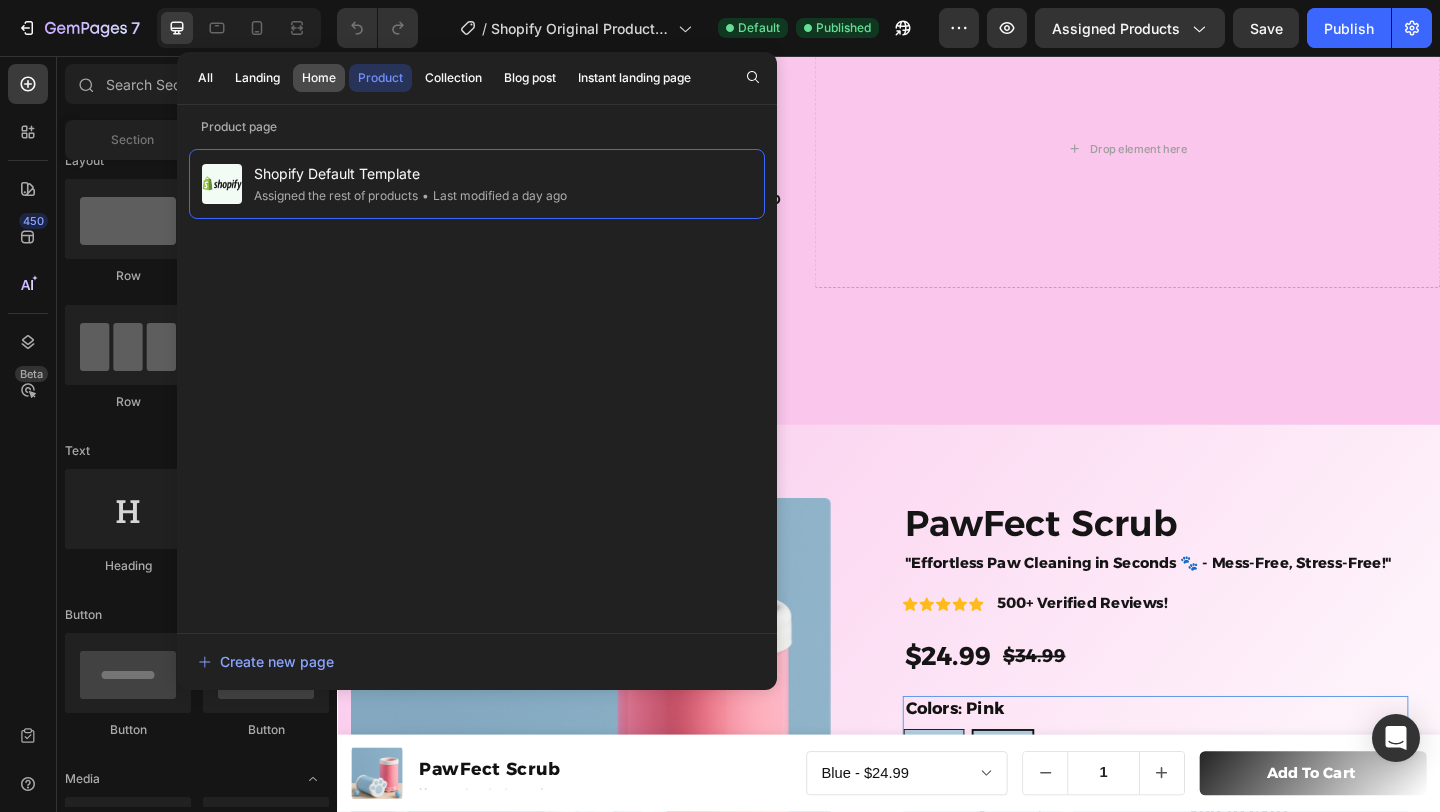 click on "Home" at bounding box center (319, 78) 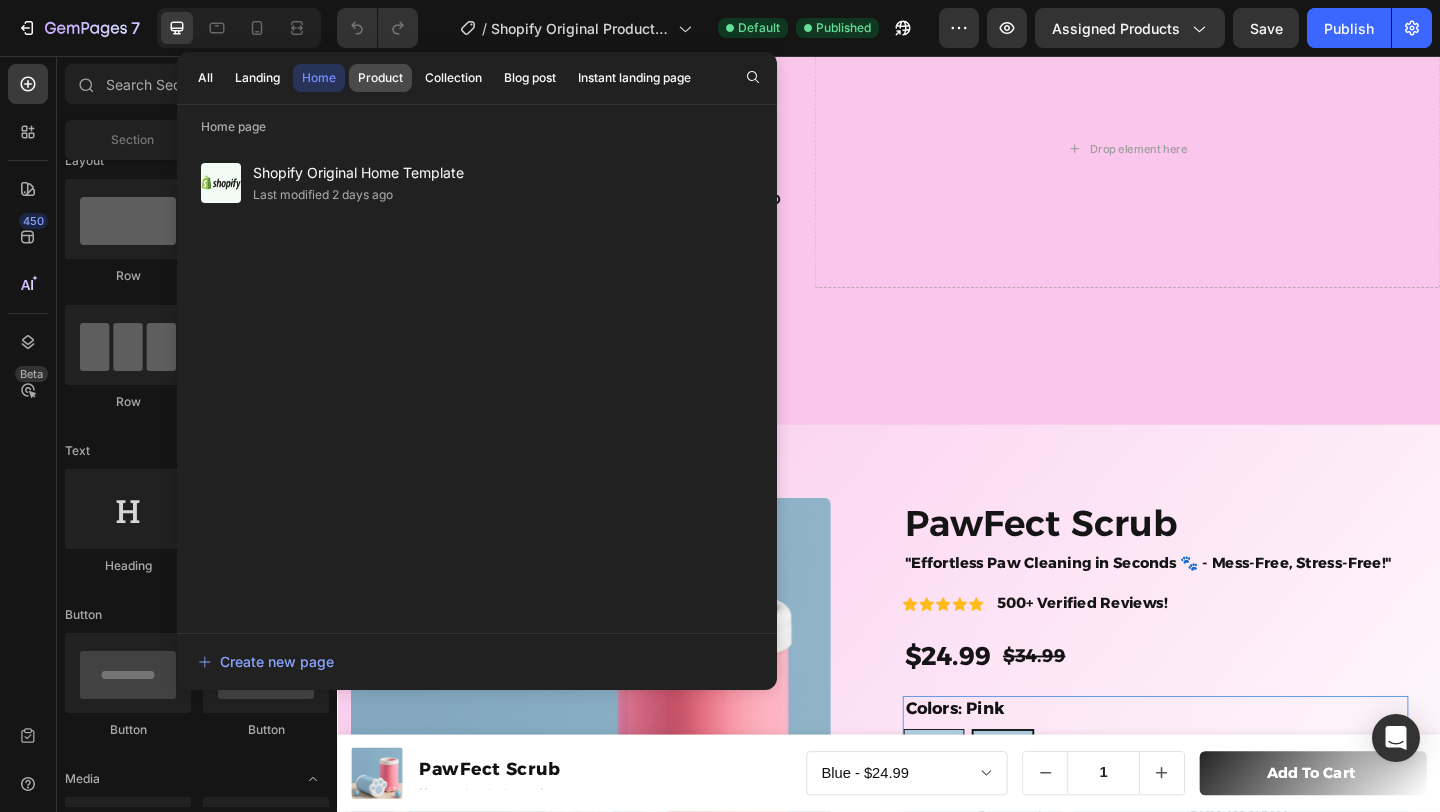 click on "Product" at bounding box center (380, 78) 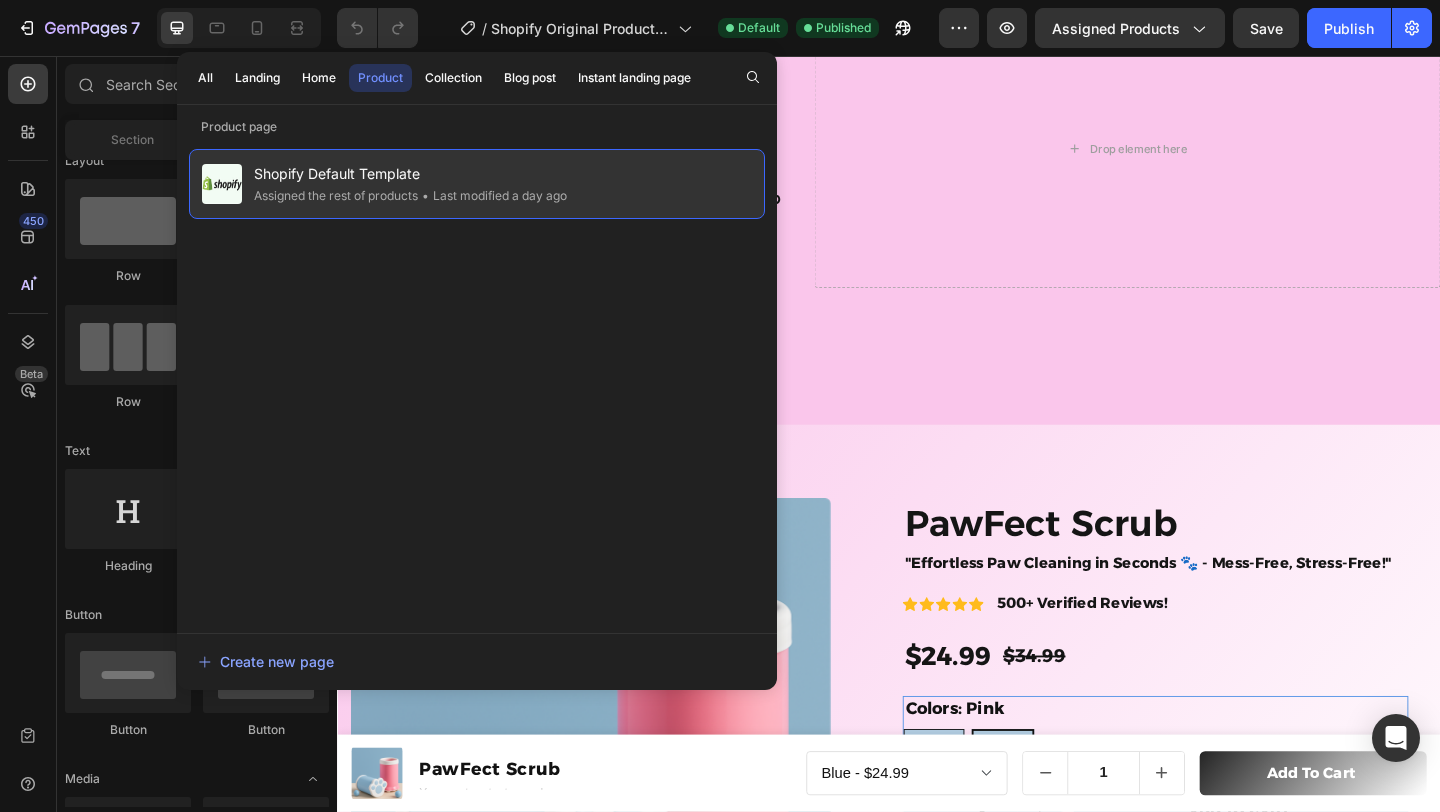 click on "Shopify Default Template" at bounding box center [410, 174] 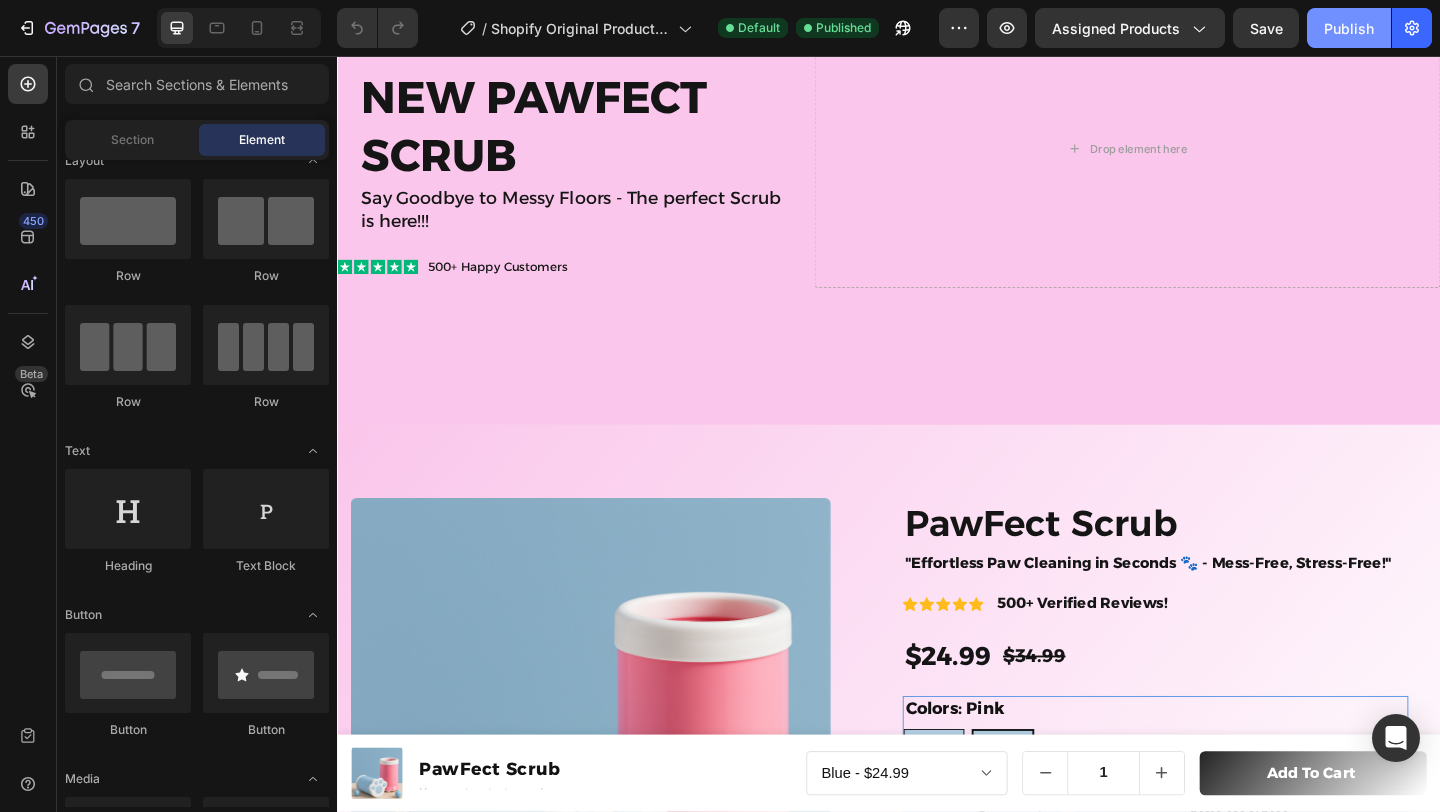 click on "Publish" at bounding box center [1349, 28] 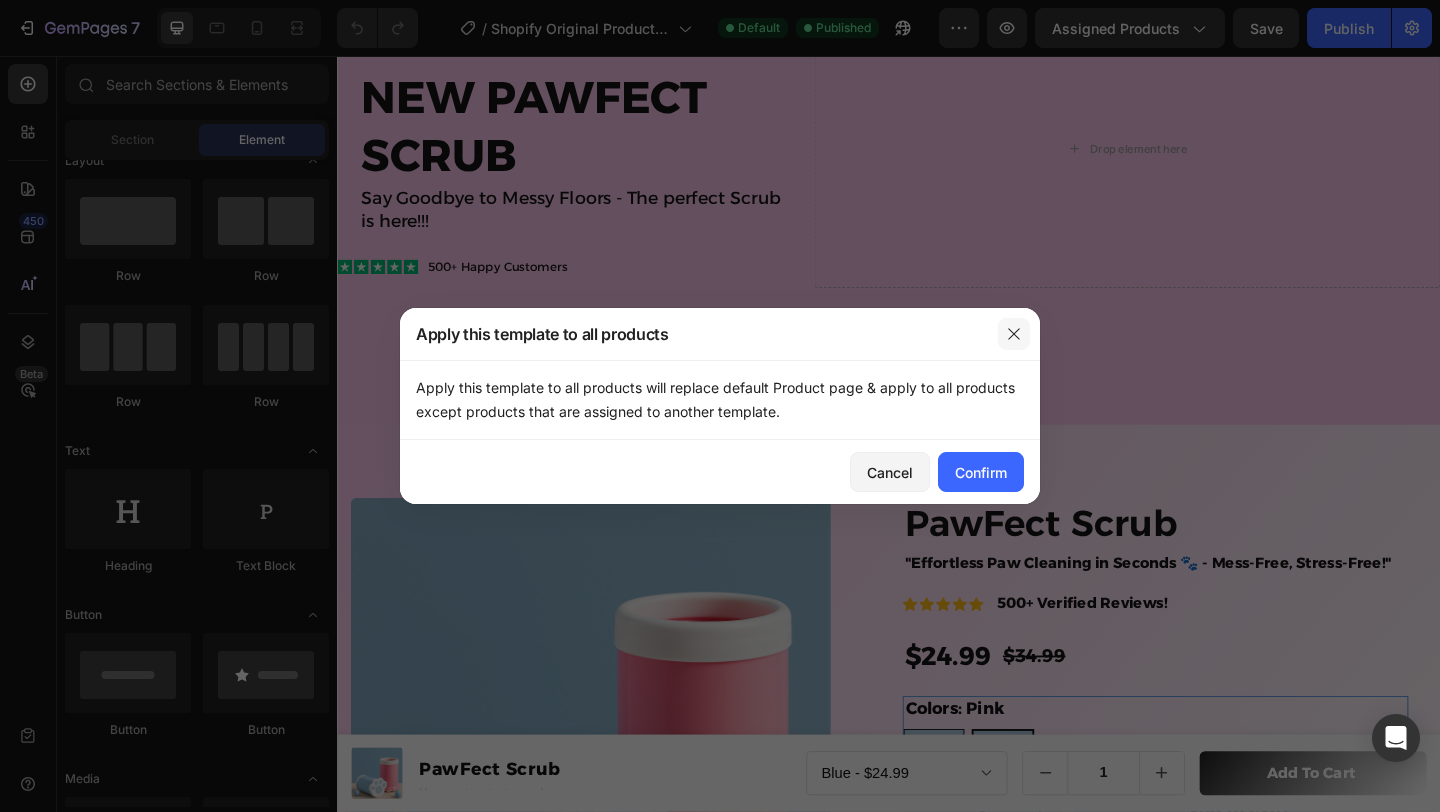 click 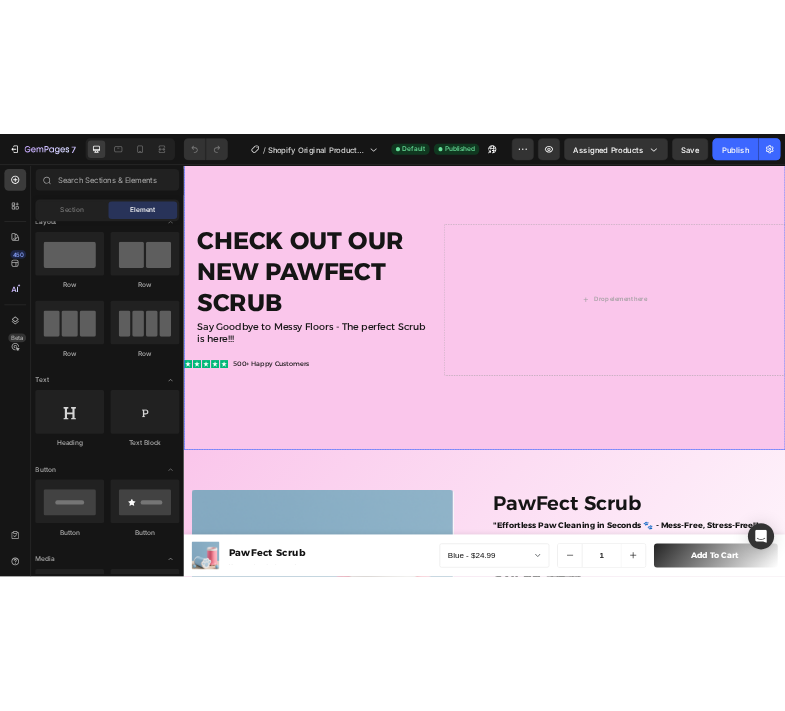 scroll, scrollTop: 0, scrollLeft: 0, axis: both 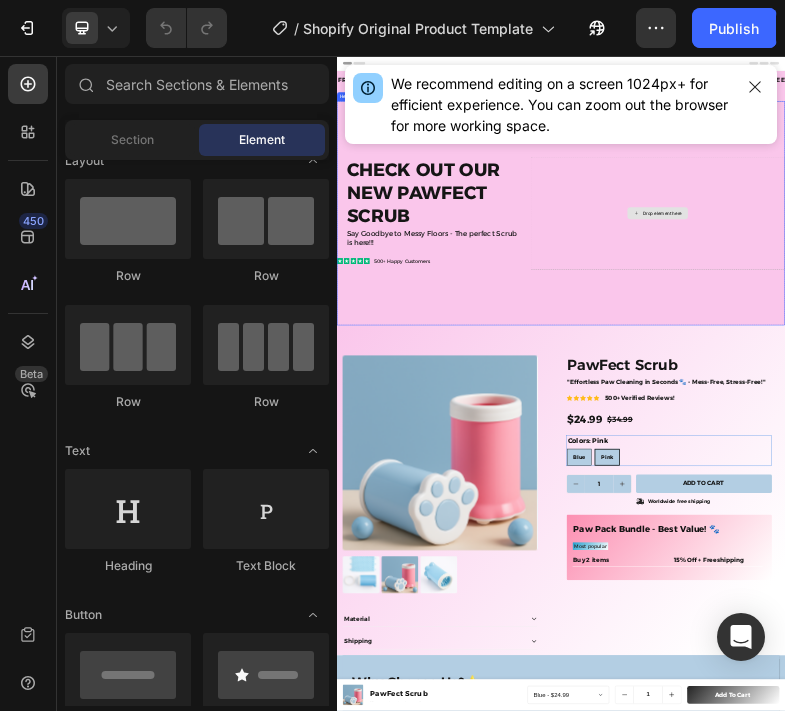 click on "Drop element here" at bounding box center (1196, 478) 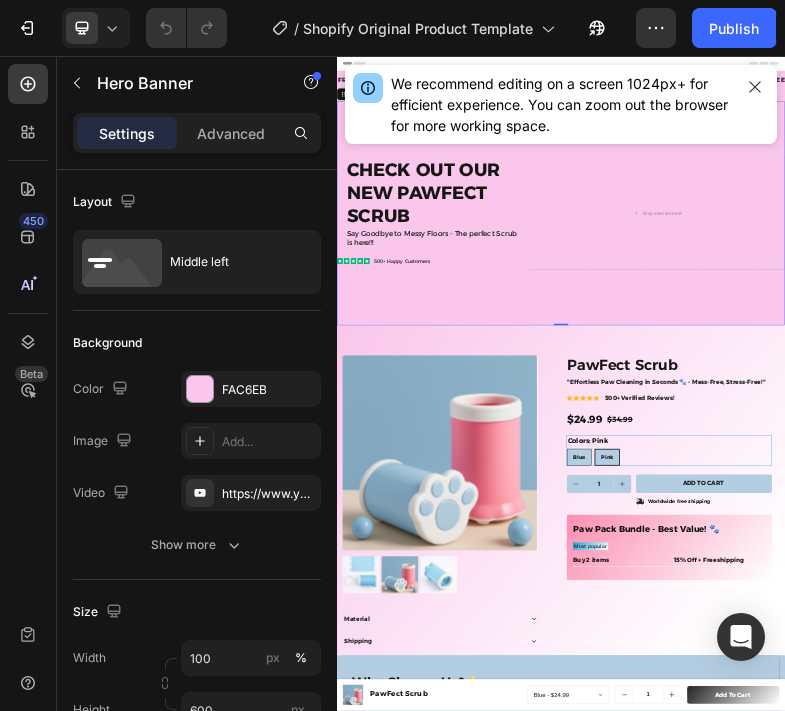click on "Settings Advanced" at bounding box center (197, 133) 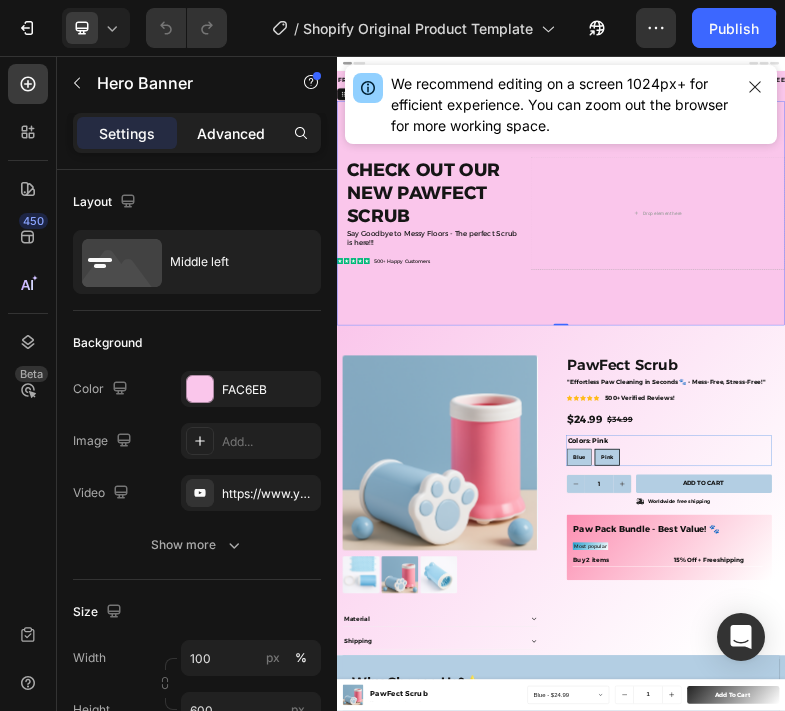 click on "Advanced" at bounding box center (231, 133) 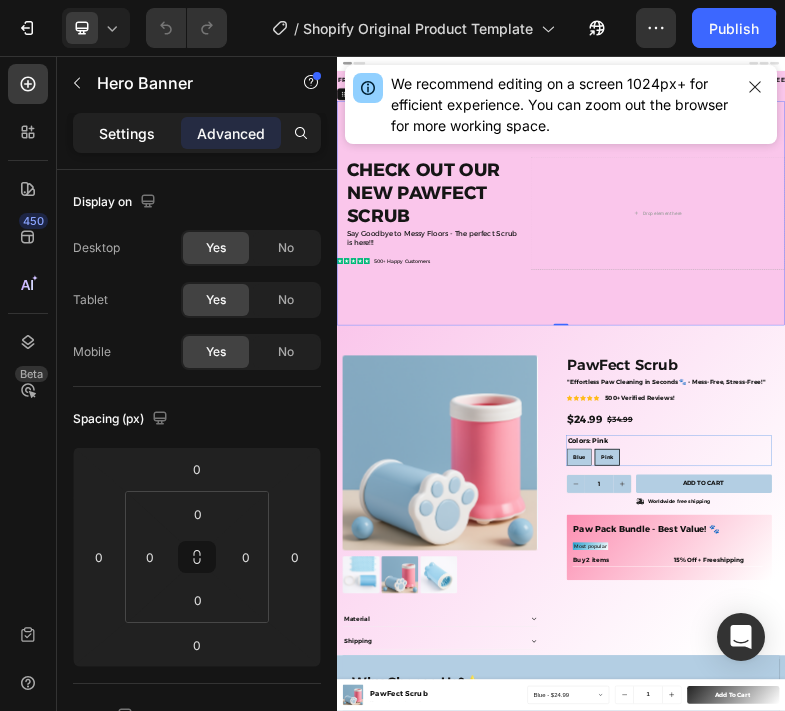 drag, startPoint x: 150, startPoint y: 132, endPoint x: 172, endPoint y: 156, distance: 32.55764 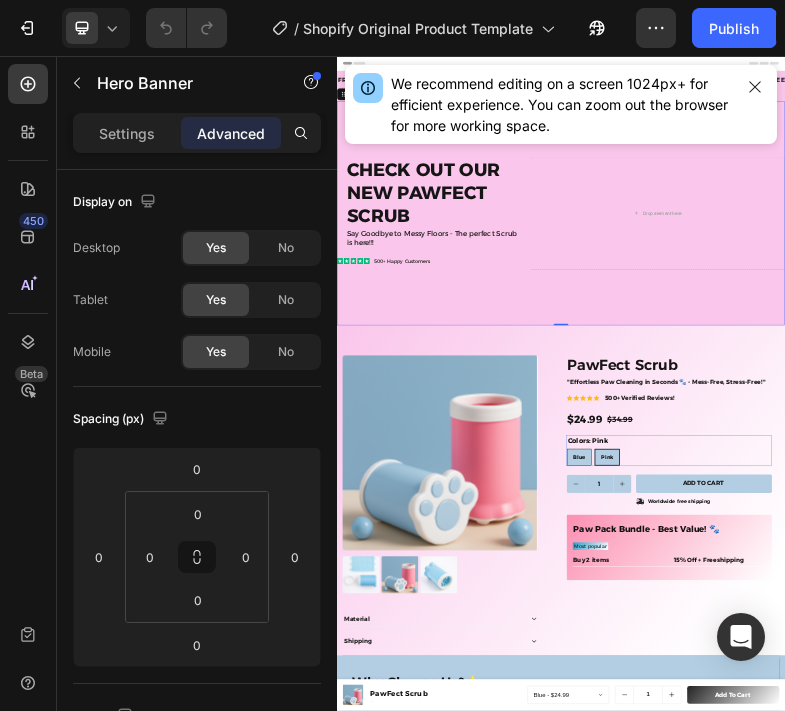 click on "Settings" at bounding box center [127, 133] 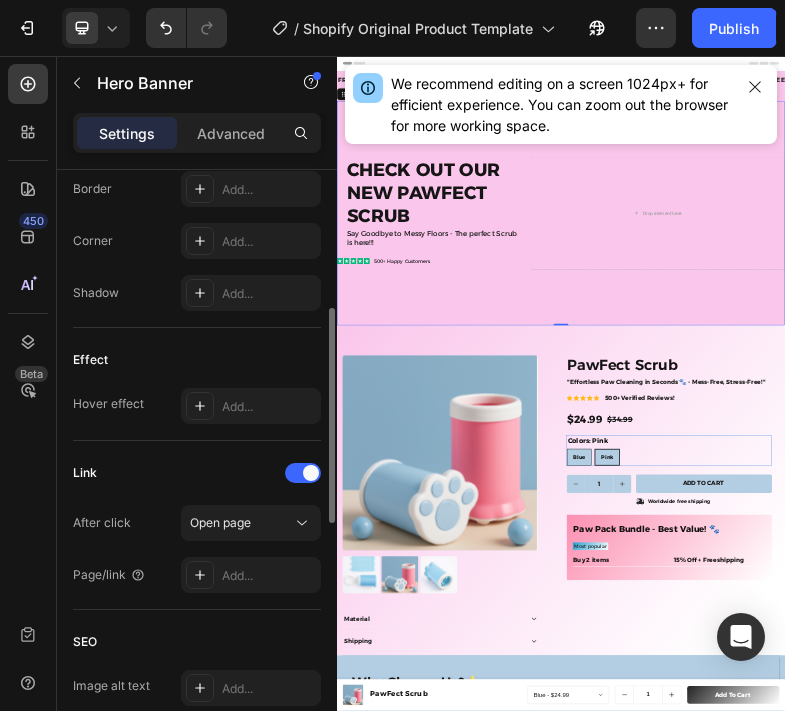 scroll, scrollTop: 0, scrollLeft: 0, axis: both 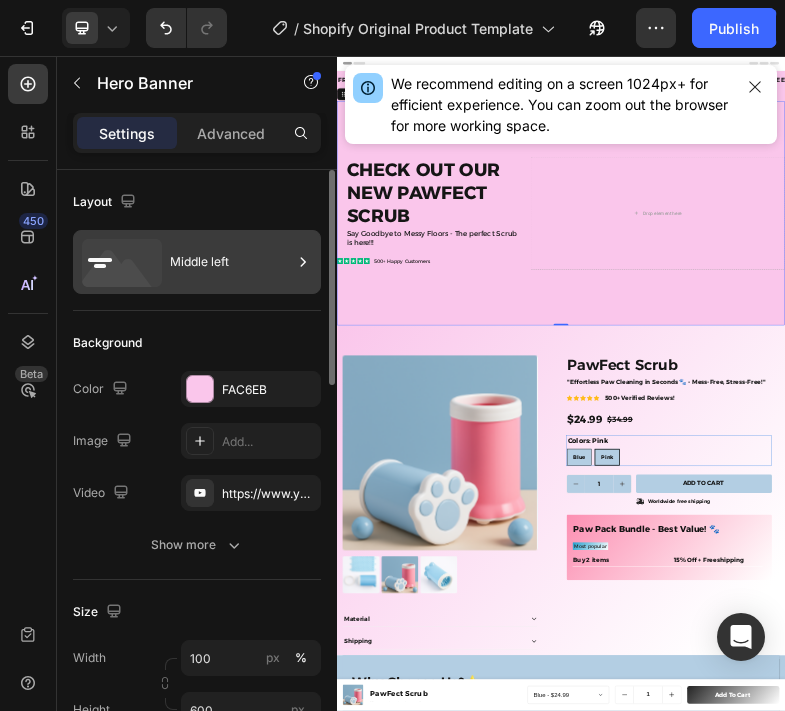 click 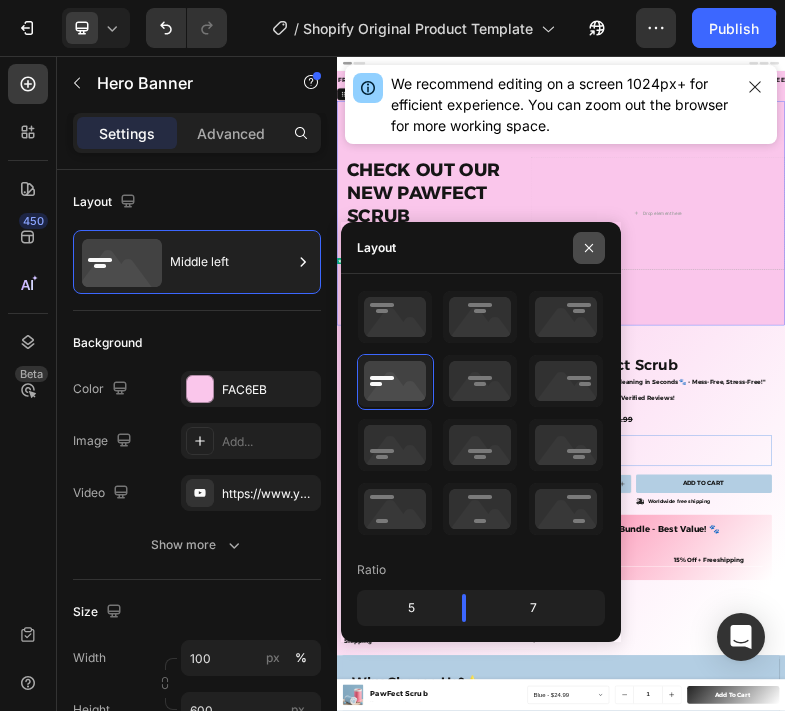 click at bounding box center (589, 248) 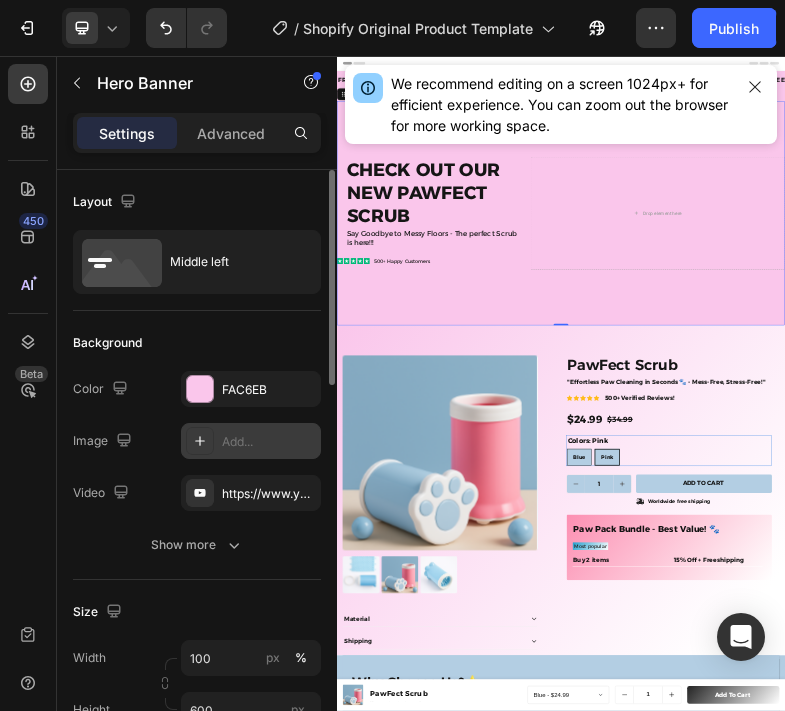click 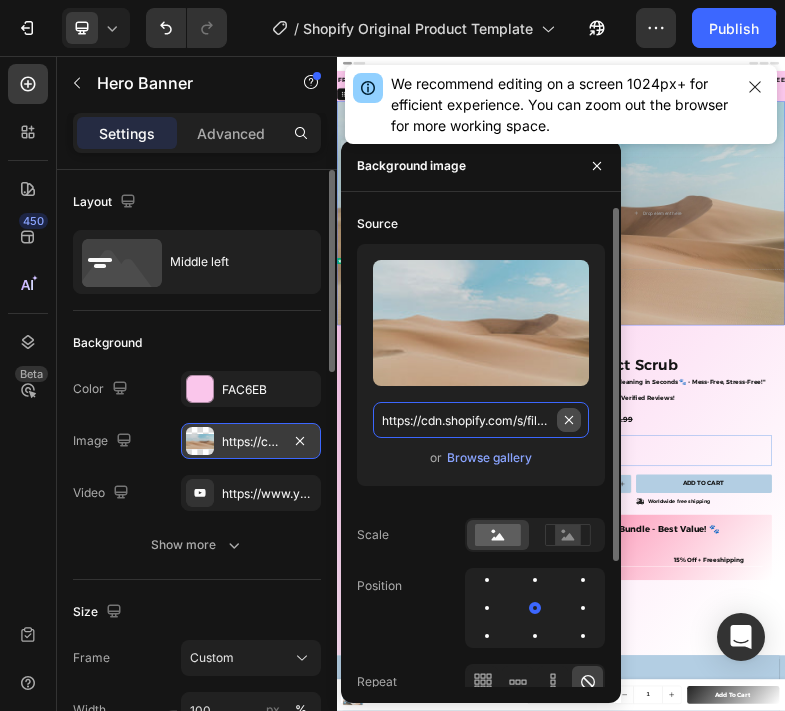 type 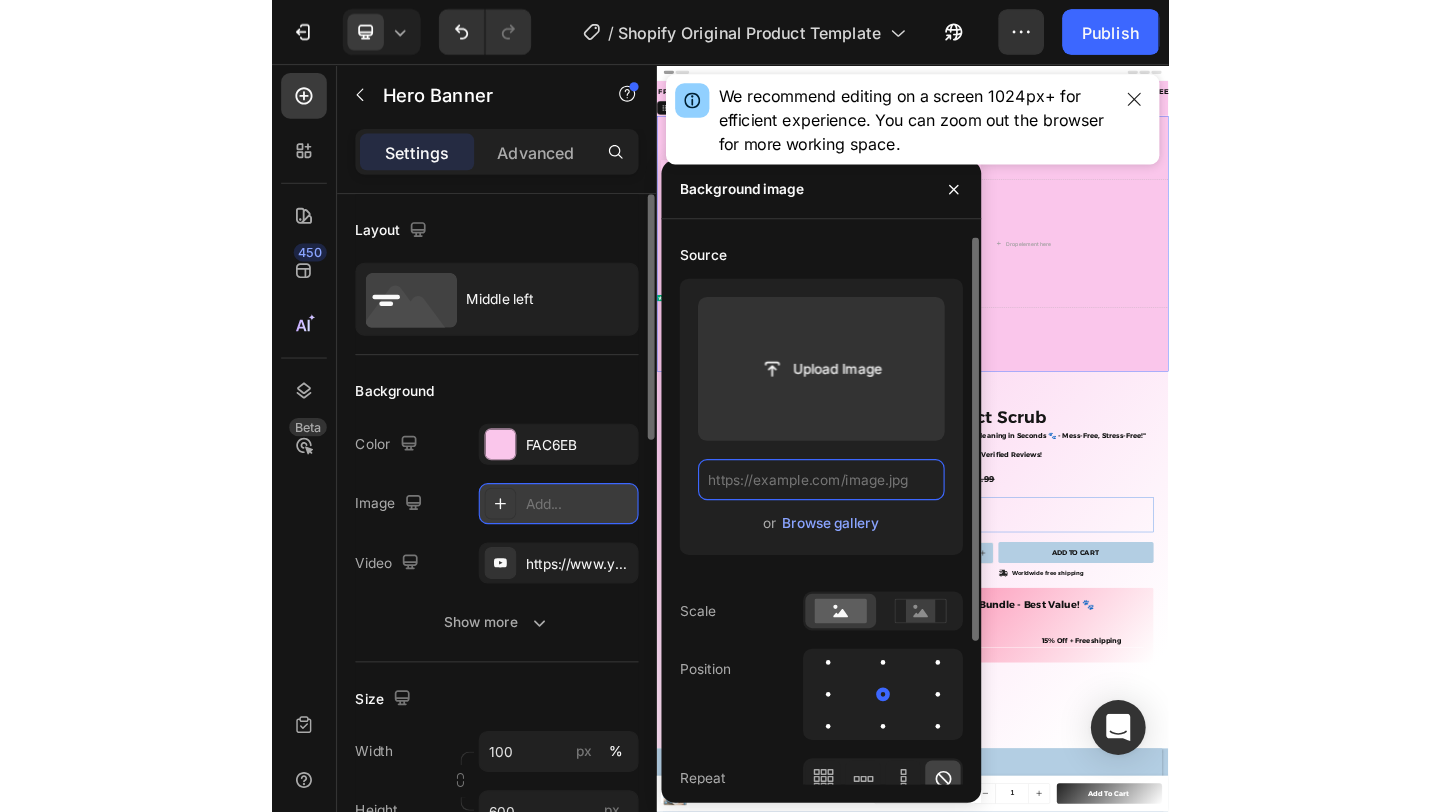 scroll, scrollTop: 0, scrollLeft: 0, axis: both 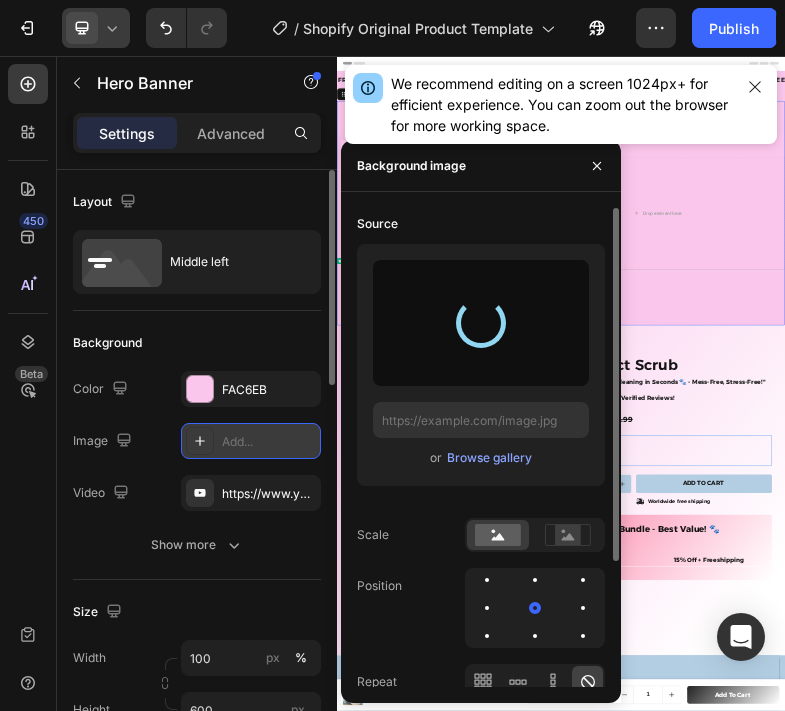 drag, startPoint x: 245, startPoint y: 43, endPoint x: 130, endPoint y: 46, distance: 115.03912 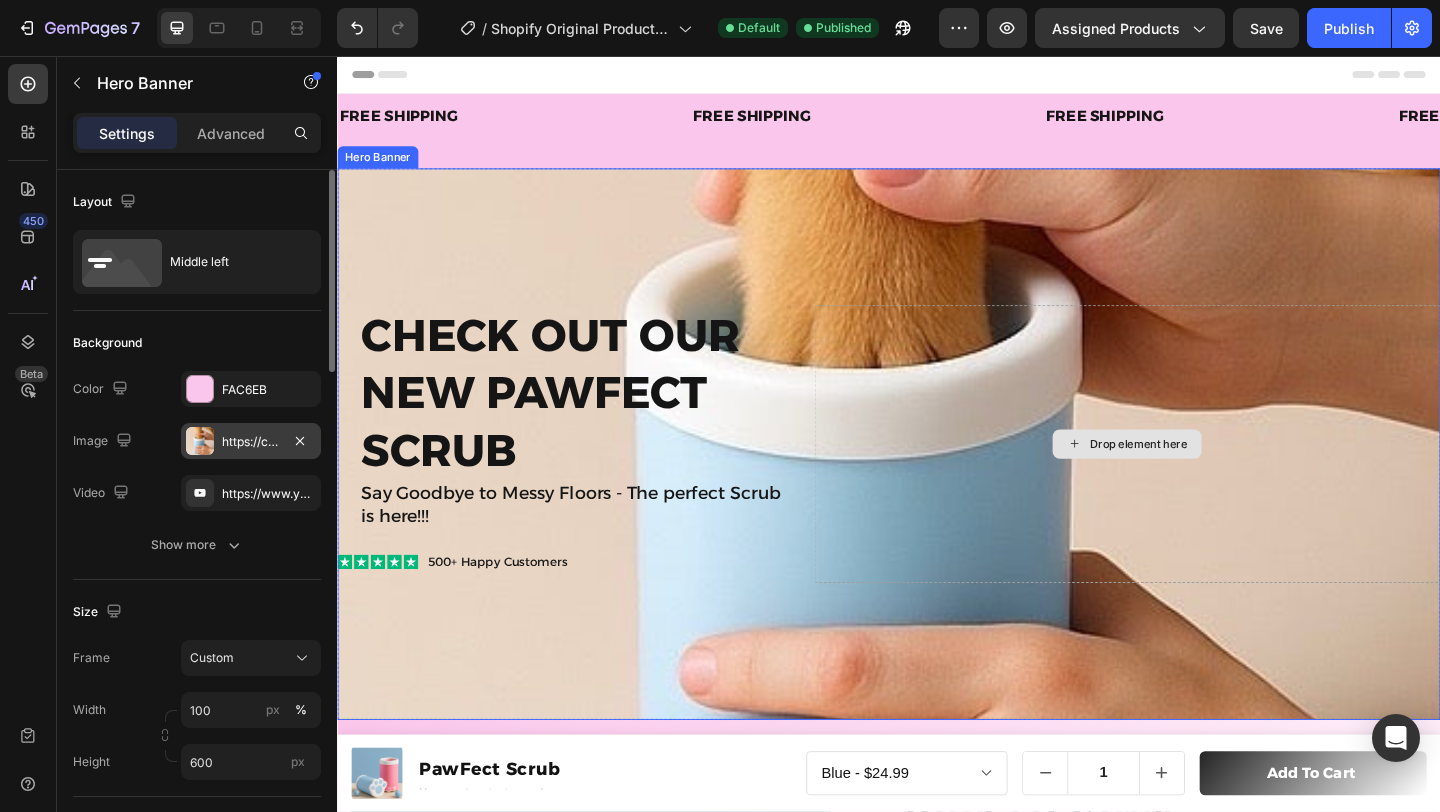 click on "Drop element here" at bounding box center (1196, 478) 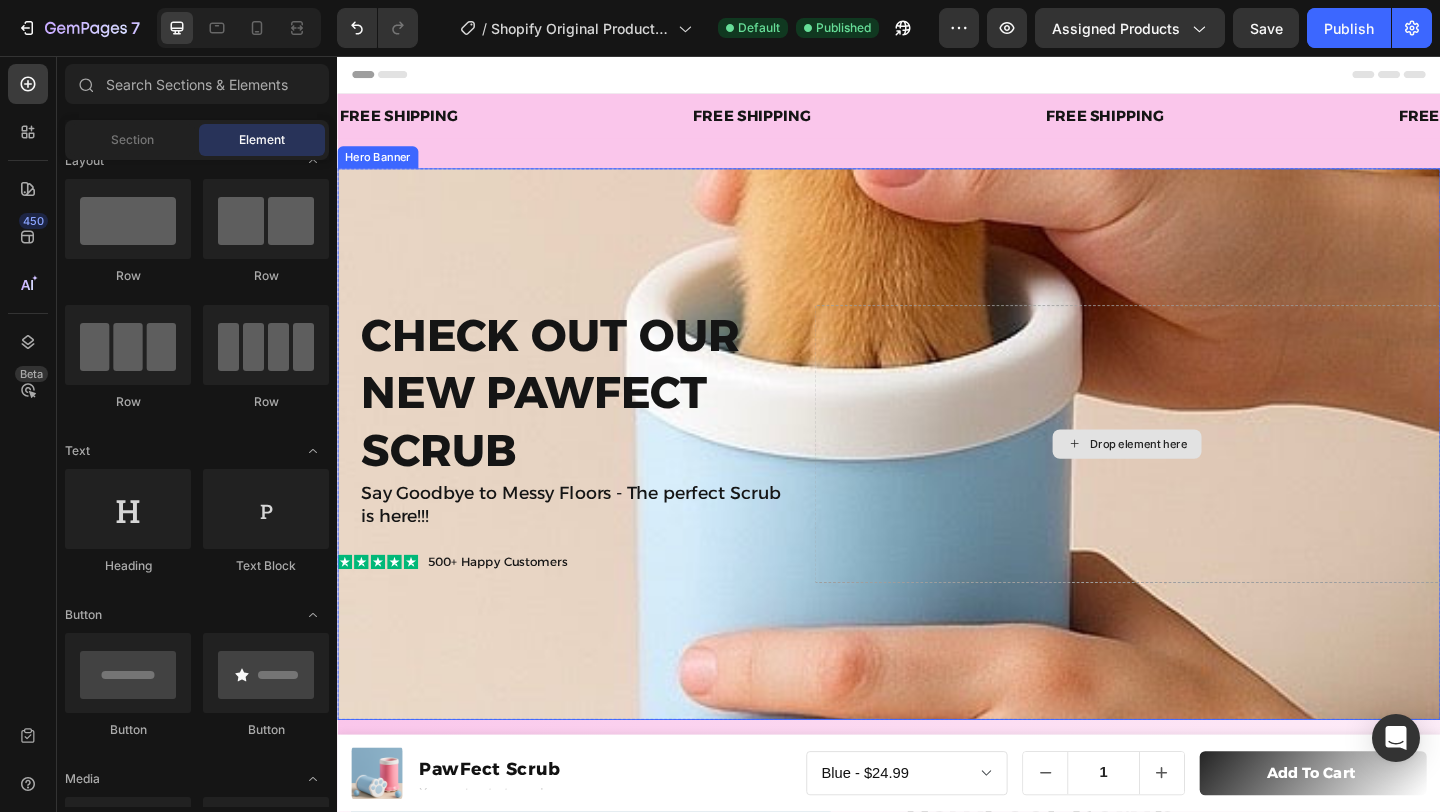click on "Drop element here" at bounding box center [1208, 478] 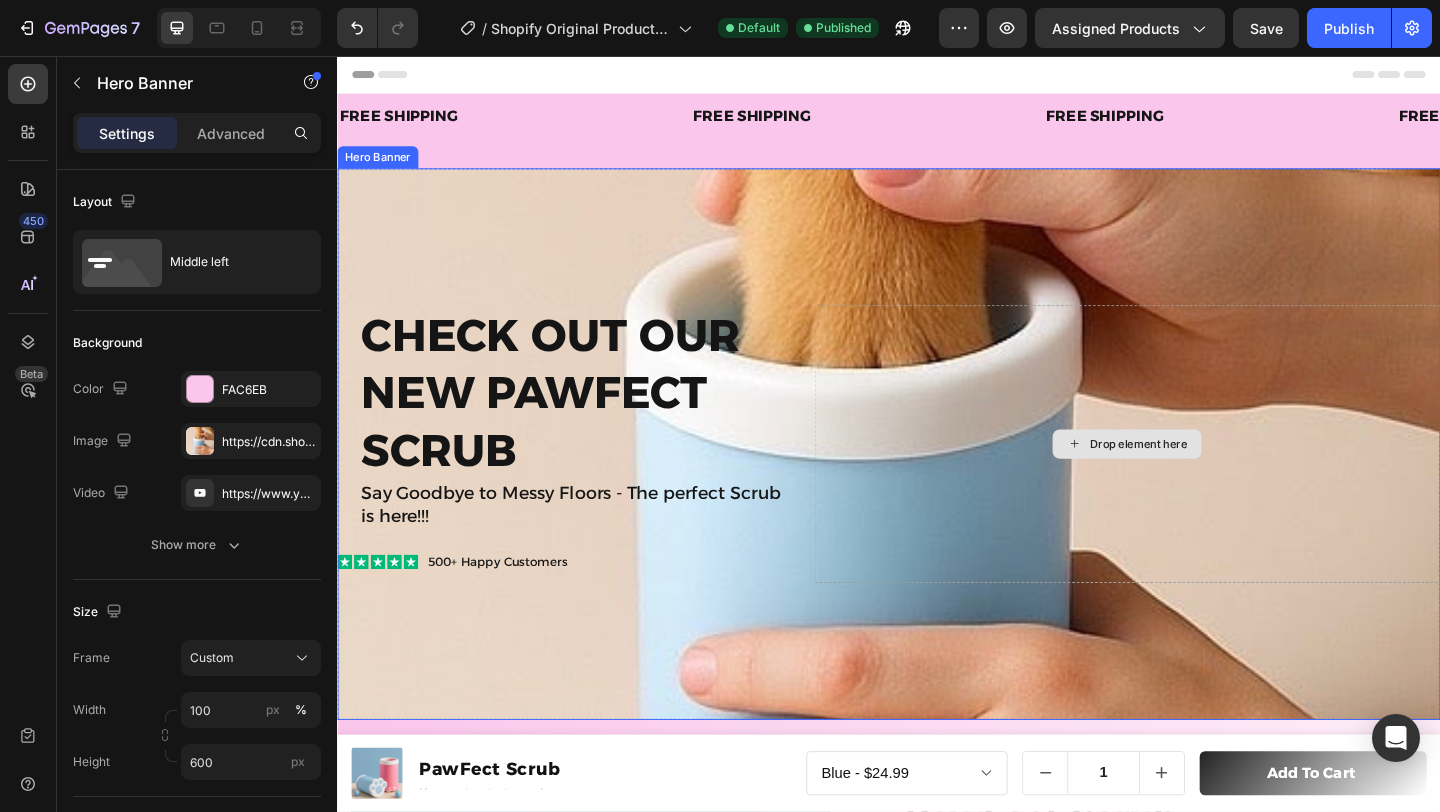 click on "Drop element here" at bounding box center [1196, 478] 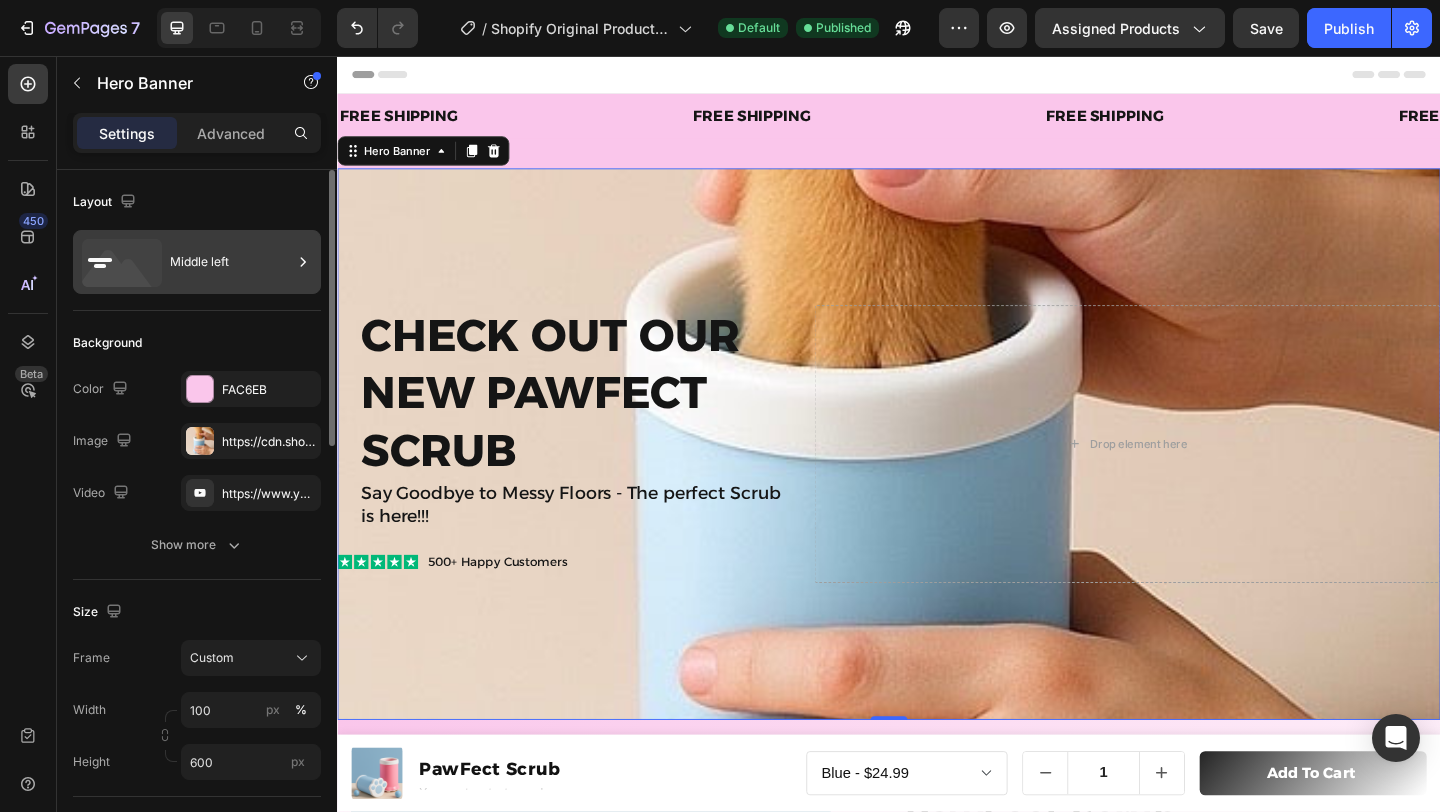 click on "Middle left" at bounding box center [231, 262] 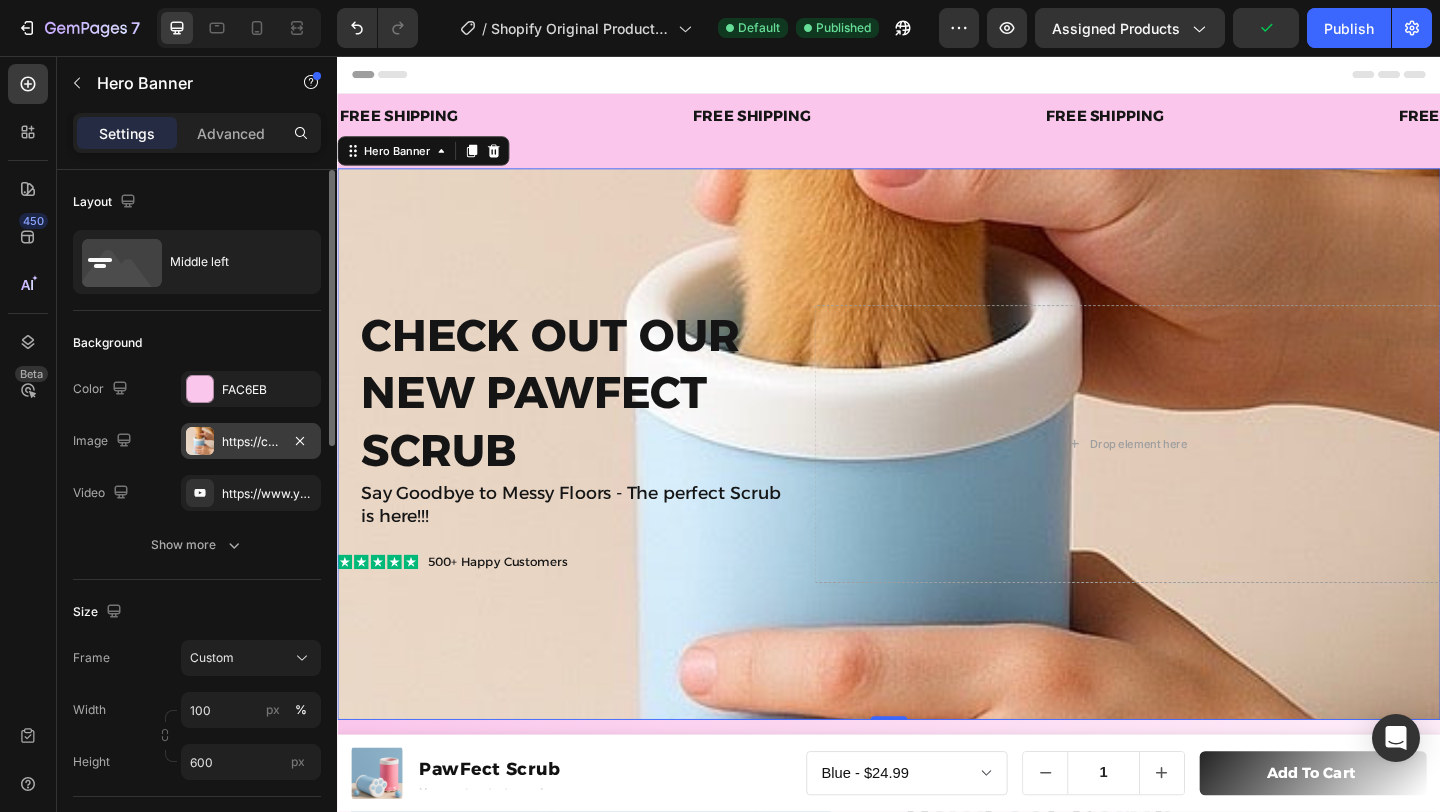 click on "https://cdn.shopify.com/s/files/1/0699/2507/7039/files/gempages_577777931212817084-e21fe6bf-a802-4dd8-96f5-a794431464b1.jpg" at bounding box center [251, 442] 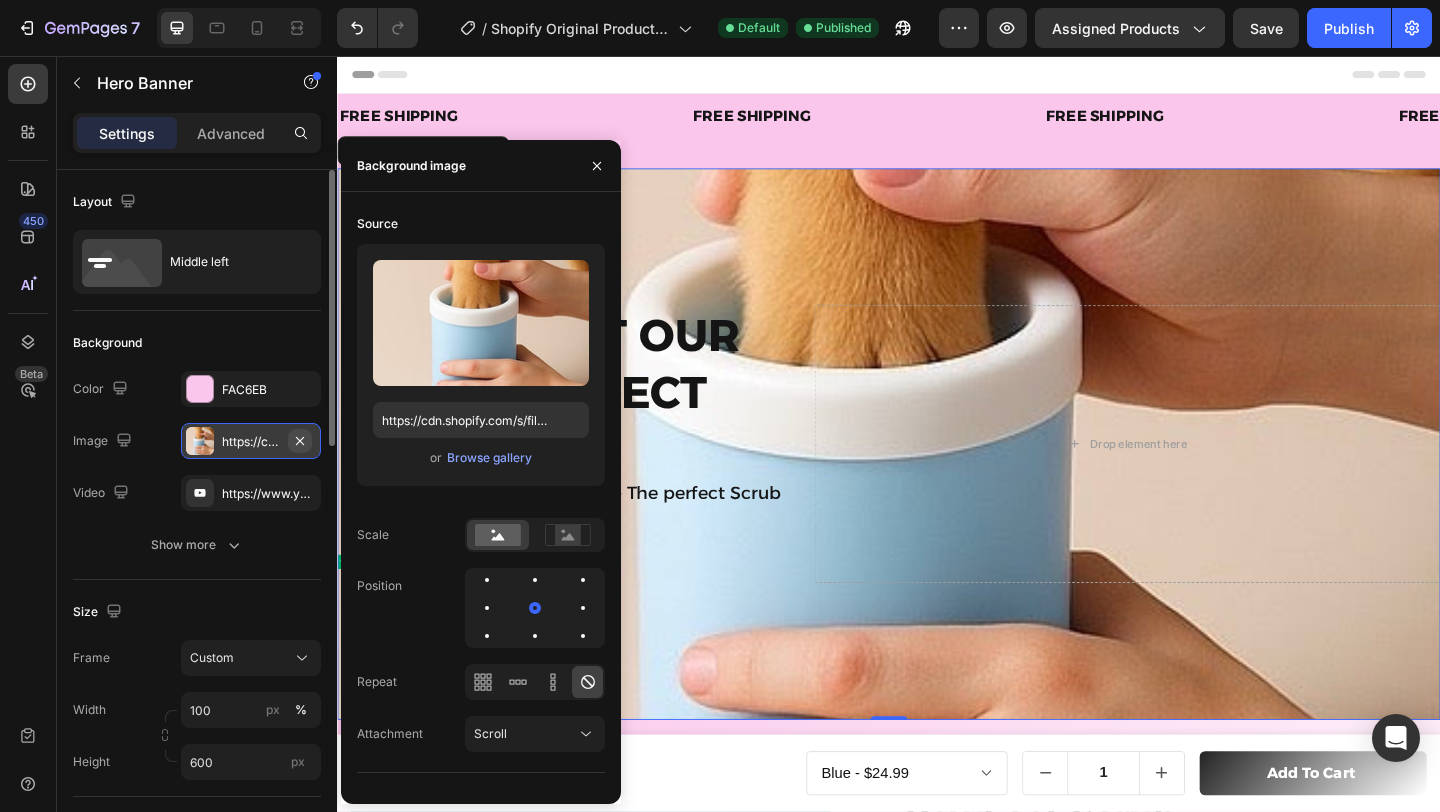click 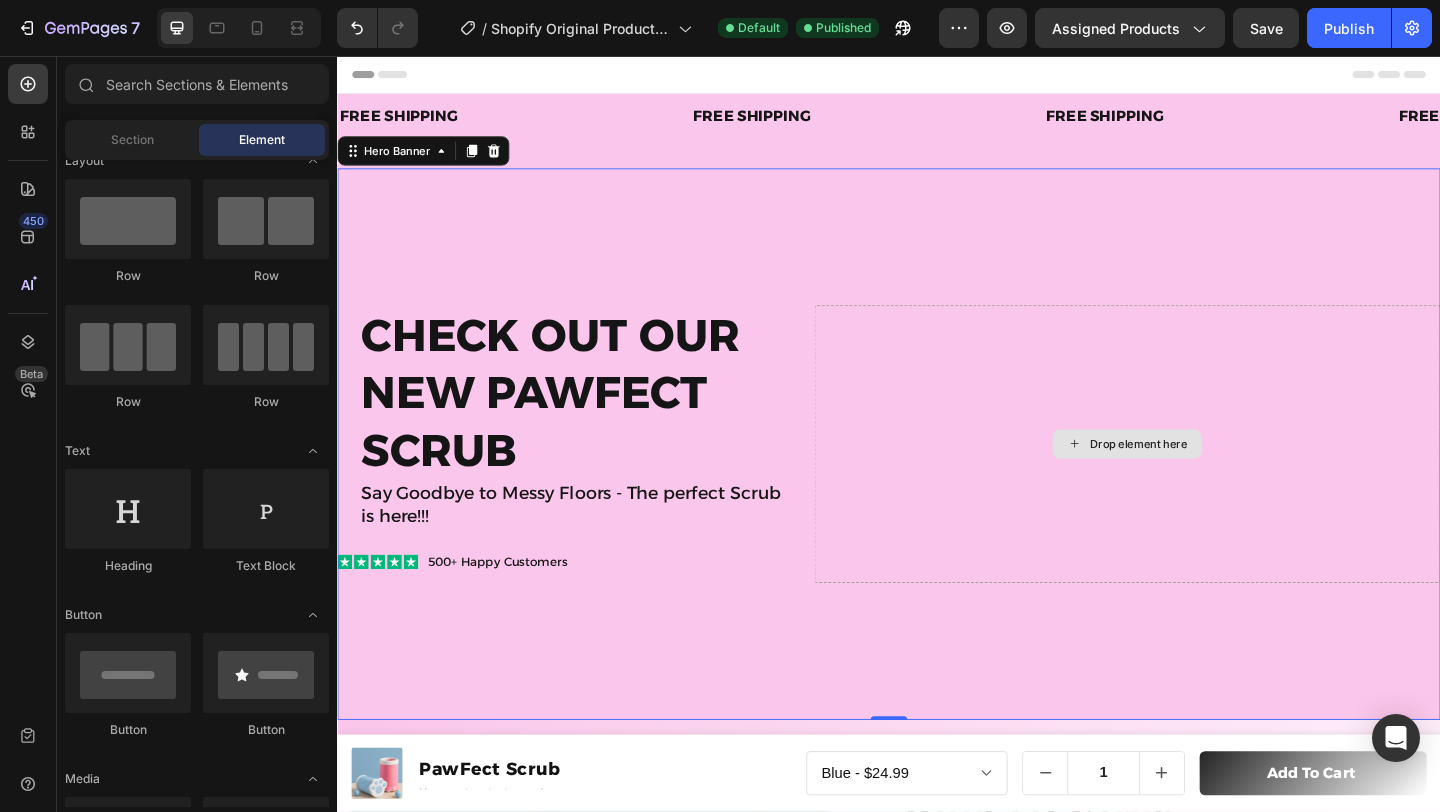 click on "Drop element here" at bounding box center (1196, 478) 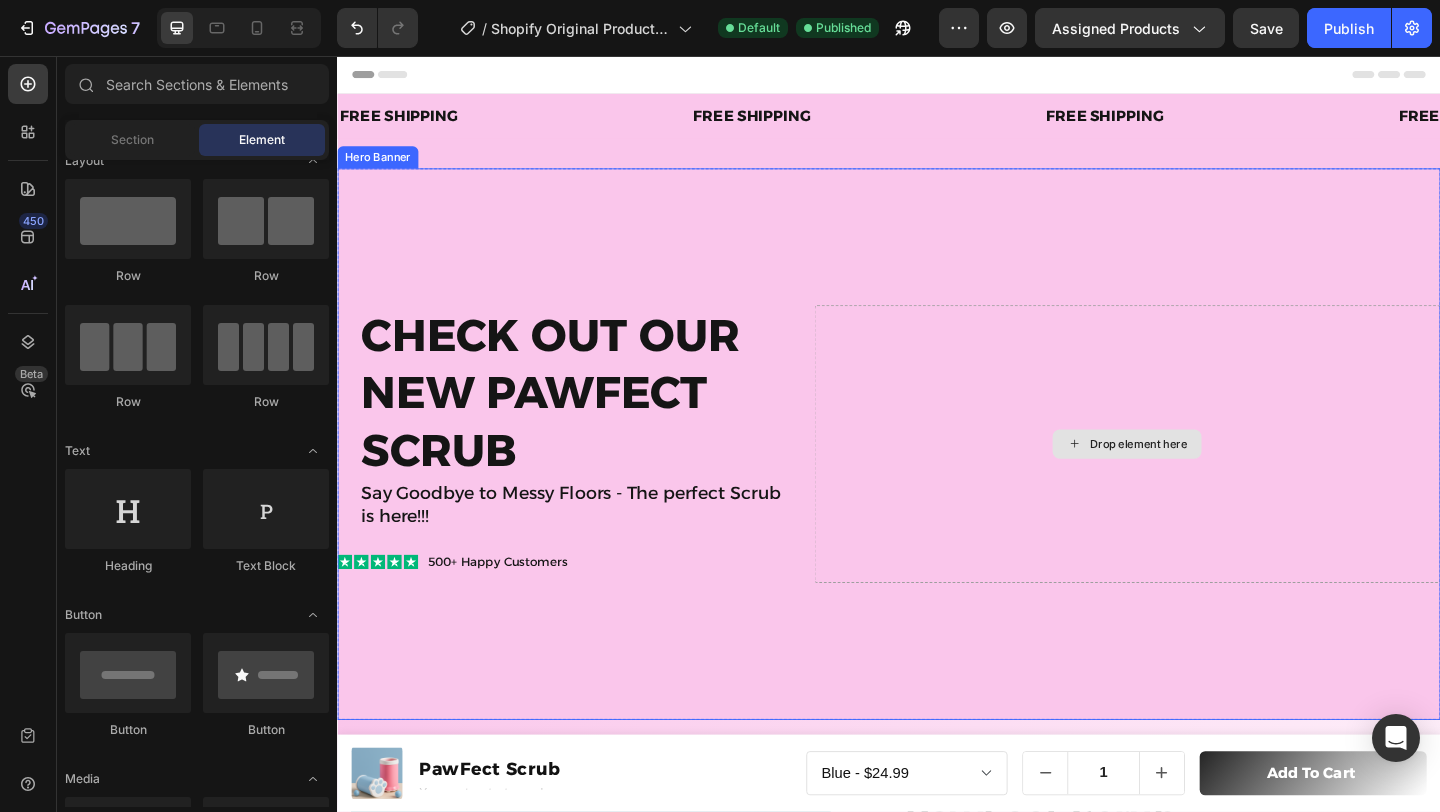 click on "Drop element here" at bounding box center [1208, 478] 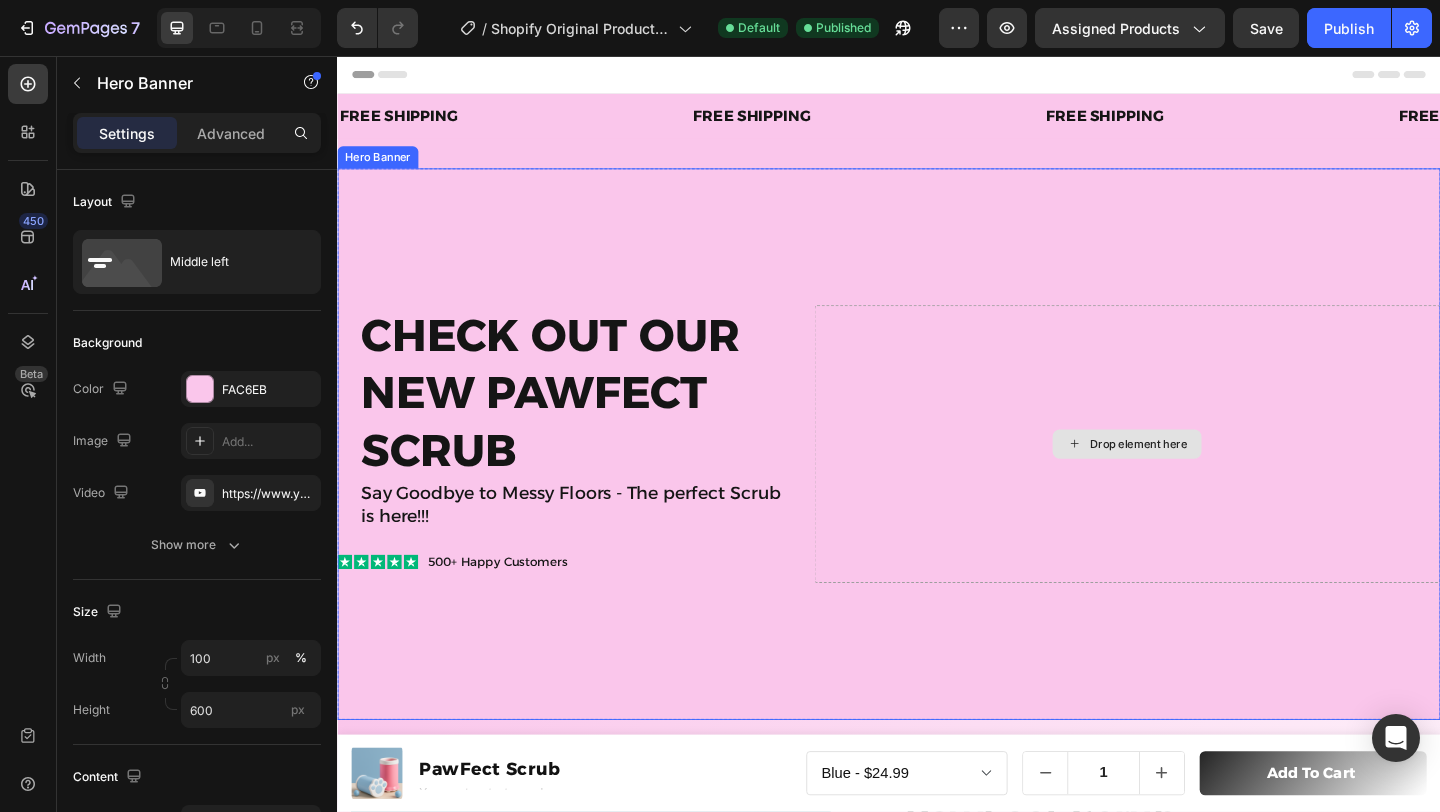 click on "Drop element here" at bounding box center (1196, 478) 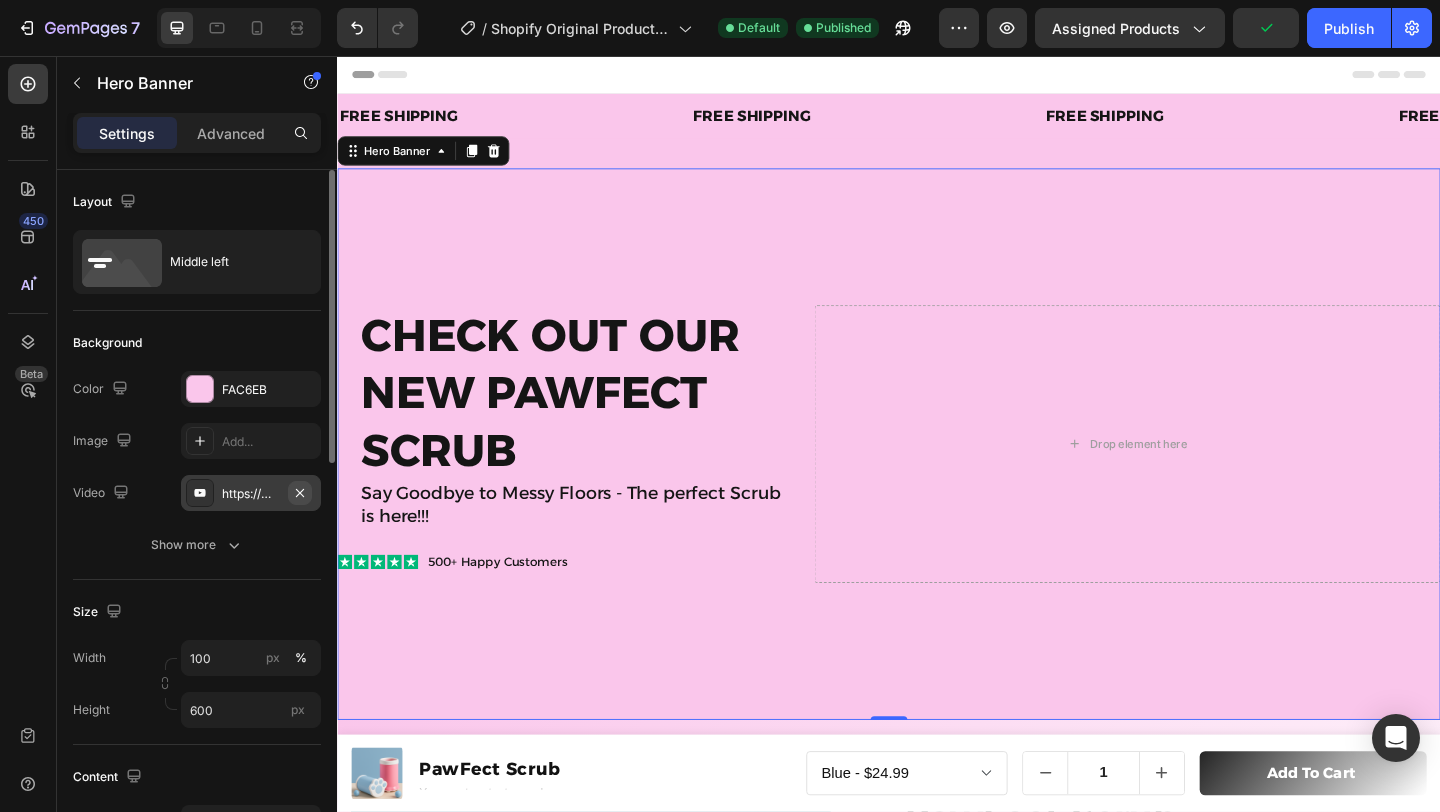 click 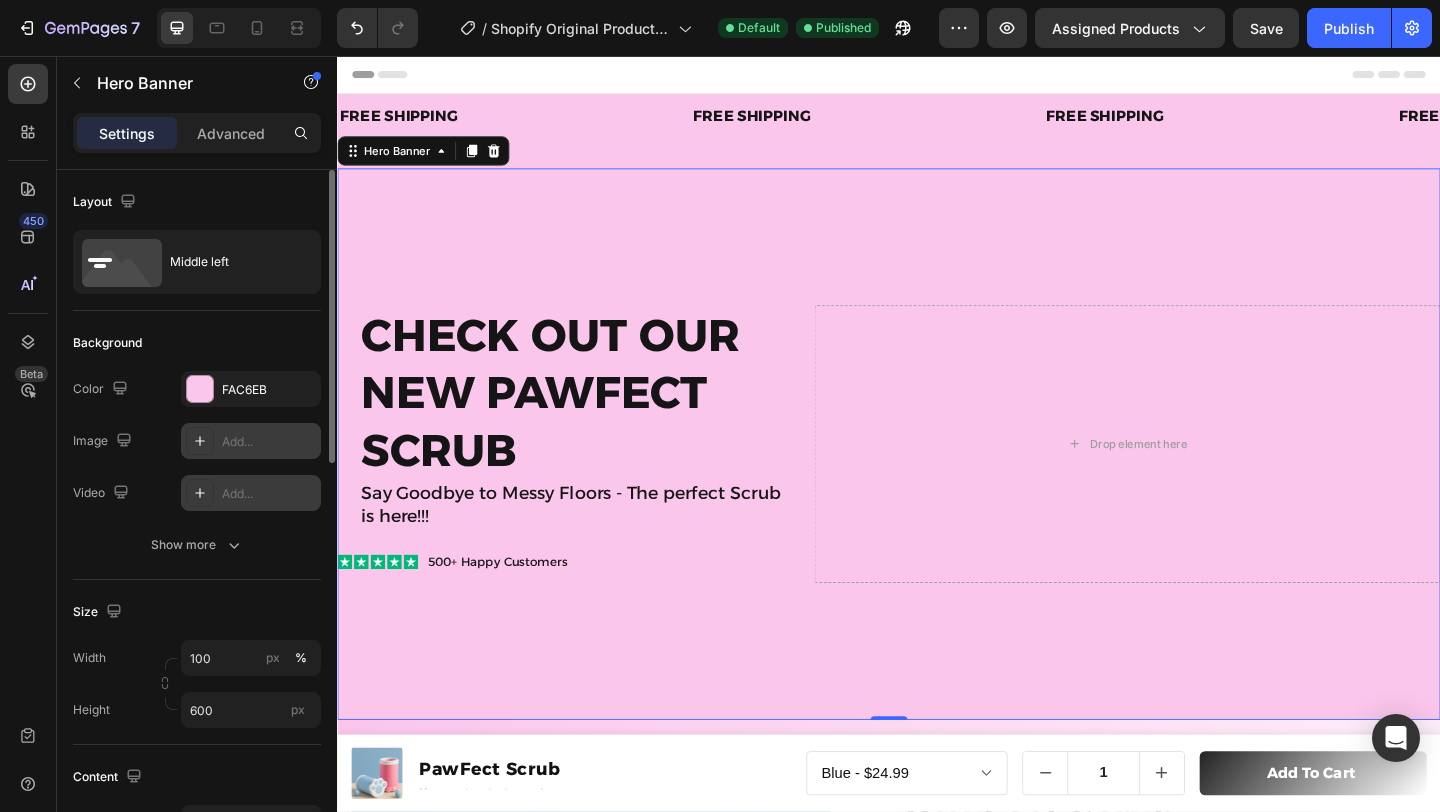 click on "Add..." at bounding box center [251, 441] 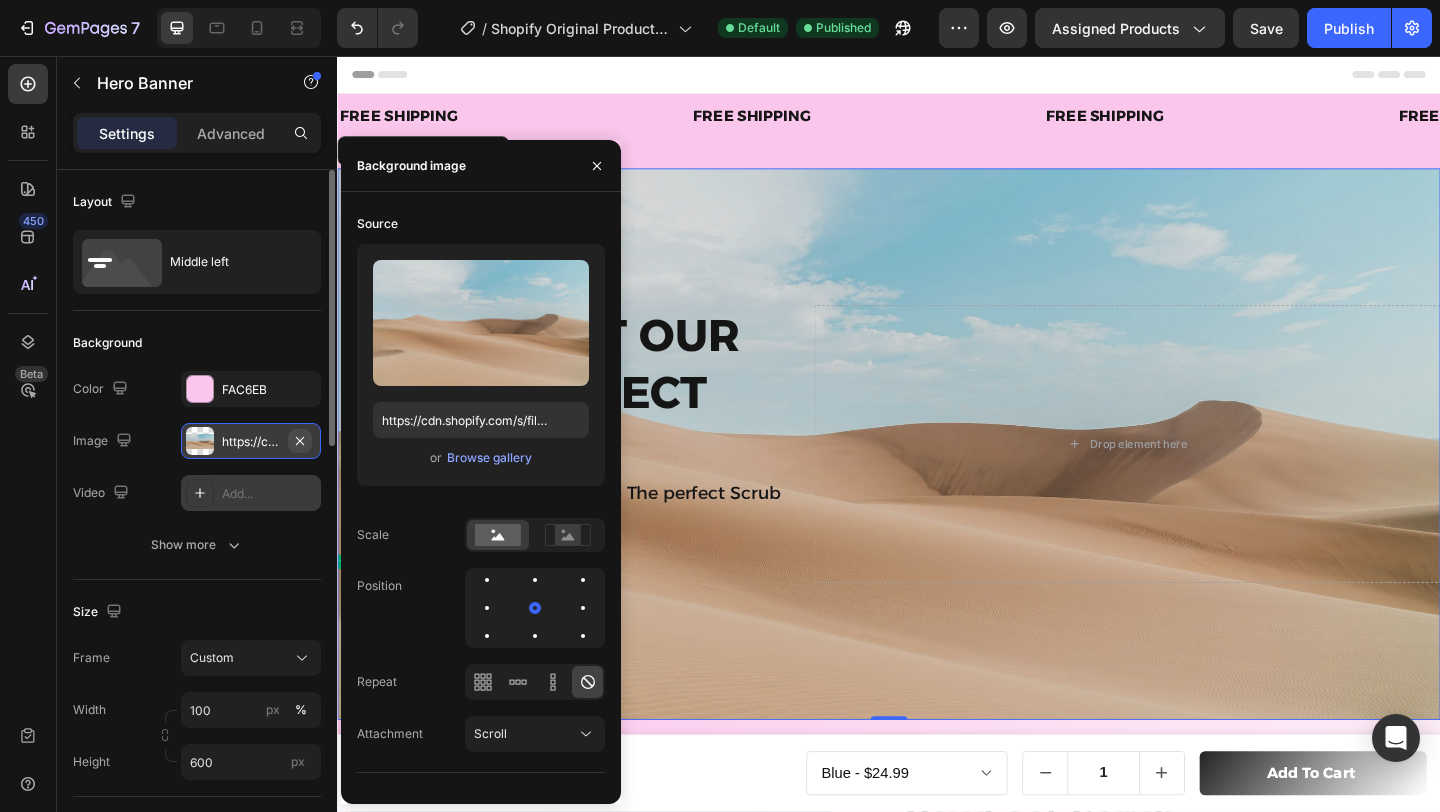 click 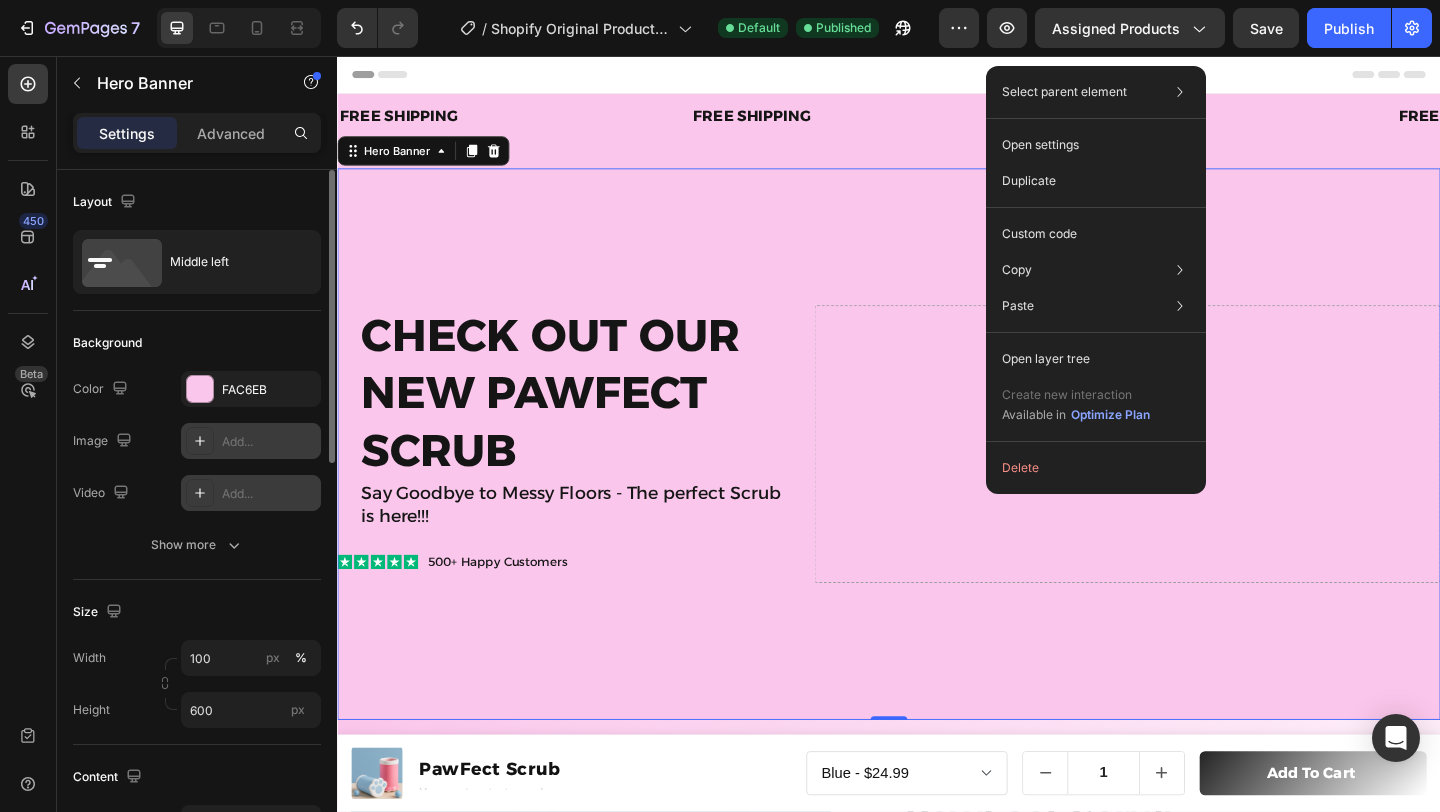 click on "Drop element here" at bounding box center (1196, 478) 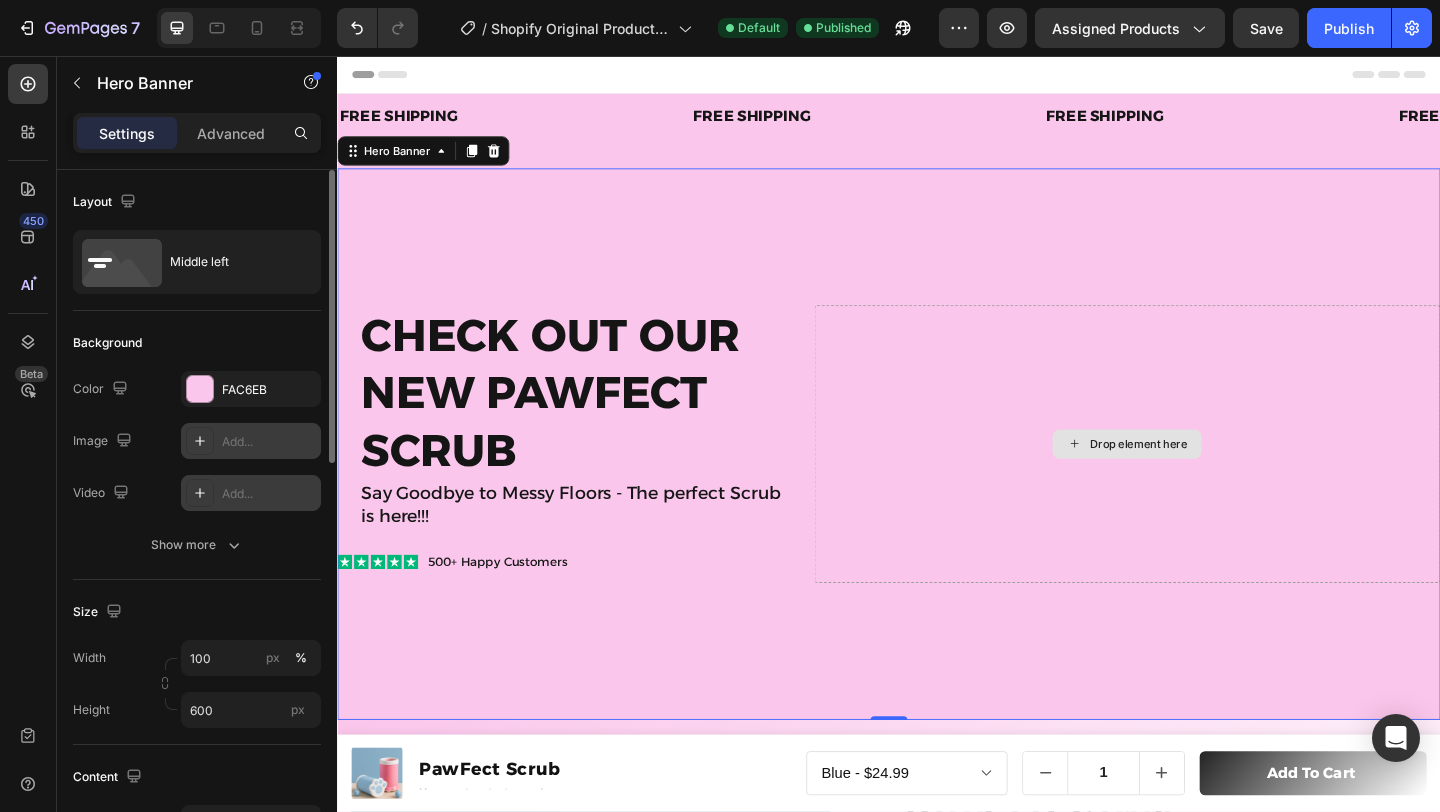 click on "Drop element here" at bounding box center (1196, 478) 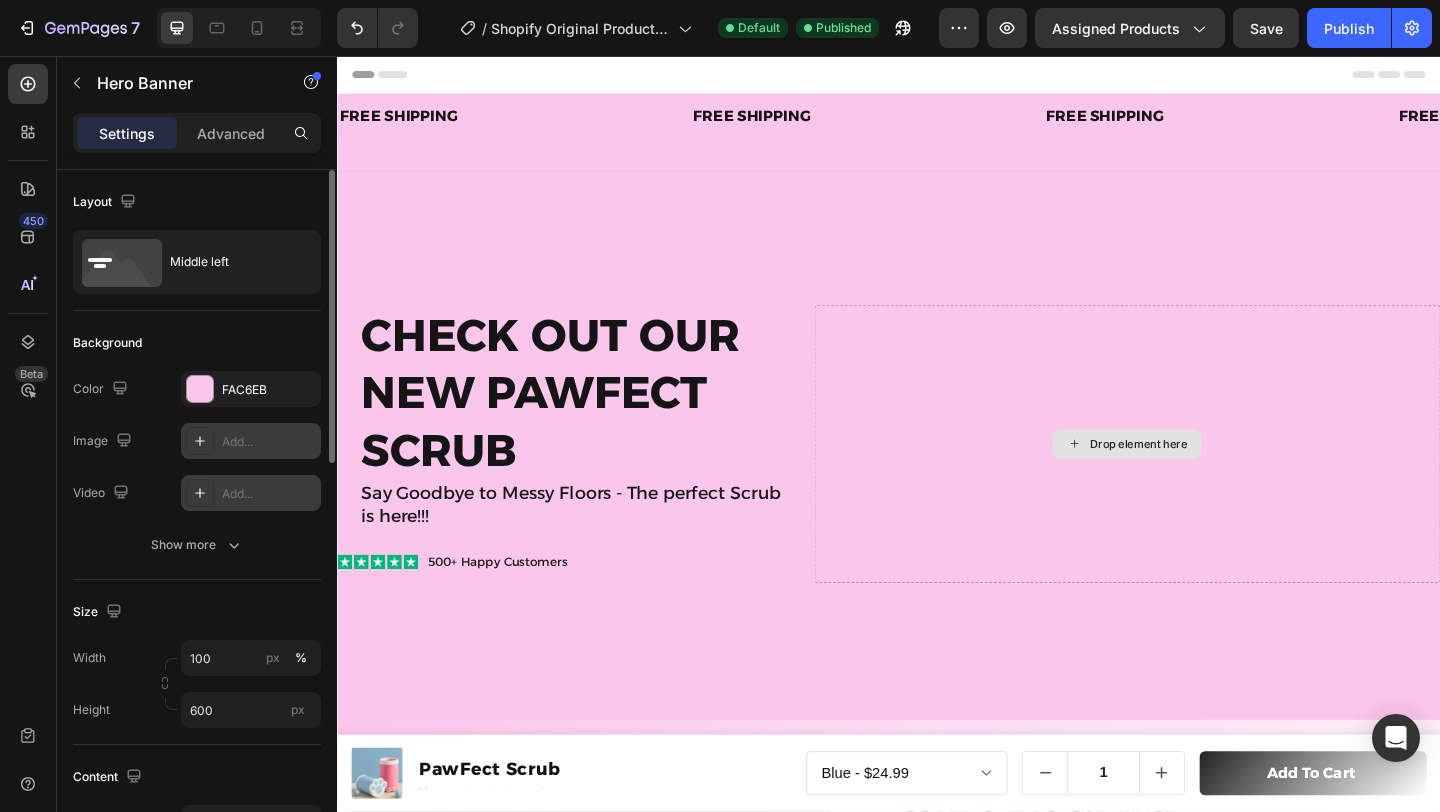 click on "Drop element here" at bounding box center [1208, 478] 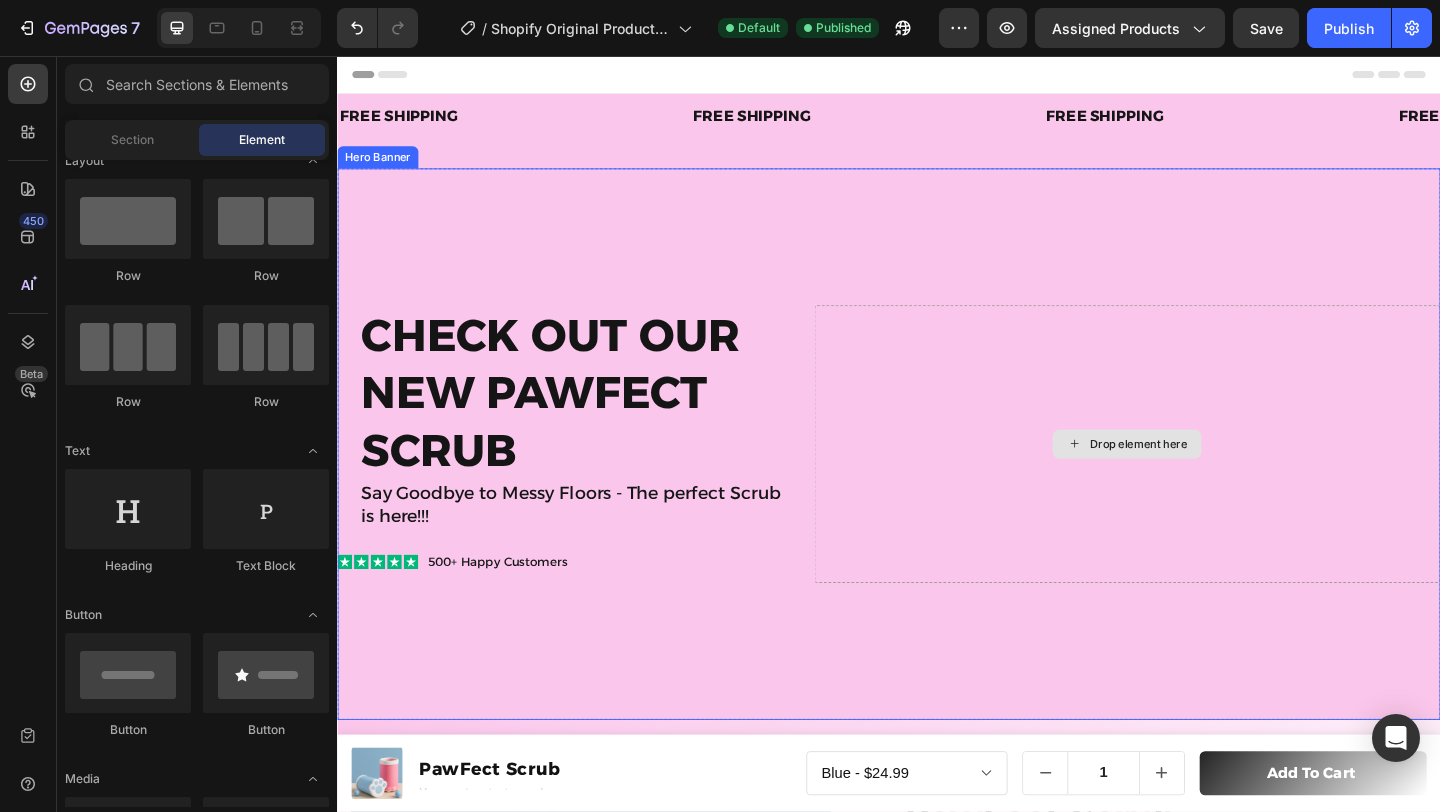 click on "Drop element here" at bounding box center (1208, 478) 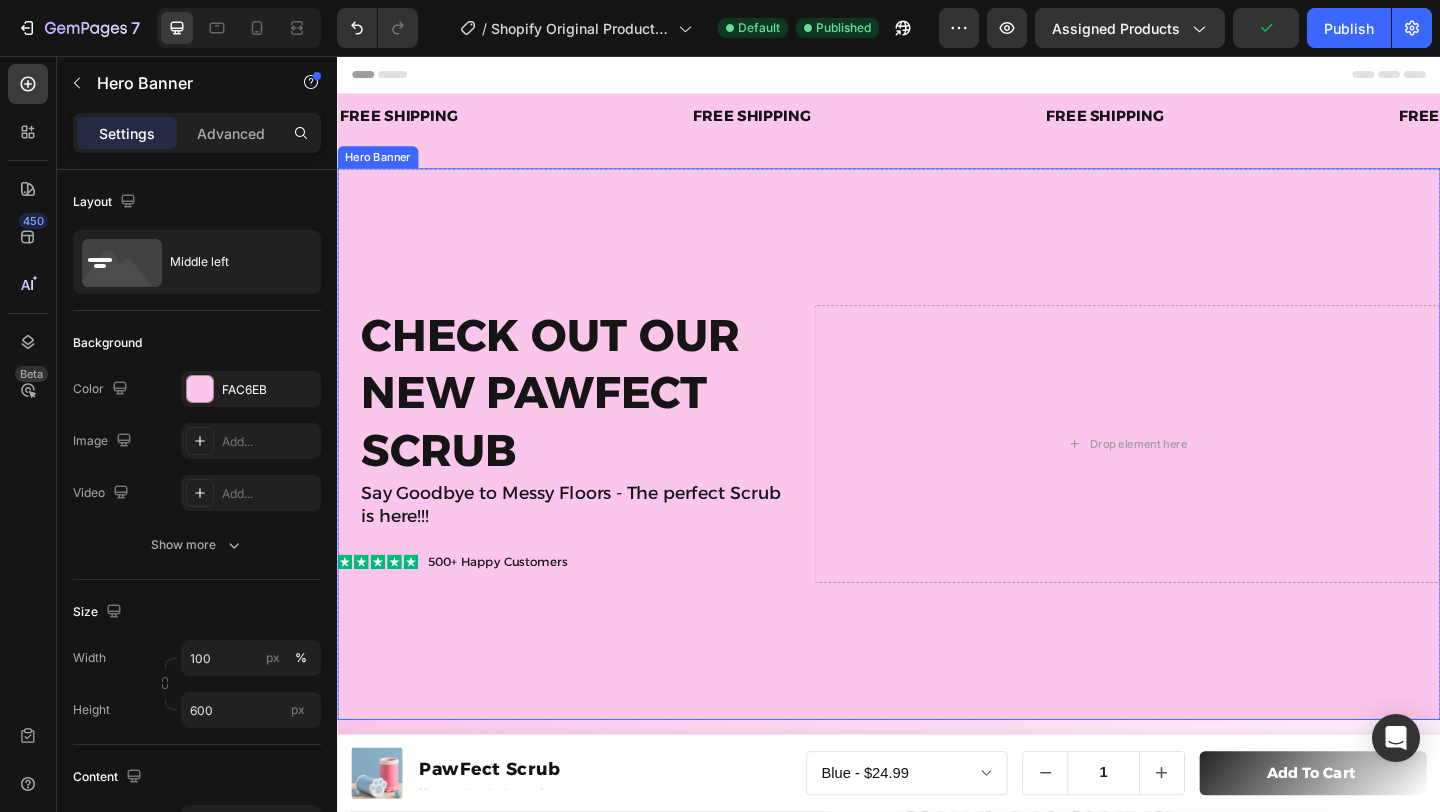 click at bounding box center (937, 478) 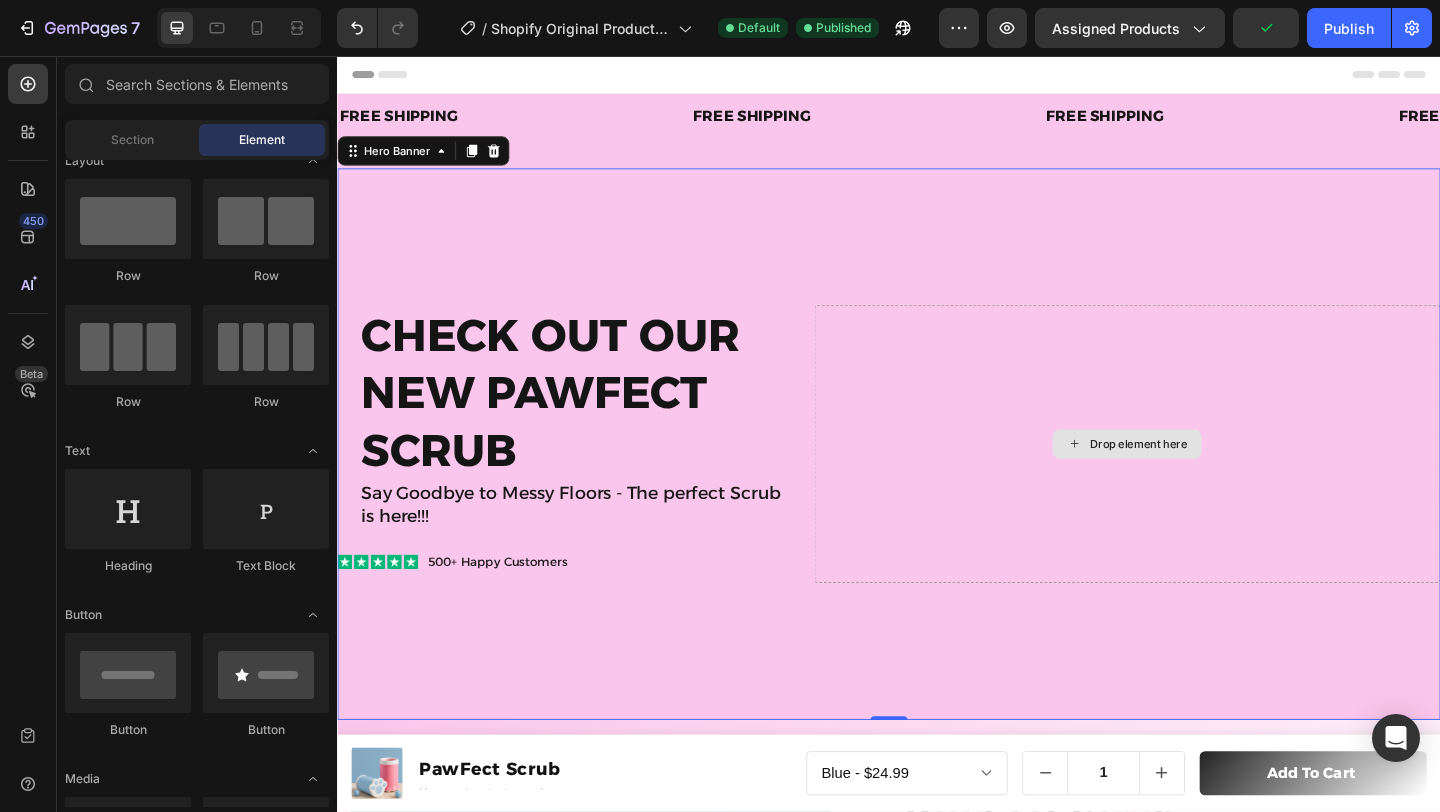 click on "Drop element here" at bounding box center [1208, 478] 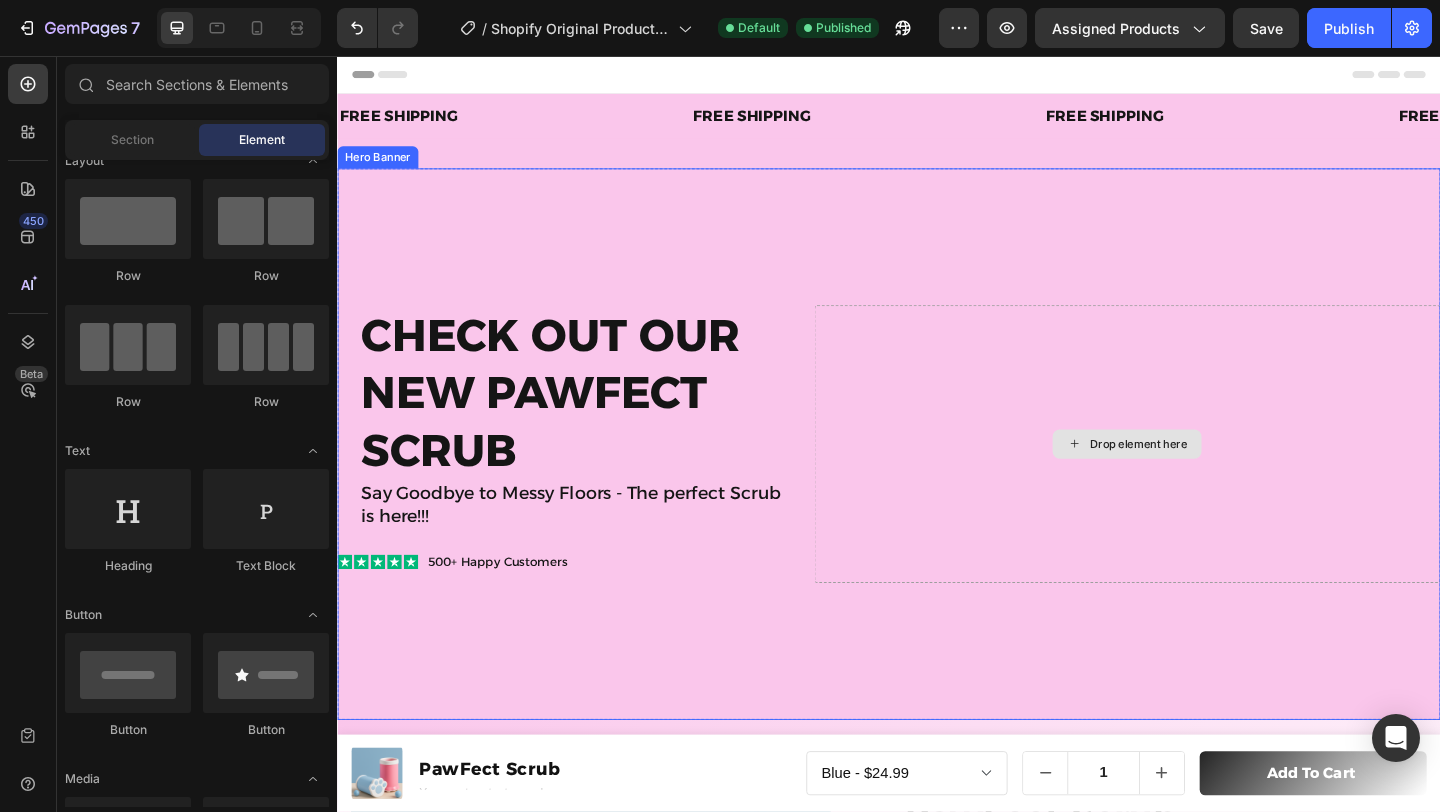 click on "Drop element here" at bounding box center [1208, 478] 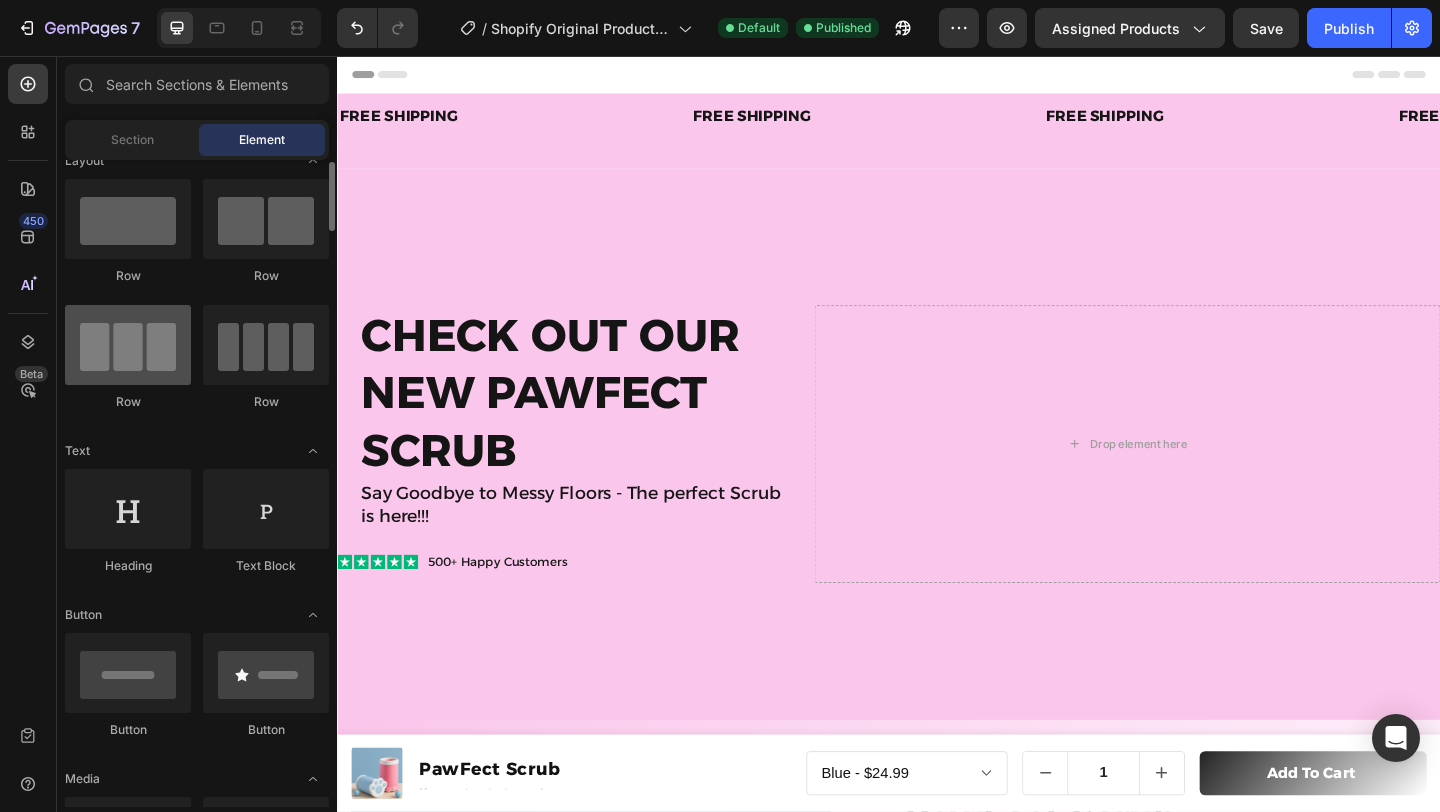 scroll, scrollTop: 0, scrollLeft: 0, axis: both 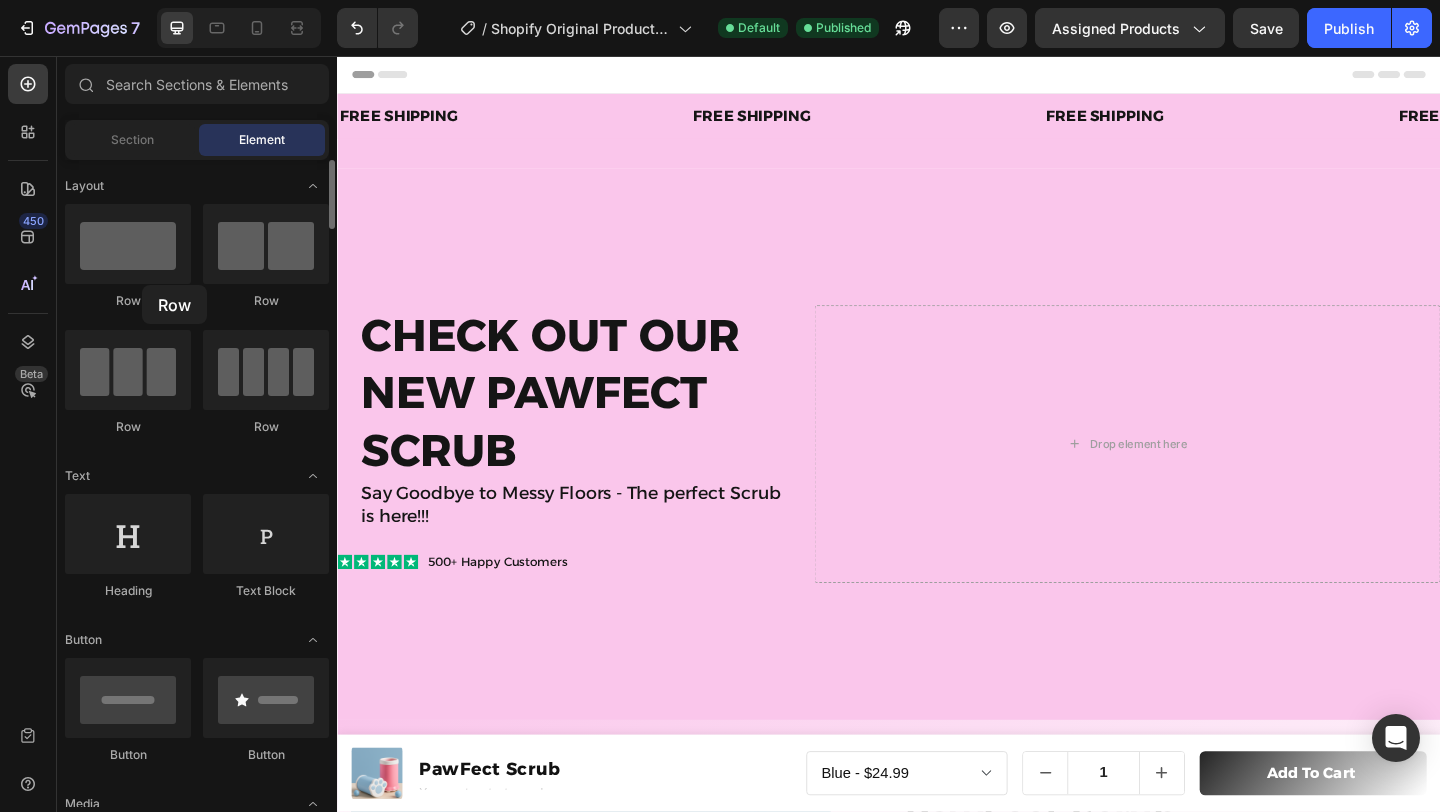 click on "Row" 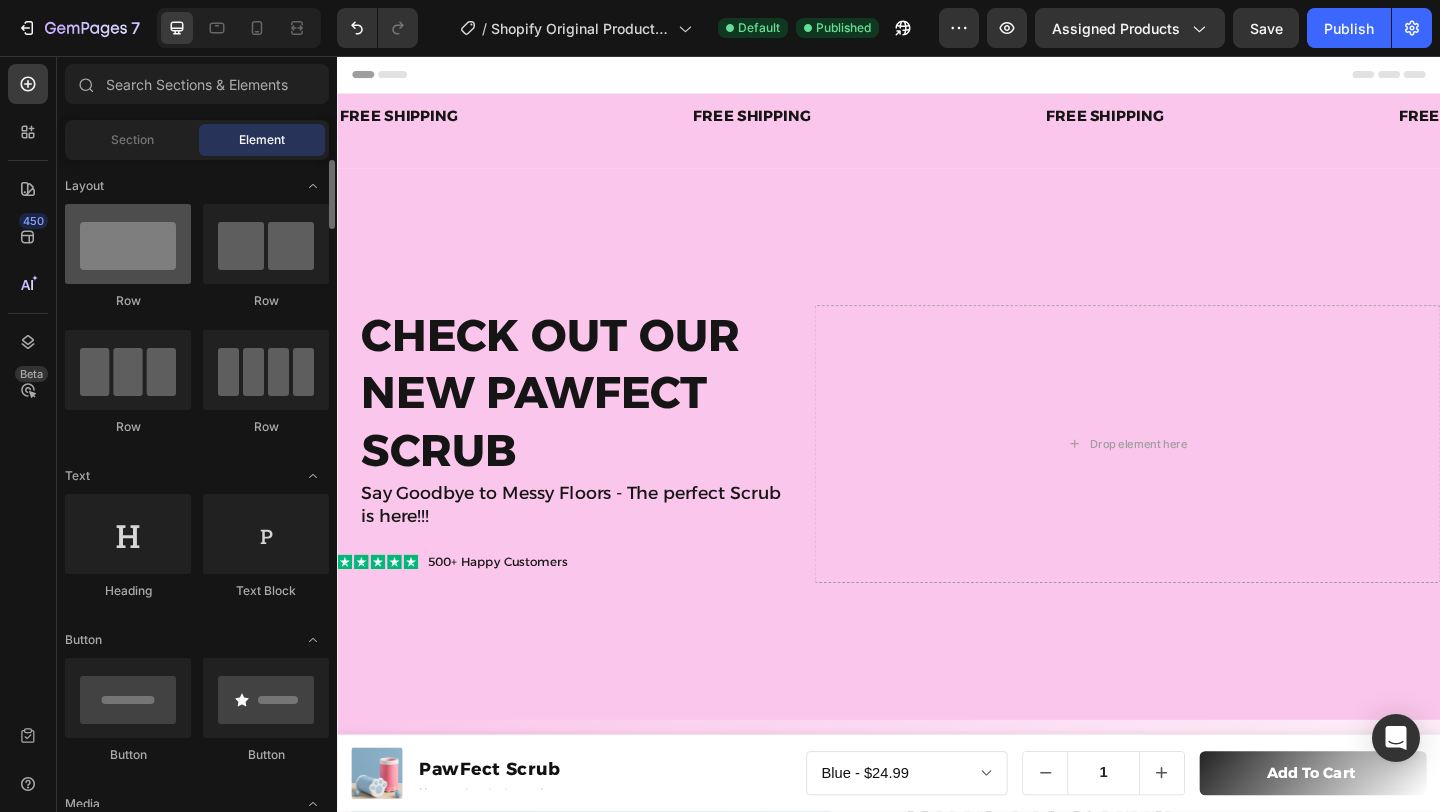 click at bounding box center [128, 244] 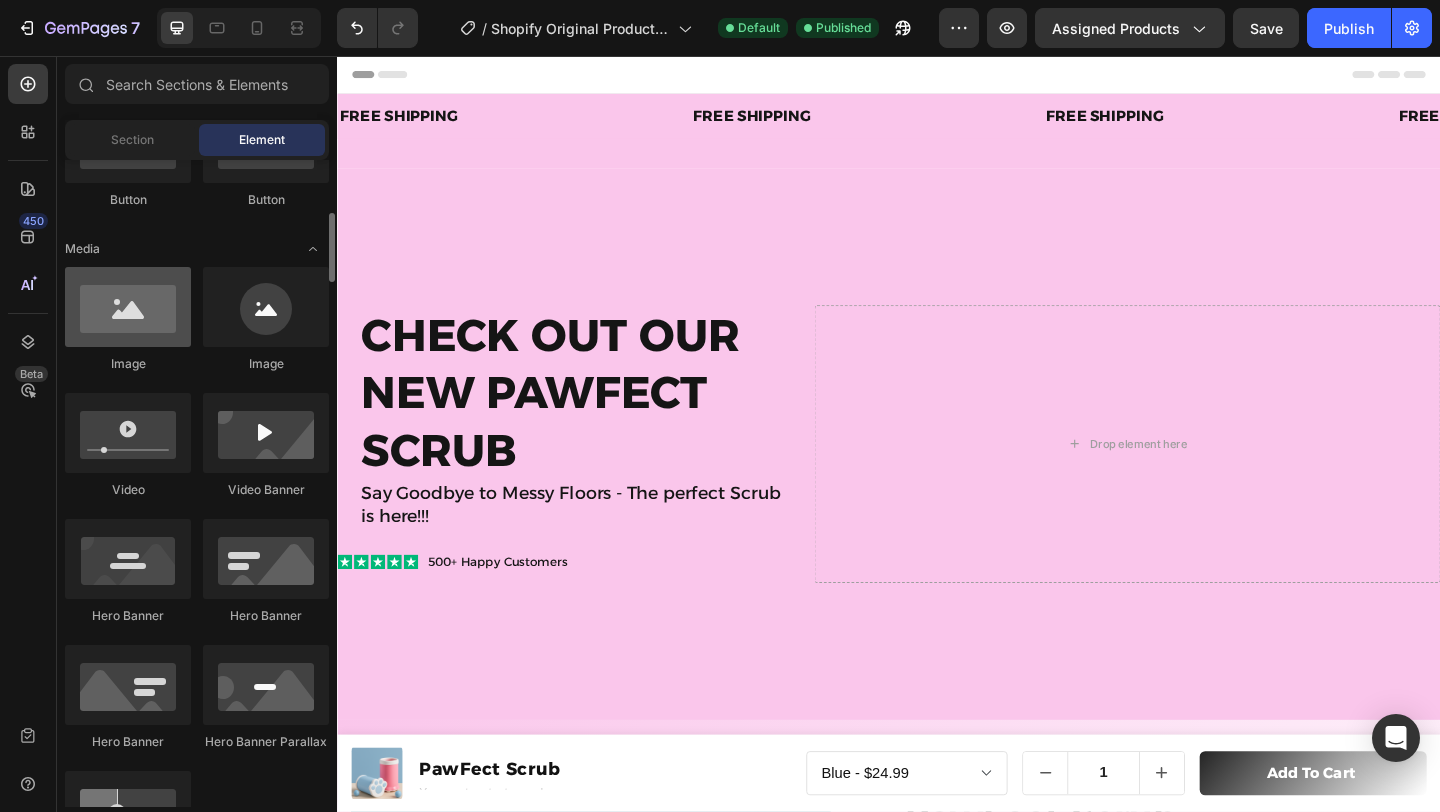 scroll, scrollTop: 556, scrollLeft: 0, axis: vertical 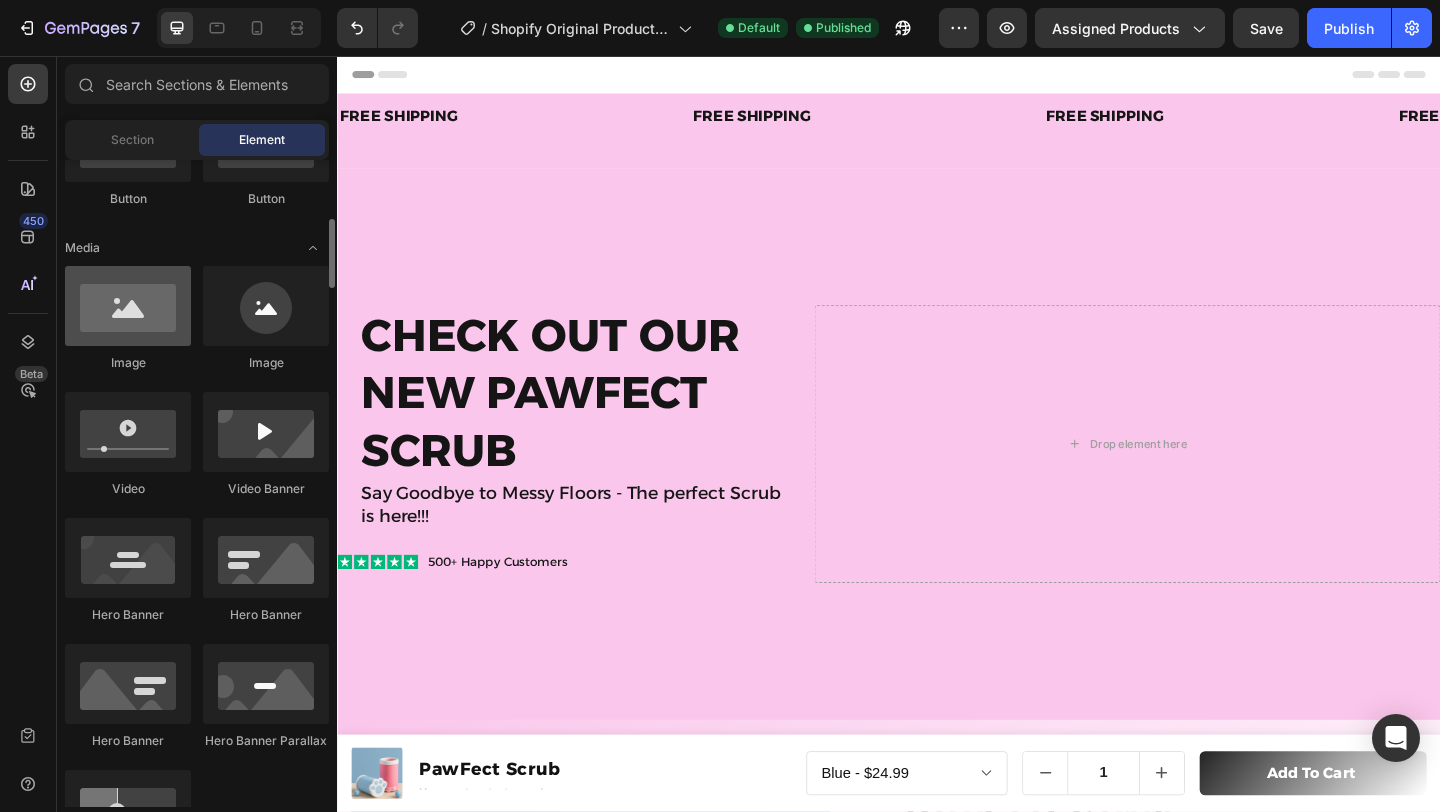 click at bounding box center [128, 306] 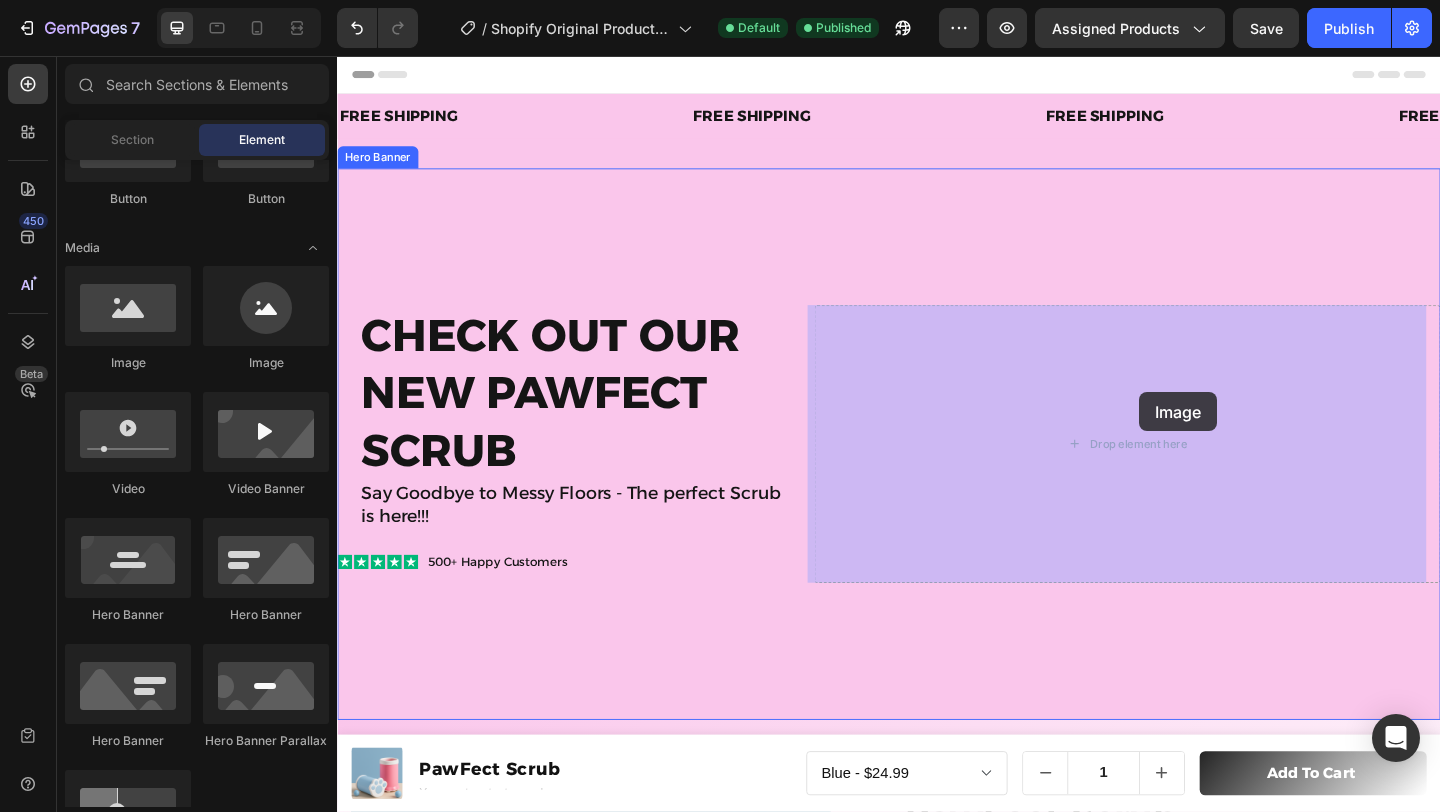 drag, startPoint x: 466, startPoint y: 359, endPoint x: 1176, endPoint y: 435, distance: 714.056 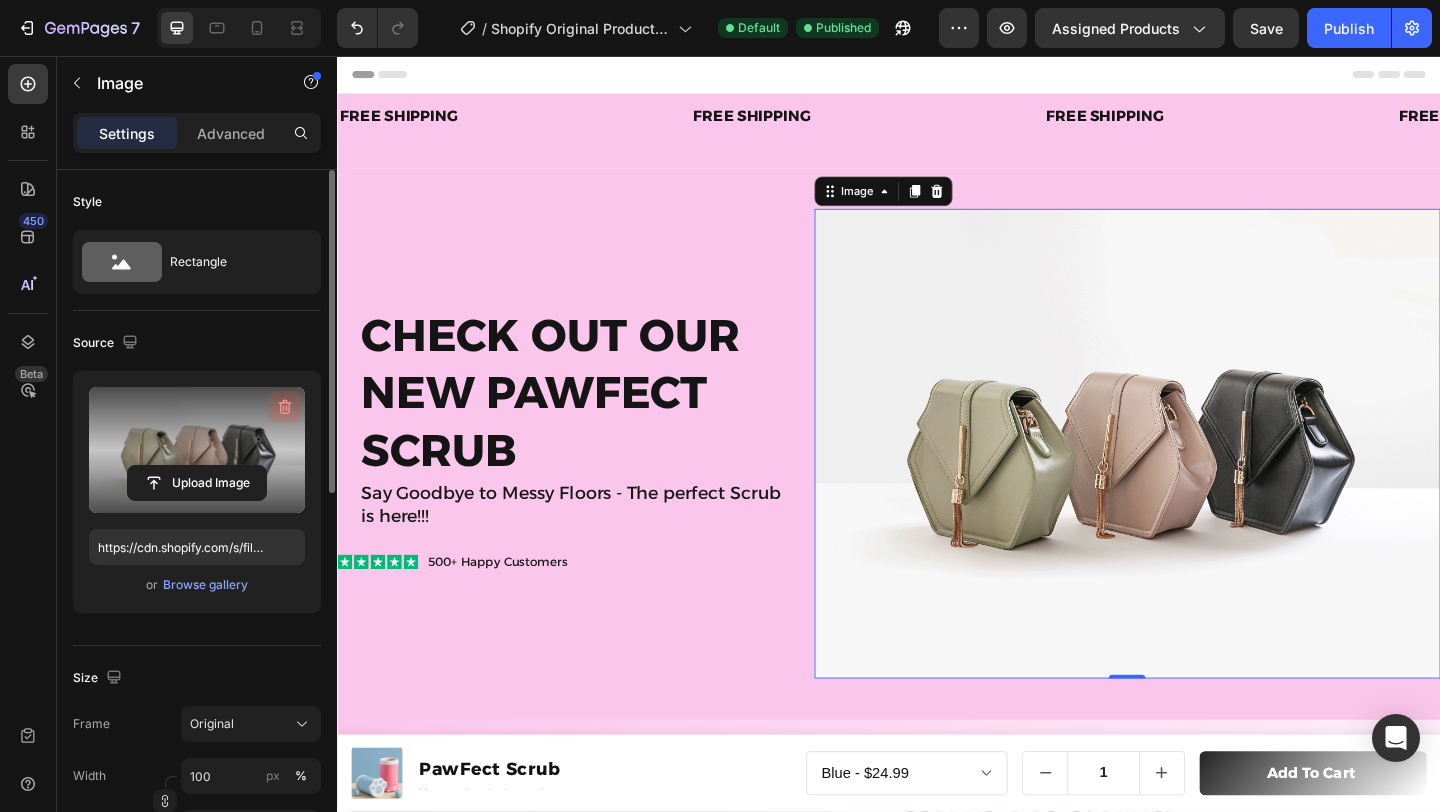 click 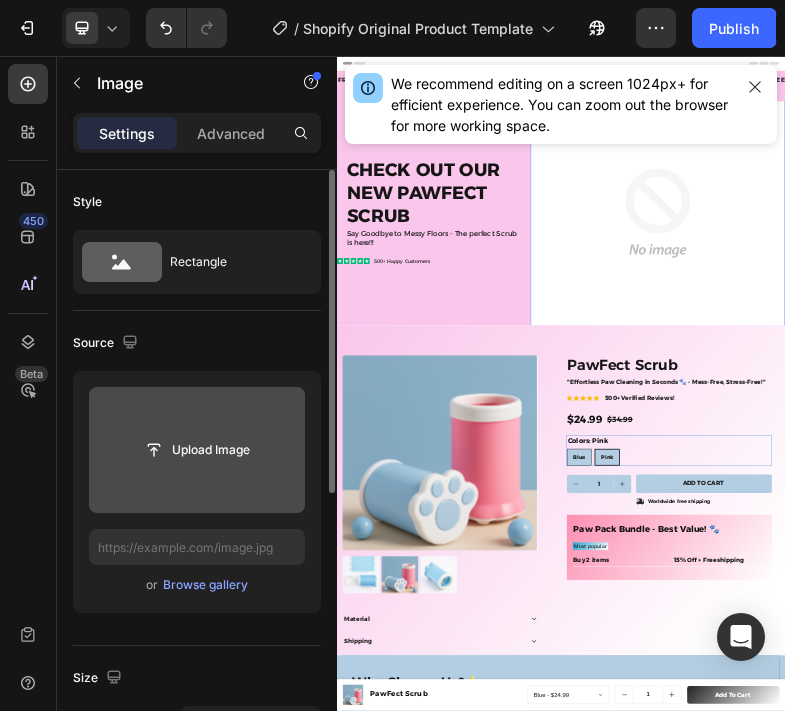 click at bounding box center (197, 450) 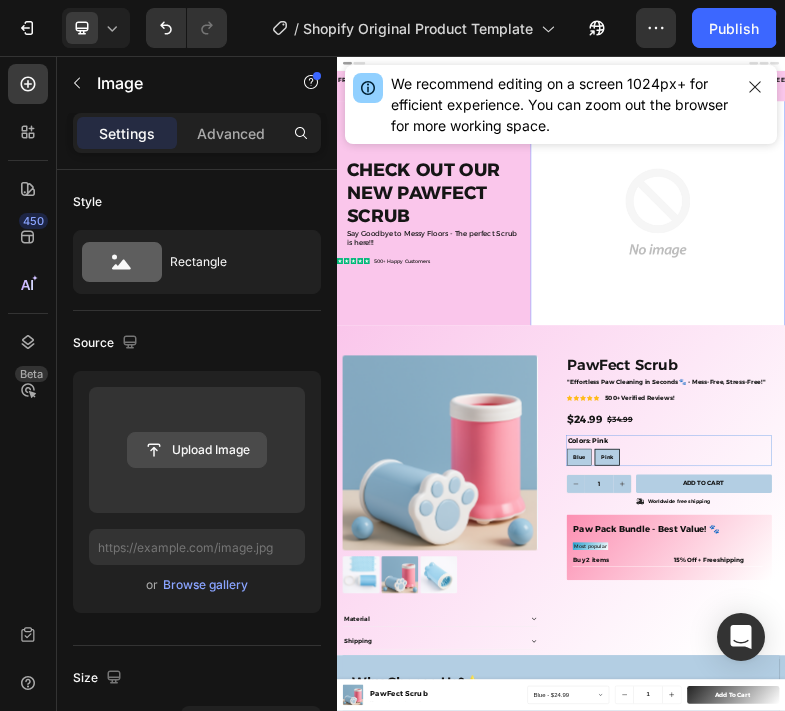 type on "https://cdn.shopify.com/s/files/1/0699/2507/7039/files/gempages_577777931212817084-e21fe6bf-a802-4dd8-96f5-a794431464b1.jpg" 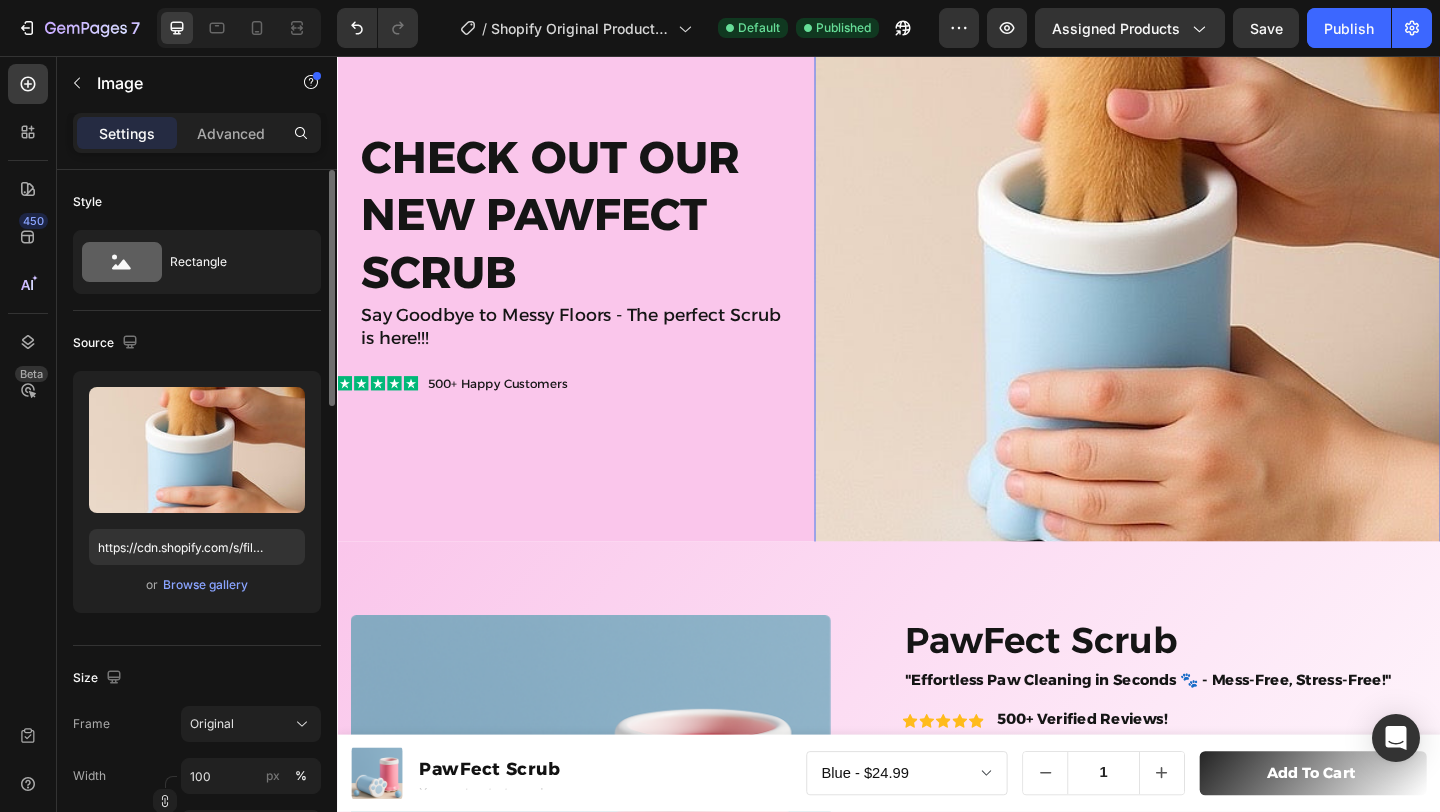 scroll, scrollTop: 196, scrollLeft: 0, axis: vertical 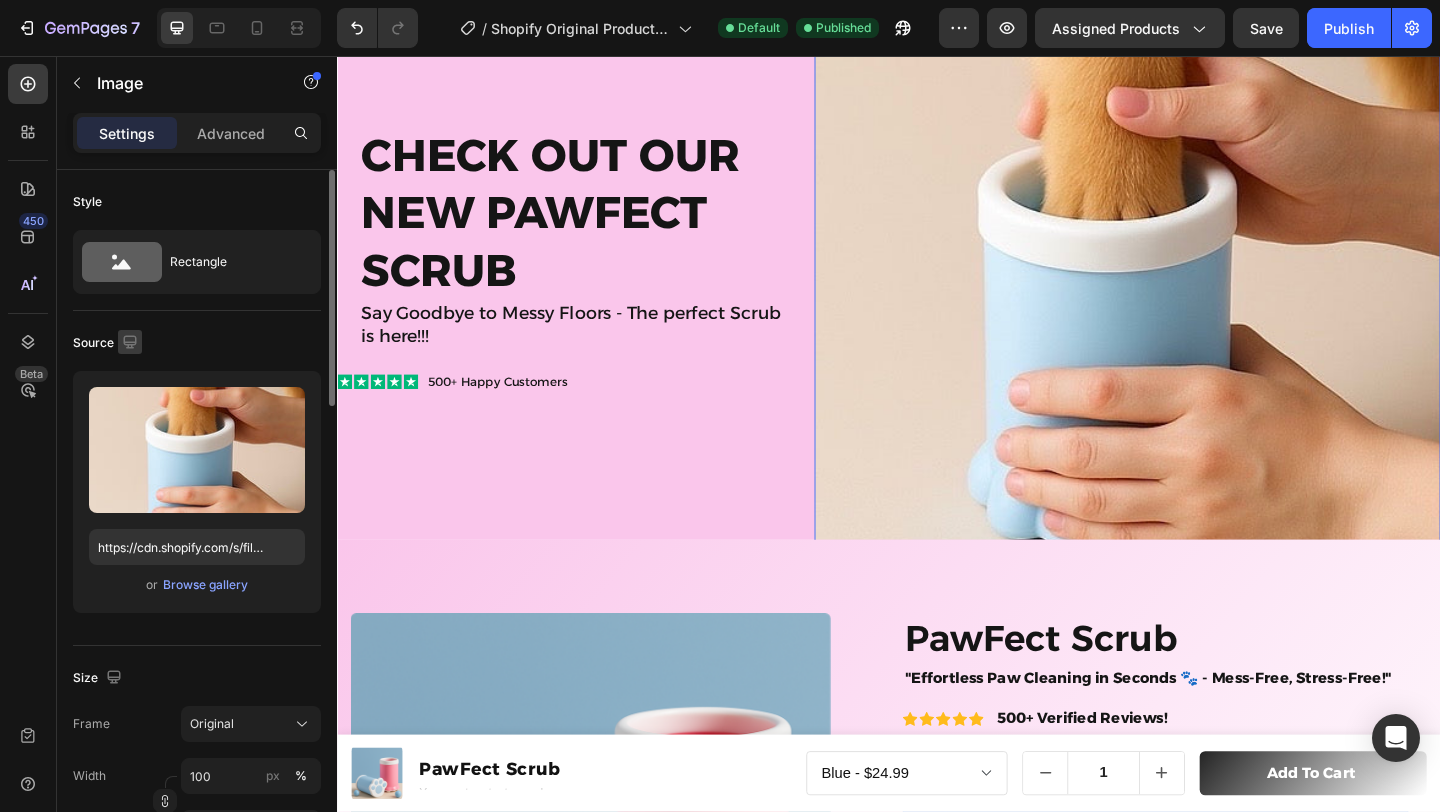 click at bounding box center [130, 342] 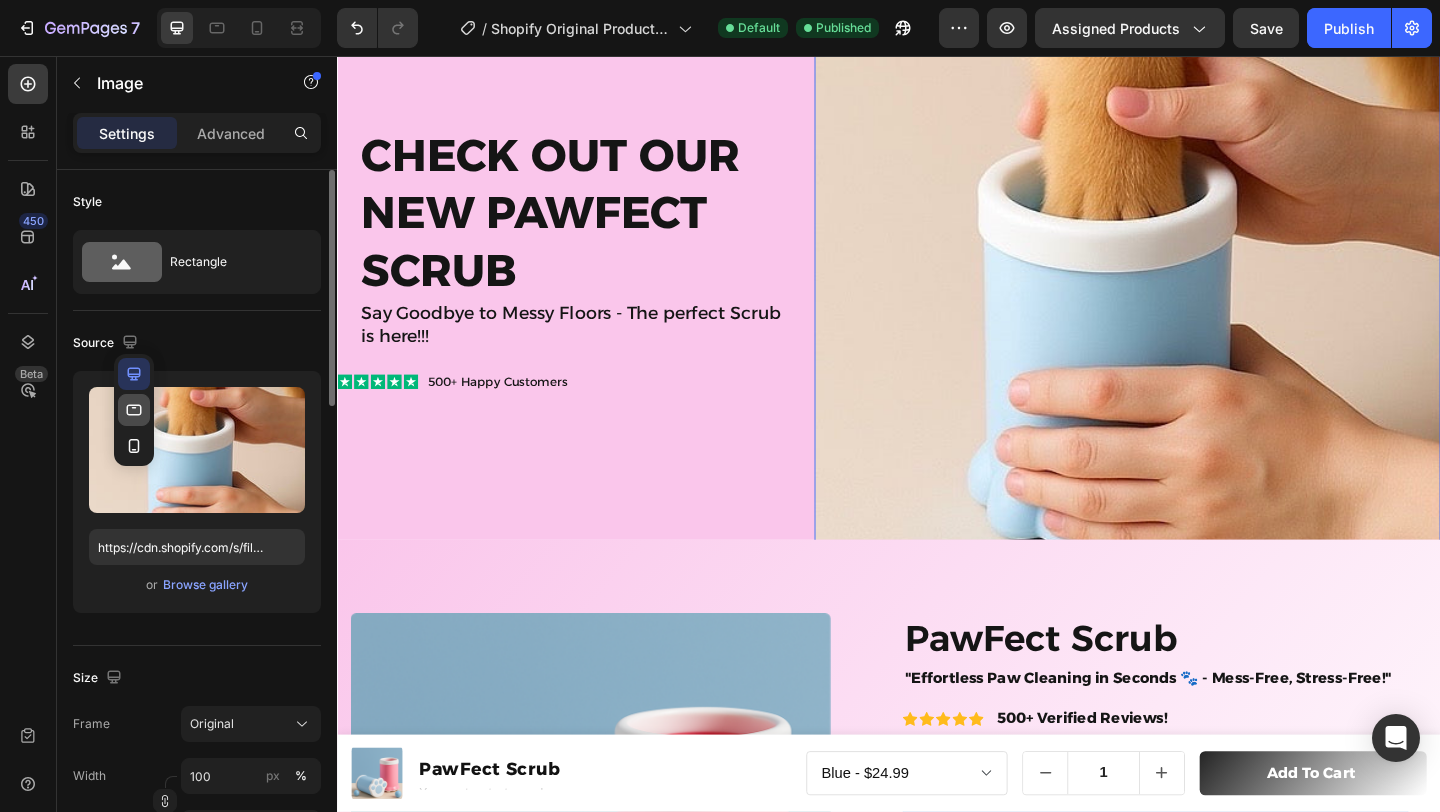click 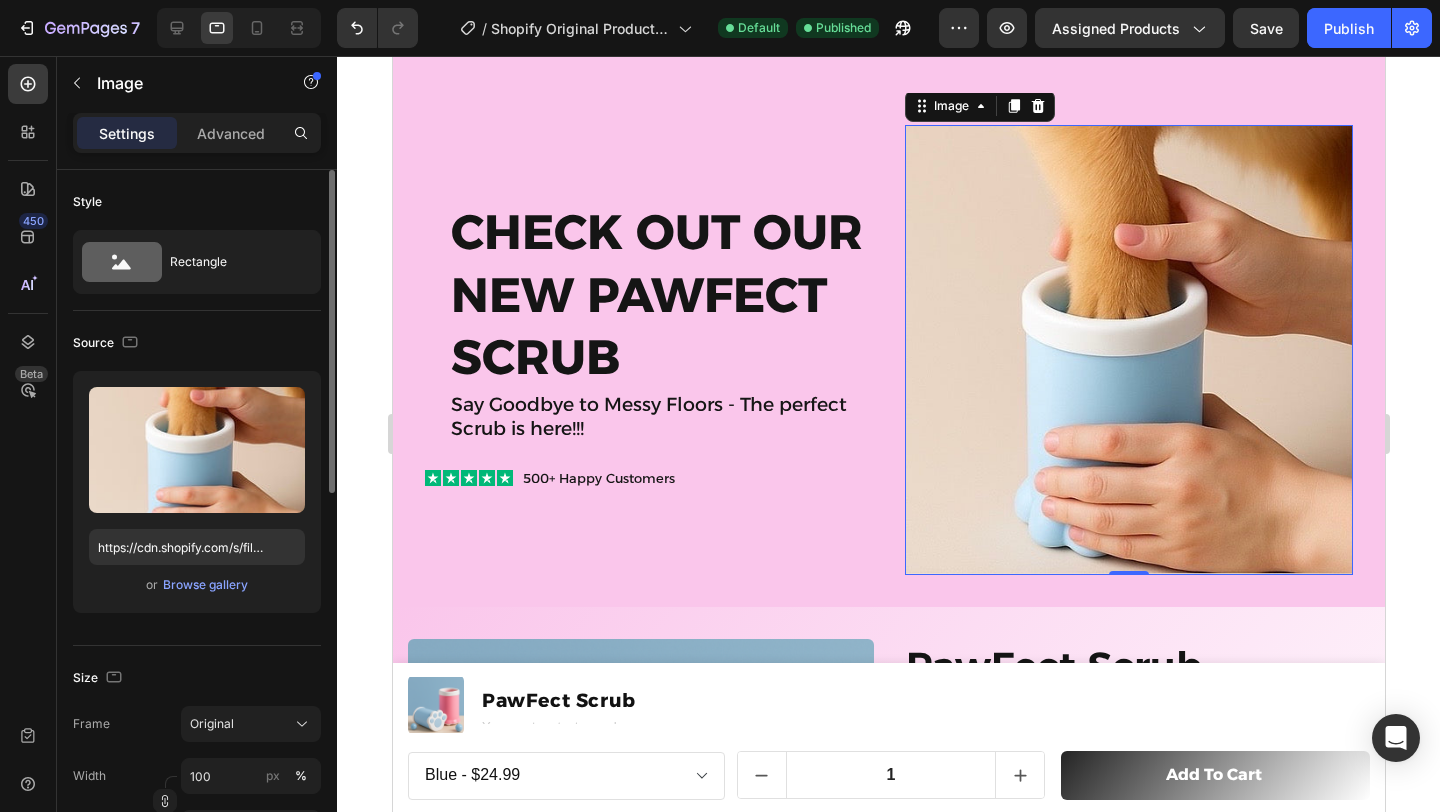 scroll, scrollTop: 84, scrollLeft: 0, axis: vertical 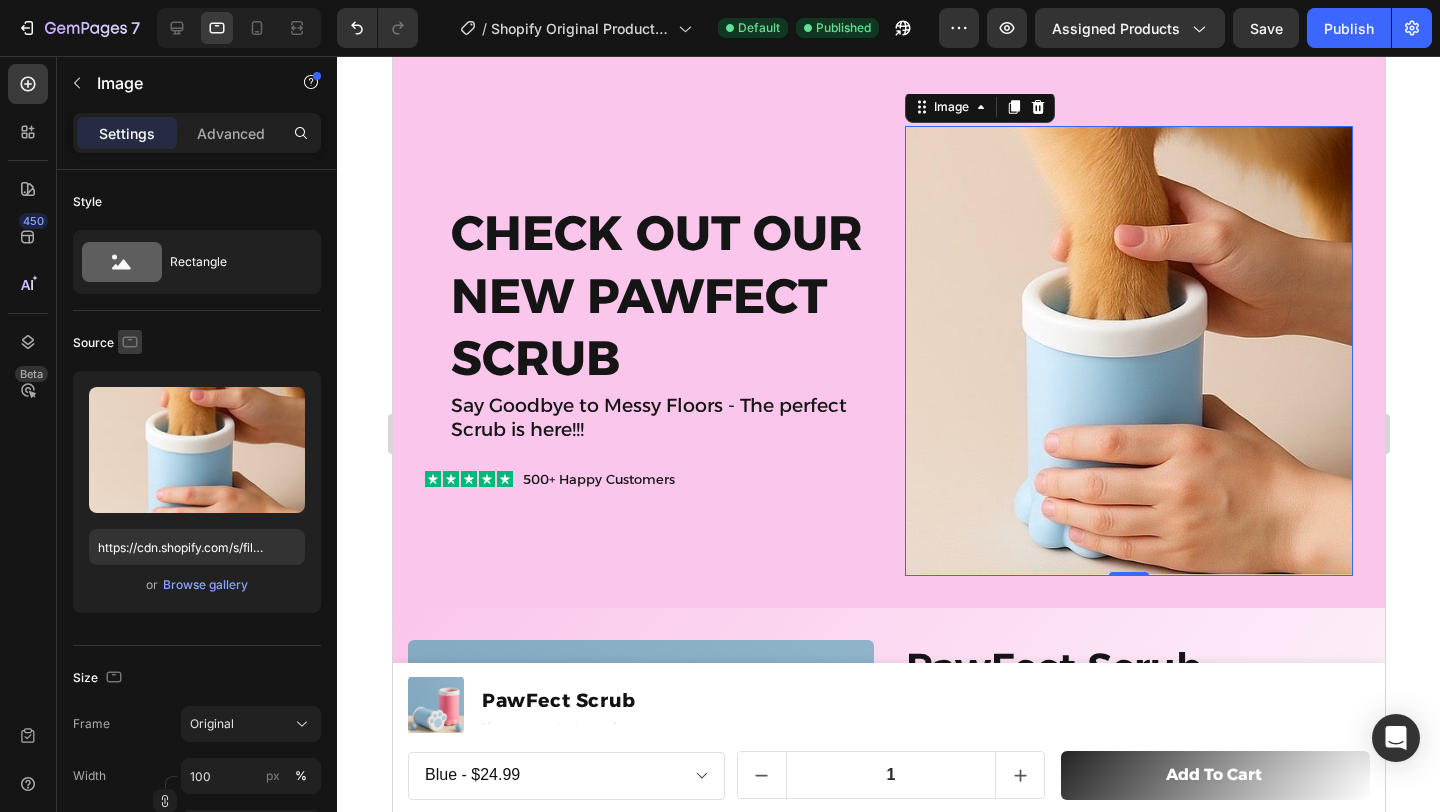 click 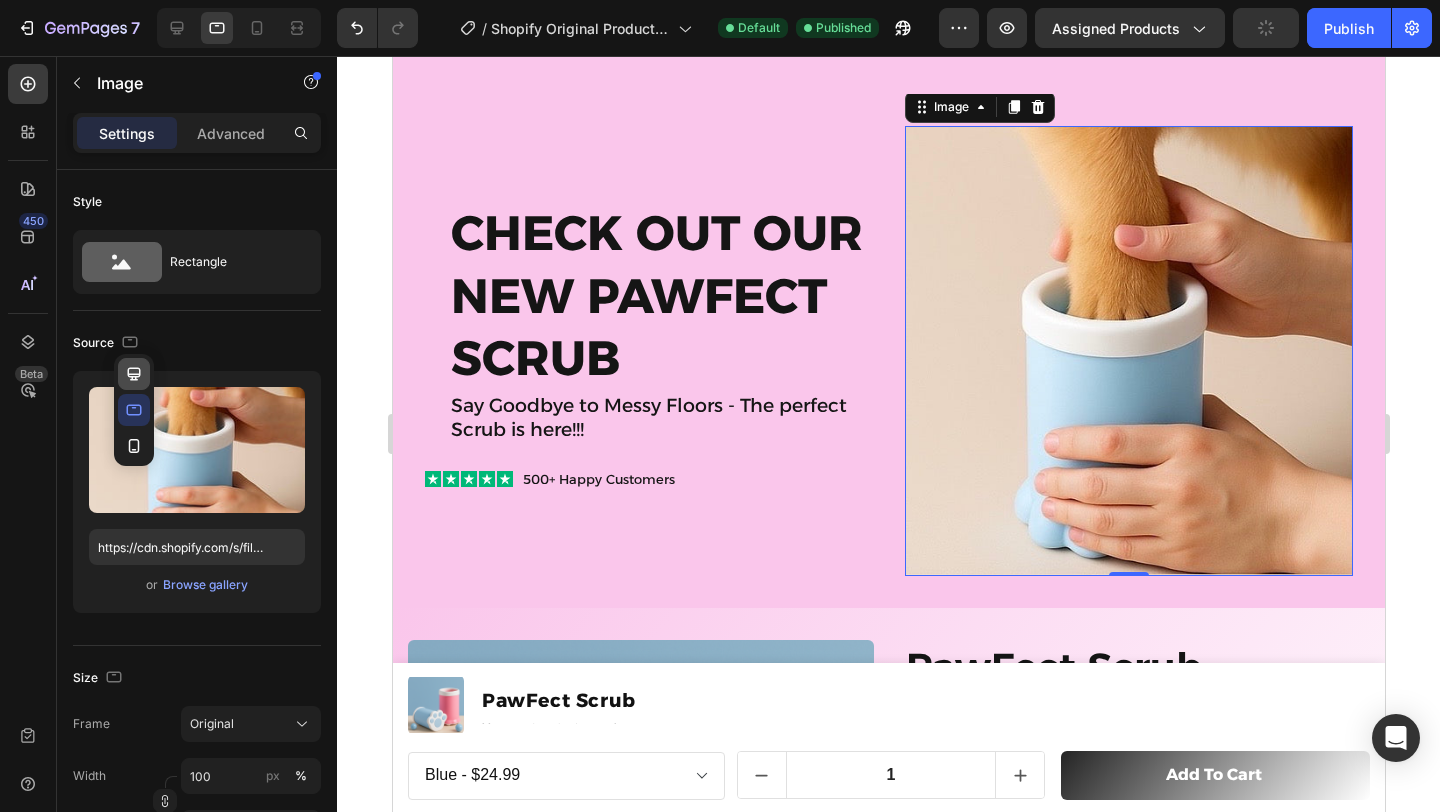 click 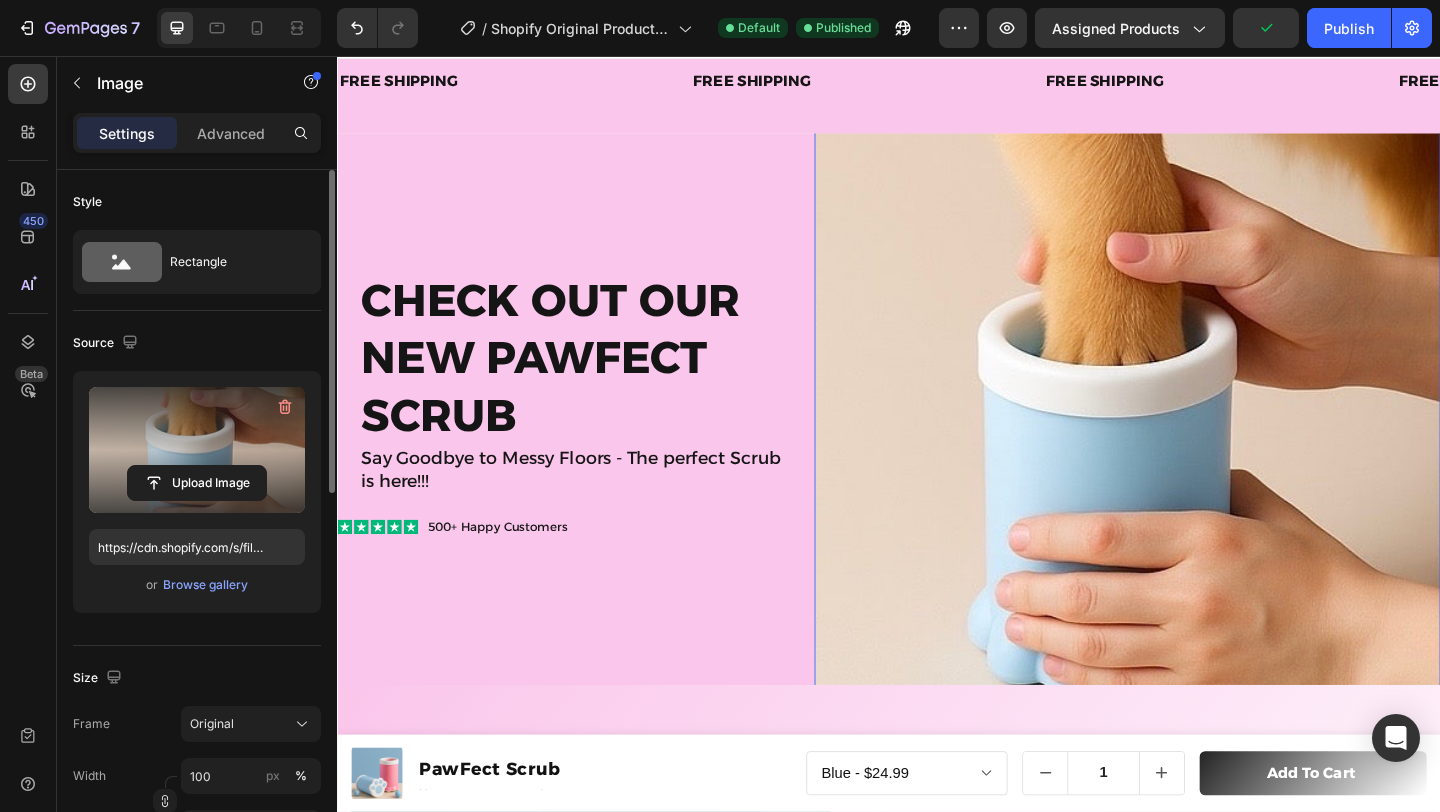scroll, scrollTop: 13, scrollLeft: 0, axis: vertical 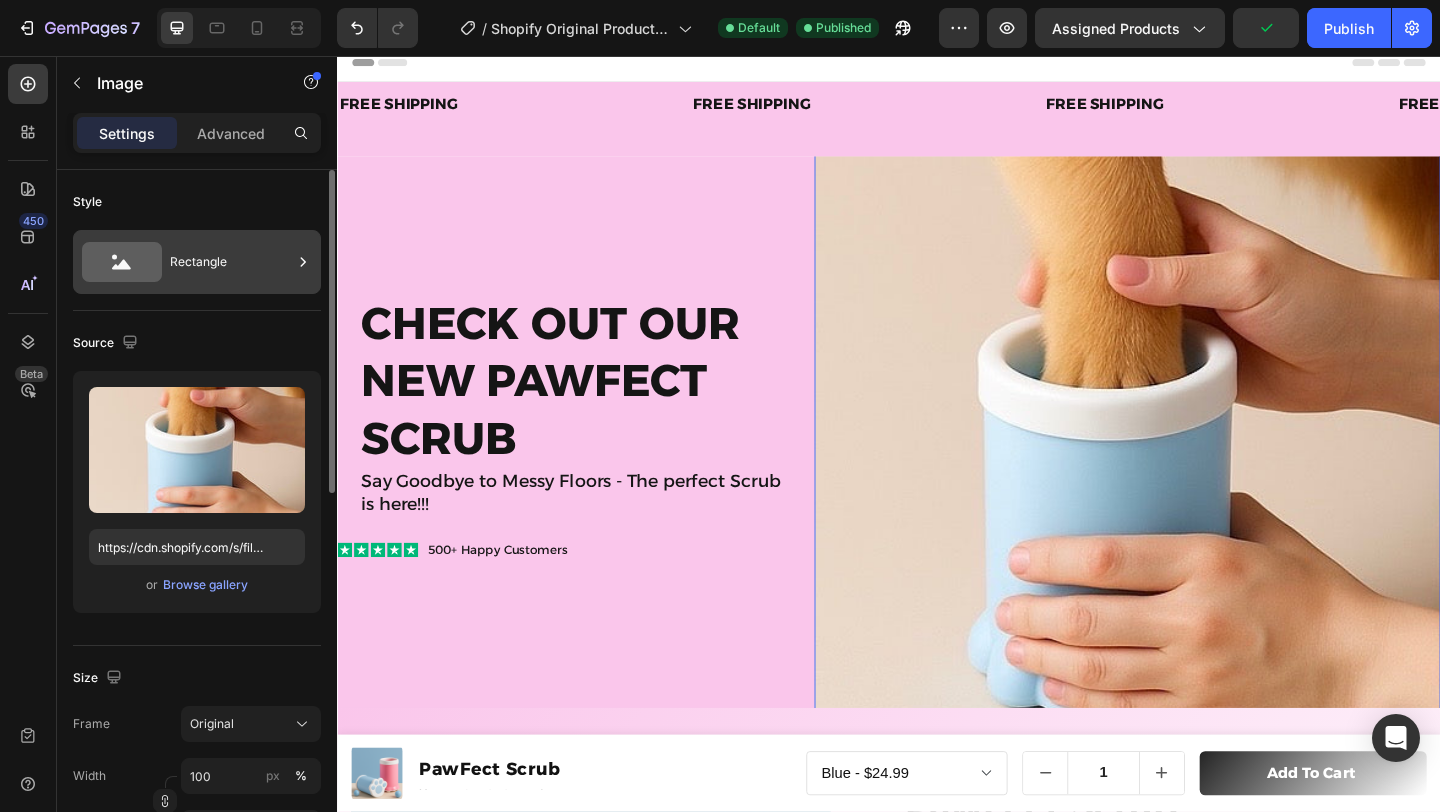 click 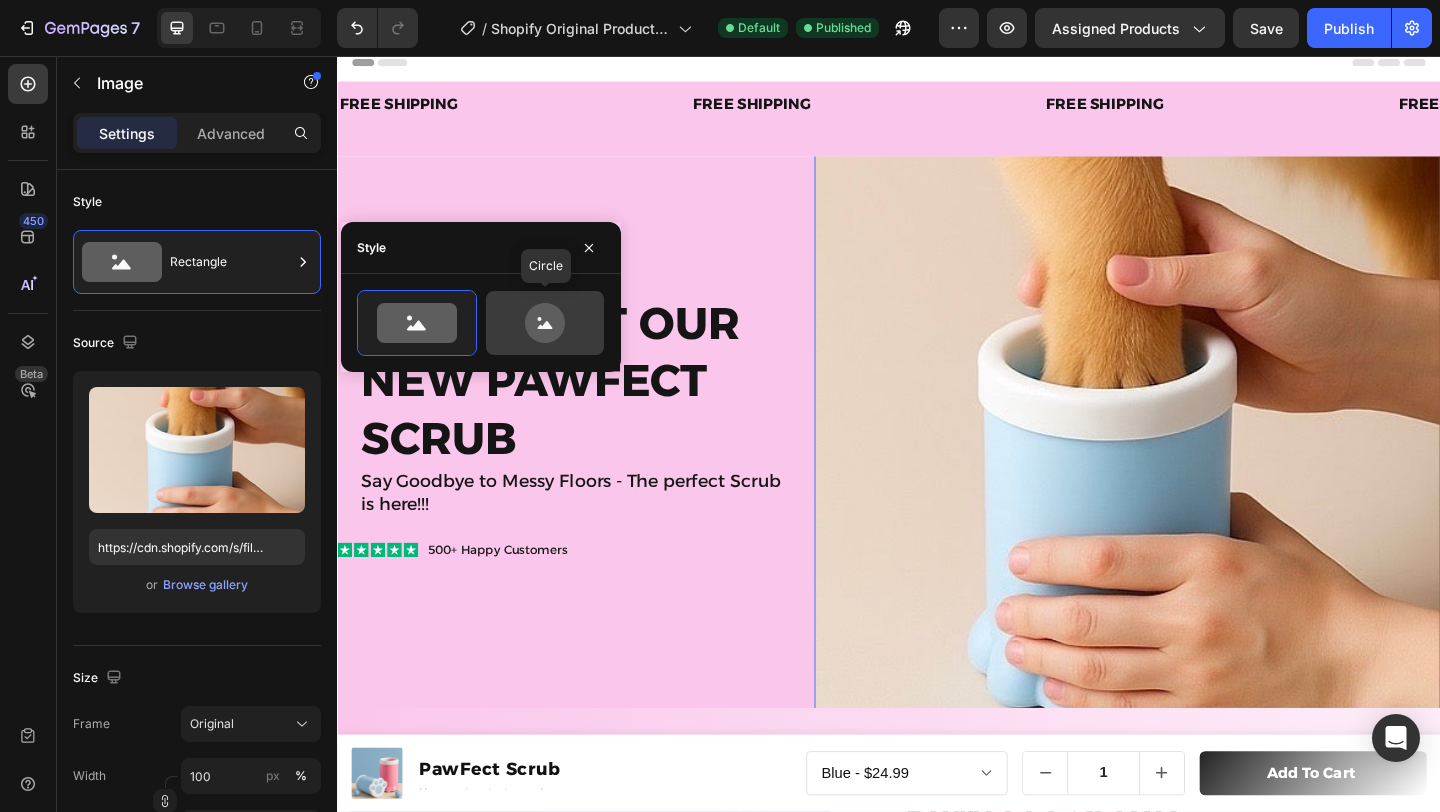 click 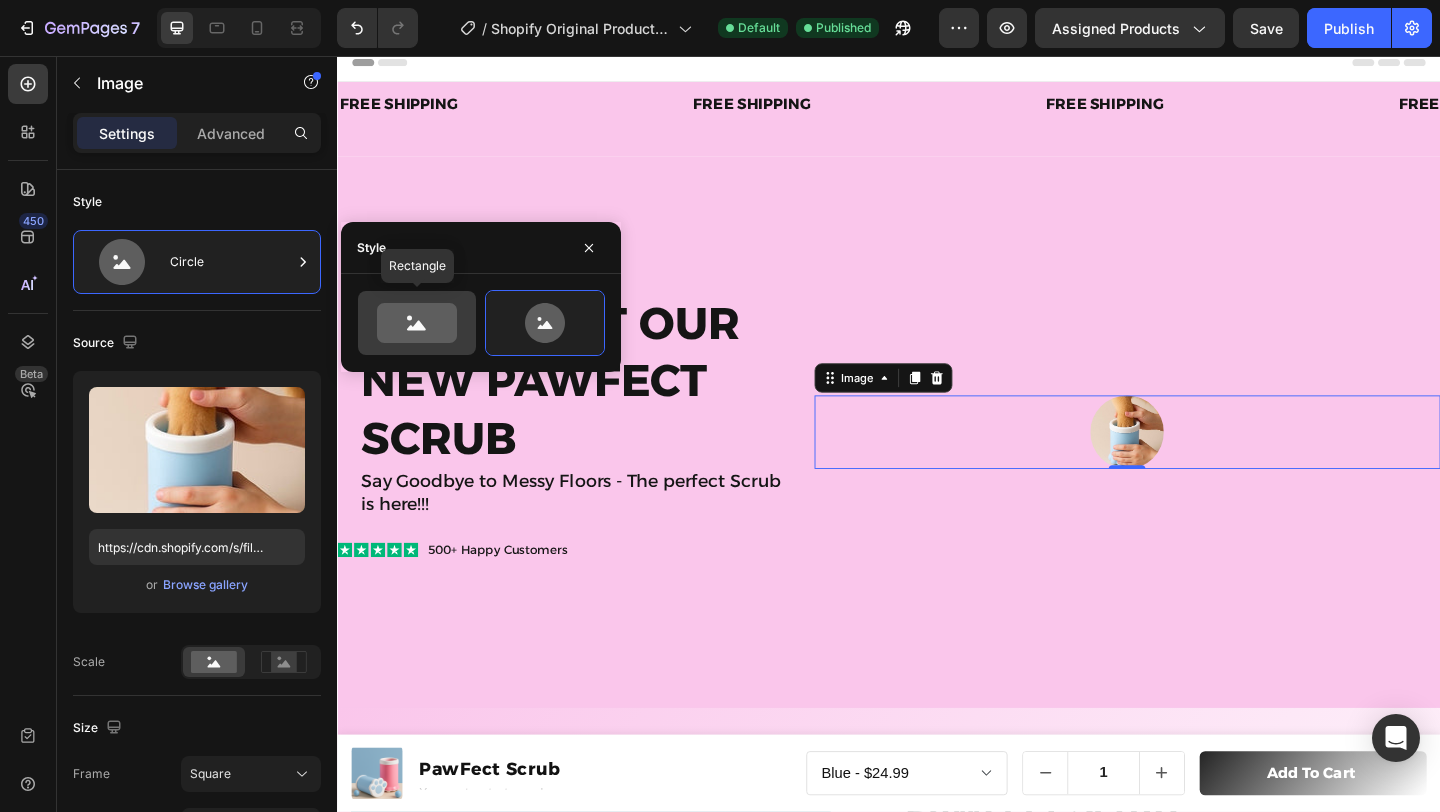 click 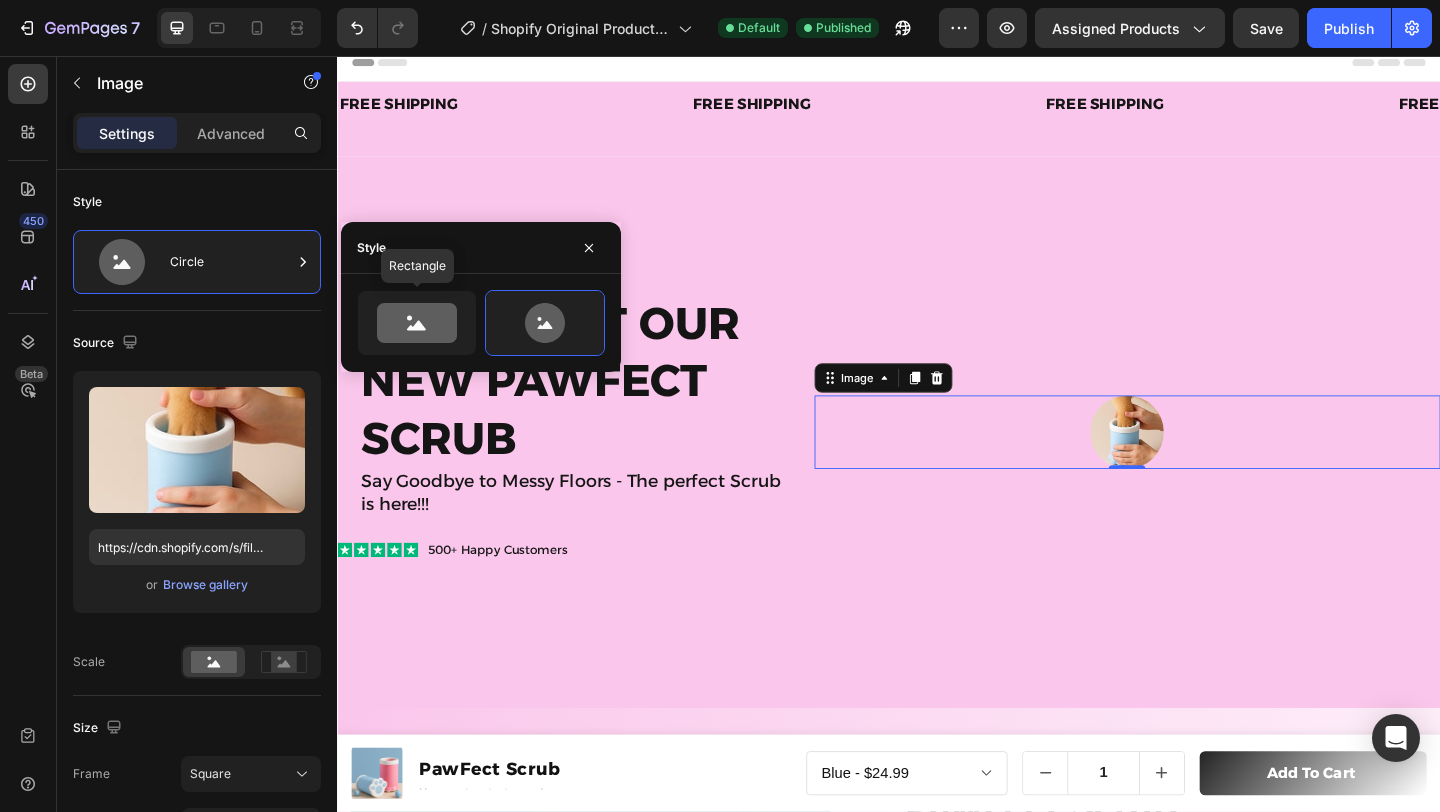 type on "100" 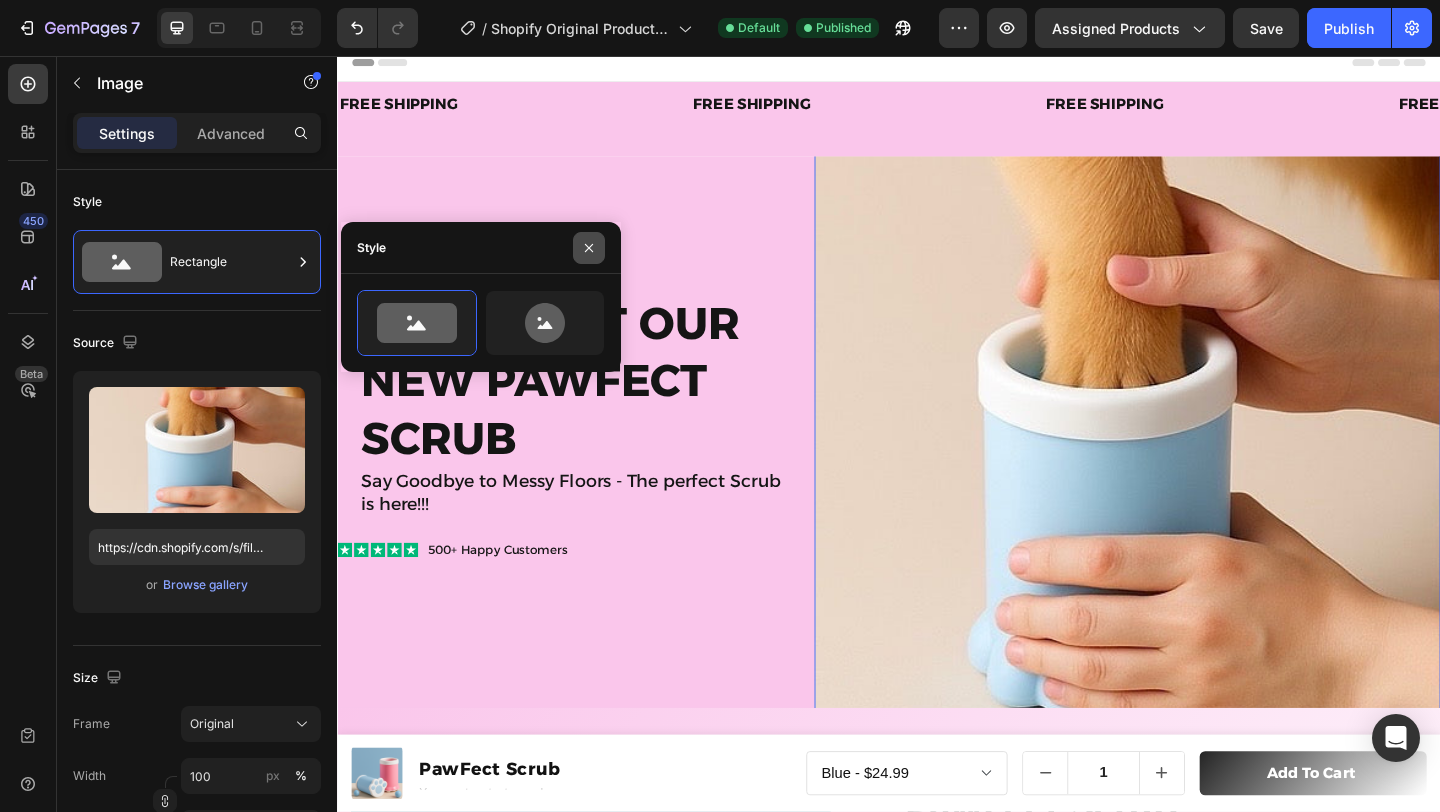 click 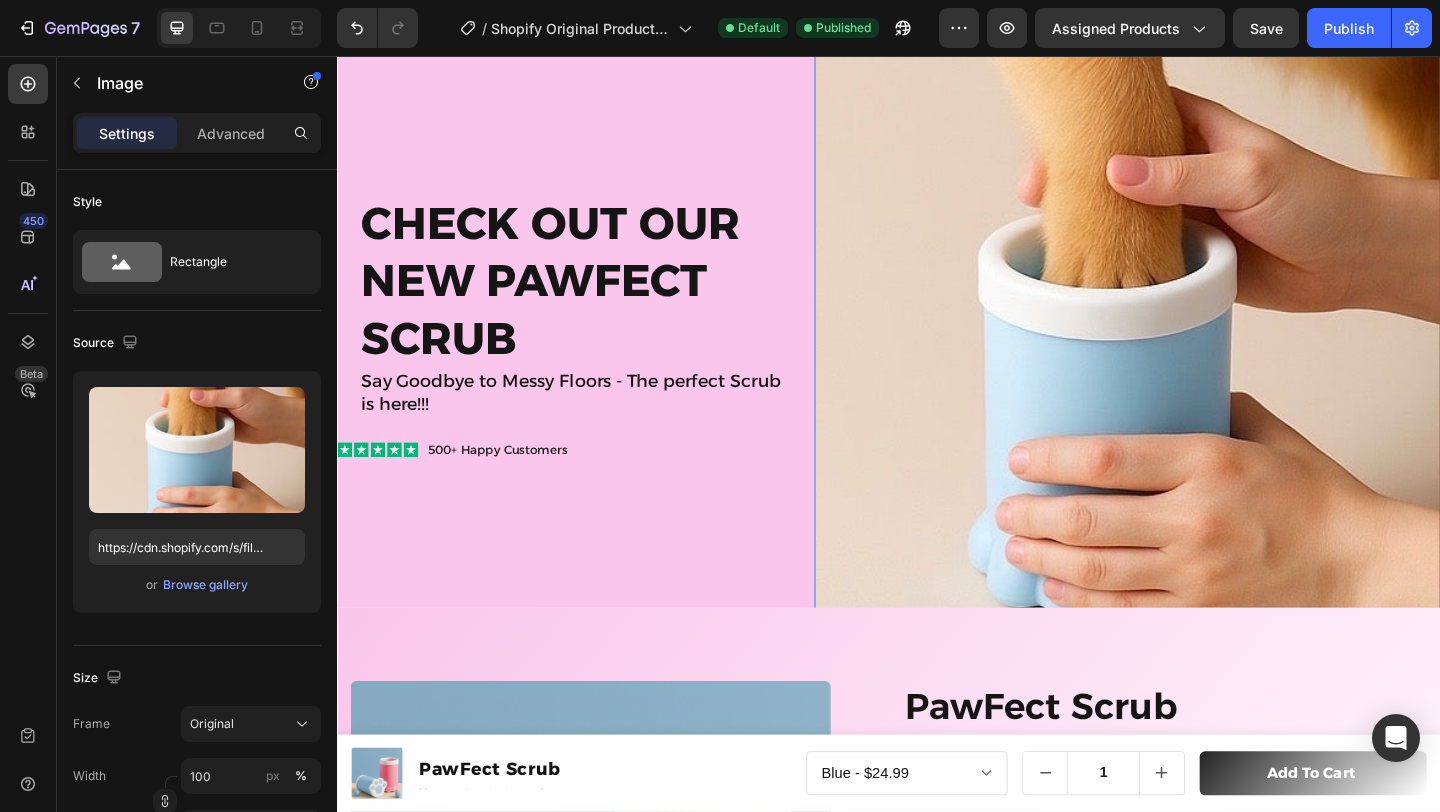 scroll, scrollTop: 123, scrollLeft: 0, axis: vertical 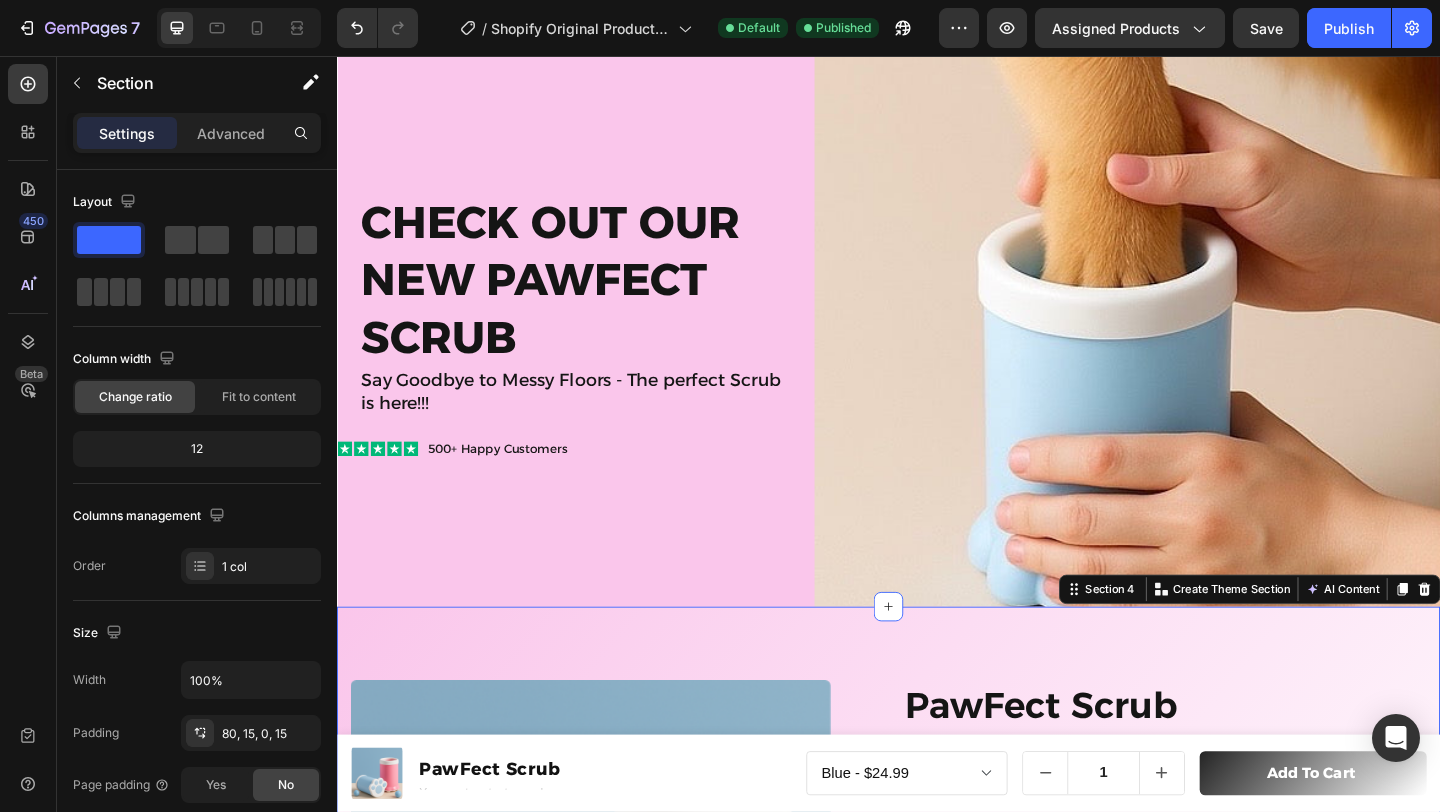 click on "Product Images
Material
Shipping Accordion Icon Icon Icon Icon Icon Icon List 2,500+ Verified Reviews! Text Block Row PawFect Scrub Product Title "Effortless Paw Cleaning in Seconds 🐾 - Mess-Free, Stress-Free!" Heading Icon Icon Icon Icon Icon Icon List 500+ Verified Reviews! Text Block Row $24.99 Product Price Product Price $34.99 Compare Price Compare Price 29% off Product Badge Row Colors: Pink Blue Blue Blue Pink Pink Pink Product Variants & Swatches Blue Blue     Blue Pink Pink     Pink Product Variants & Swatches
1
Product Quantity Row Add to cart Add to Cart
Icon Worldwide free shipping Text Block Row Row Paw Pack Bundle - Best Value! 🐾 Text Block Row Most popular Text Block Buy 2 items Text Block 15% Off + Freeshipping Text Block Row Row Row Product Section 4   You can create reusable sections Create Theme Section AI Content Write with GemAI What would you like to describe here? Tone and Voice Persuasive Product Show more Generate" at bounding box center (937, 1097) 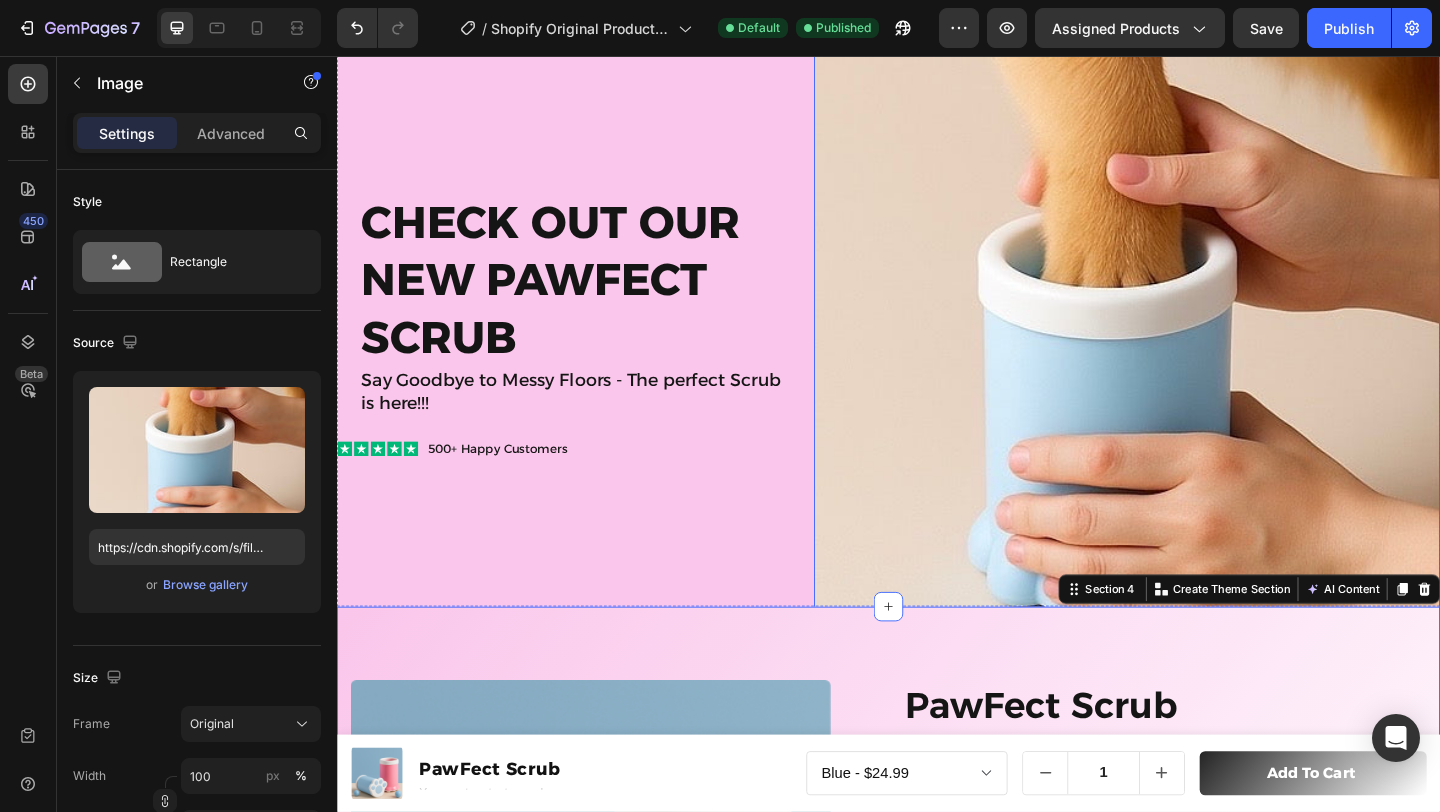 click at bounding box center (1196, 354) 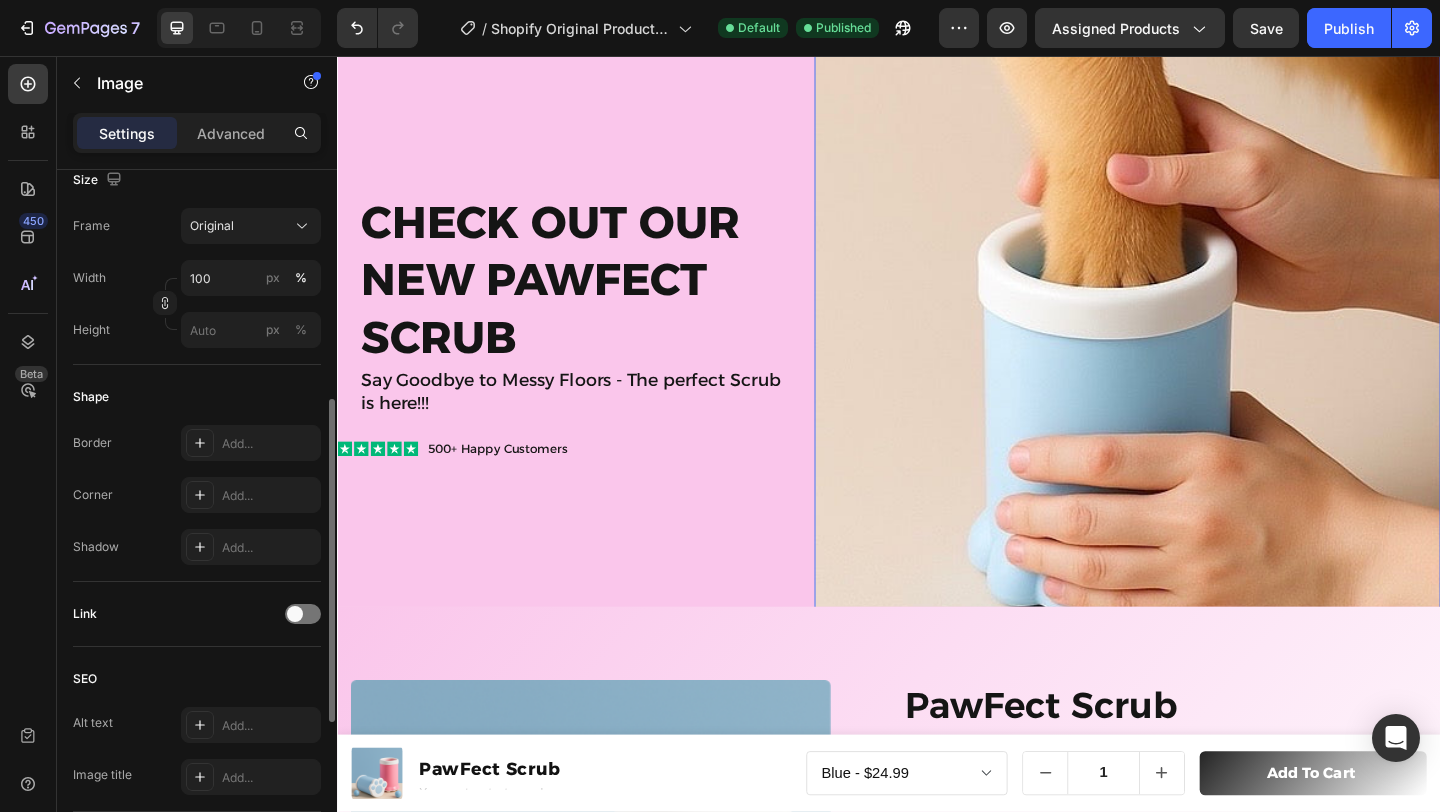 scroll, scrollTop: 483, scrollLeft: 0, axis: vertical 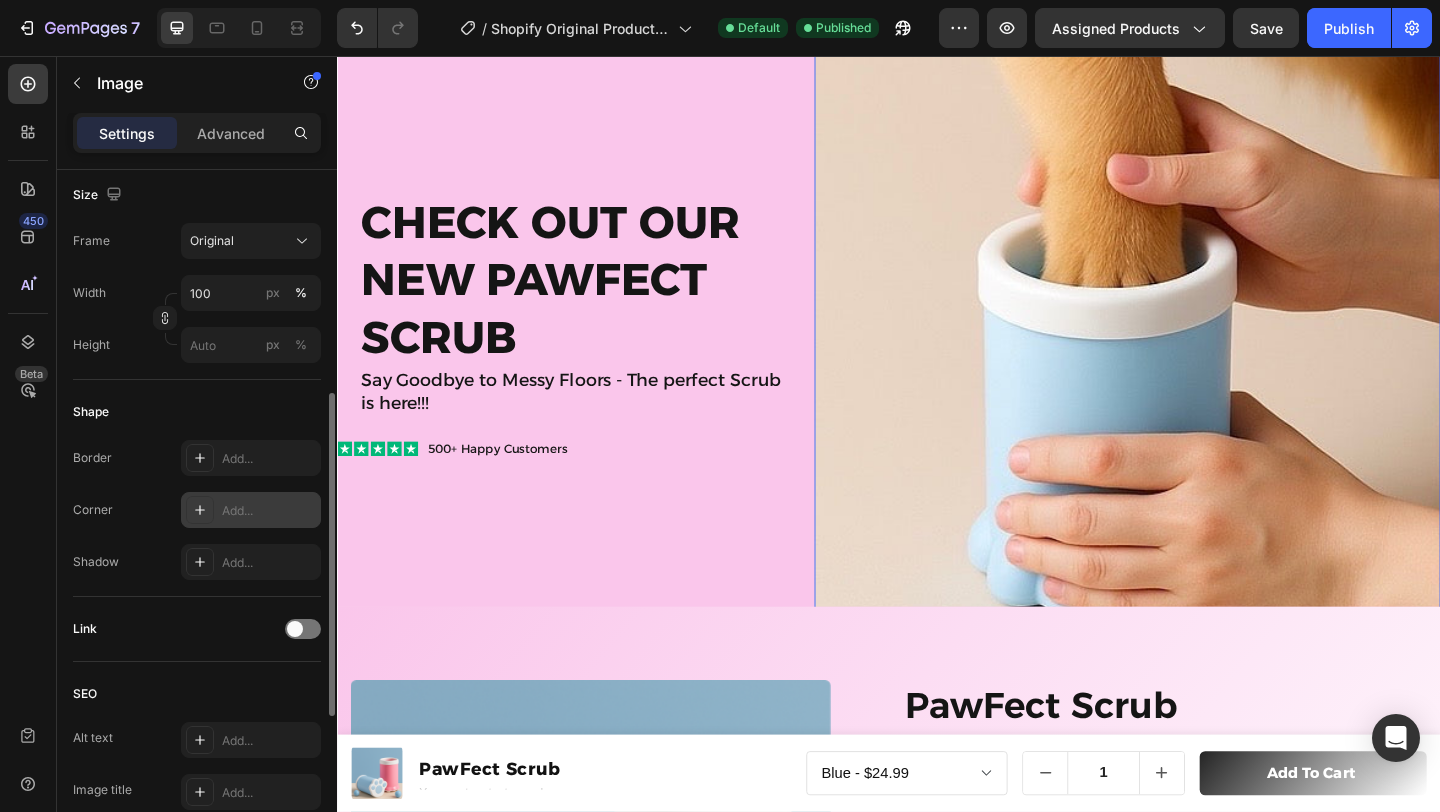 click on "Add..." at bounding box center [269, 511] 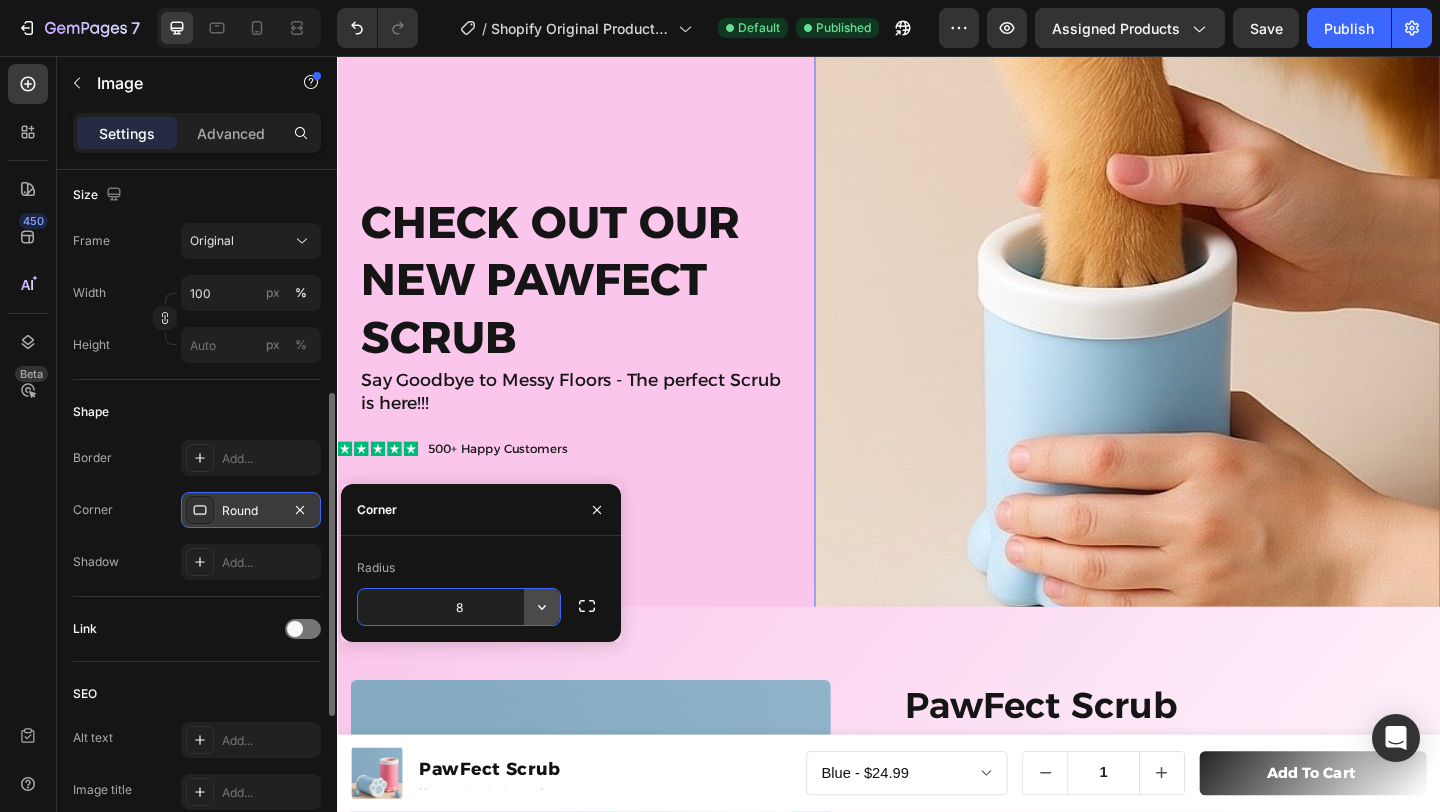 click 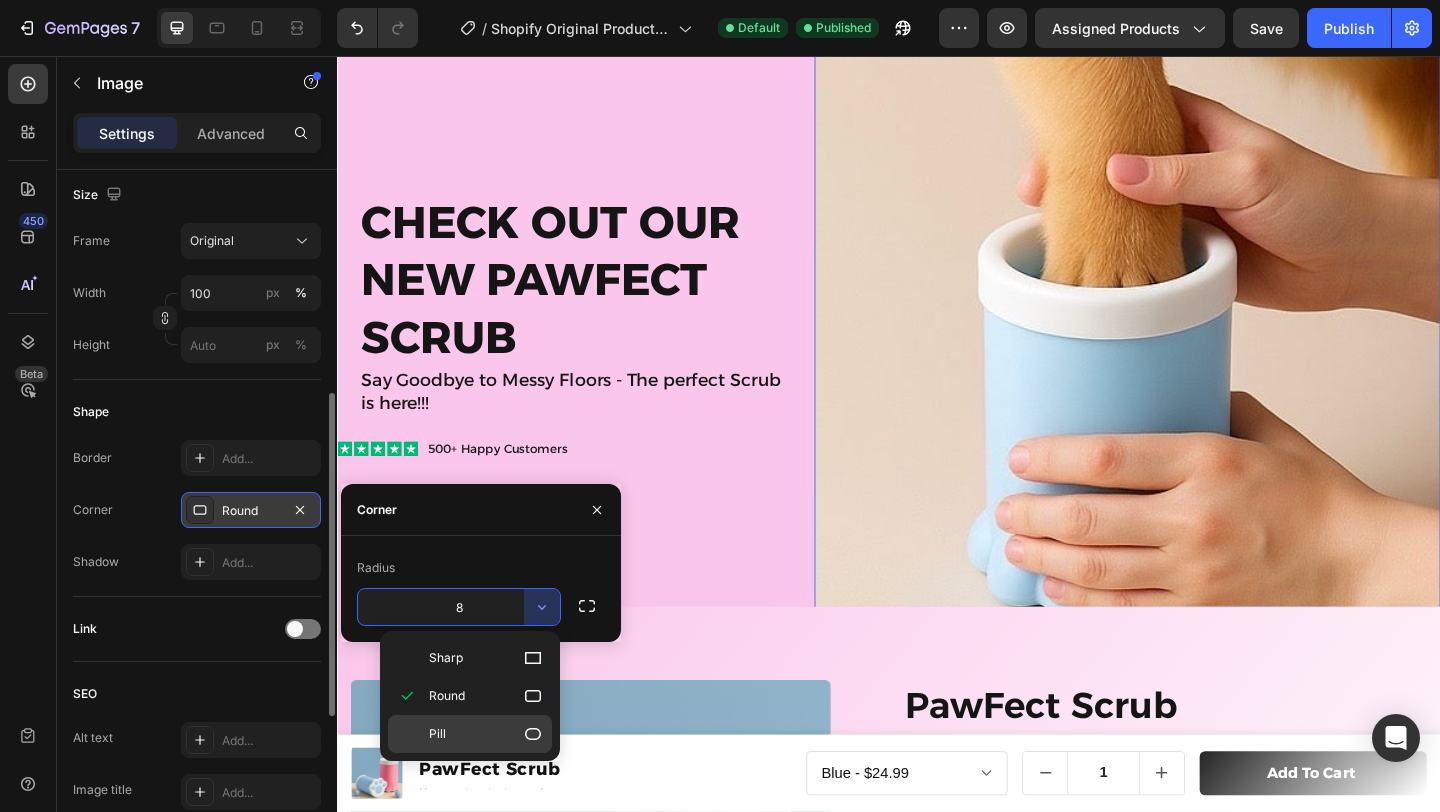 click 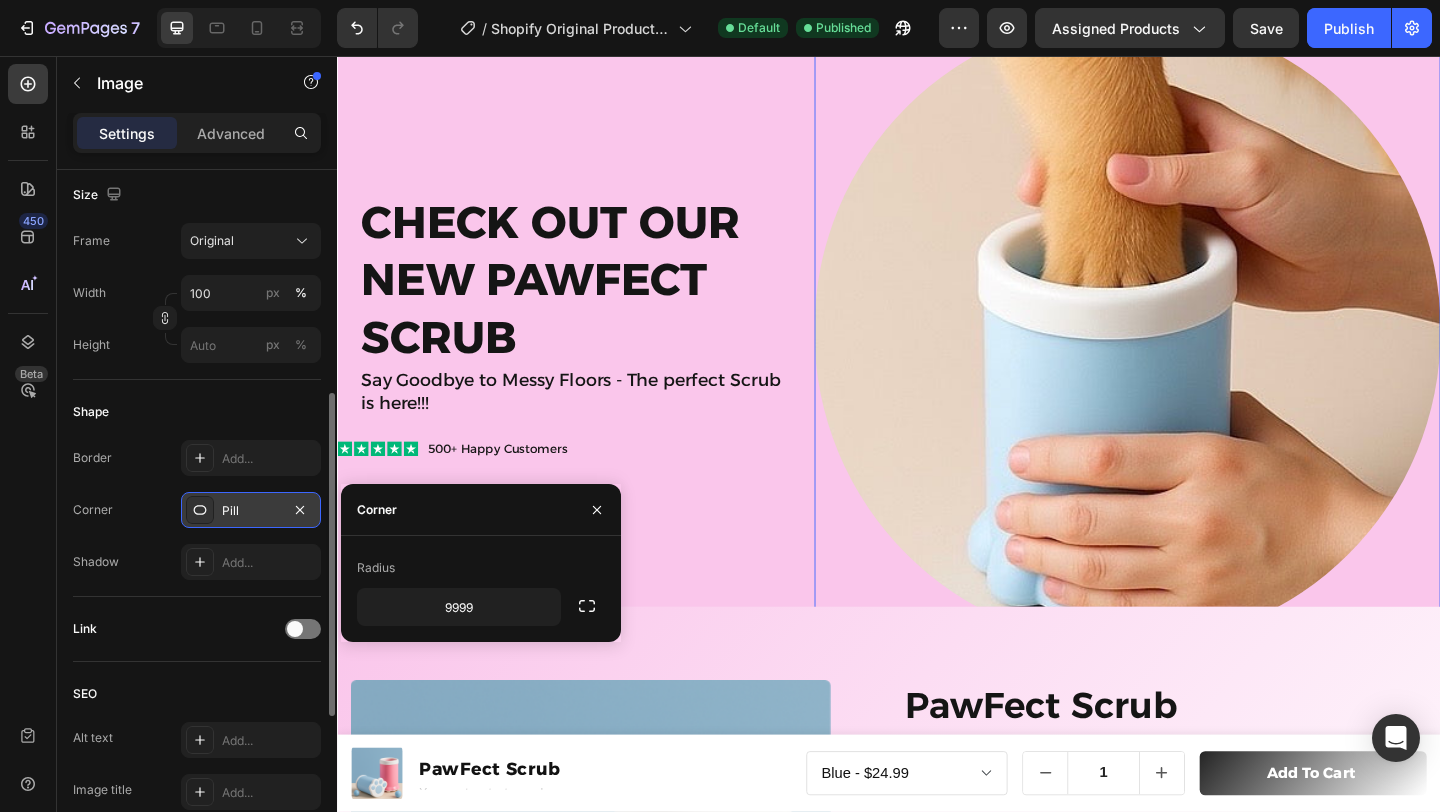 click at bounding box center [597, 509] 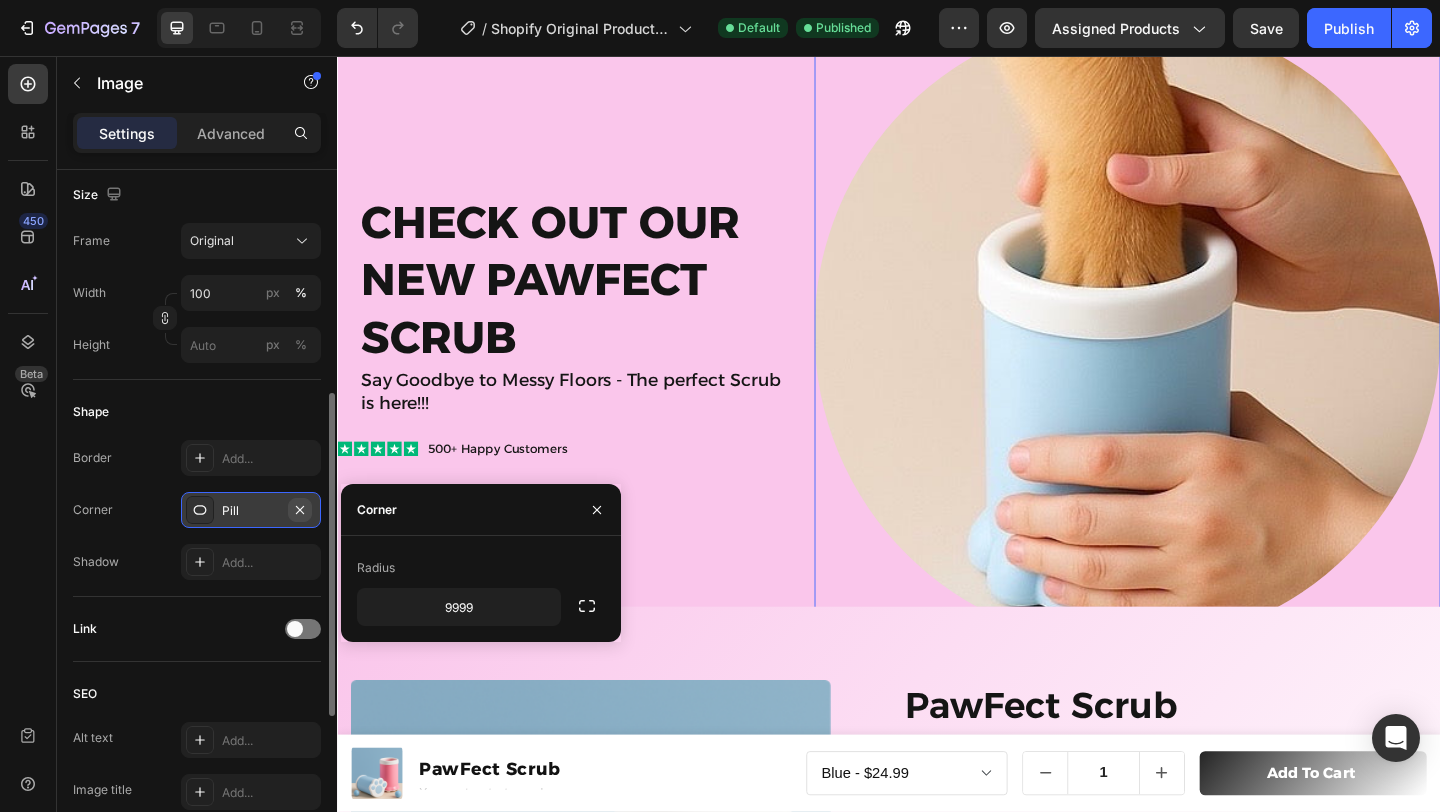 click 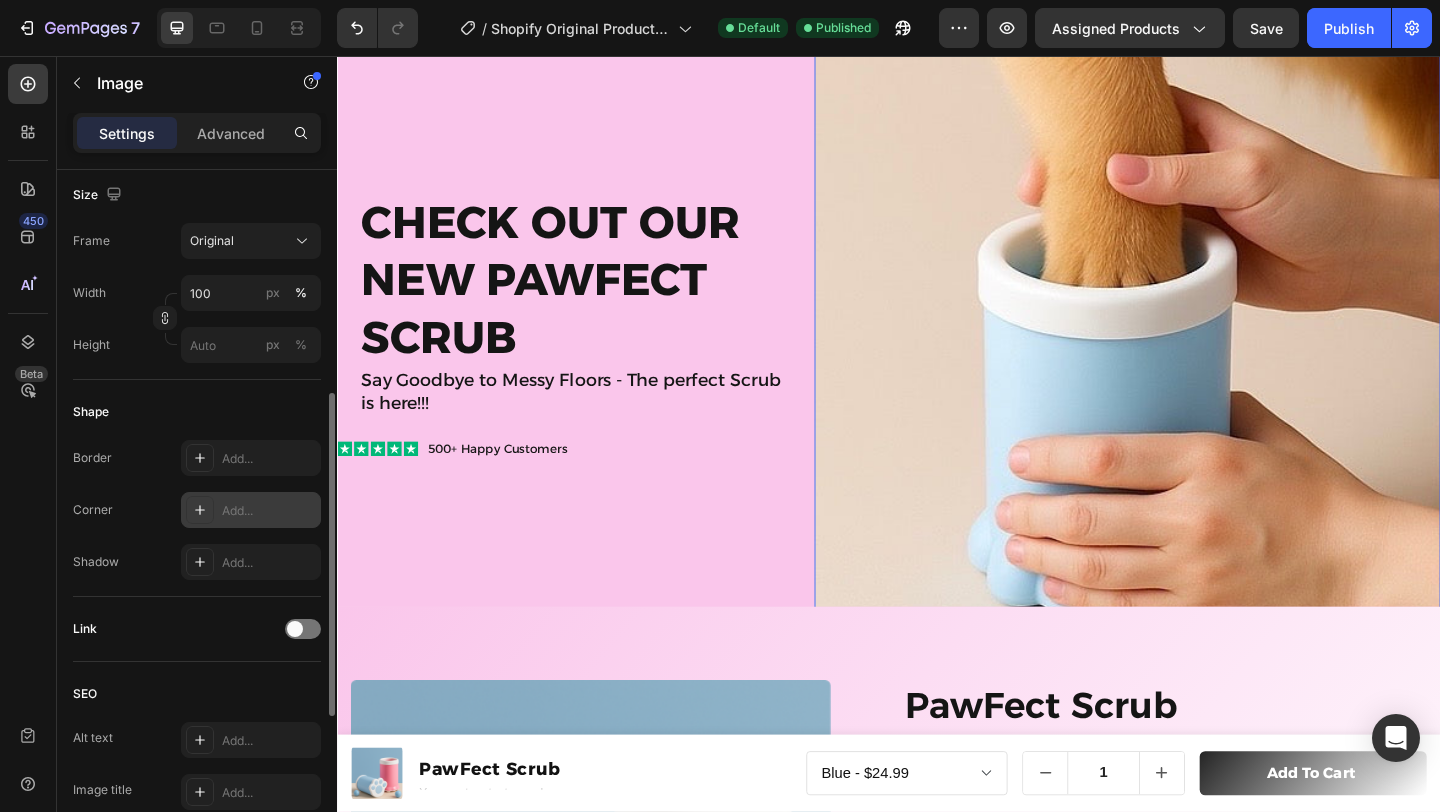 click on "Add..." at bounding box center [269, 511] 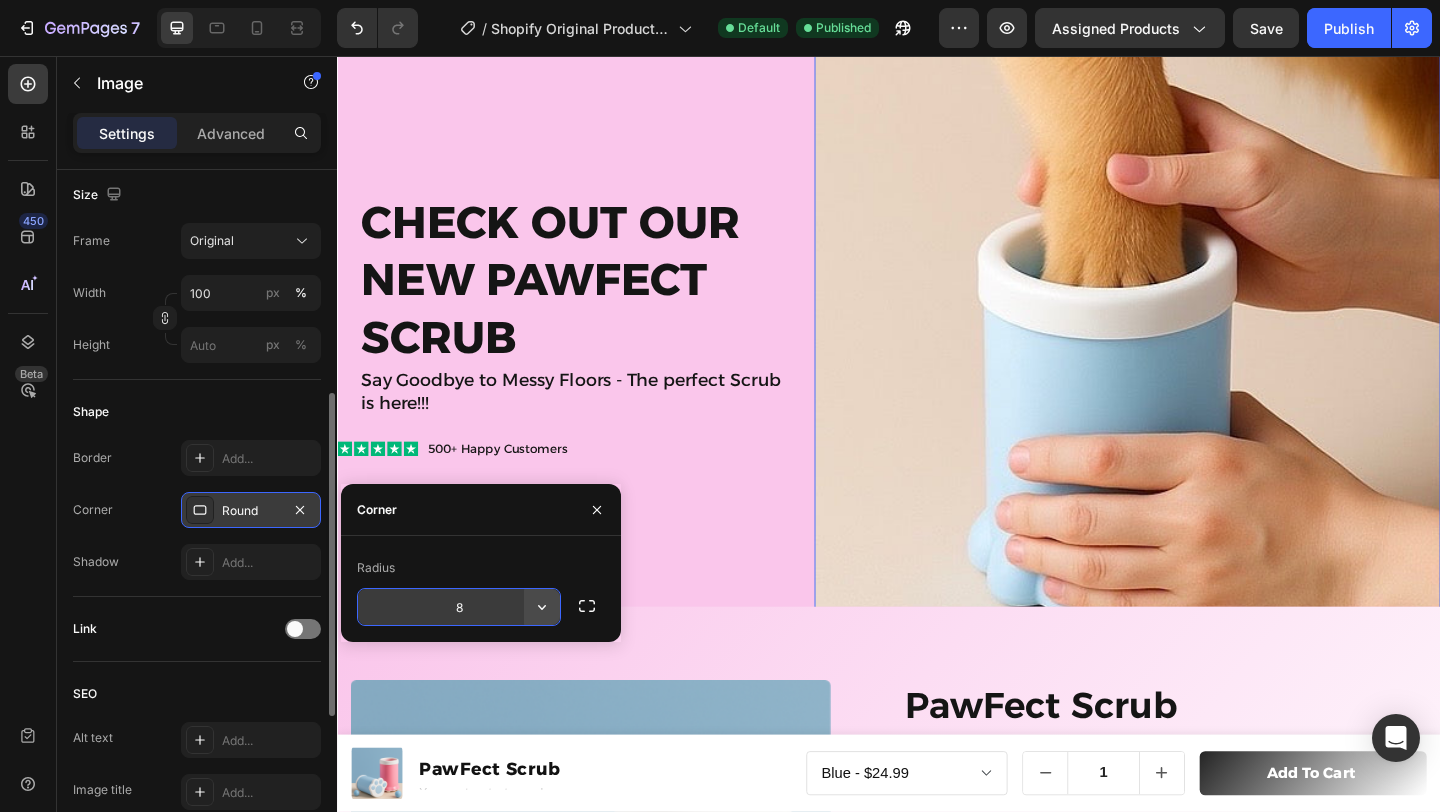click 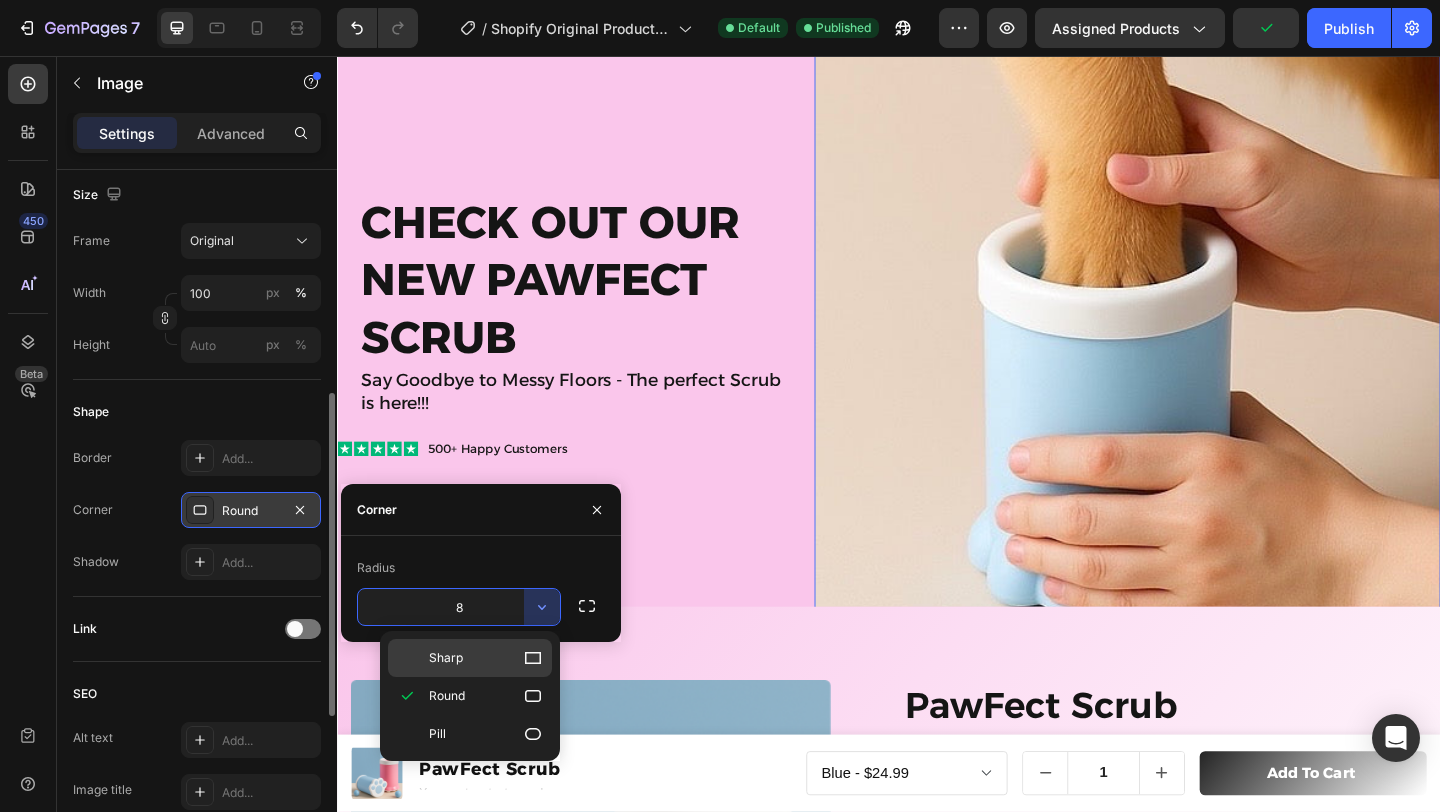 click on "Sharp" at bounding box center (486, 658) 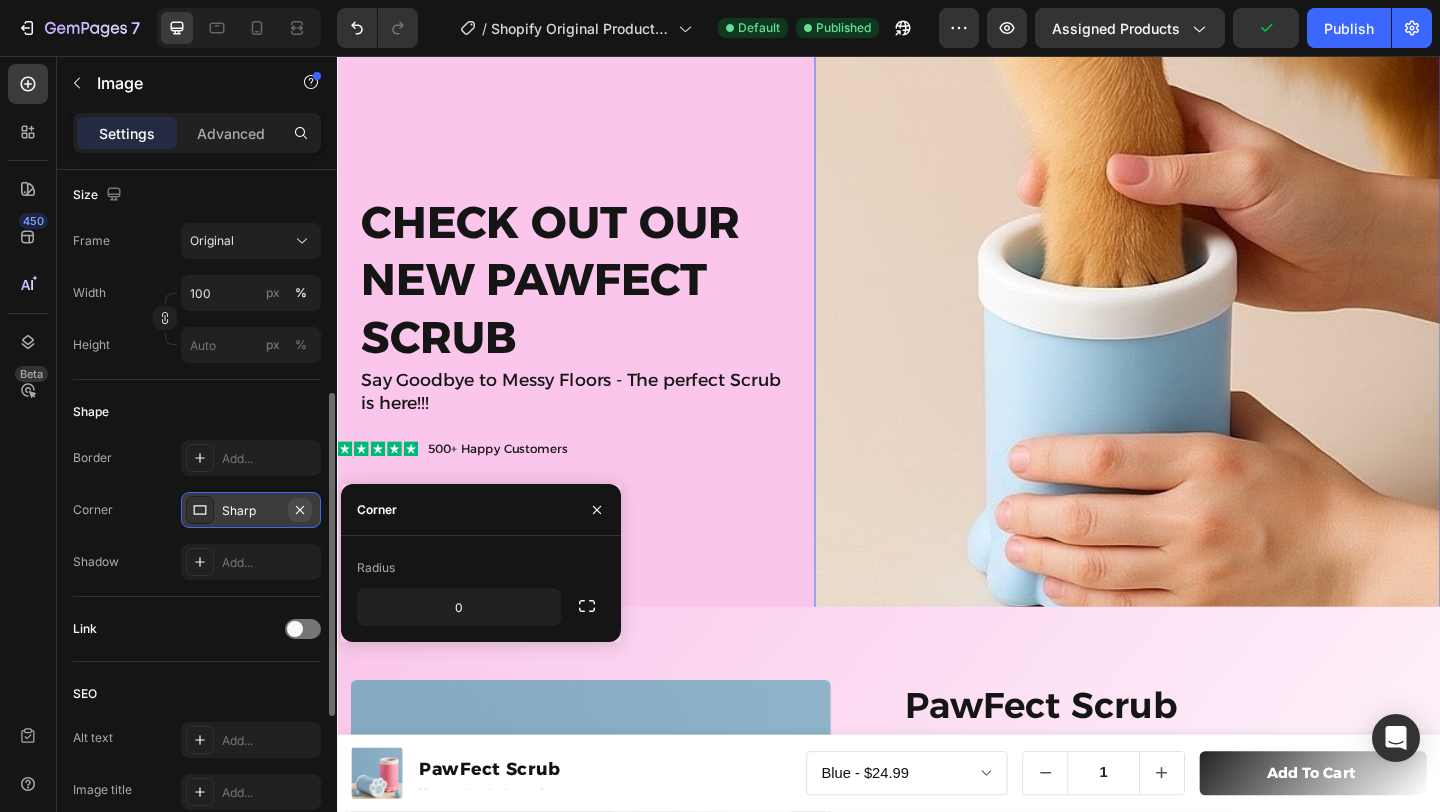 click 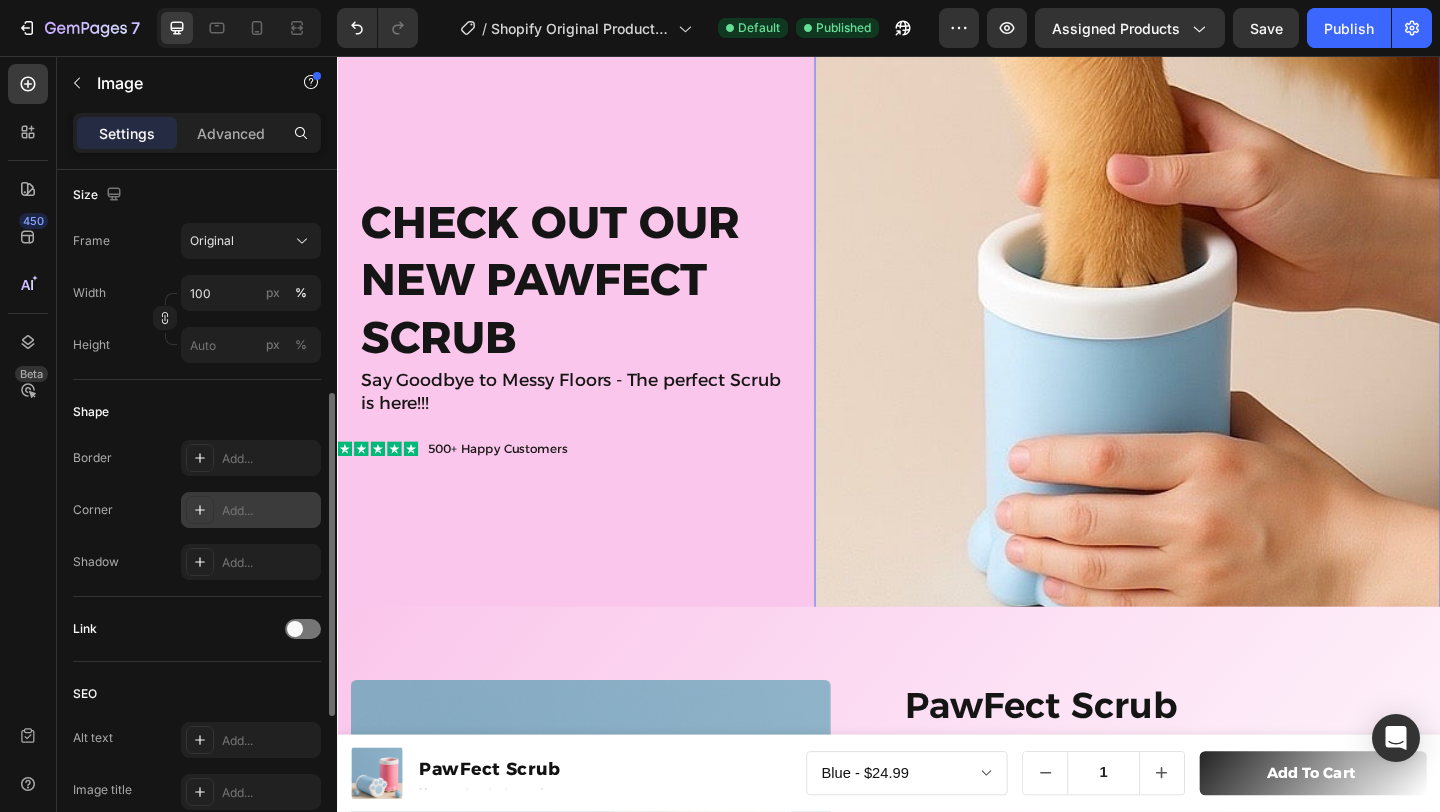 click at bounding box center [200, 510] 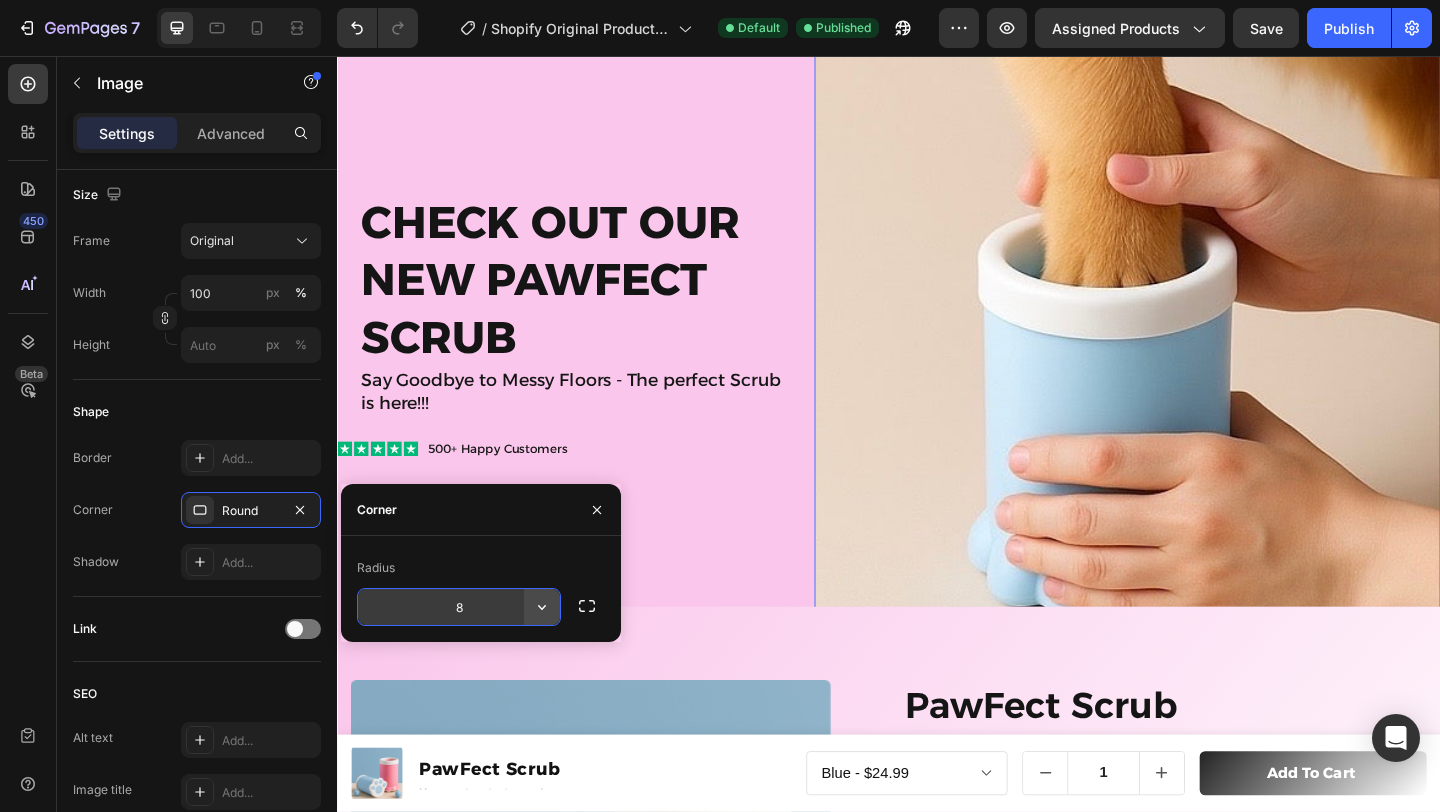 click 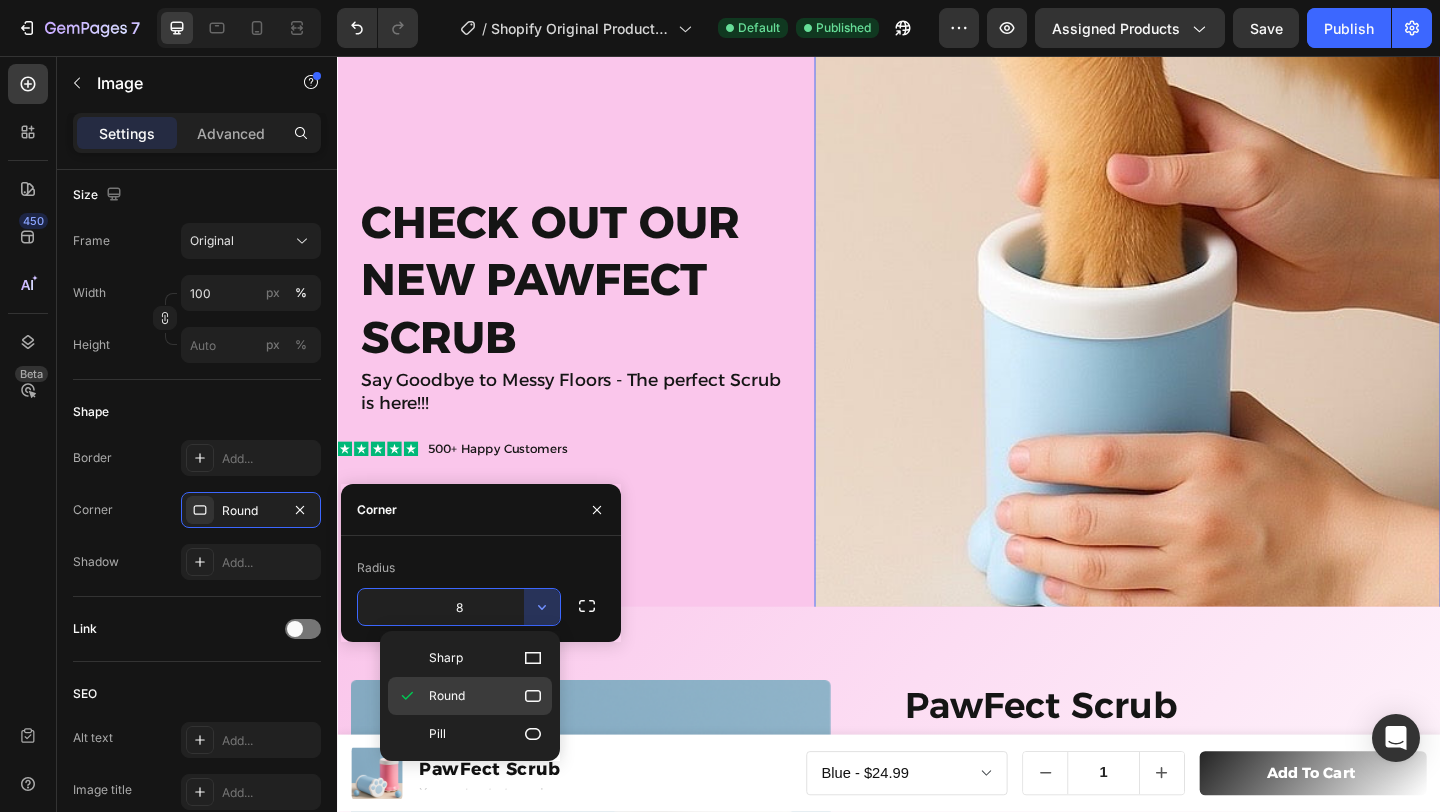 click on "Round" at bounding box center (486, 696) 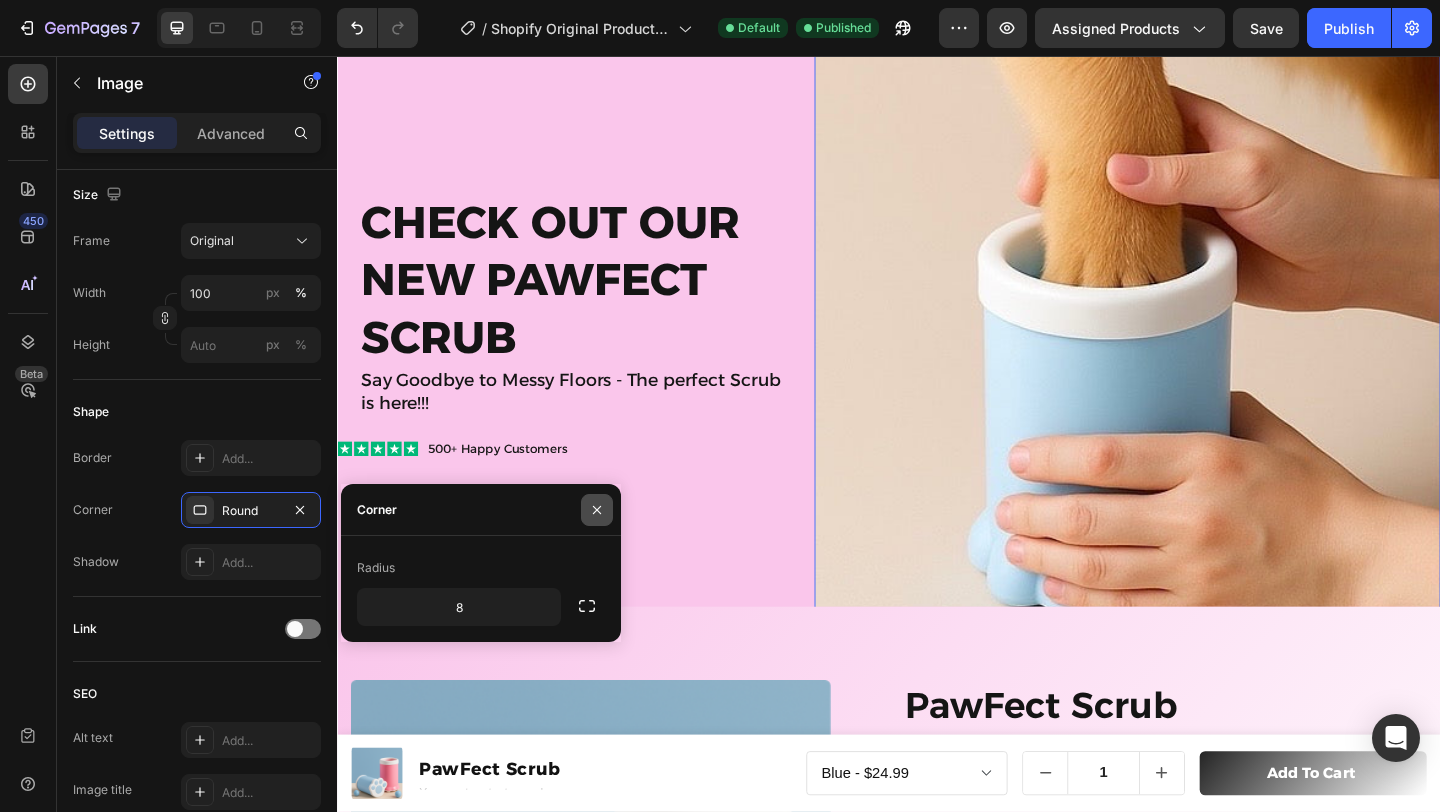 click at bounding box center (597, 510) 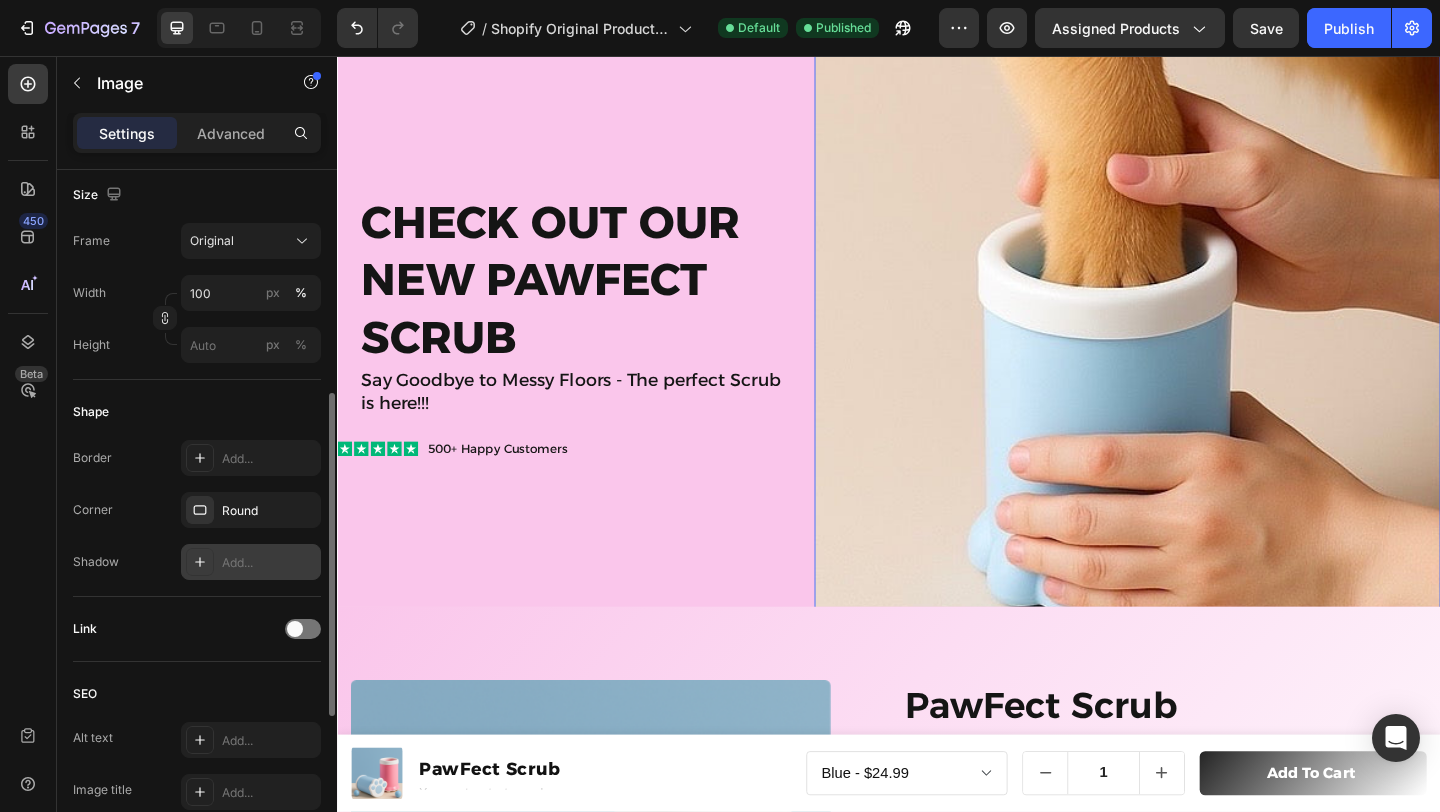 click on "Add..." at bounding box center [269, 563] 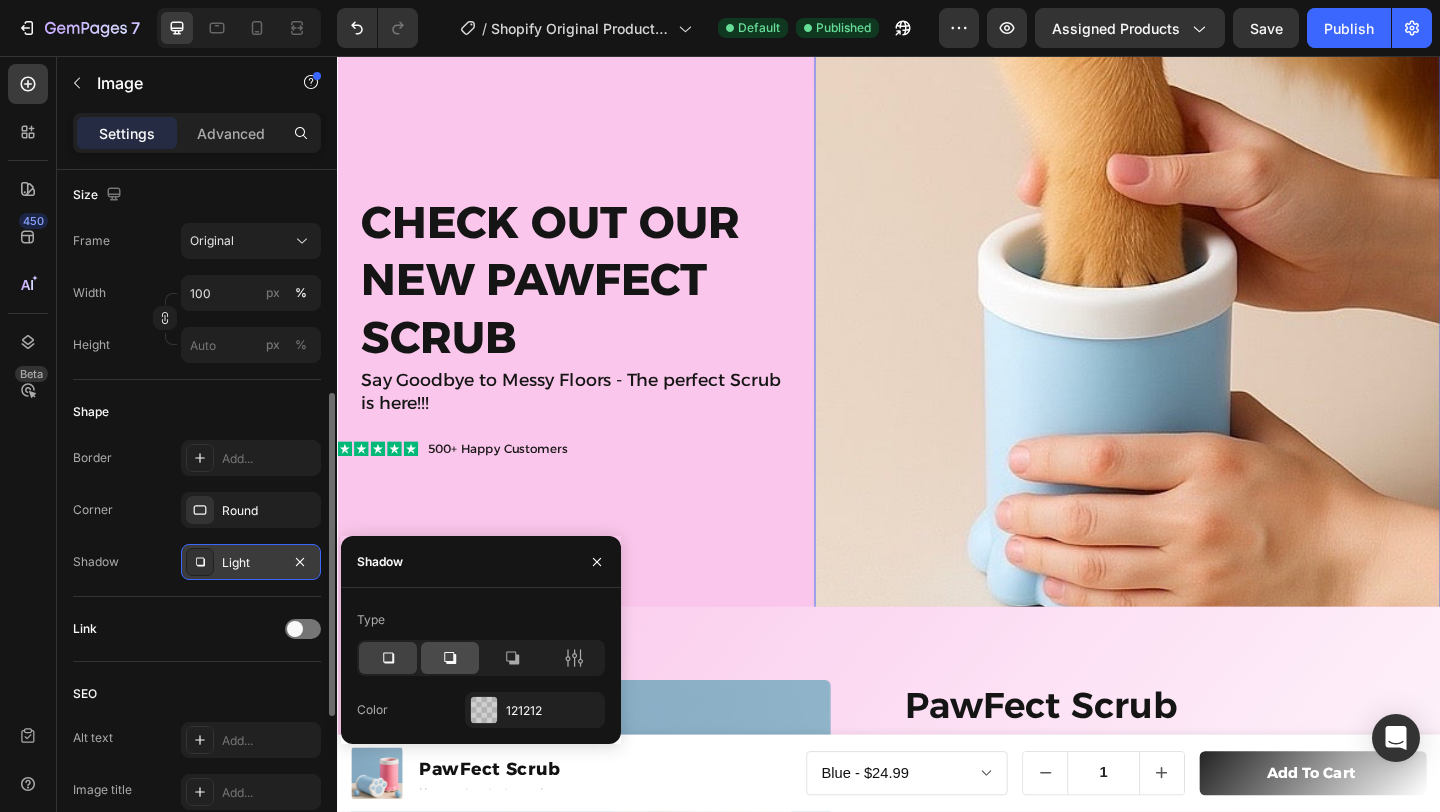 click 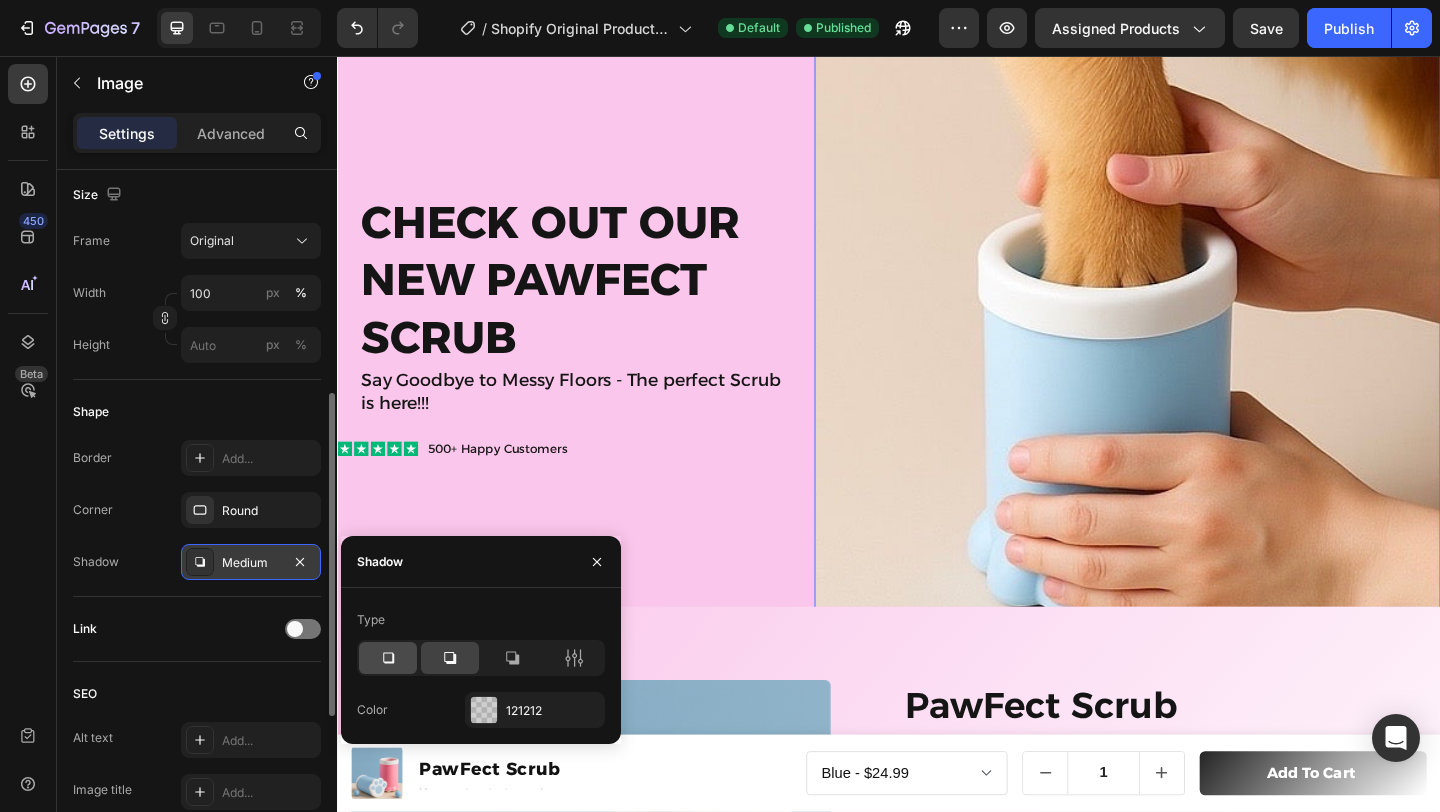 click 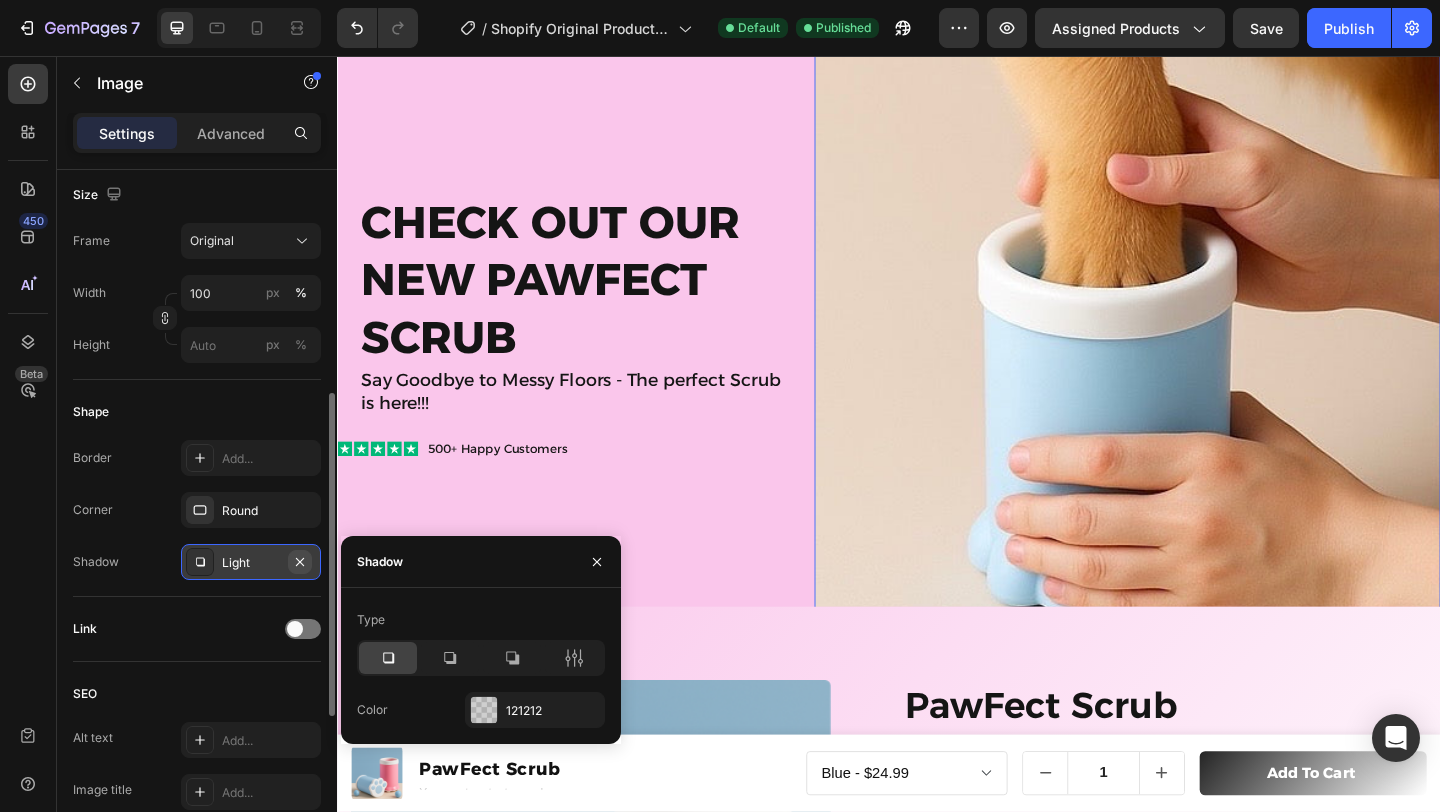 click 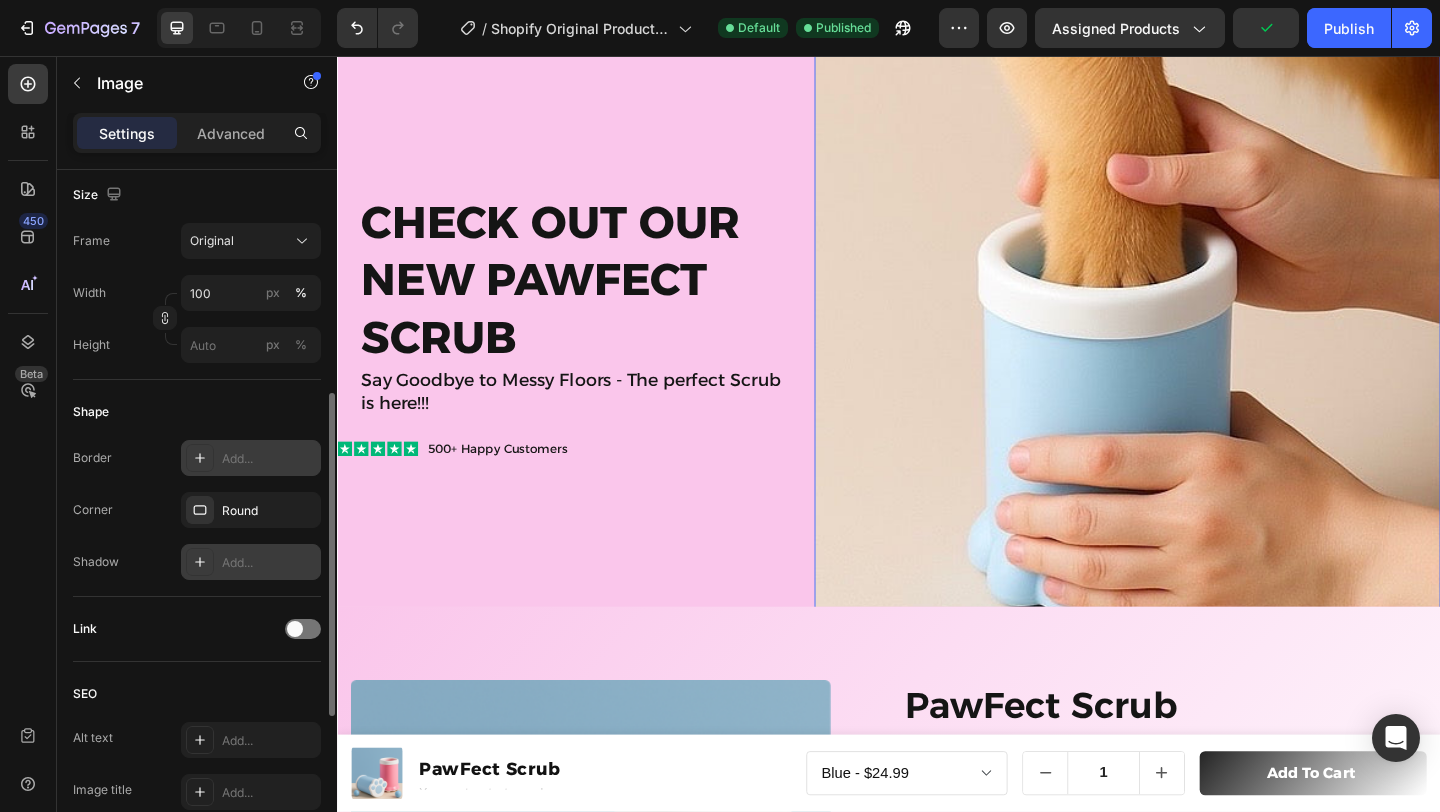 click on "Add..." at bounding box center (251, 458) 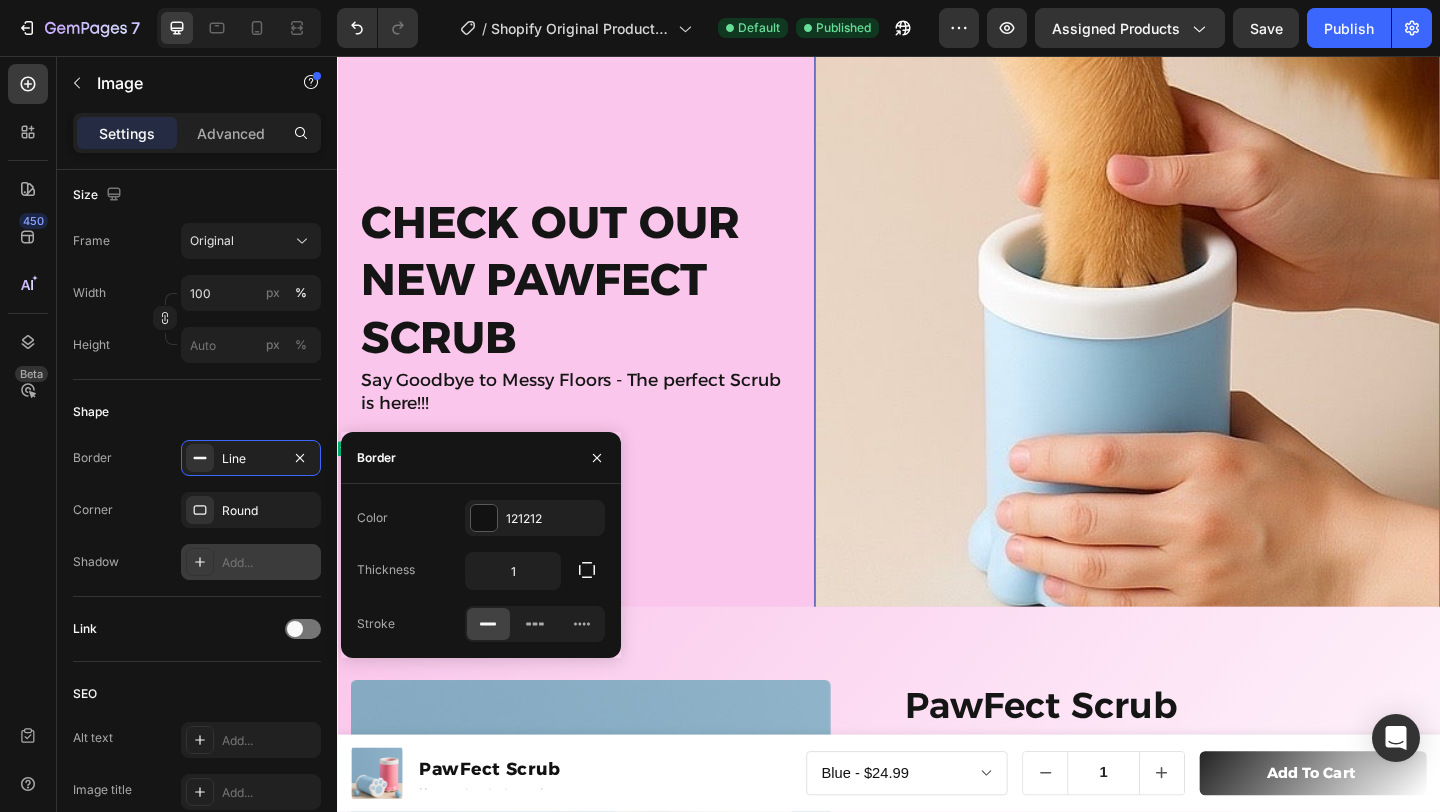 click 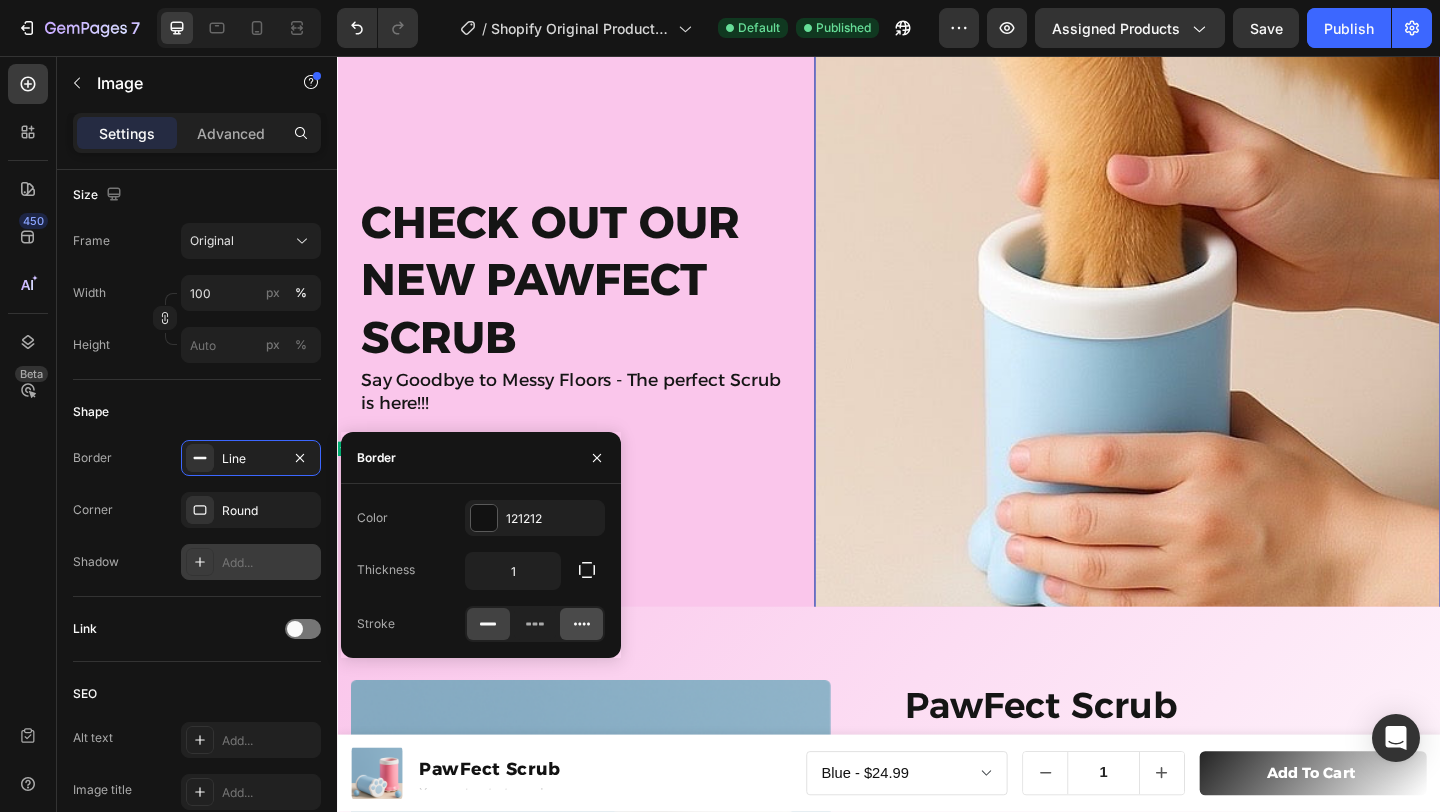 click 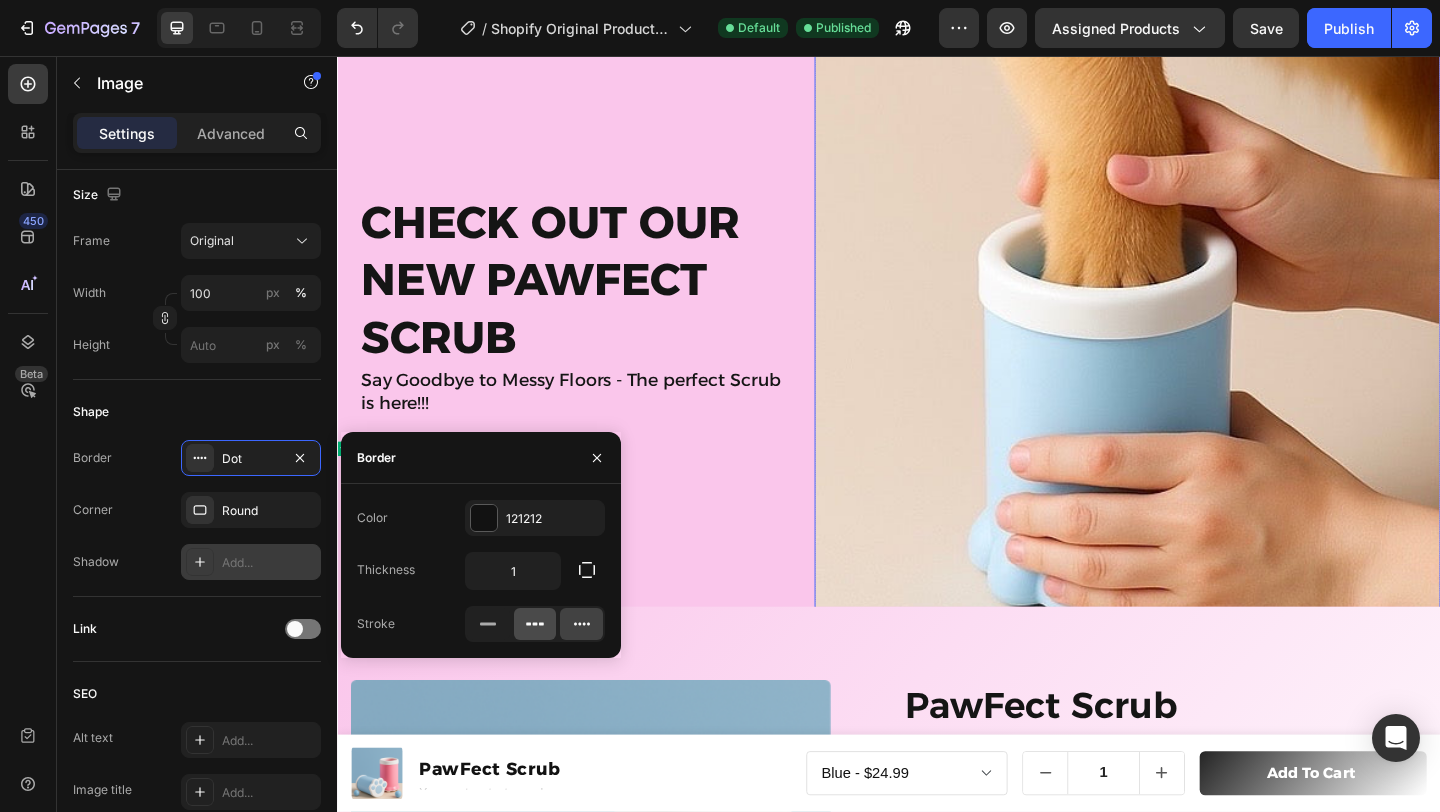 click 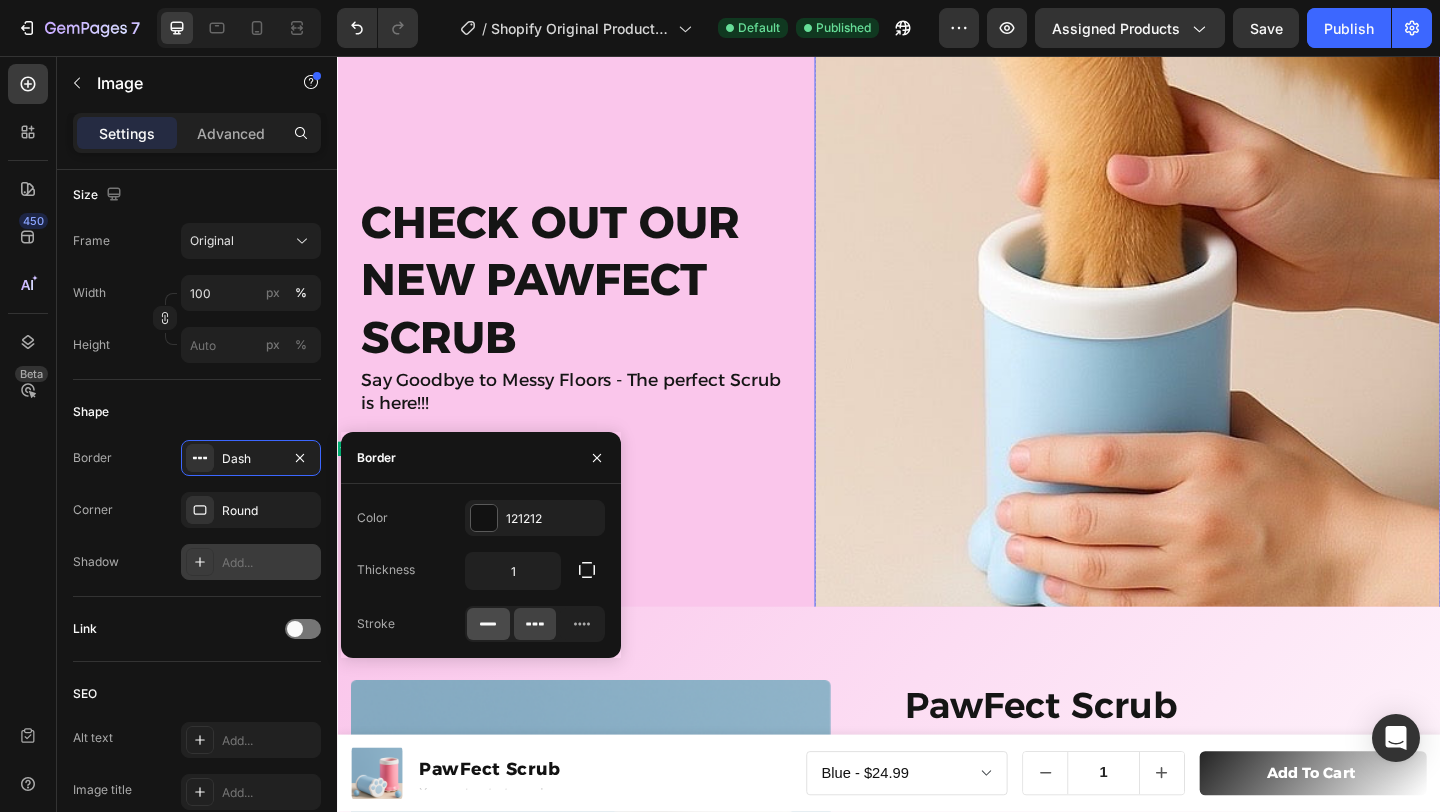 click 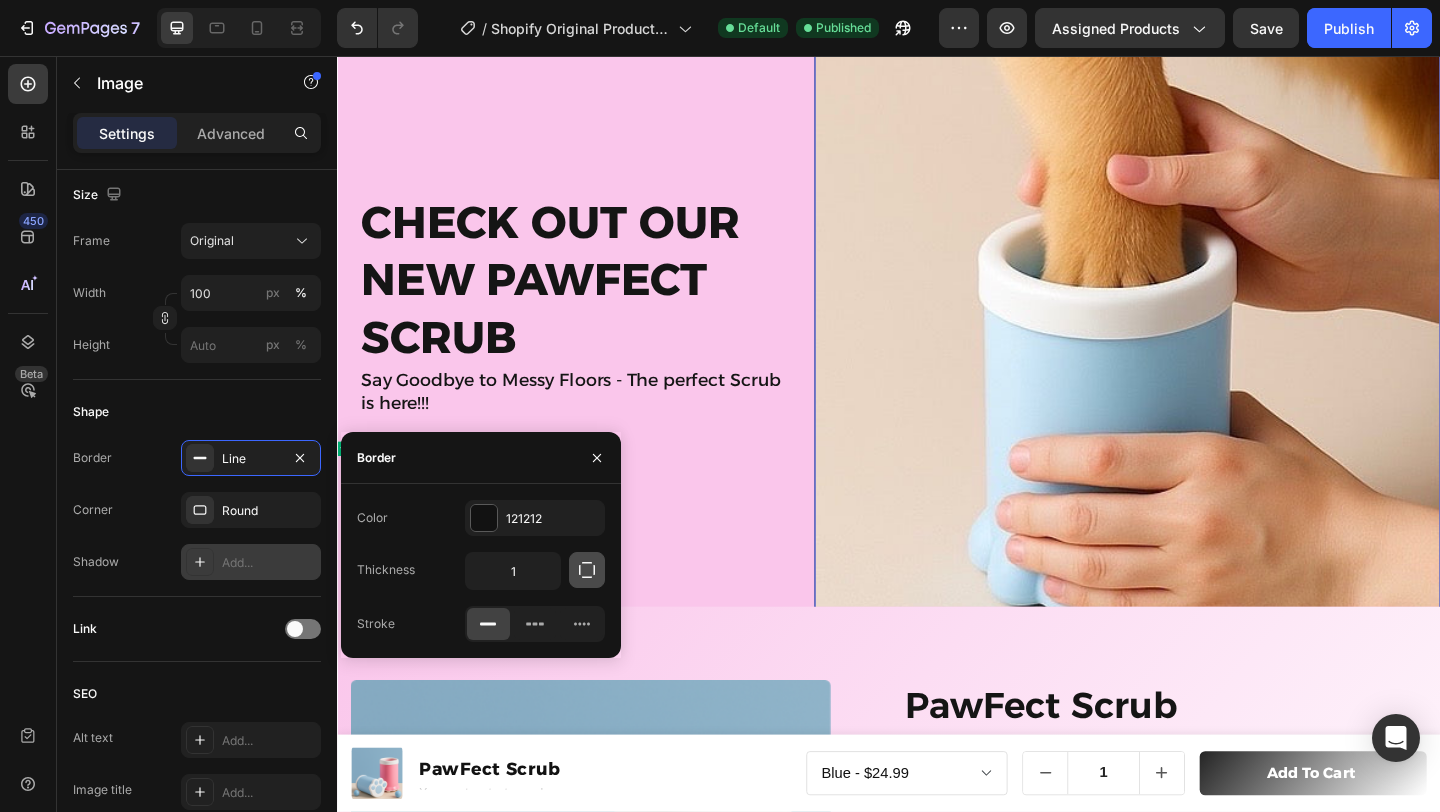 click 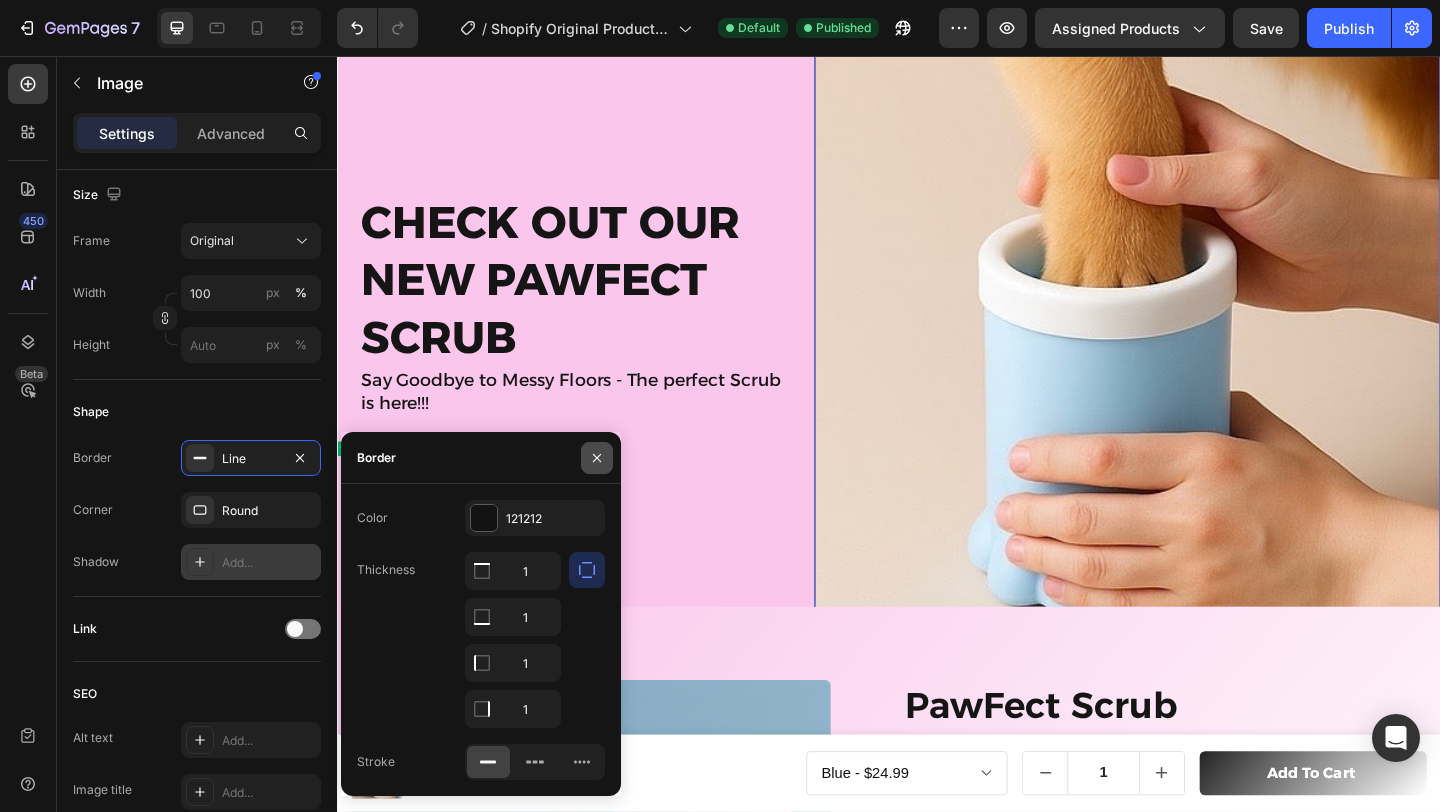 click 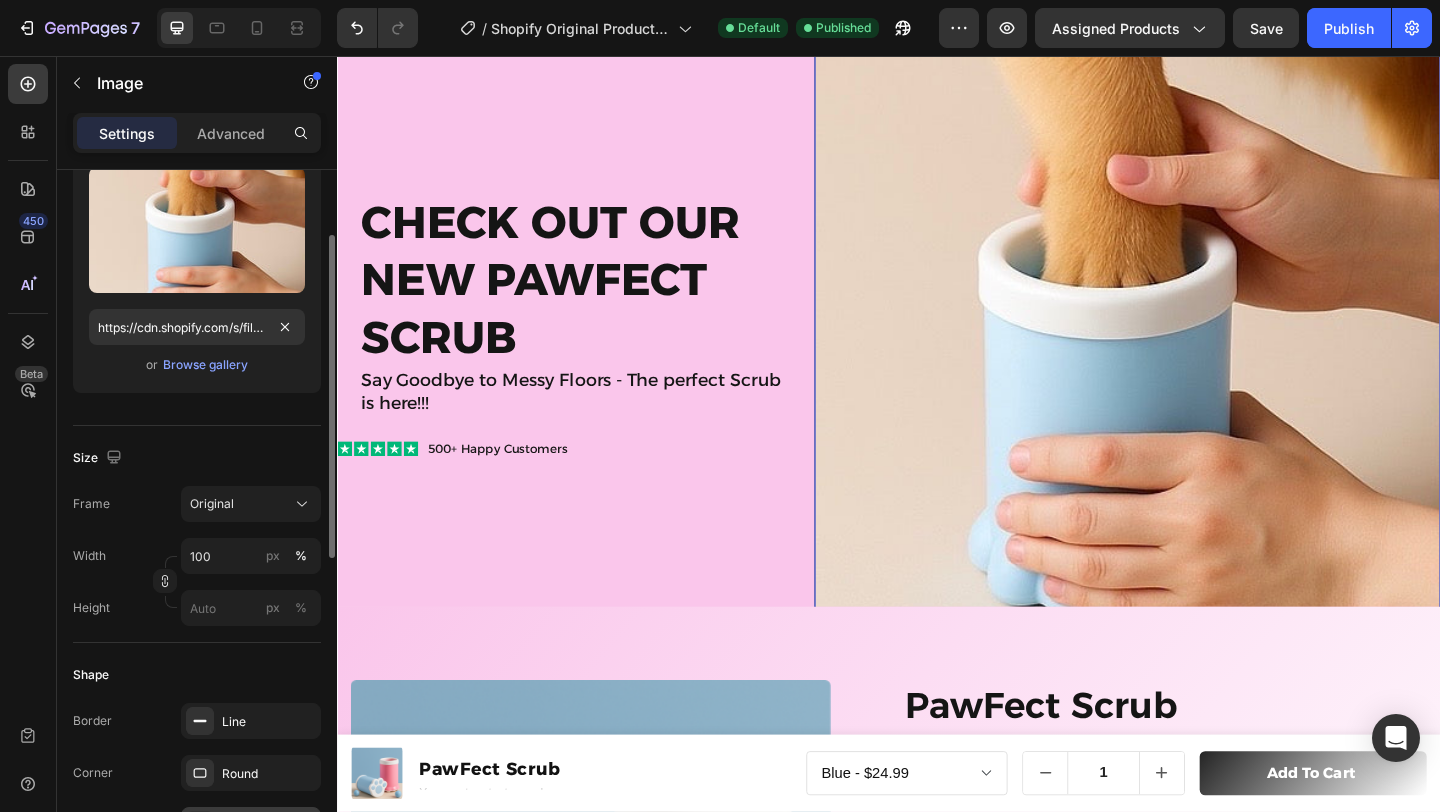 scroll, scrollTop: 469, scrollLeft: 0, axis: vertical 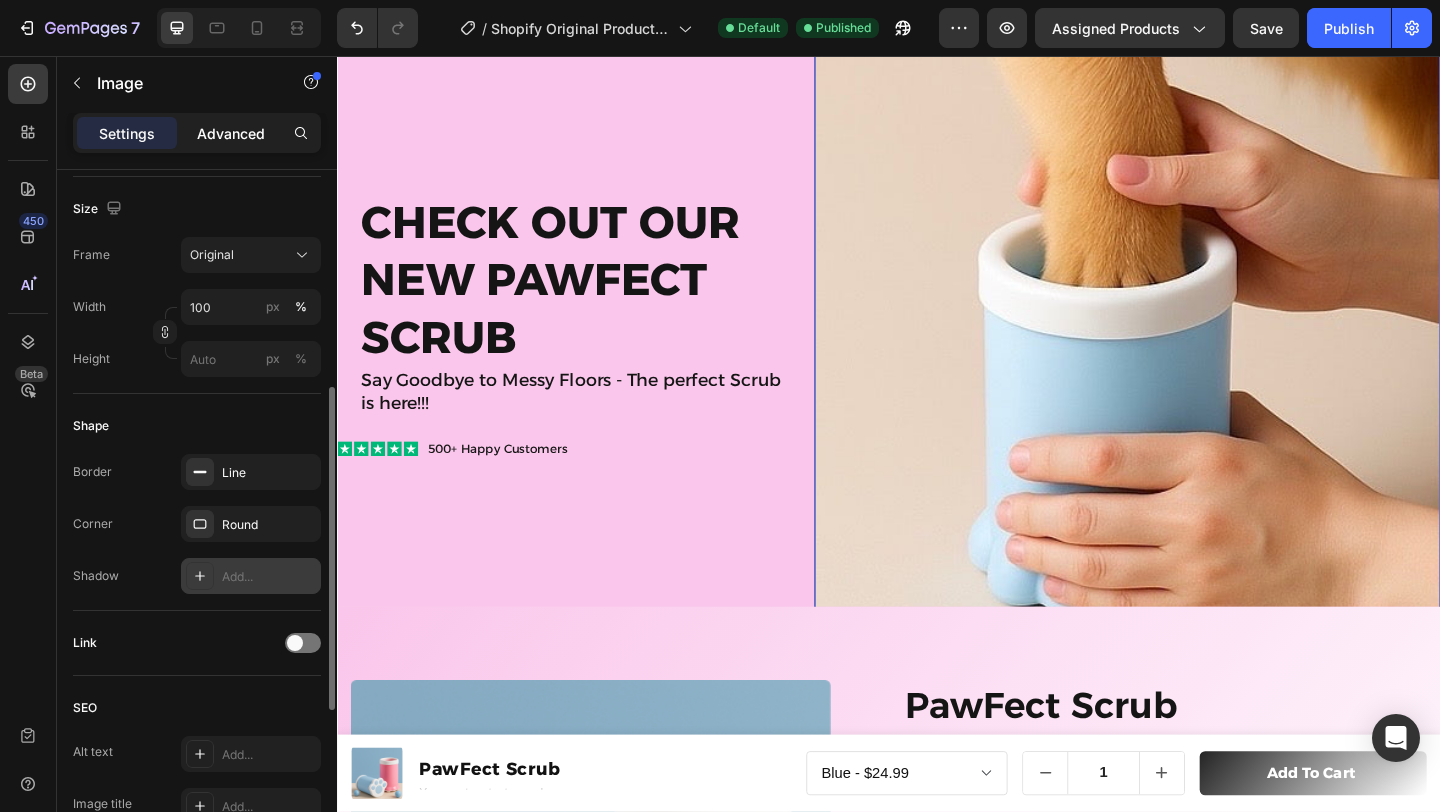 click on "Advanced" at bounding box center [231, 133] 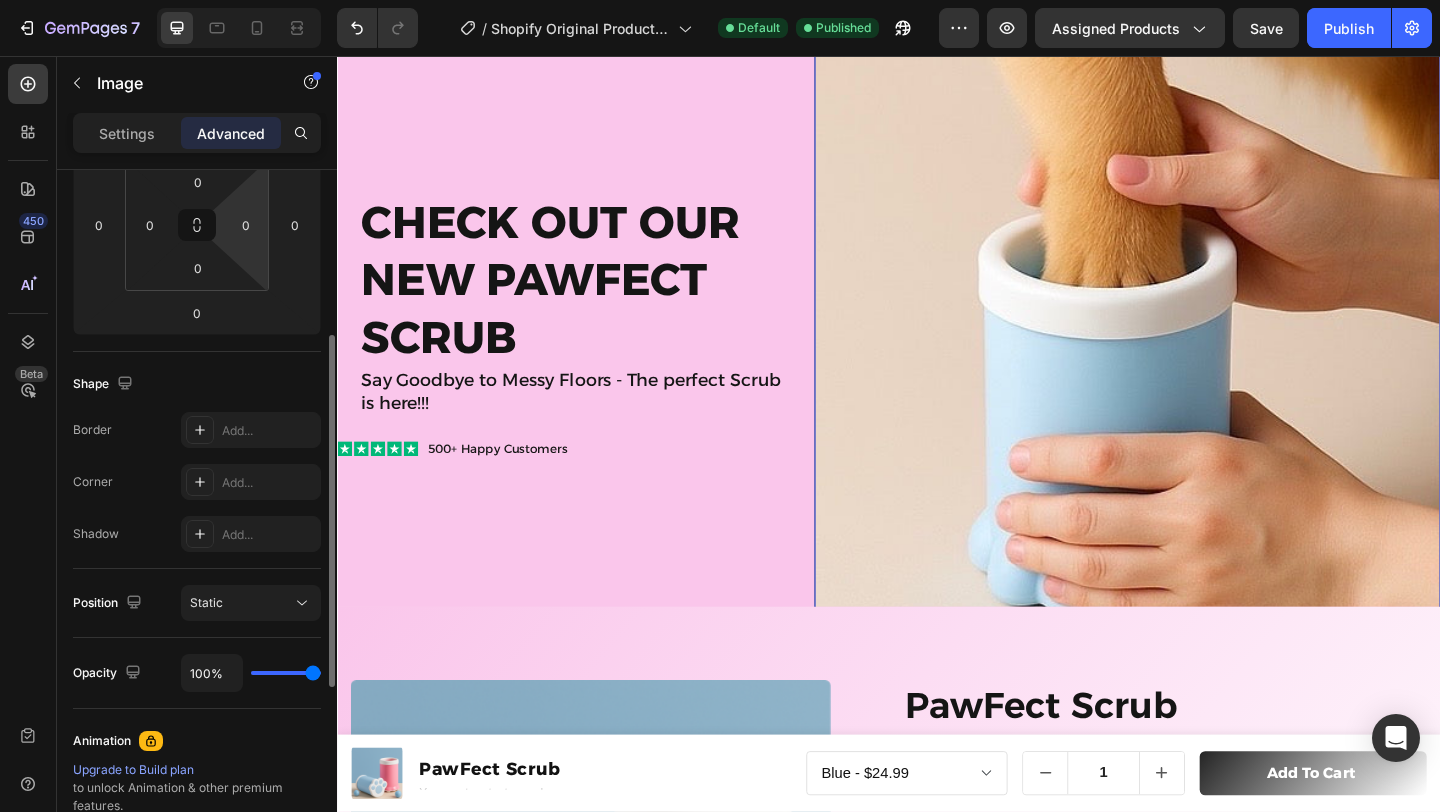 scroll, scrollTop: 304, scrollLeft: 0, axis: vertical 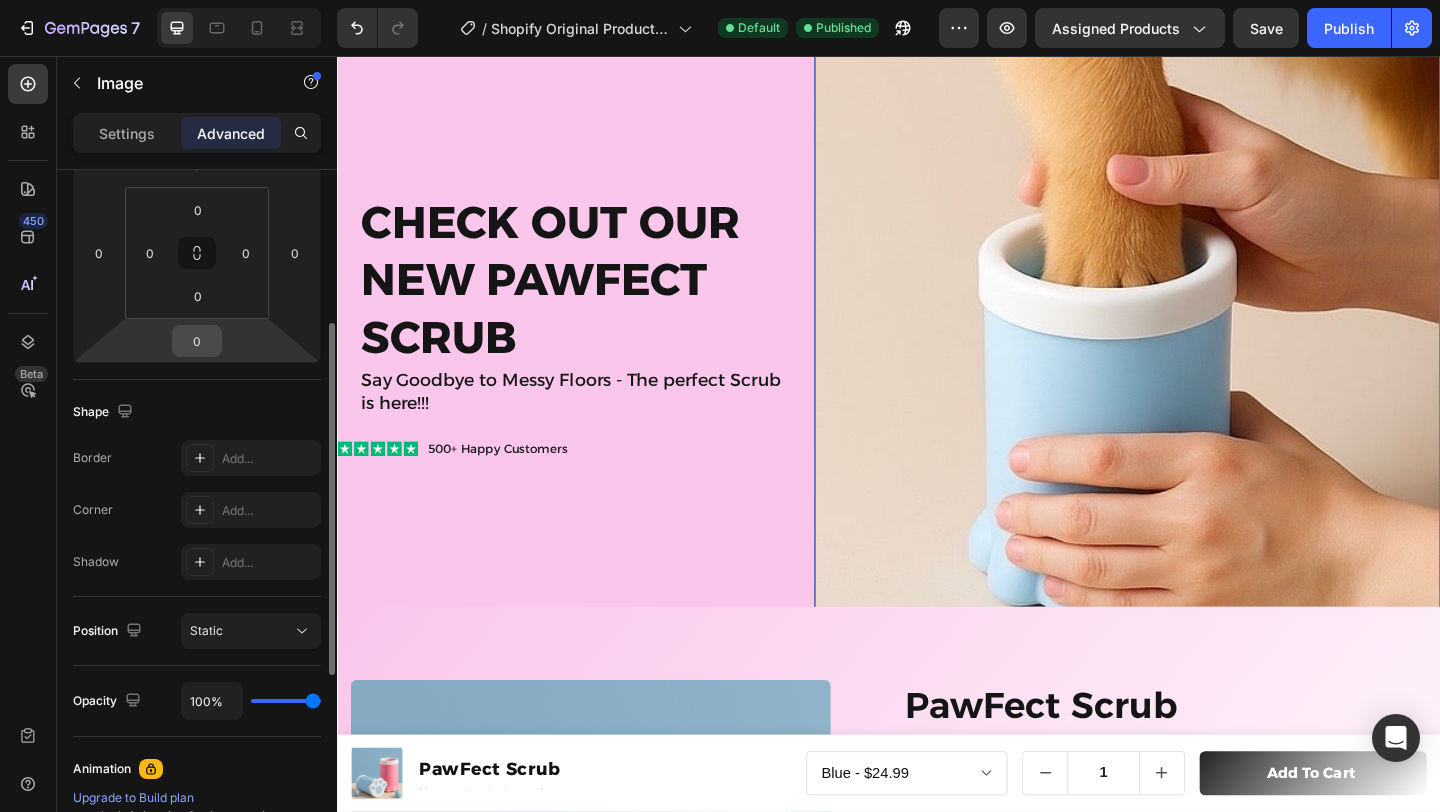 click on "0" at bounding box center [197, 341] 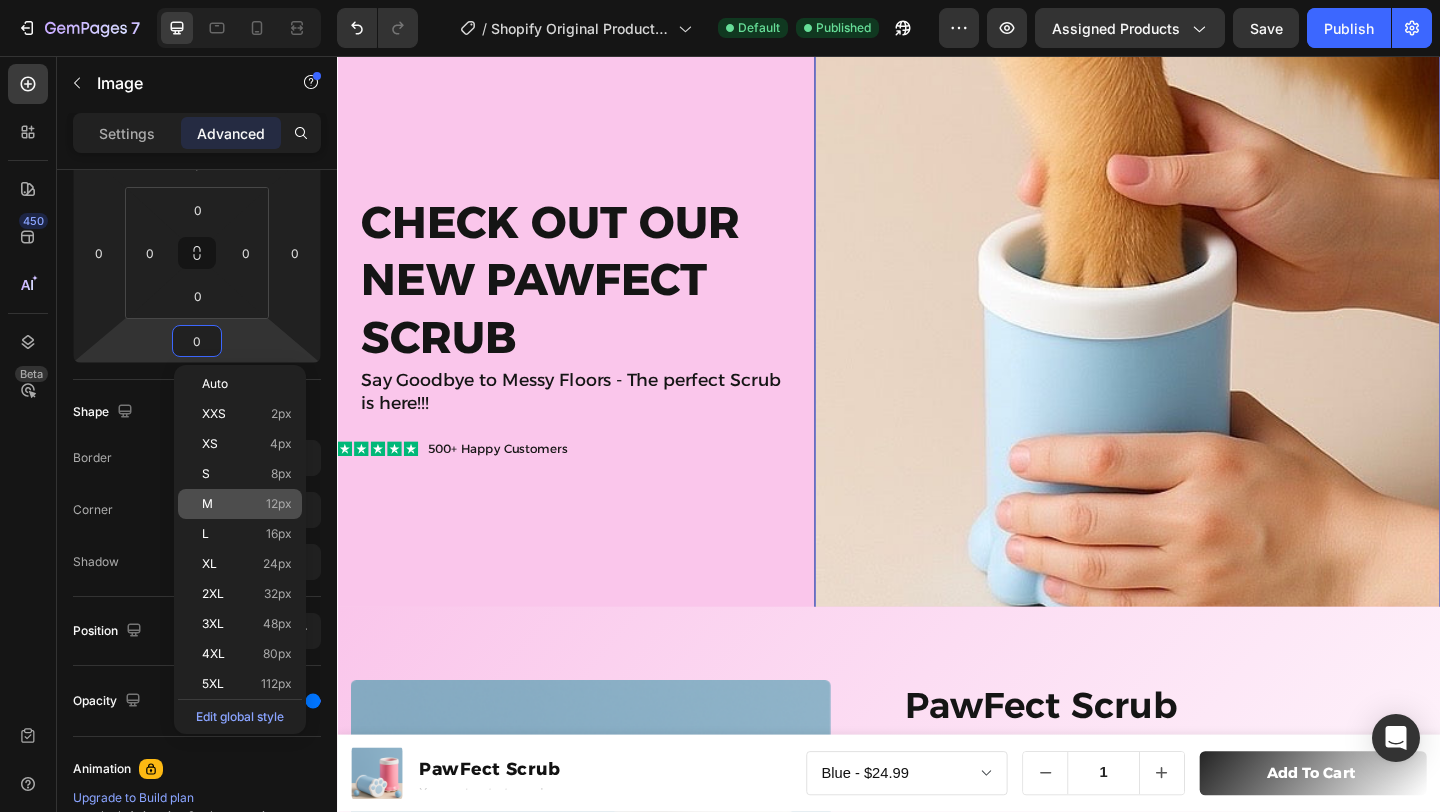 click on "M 12px" at bounding box center (247, 504) 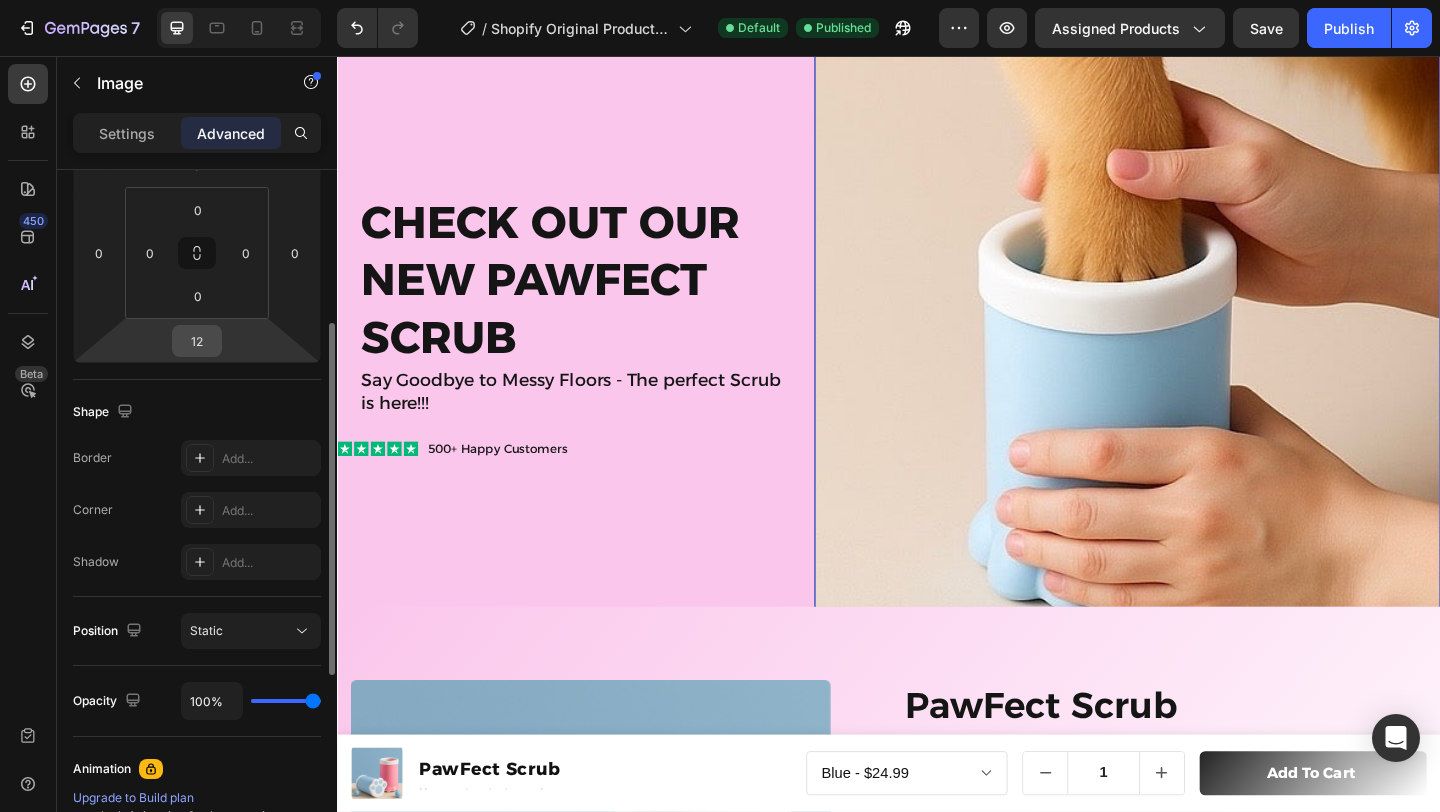 click on "12" at bounding box center [197, 341] 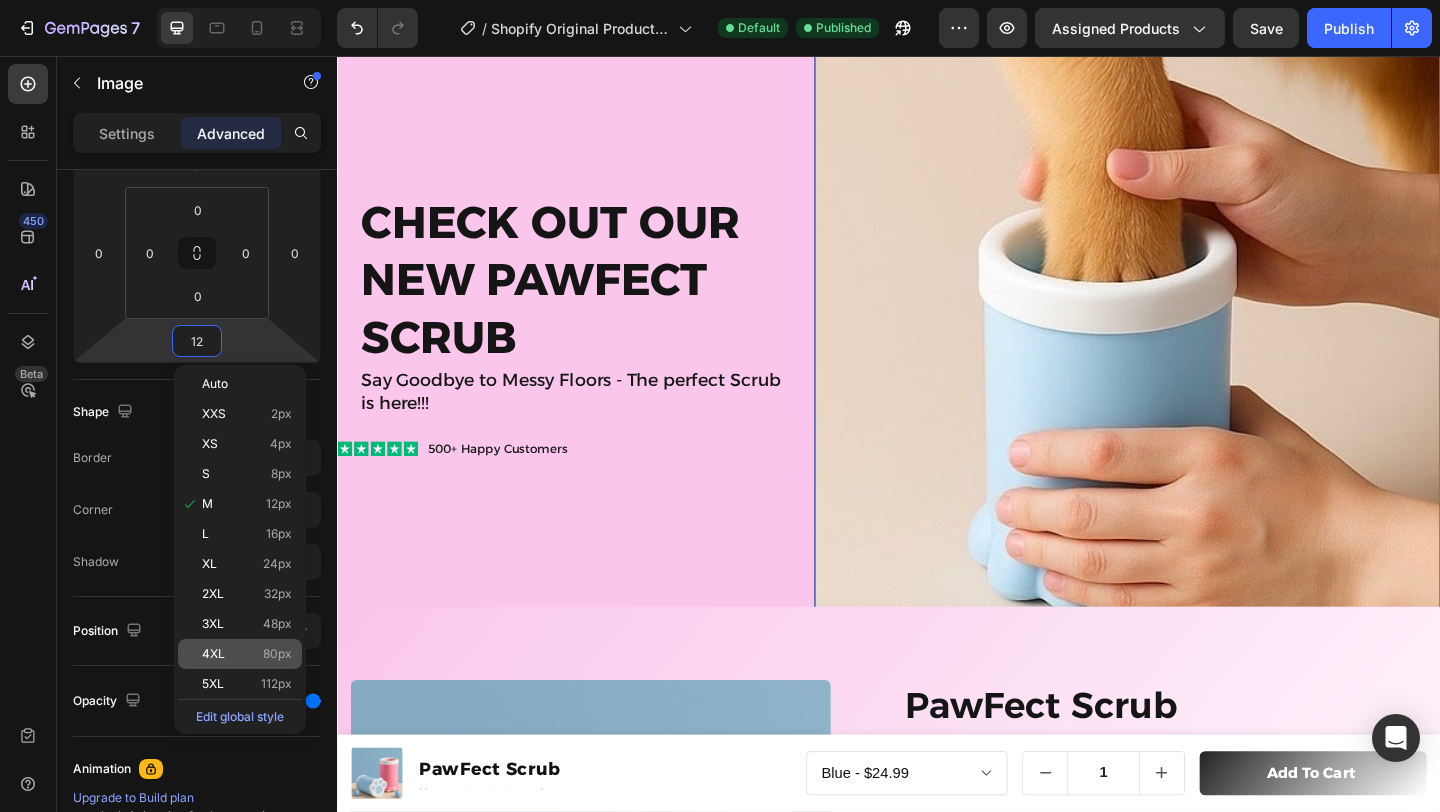 click on "4XL 80px" 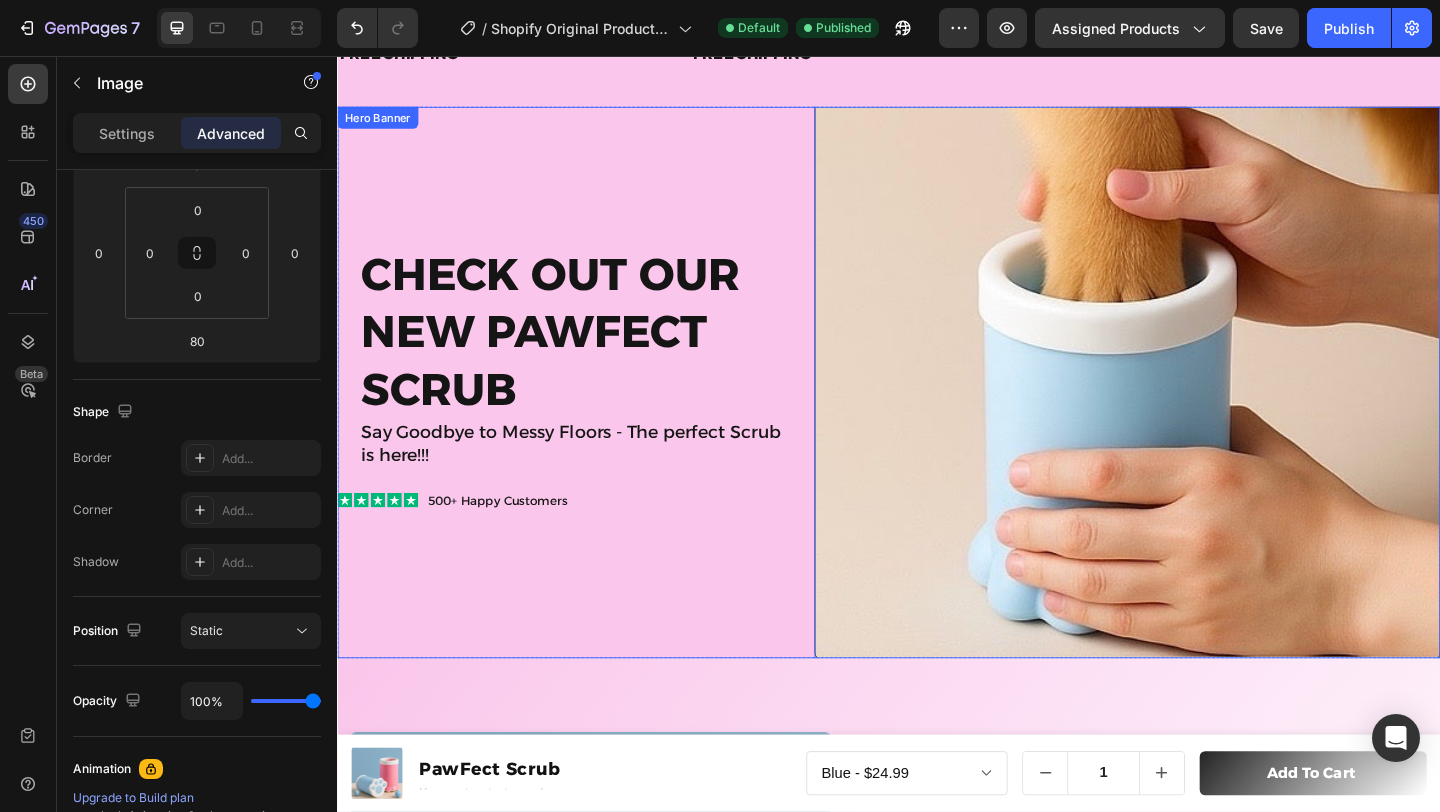 scroll, scrollTop: 72, scrollLeft: 0, axis: vertical 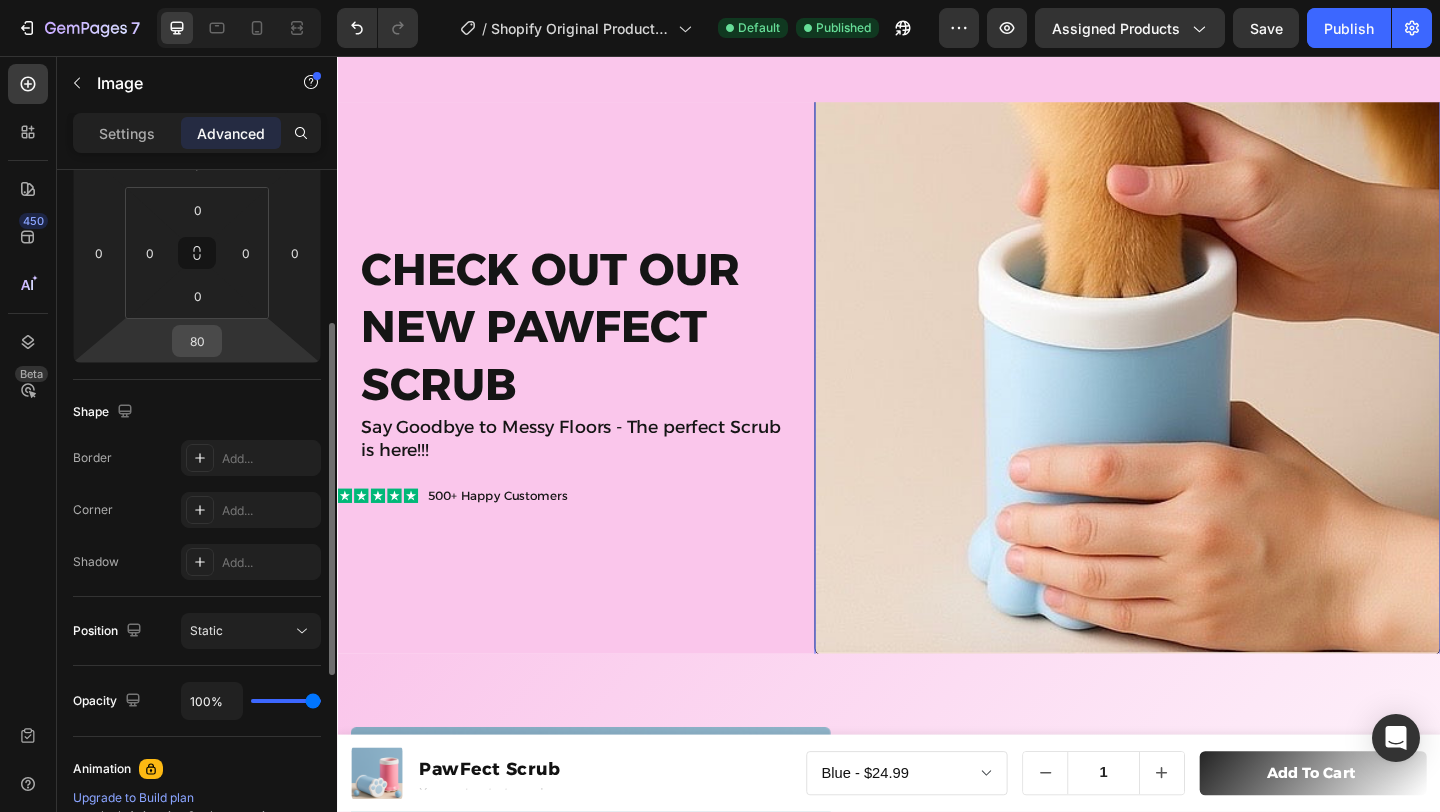 click on "80" at bounding box center [197, 341] 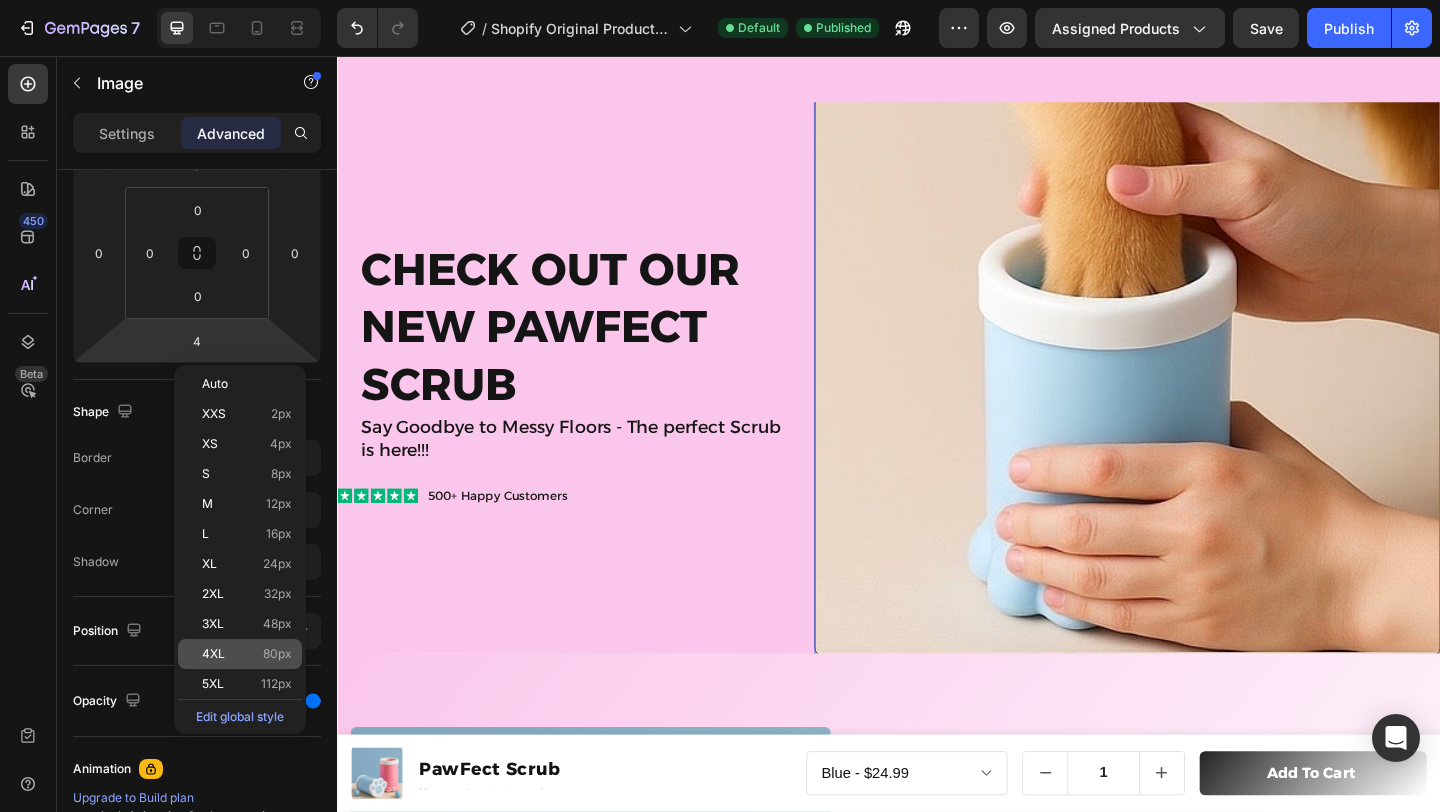 click on "4XL 80px" 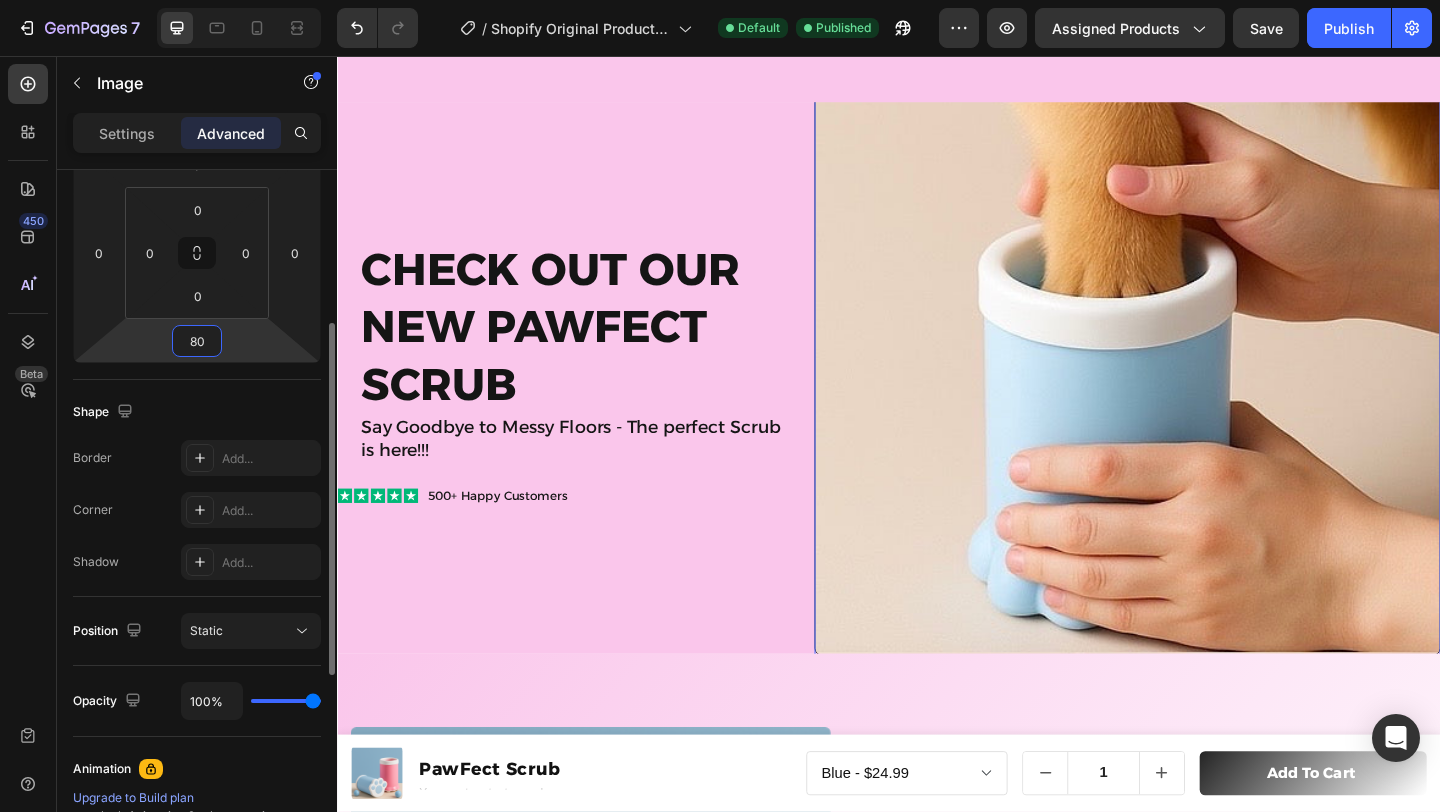 click on "80" at bounding box center (197, 341) 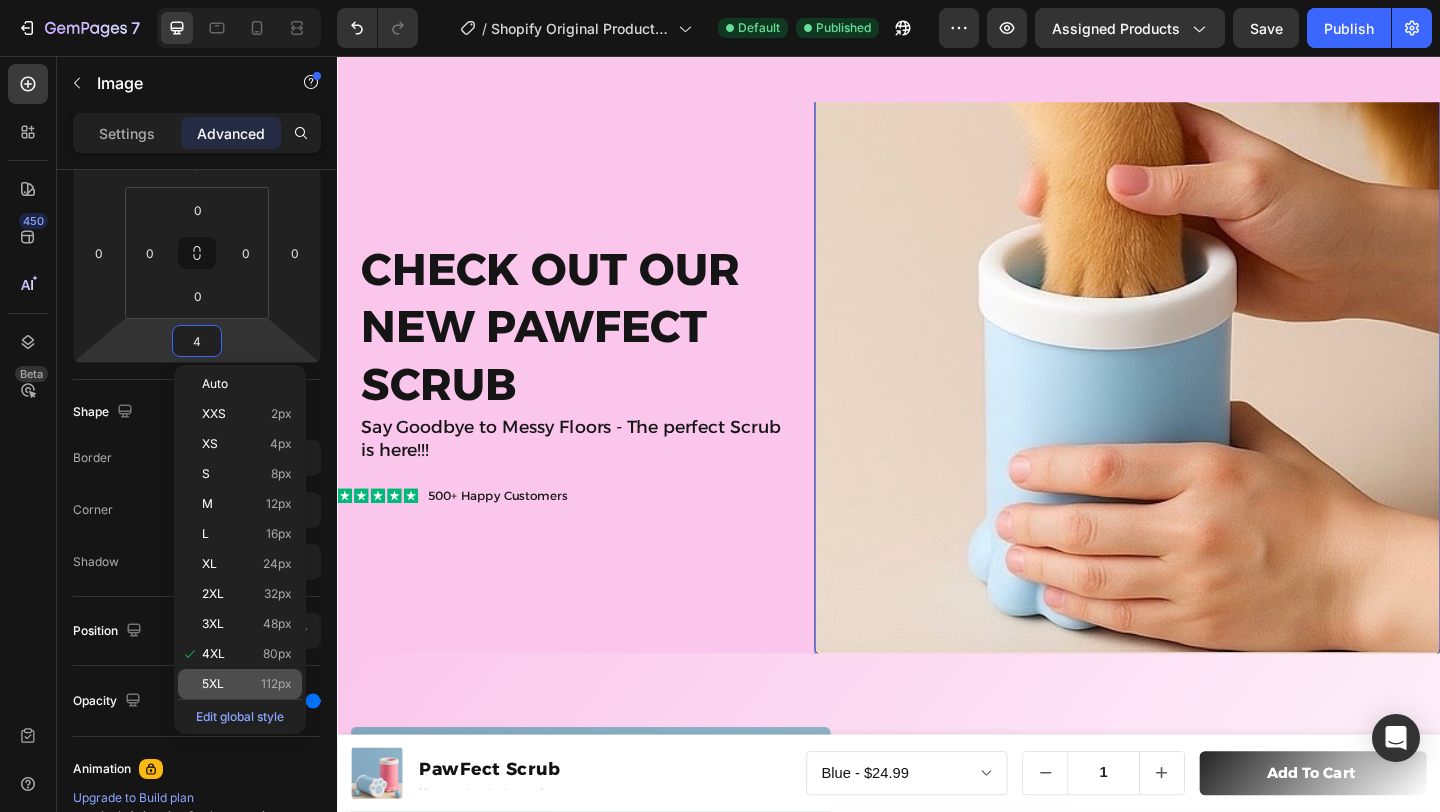 click on "5XL 112px" at bounding box center (247, 684) 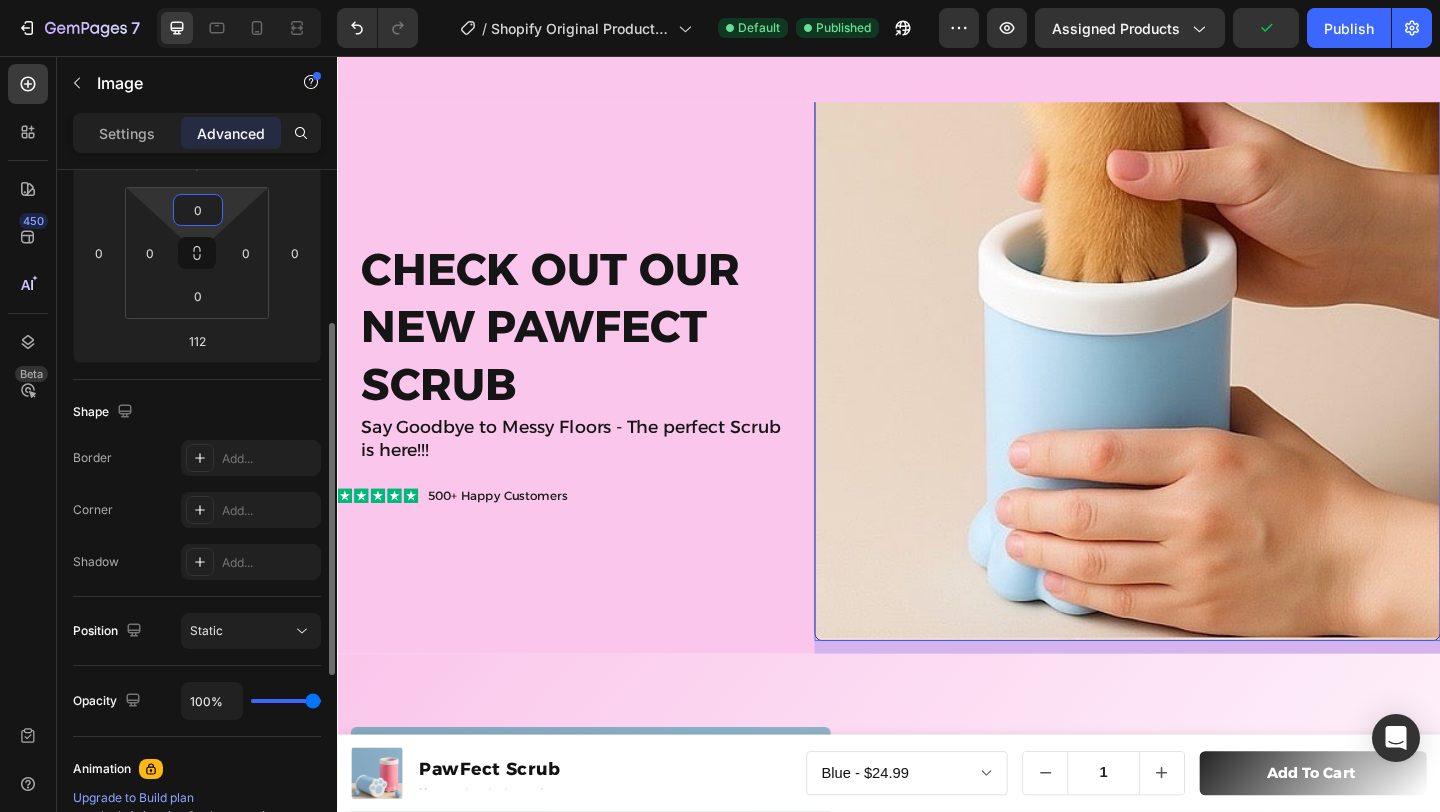 click on "0" at bounding box center [198, 210] 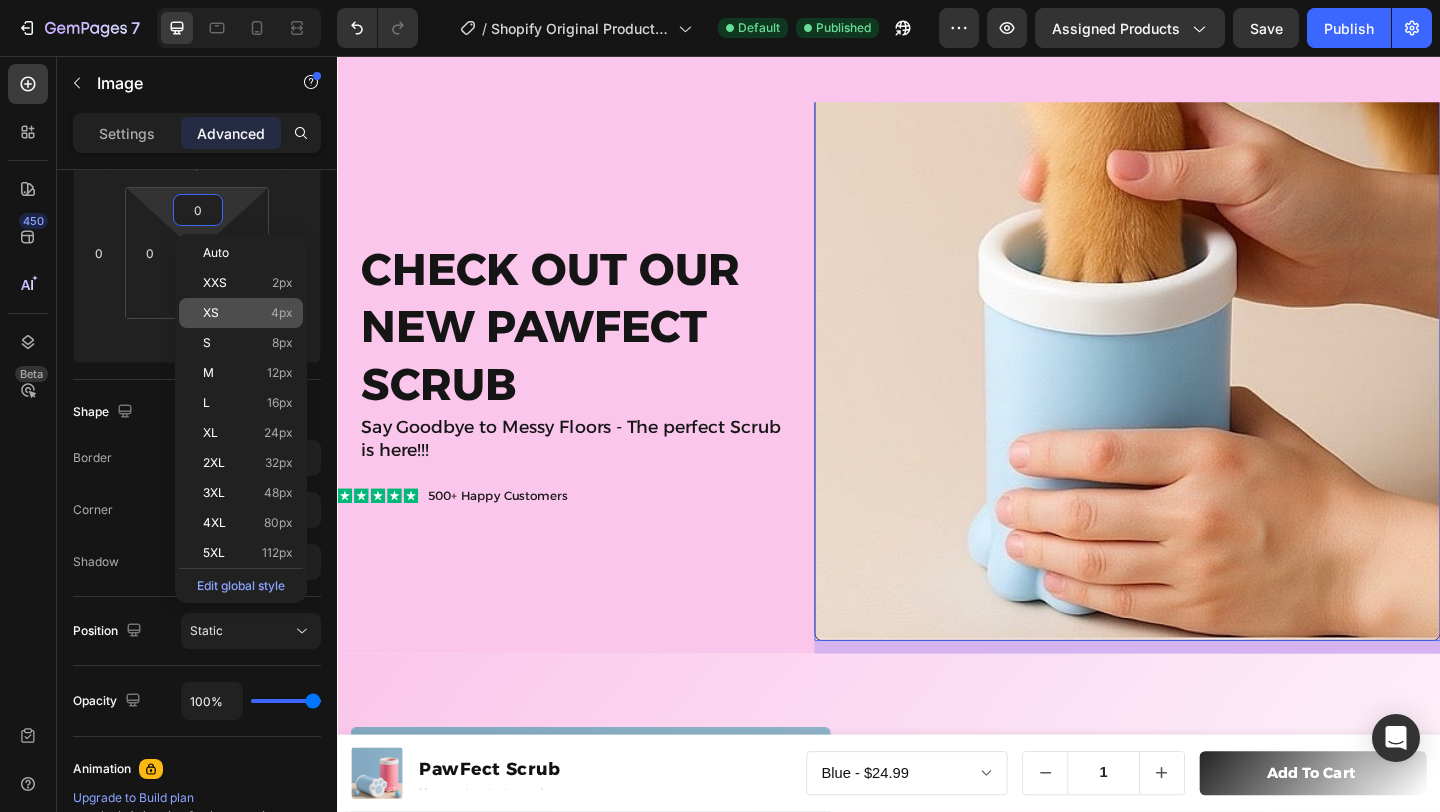 click on "XS 4px" at bounding box center [248, 313] 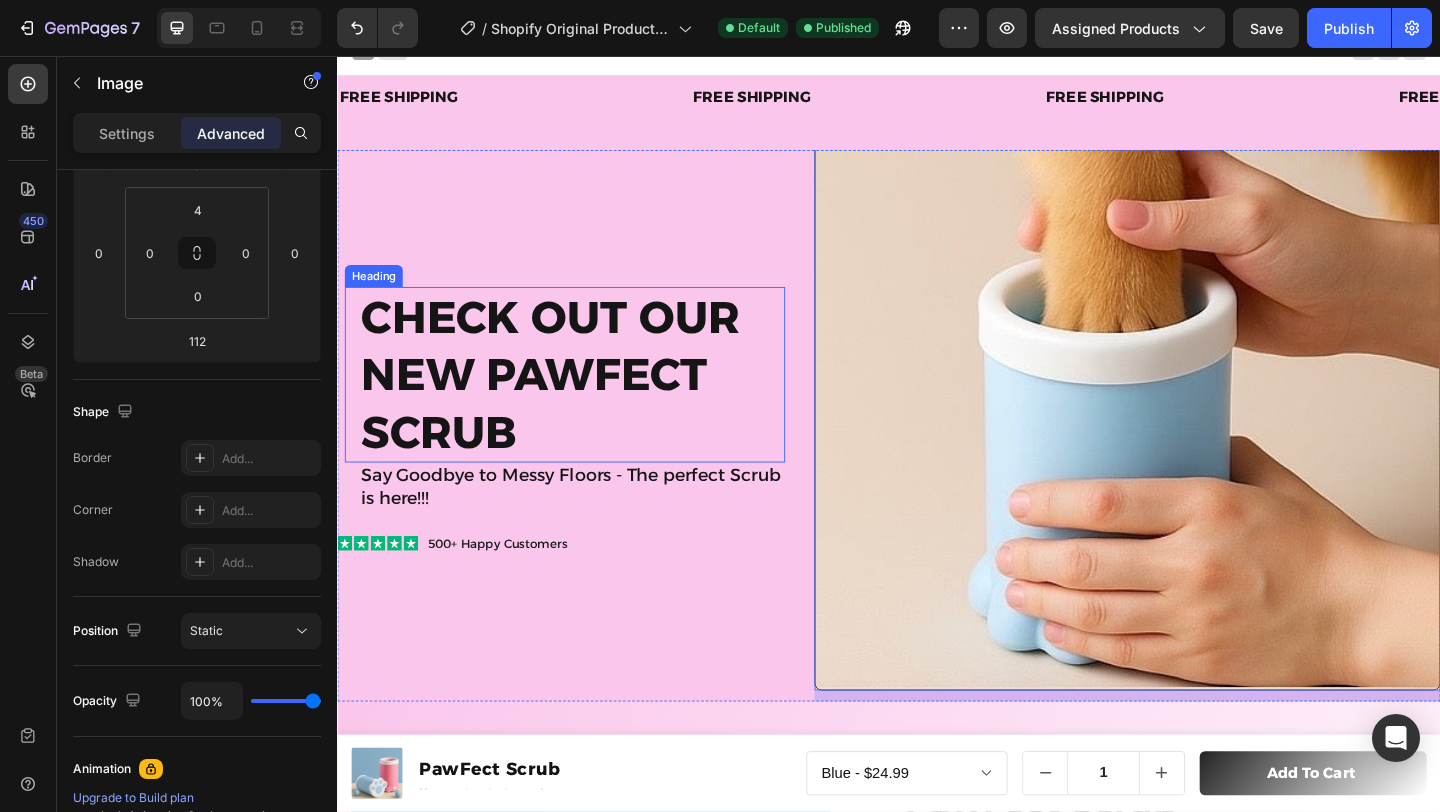 scroll, scrollTop: 29, scrollLeft: 0, axis: vertical 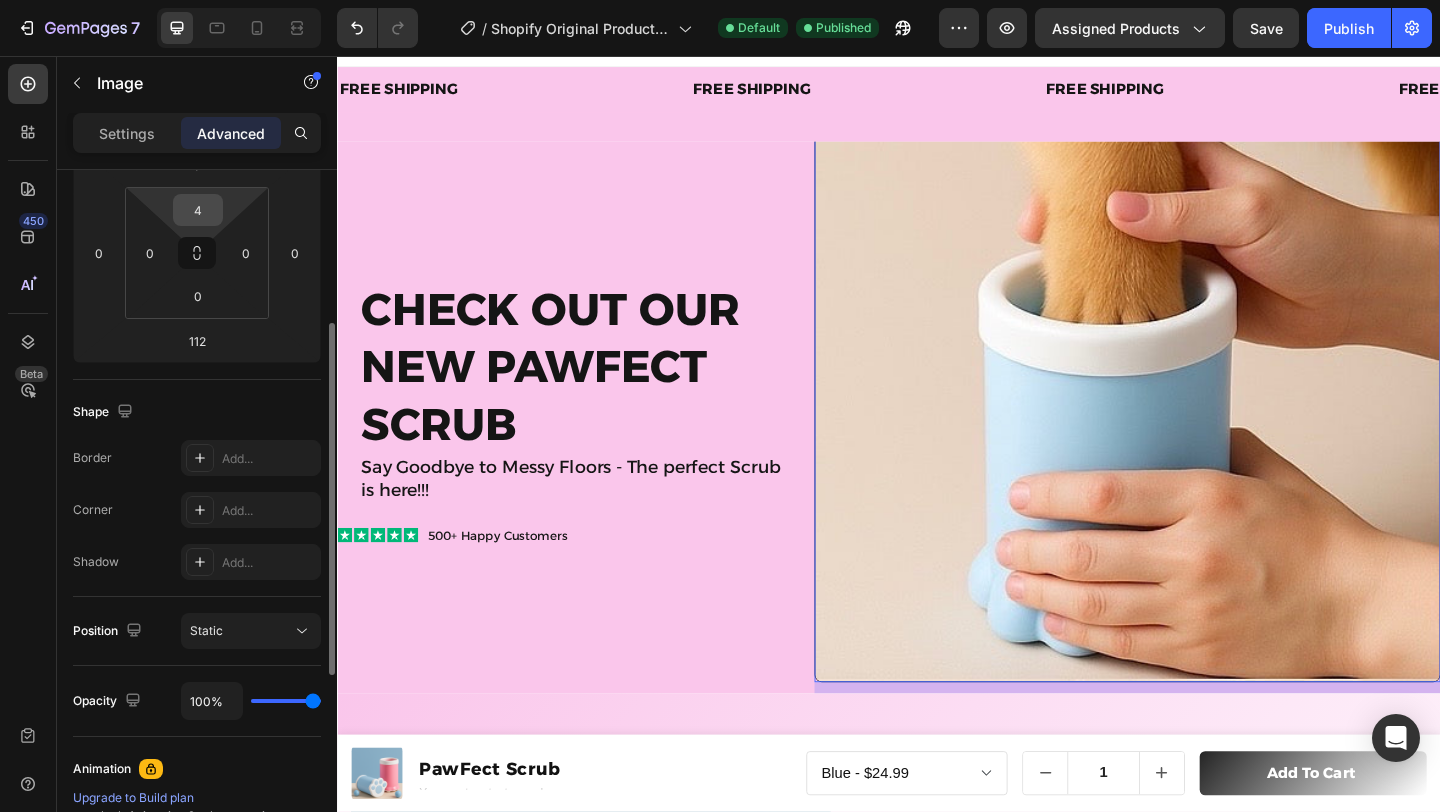 click on "4" at bounding box center [198, 210] 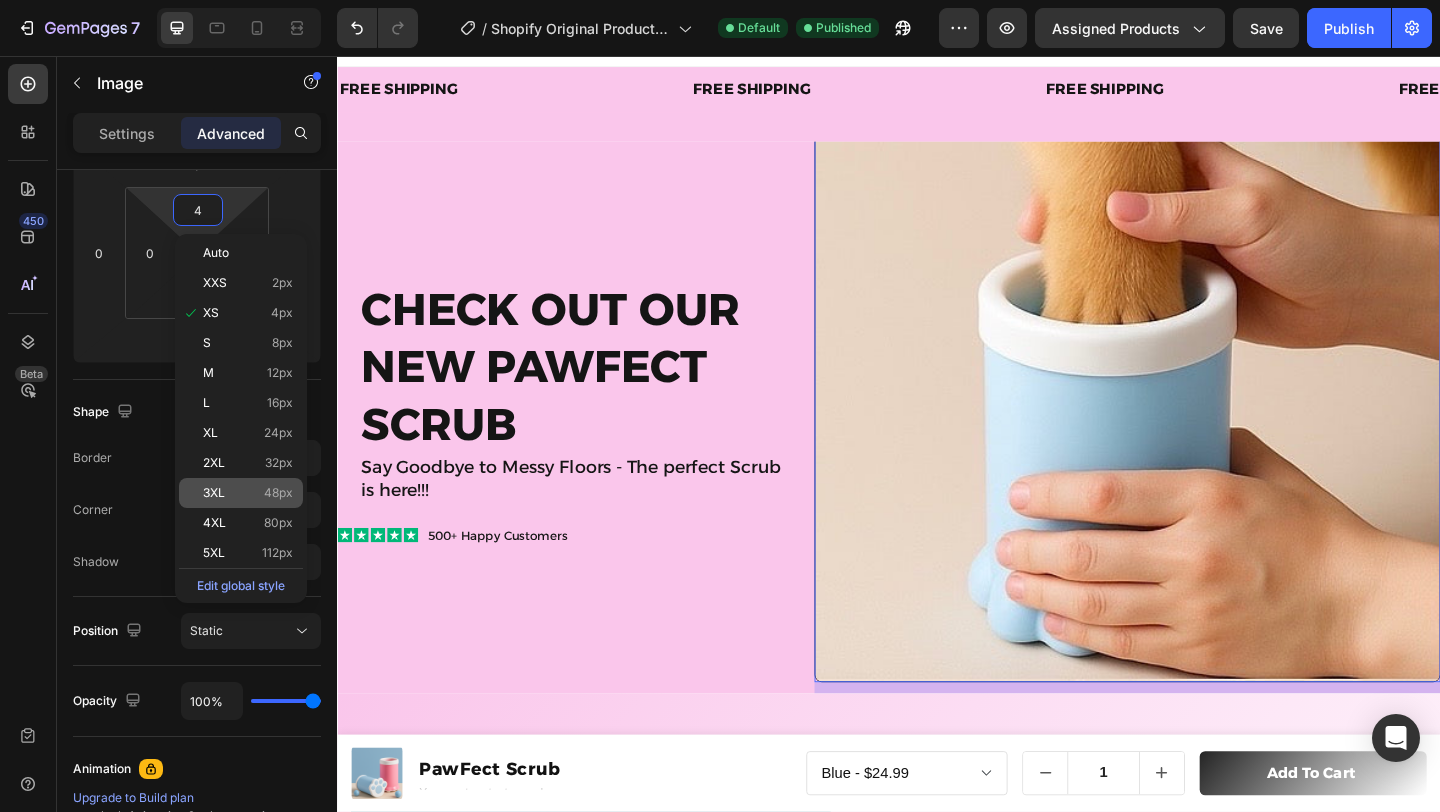 click on "3XL 48px" 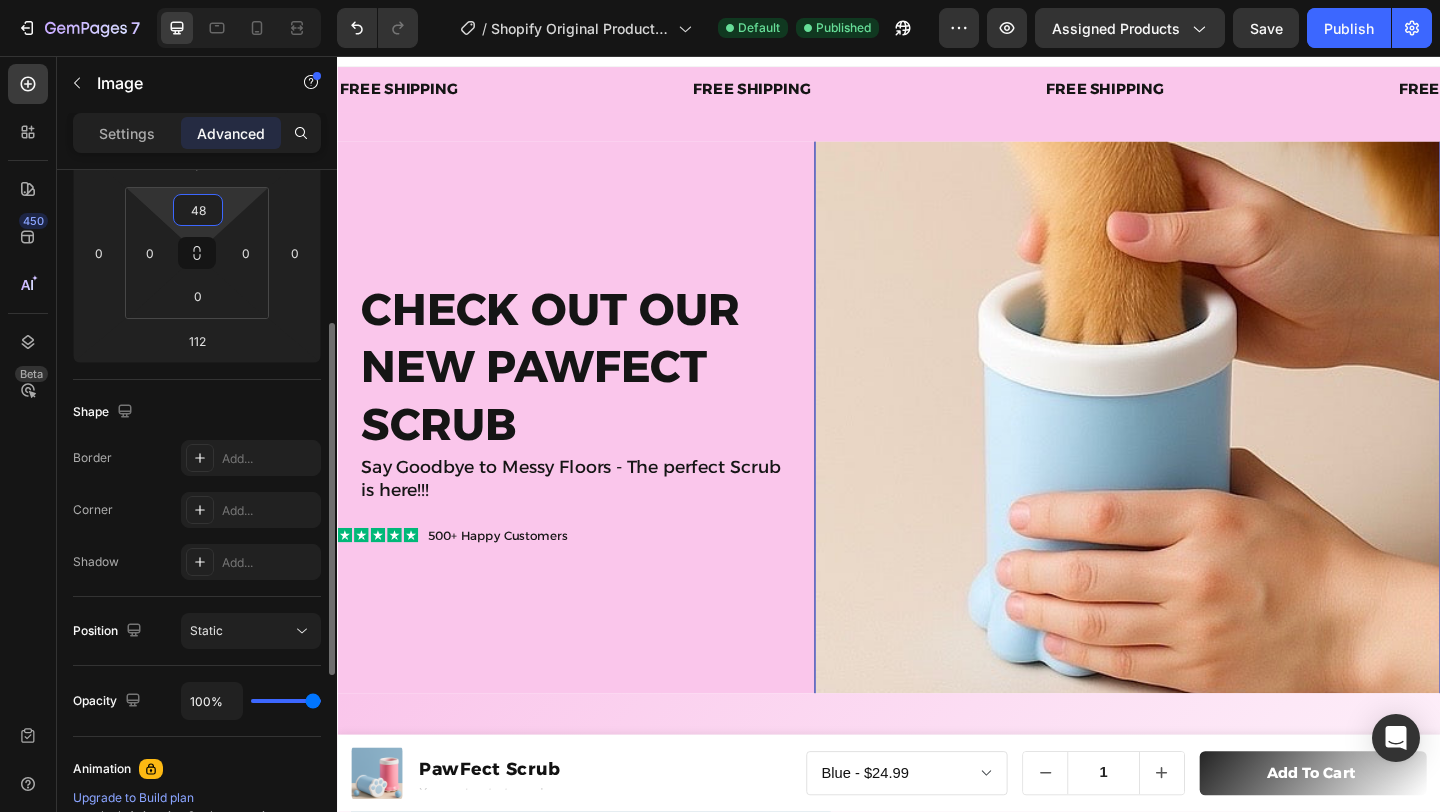 click on "48" at bounding box center (198, 210) 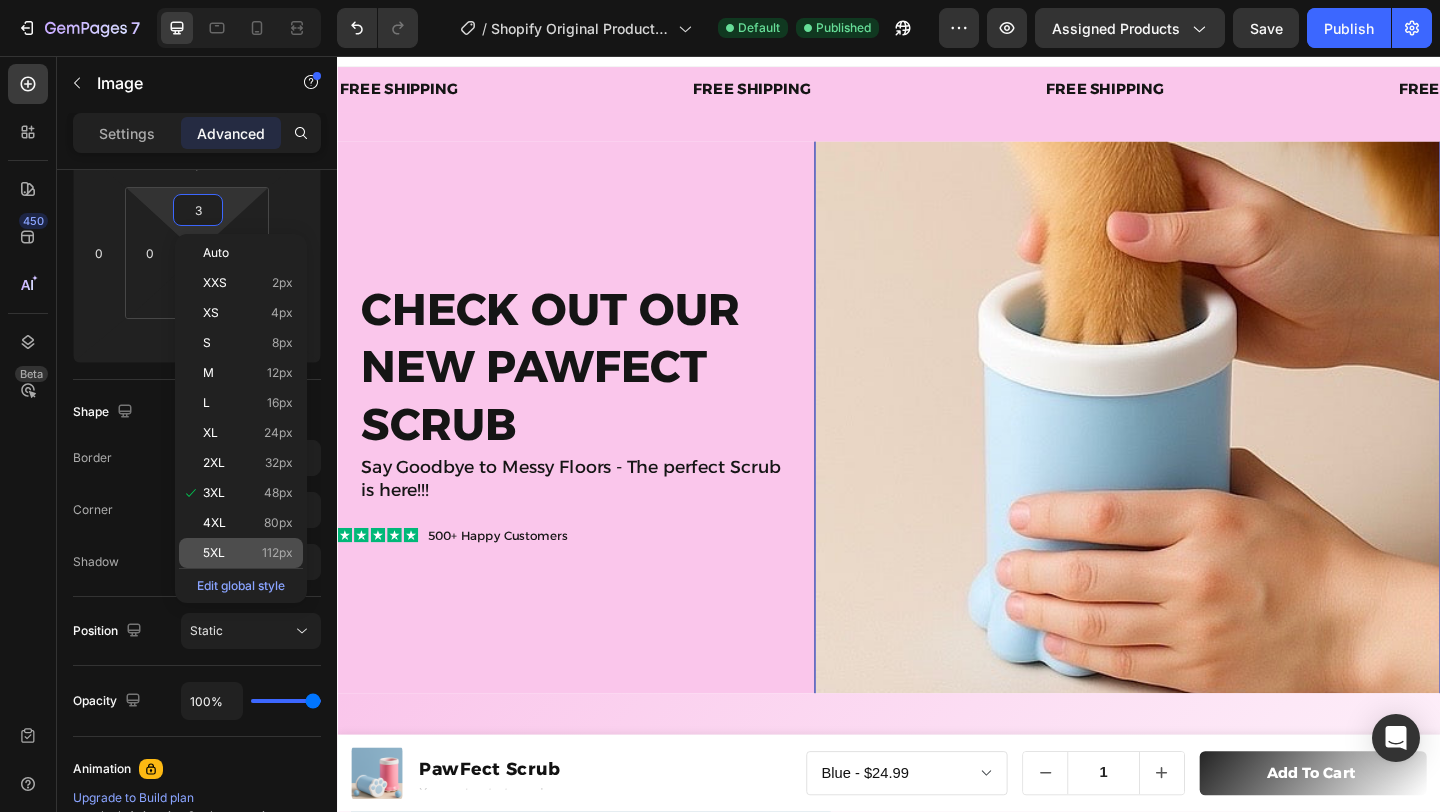 click on "5XL 112px" at bounding box center (248, 553) 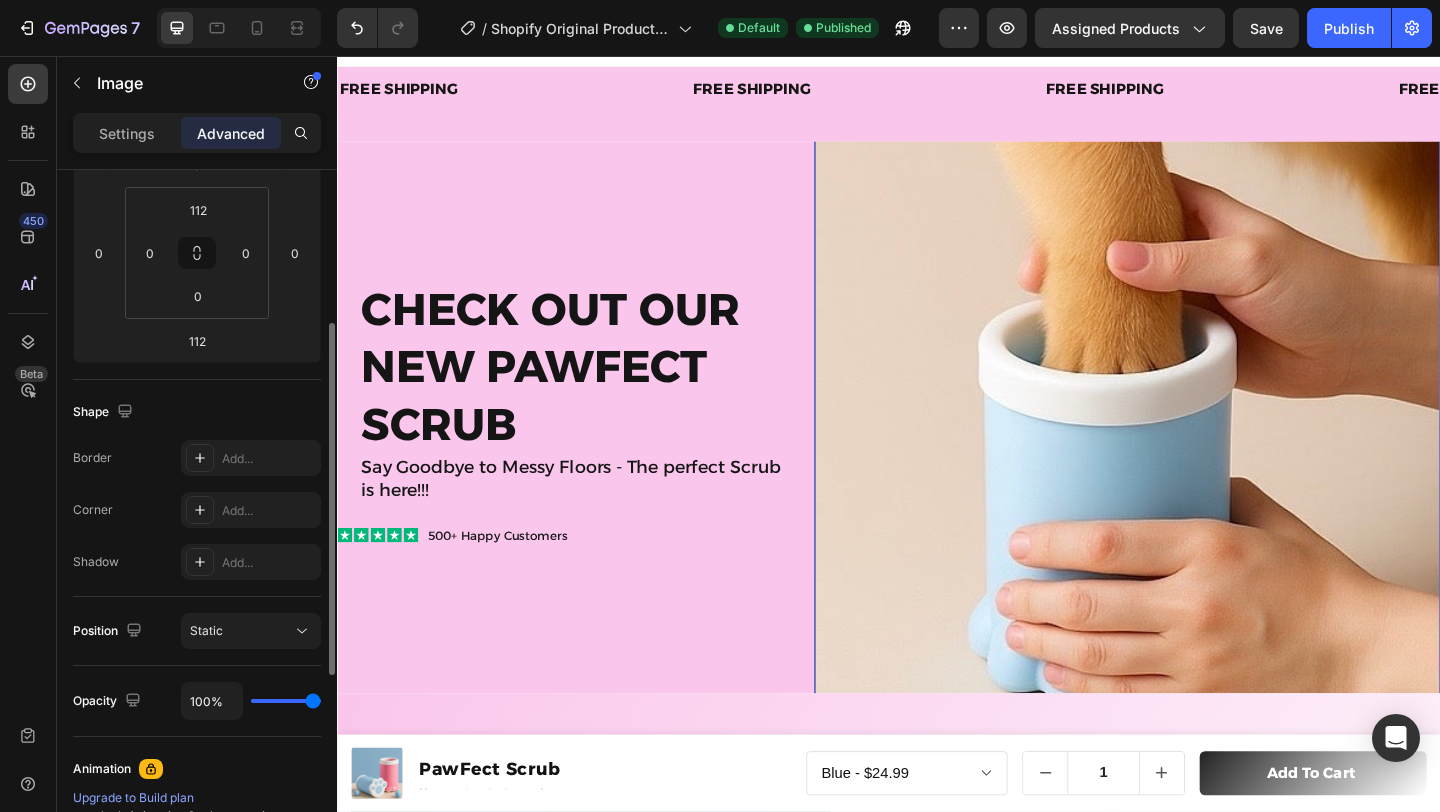 click on "Shape" at bounding box center (197, 412) 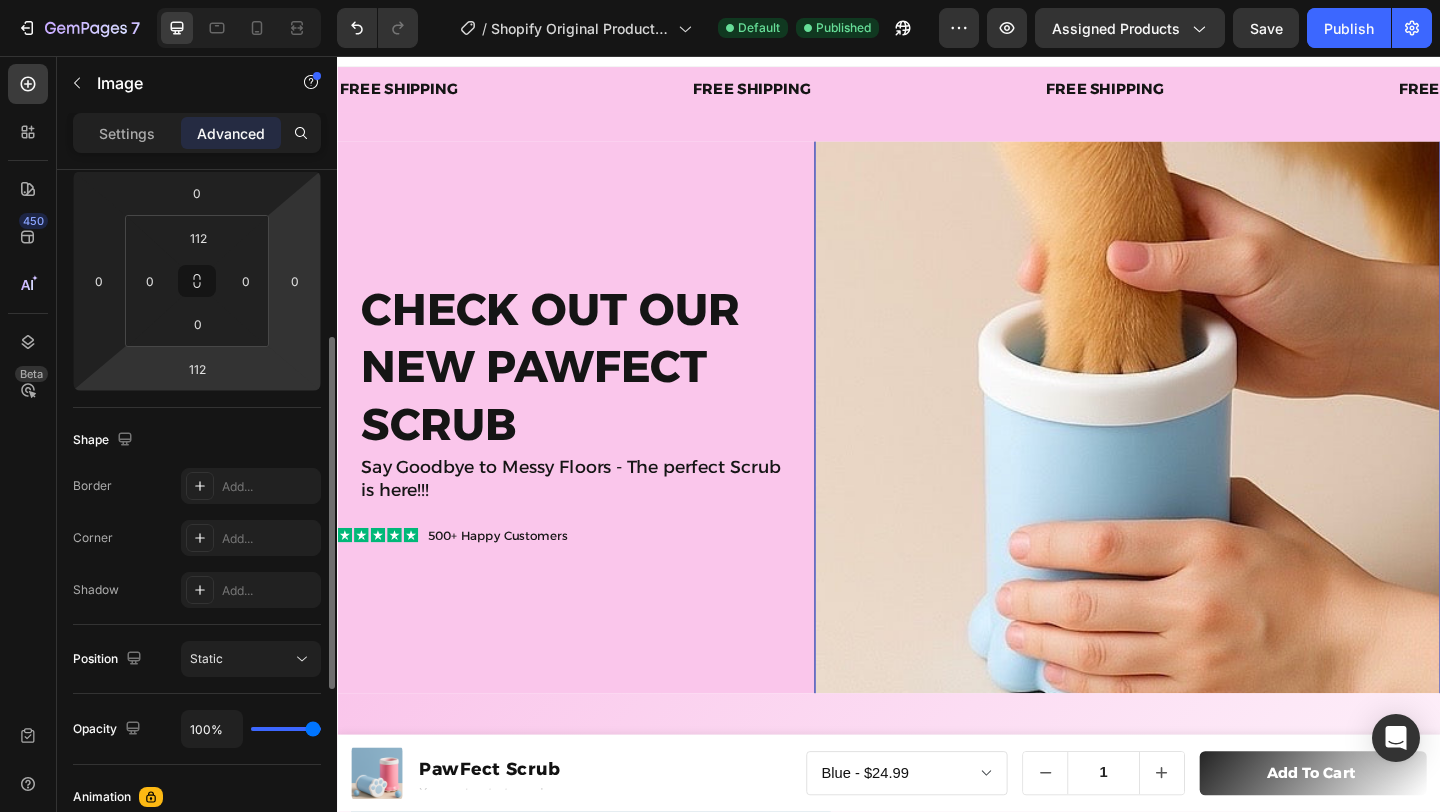 scroll, scrollTop: 311, scrollLeft: 0, axis: vertical 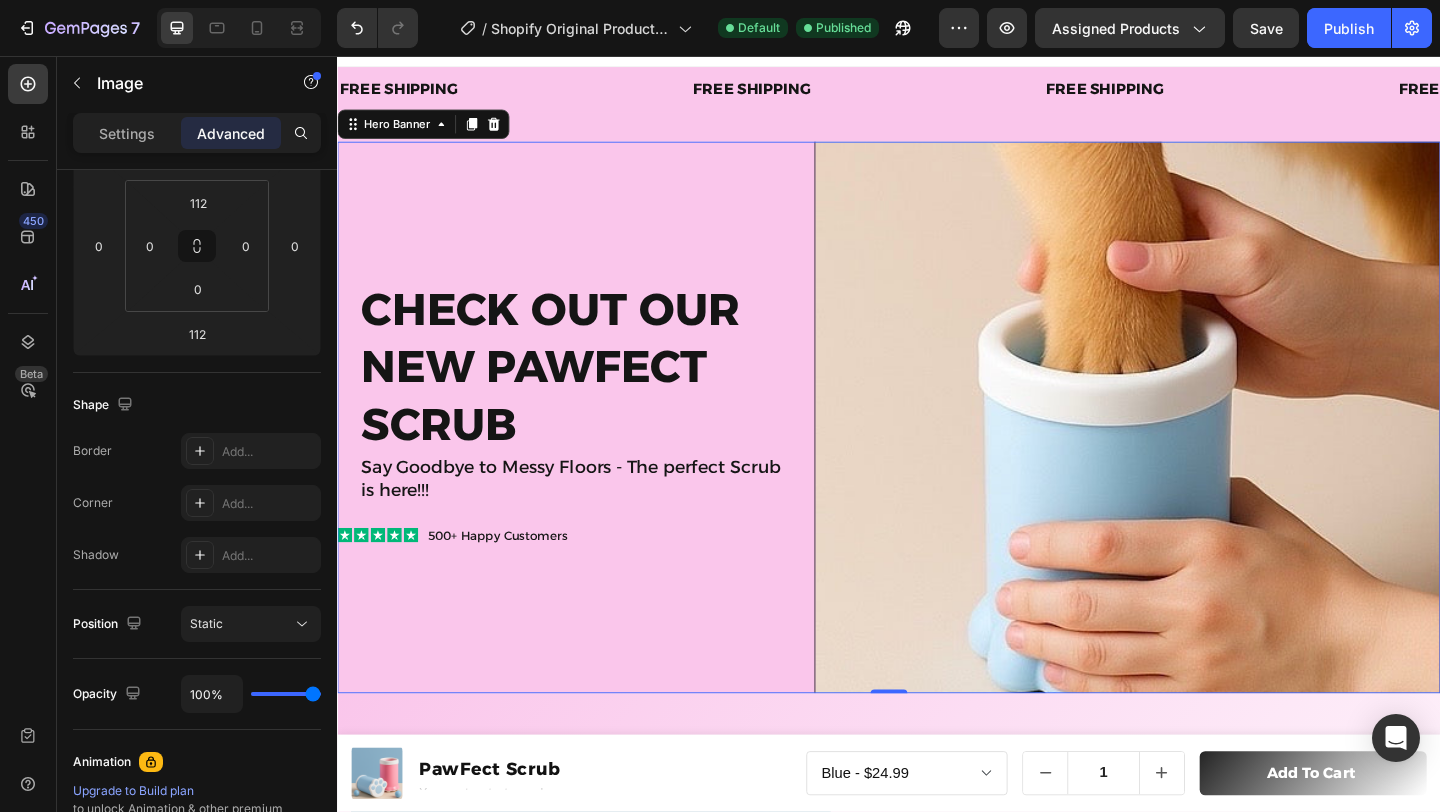 click on "Check out Our new pawfect scrub  Heading Say Goodbye to Messy Floors - The perfect Scrub is here!!! Text Block
Icon
Icon
Icon
Icon
Icon Icon List 500+ Happy Customers Text Block Row" at bounding box center [580, 448] 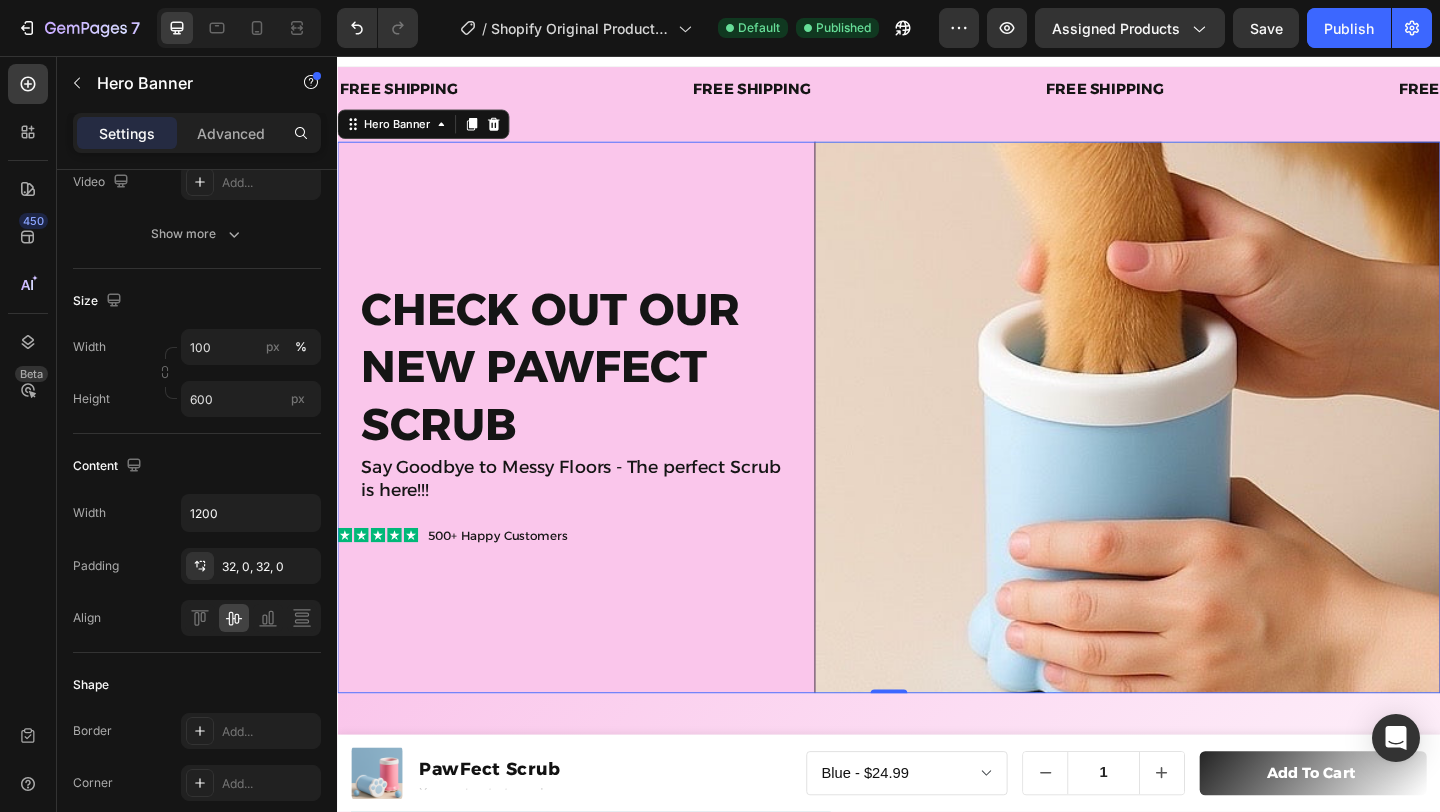 scroll, scrollTop: 0, scrollLeft: 0, axis: both 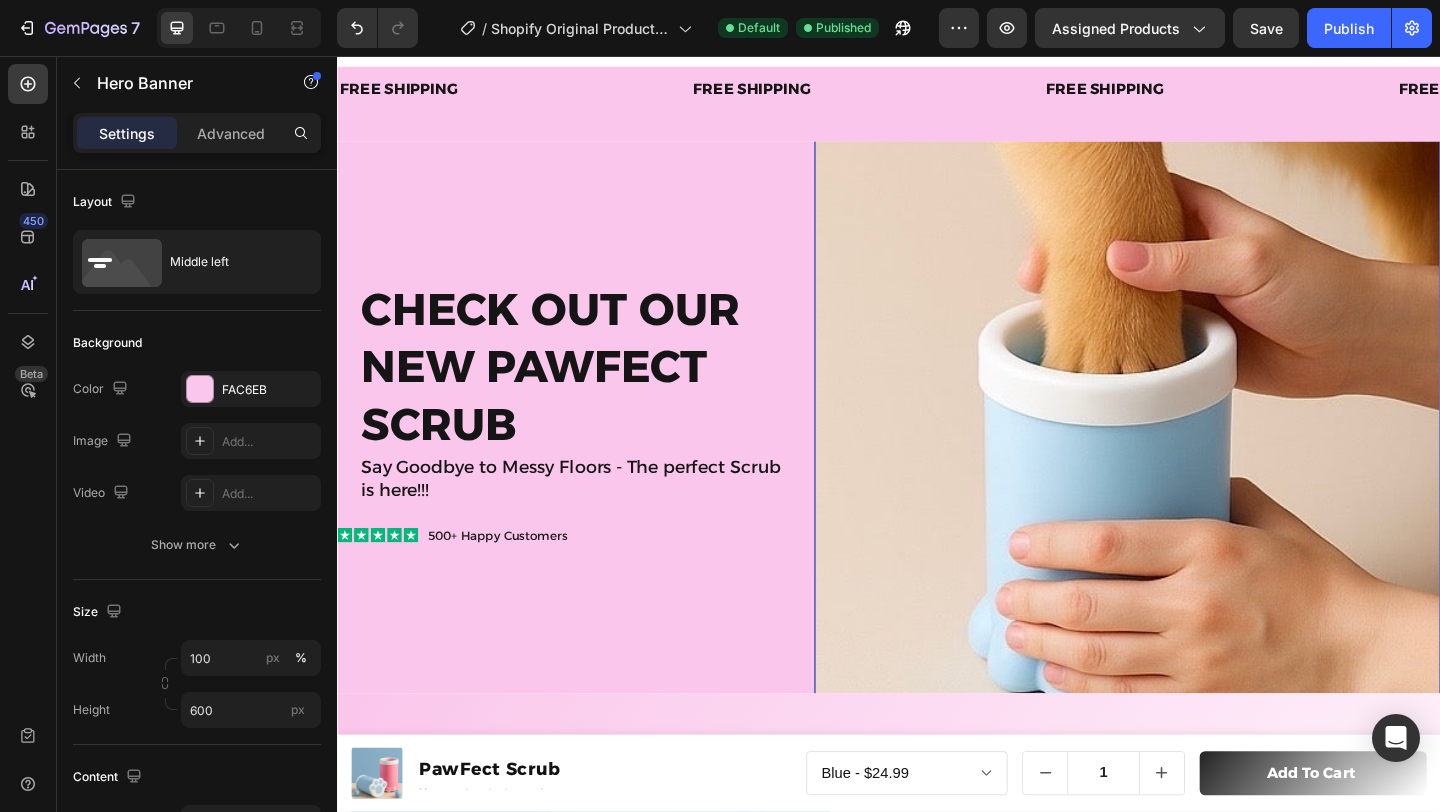 click at bounding box center (1196, 448) 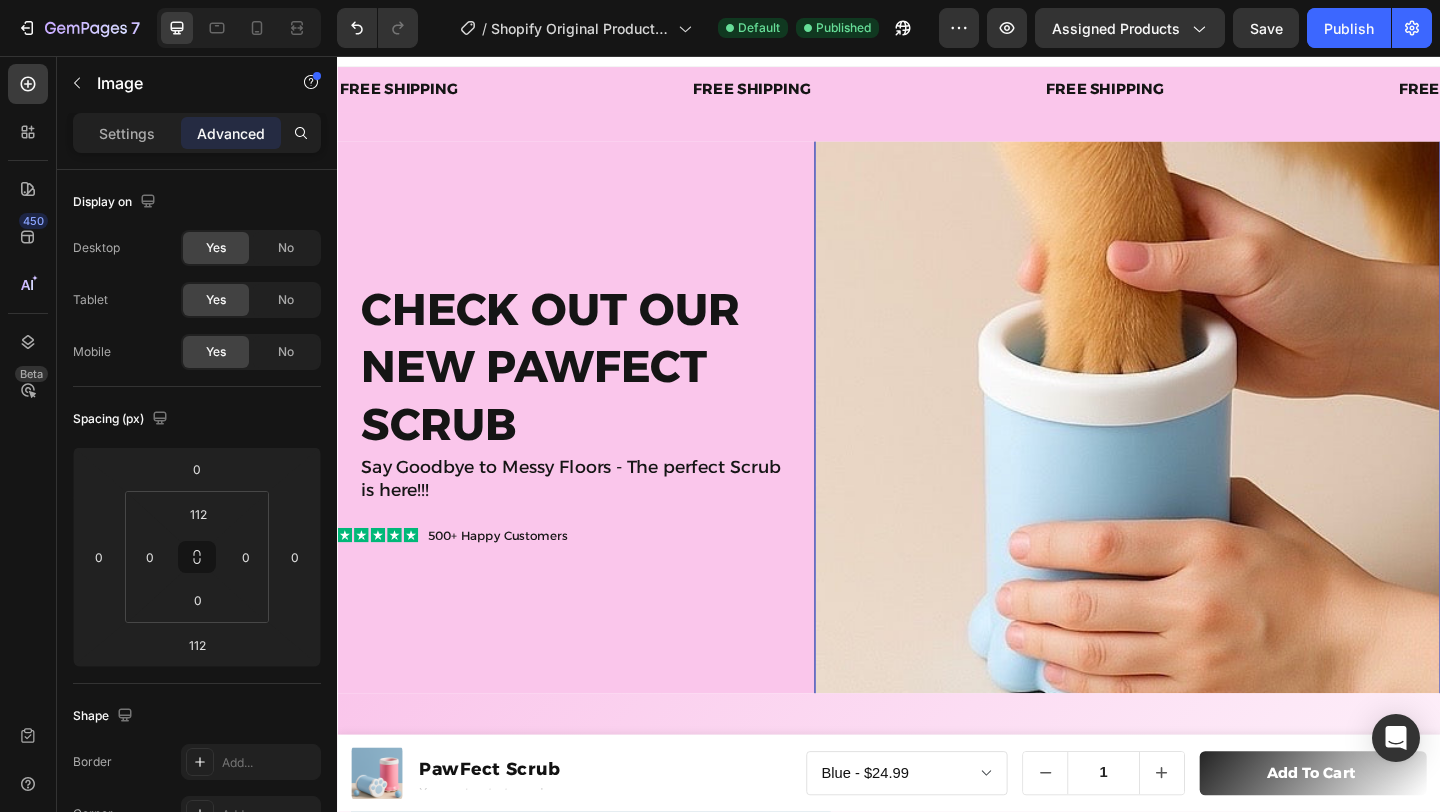 click at bounding box center [1196, 448] 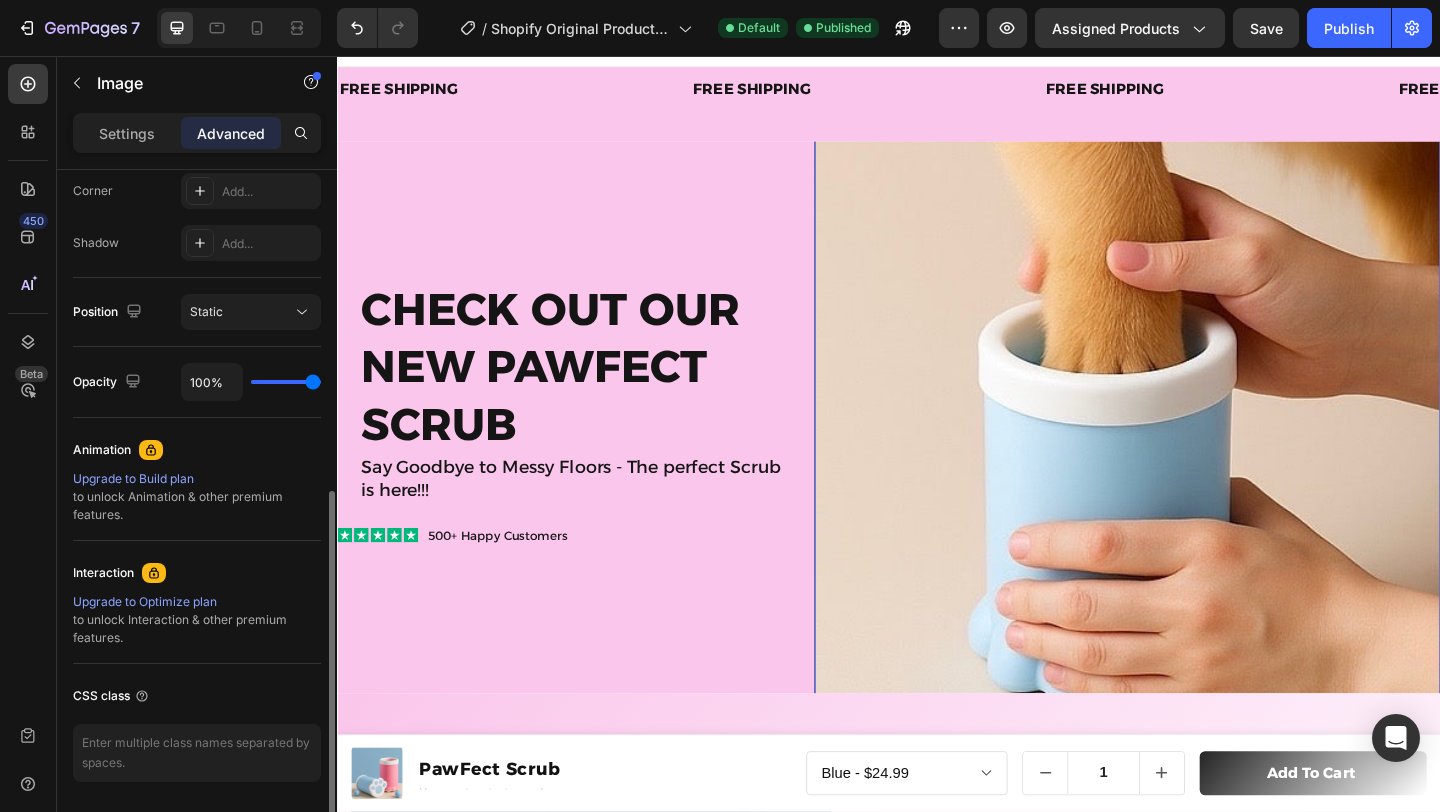 scroll, scrollTop: 604, scrollLeft: 0, axis: vertical 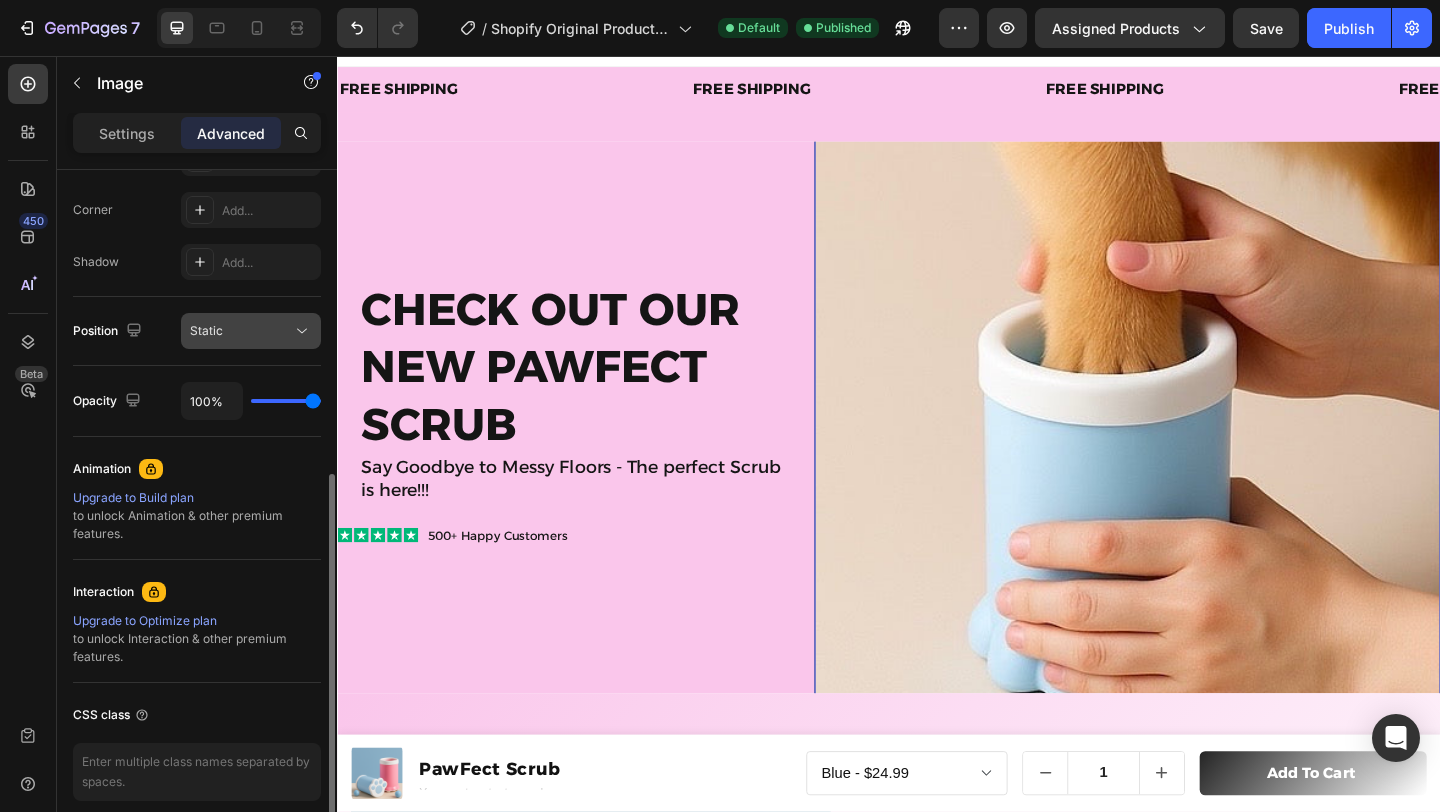 click on "Static" at bounding box center [241, 331] 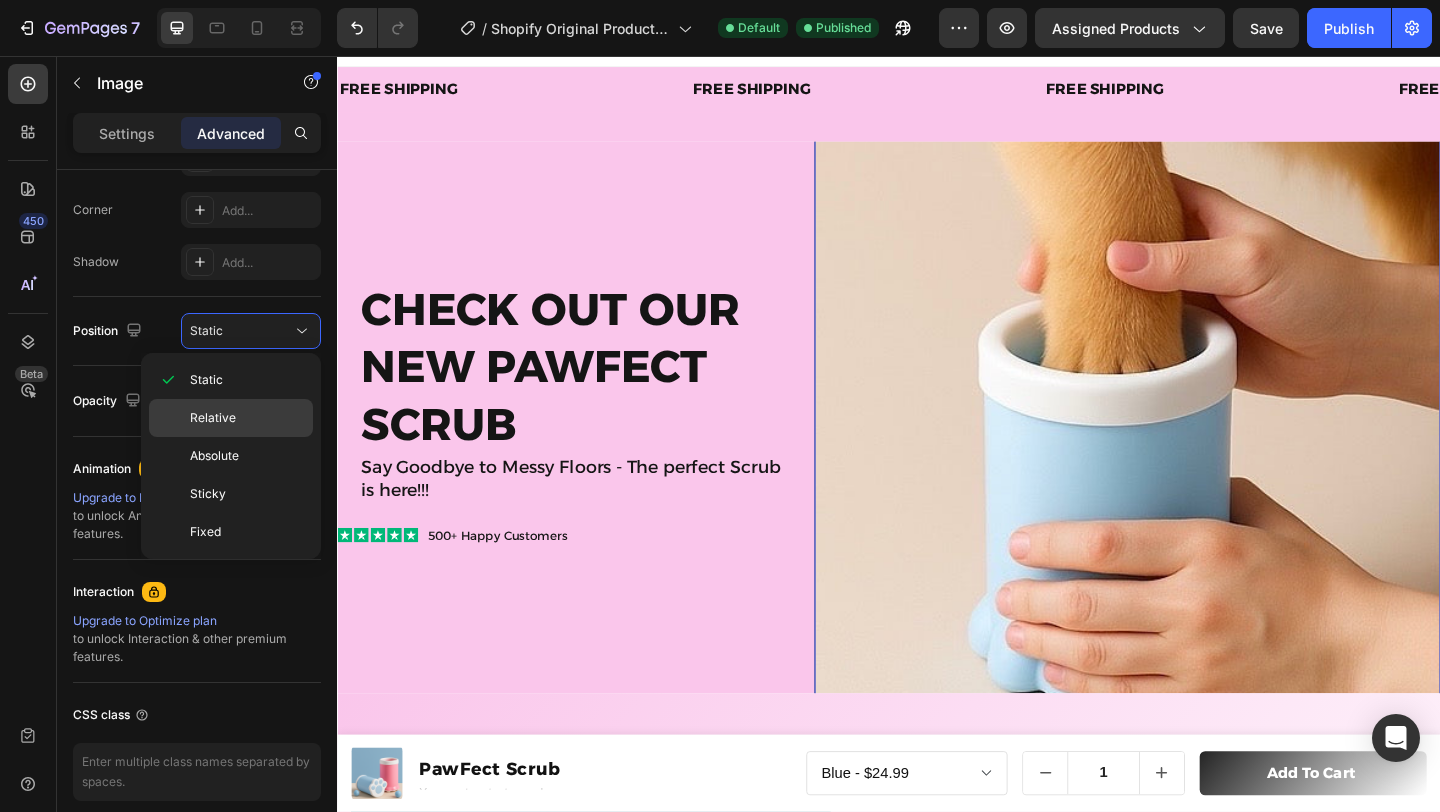 click on "Relative" at bounding box center [247, 418] 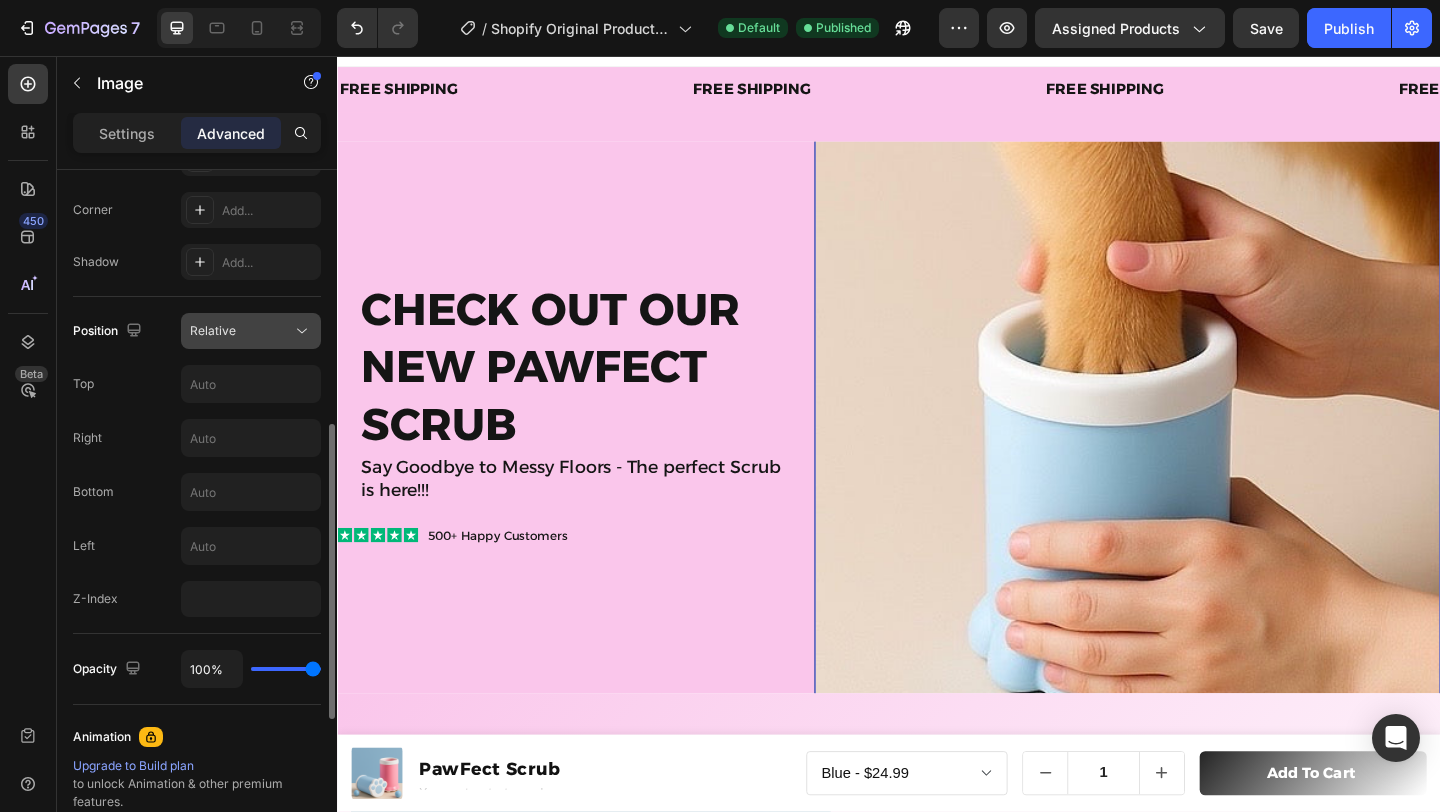 click on "Relative" at bounding box center [241, 331] 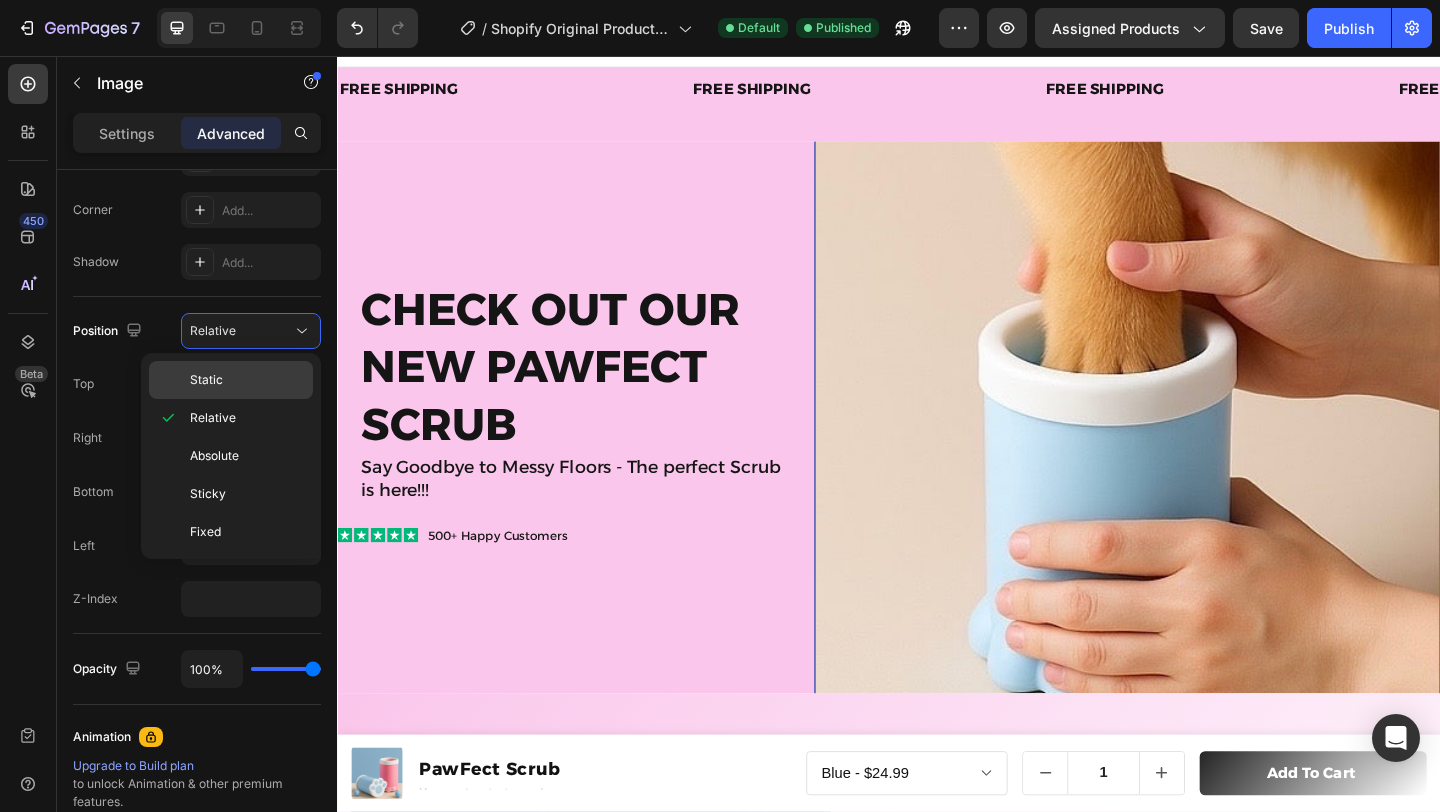 click on "Static" at bounding box center (247, 380) 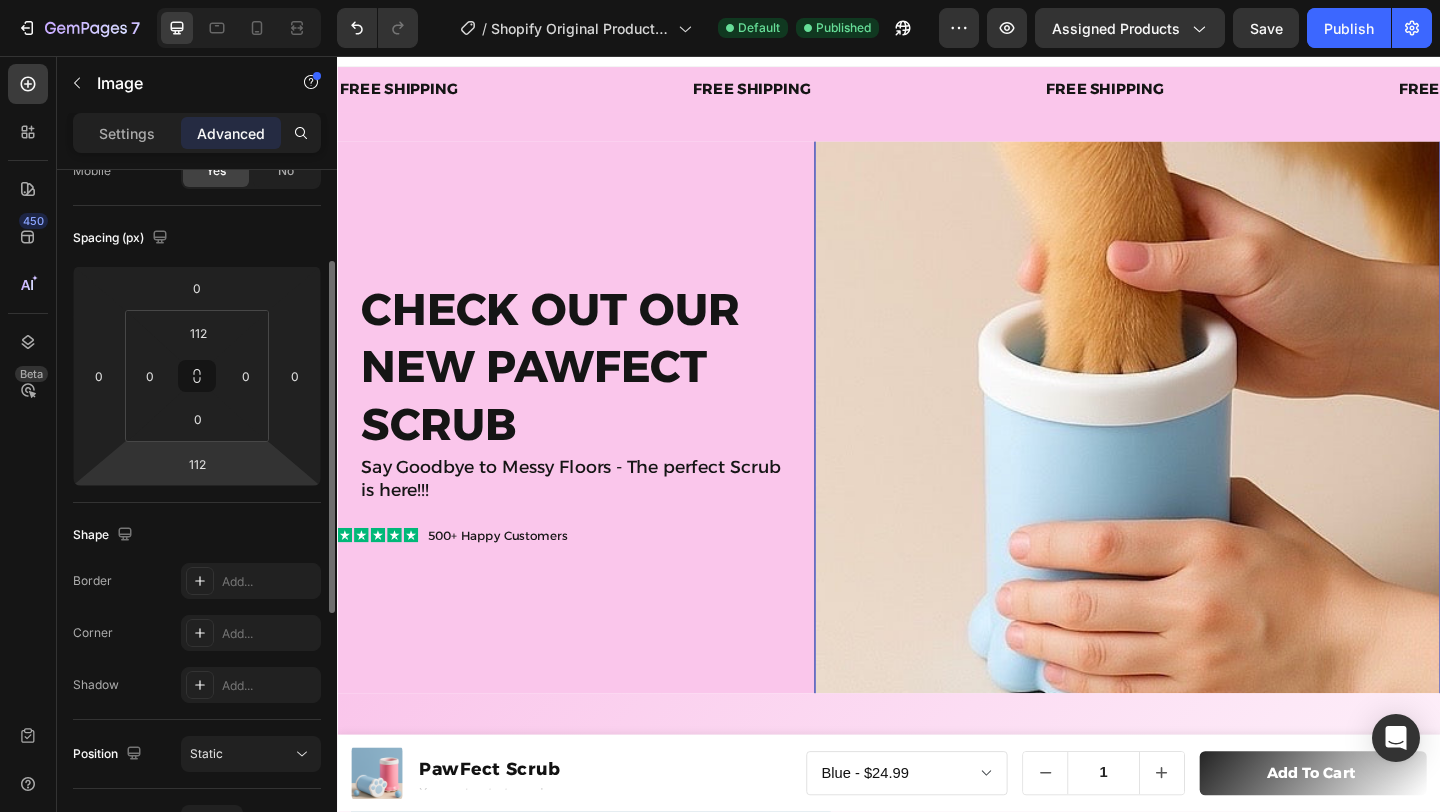 scroll, scrollTop: 0, scrollLeft: 0, axis: both 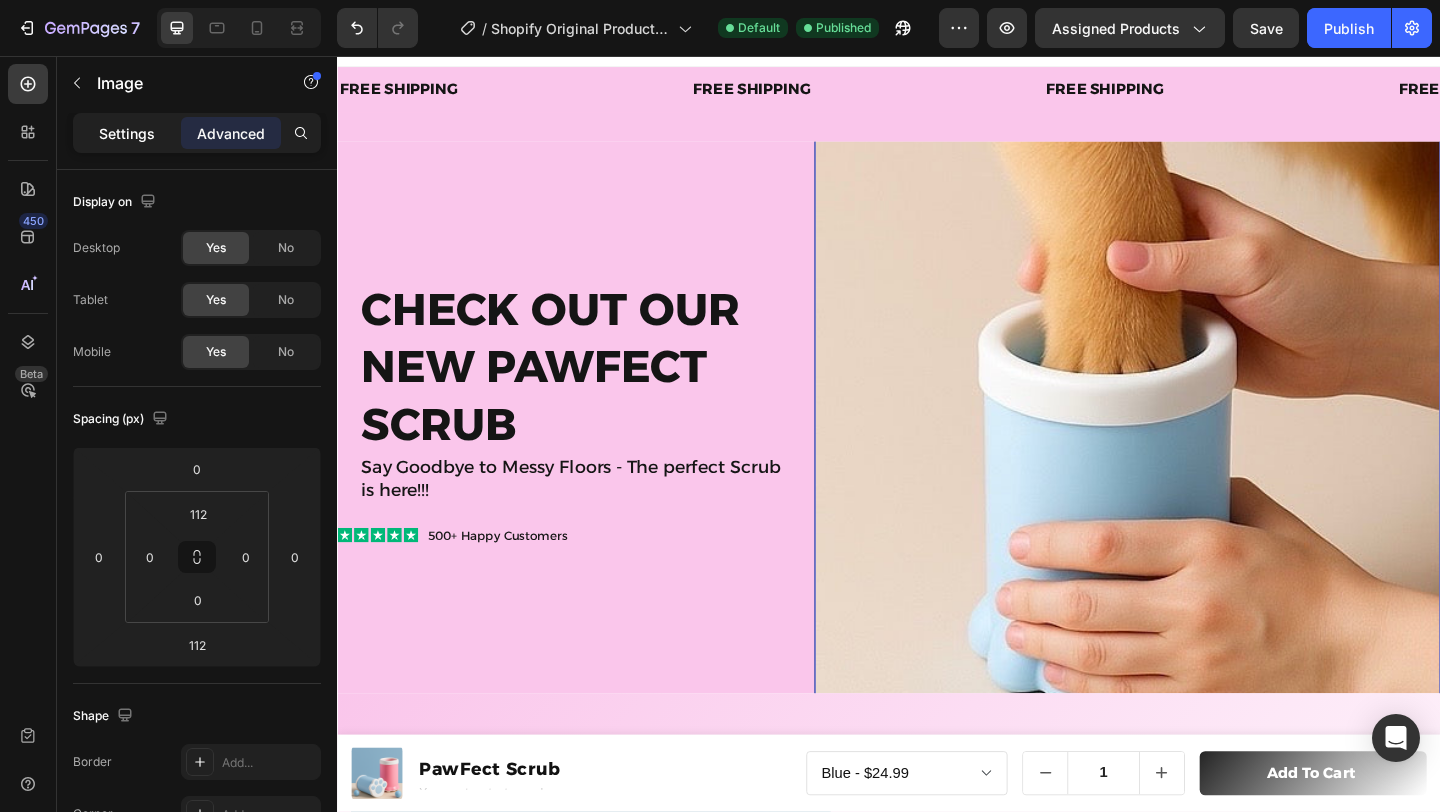 click on "Settings" 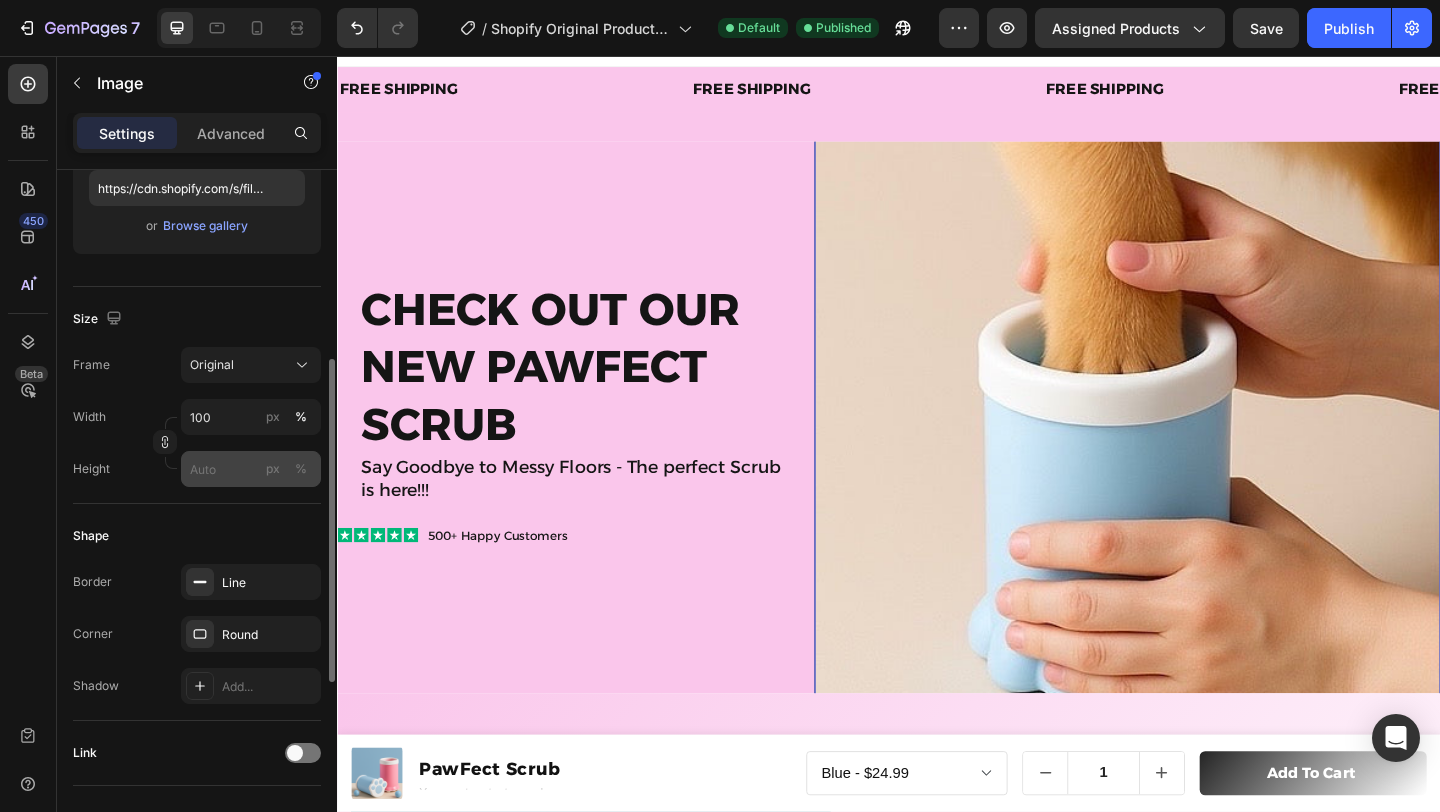scroll, scrollTop: 456, scrollLeft: 0, axis: vertical 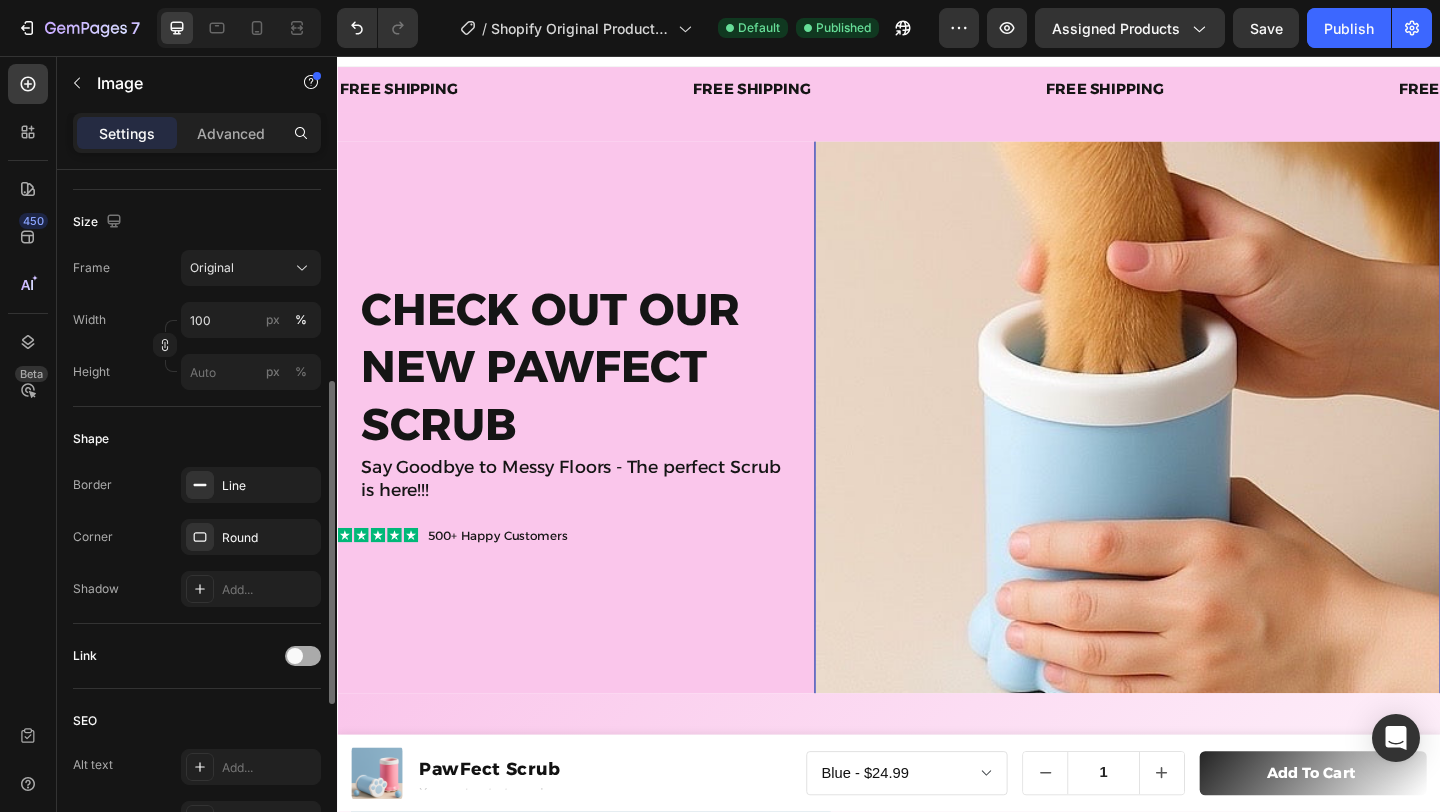 click at bounding box center (295, 656) 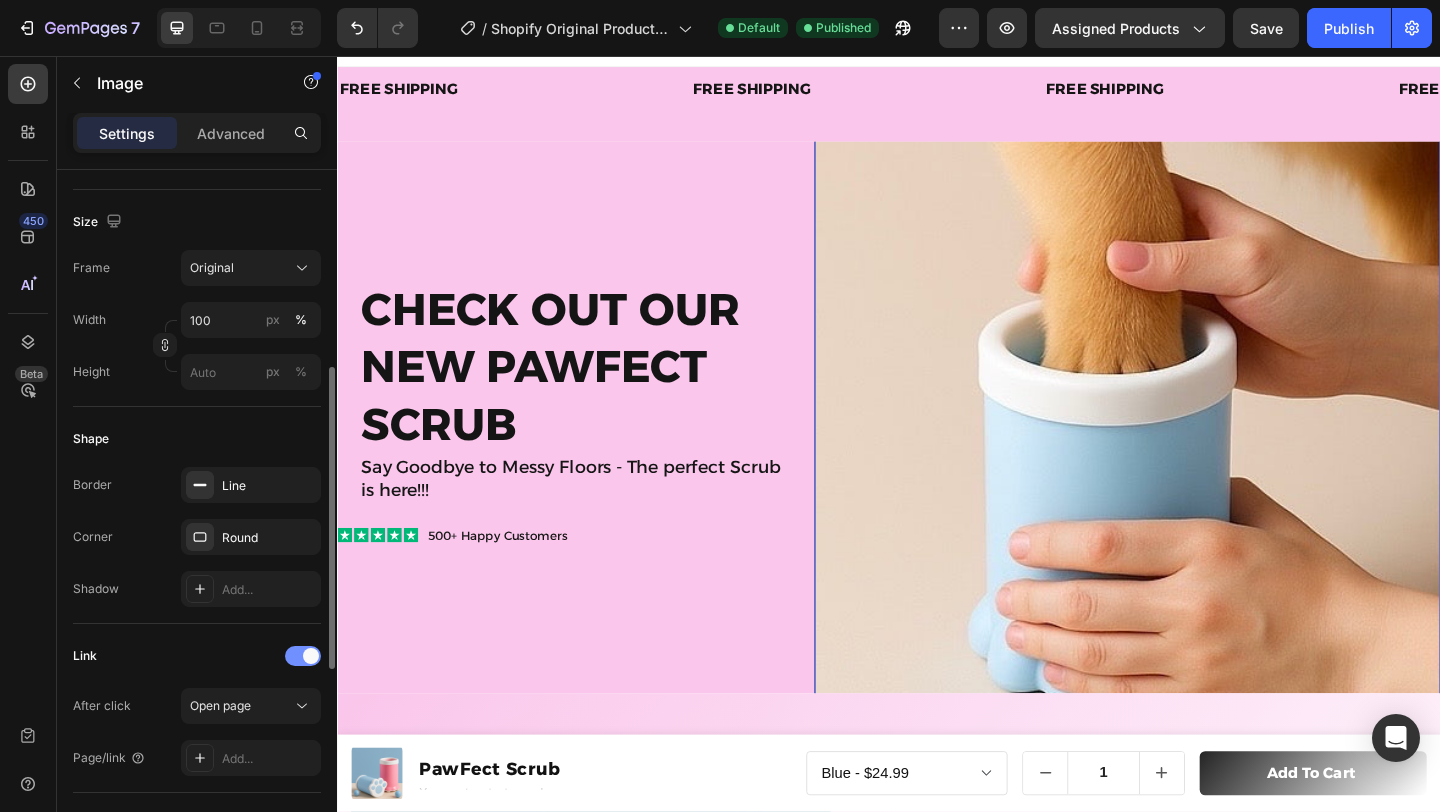 click at bounding box center [303, 656] 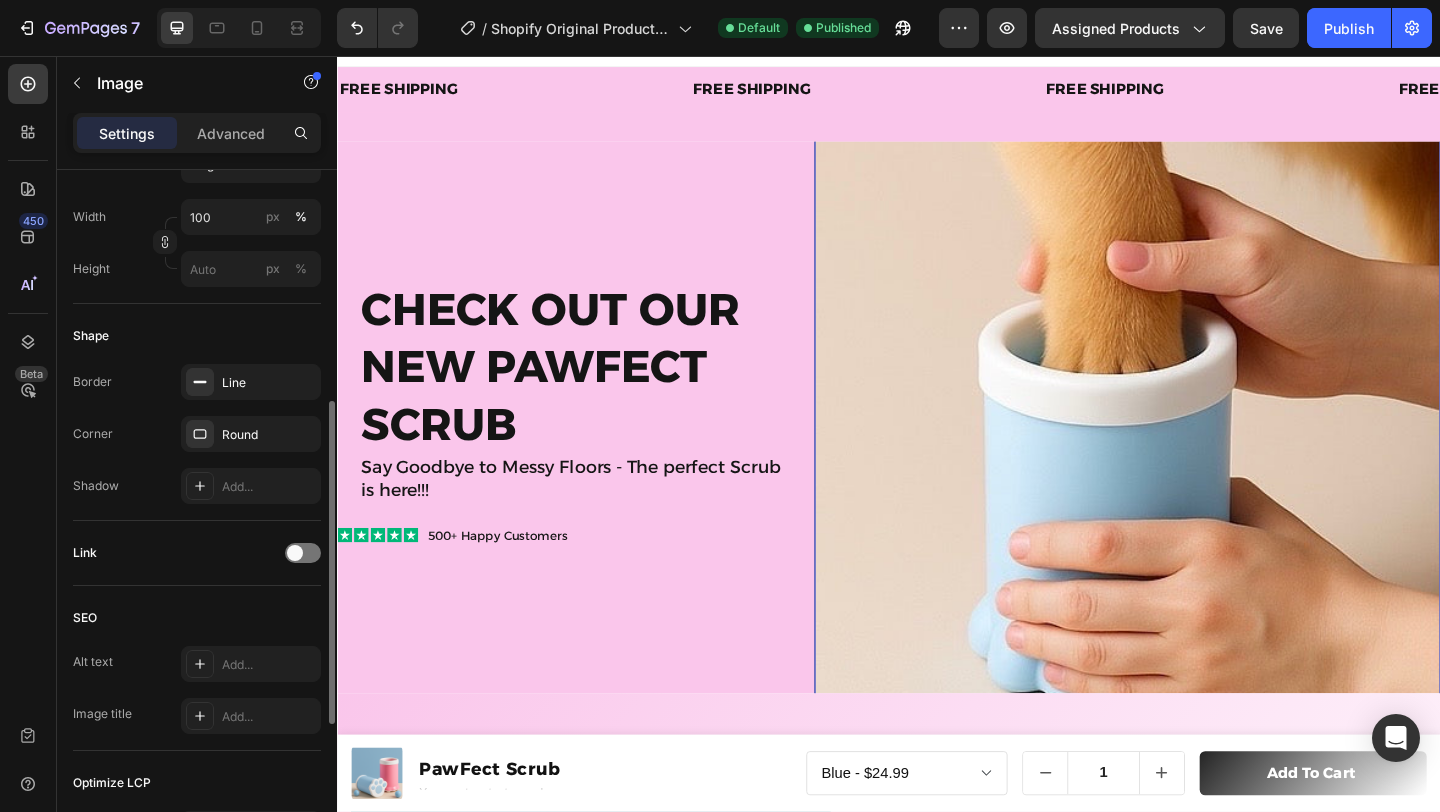 scroll, scrollTop: 536, scrollLeft: 0, axis: vertical 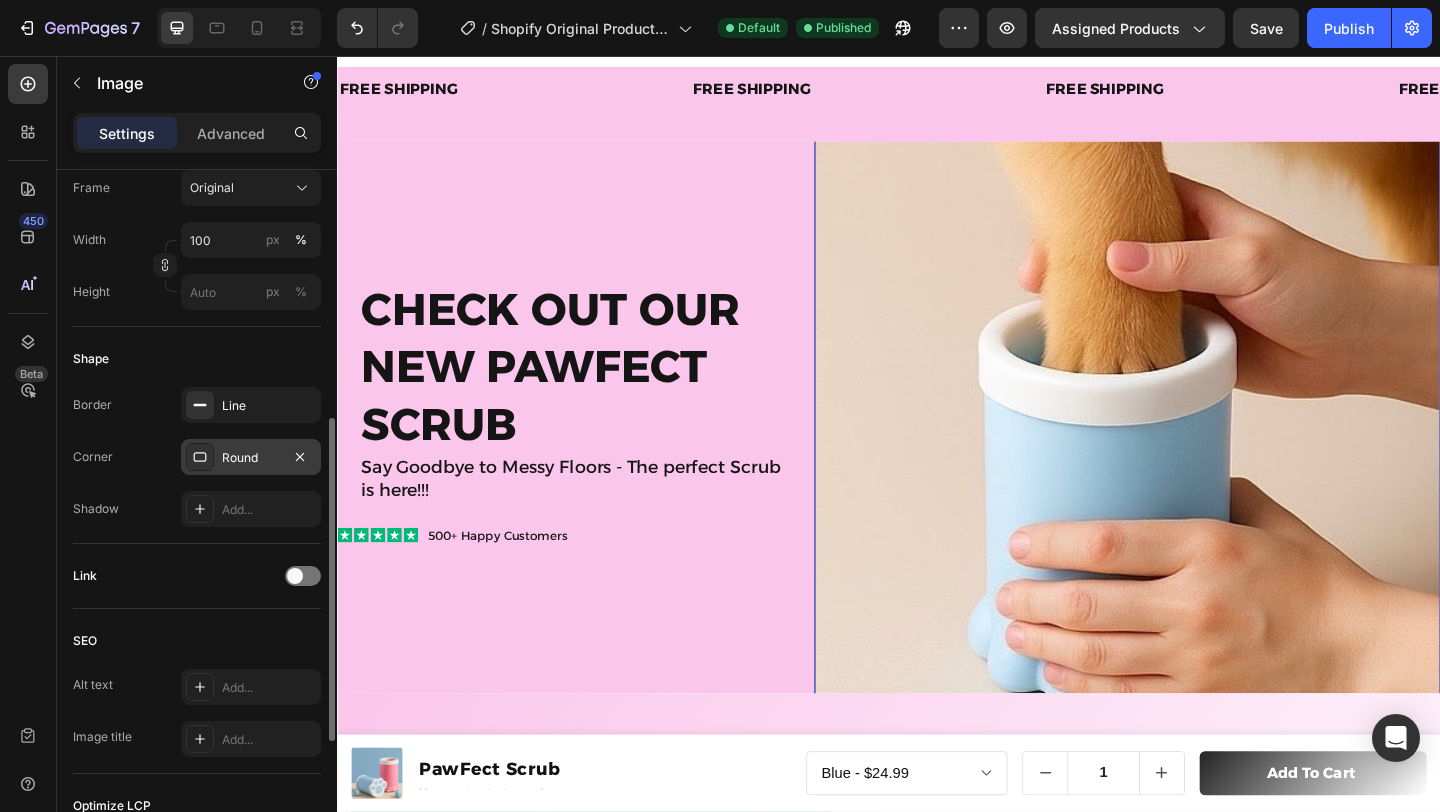 click on "Round" at bounding box center [251, 458] 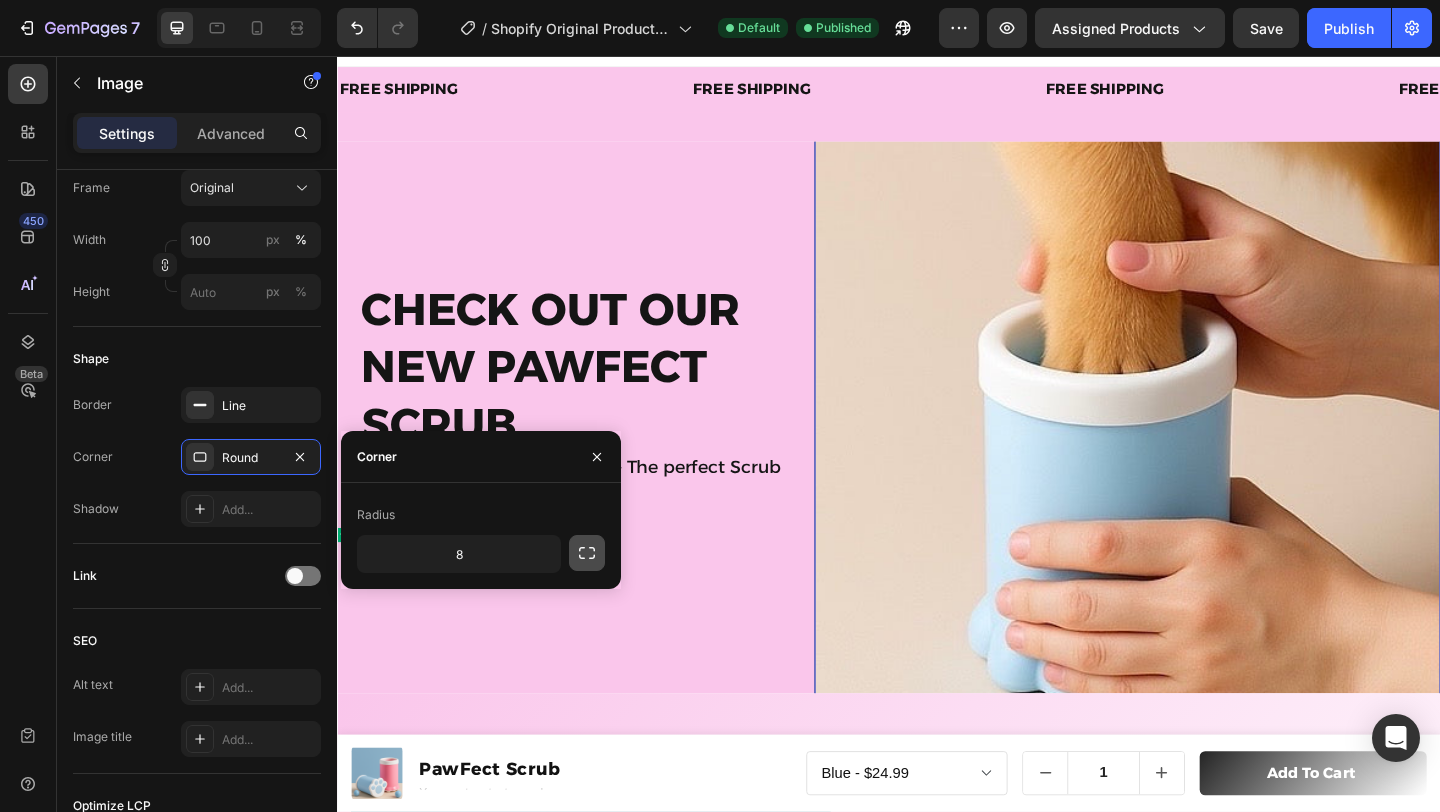 click 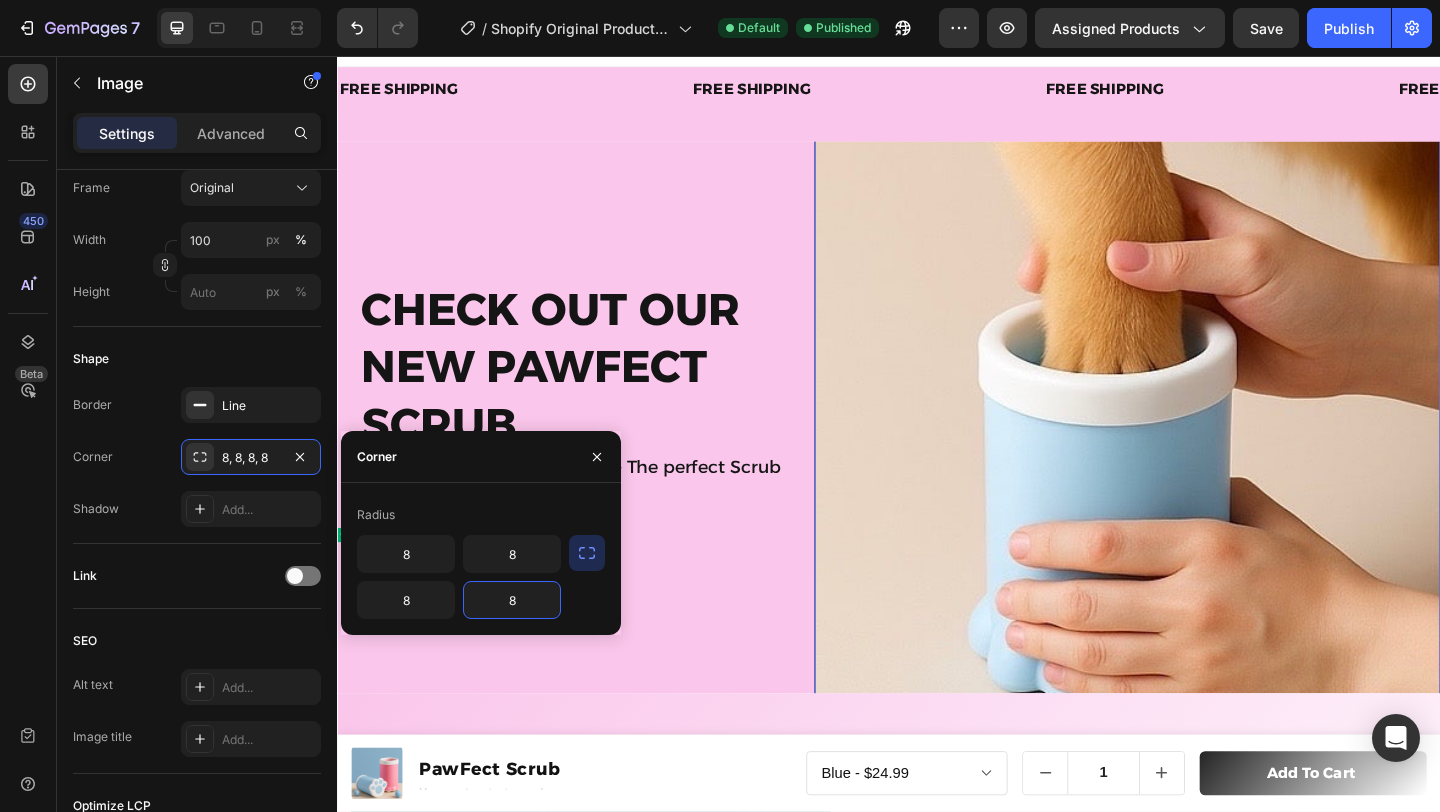 click on "8" at bounding box center [512, 600] 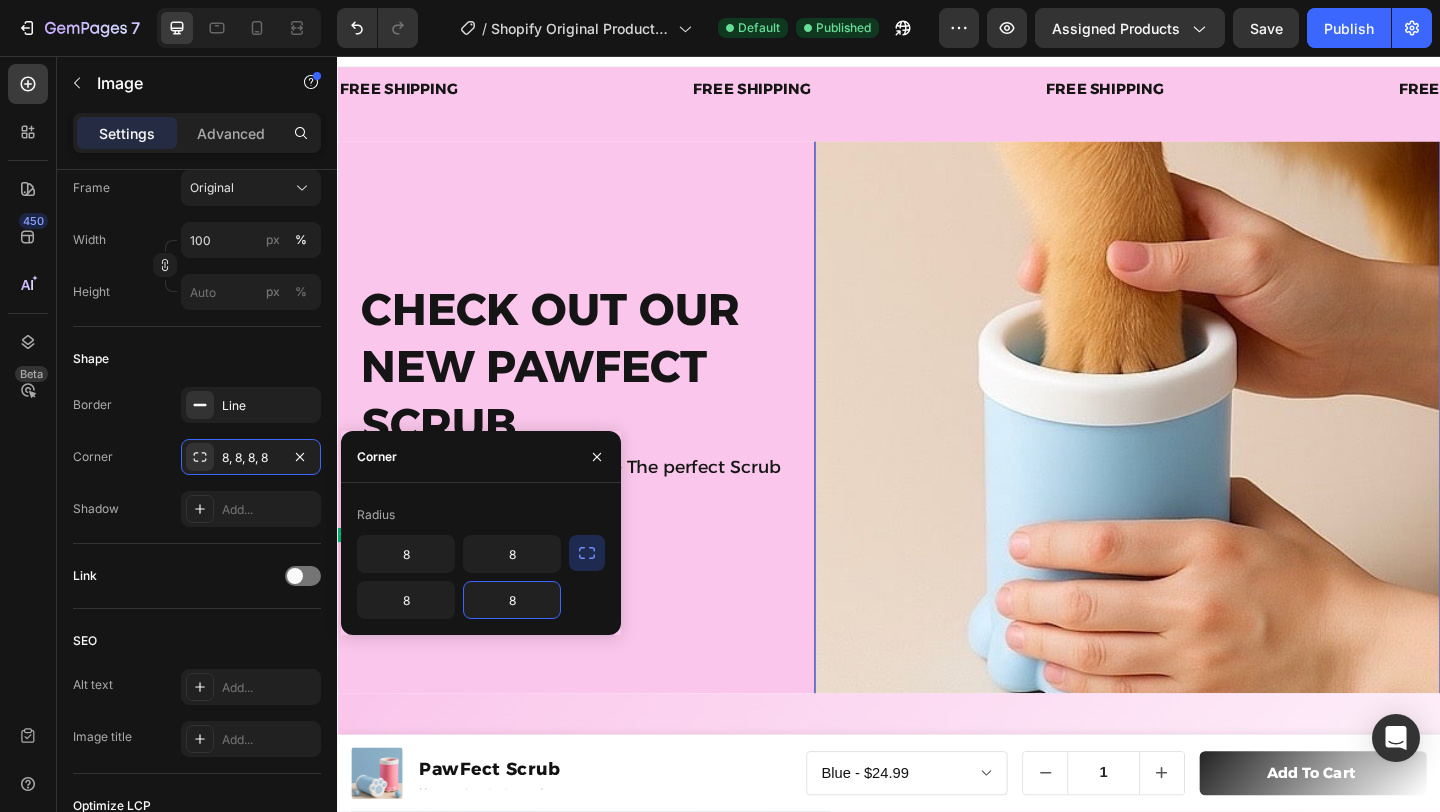 click on "8" at bounding box center [512, 600] 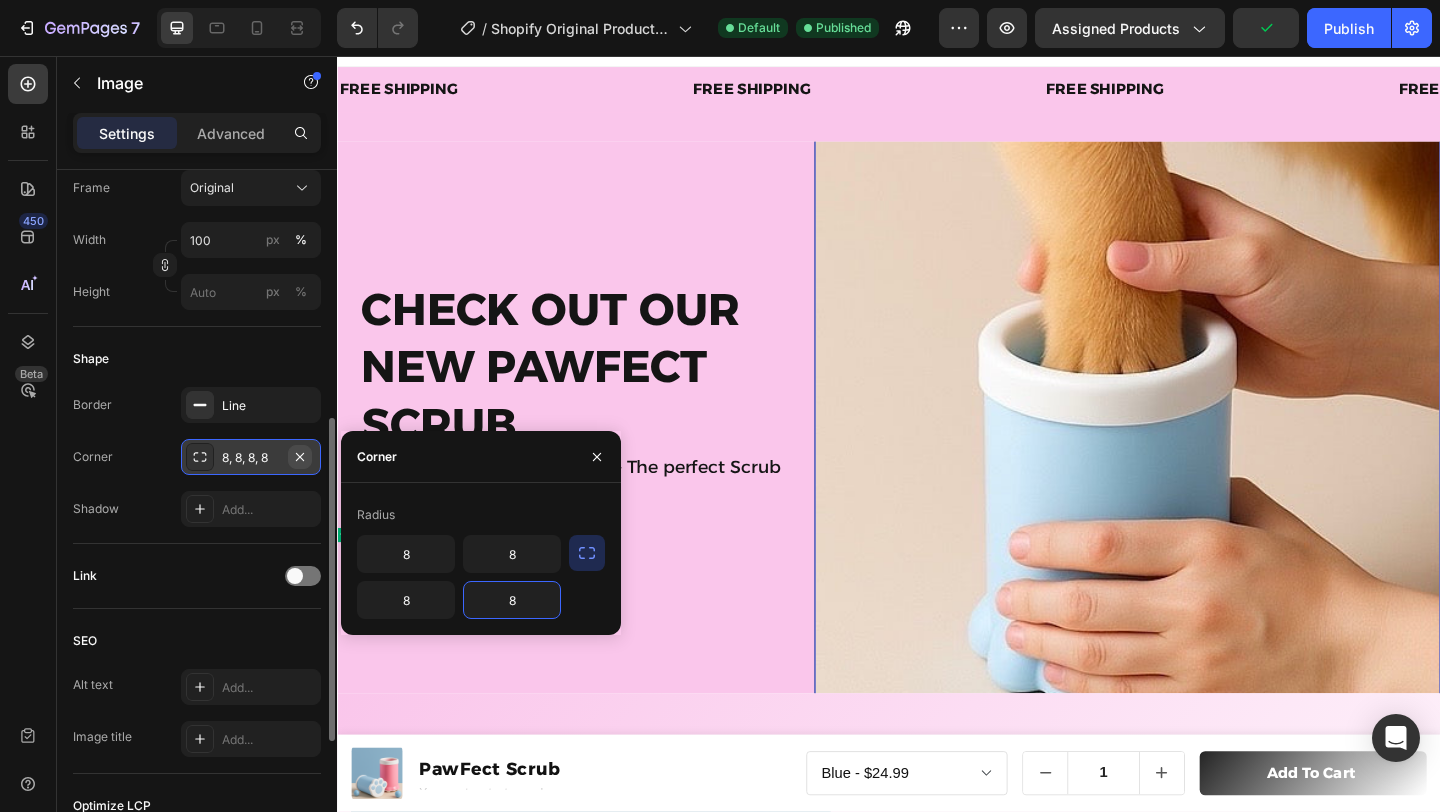 click 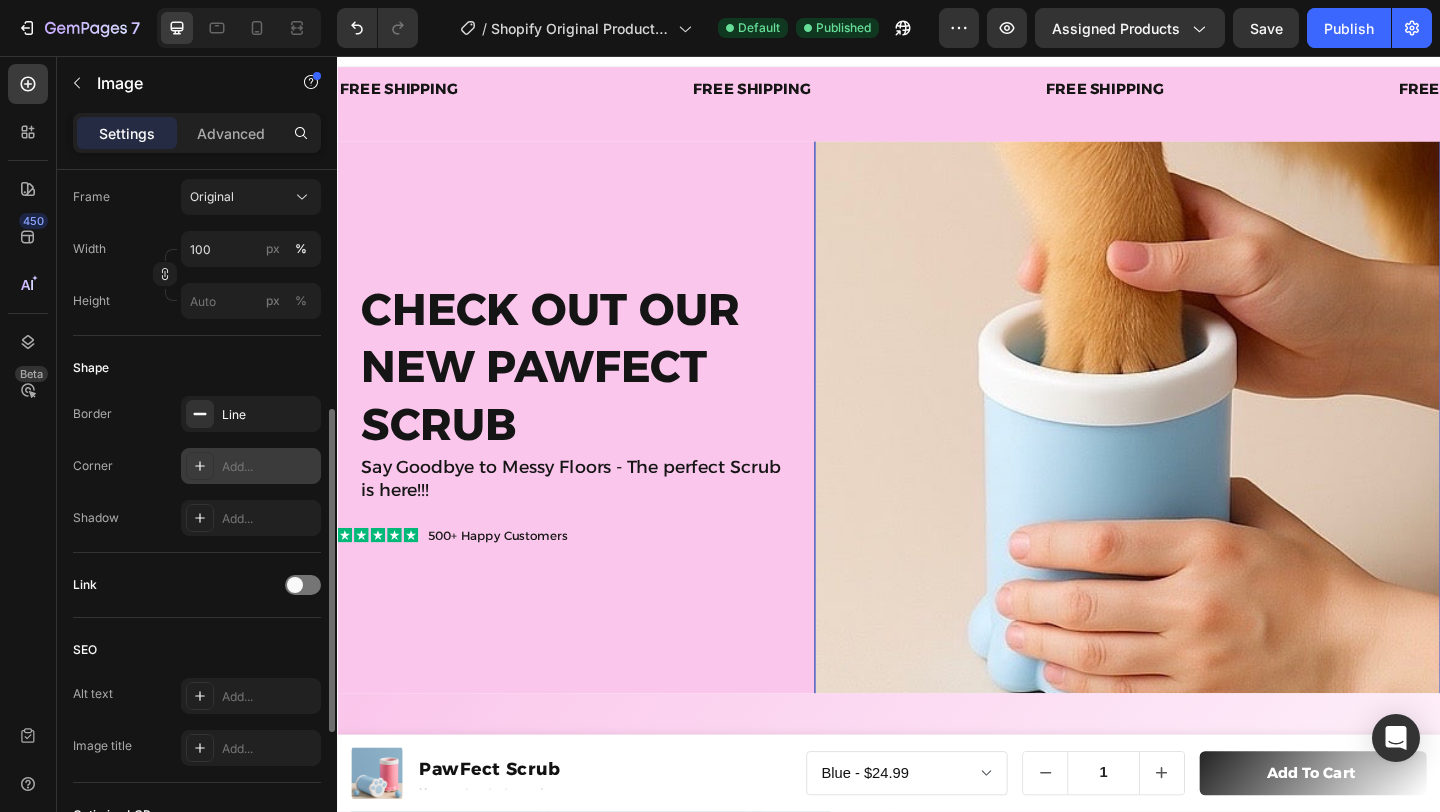 scroll, scrollTop: 511, scrollLeft: 0, axis: vertical 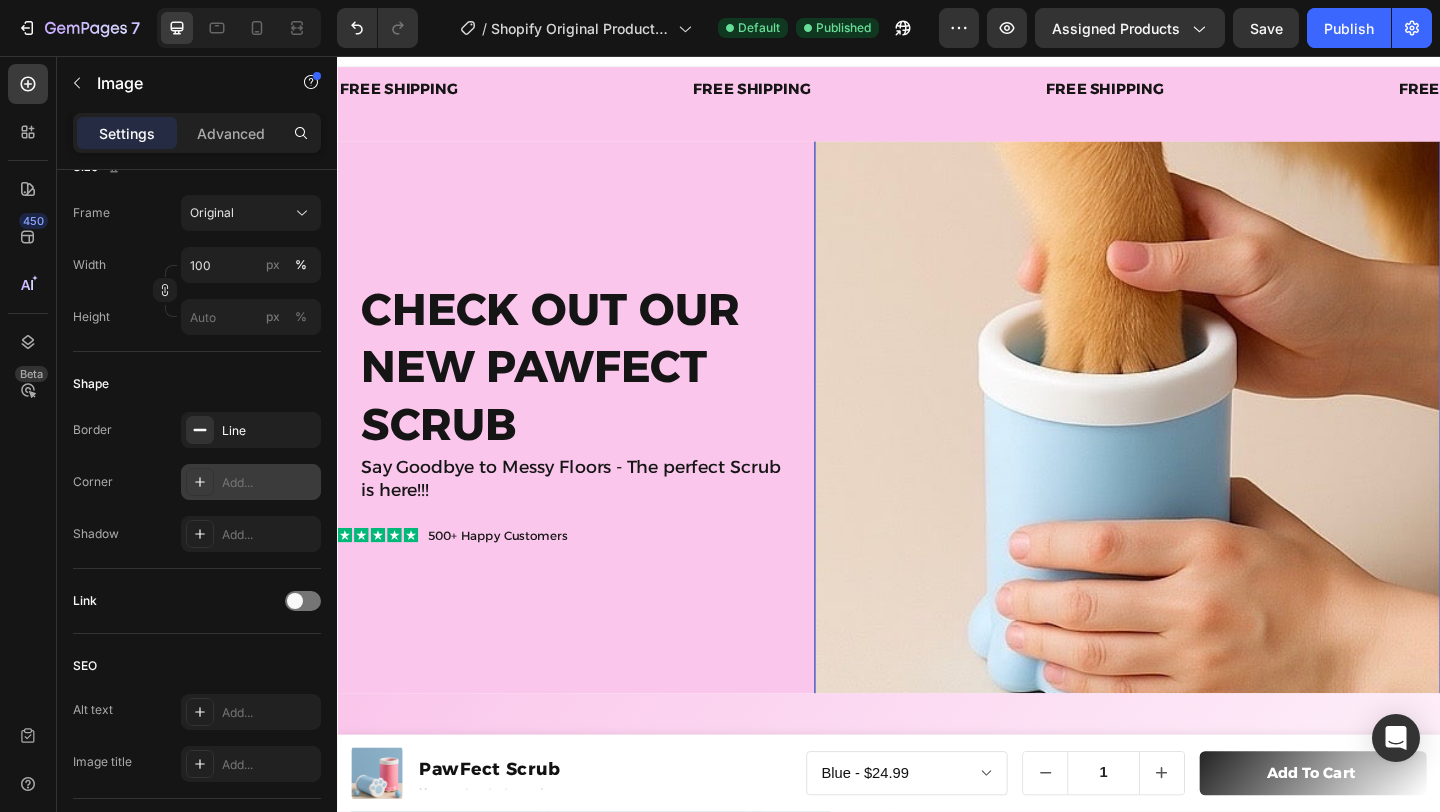click at bounding box center [1196, 448] 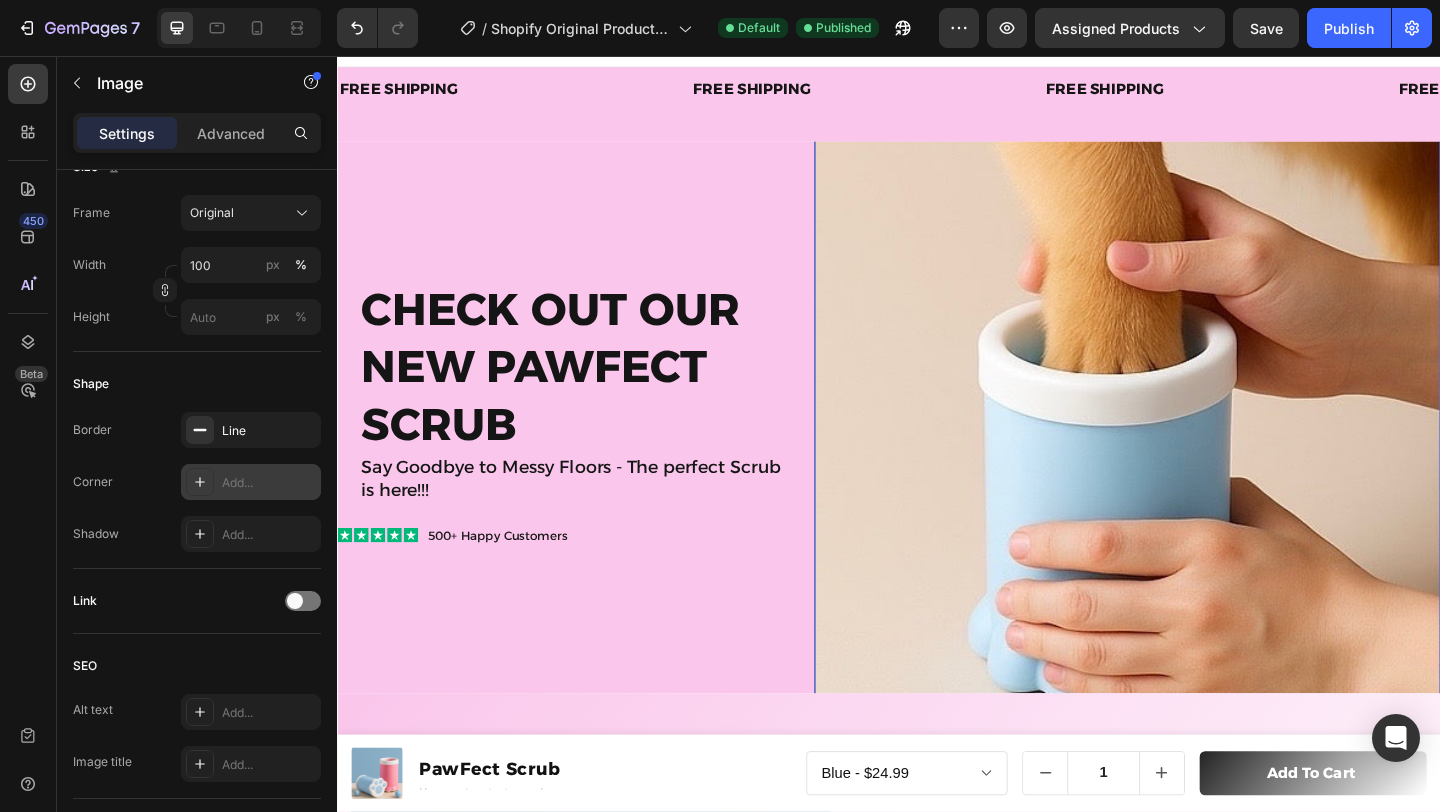 click 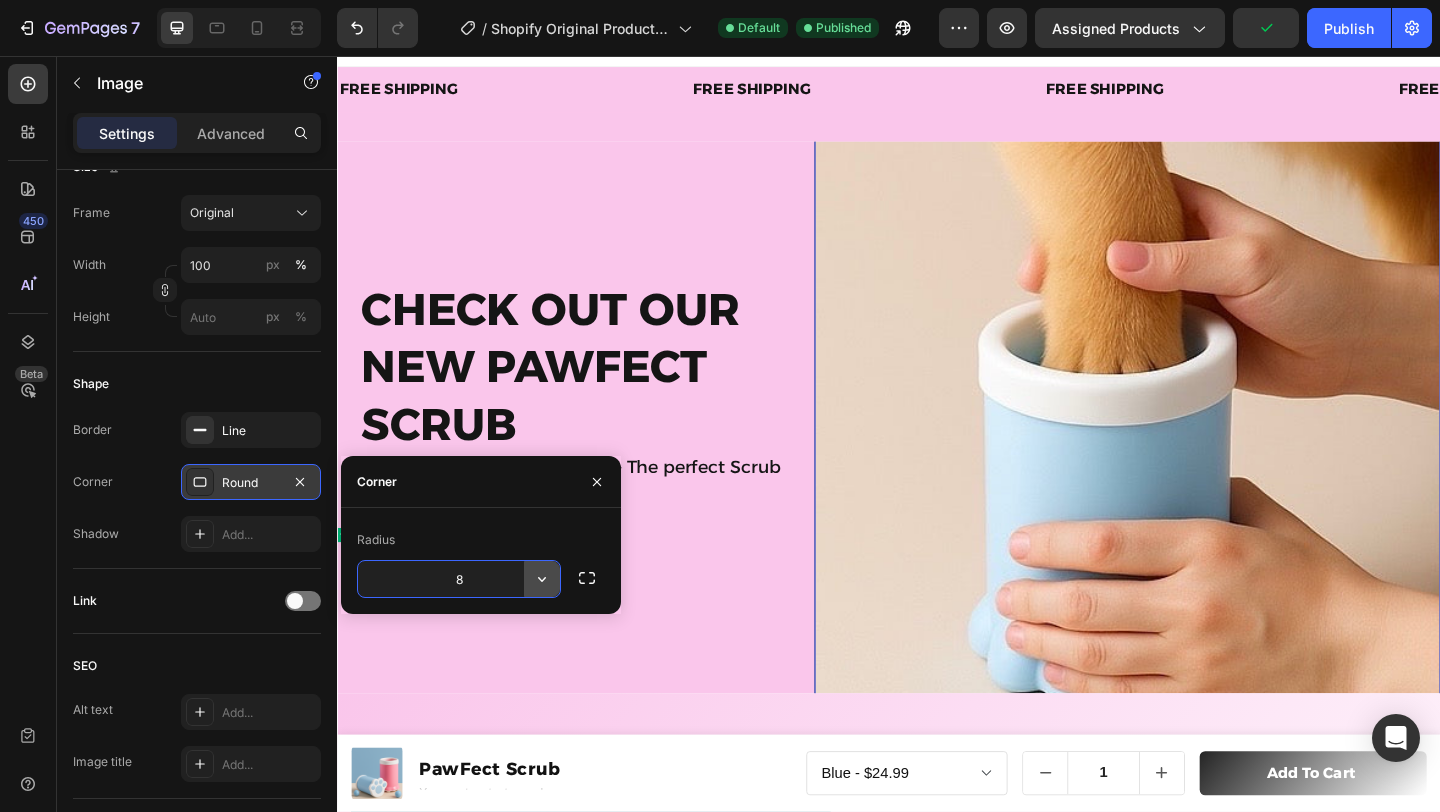 click 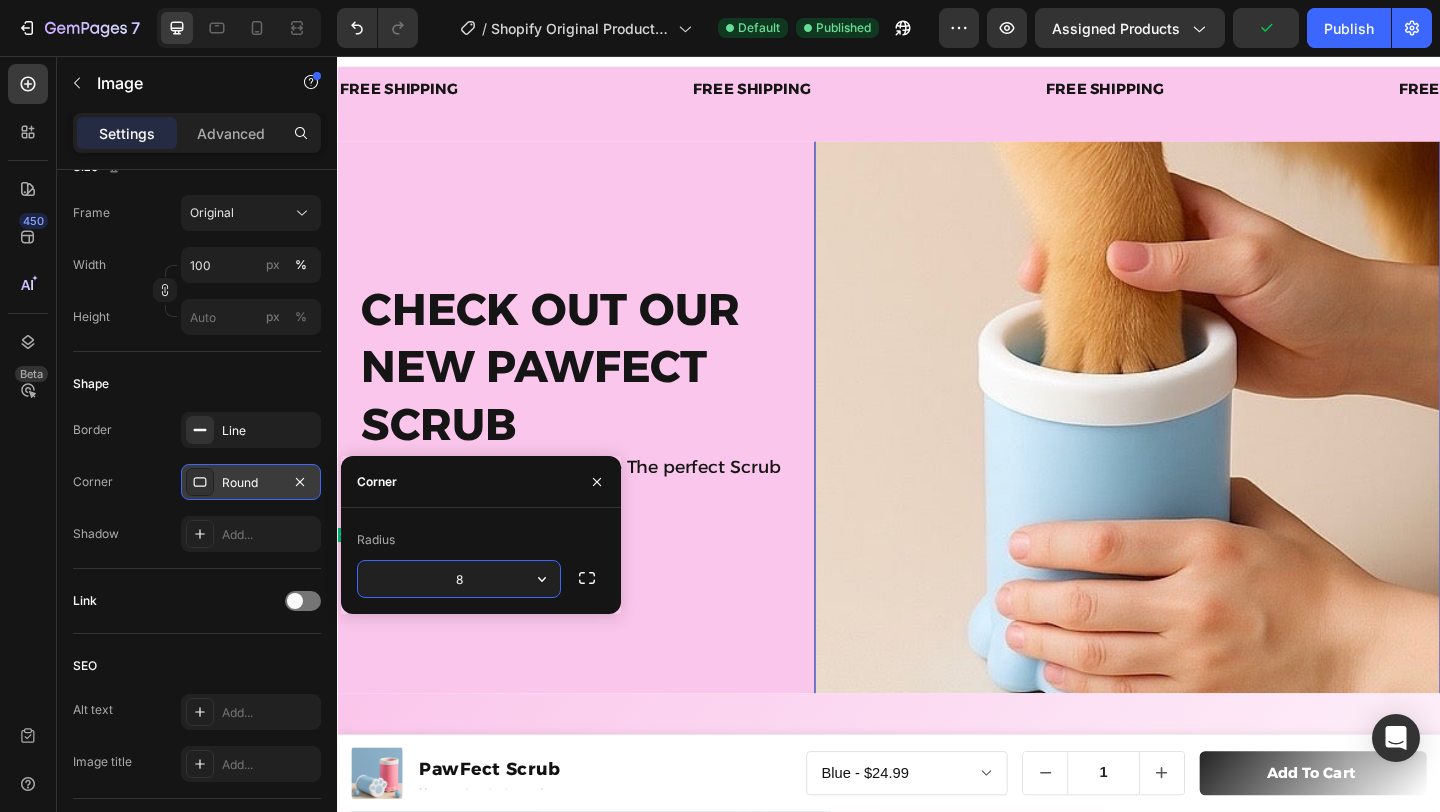 click on "8" at bounding box center (459, 579) 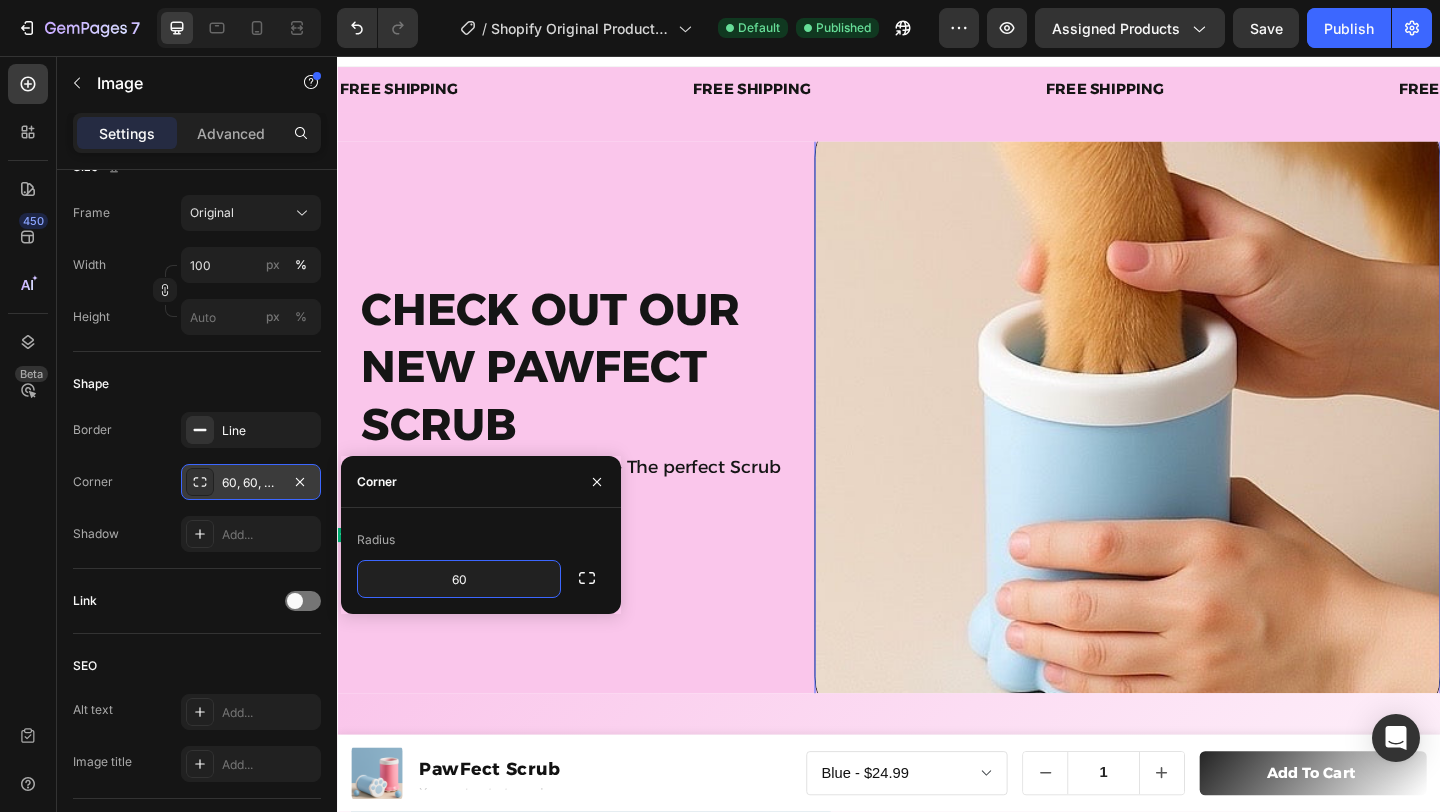 type on "6" 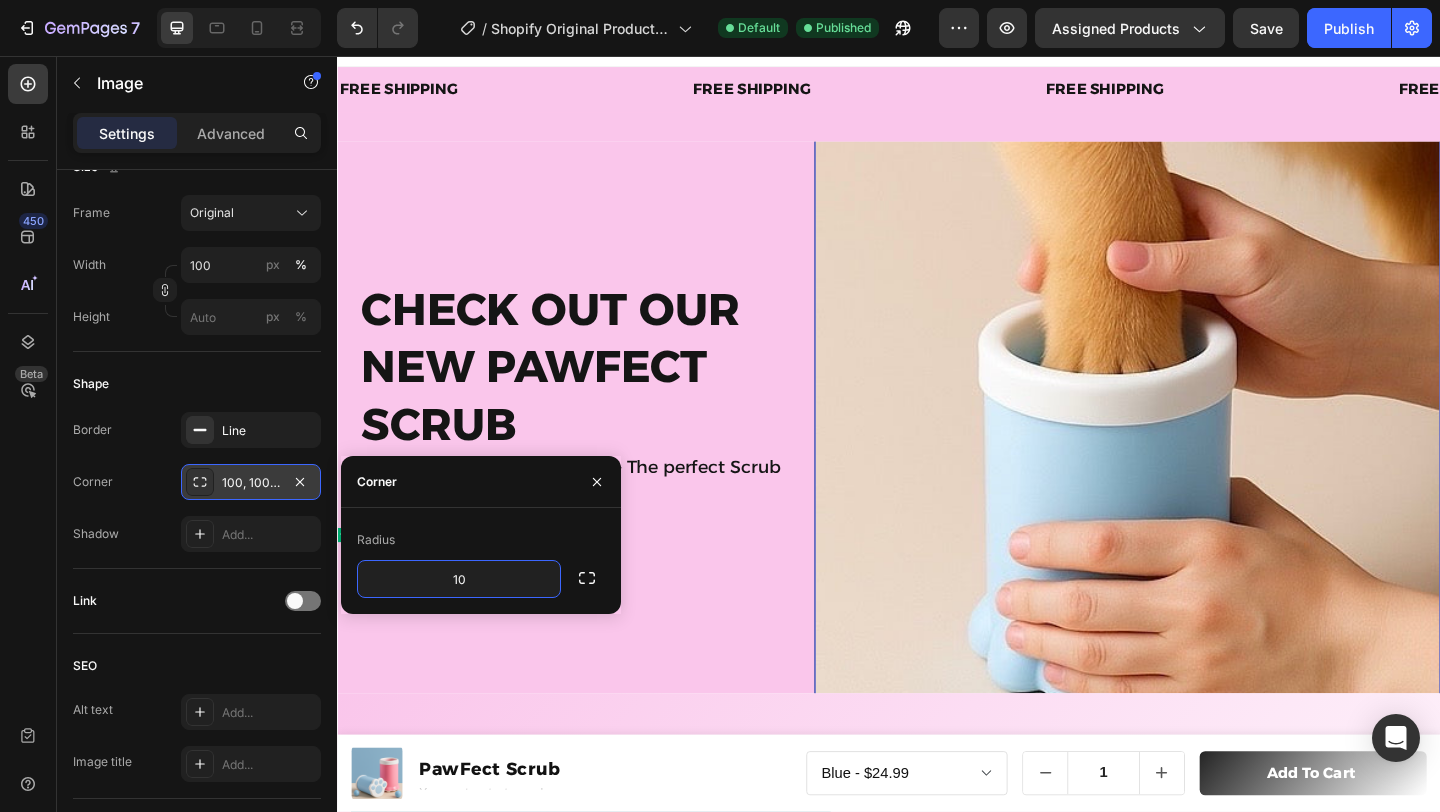 type on "1" 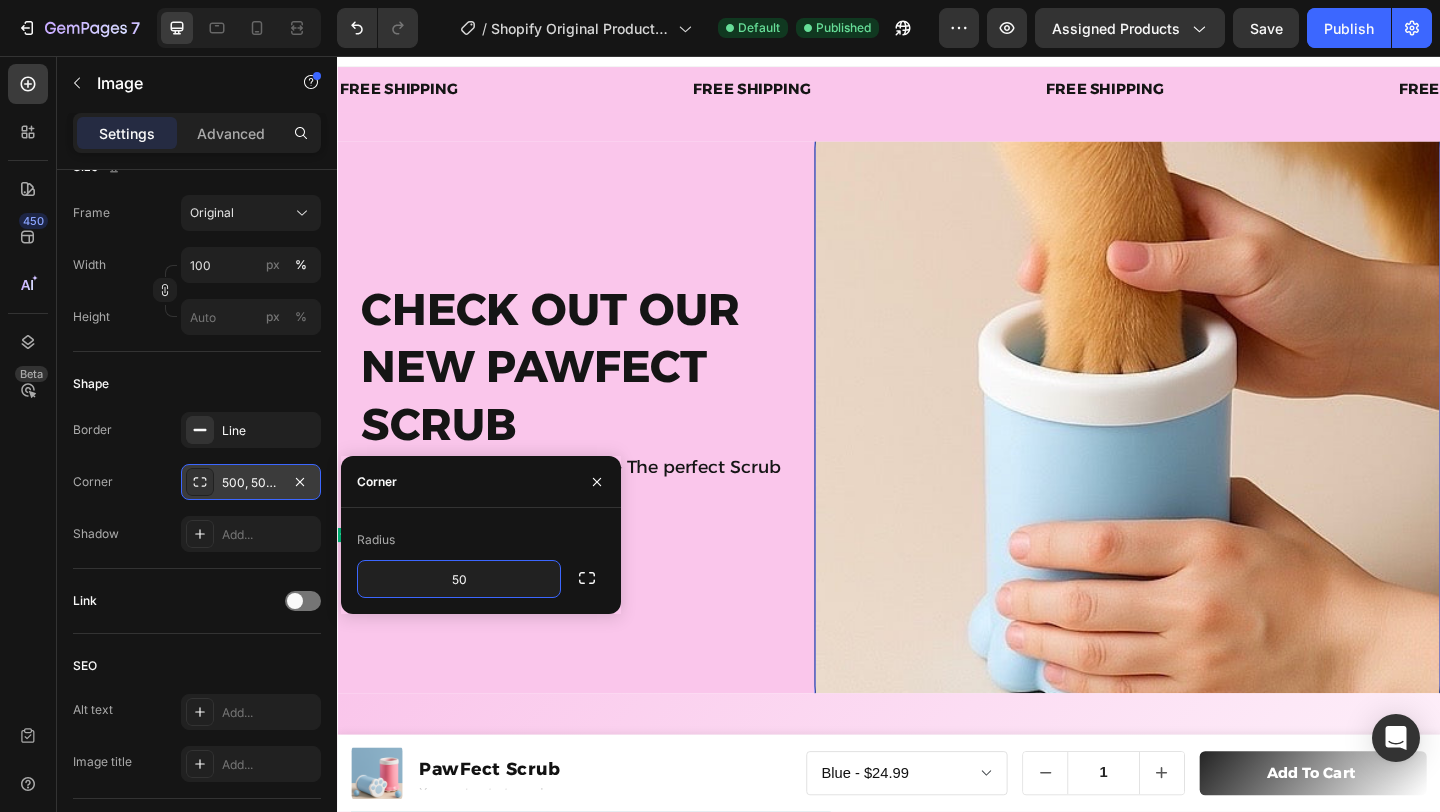 type on "5" 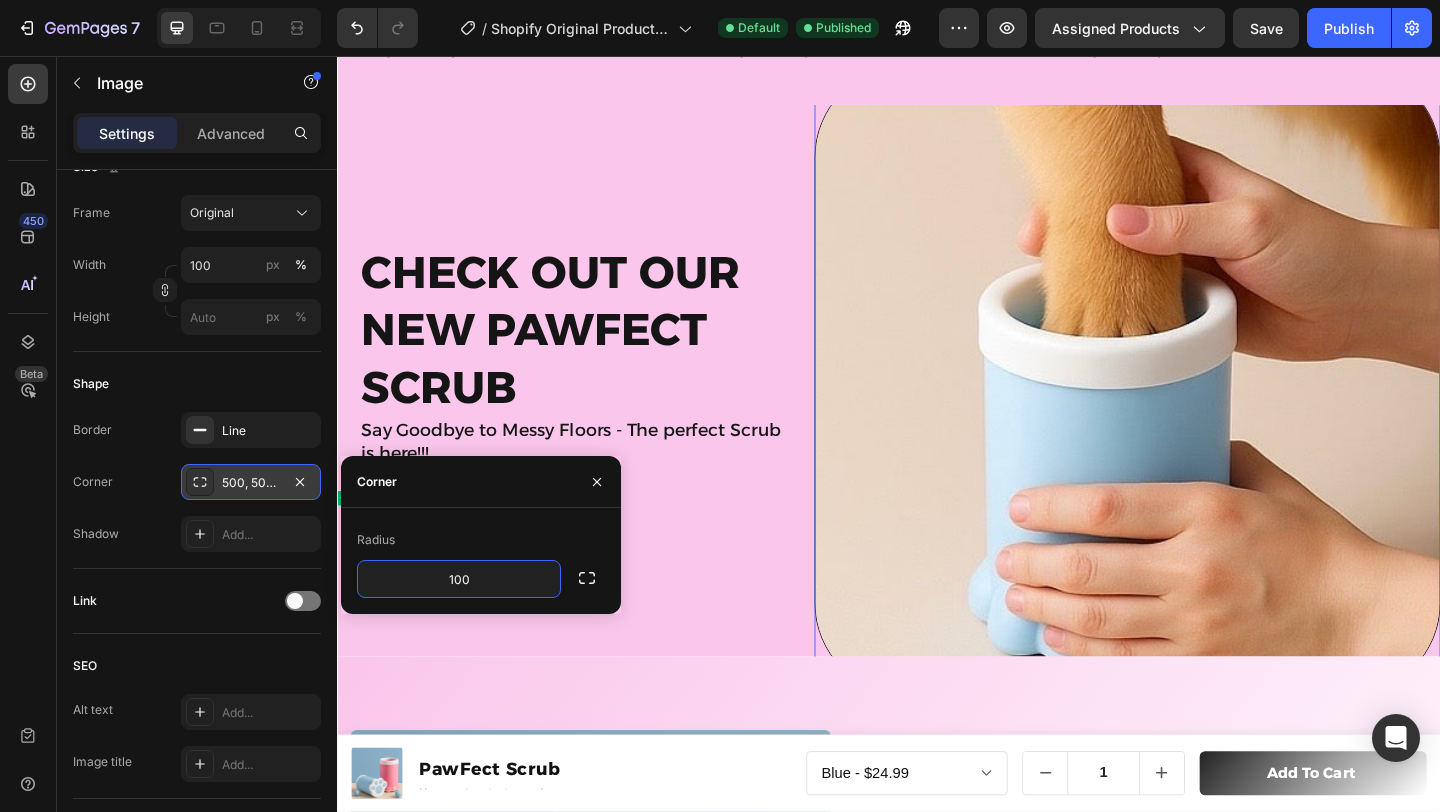 scroll, scrollTop: 70, scrollLeft: 0, axis: vertical 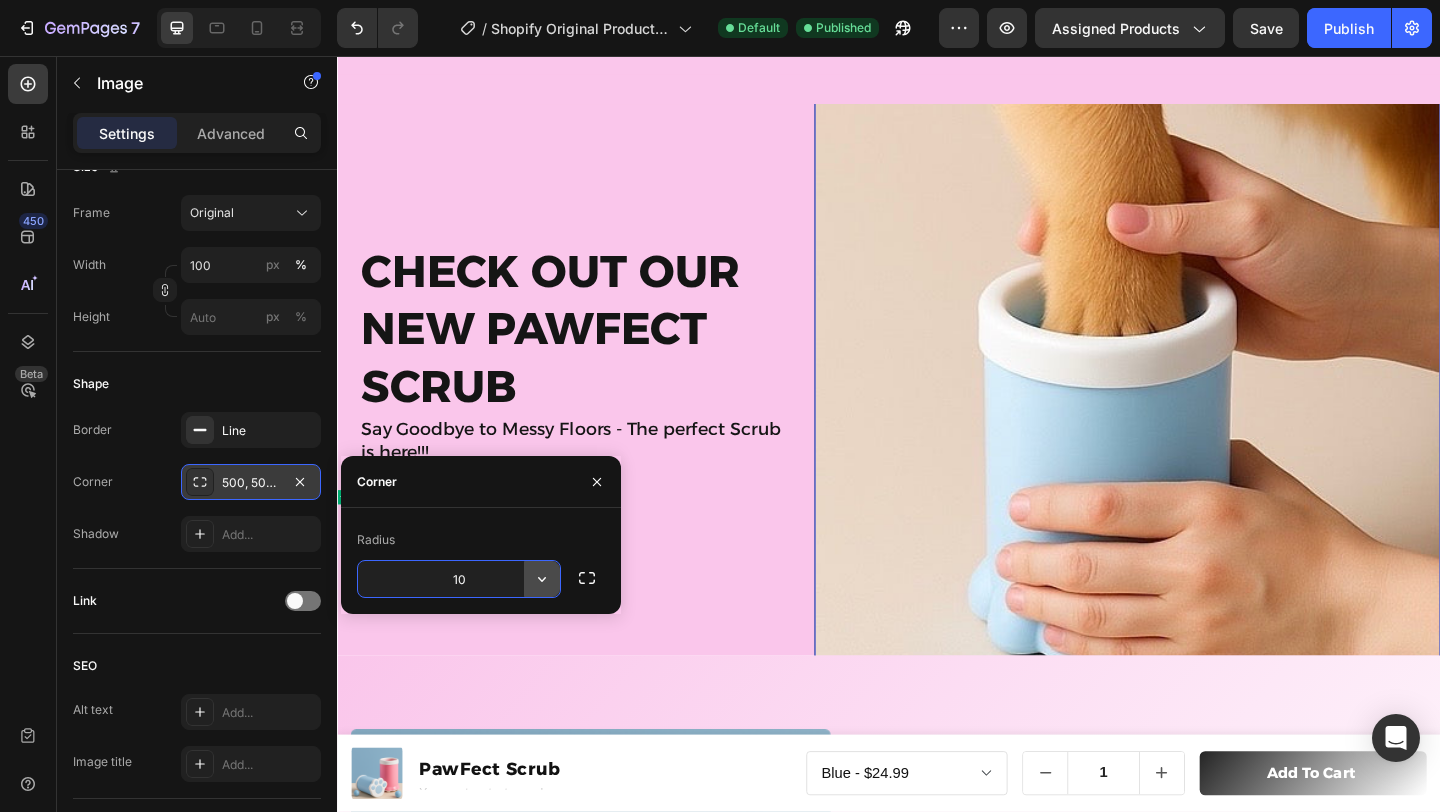 type on "1" 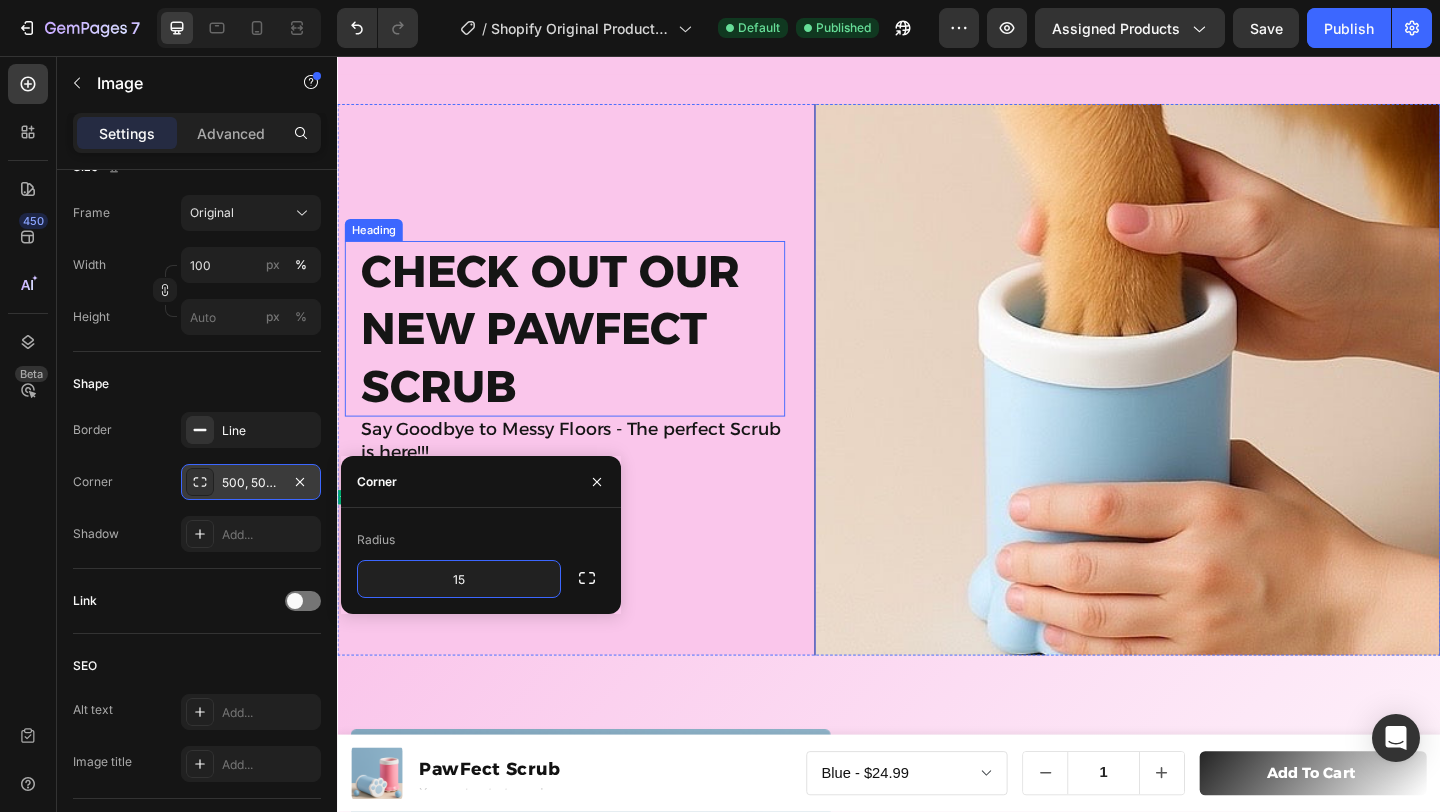 type on "1" 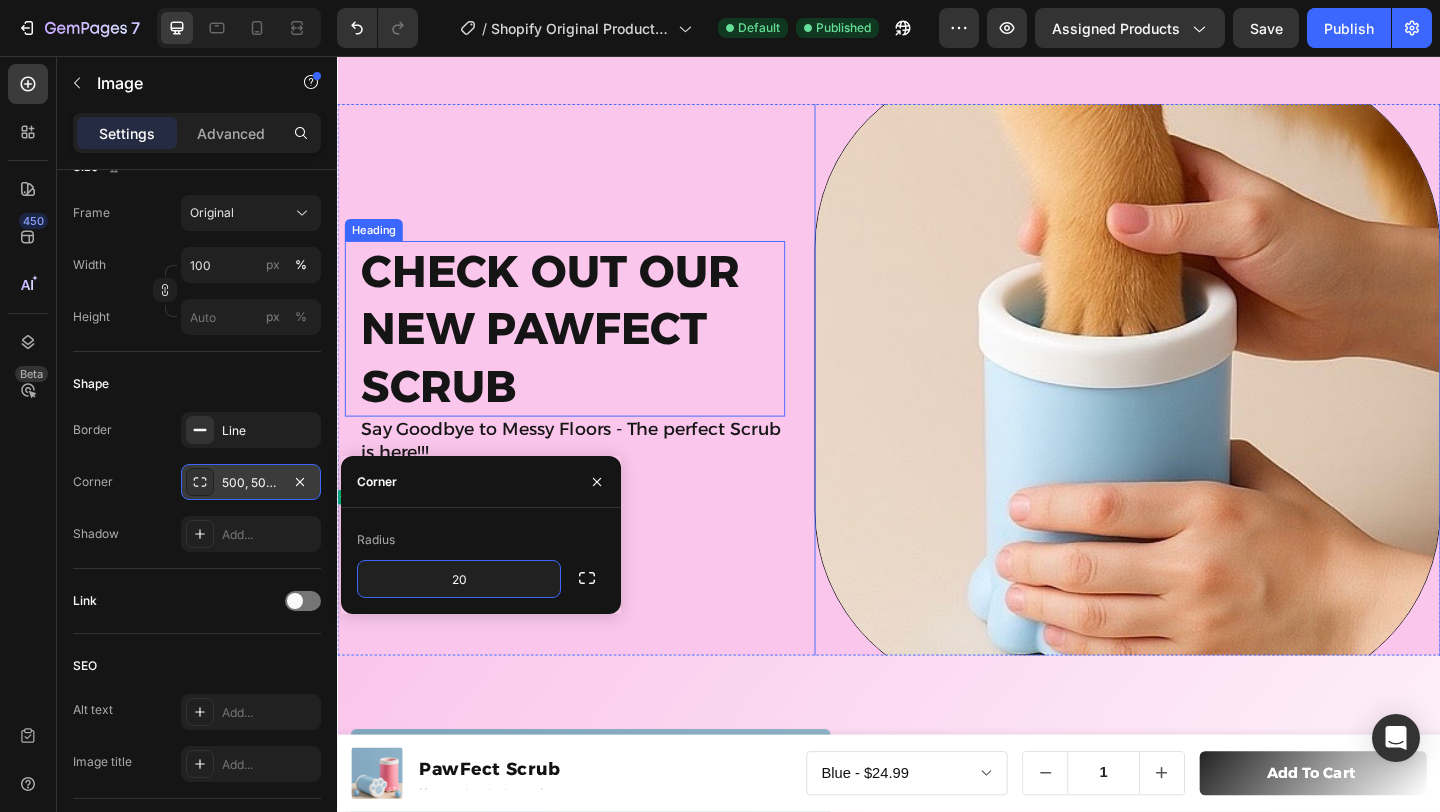 type on "2" 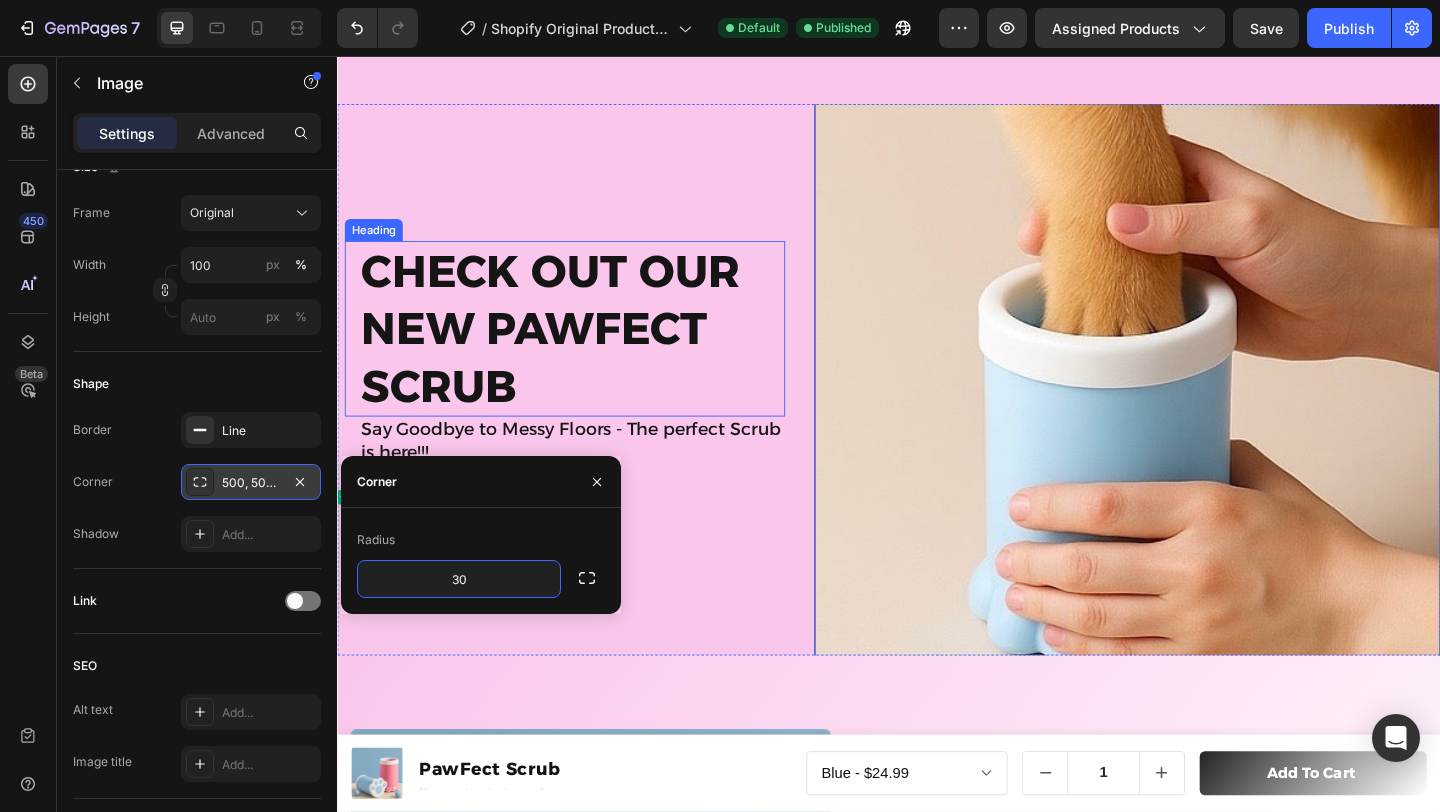 type on "3" 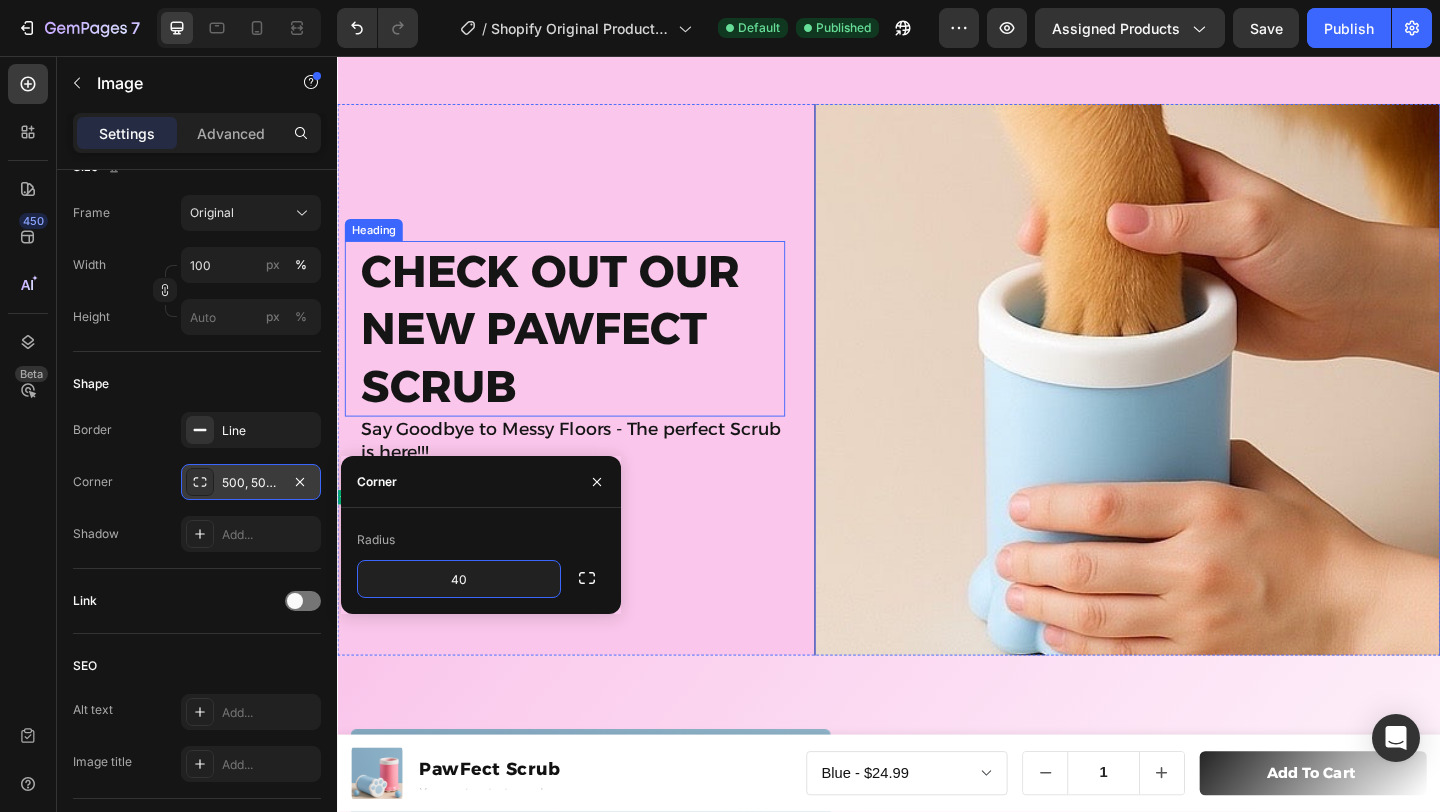 type on "4" 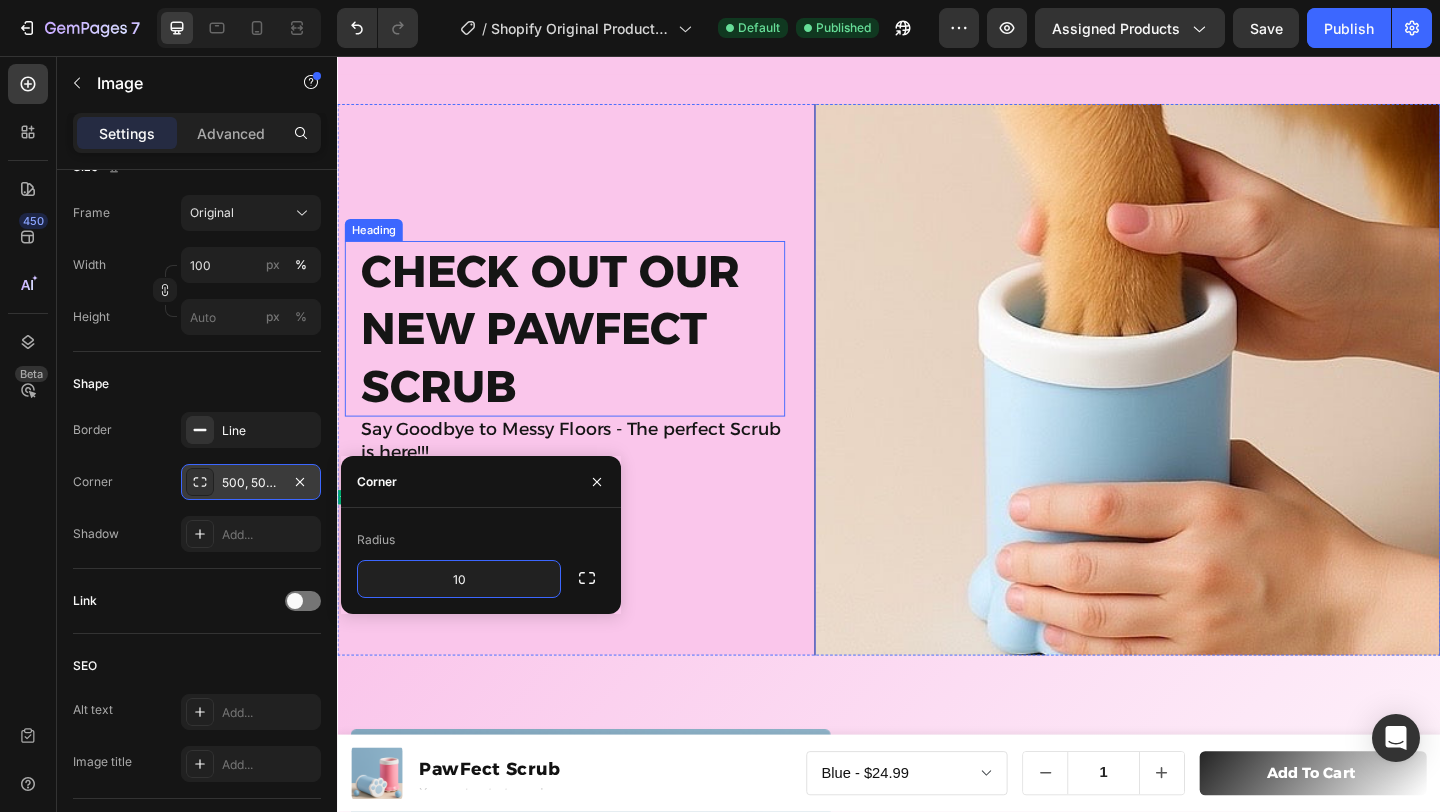 type on "100" 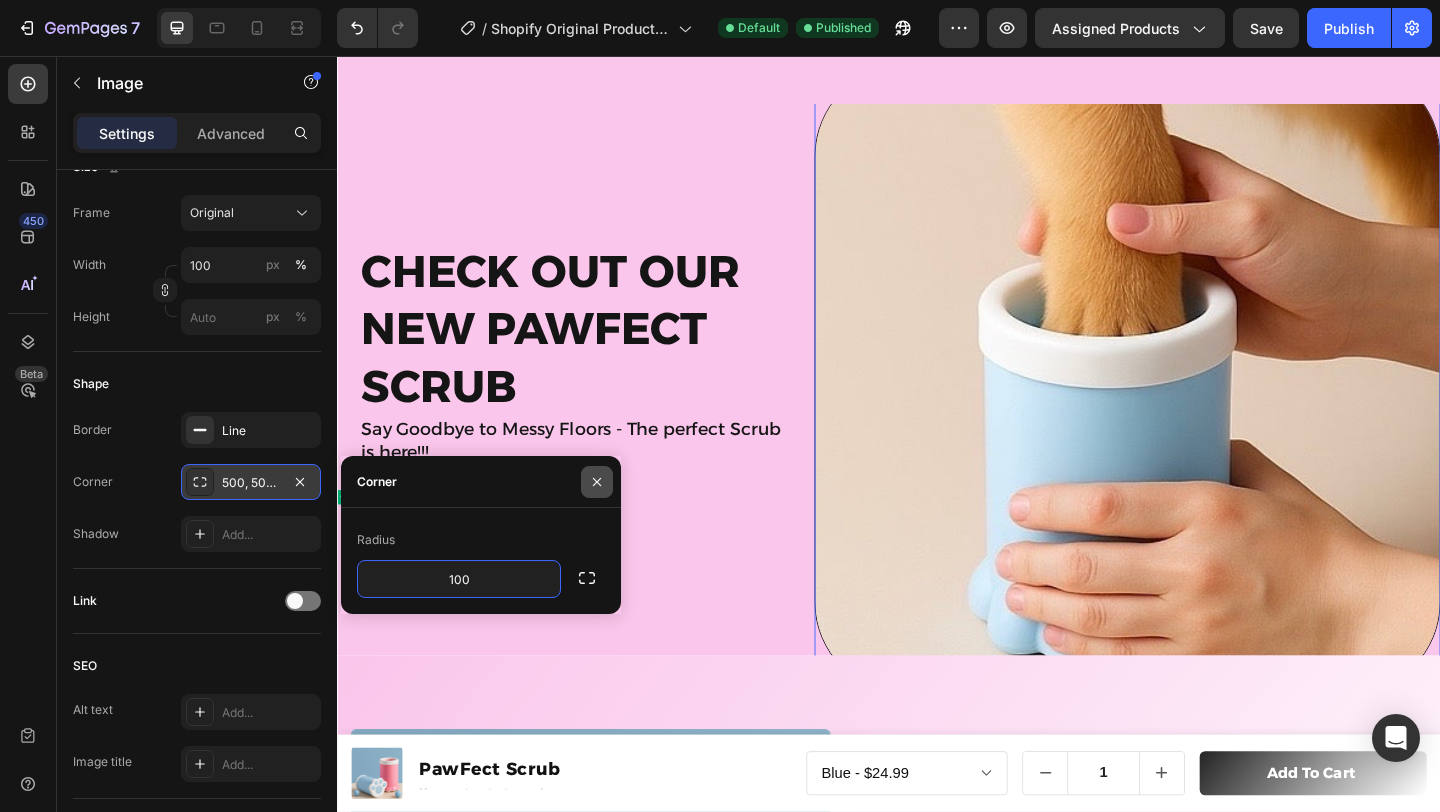 click 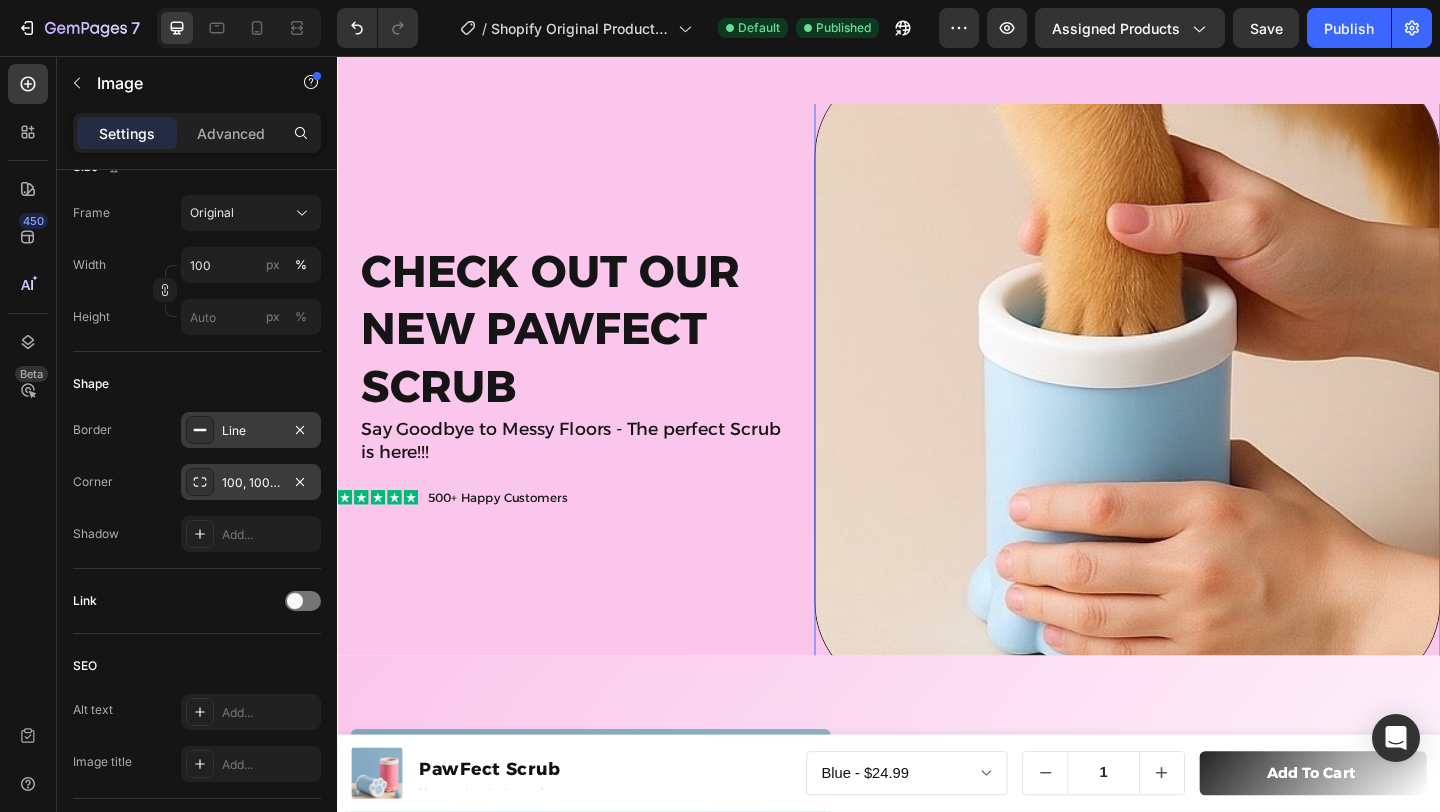 click on "Line" at bounding box center (251, 431) 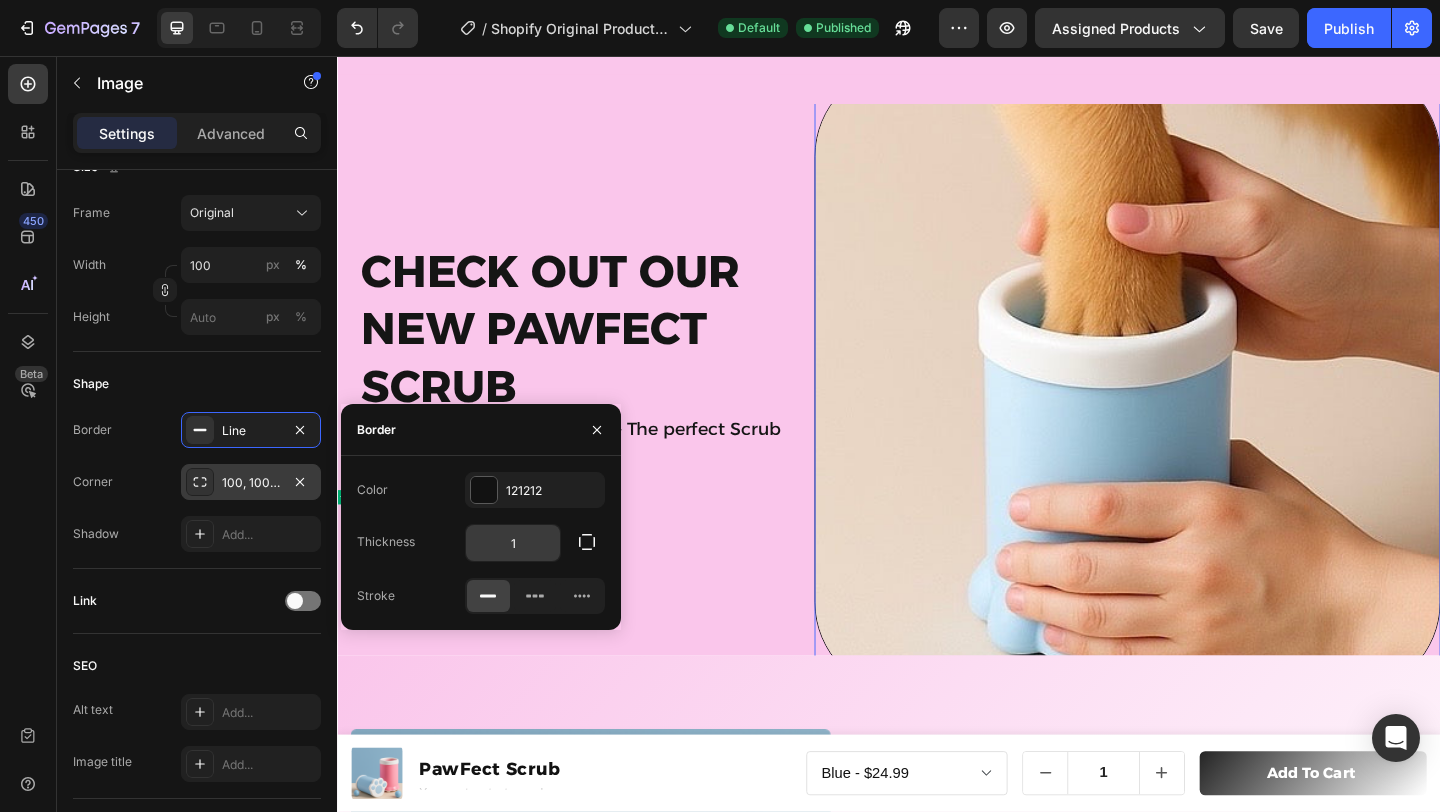 click on "1" at bounding box center (513, 543) 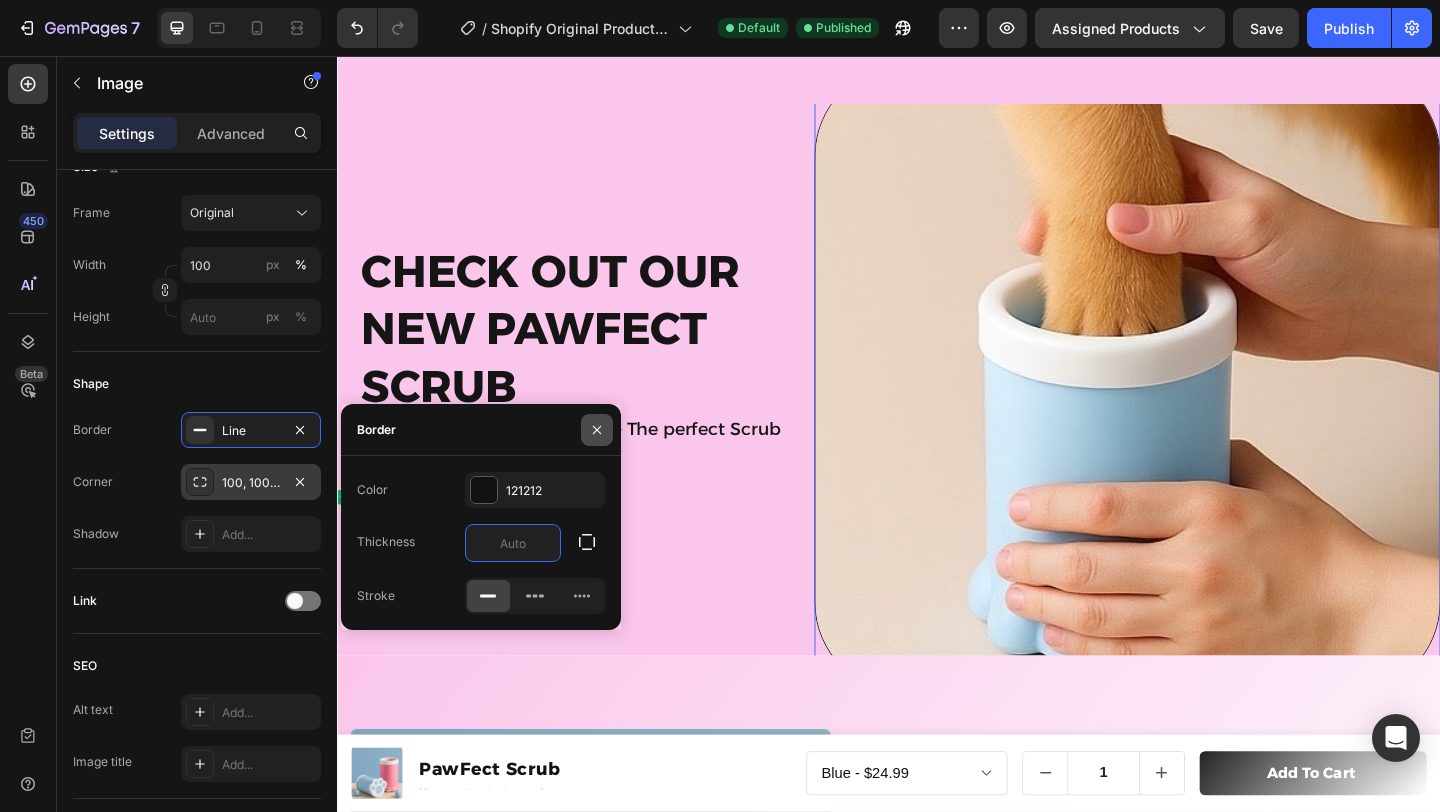 type on "2" 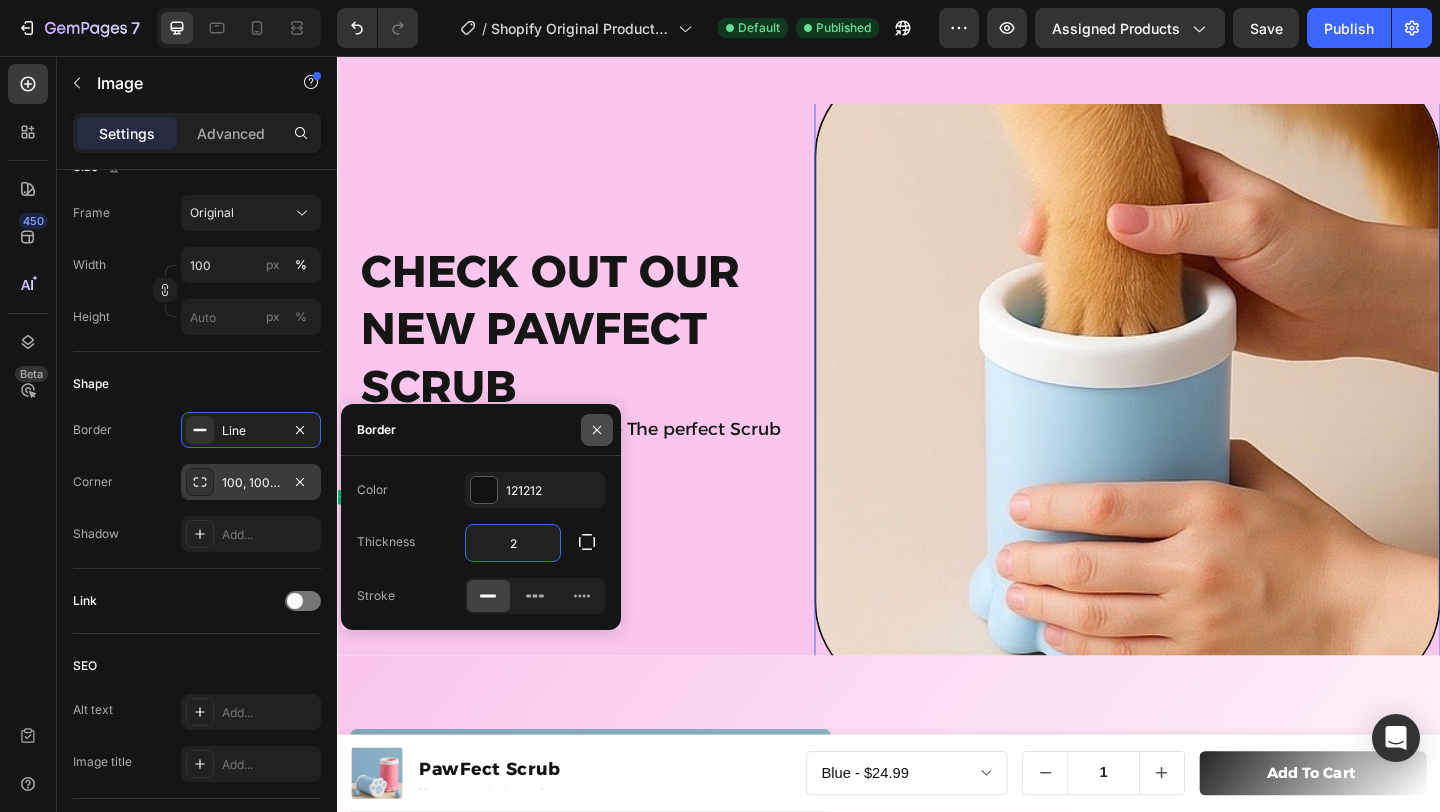 click 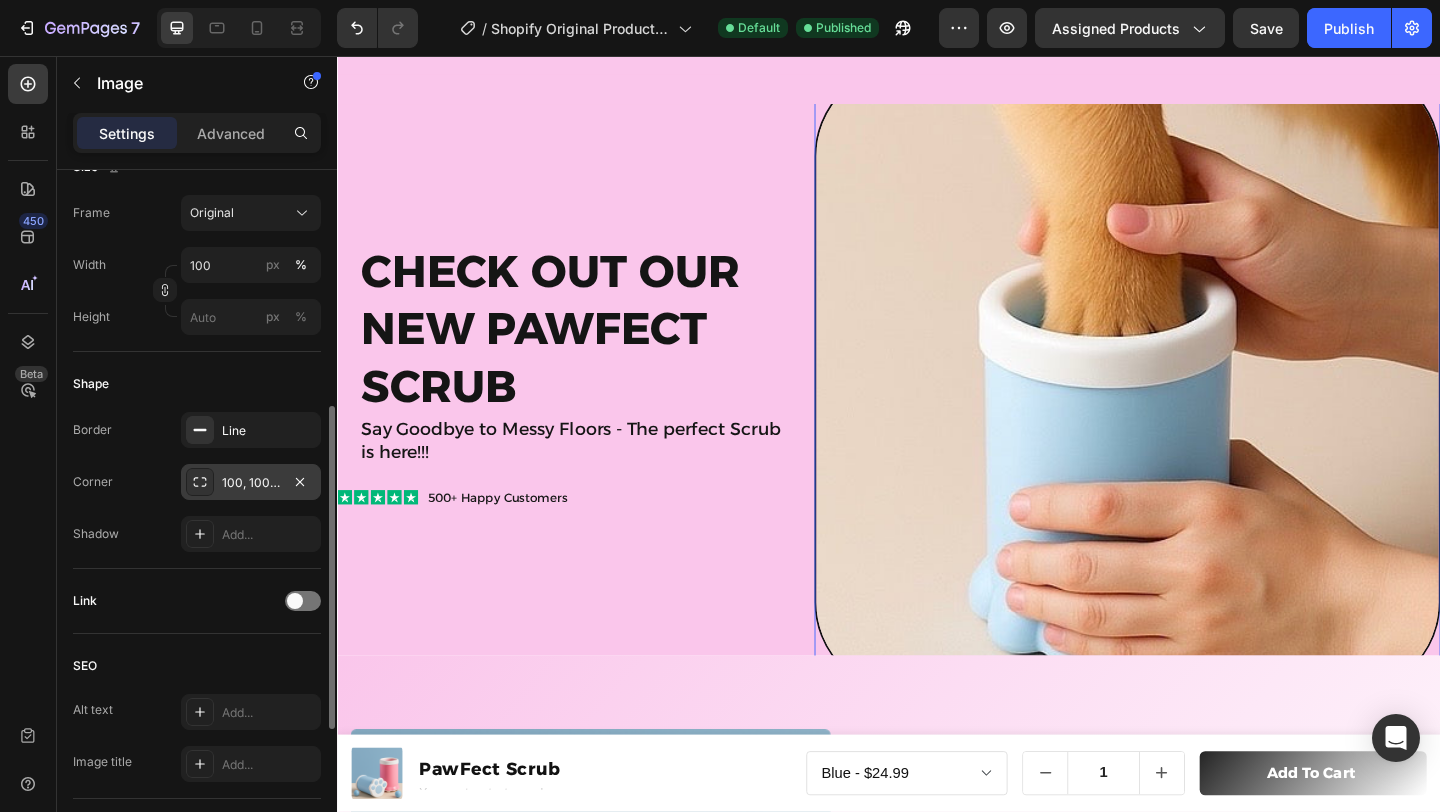 click on "Shape" at bounding box center (197, 384) 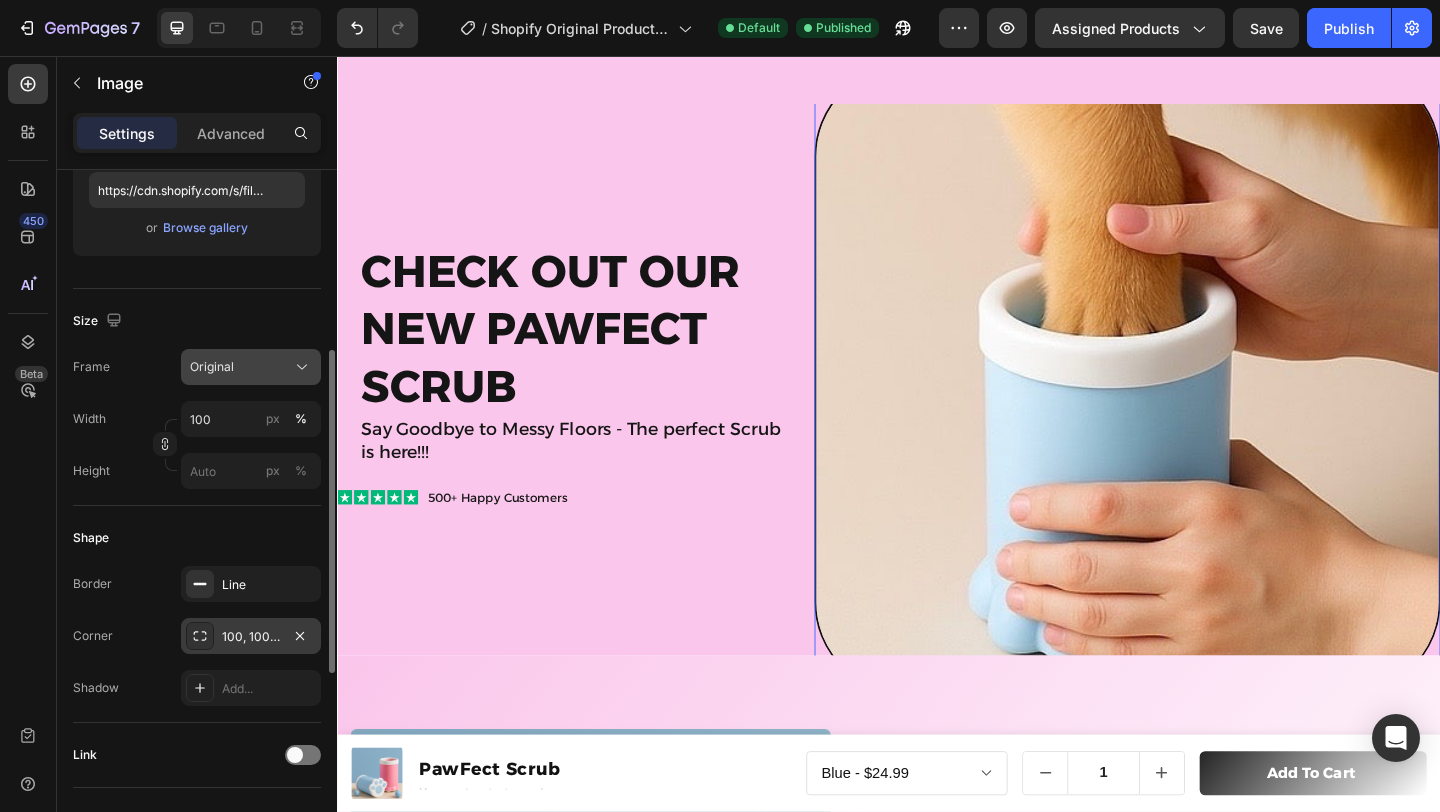 scroll, scrollTop: 367, scrollLeft: 0, axis: vertical 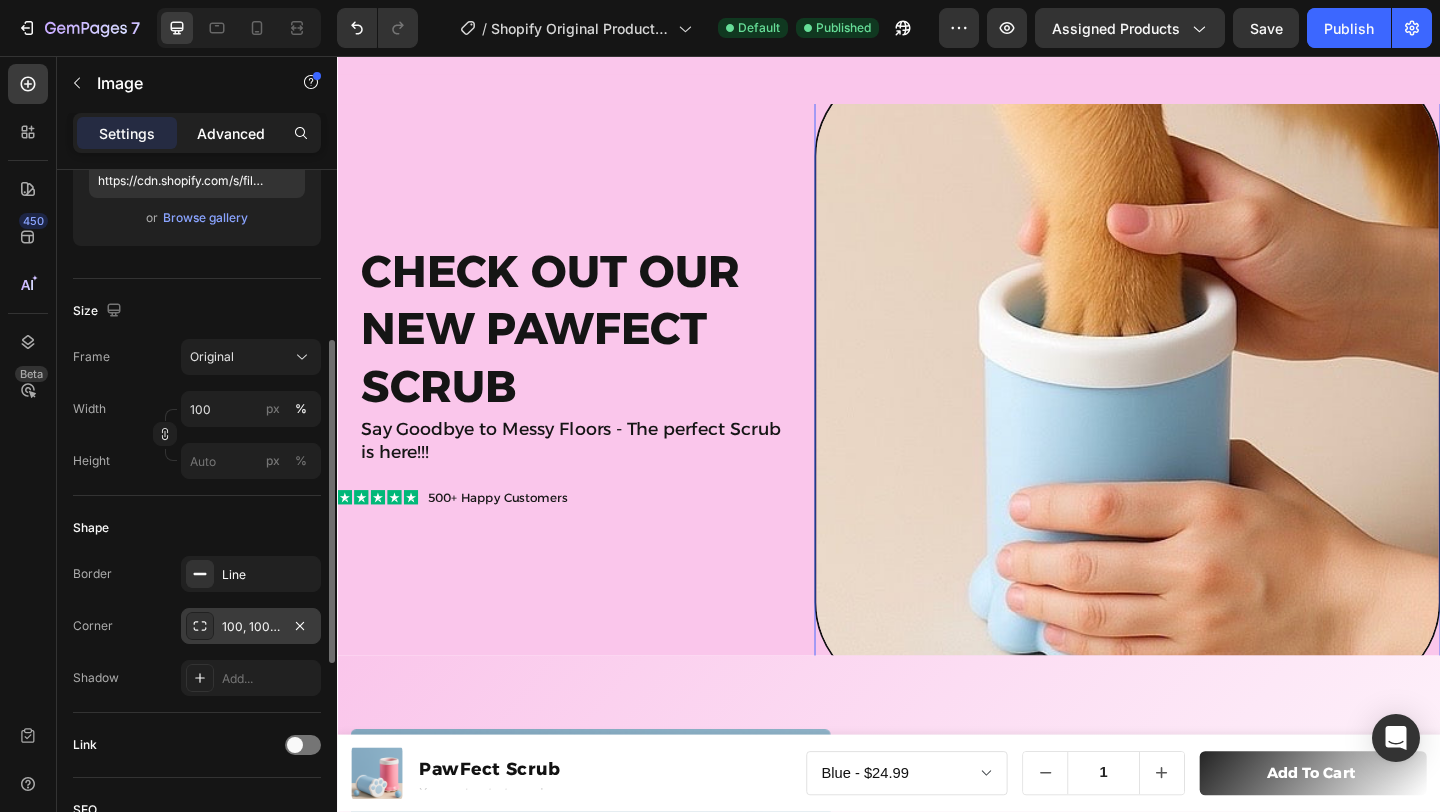 click on "Advanced" 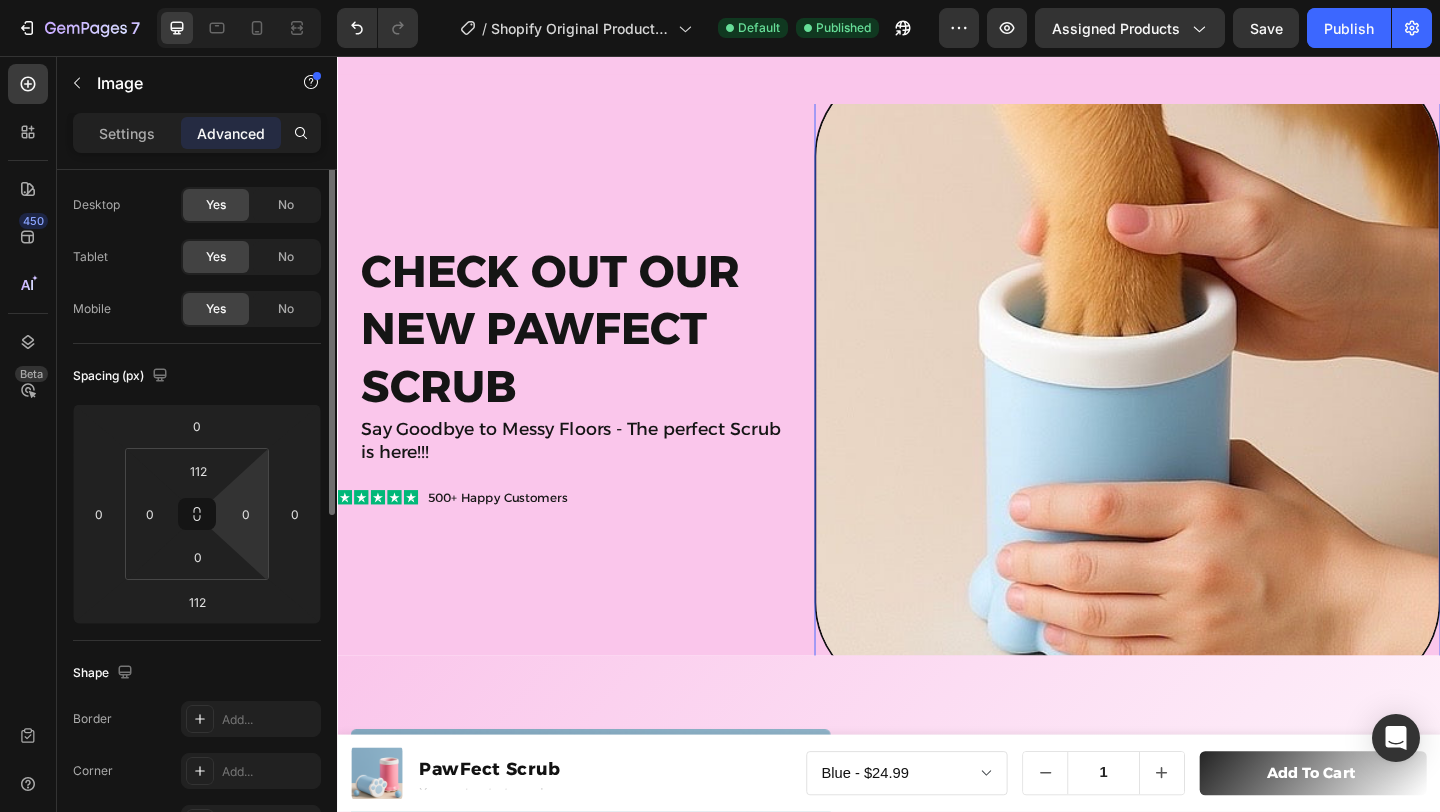 scroll, scrollTop: 48, scrollLeft: 0, axis: vertical 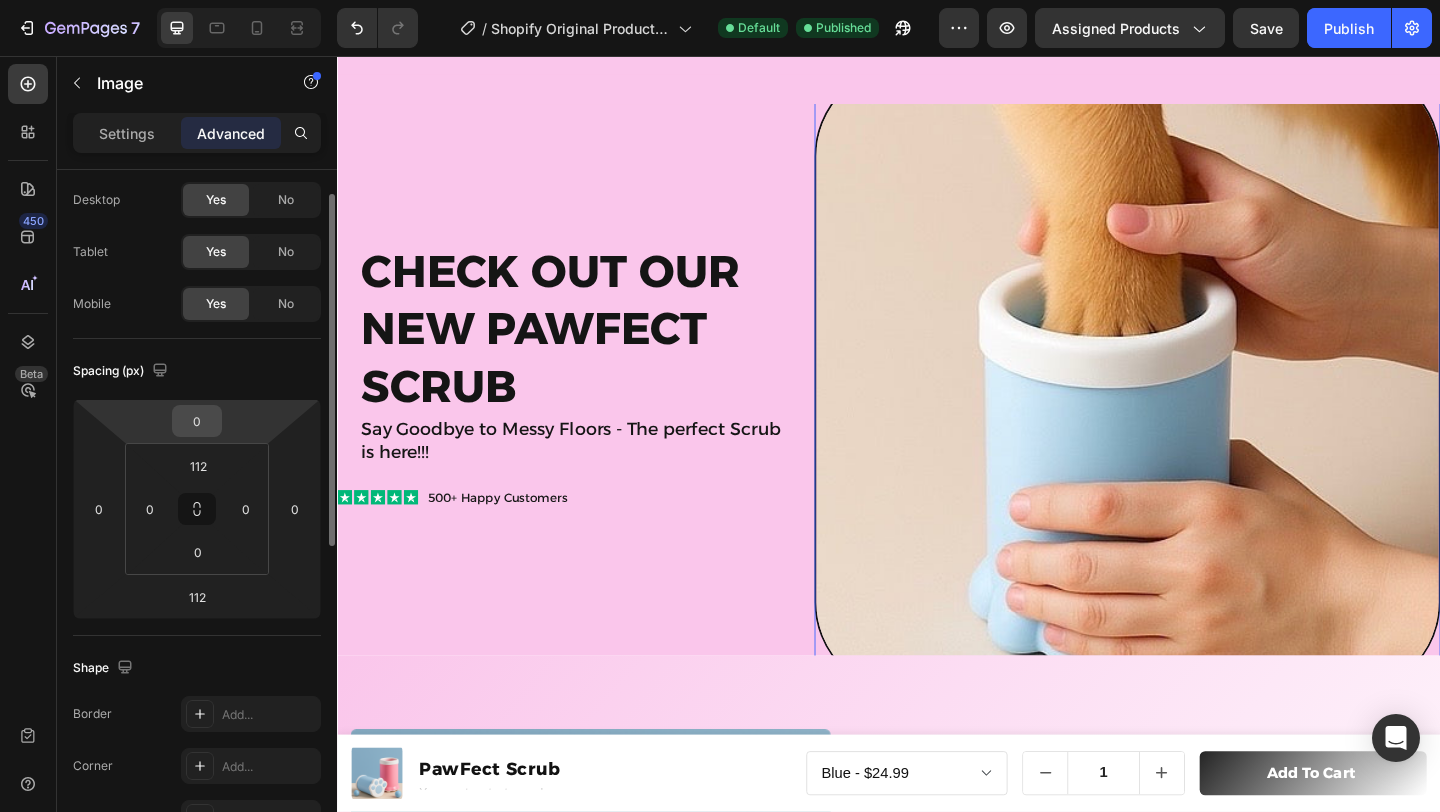 click on "0" at bounding box center (197, 421) 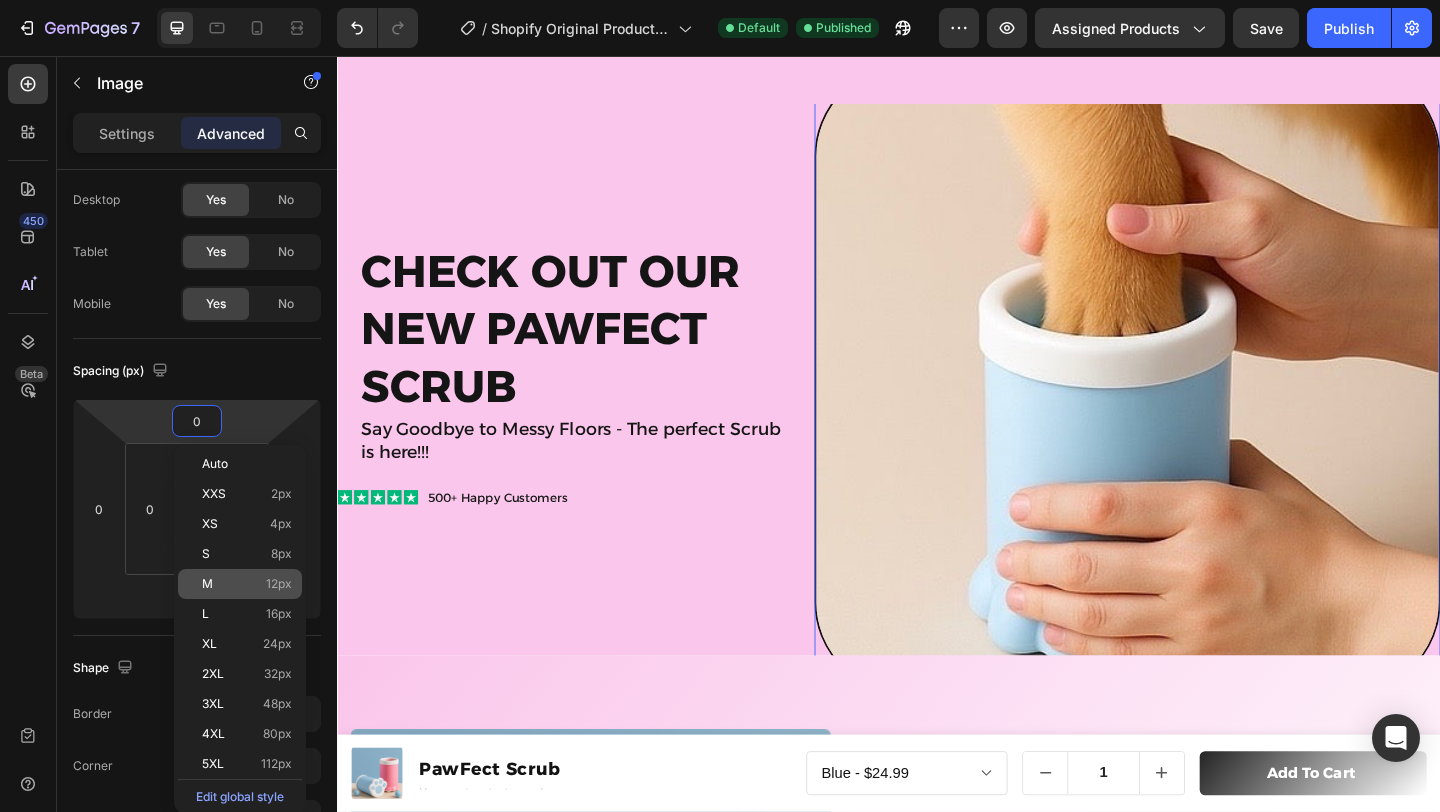 click on "M 12px" at bounding box center [247, 584] 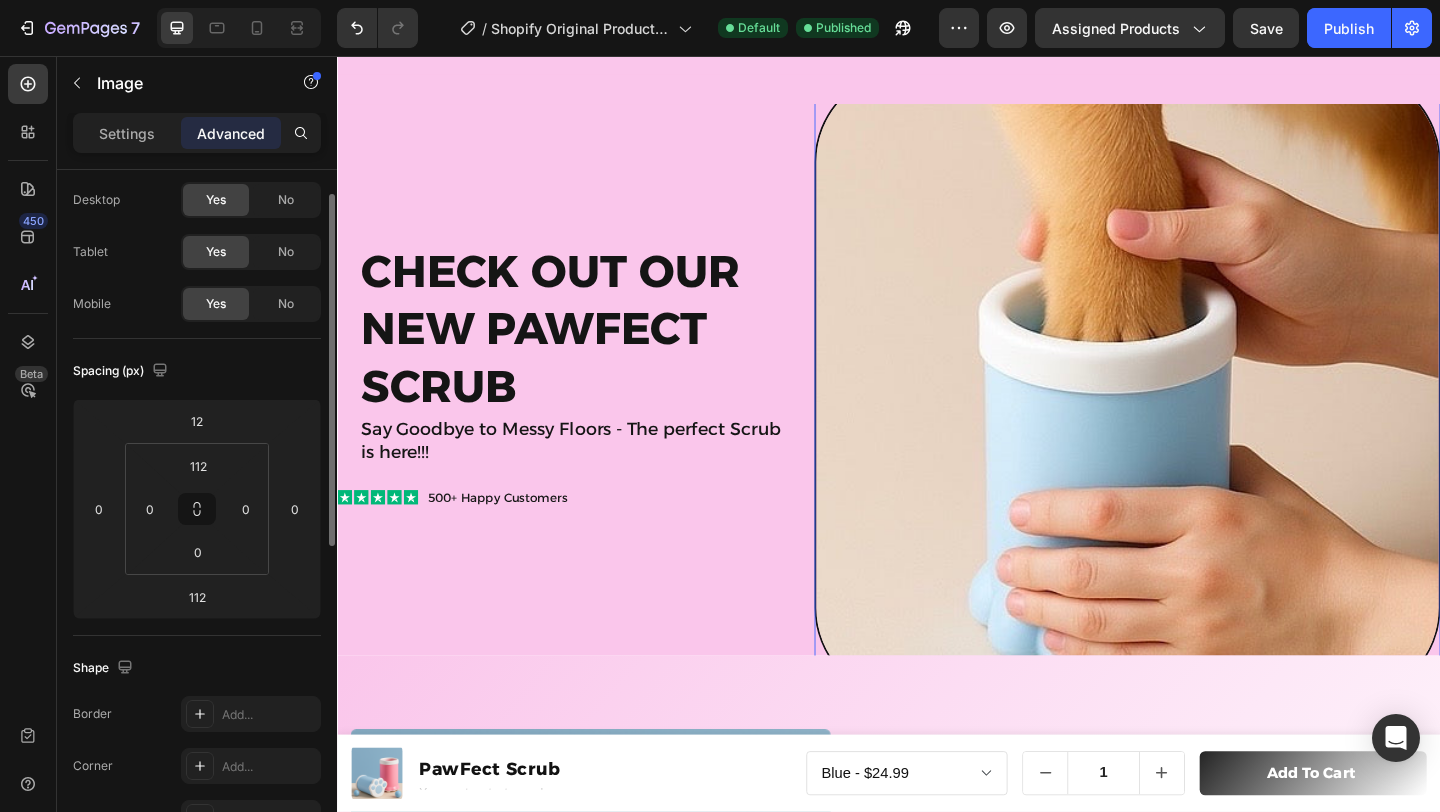 click on "Spacing (px) 12 0 112 0 112 0 0 0" 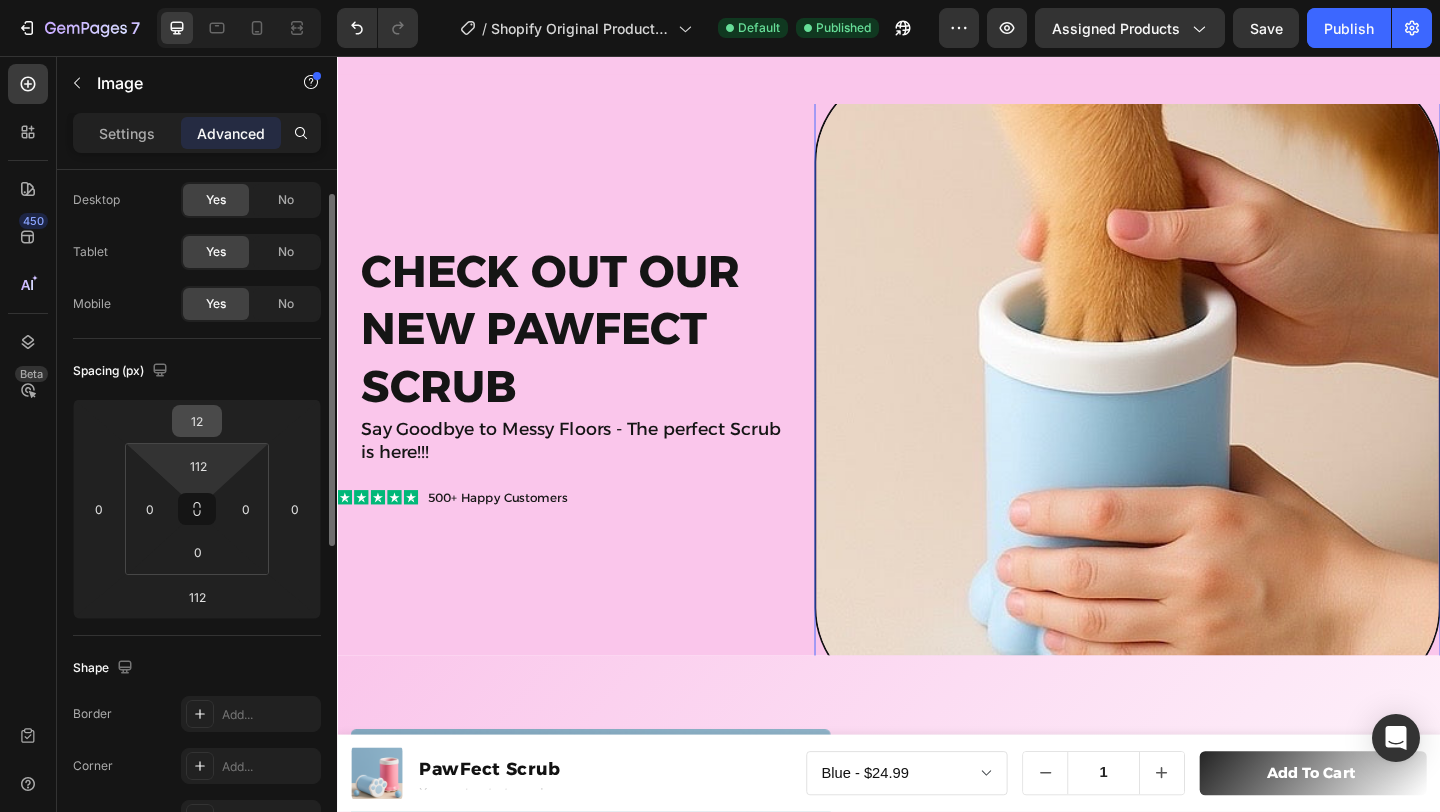 click on "12" at bounding box center [197, 421] 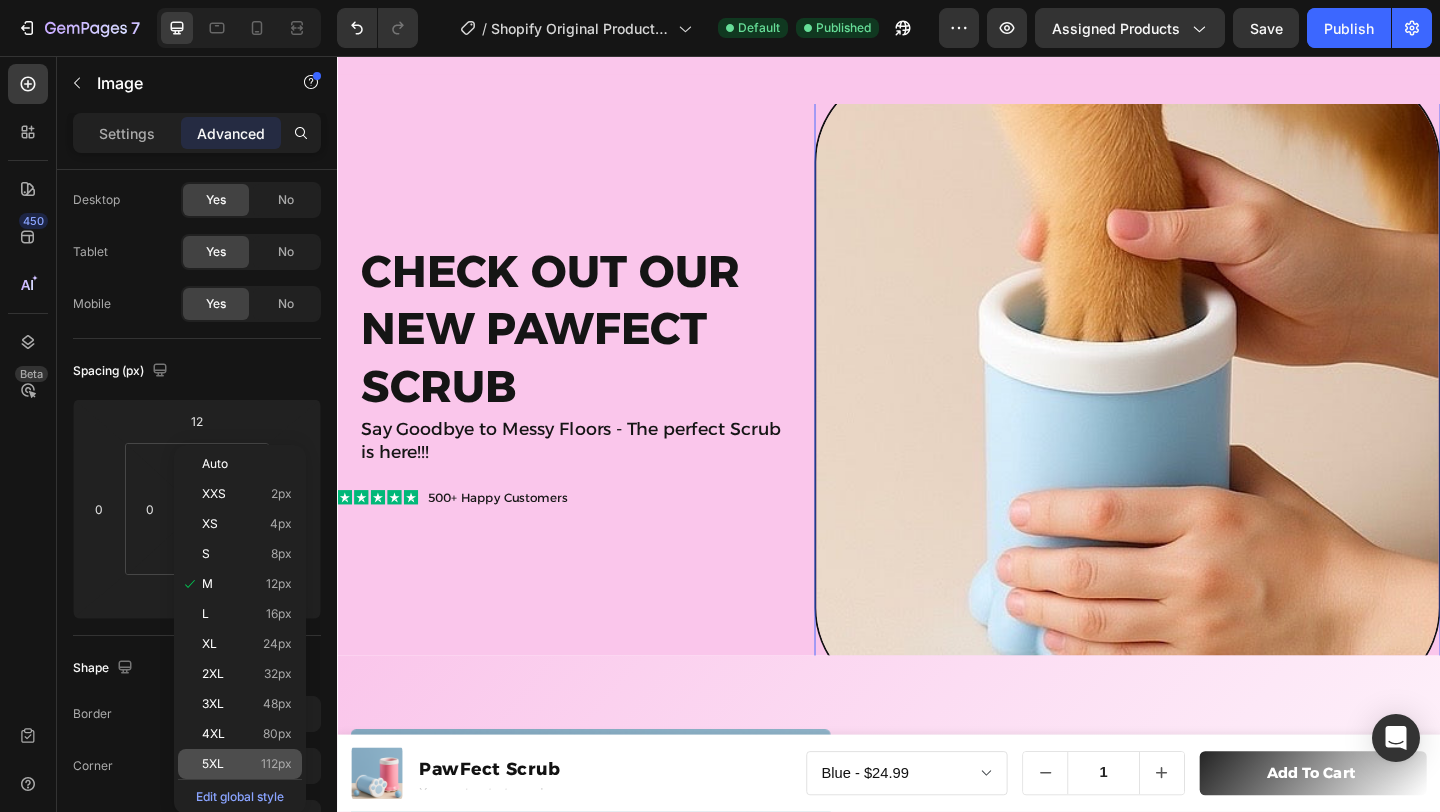 click on "5XL 112px" at bounding box center [247, 764] 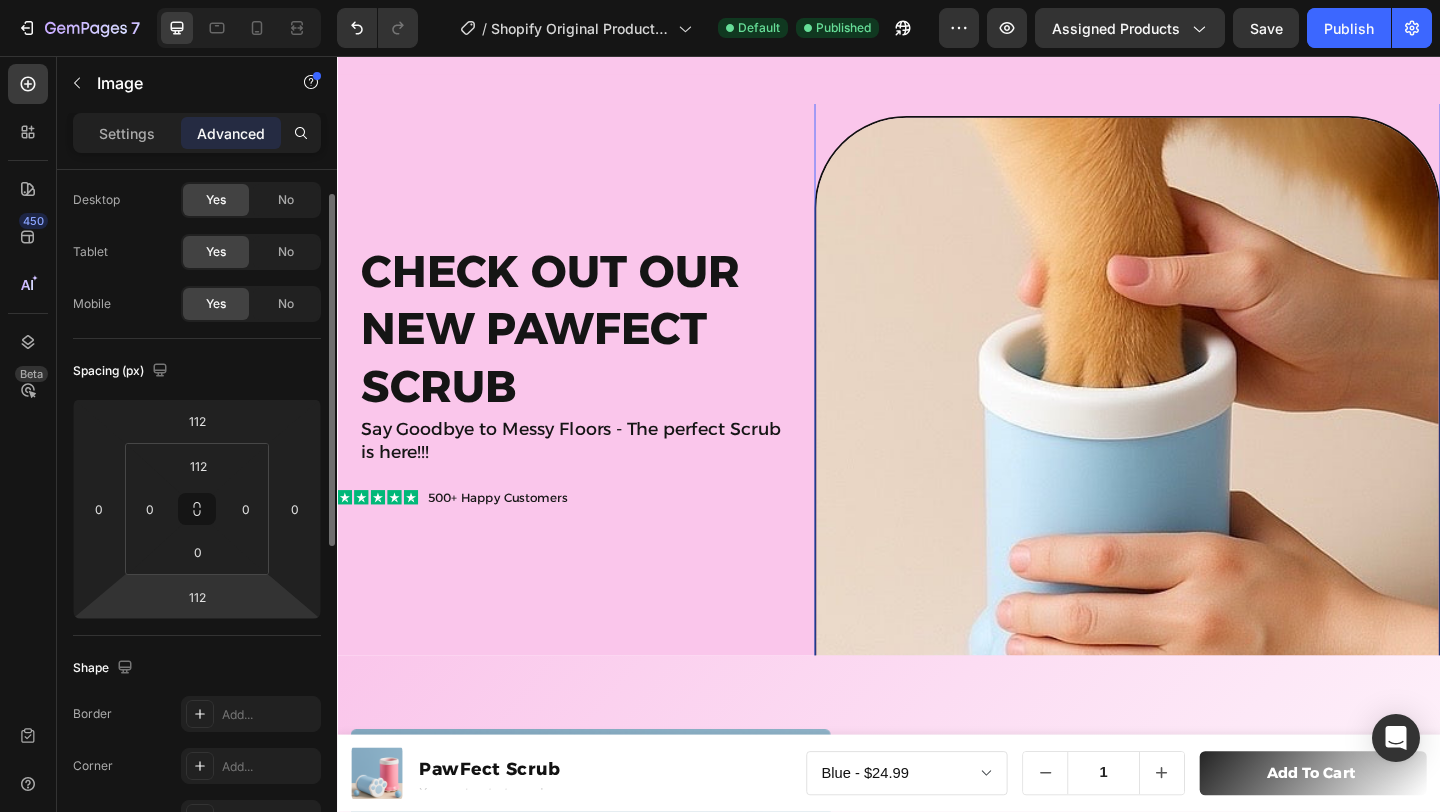 click on "7   /  Shopify Original Product Template Default Published Preview Assigned Products  Save   Publish  450 Beta Sections(18) Elements(84) Section Element Hero Section Product Detail Brands Trusted Badges Guarantee Product Breakdown How to use Testimonials Compare Bundle FAQs Social Proof Brand Story Product List Collection Blog List Contact Sticky Add to Cart Custom Footer Browse Library 450 Layout
Row
Row
Row
Row Text
Heading
Text Block Button
Button
Button Media
Image
Image
Video" at bounding box center (720, 0) 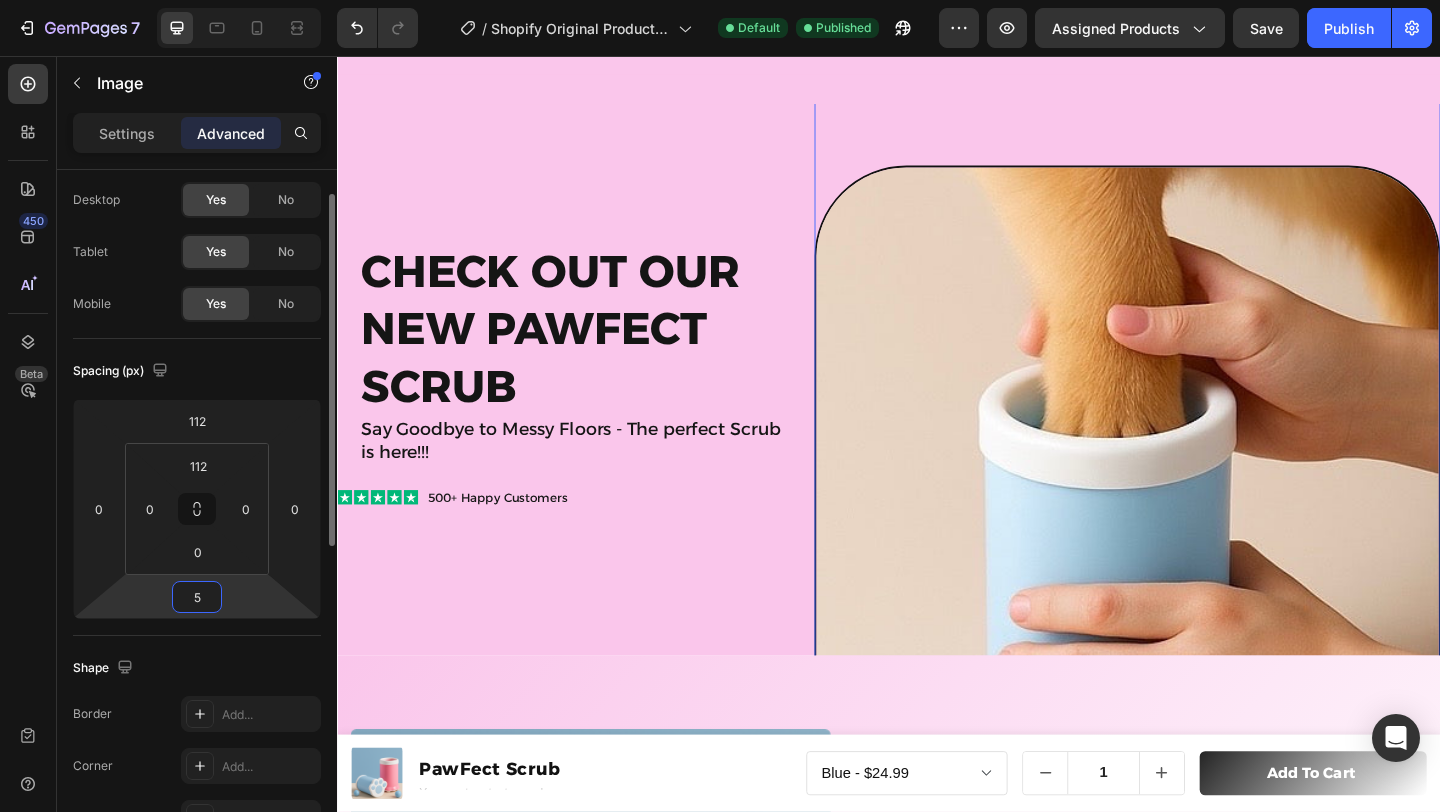click on "7   /  Shopify Original Product Template Default Published Preview Assigned Products  Save   Publish  450 Beta Sections(18) Elements(84) Section Element Hero Section Product Detail Brands Trusted Badges Guarantee Product Breakdown How to use Testimonials Compare Bundle FAQs Social Proof Brand Story Product List Collection Blog List Contact Sticky Add to Cart Custom Footer Browse Library 450 Layout
Row
Row
Row
Row Text
Heading
Text Block Button
Button
Button Media
Image
Image
Video" at bounding box center [720, 0] 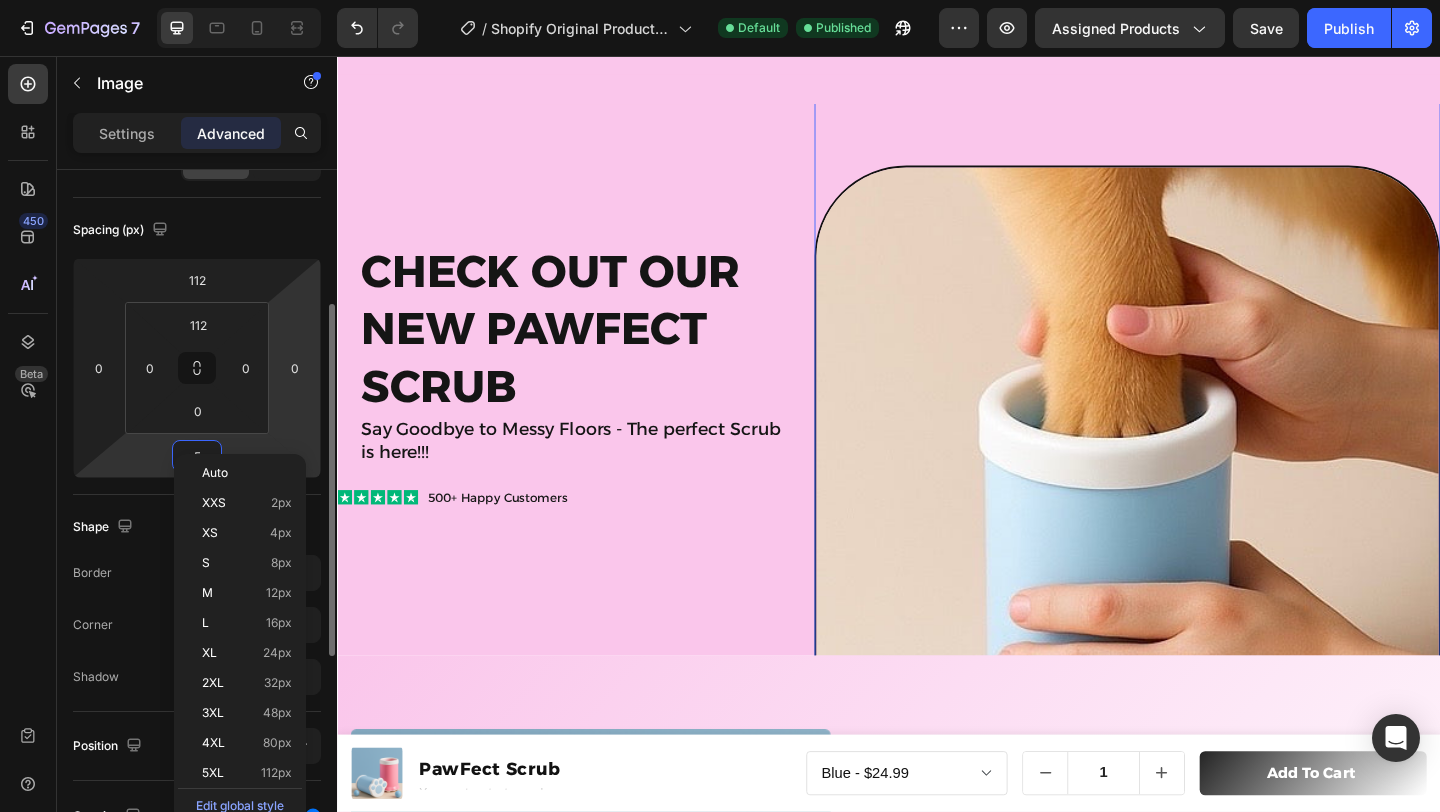scroll, scrollTop: 239, scrollLeft: 0, axis: vertical 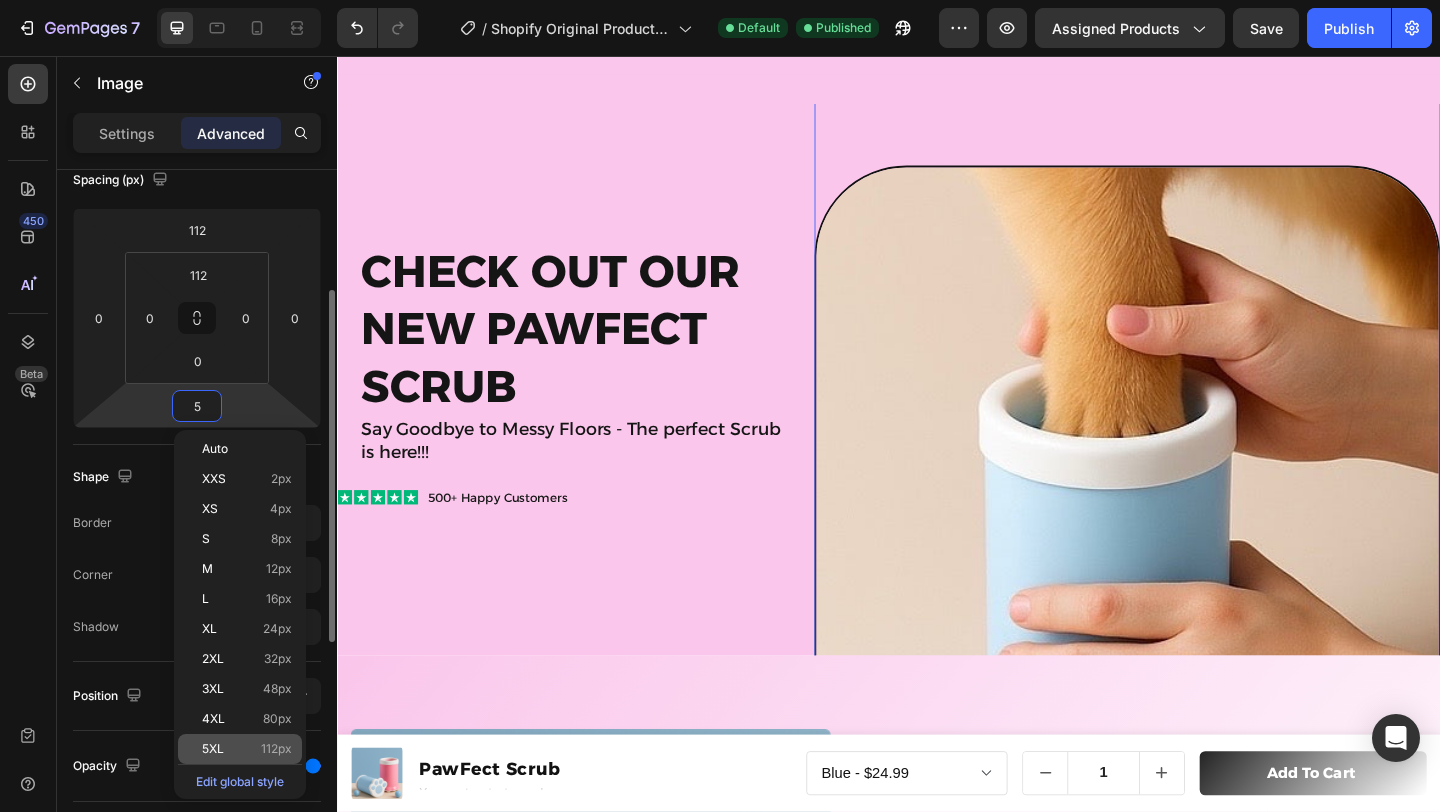 click on "112px" at bounding box center [276, 749] 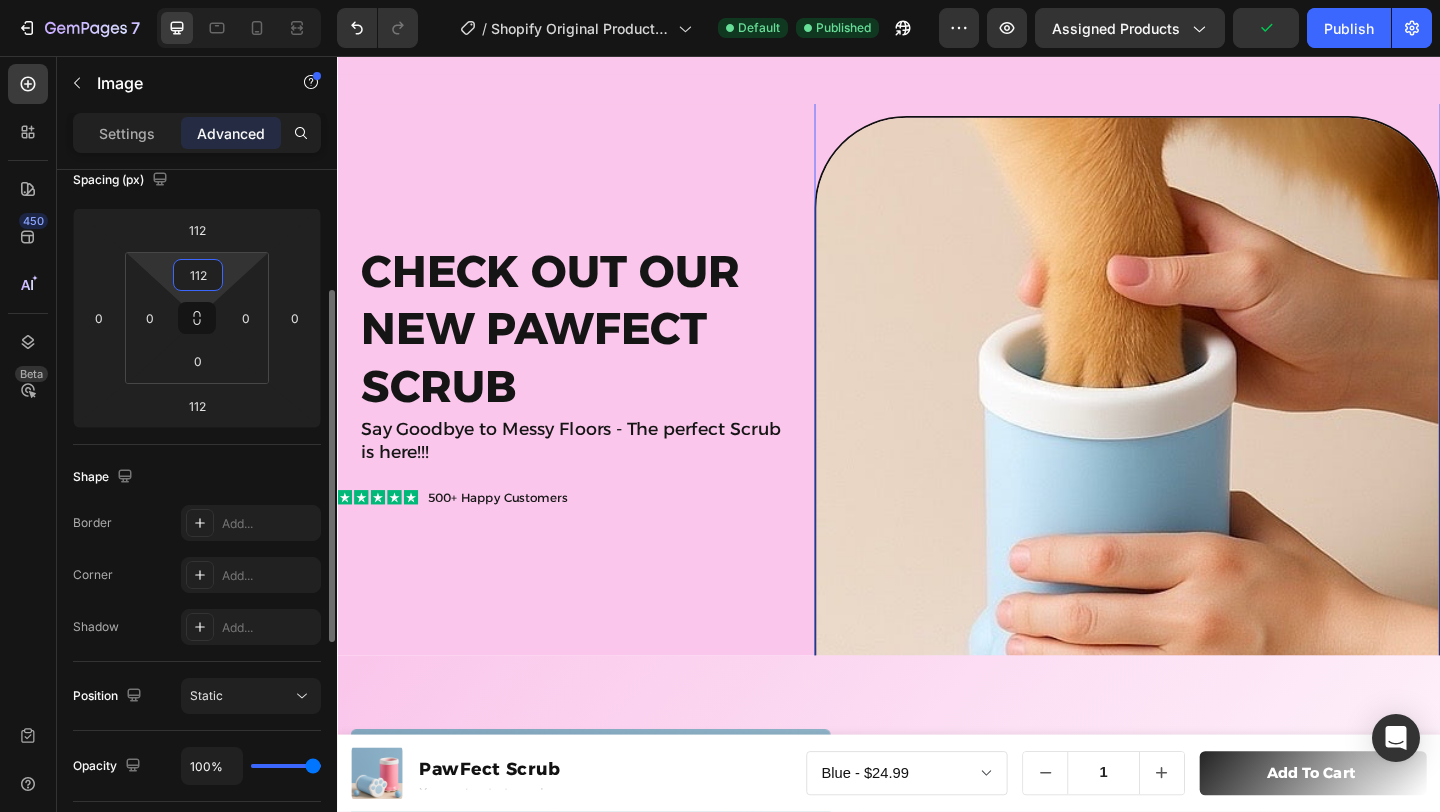 click on "112" at bounding box center (198, 275) 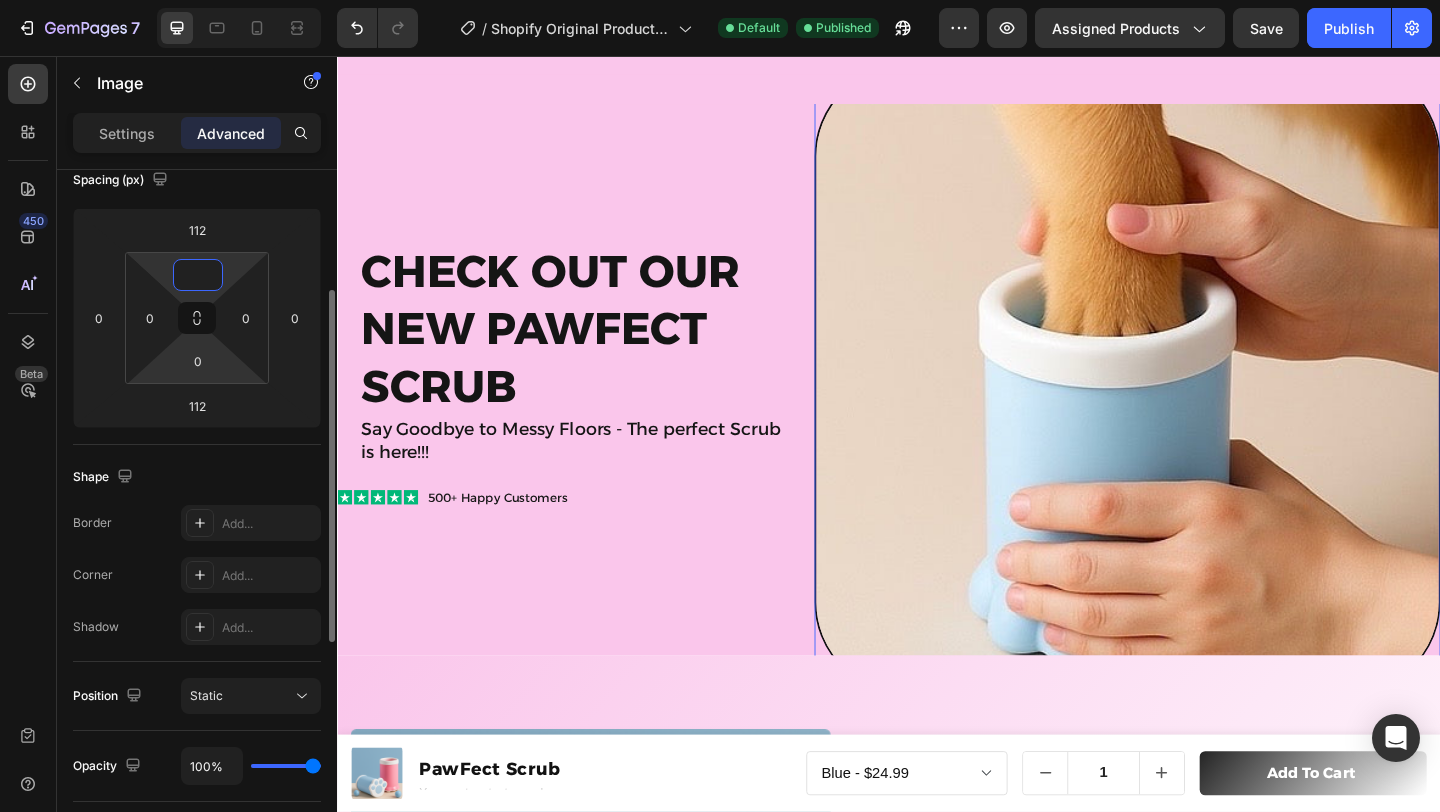 click on "7   /  Shopify Original Product Template Default Published Preview Assigned Products  Save   Publish  450 Beta Sections(18) Elements(84) Section Element Hero Section Product Detail Brands Trusted Badges Guarantee Product Breakdown How to use Testimonials Compare Bundle FAQs Social Proof Brand Story Product List Collection Blog List Contact Sticky Add to Cart Custom Footer Browse Library 450 Layout
Row
Row
Row
Row Text
Heading
Text Block Button
Button
Button Media
Image
Image
Video" at bounding box center [720, 0] 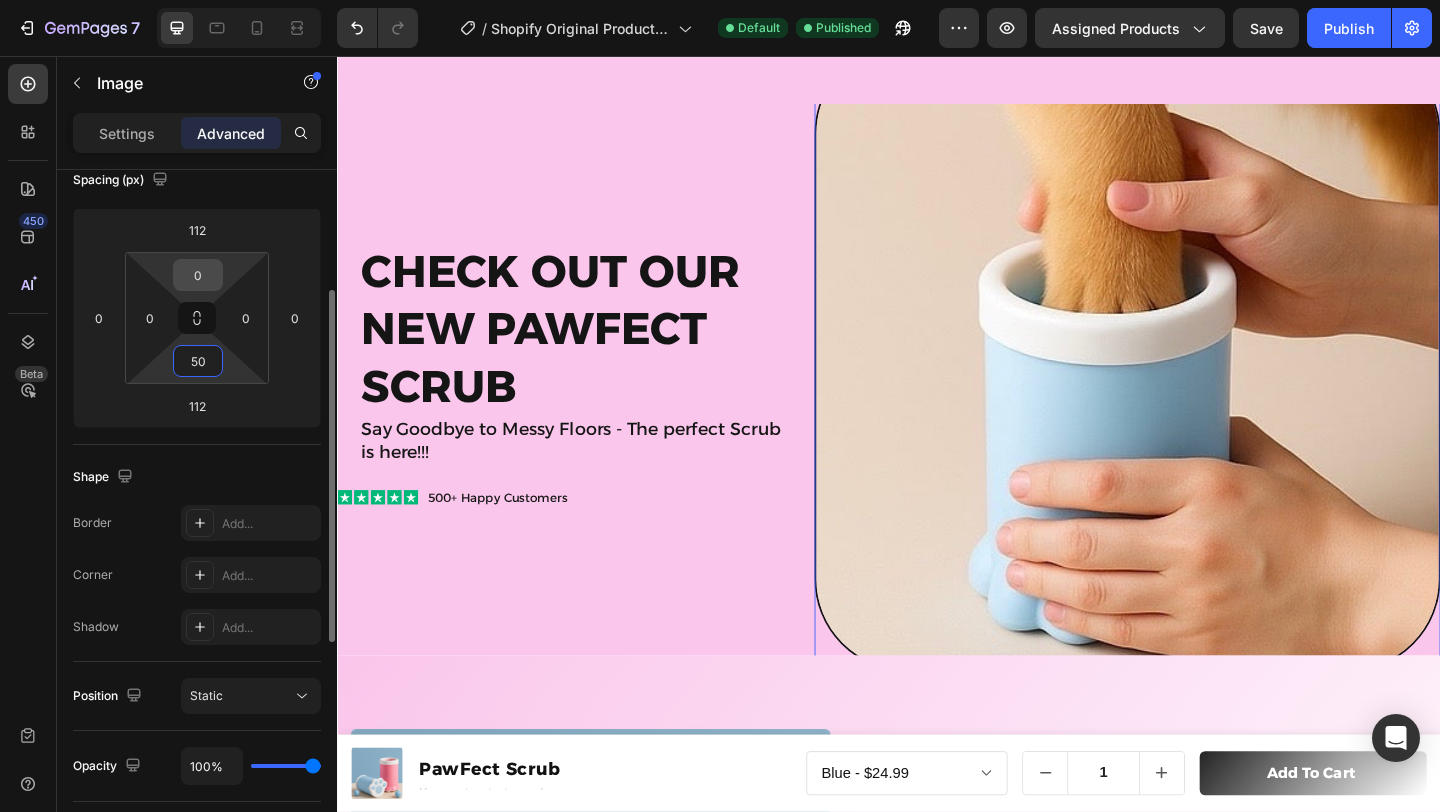 type on "50" 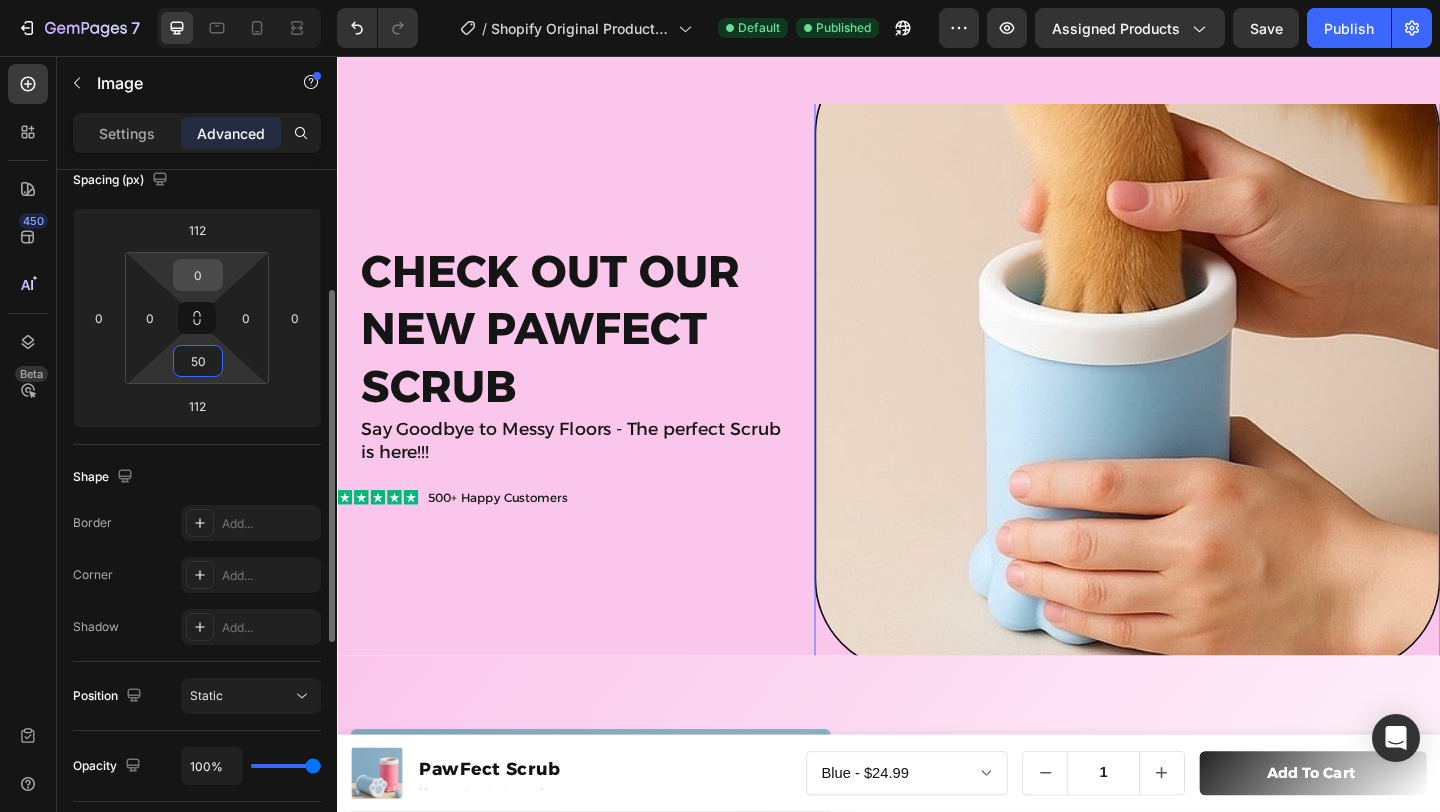click on "0" at bounding box center [198, 275] 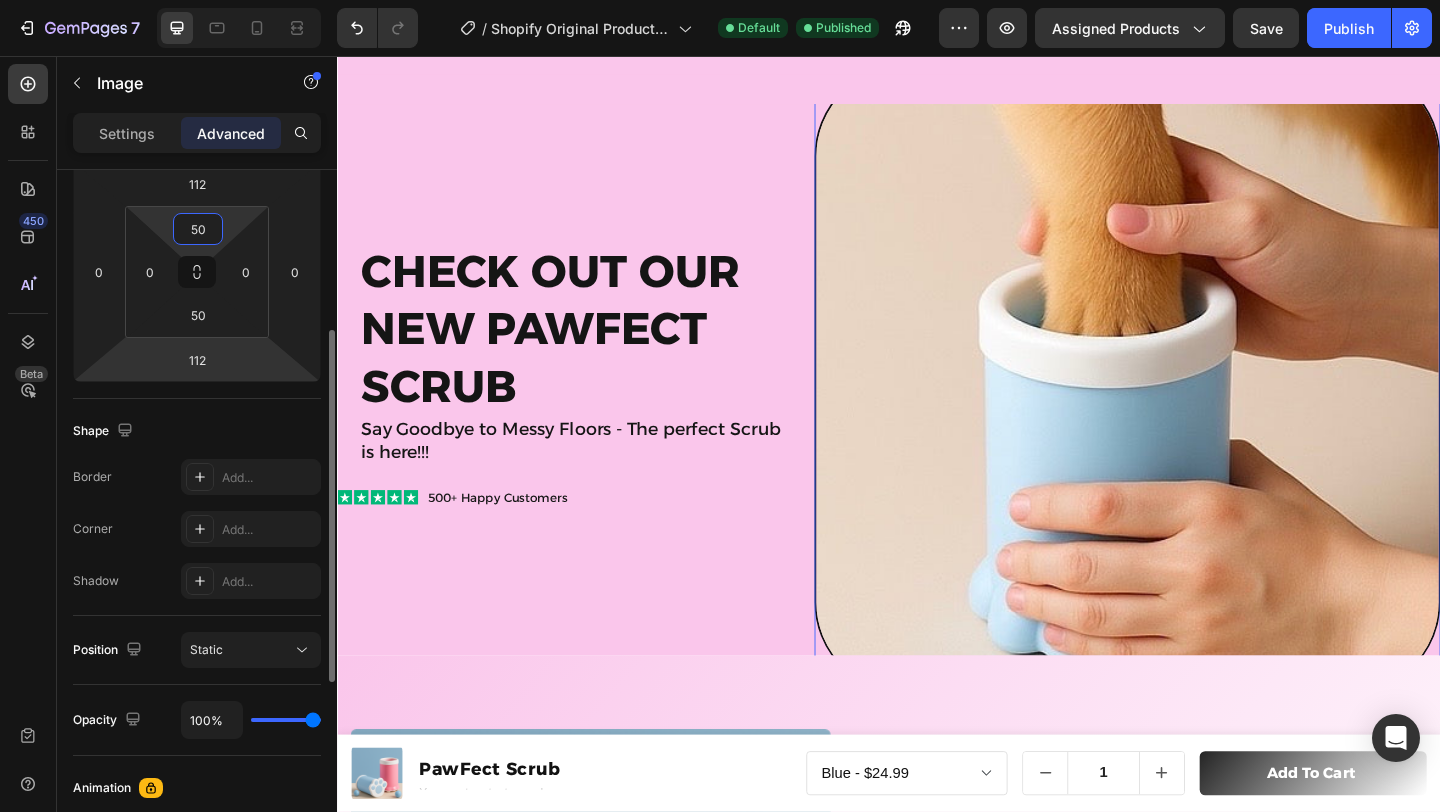 scroll, scrollTop: 299, scrollLeft: 0, axis: vertical 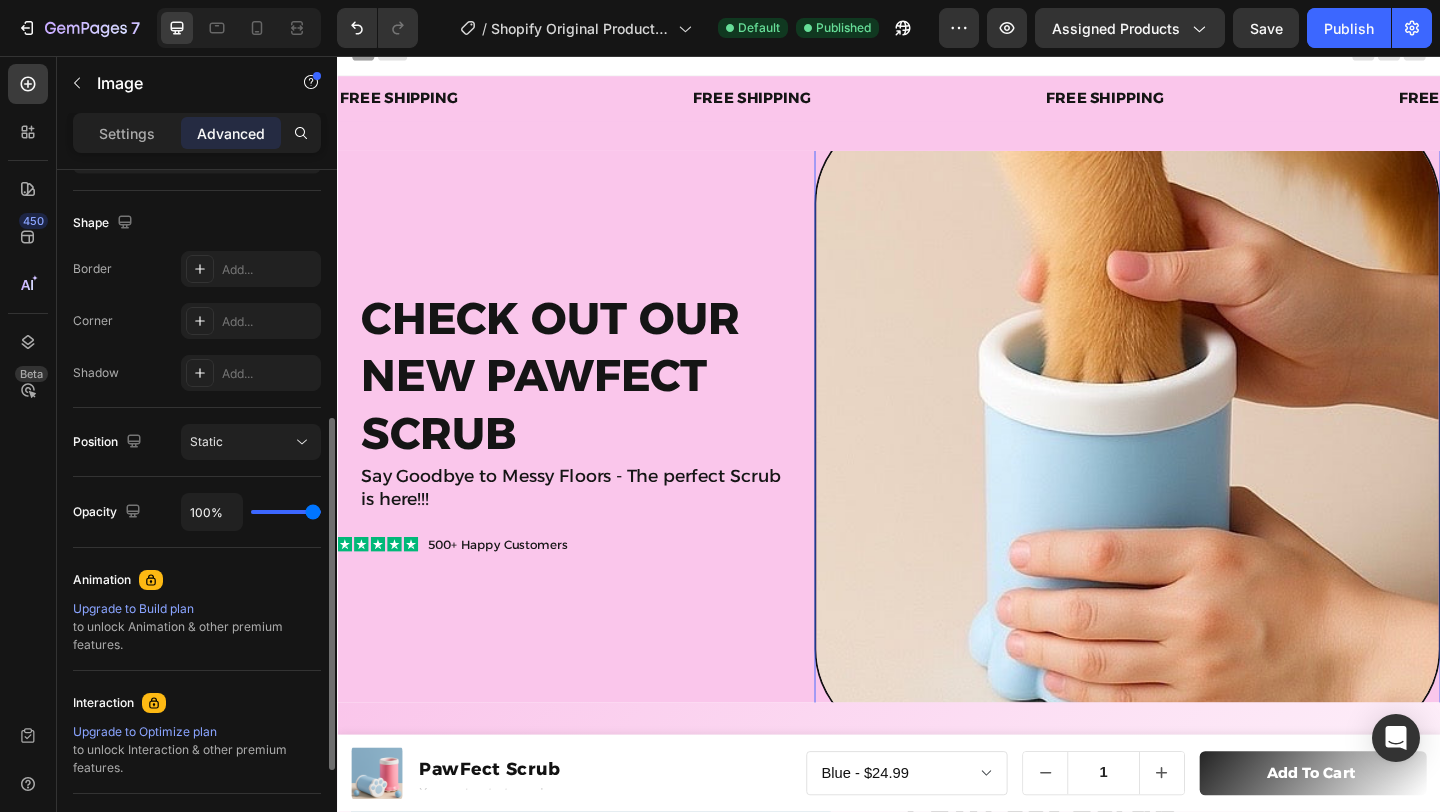 type on "50" 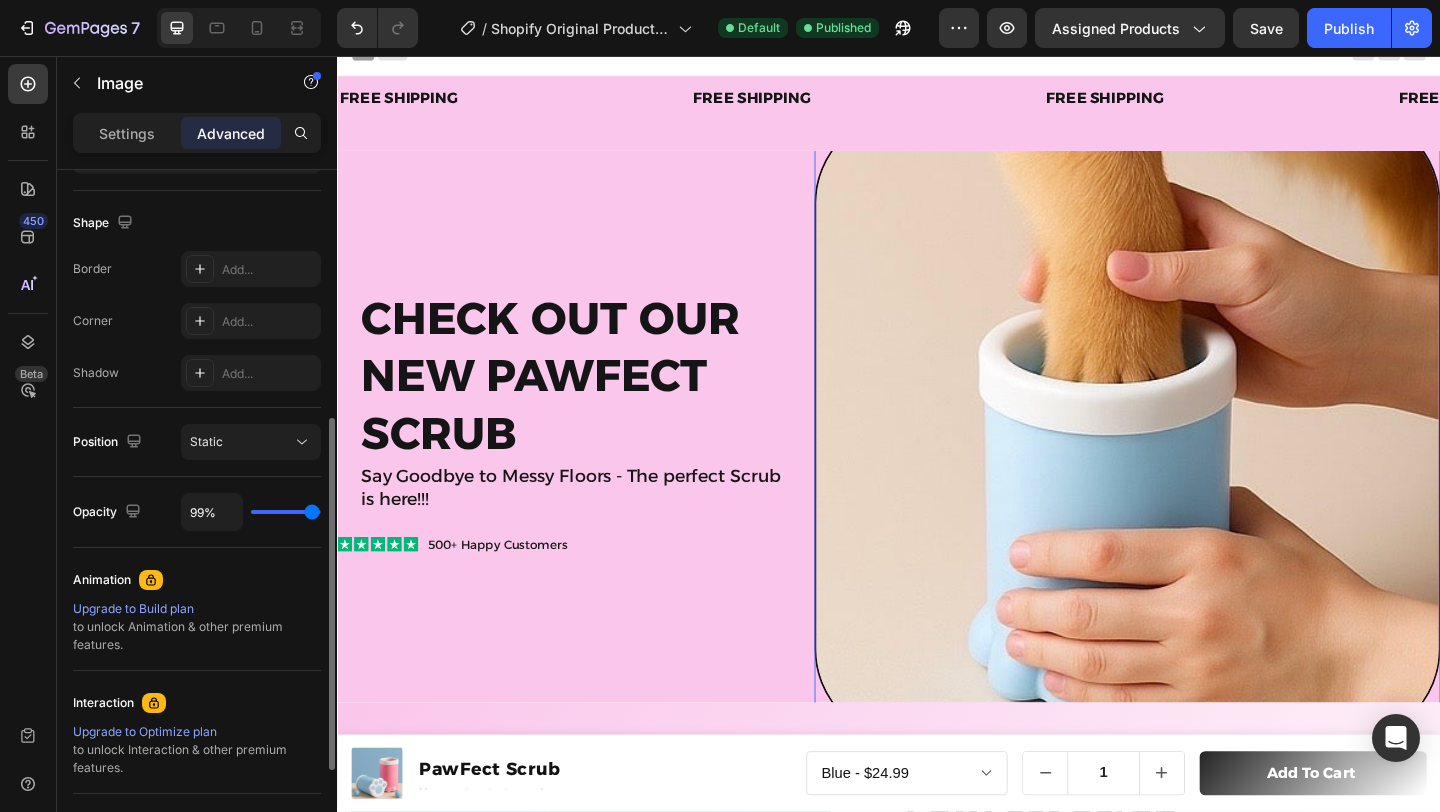 type on "95%" 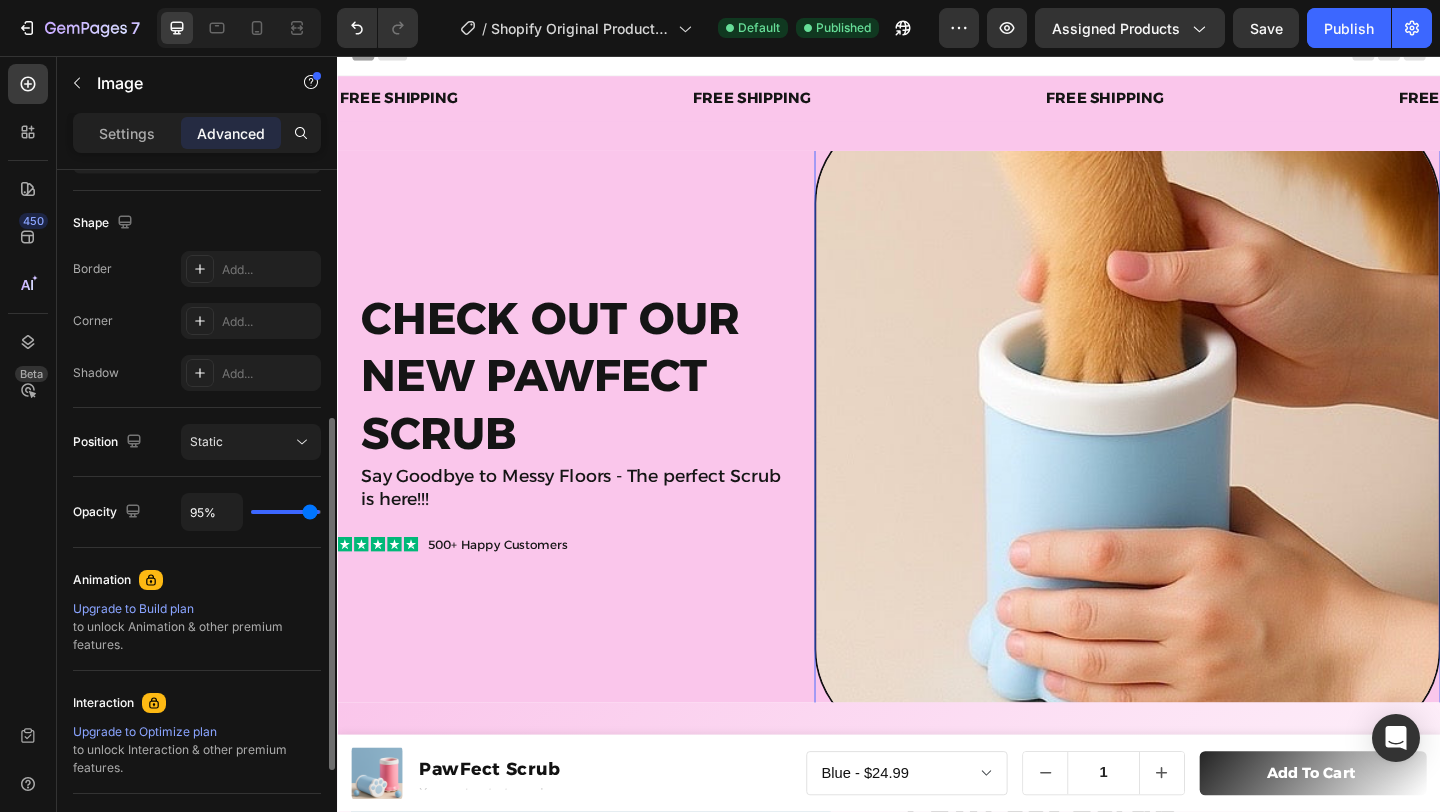 type on "90%" 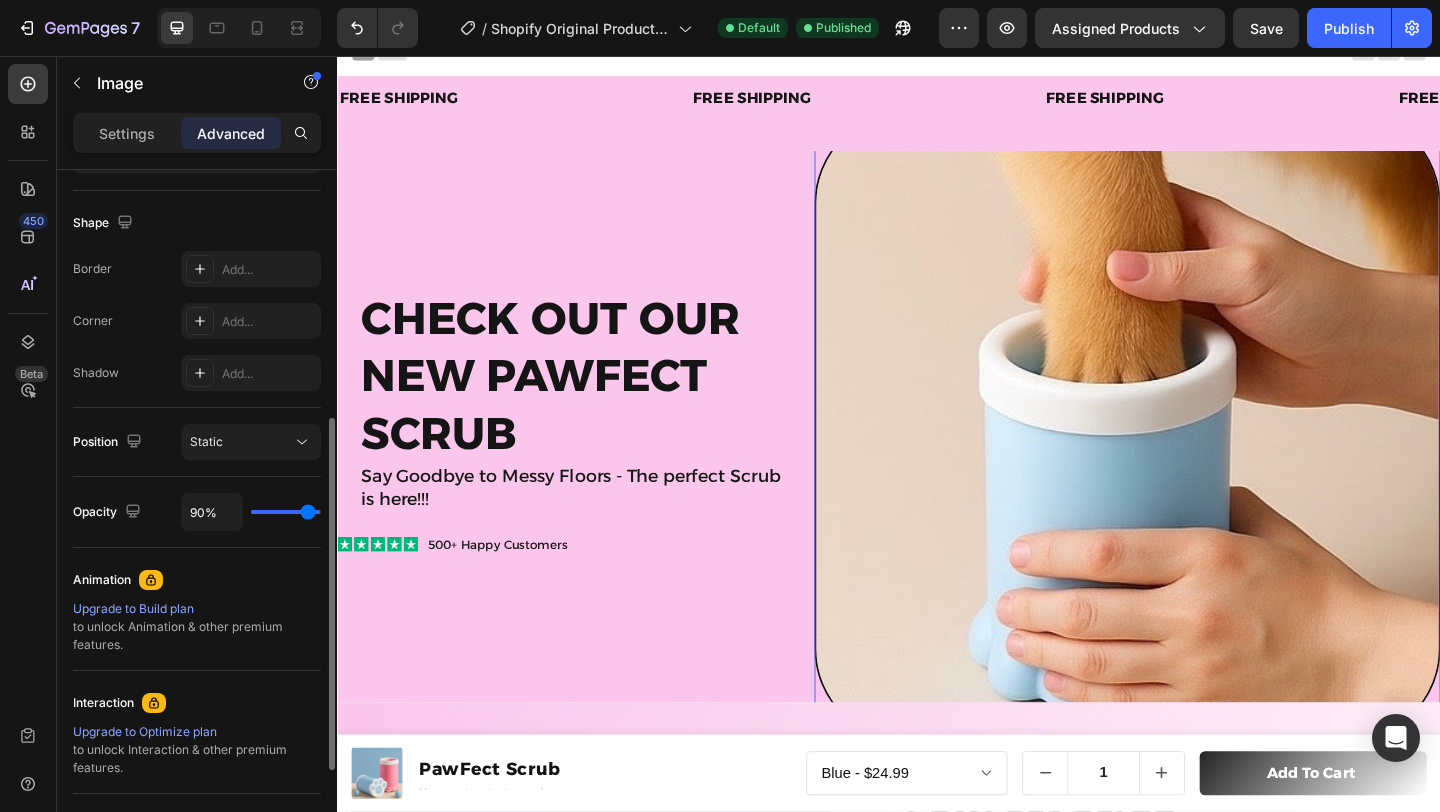 type on "79%" 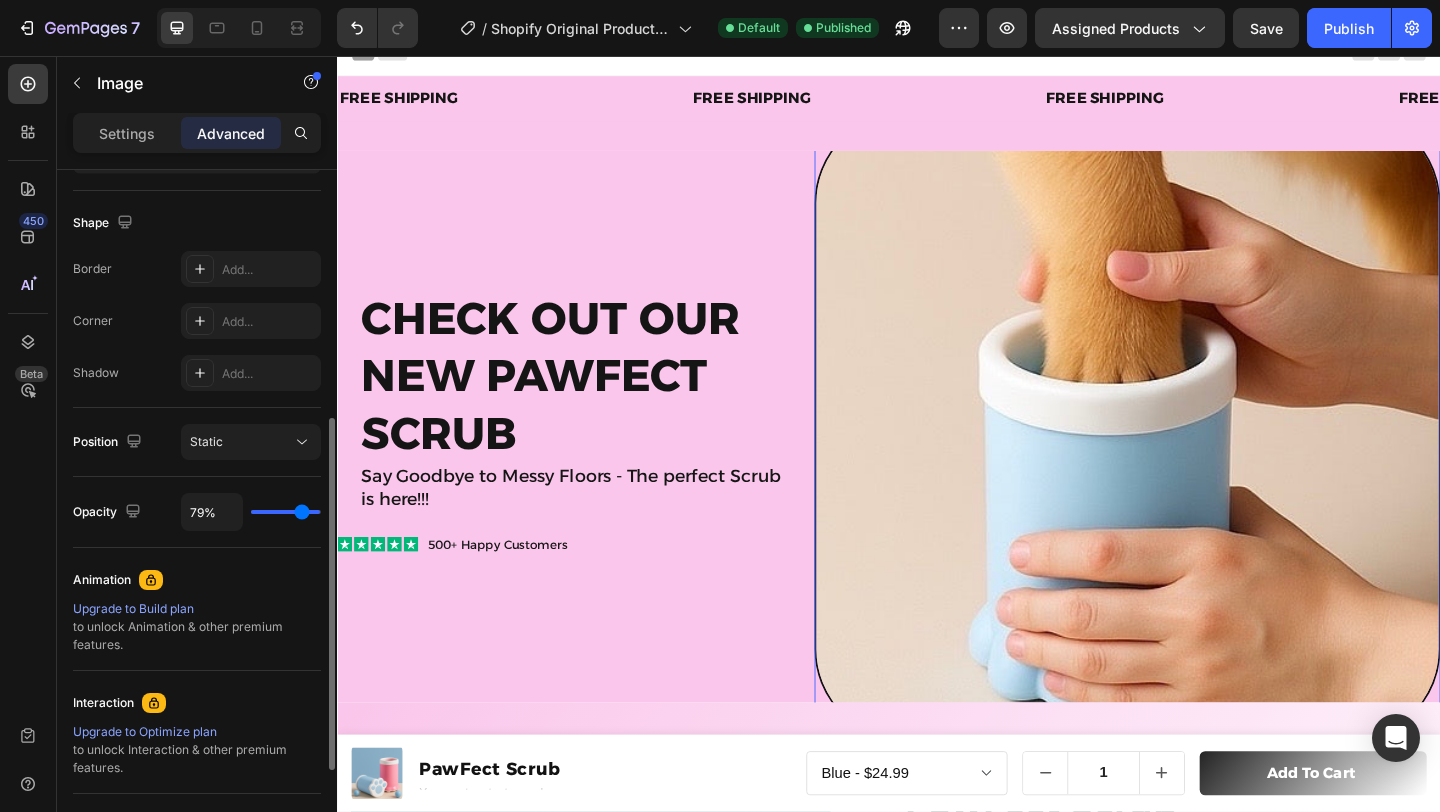 type on "75%" 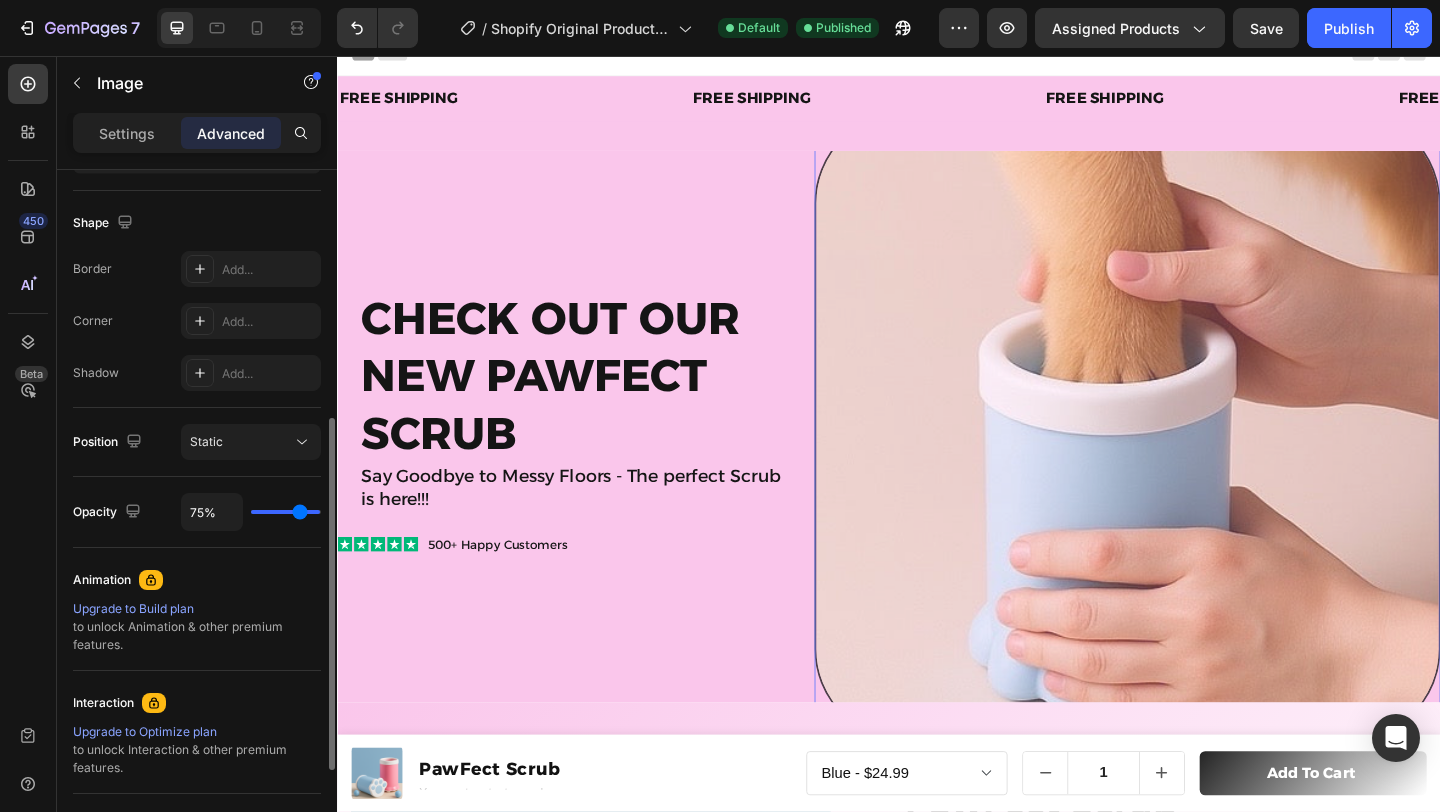 type on "74%" 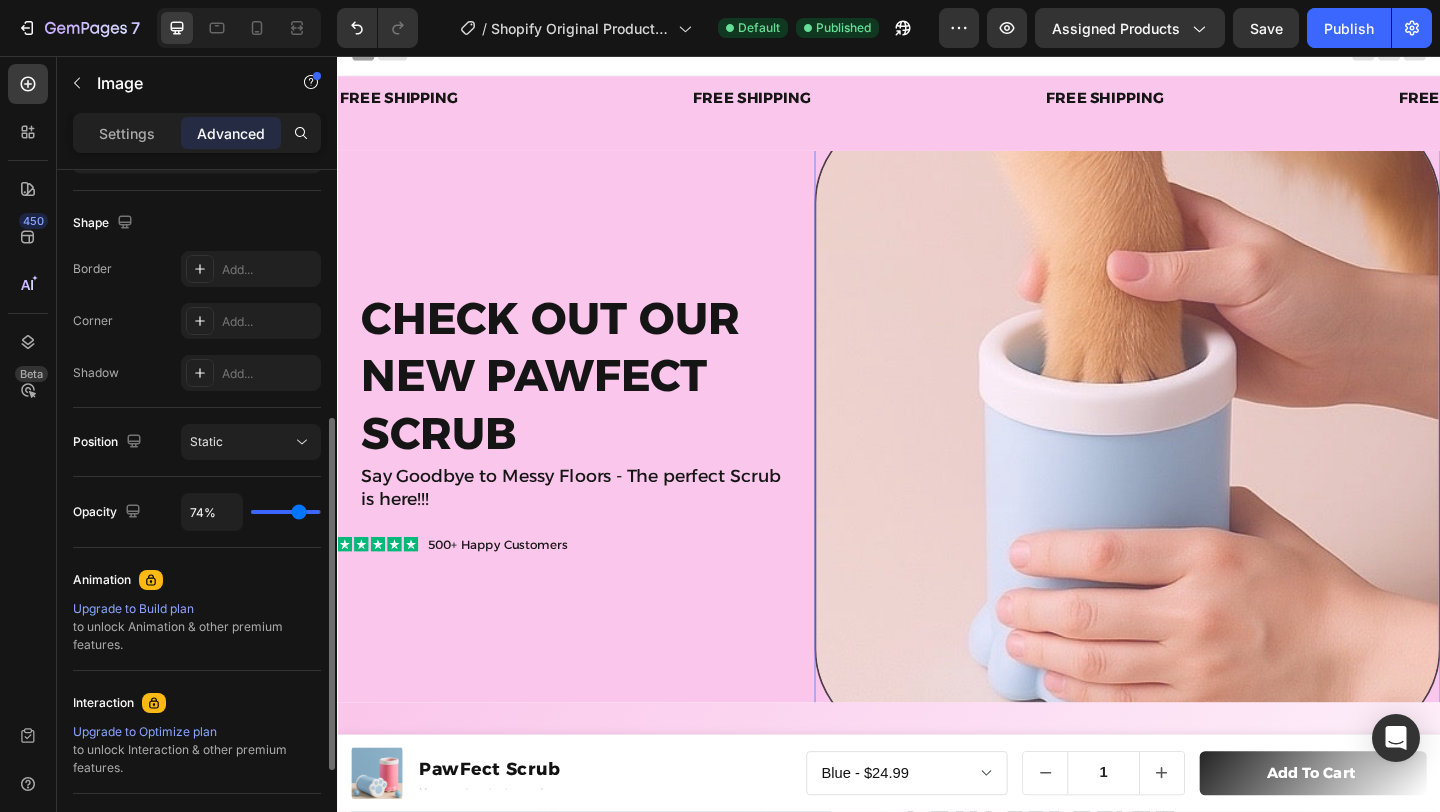 type on "73%" 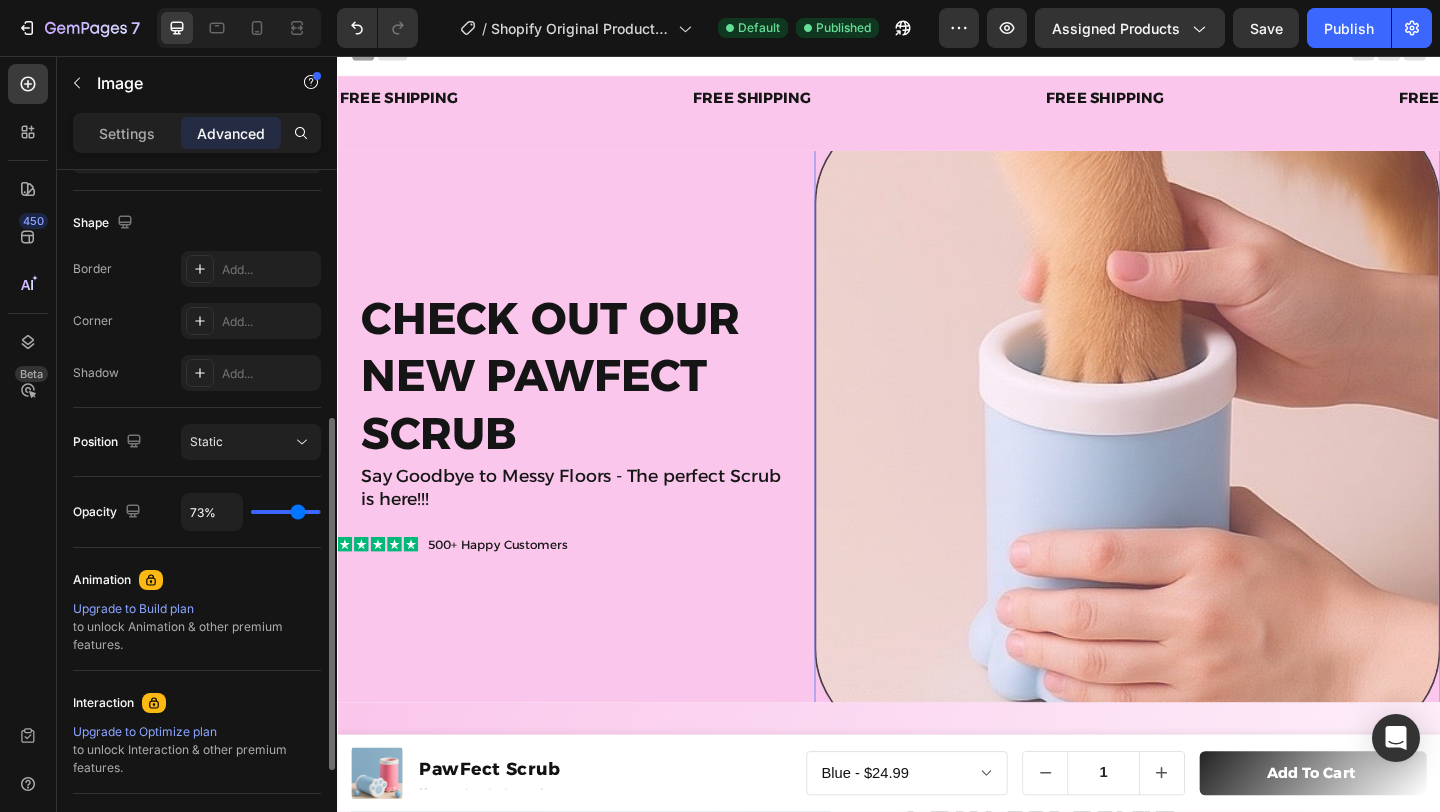 type on "71%" 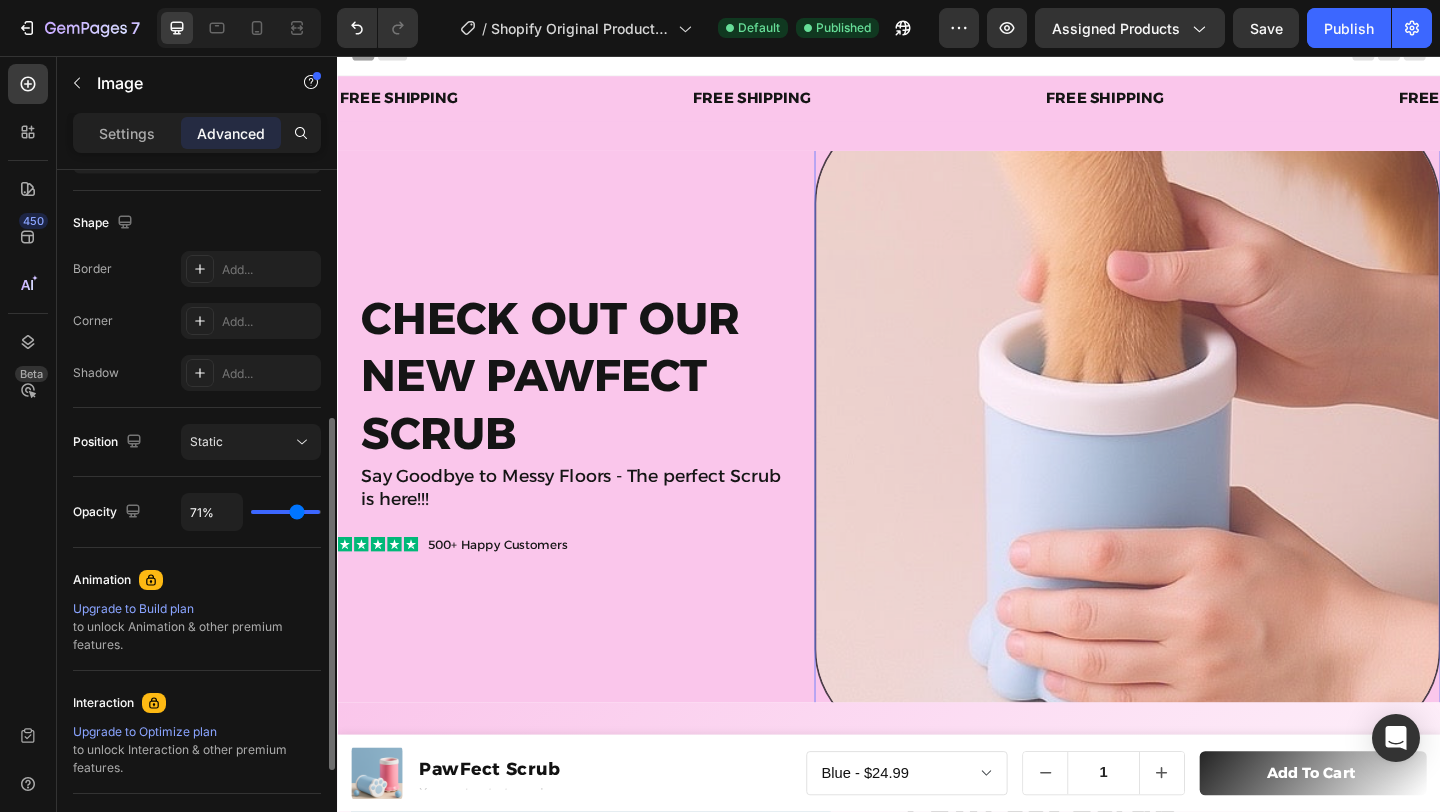type on "67%" 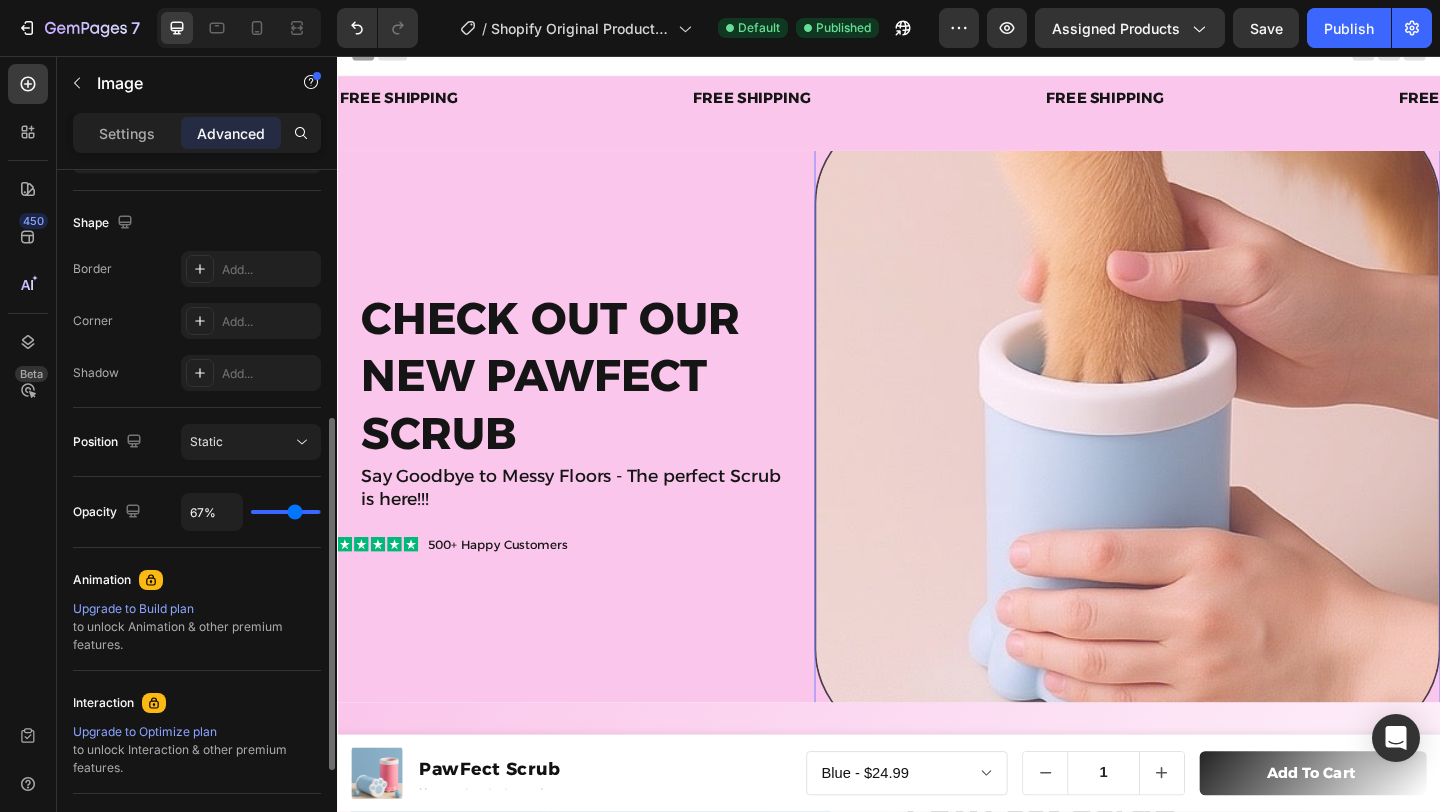 type on "60%" 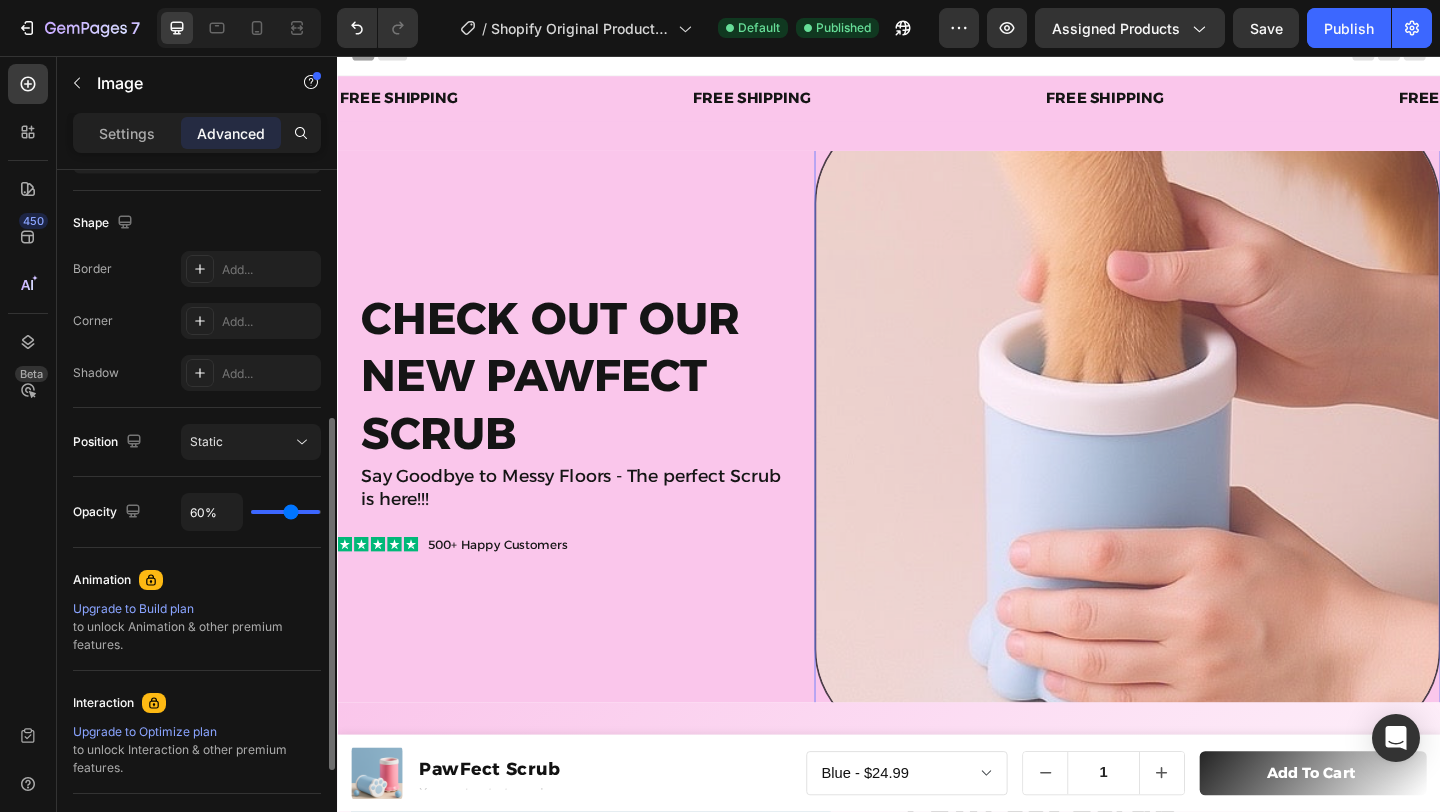 type on "51%" 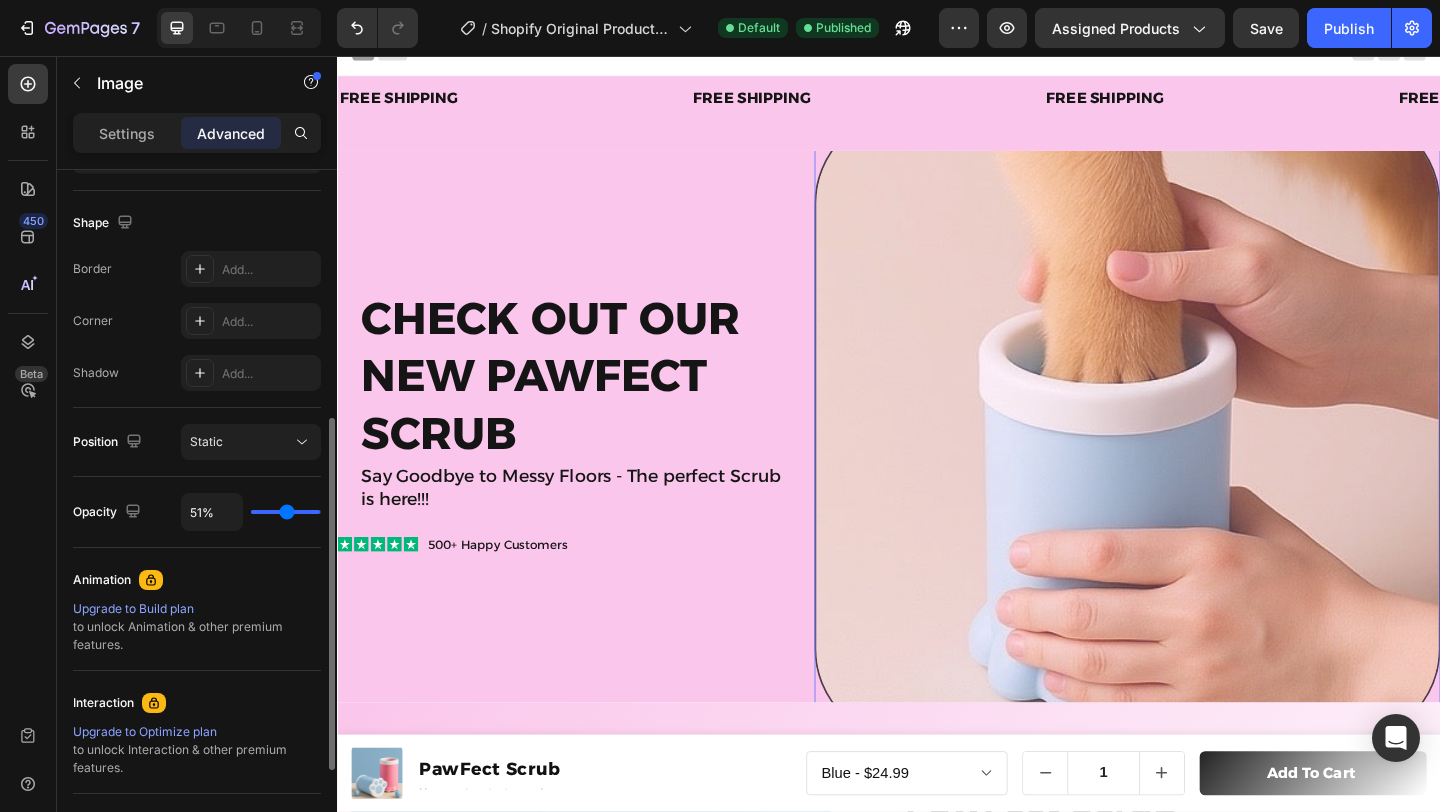 type on "44%" 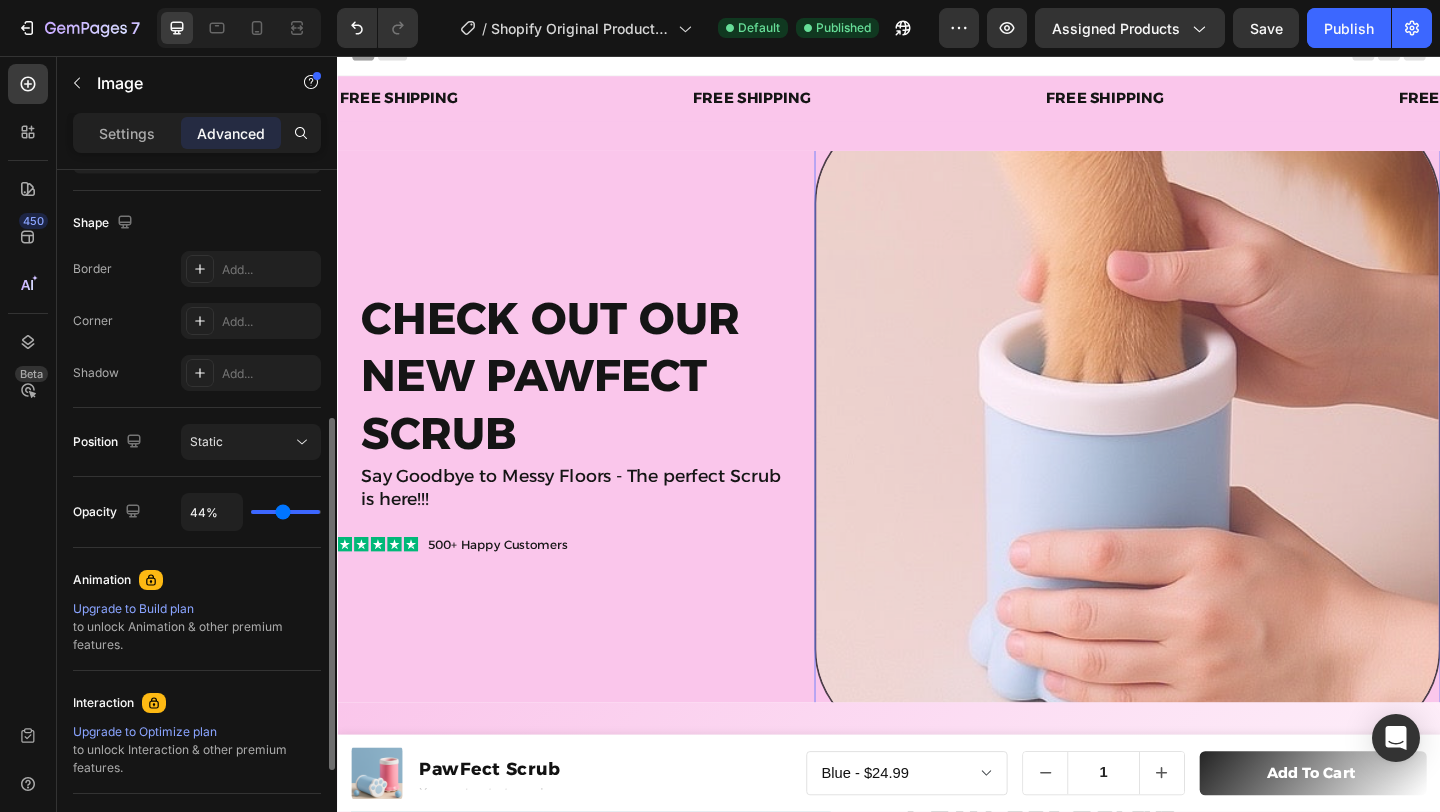 type on "37%" 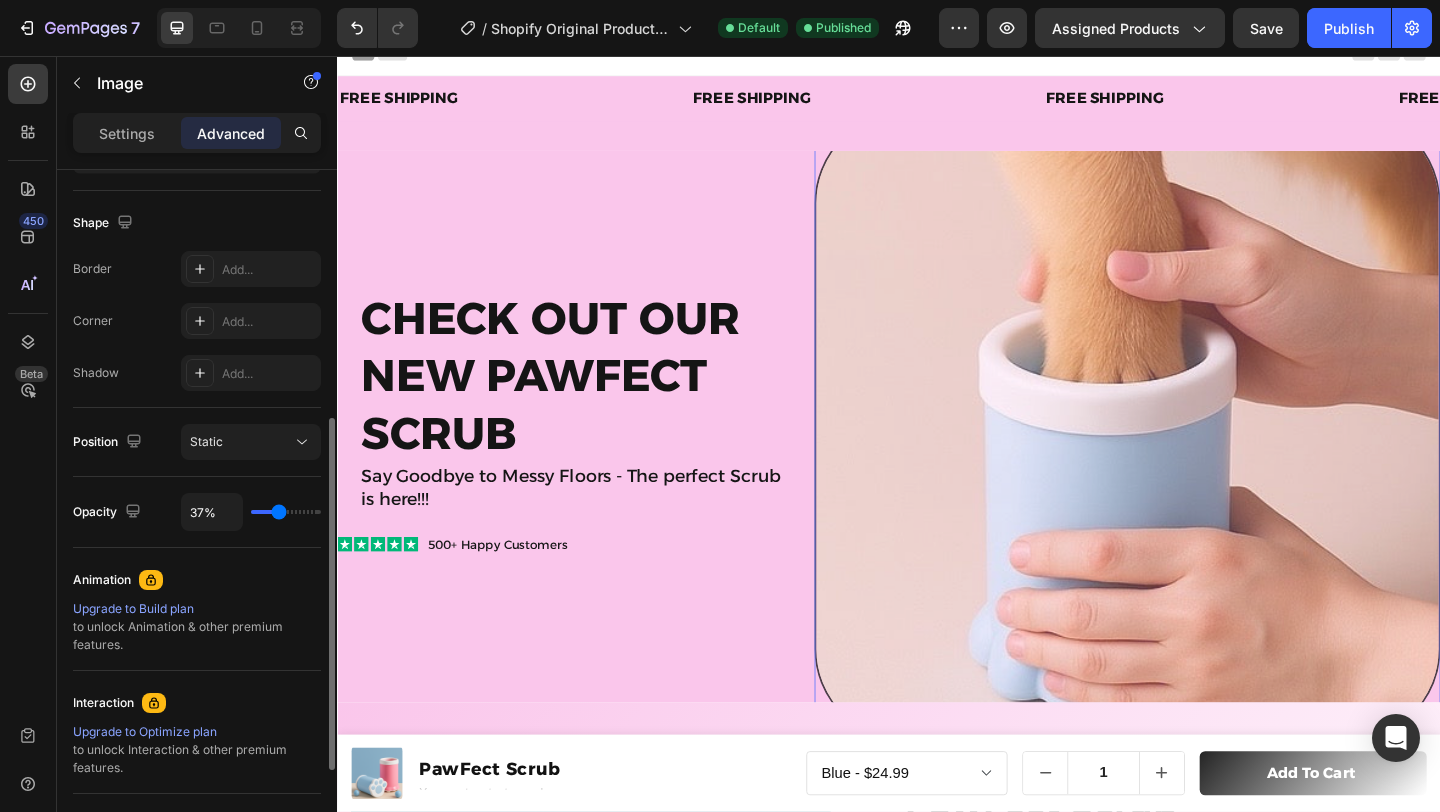 type on "30%" 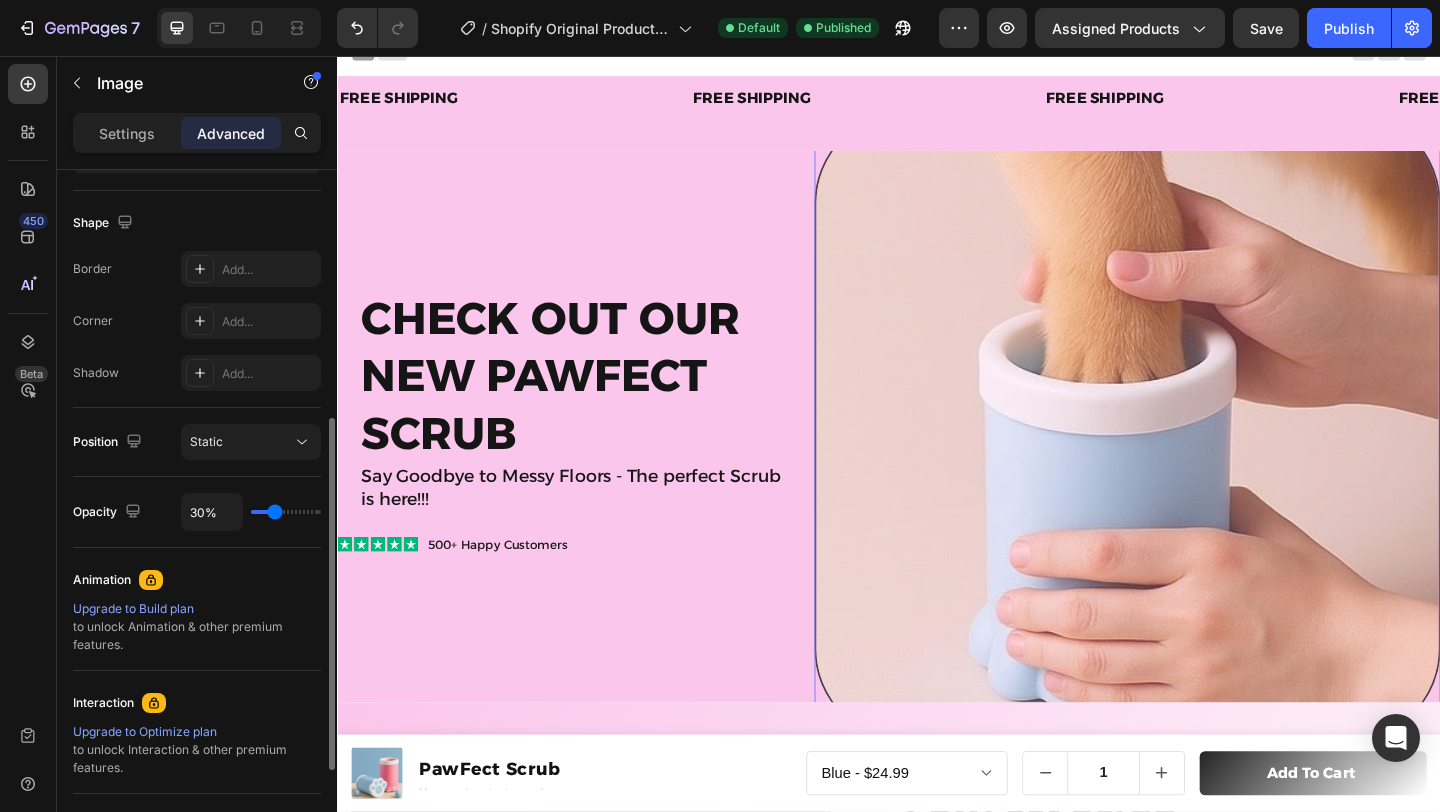 type on "23%" 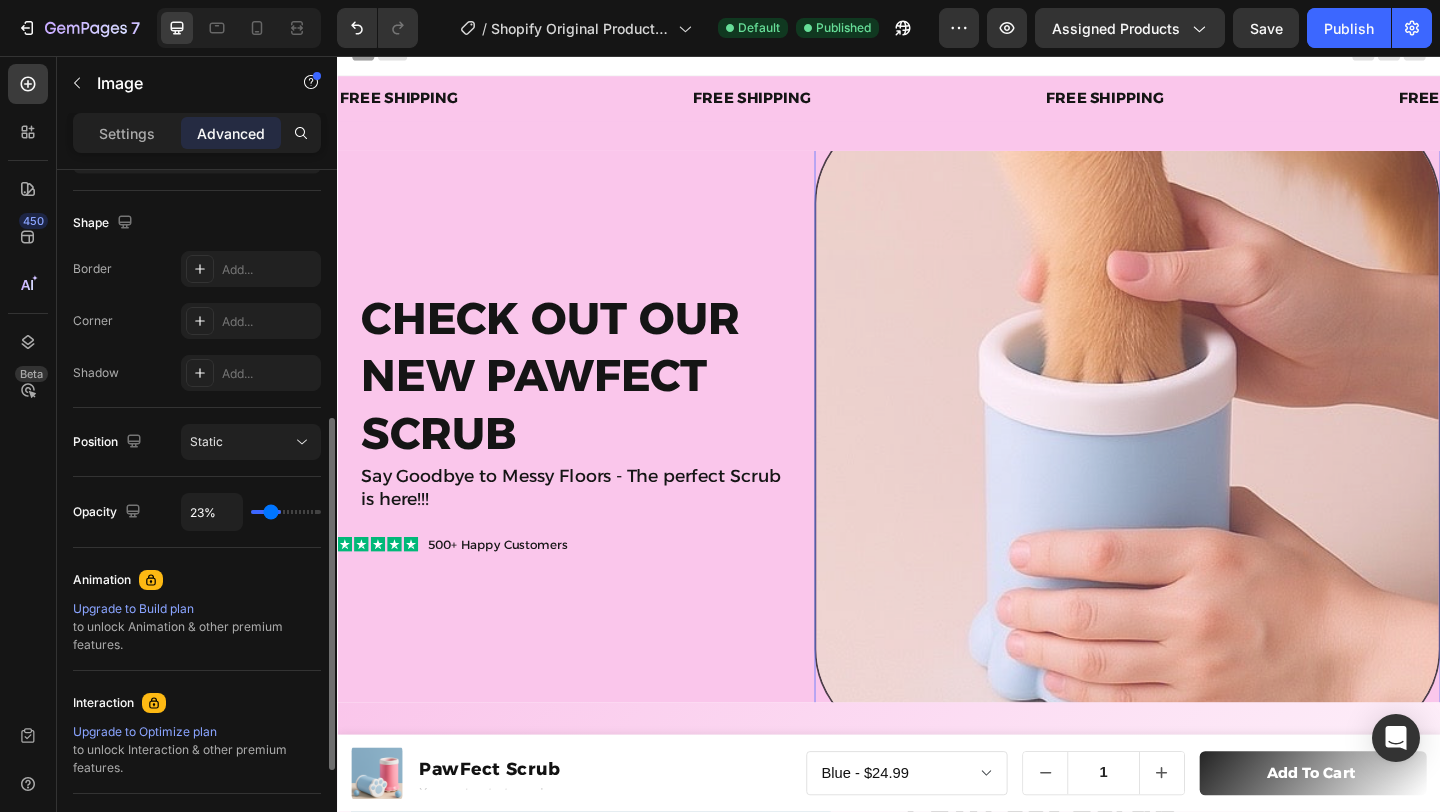 type on "16%" 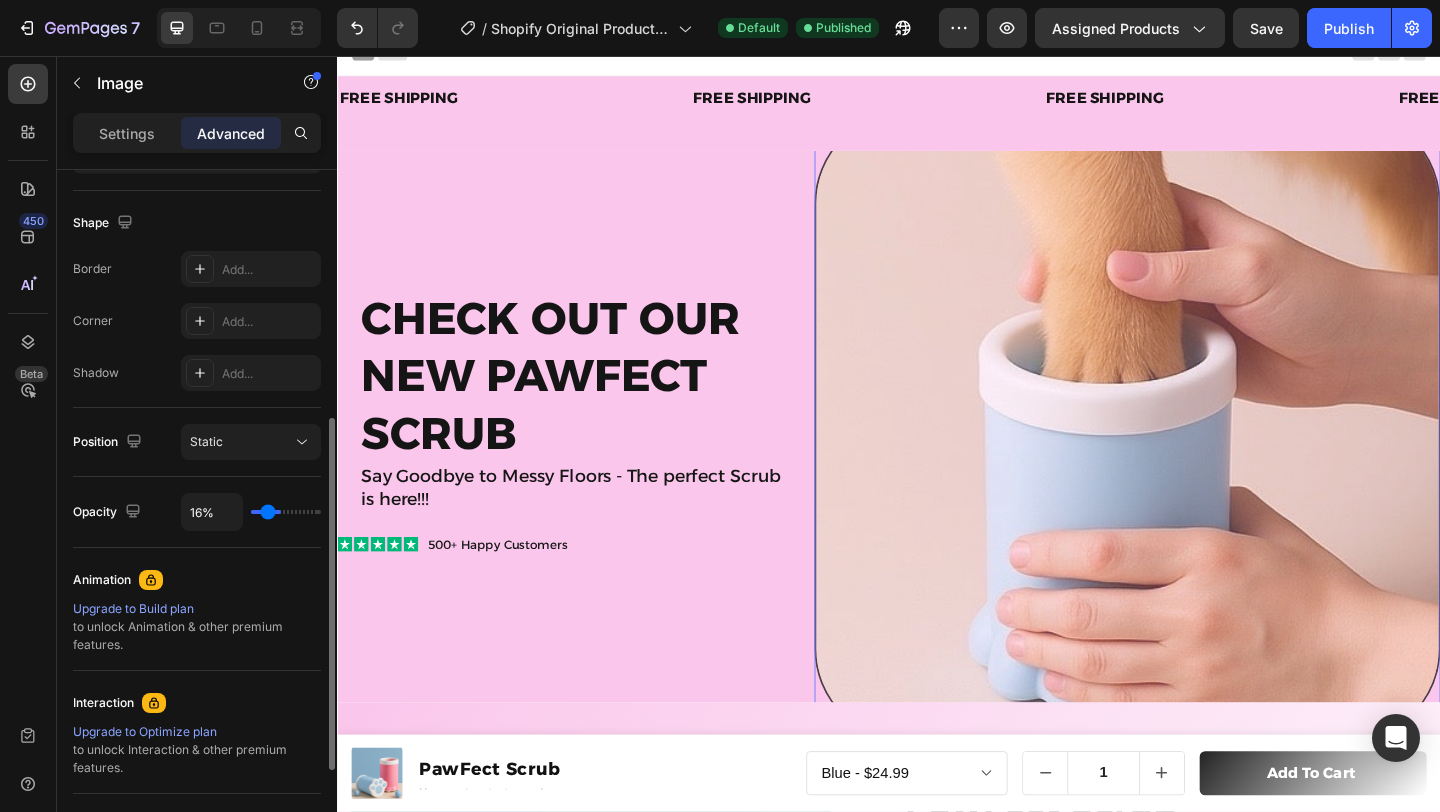 type on "10%" 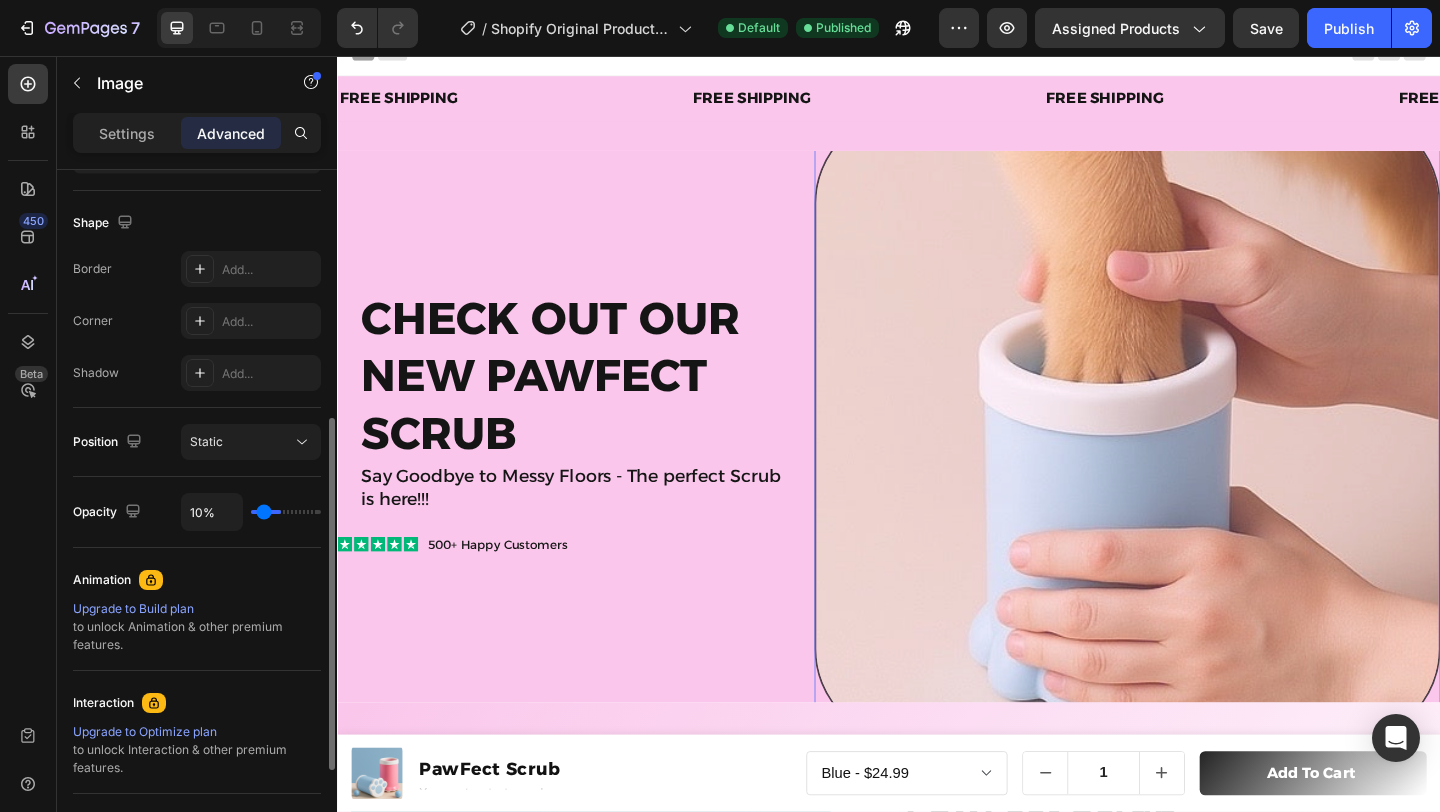 type on "4%" 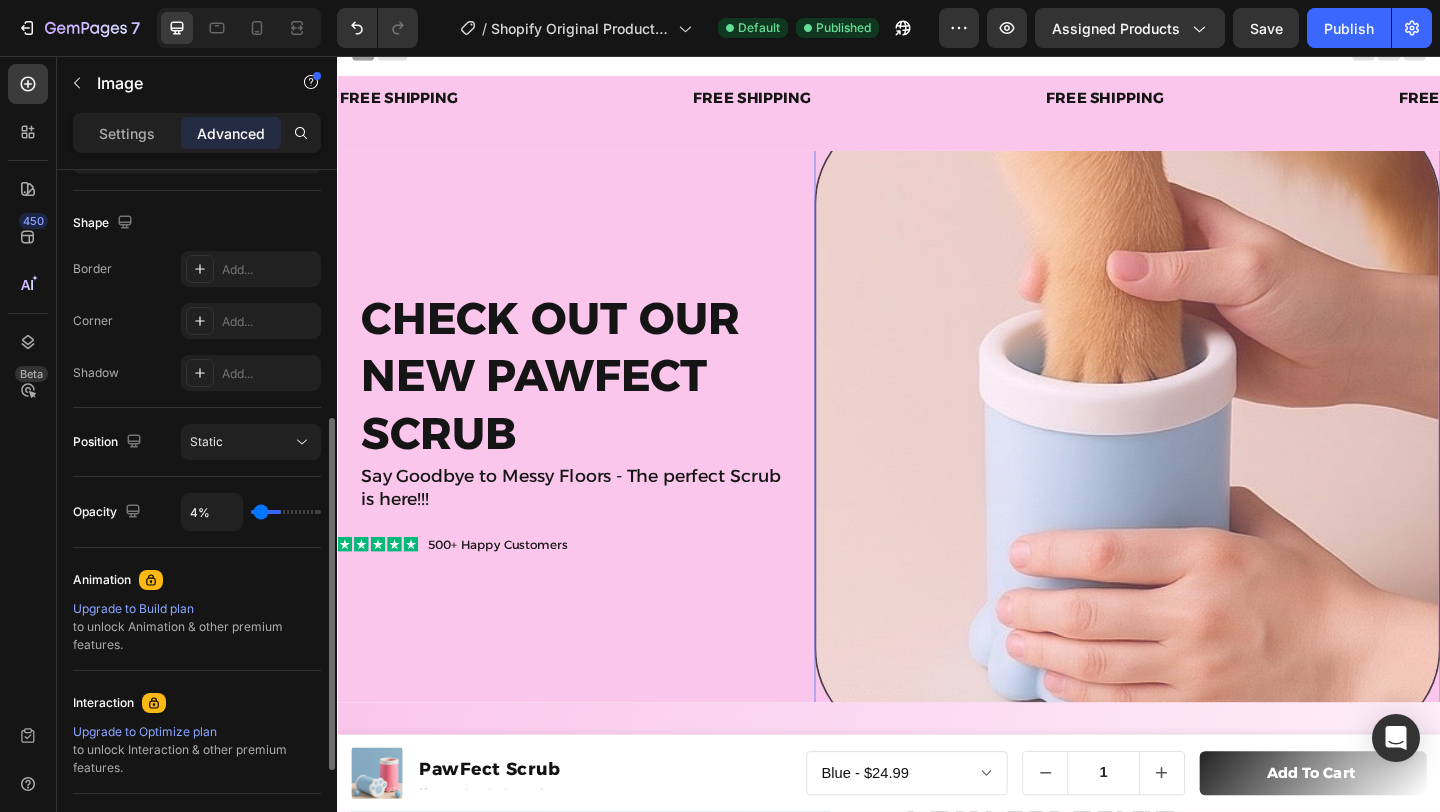type on "3%" 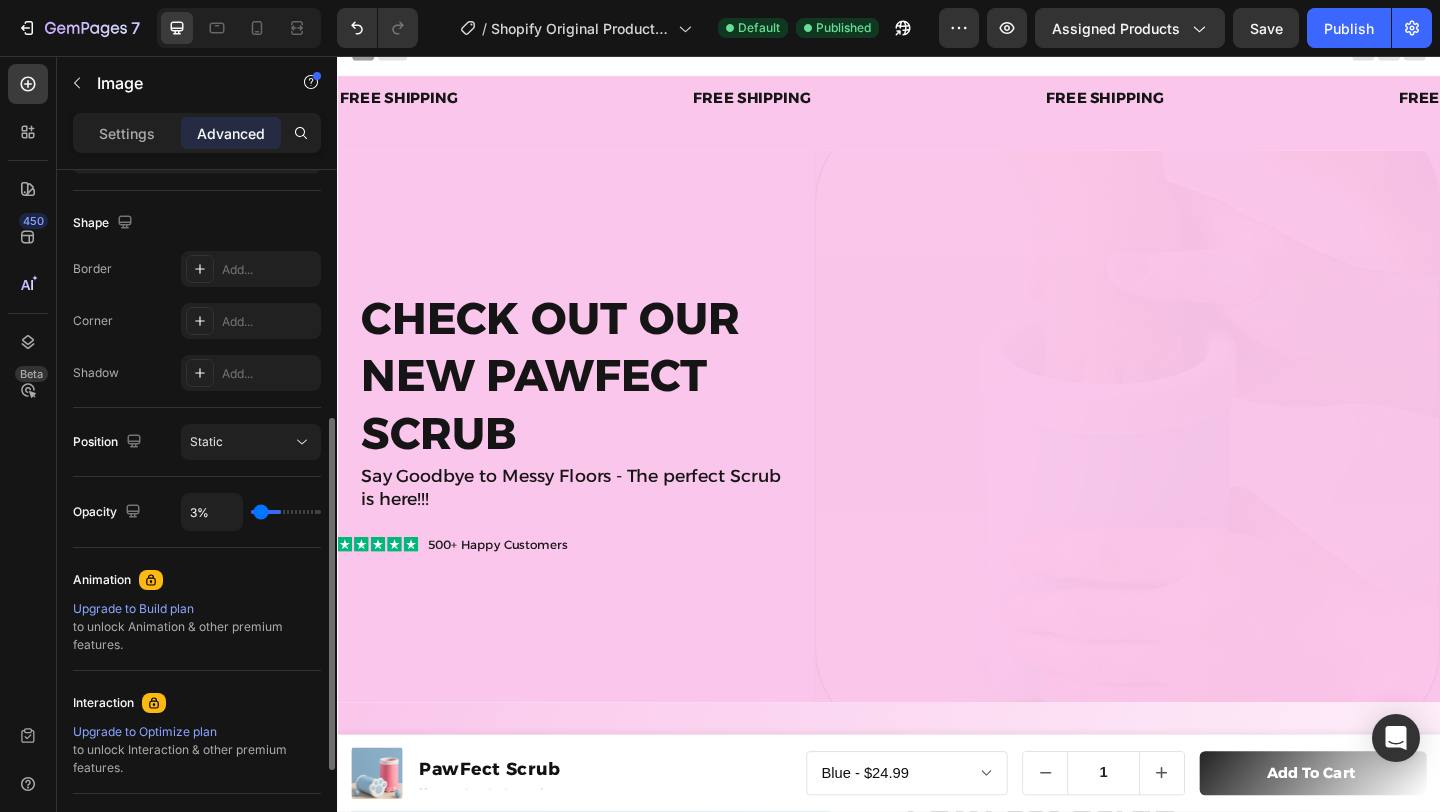type on "4%" 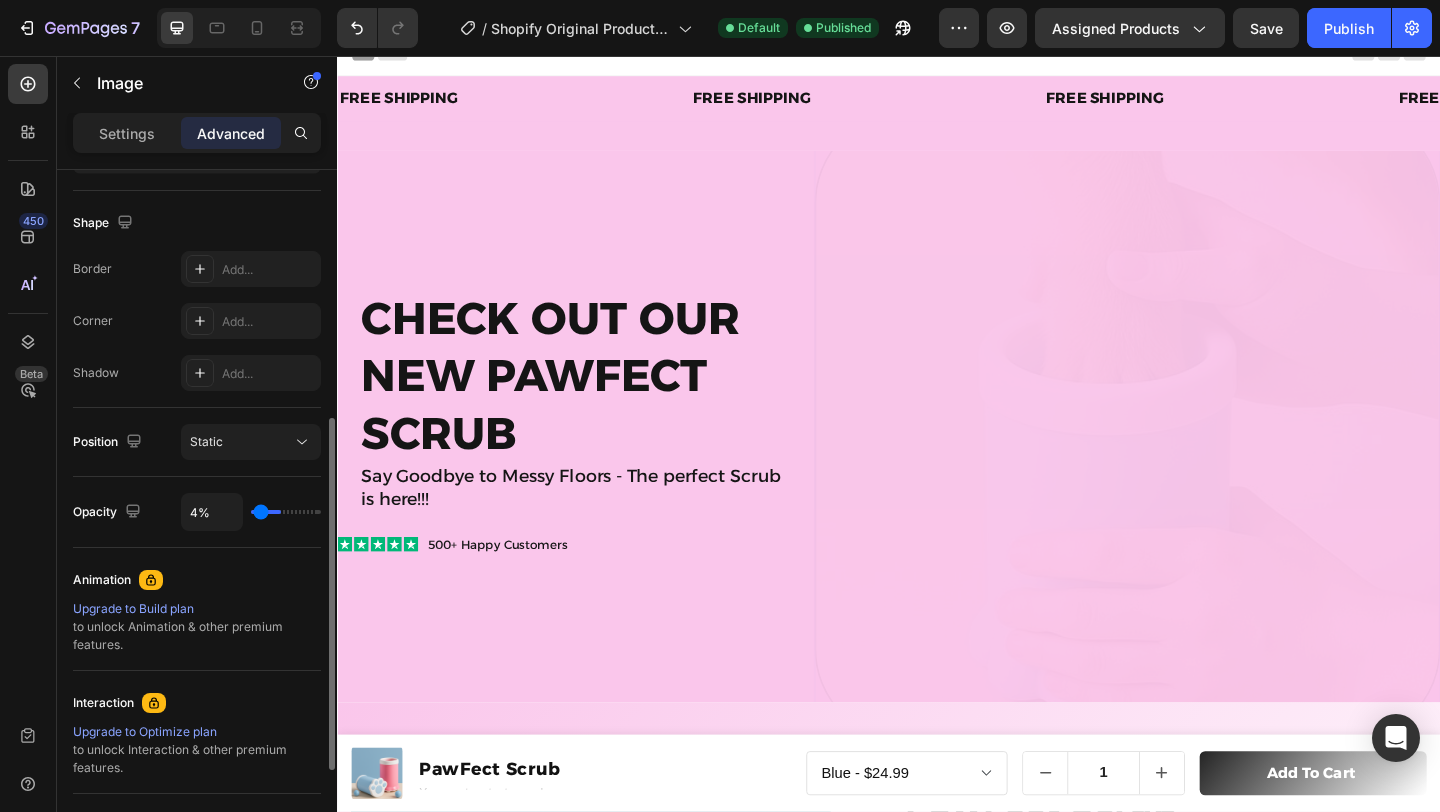 type on "5%" 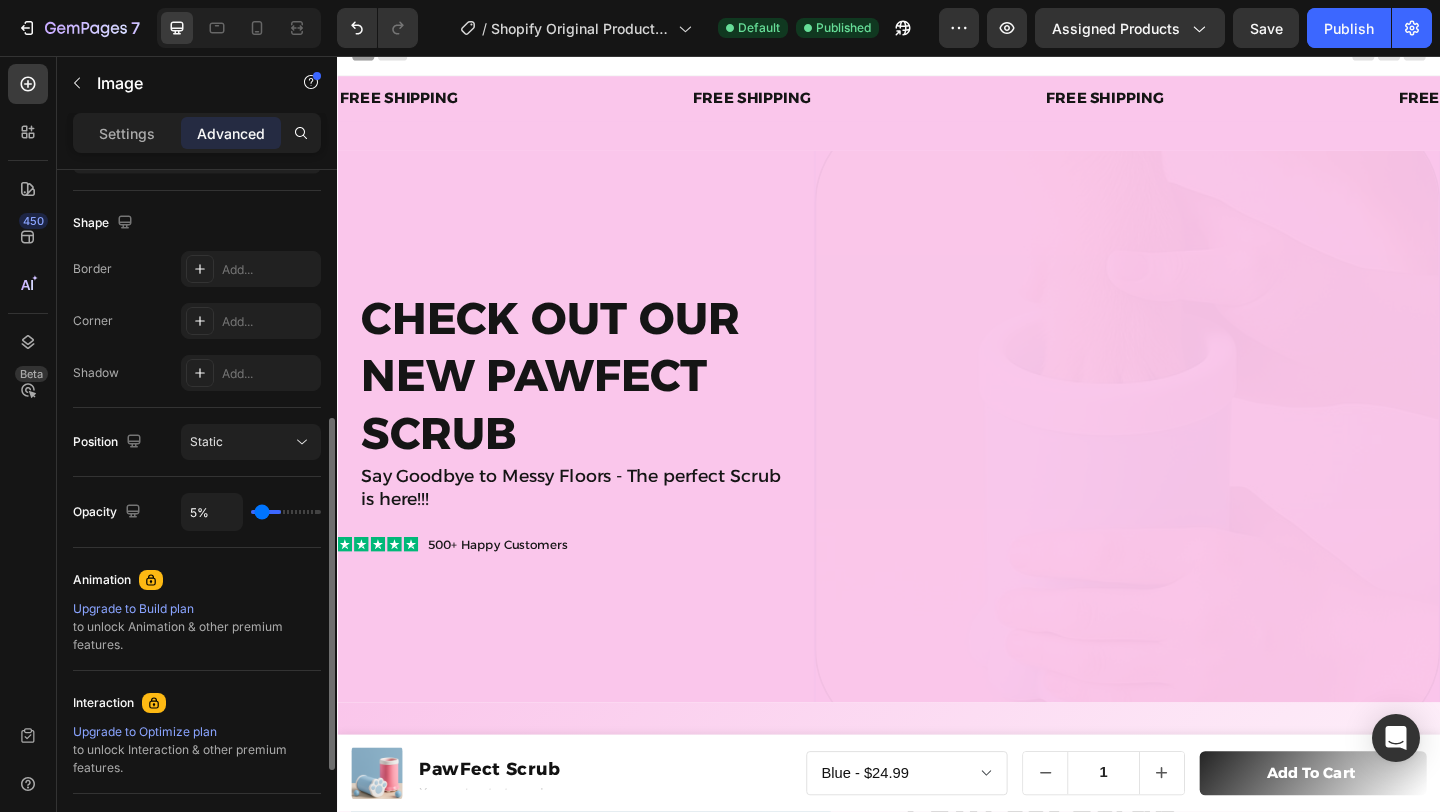 type on "6%" 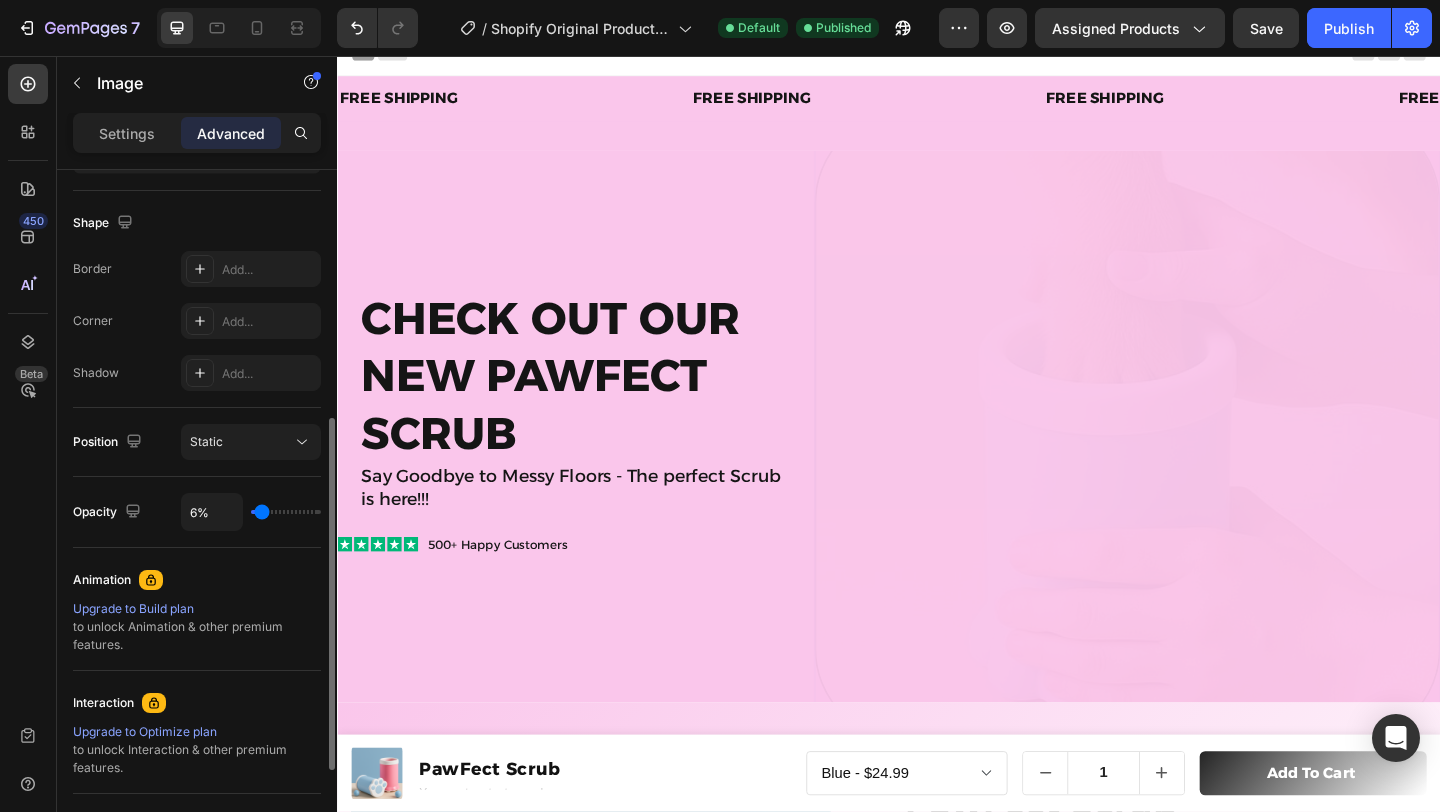 type on "8%" 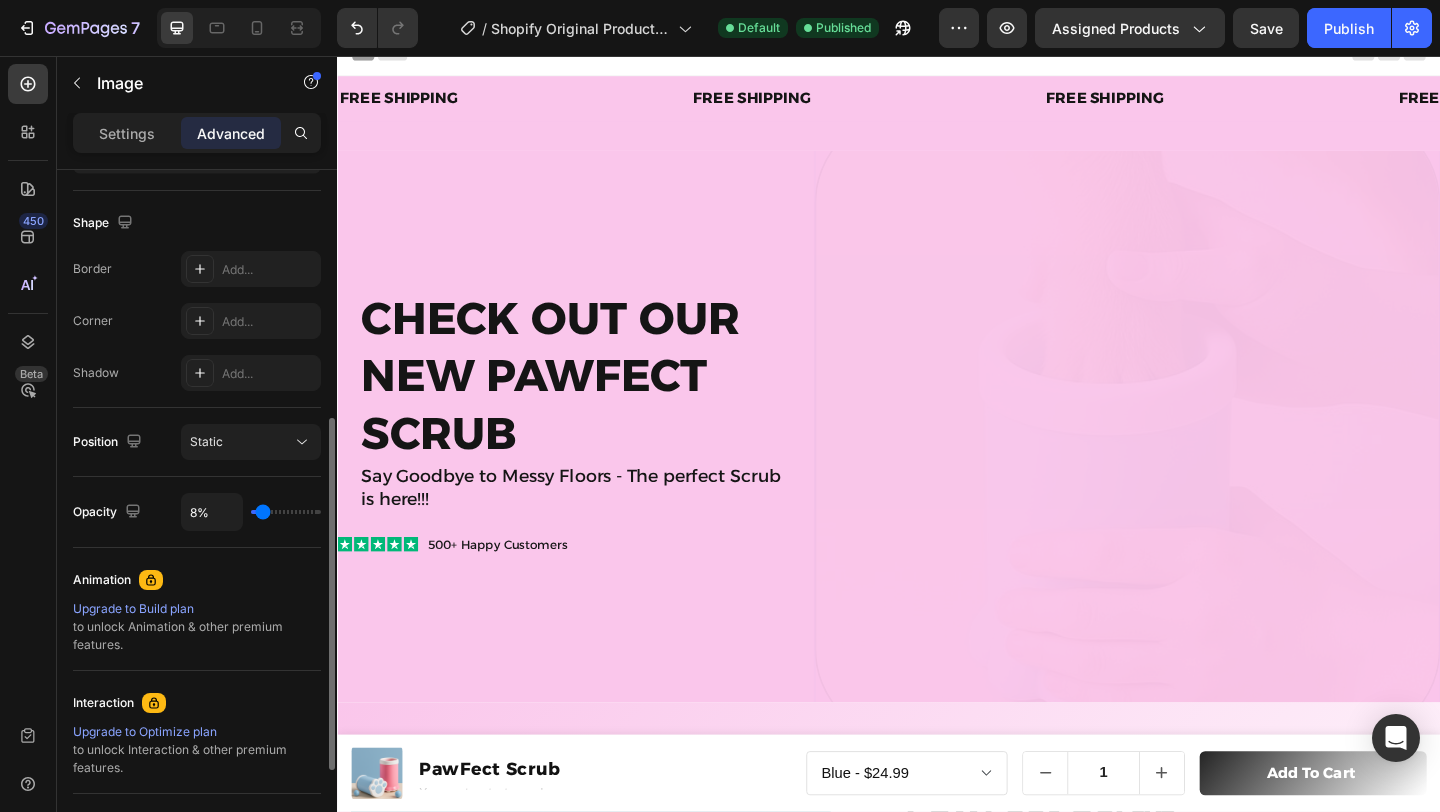 type on "14%" 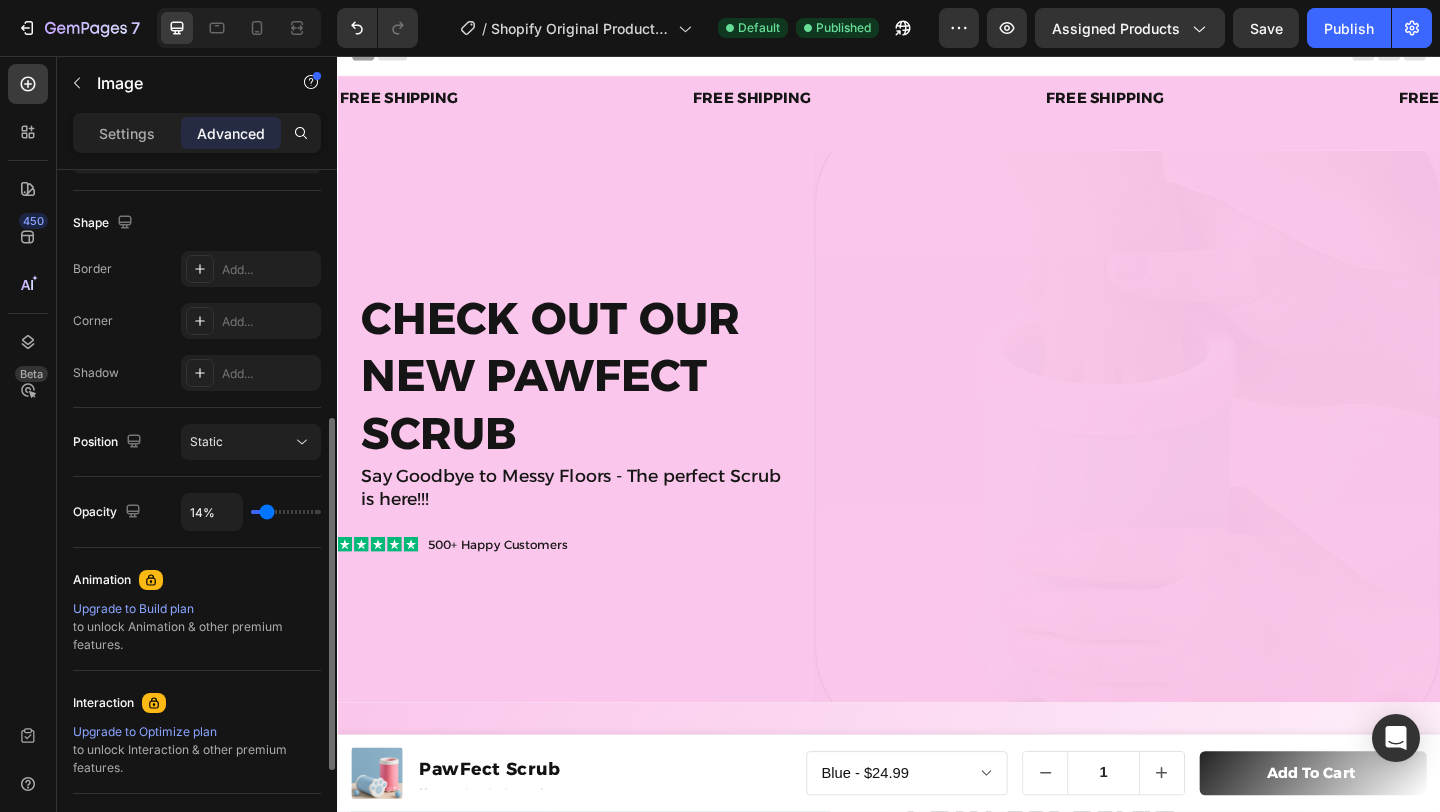type on "21%" 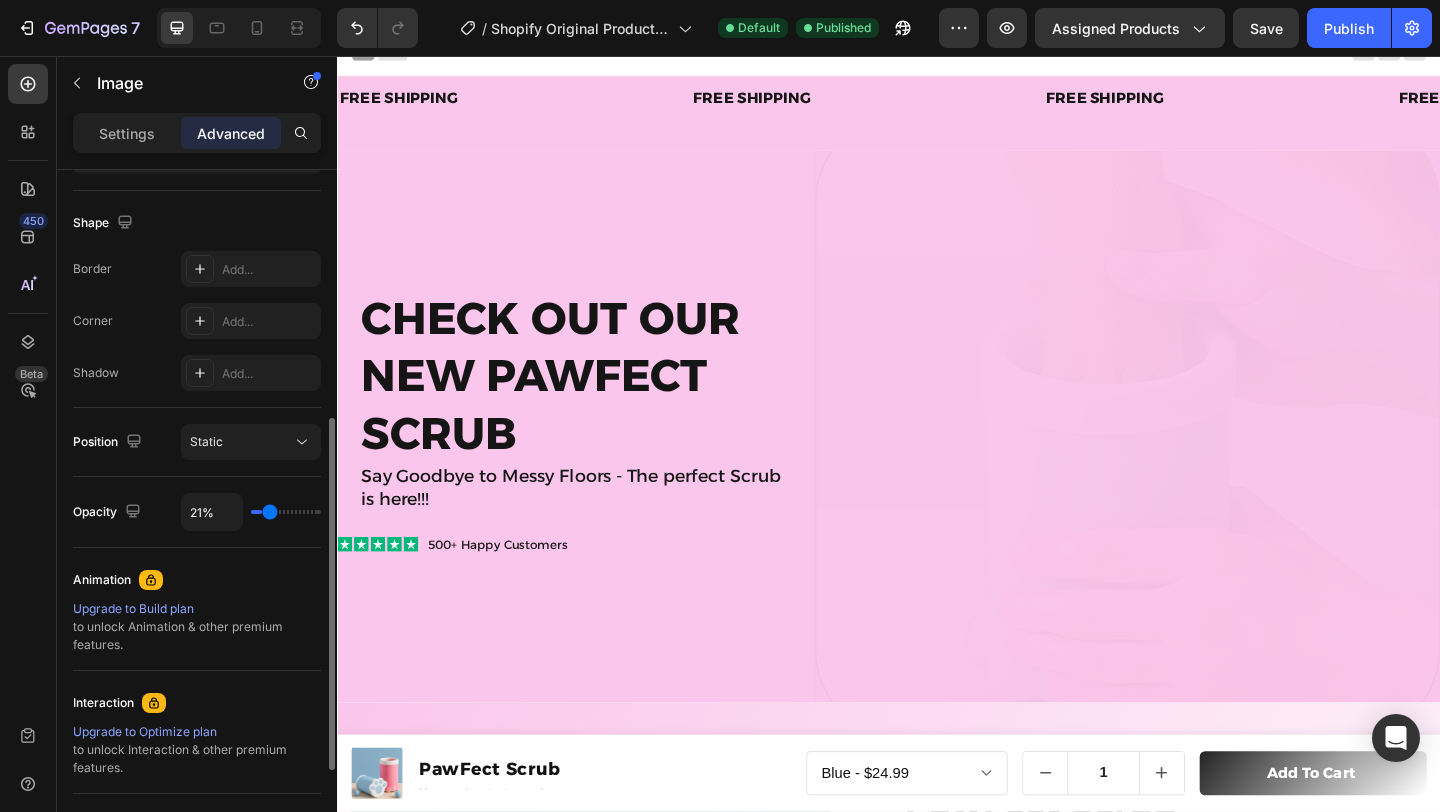 type on "30%" 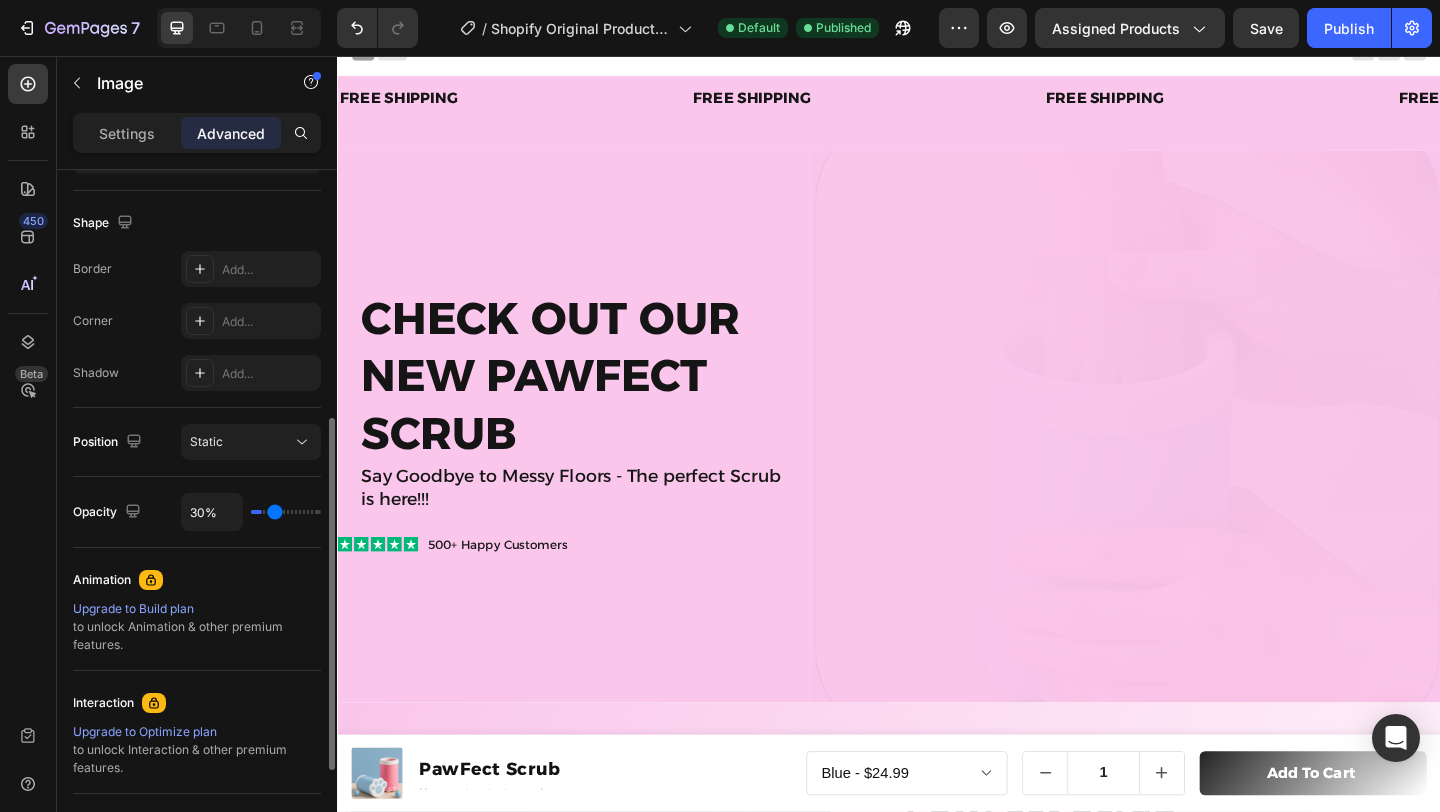 type on "40%" 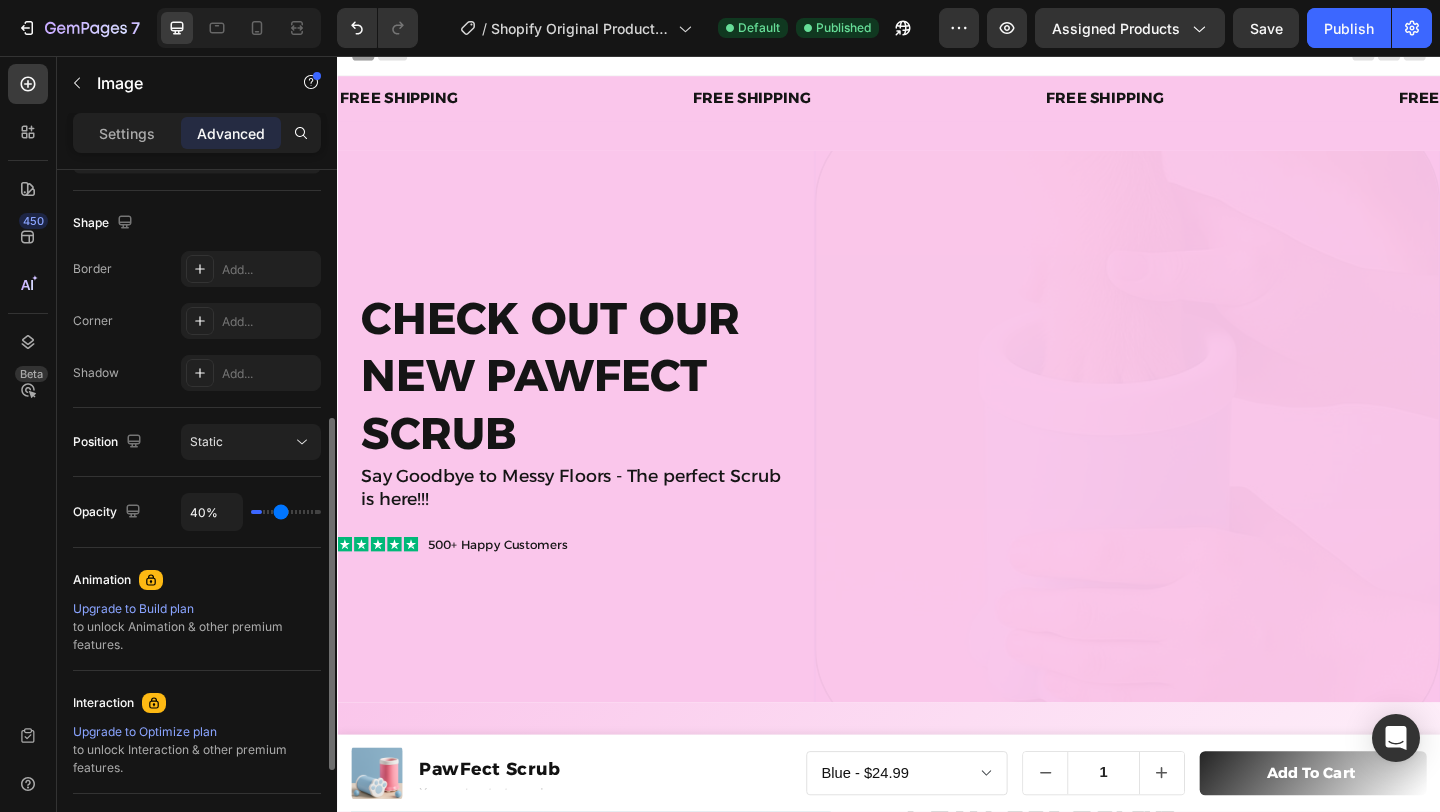 type on "51%" 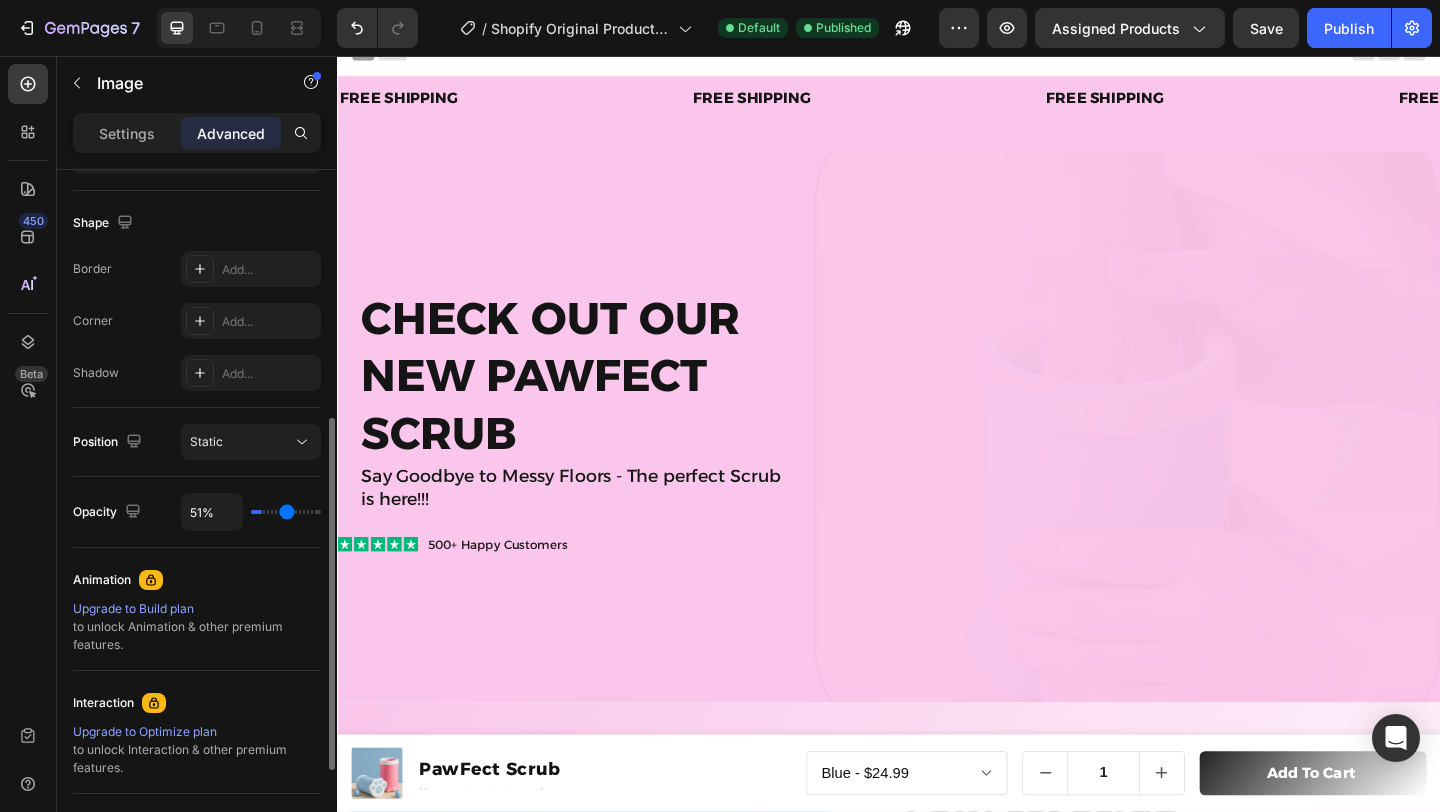 type on "61%" 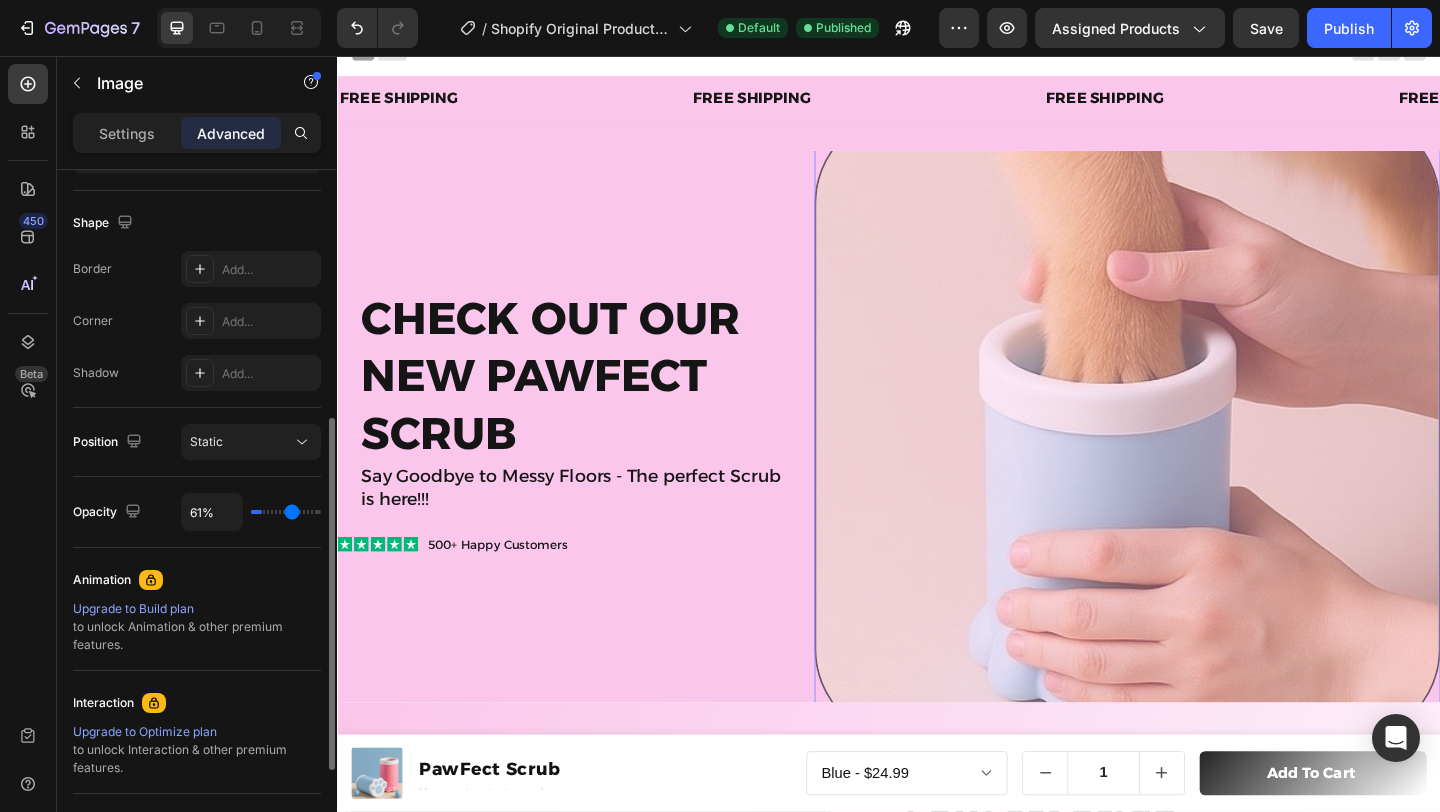 type on "70%" 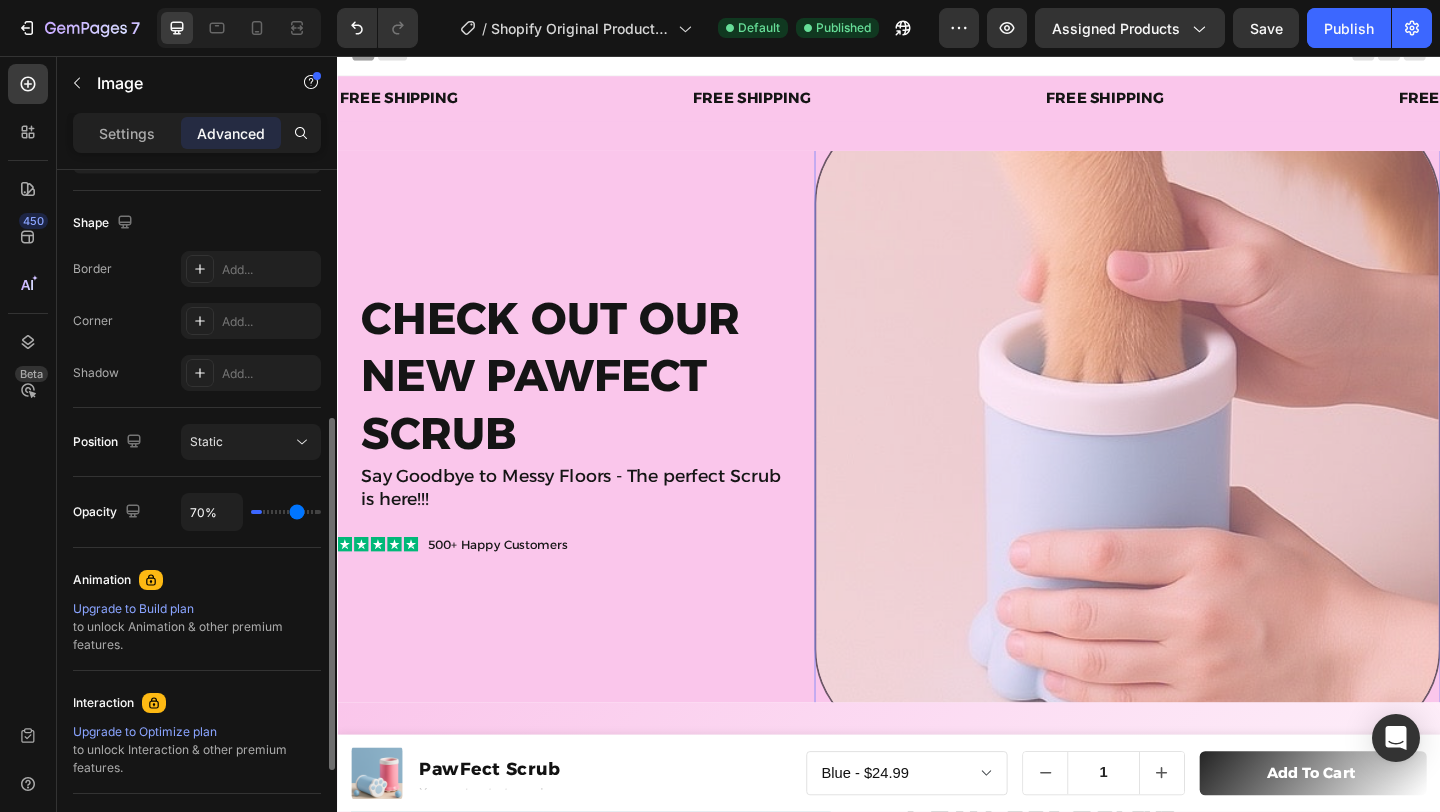 type on "77%" 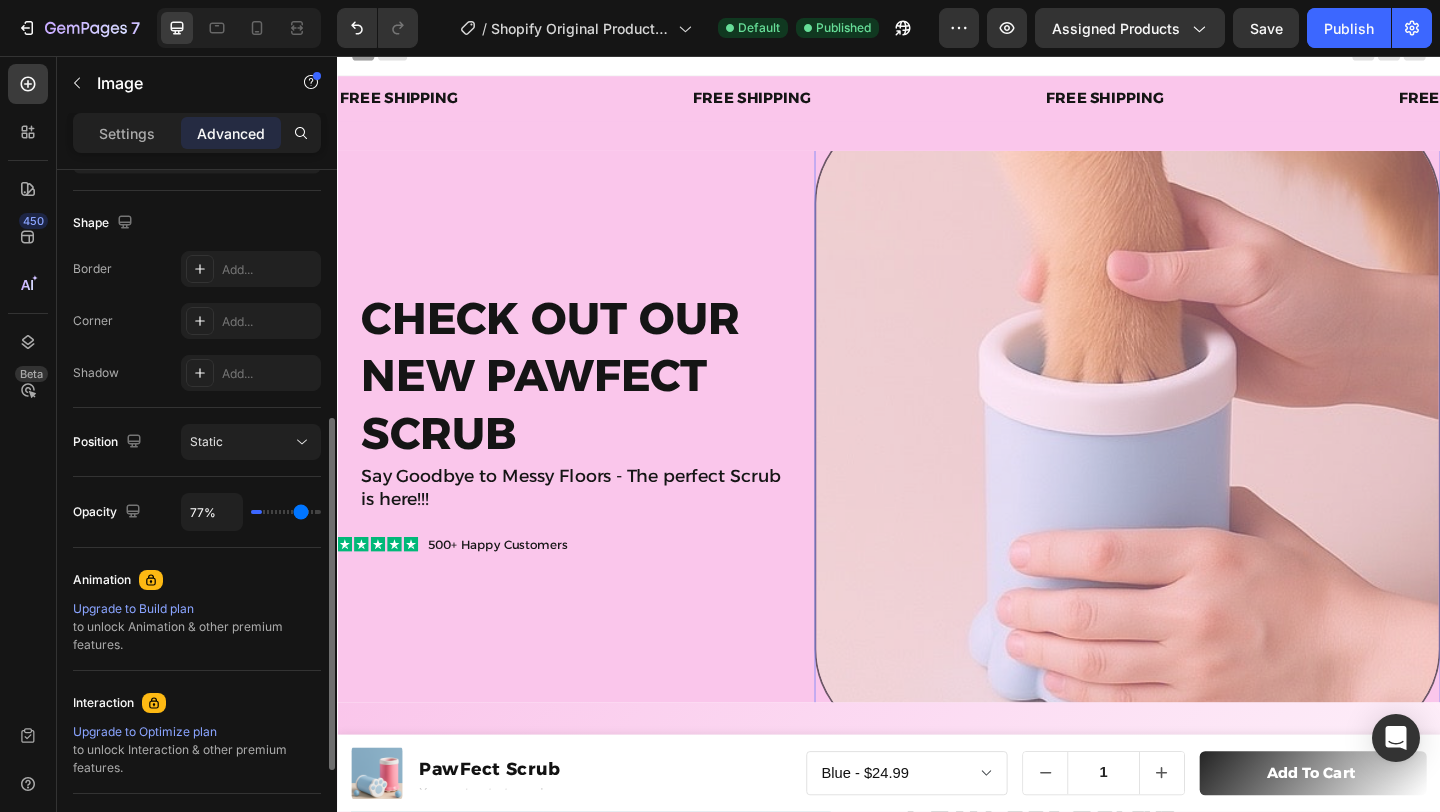type on "82%" 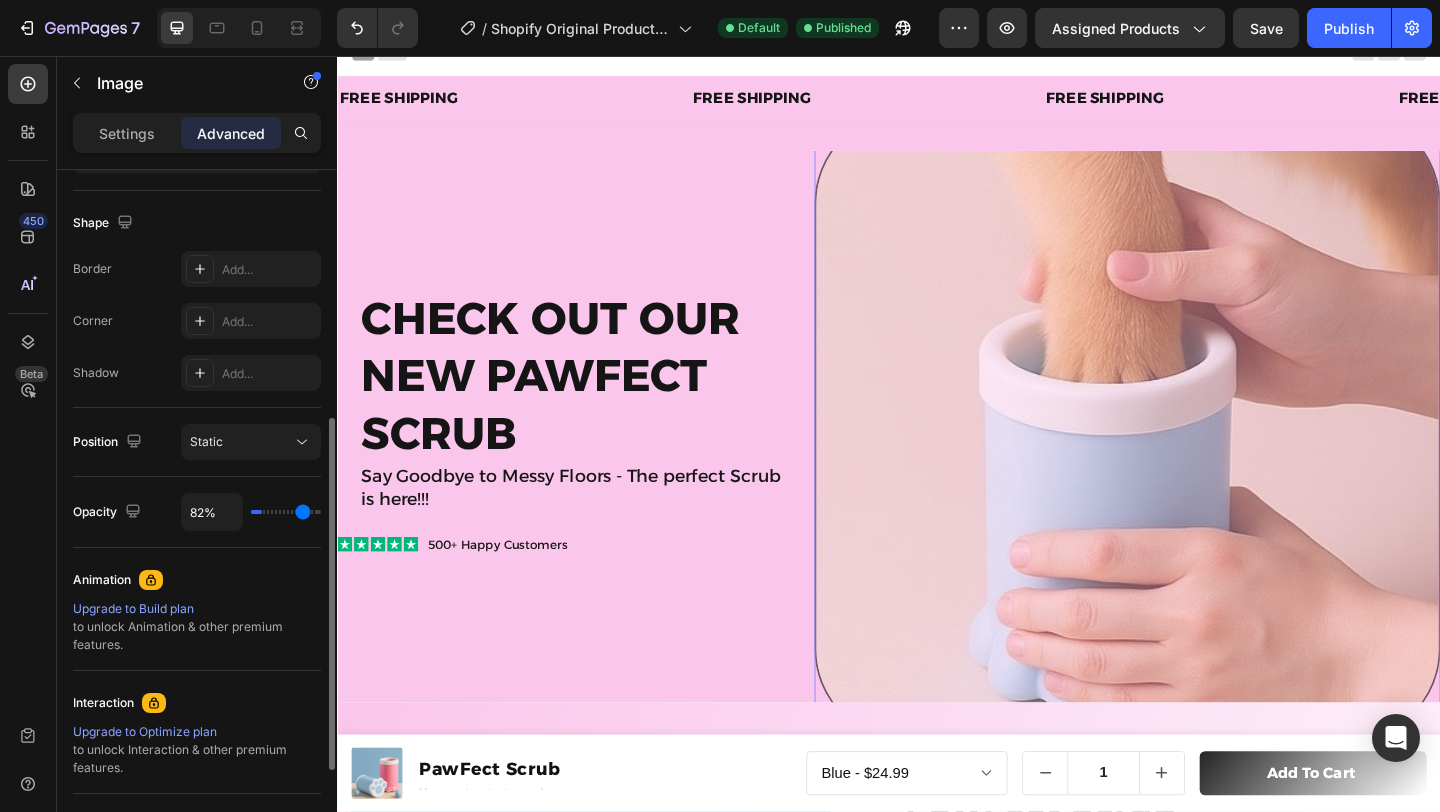 type on "88%" 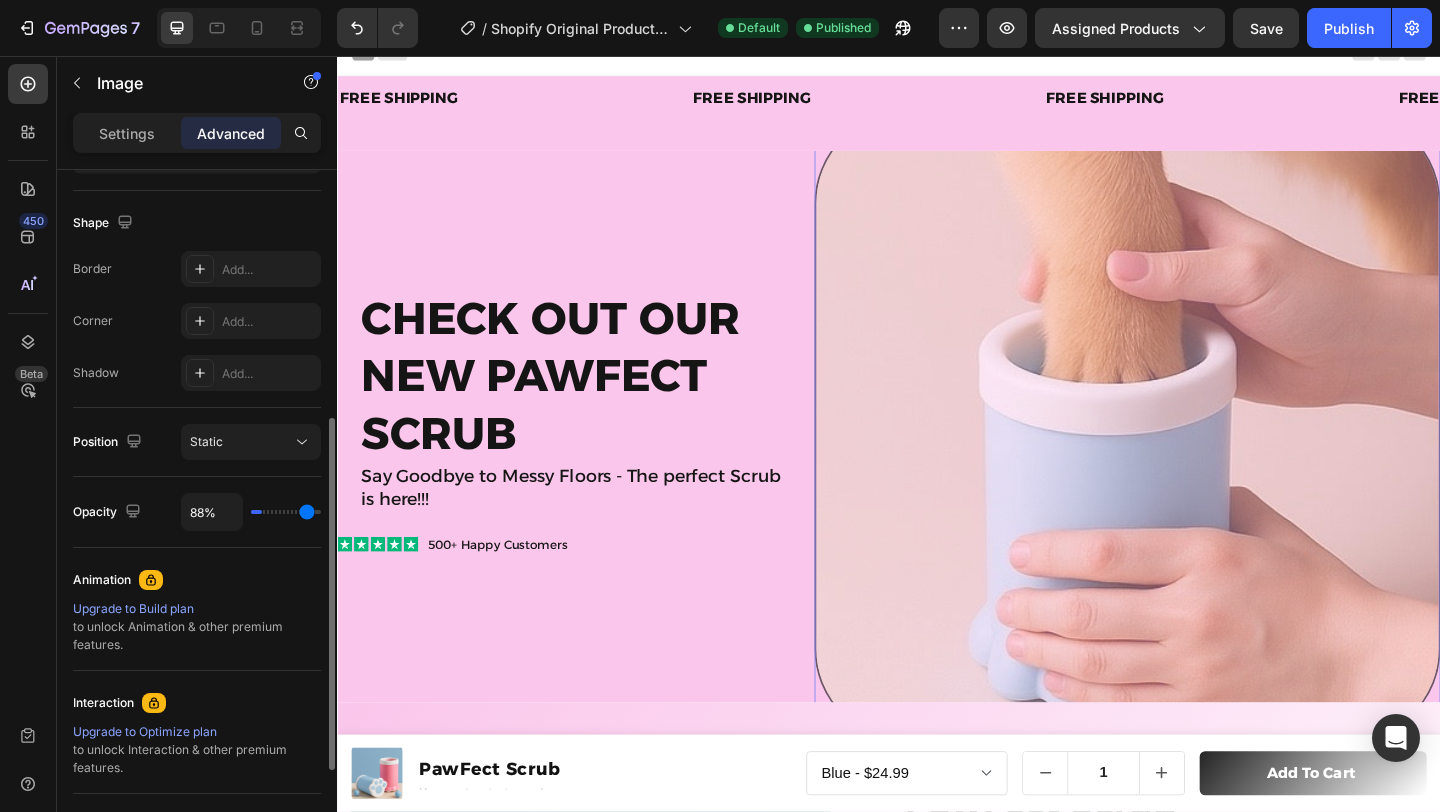 type on "94%" 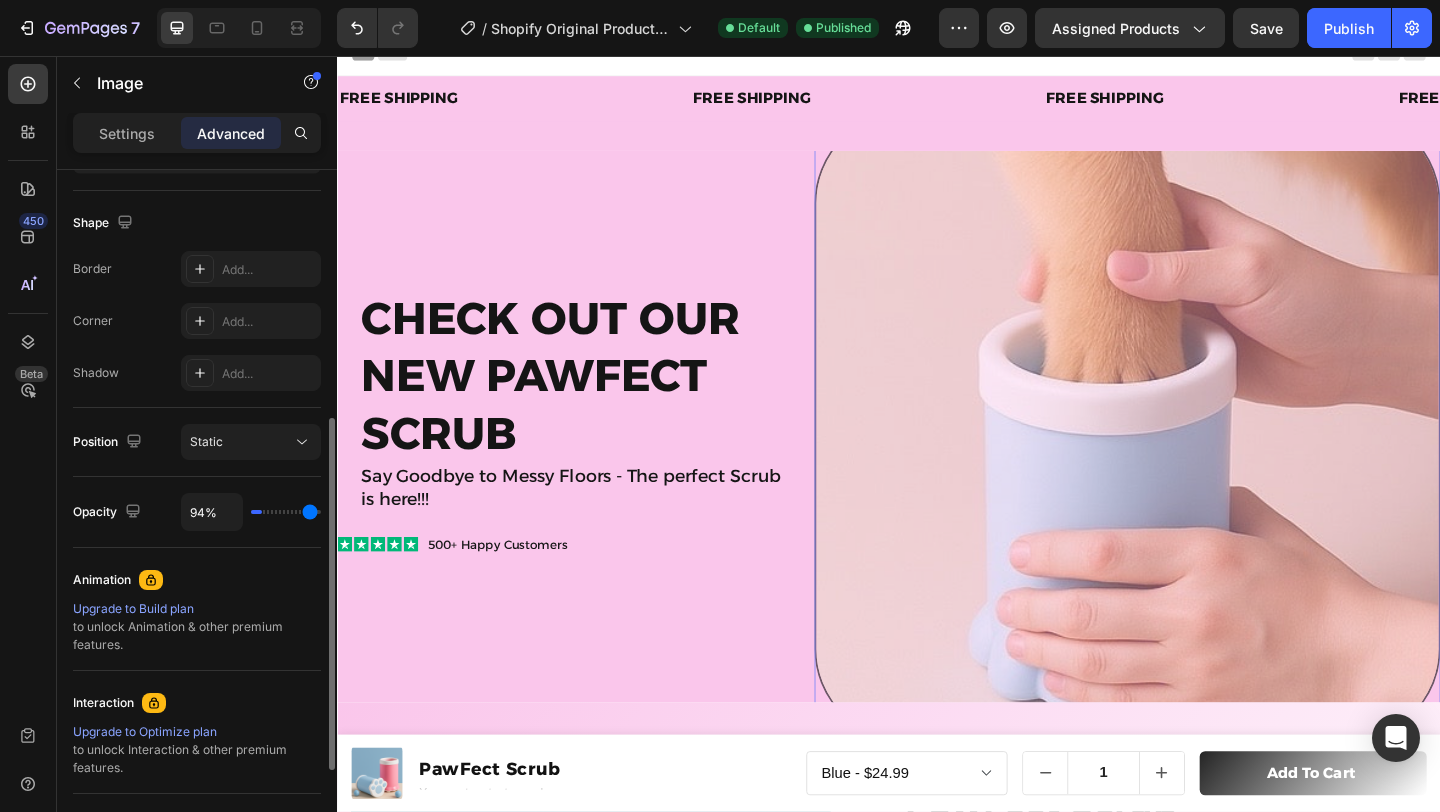 type on "100%" 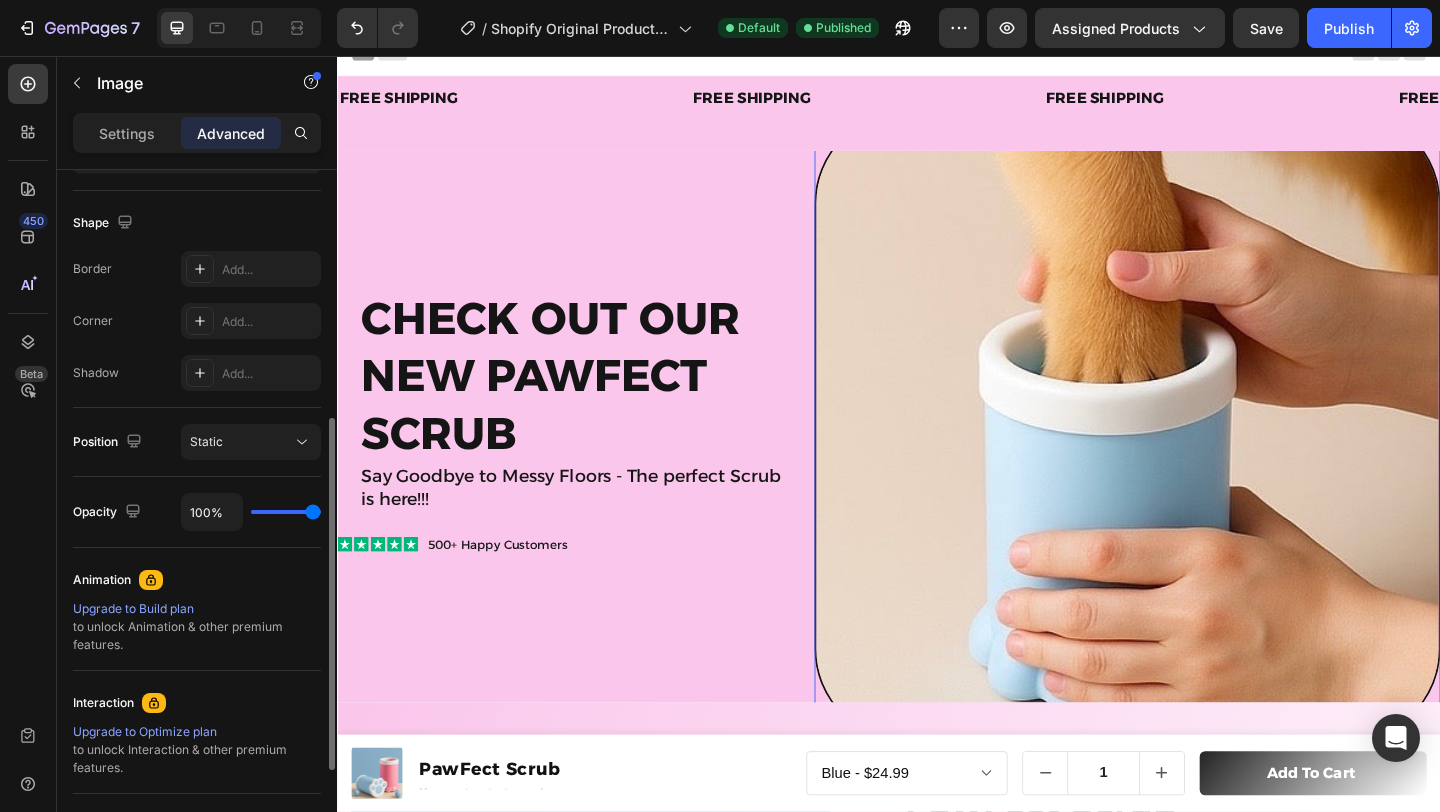 drag, startPoint x: 312, startPoint y: 516, endPoint x: 375, endPoint y: 544, distance: 68.942 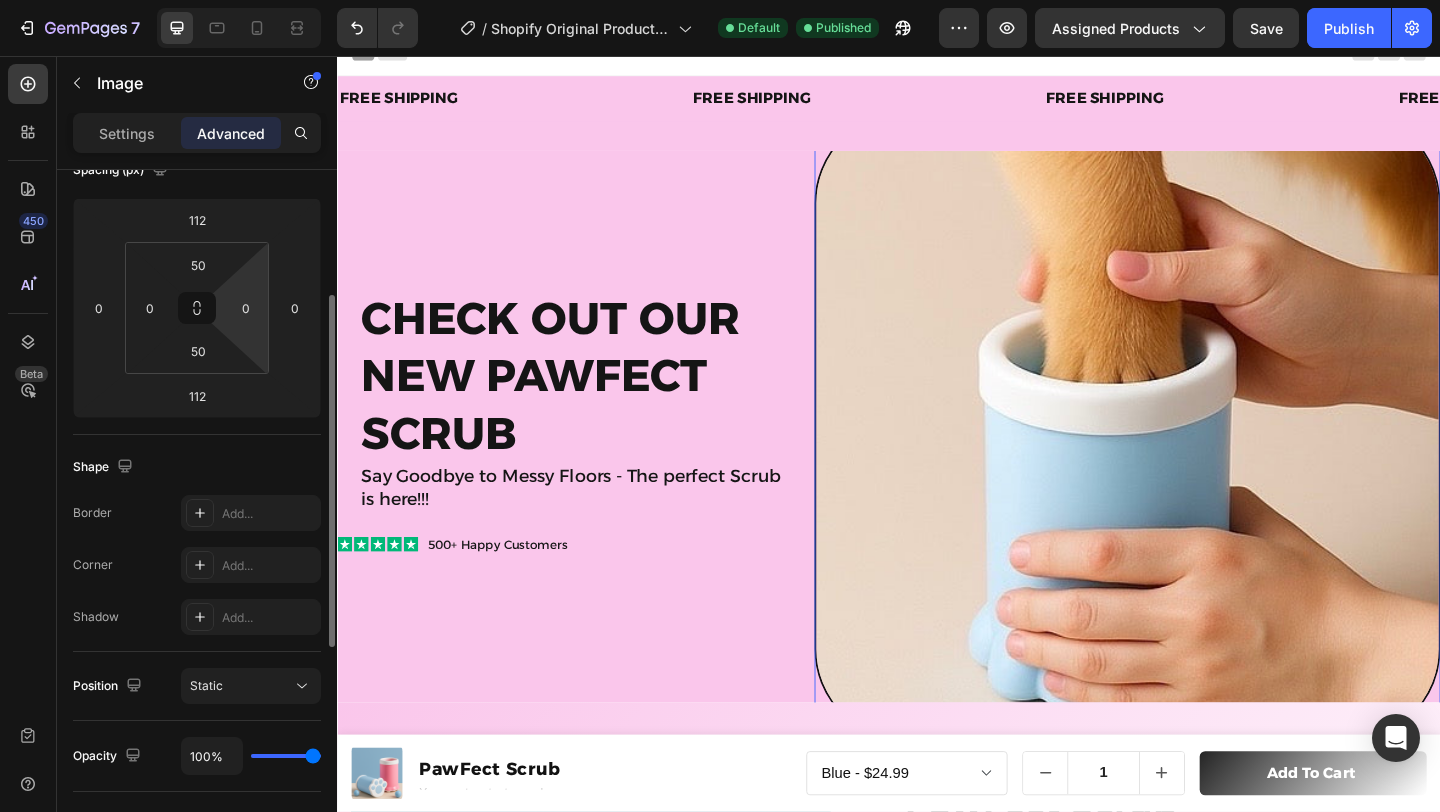 scroll, scrollTop: 231, scrollLeft: 0, axis: vertical 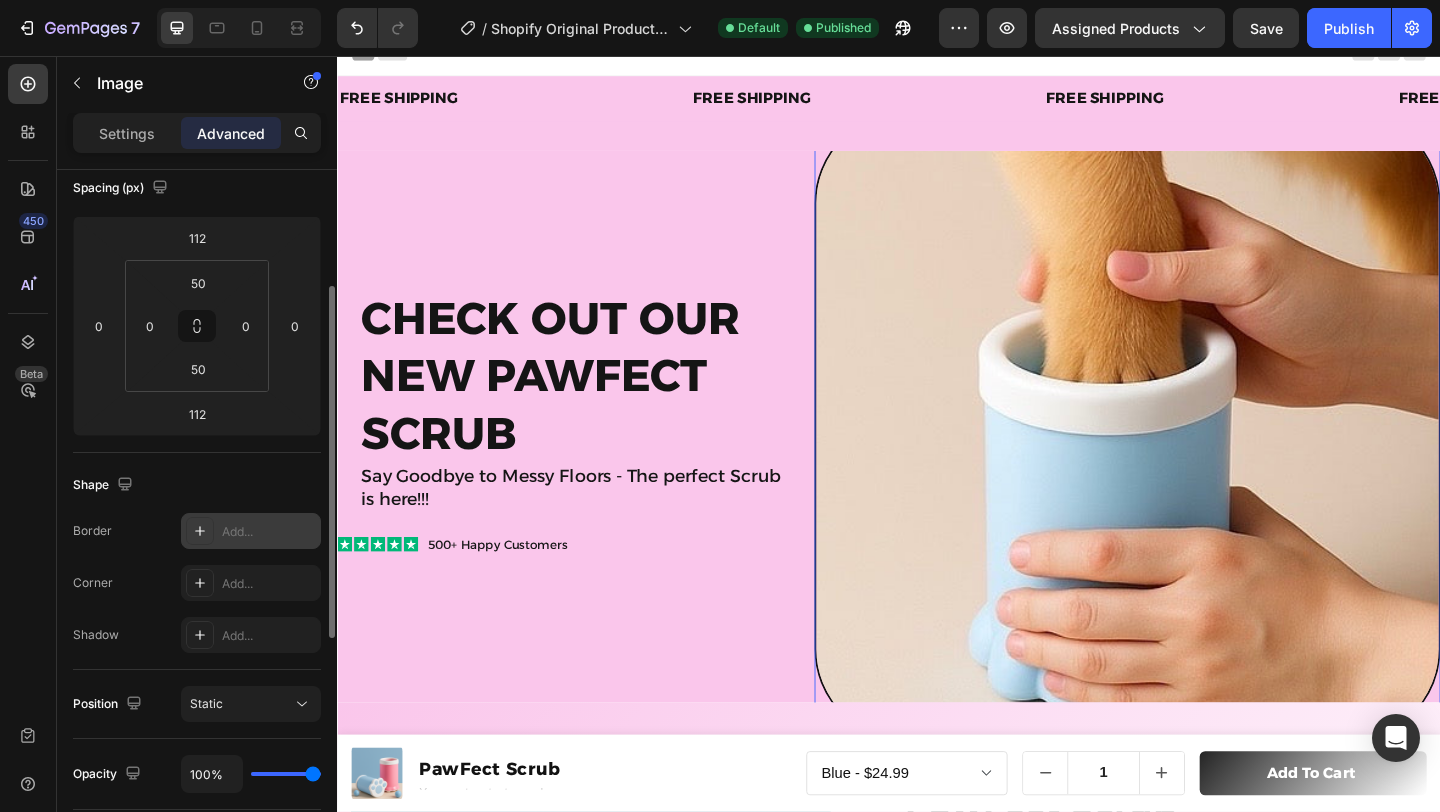 click on "Add..." at bounding box center (269, 532) 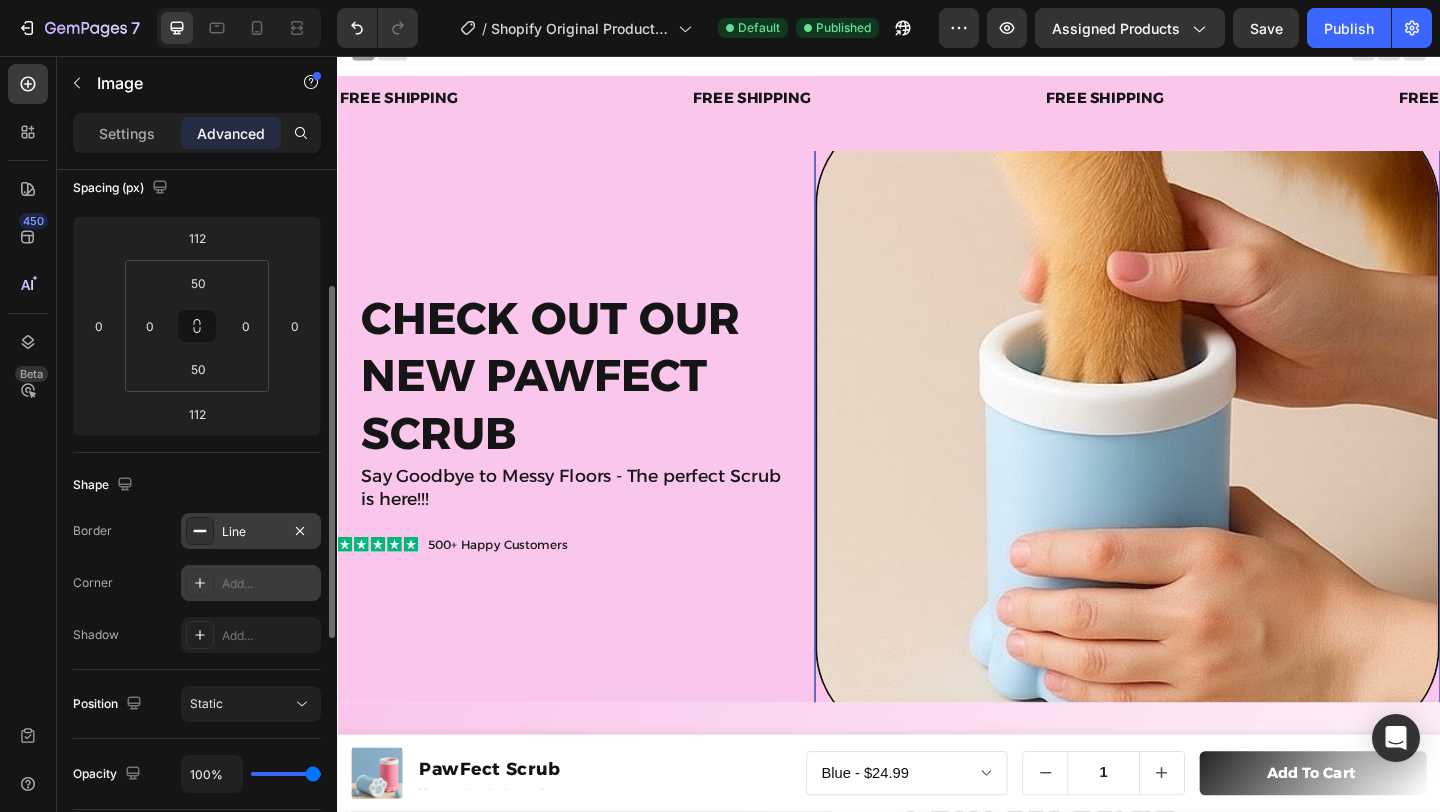 click on "Add..." at bounding box center (251, 583) 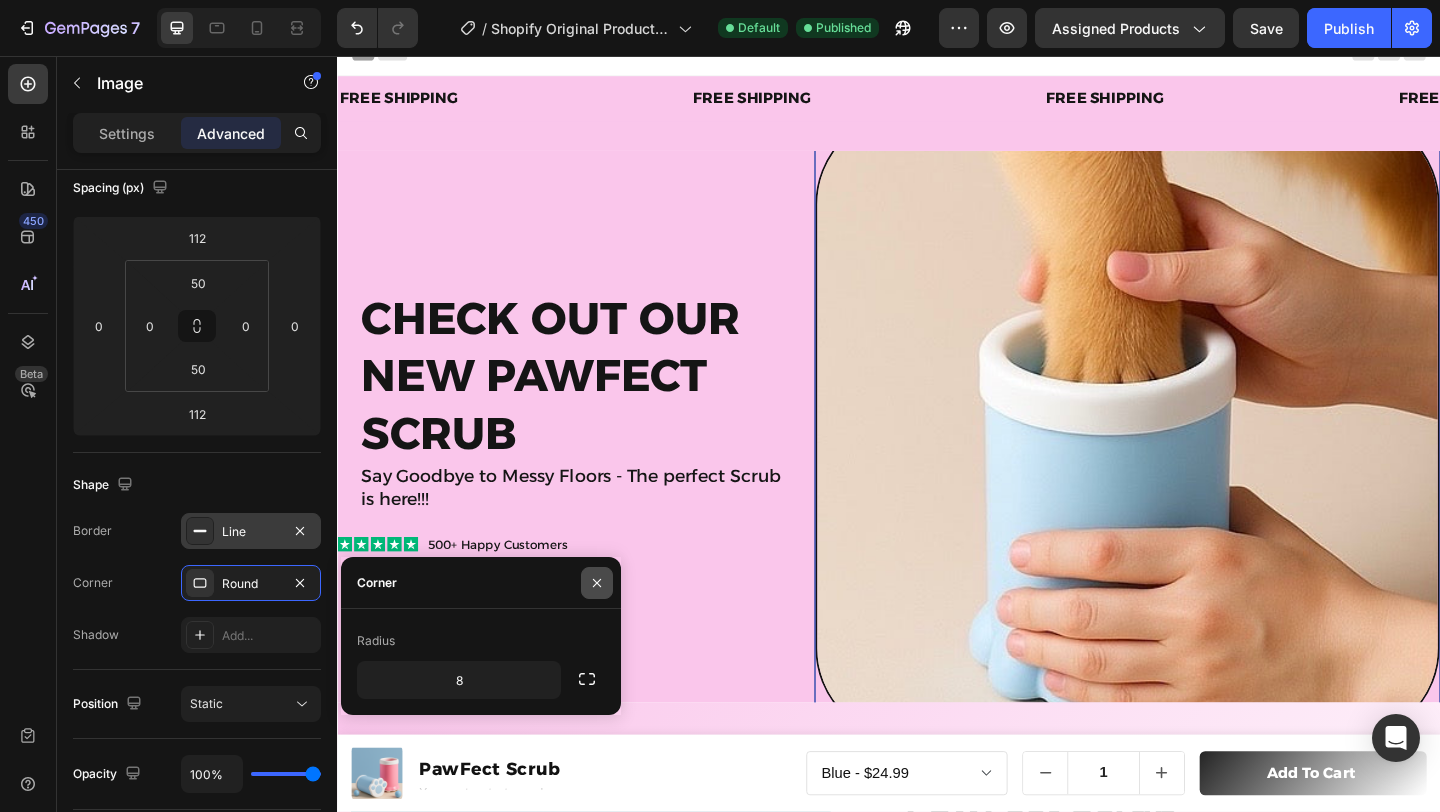 click at bounding box center [597, 583] 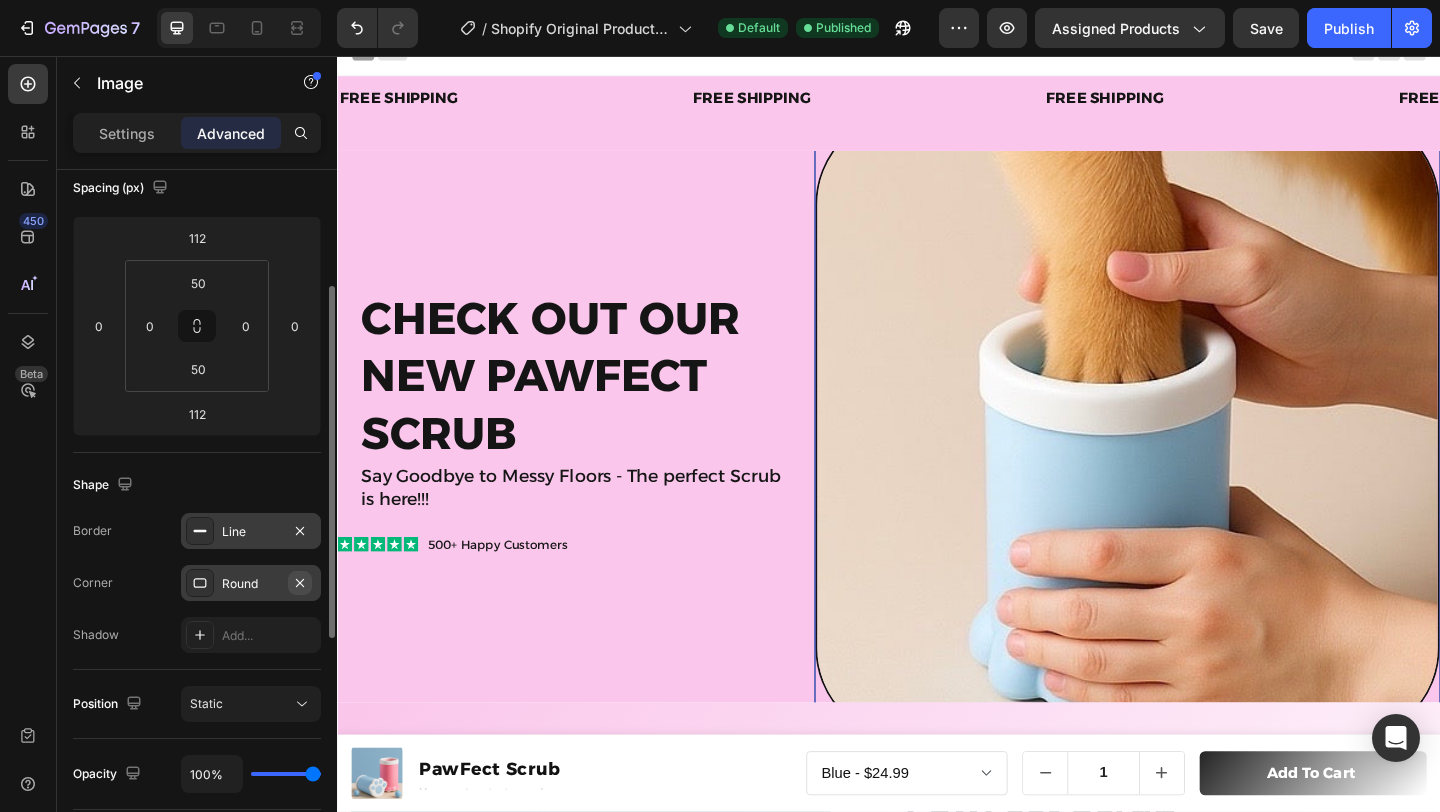 click 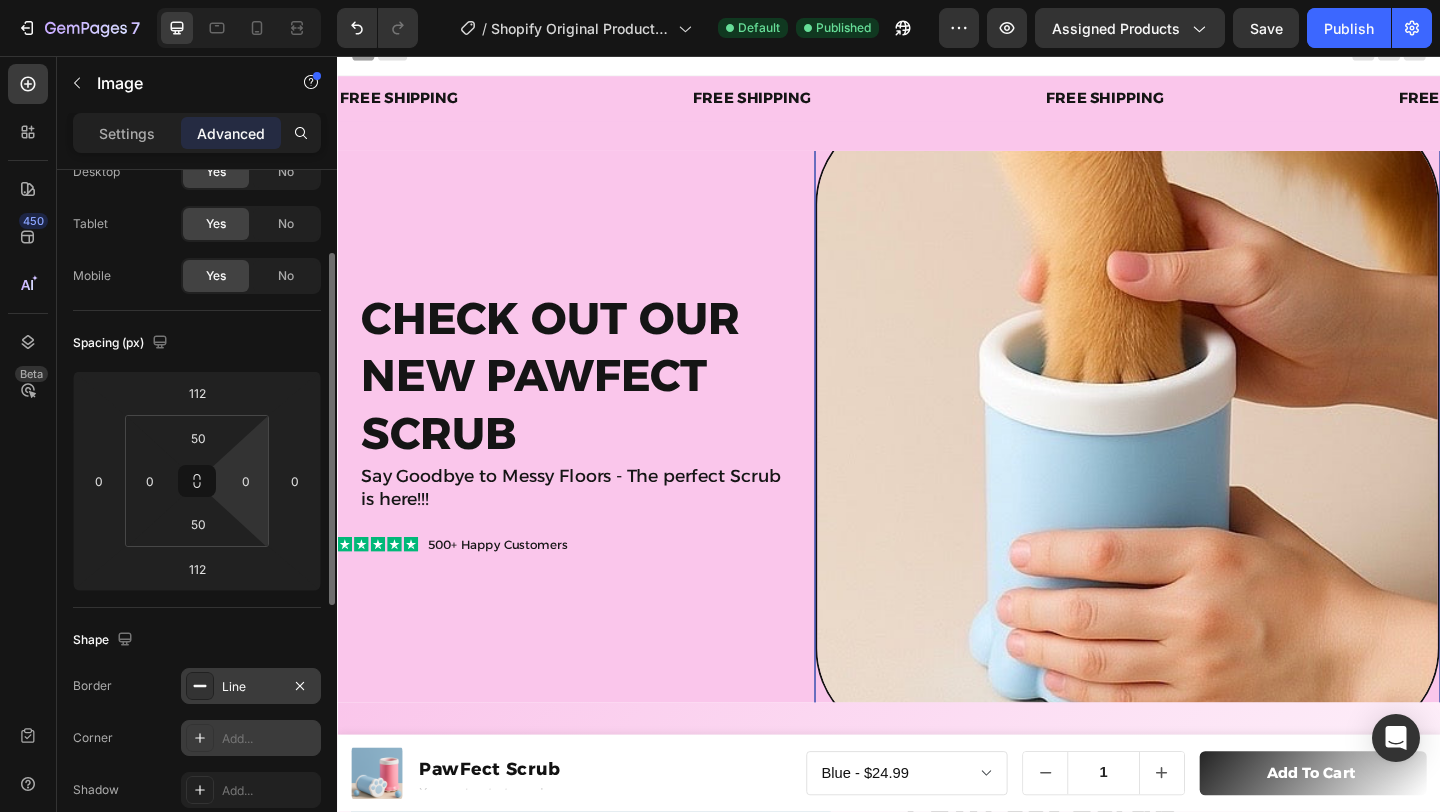 scroll, scrollTop: 0, scrollLeft: 0, axis: both 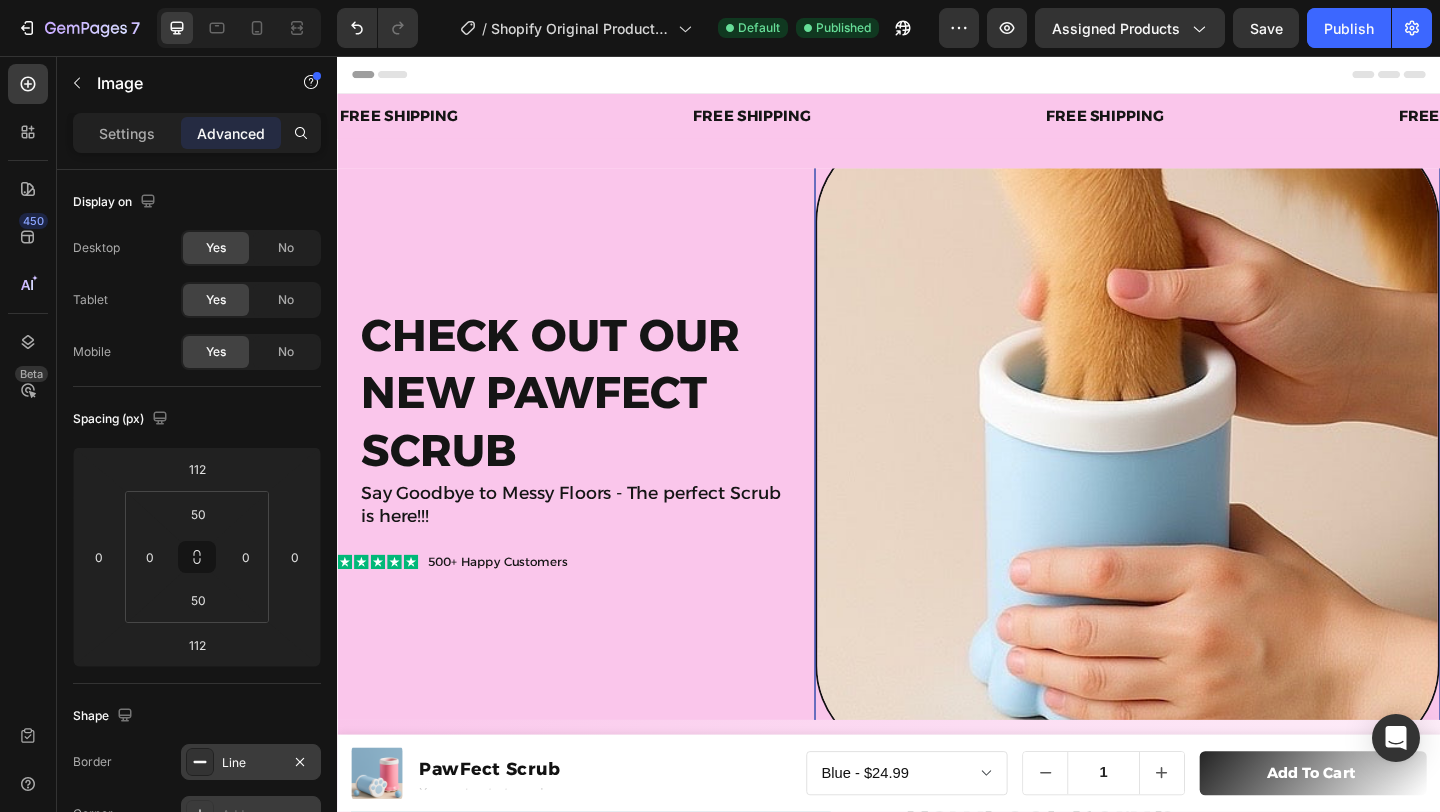 click at bounding box center (1196, 477) 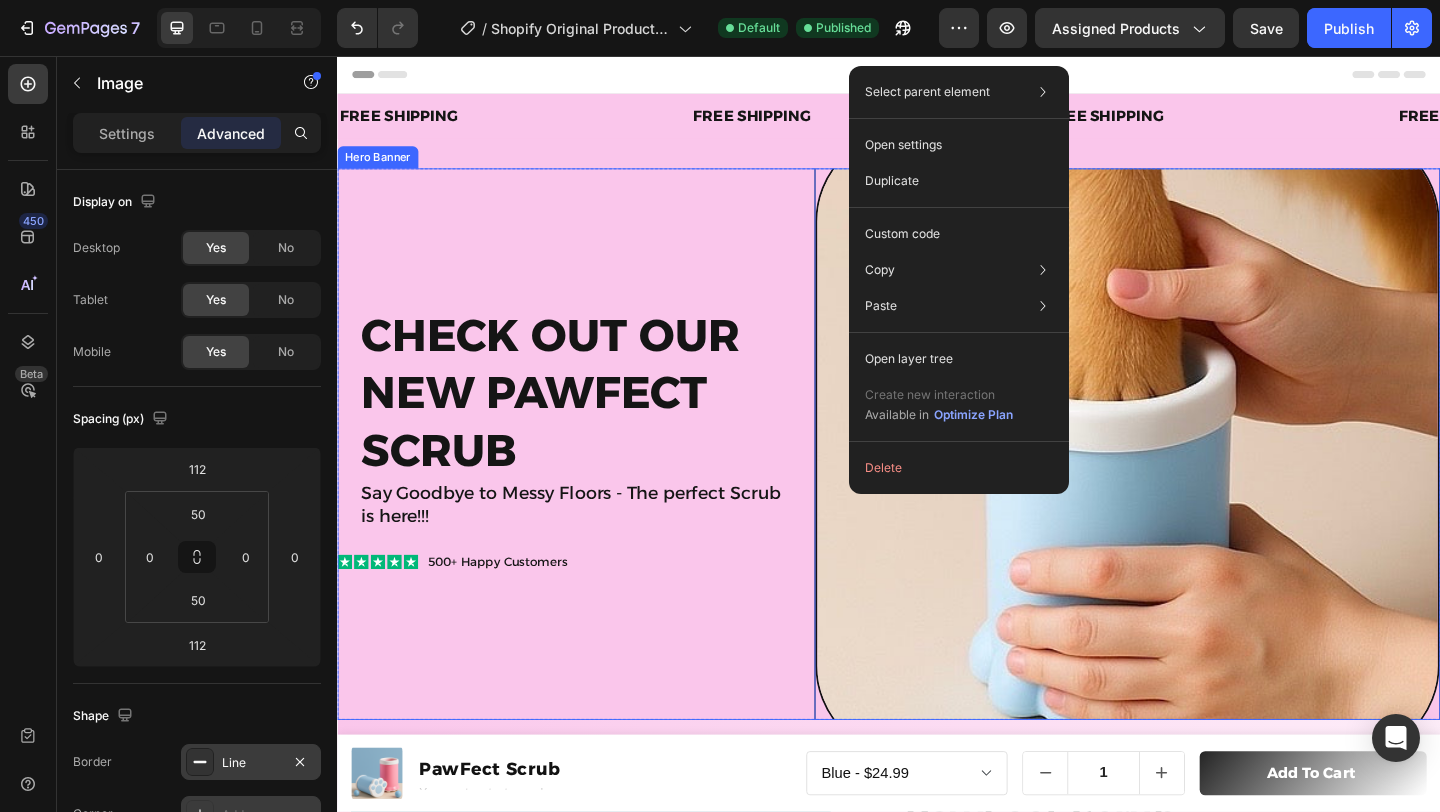 click on "Check out Our new pawfect scrub  Heading Say Goodbye to Messy Floors - The perfect Scrub is here!!! Text Block
Icon
Icon
Icon
Icon
Icon Icon List 500+ Happy Customers Text Block Row Image   112" at bounding box center [937, 477] 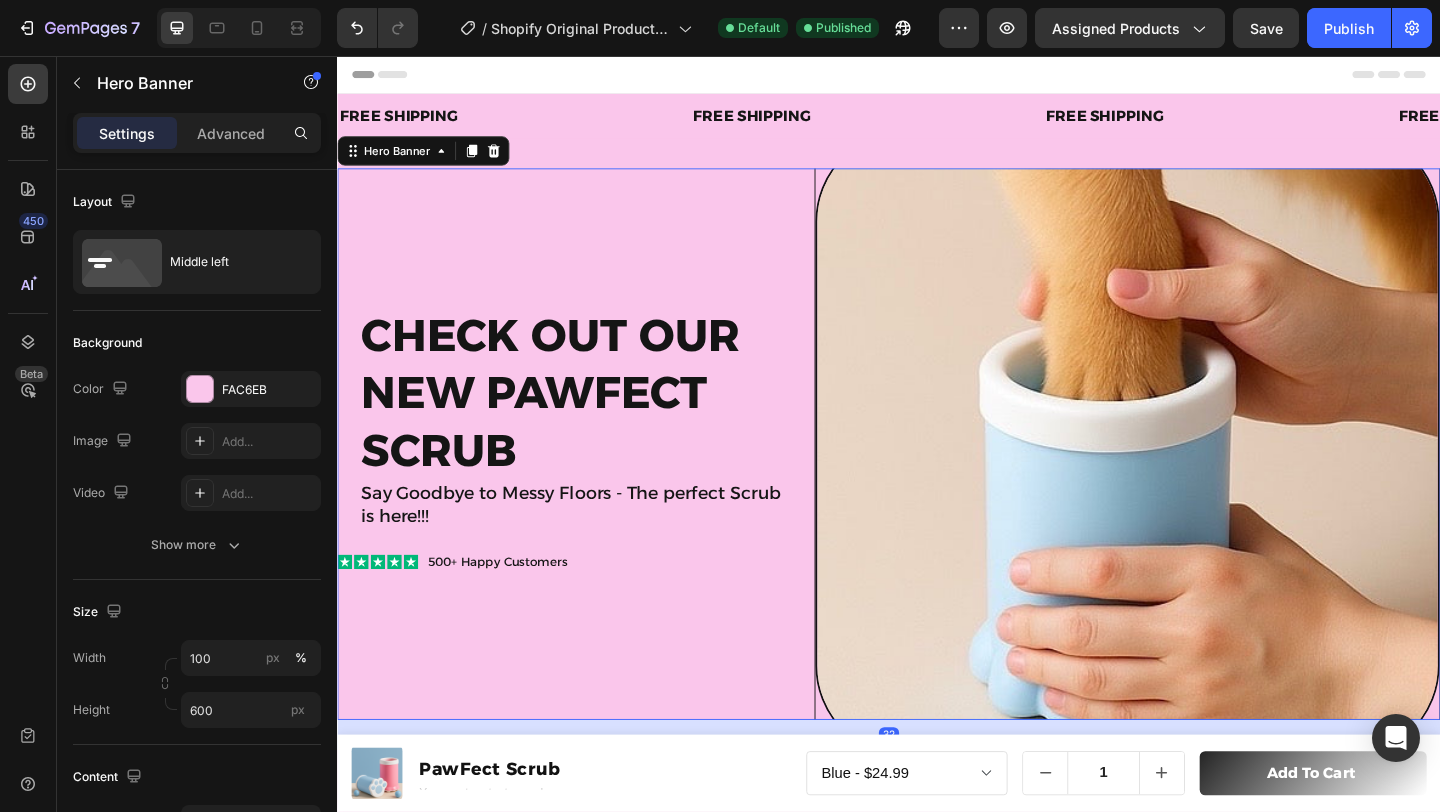 drag, startPoint x: 945, startPoint y: 775, endPoint x: 947, endPoint y: 807, distance: 32.06244 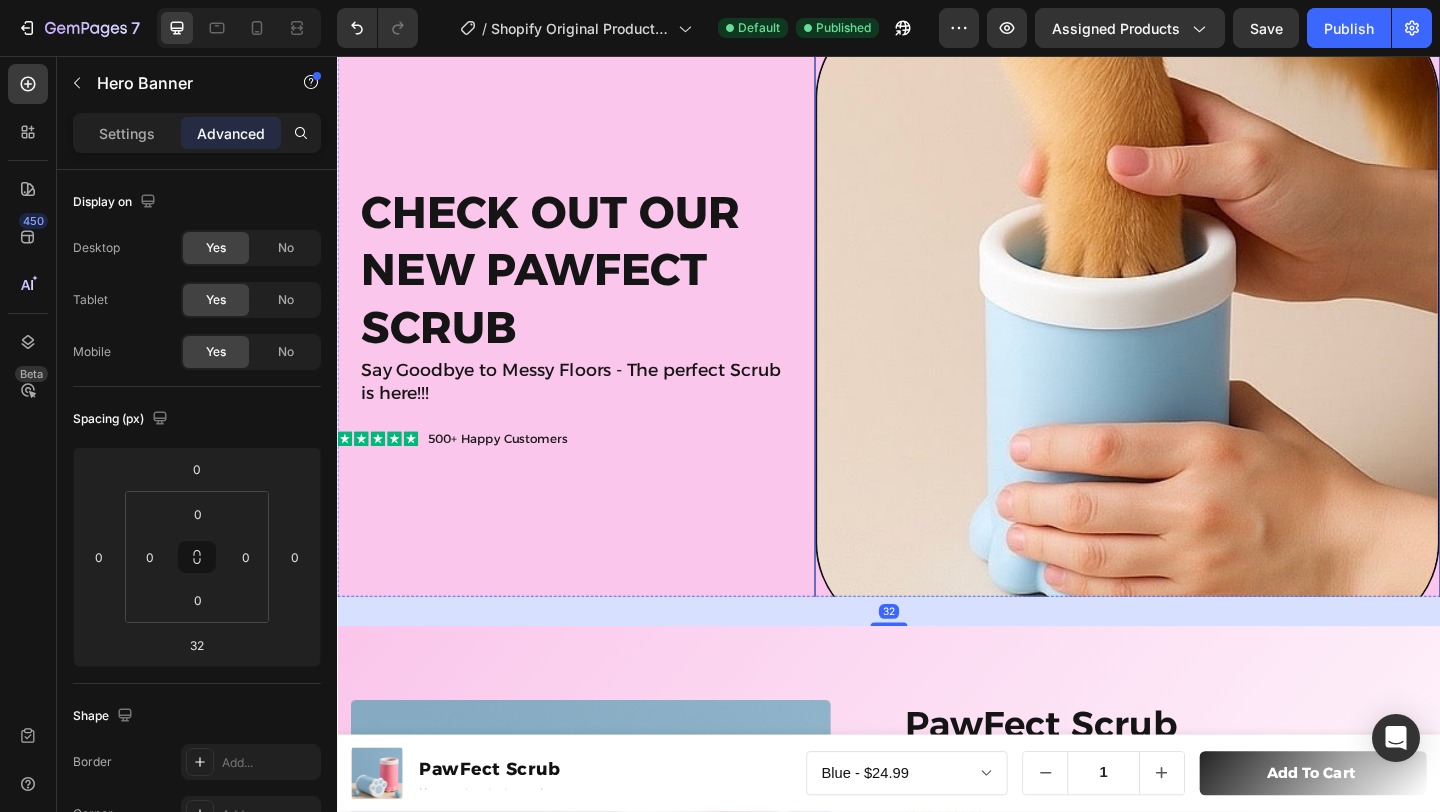 scroll, scrollTop: 201, scrollLeft: 0, axis: vertical 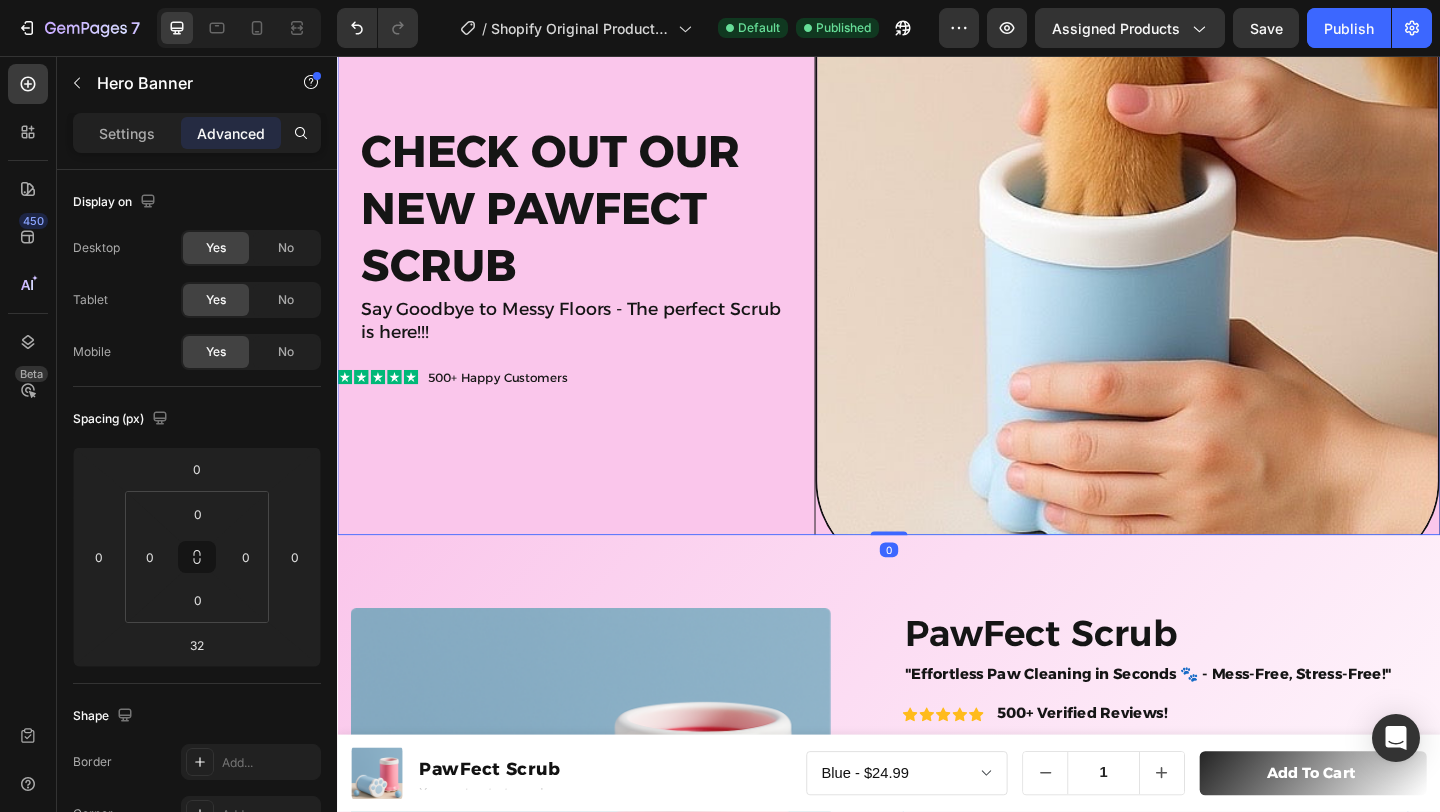 drag, startPoint x: 932, startPoint y: 608, endPoint x: 953, endPoint y: 503, distance: 107.07941 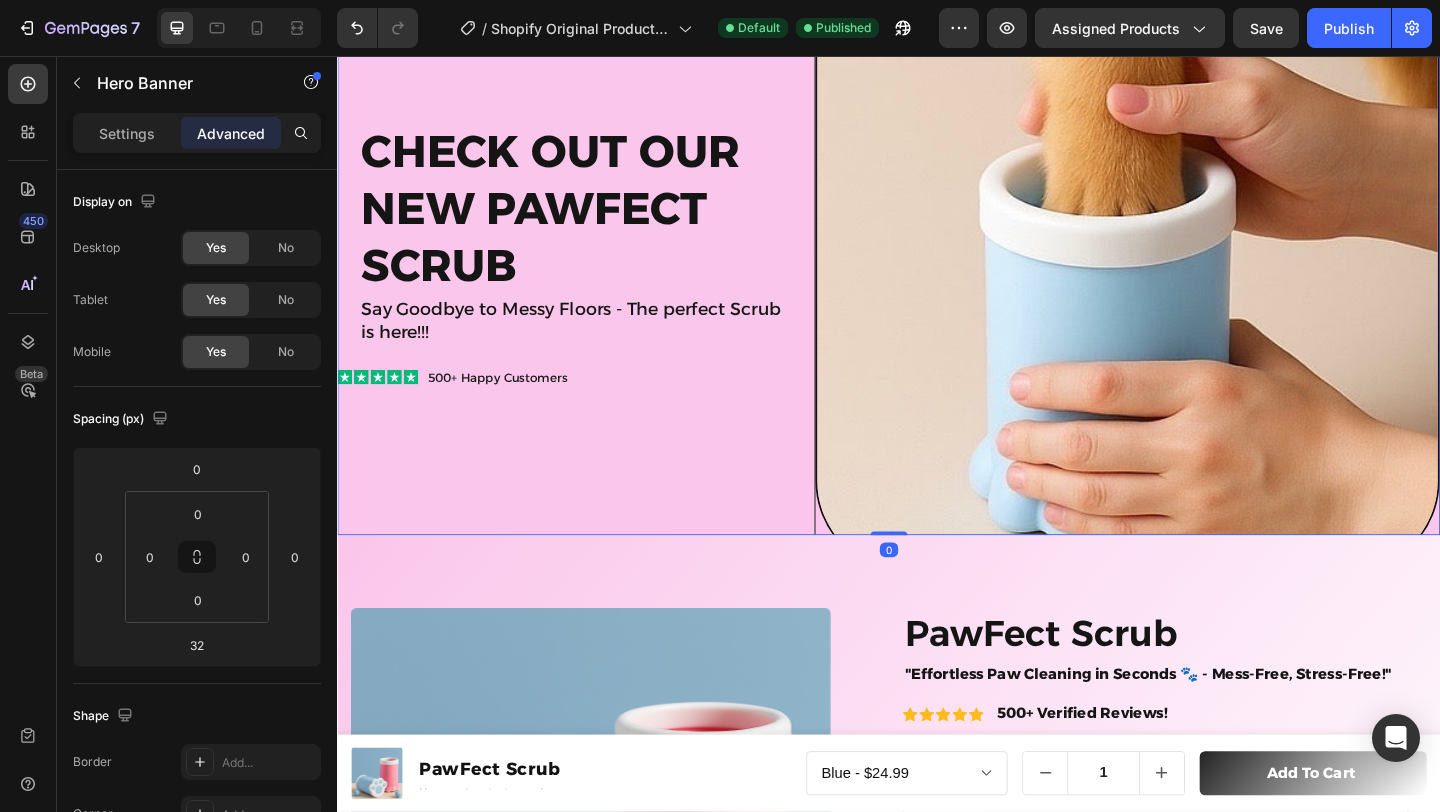 click on "Check out Our new pawfect scrub  Heading Say Goodbye to Messy Floors - The perfect Scrub is here!!! Text Block
Icon
Icon
Icon
Icon
Icon Icon List 500+ Happy Customers Text Block Row Image Hero Banner   0" at bounding box center (937, 277) 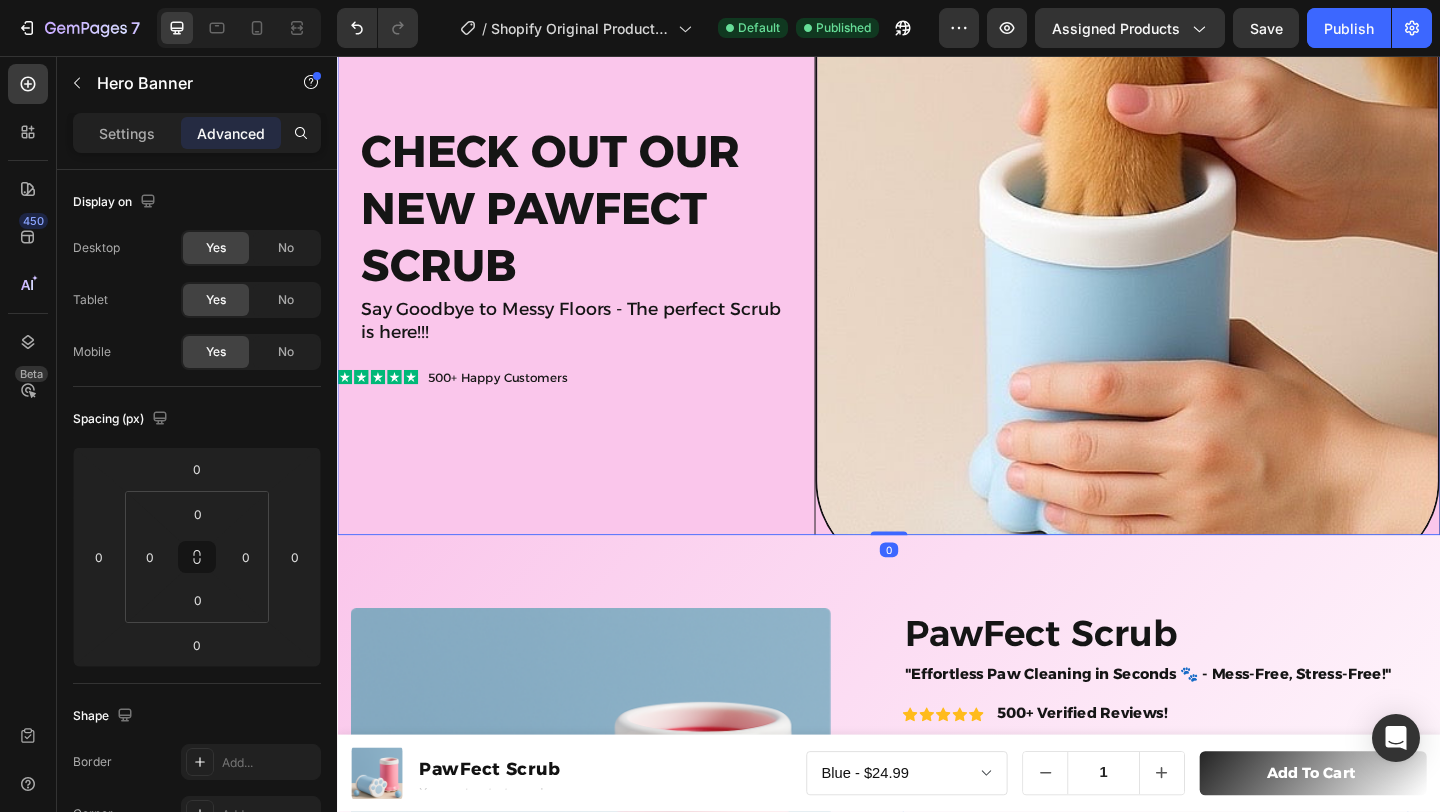 scroll, scrollTop: 0, scrollLeft: 0, axis: both 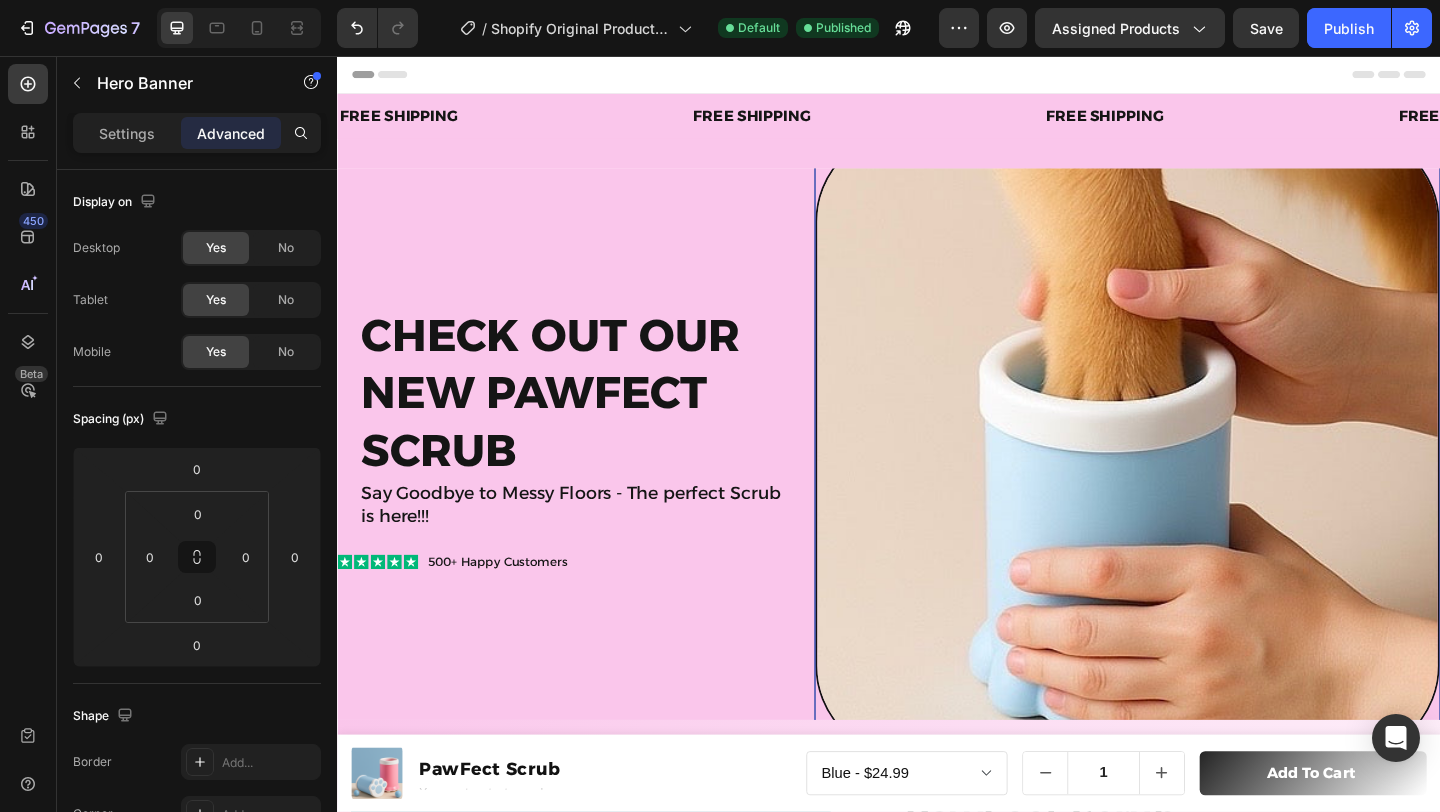 click at bounding box center (1196, 477) 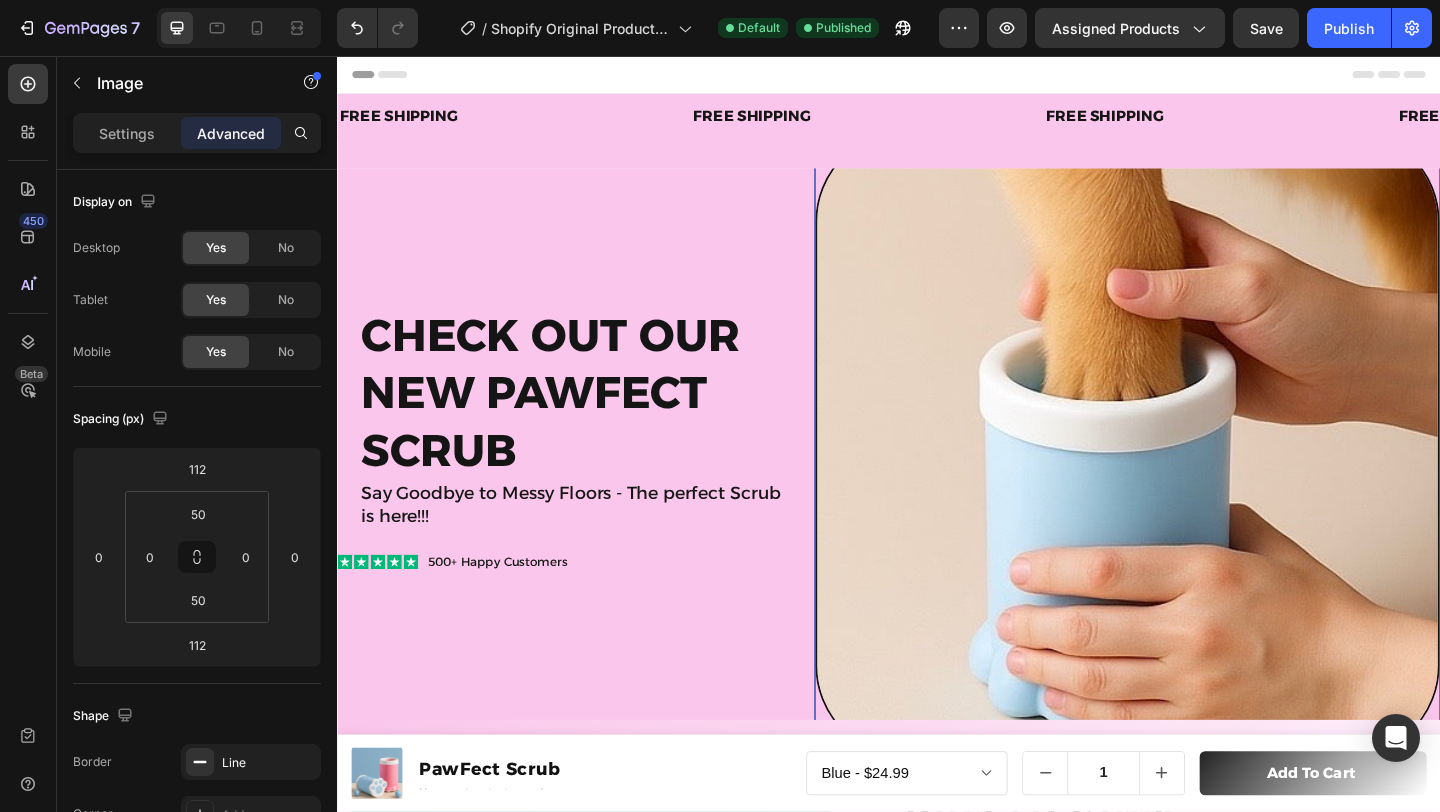click at bounding box center (1196, 477) 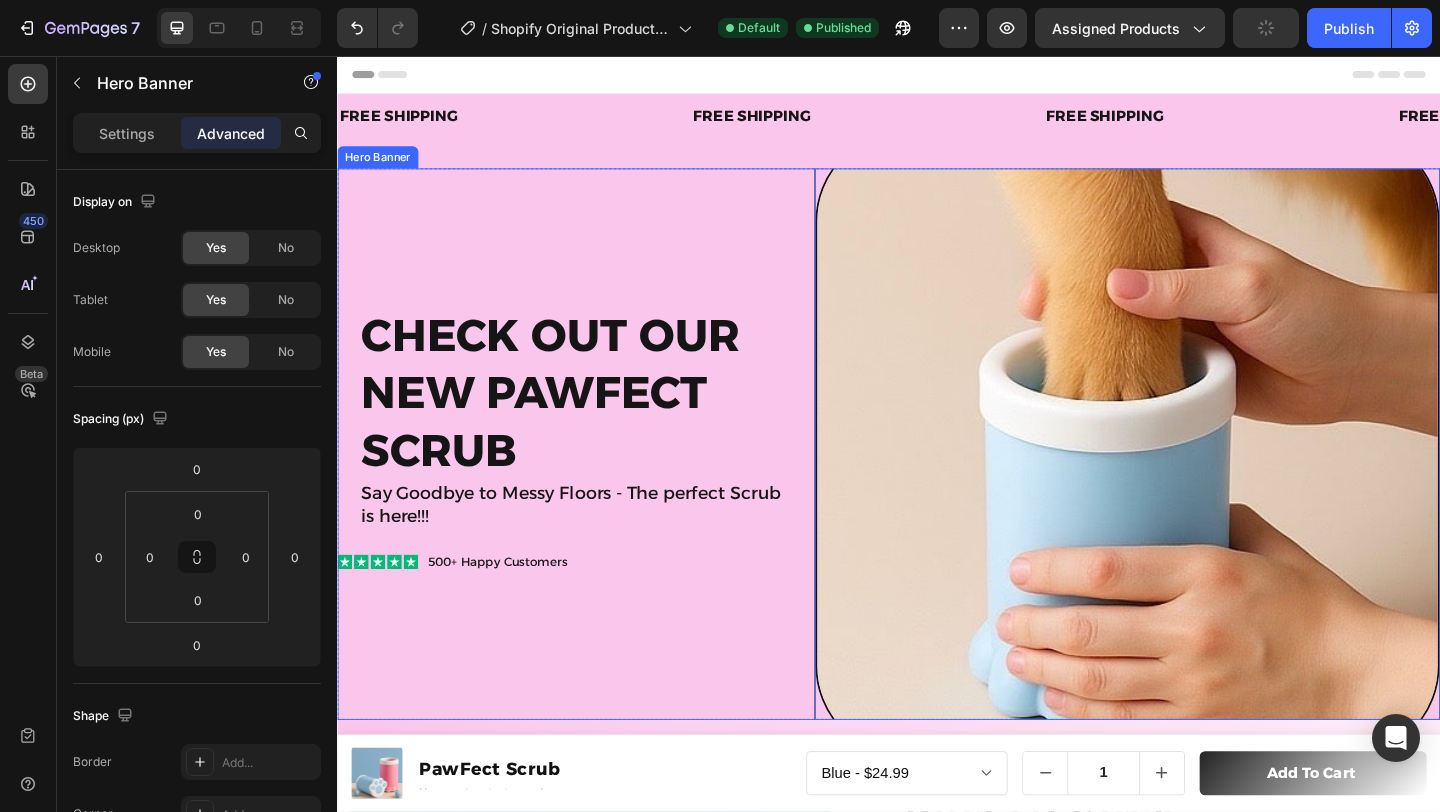 click on "Check out Our new pawfect scrub  Heading Say Goodbye to Messy Floors - The perfect Scrub is here!!! Text Block
Icon
Icon
Icon
Icon
Icon Icon List 500+ Happy Customers Text Block Row" at bounding box center [580, 477] 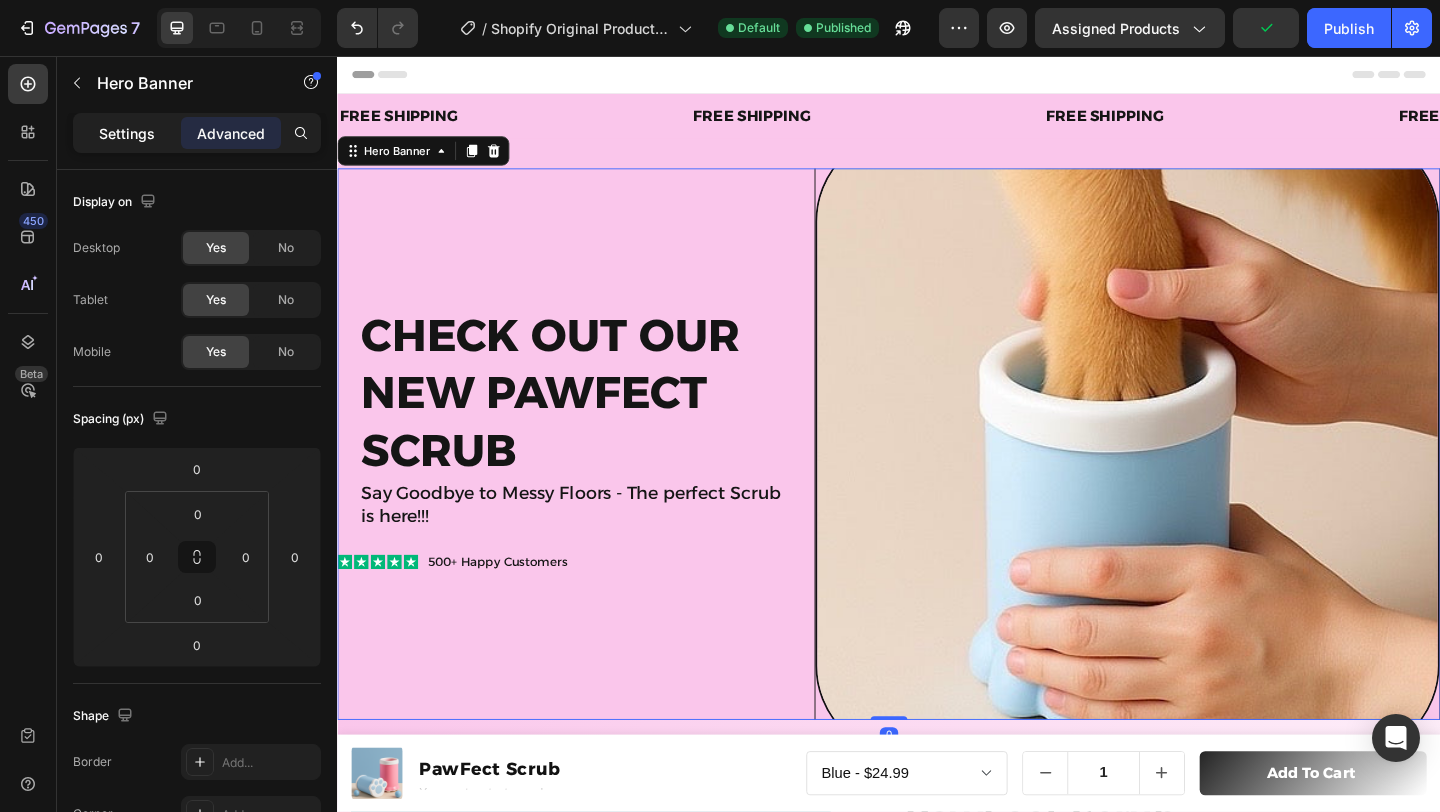 click on "Settings" at bounding box center (127, 133) 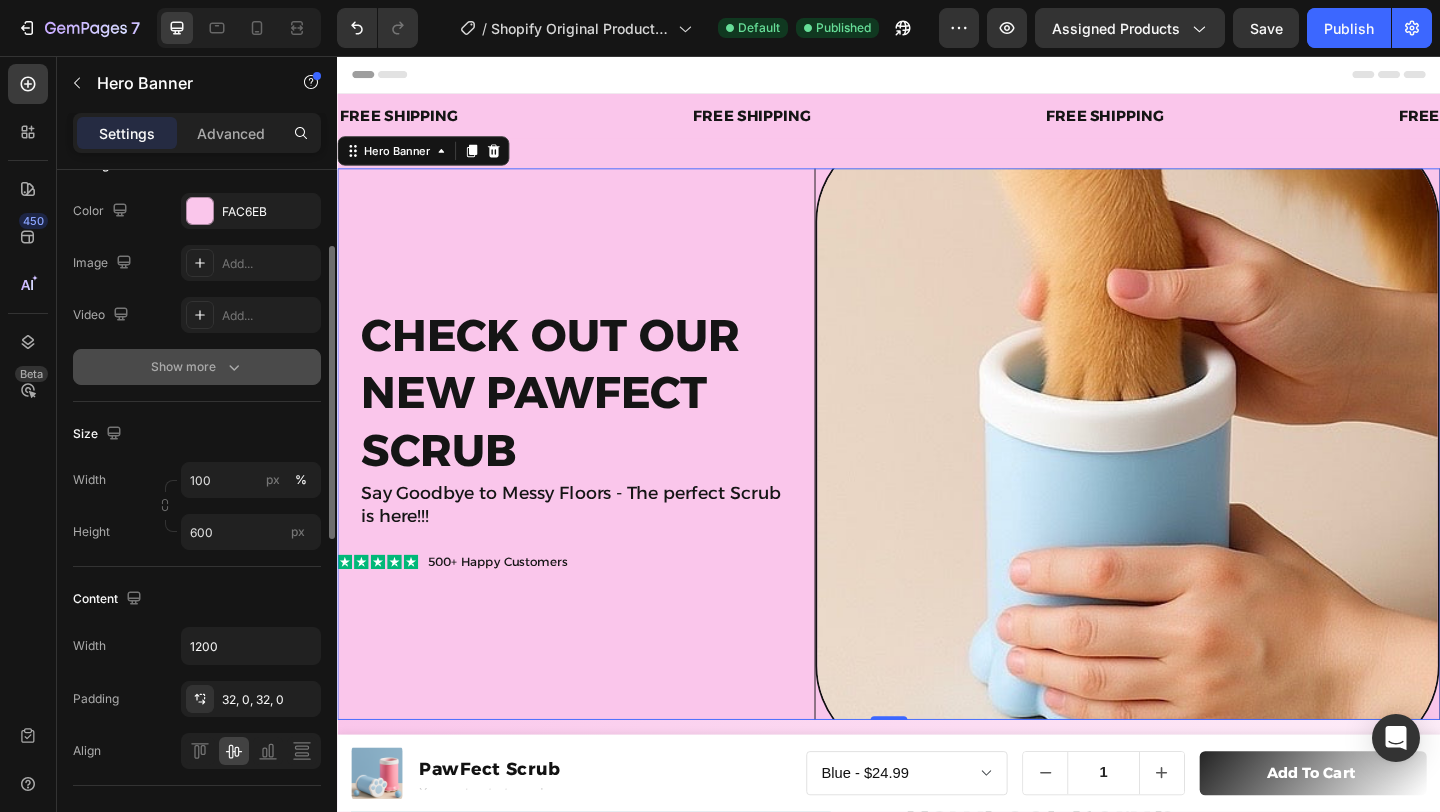 scroll, scrollTop: 179, scrollLeft: 0, axis: vertical 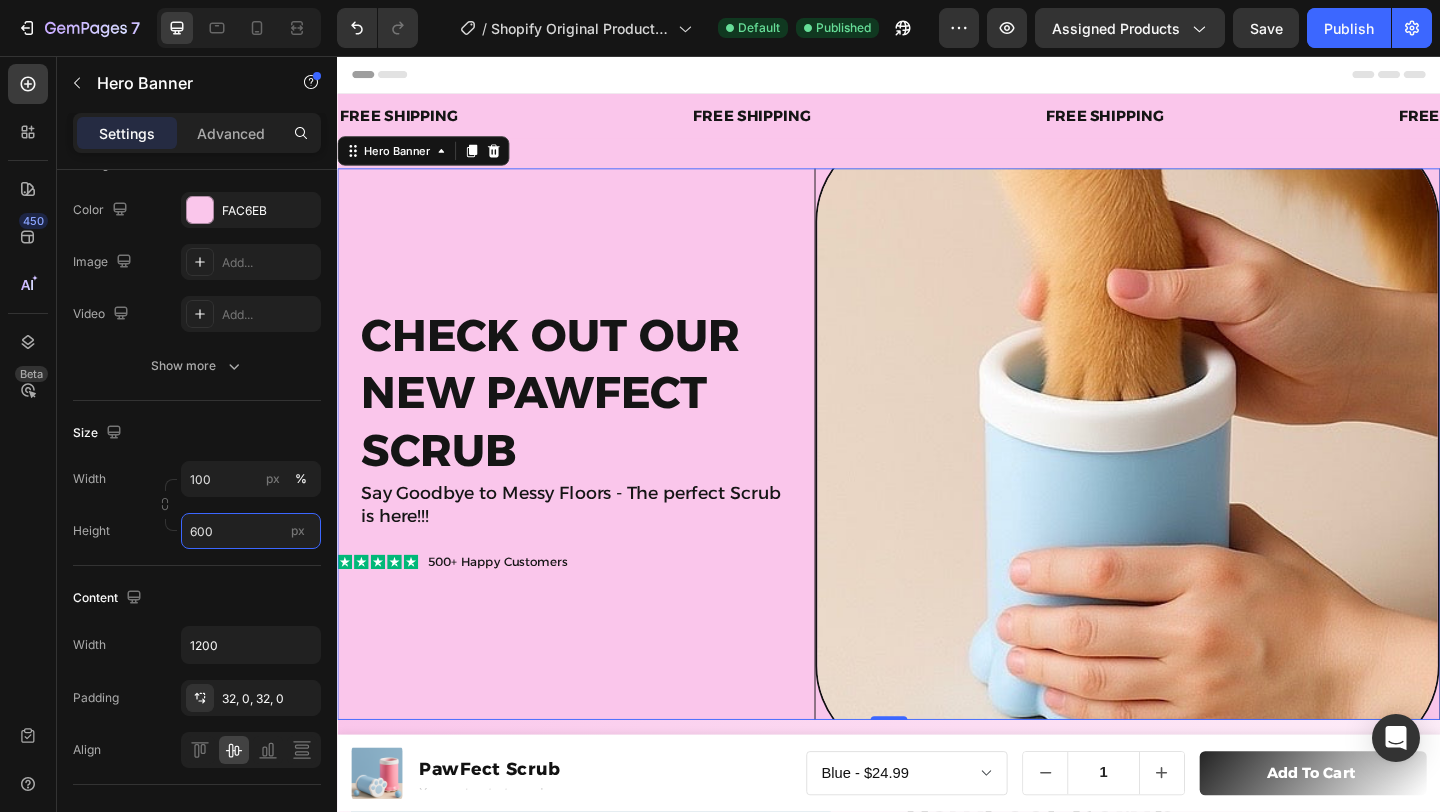 click on "600" at bounding box center (251, 531) 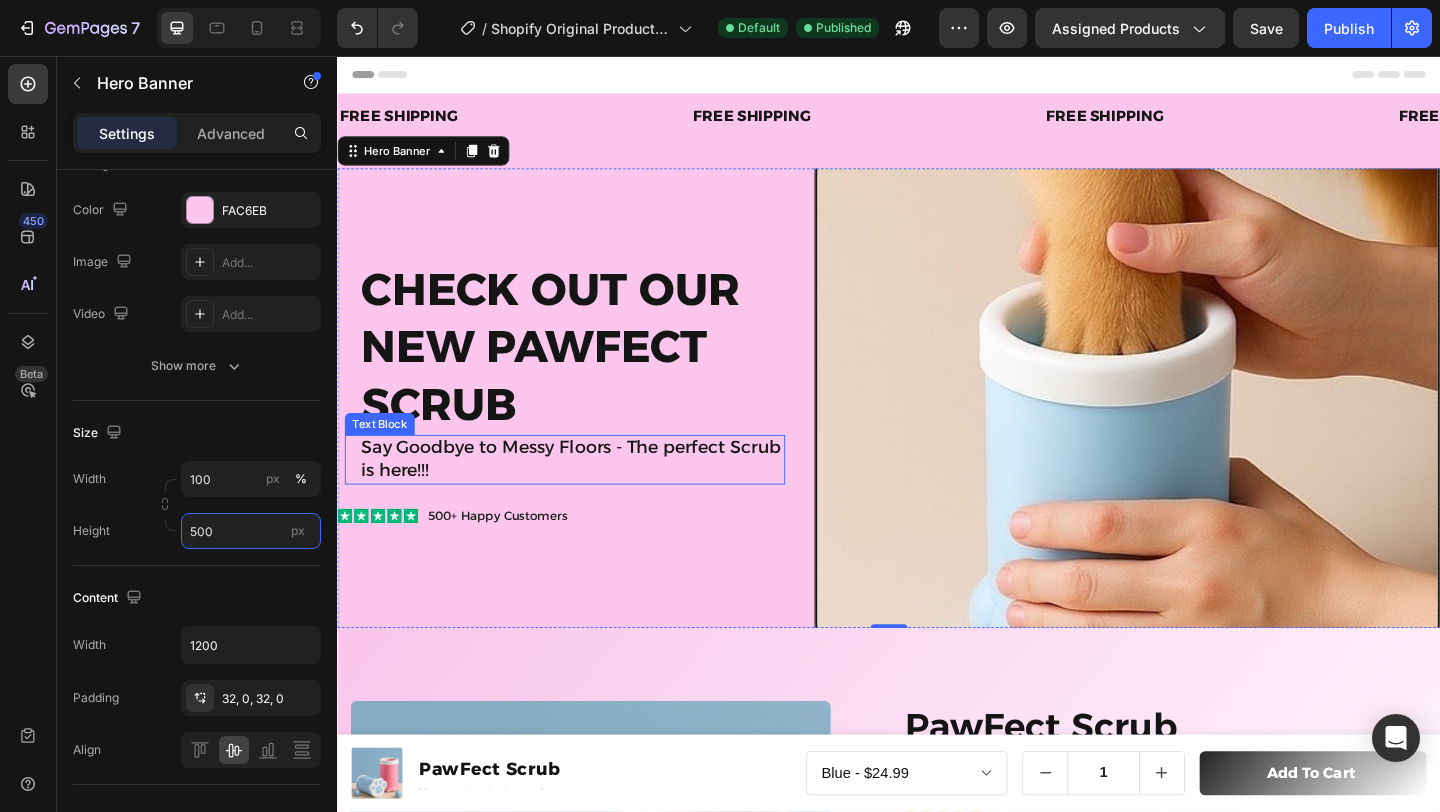 scroll, scrollTop: 11, scrollLeft: 0, axis: vertical 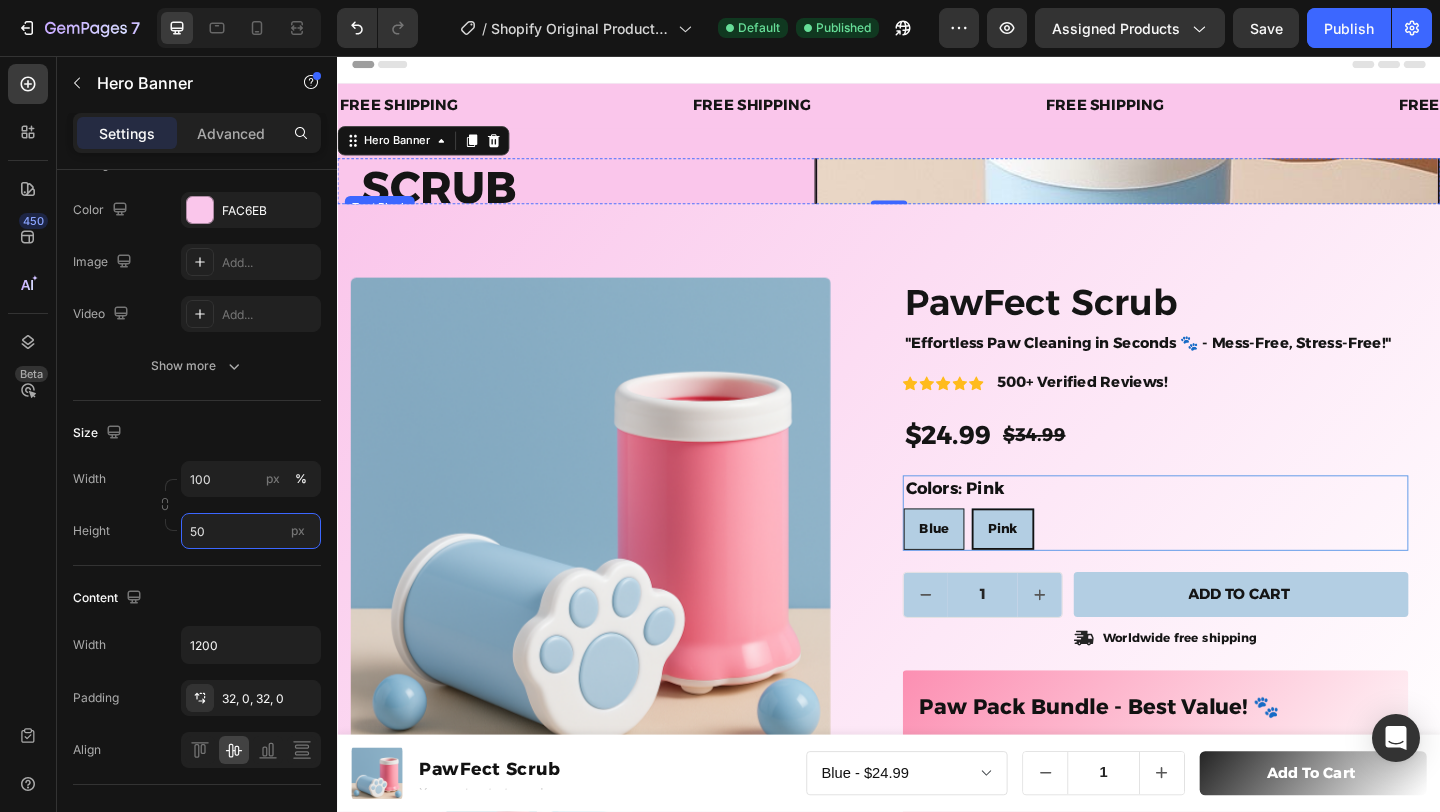 type on "5" 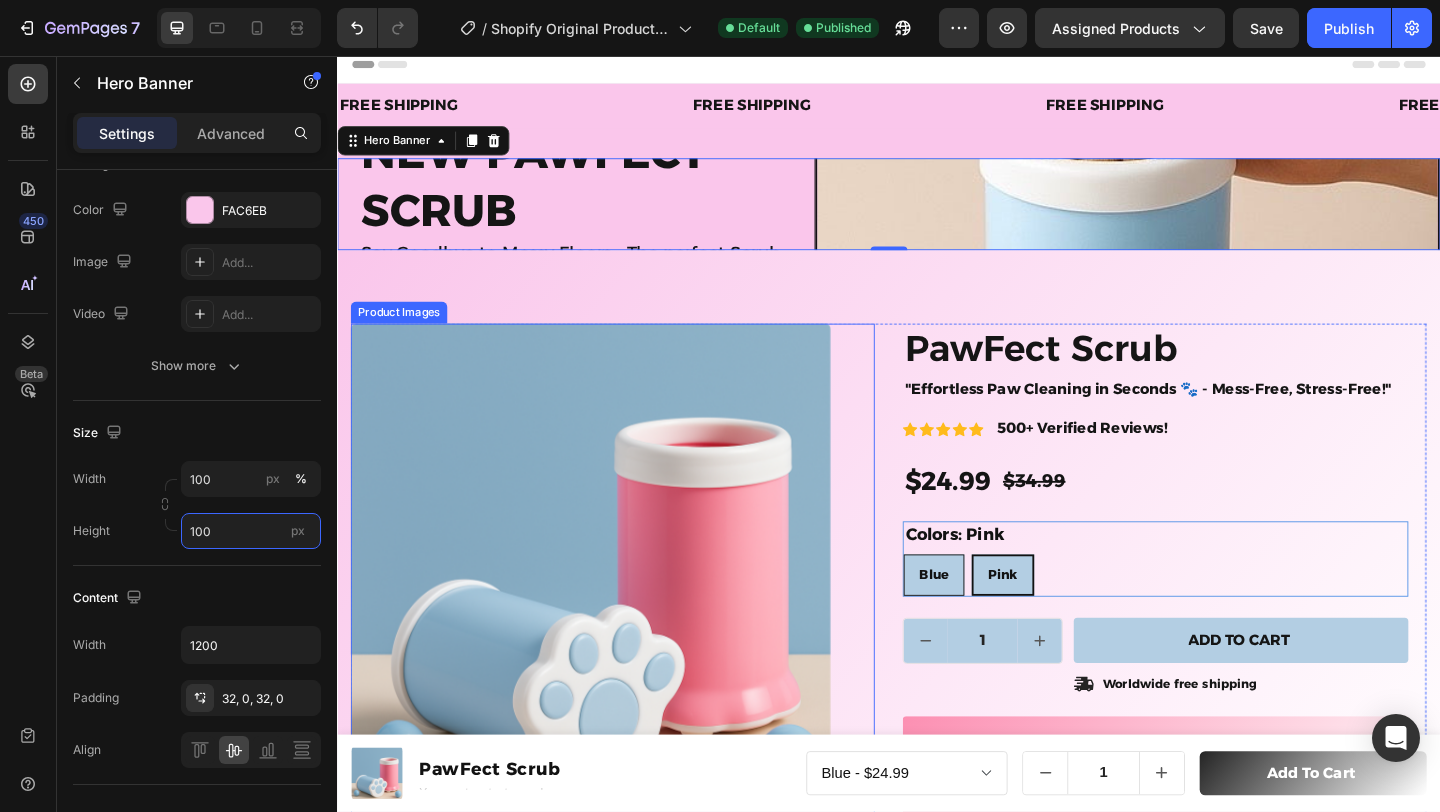 scroll, scrollTop: 0, scrollLeft: 0, axis: both 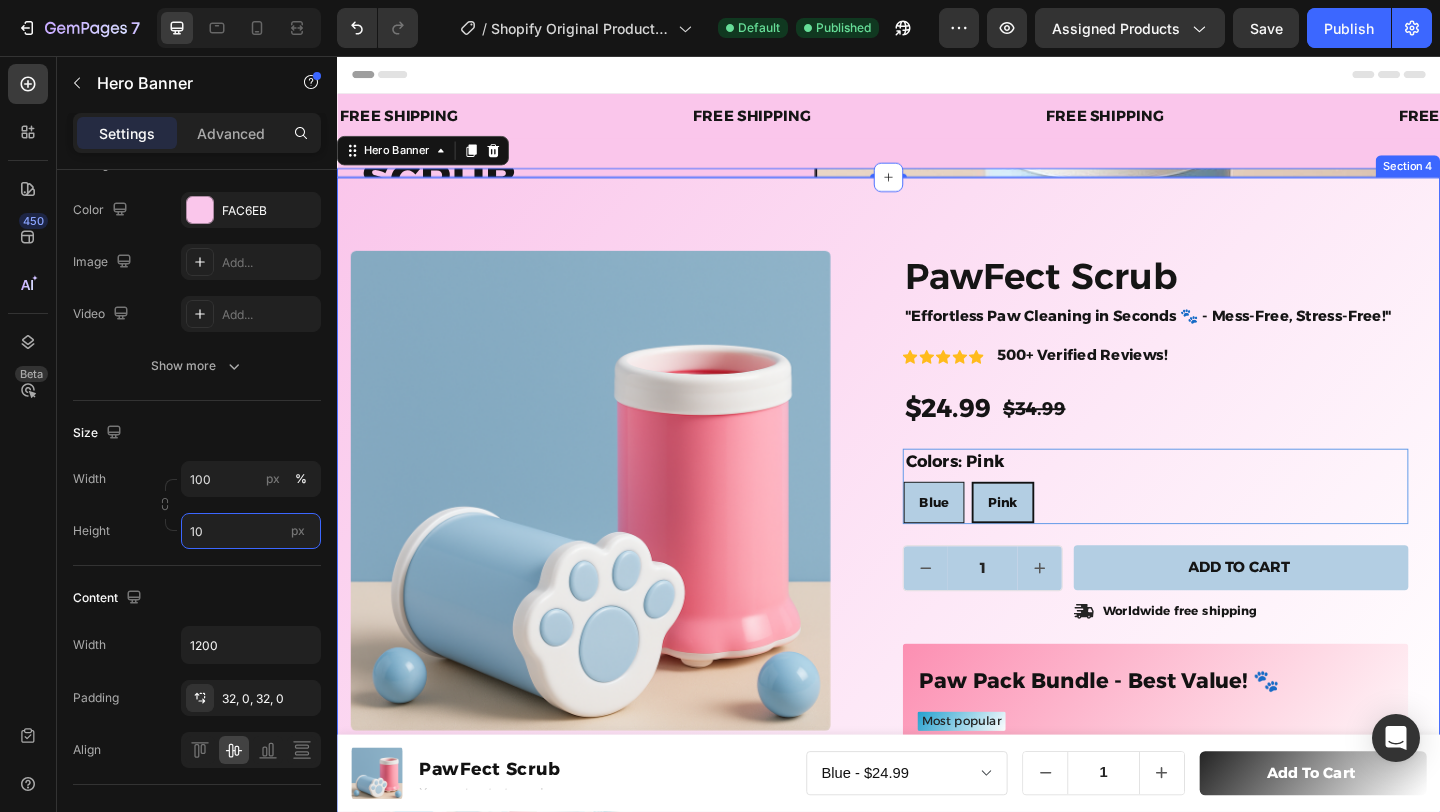 type on "1" 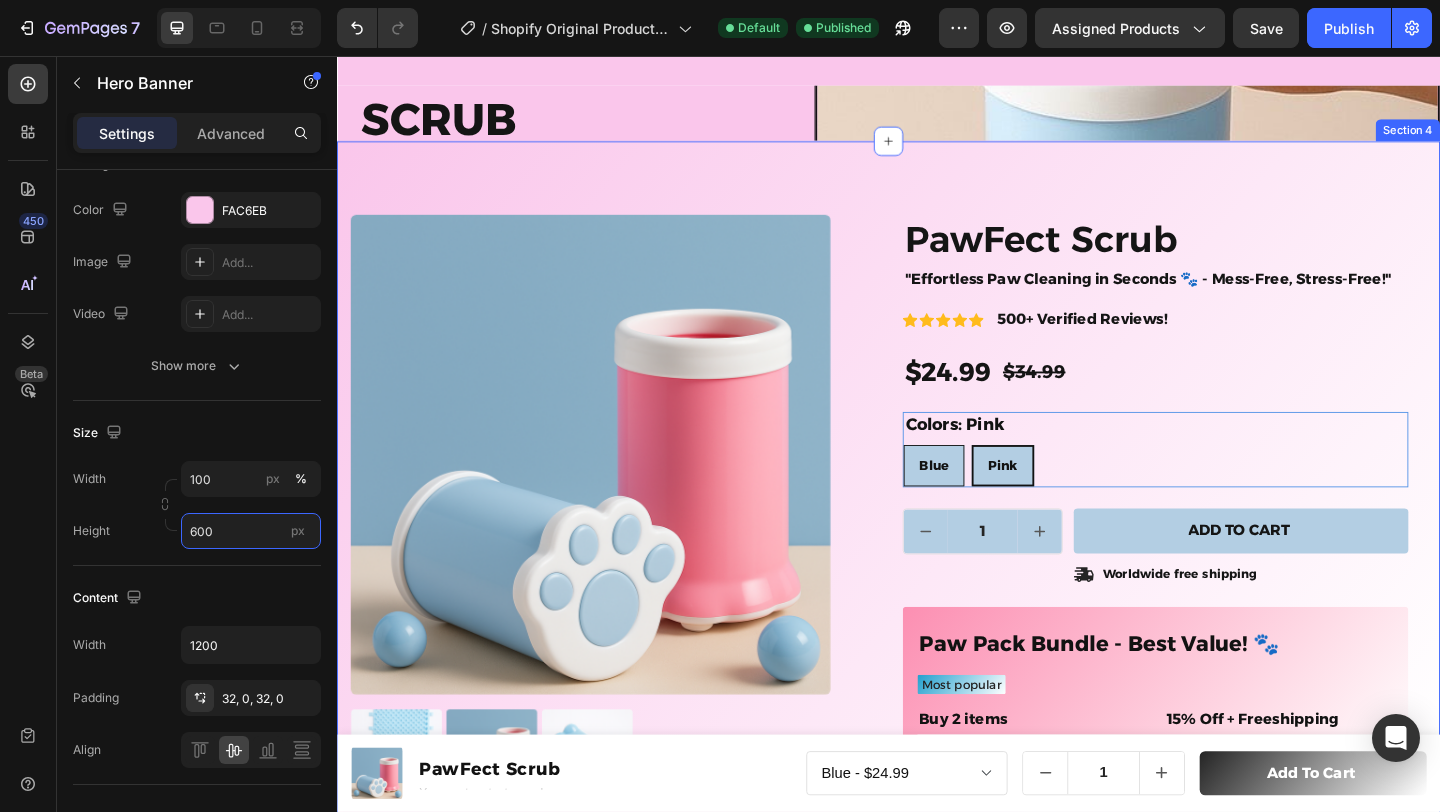 scroll, scrollTop: 0, scrollLeft: 0, axis: both 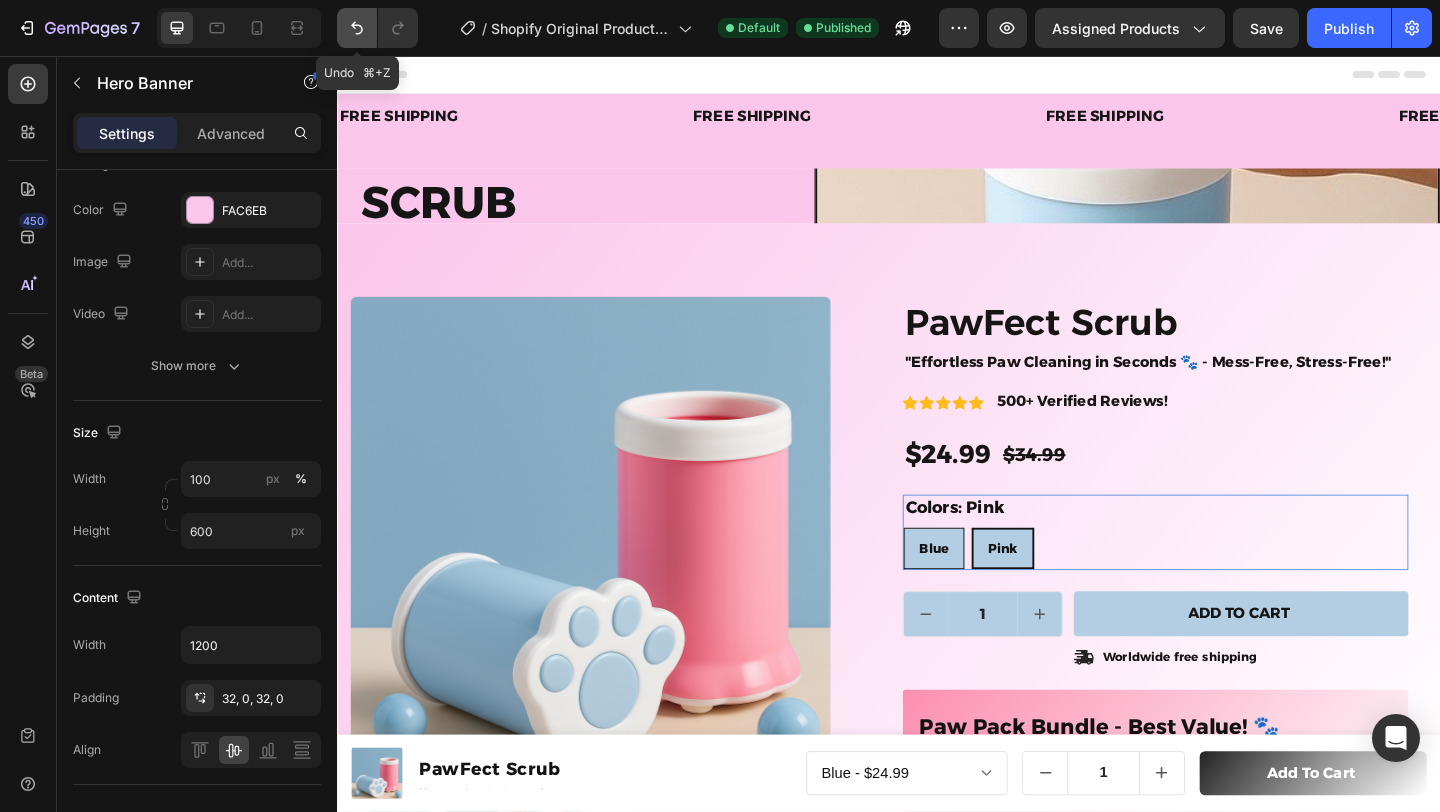 click 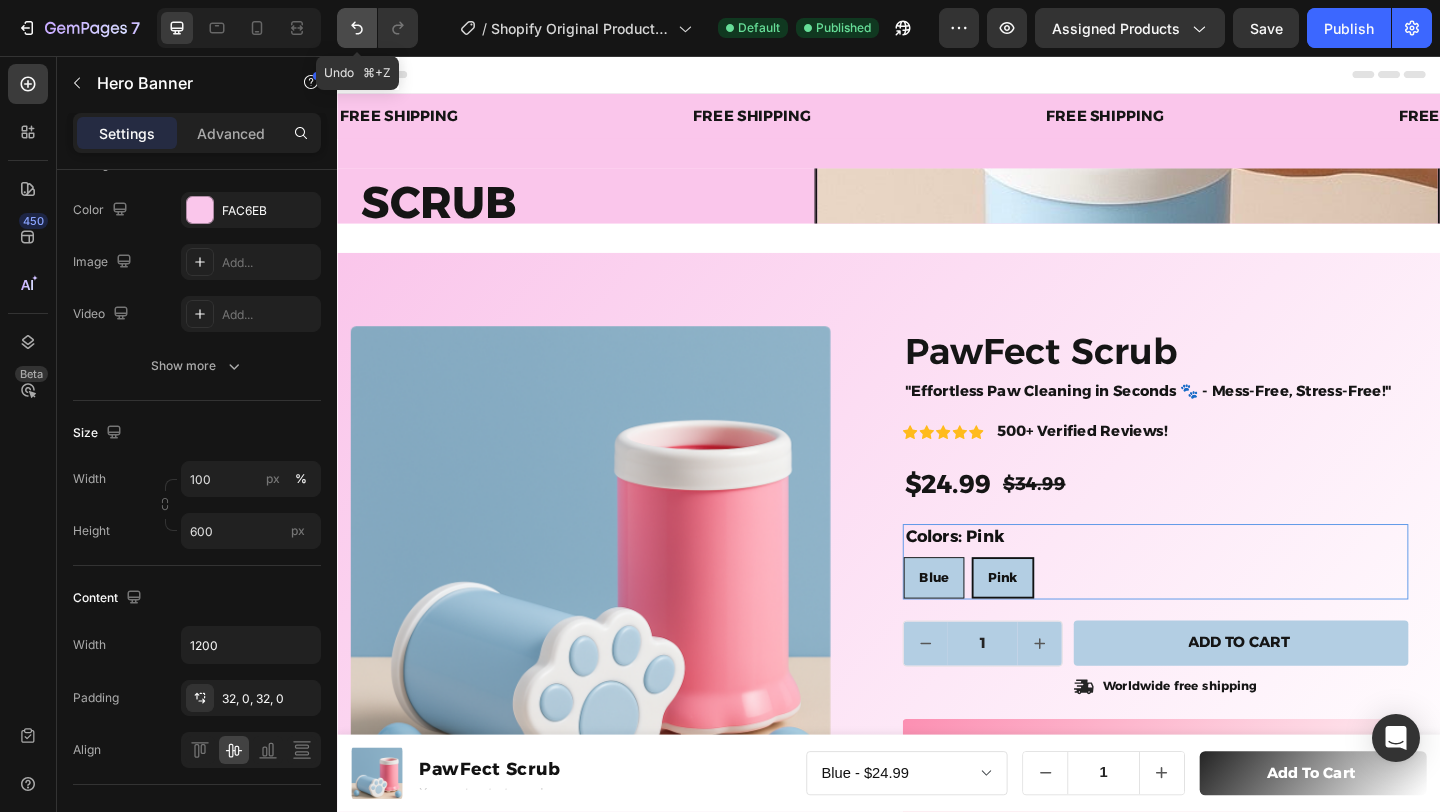 click 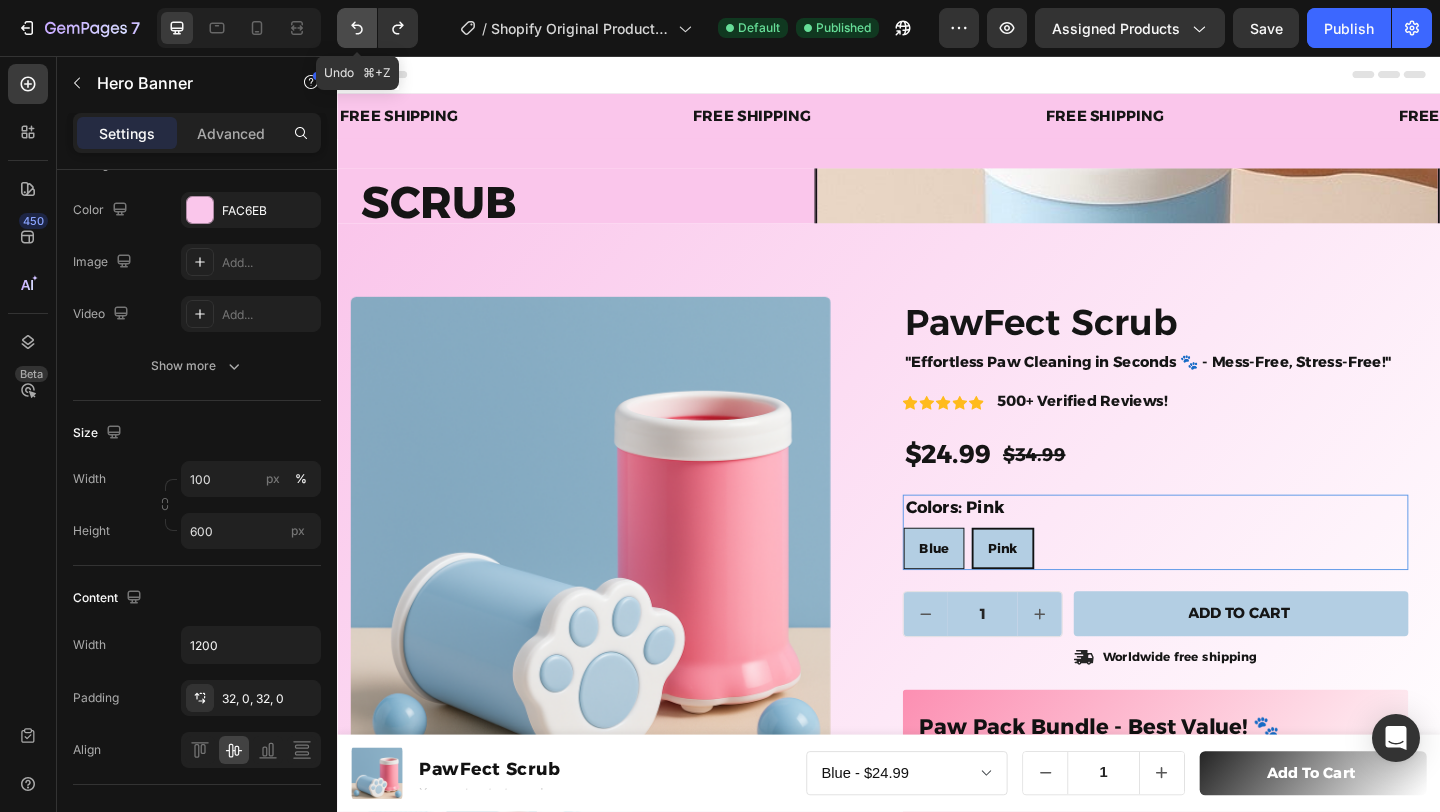 click 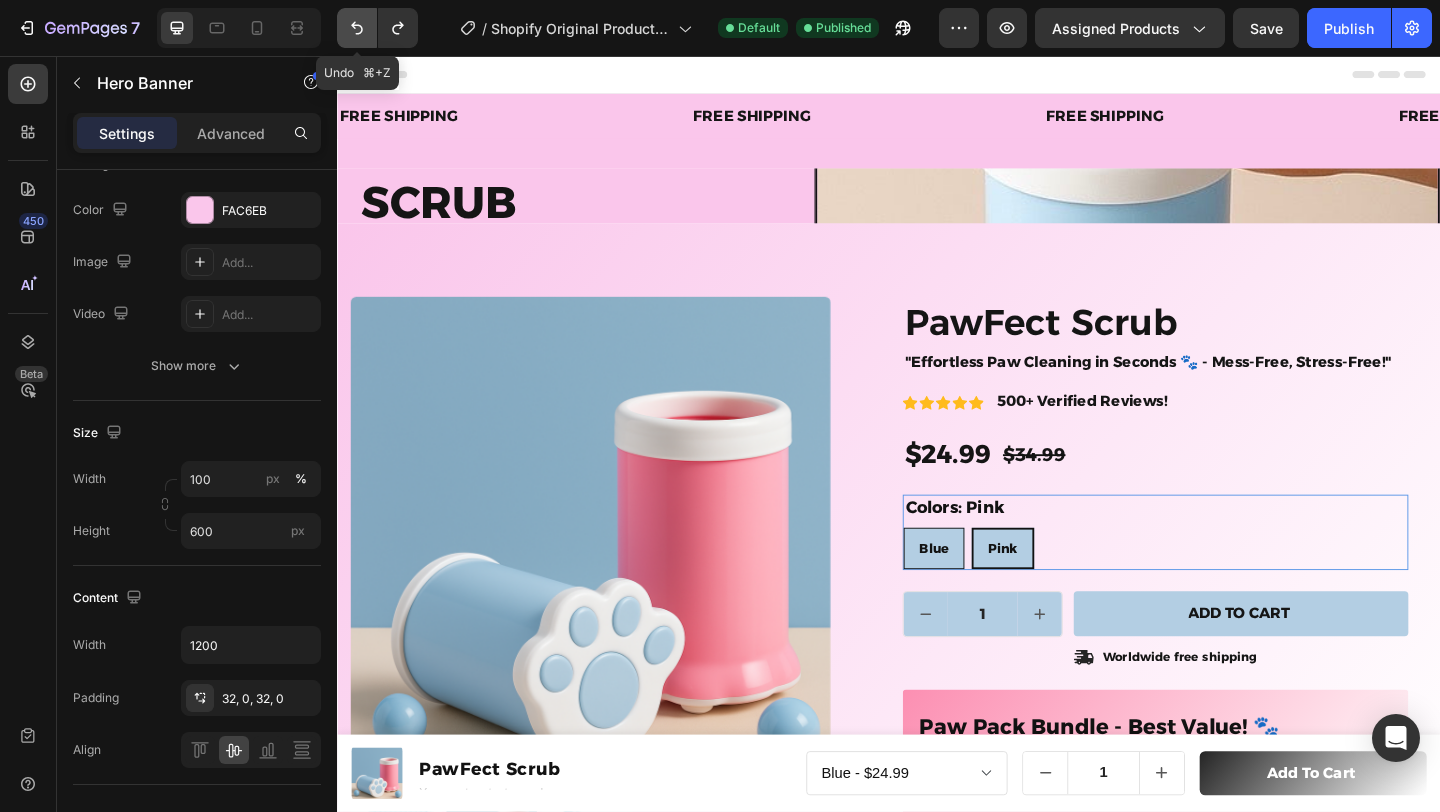 click 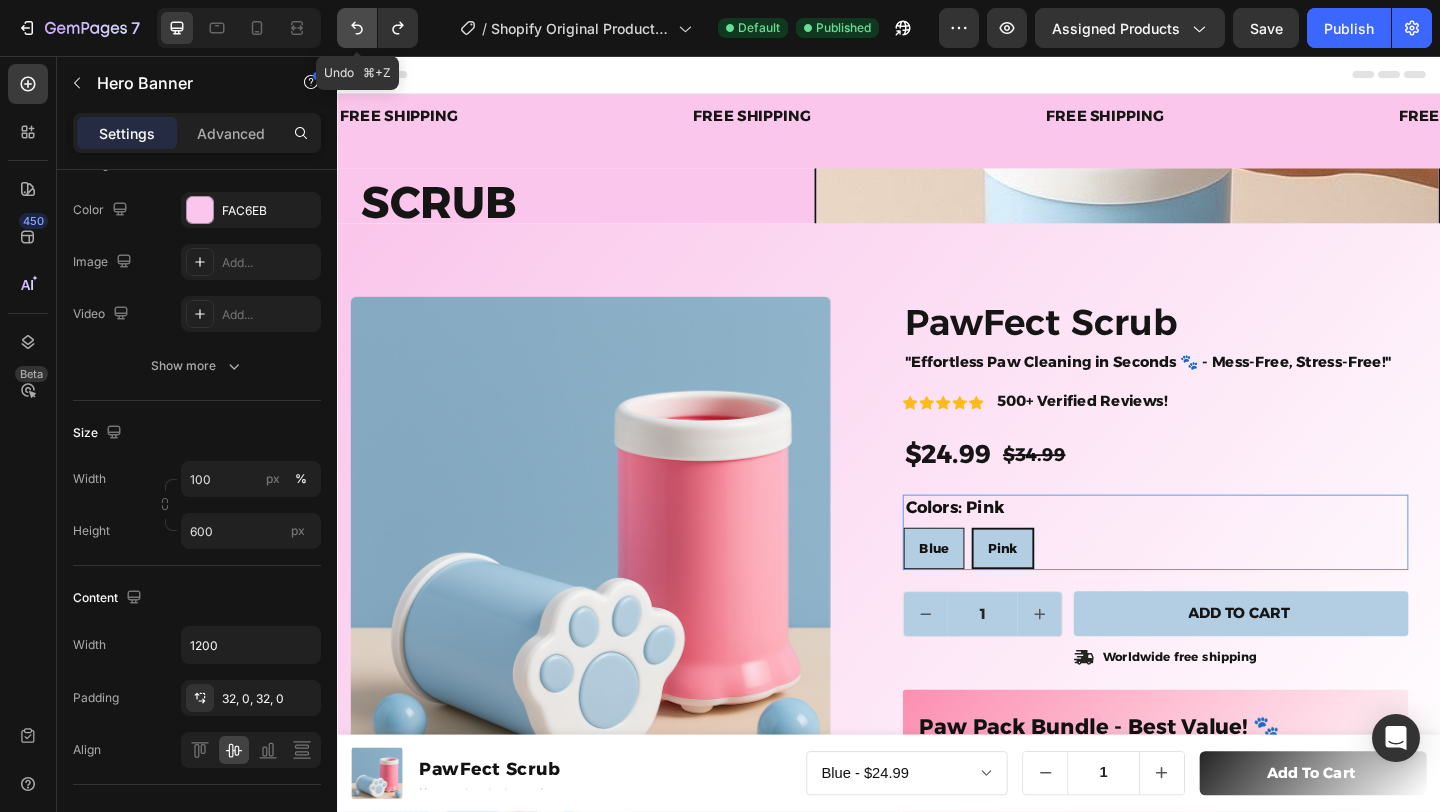 click 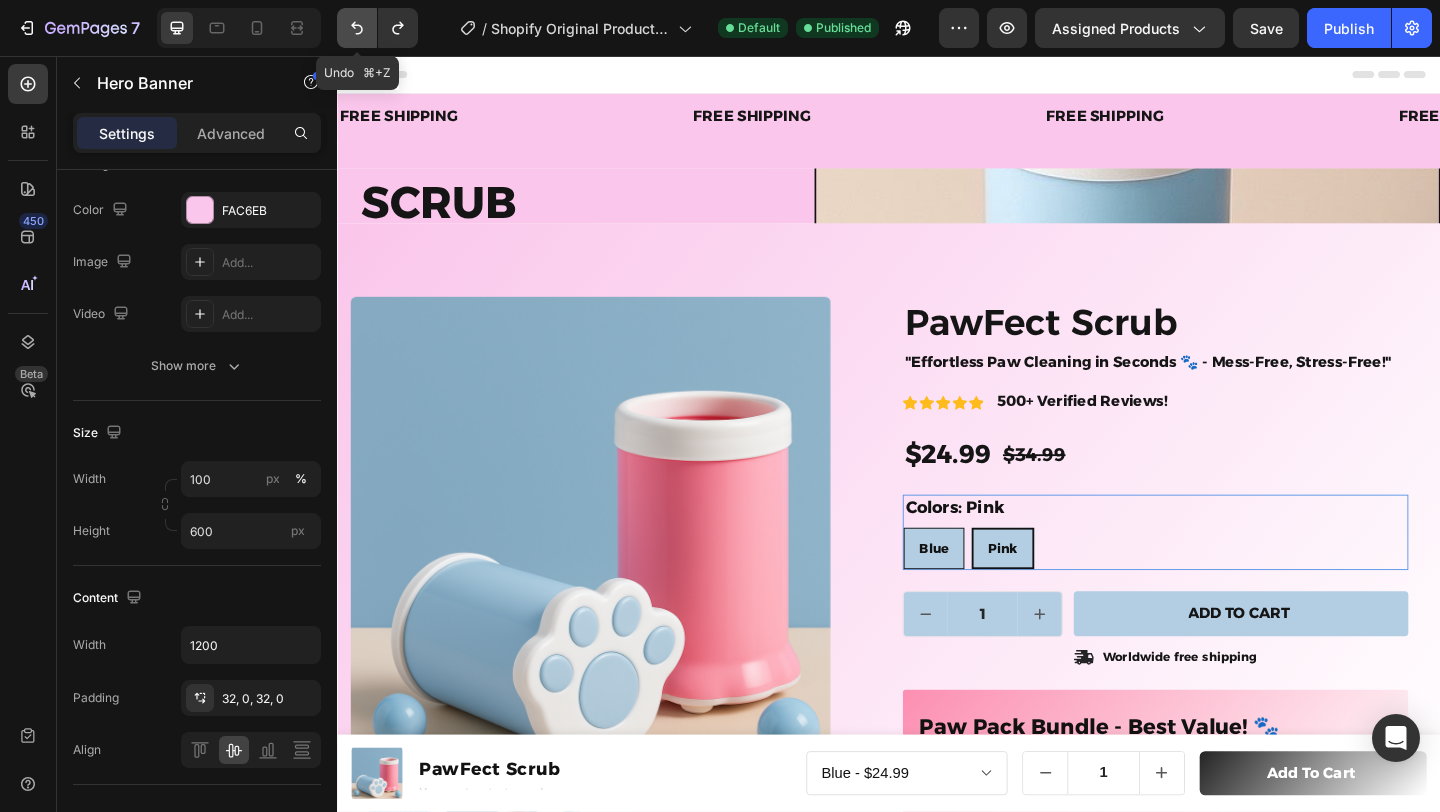 click 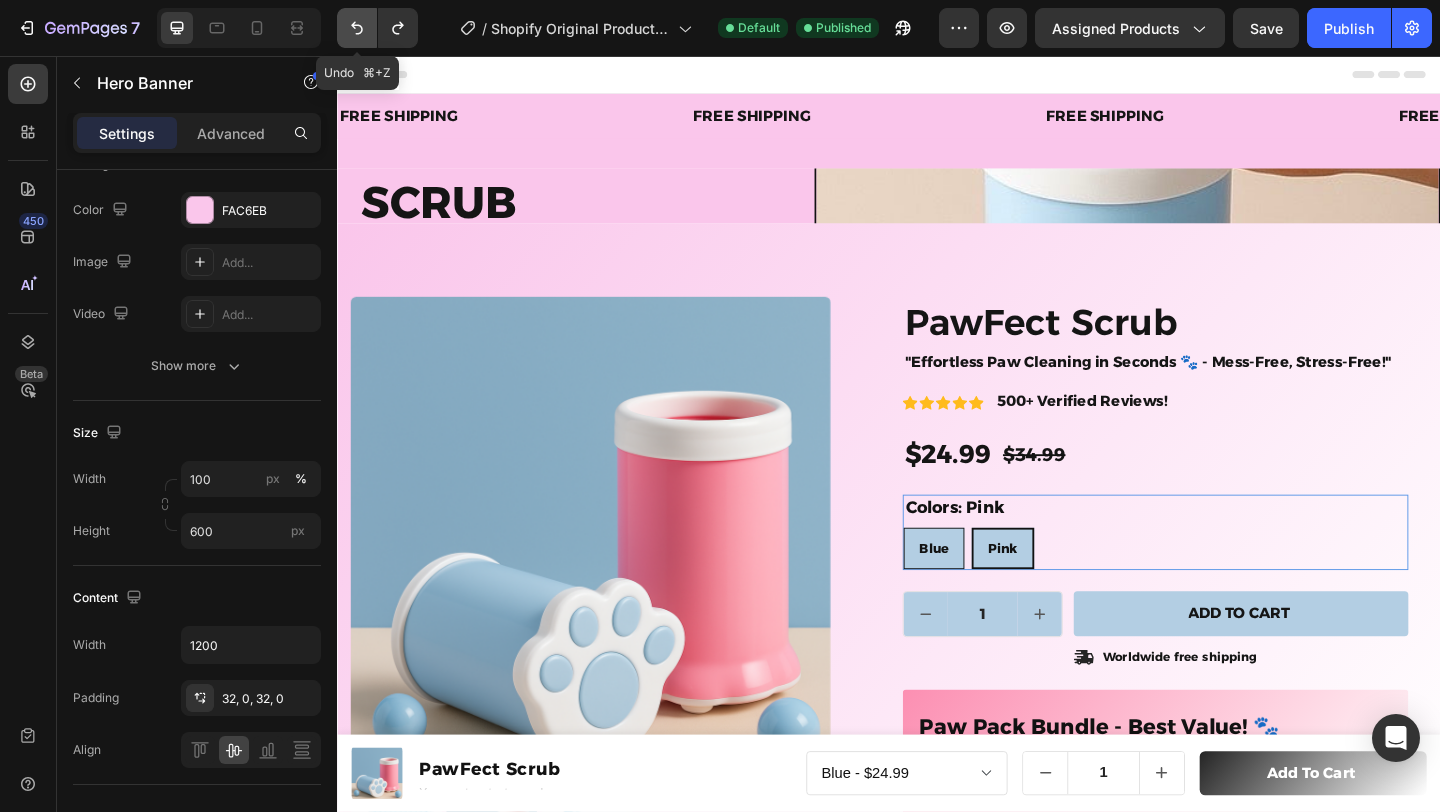 click 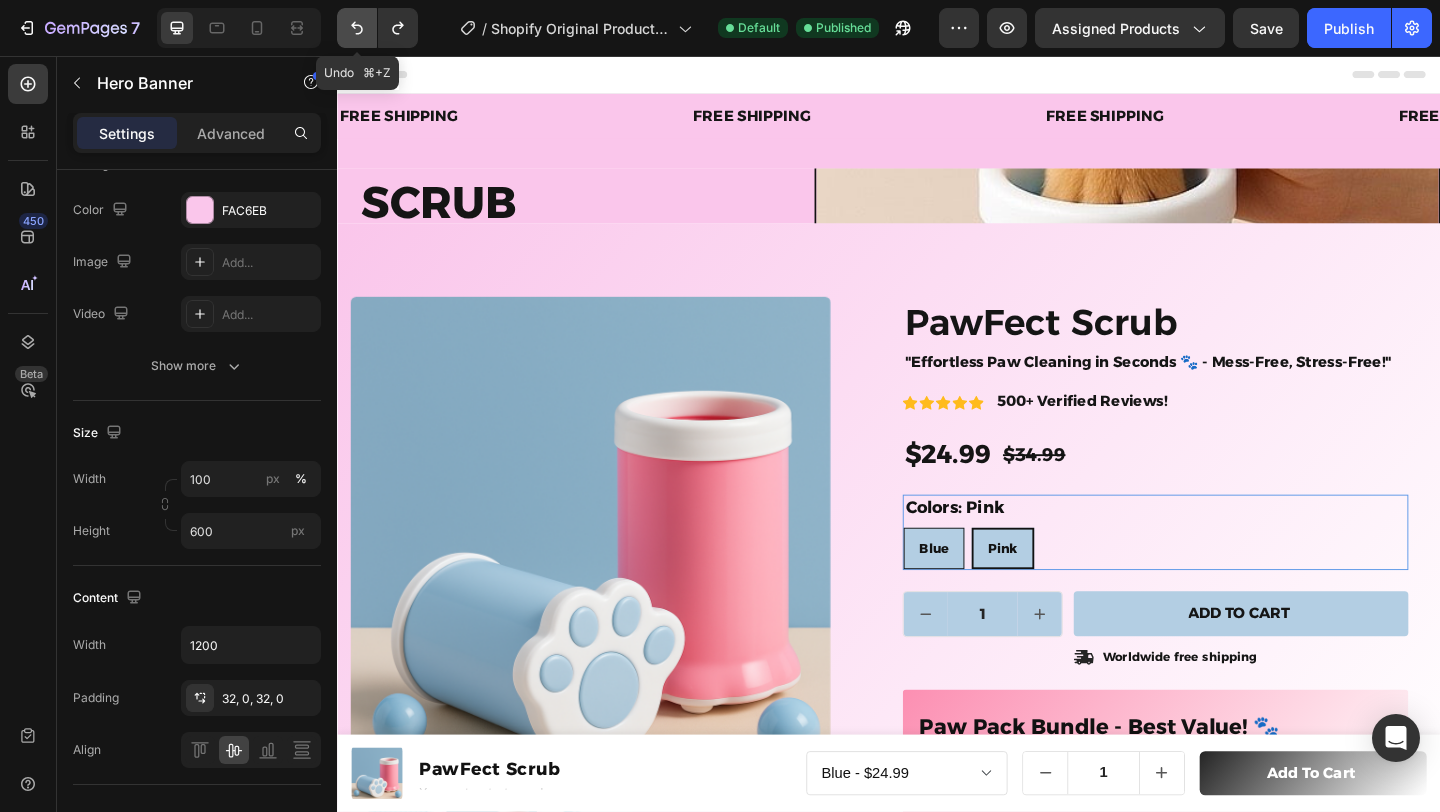 click 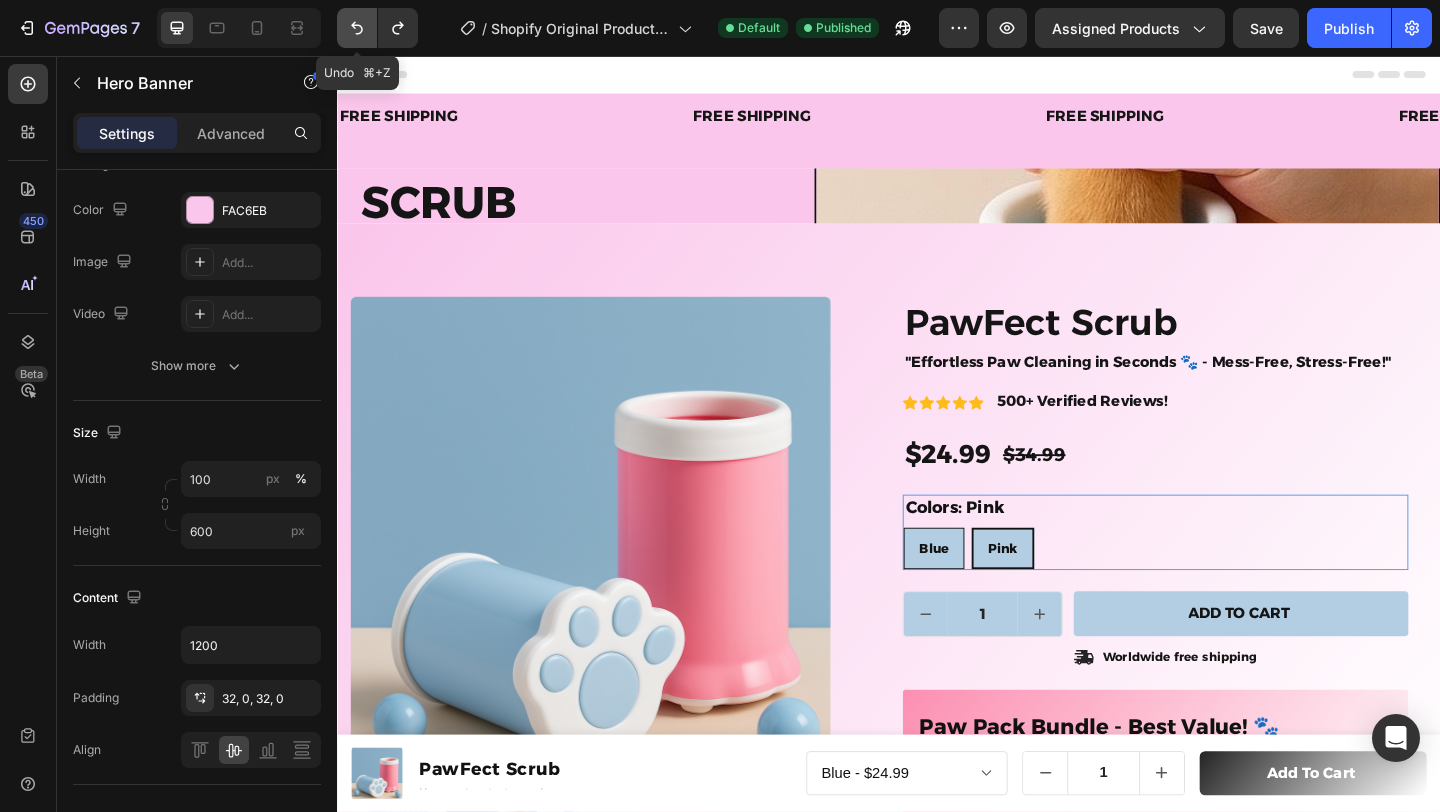 click 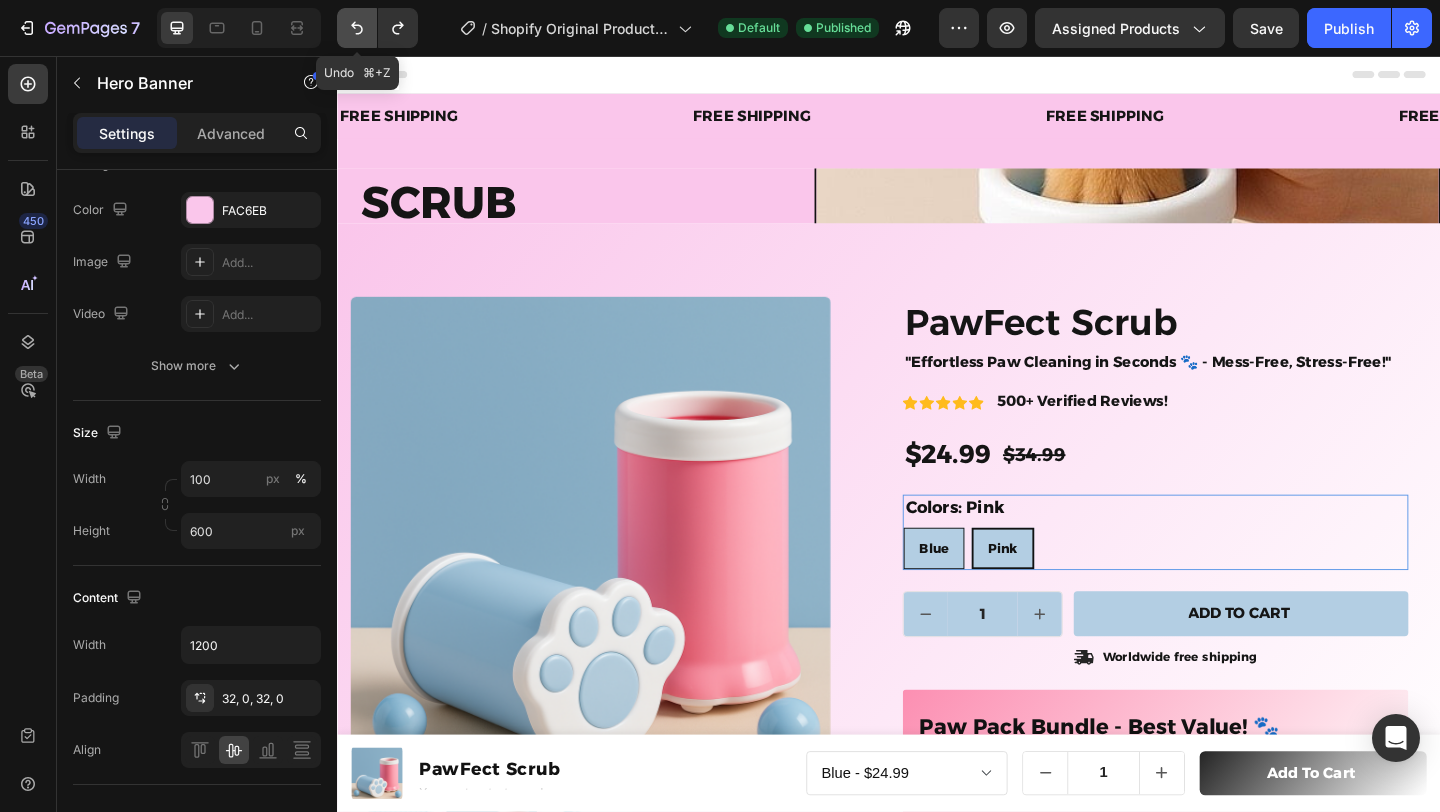 click 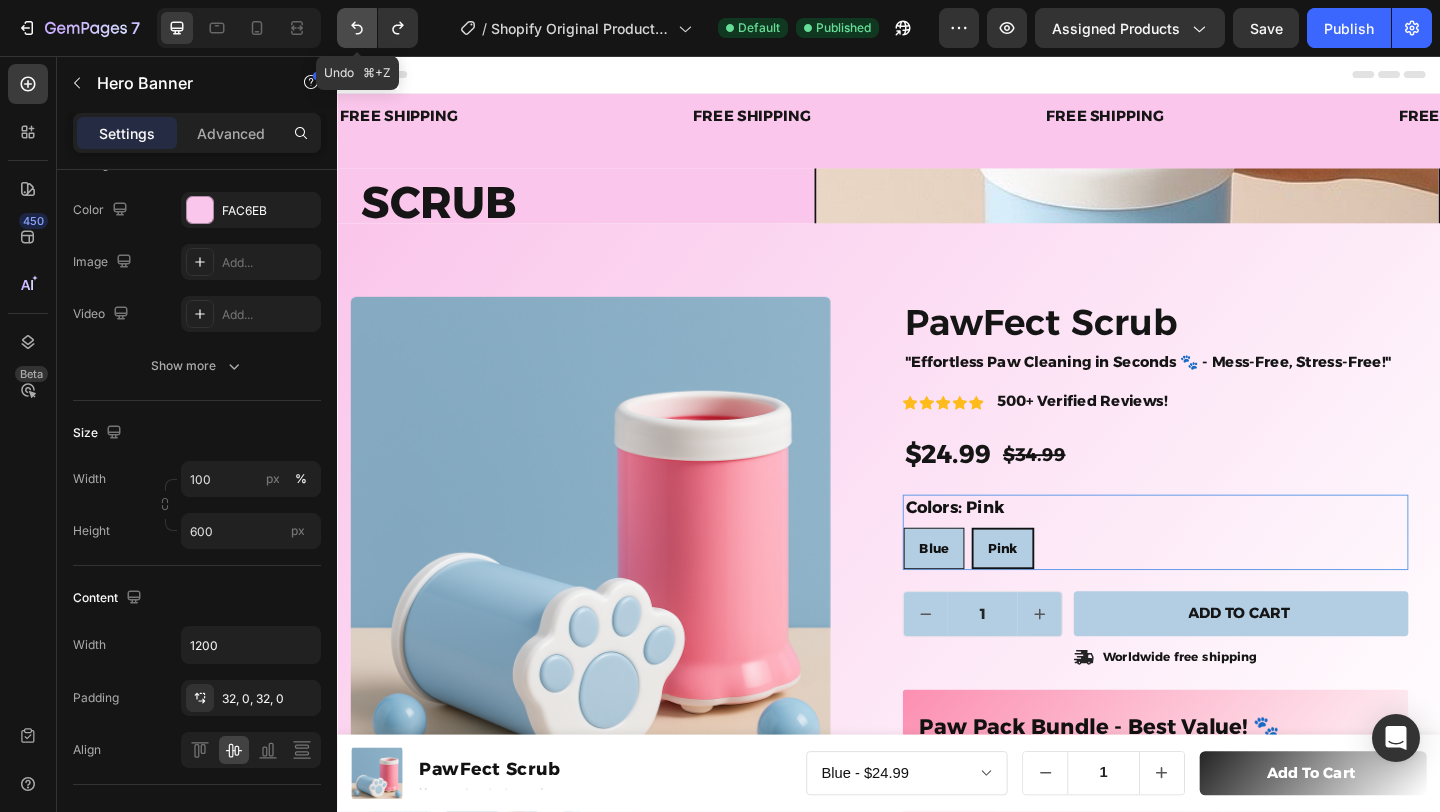 click 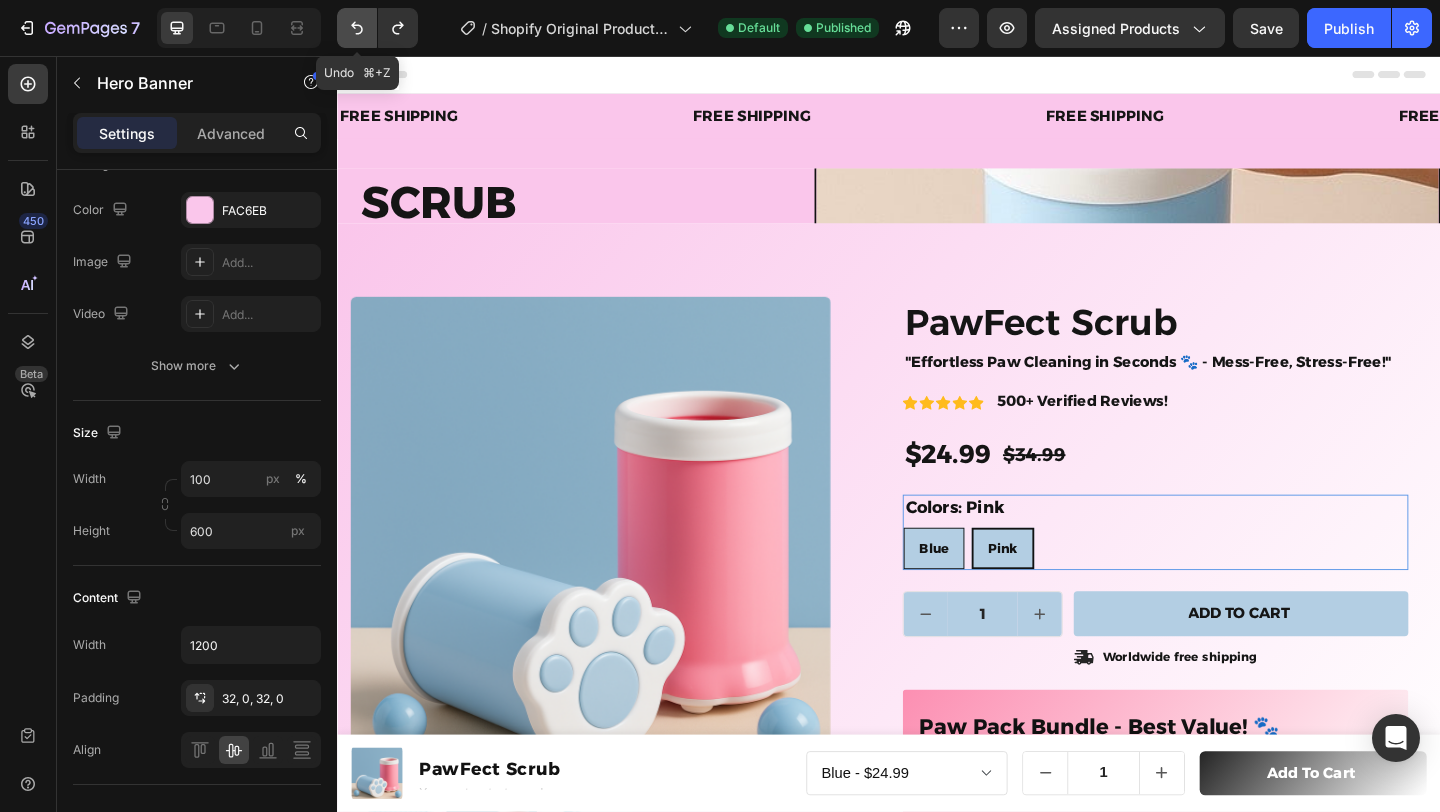 click 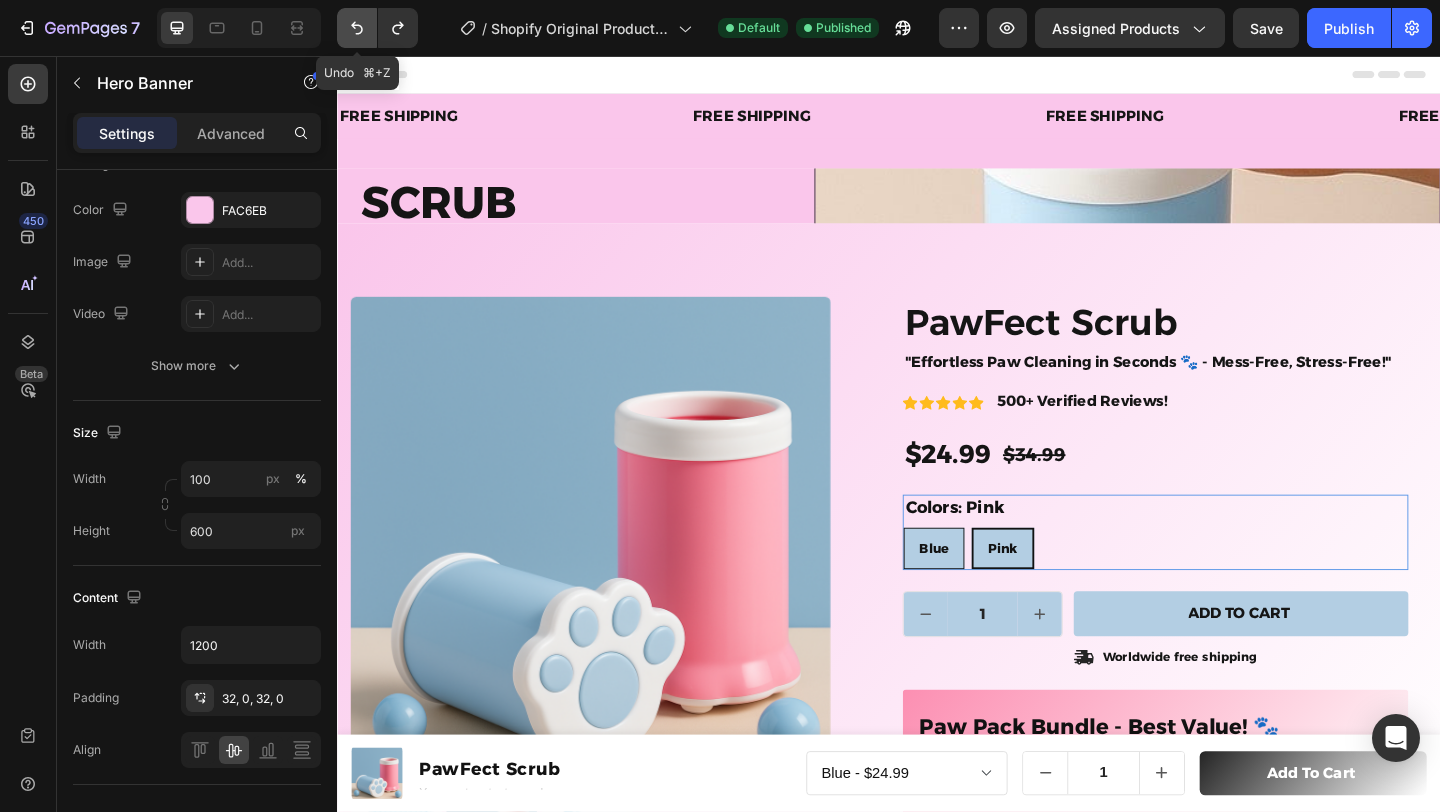 click 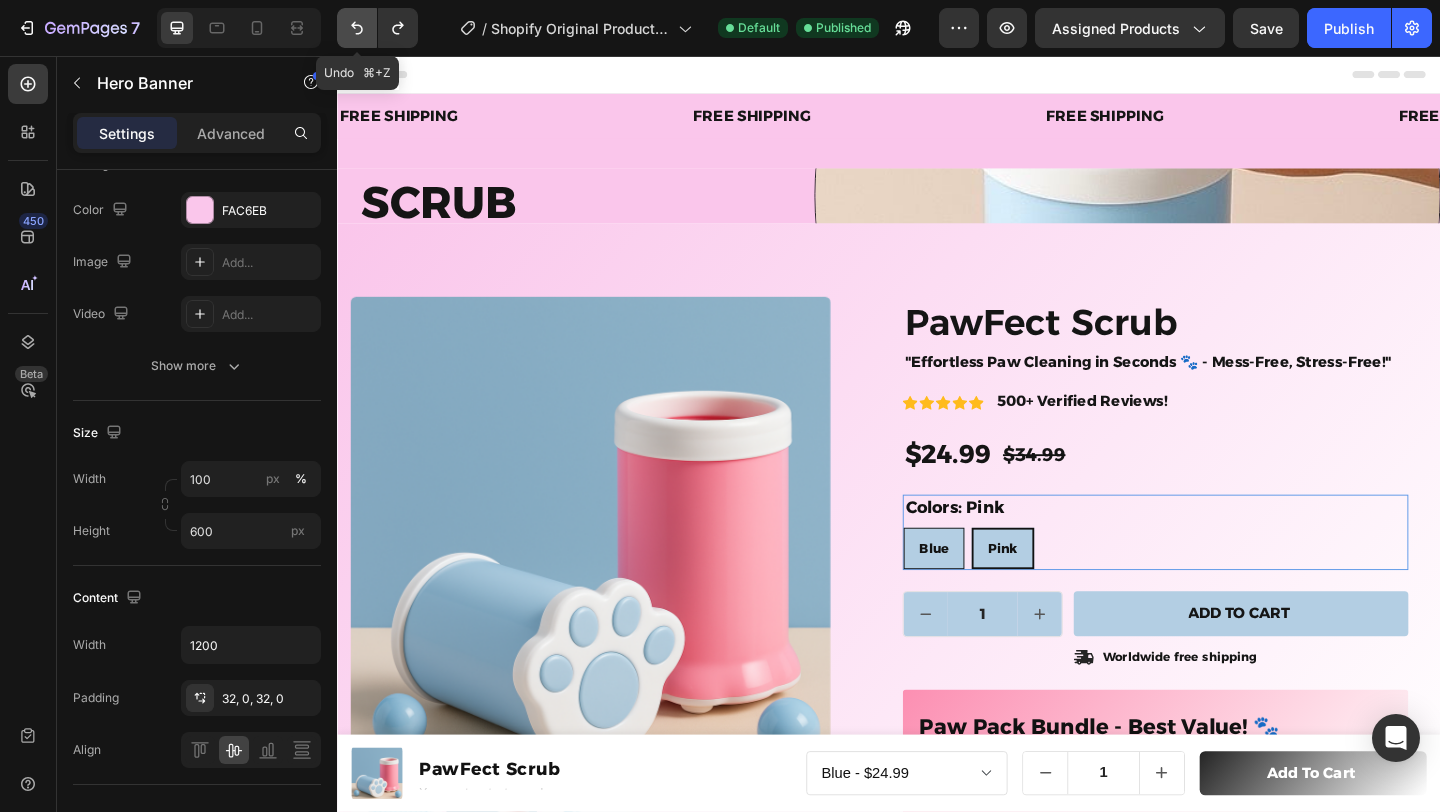 click 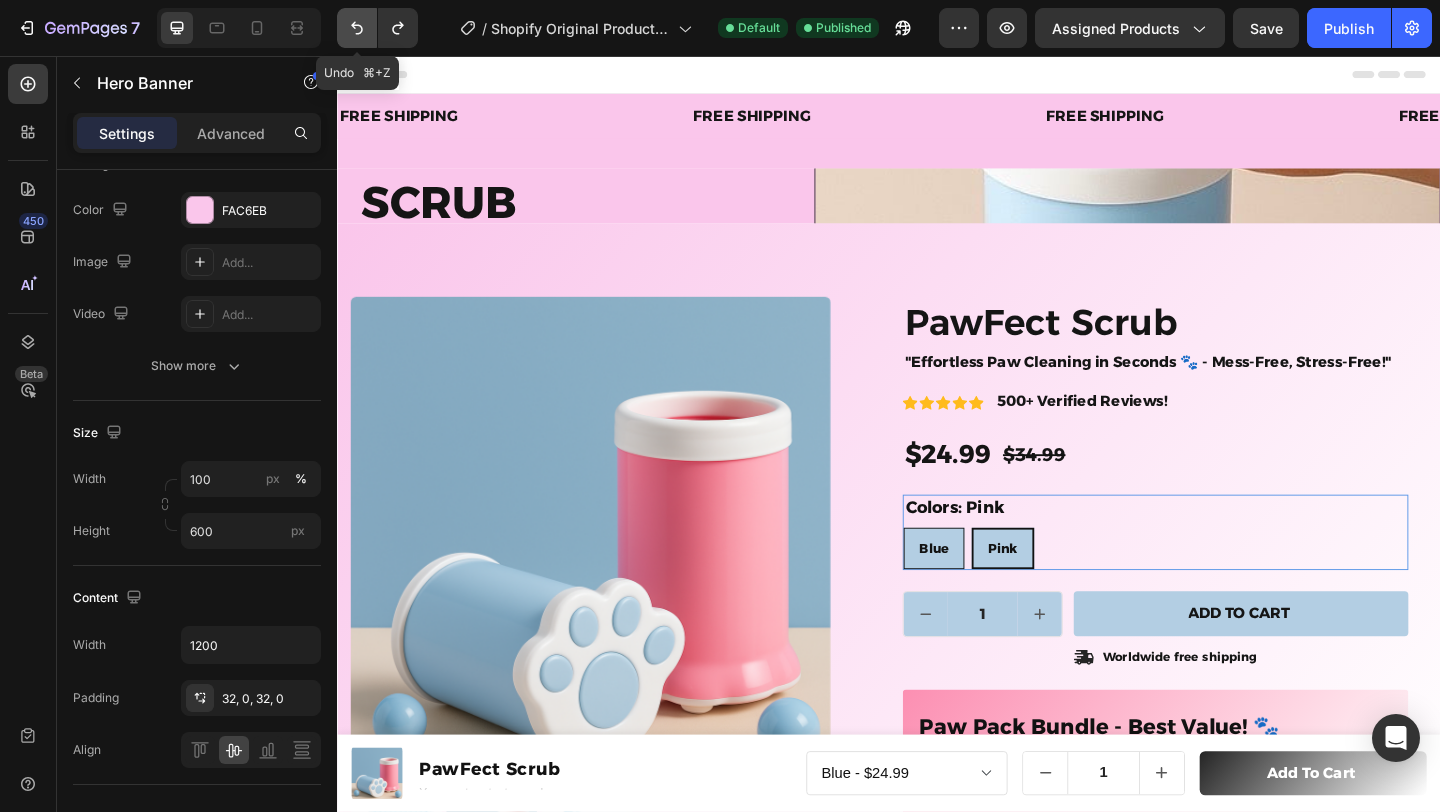 click 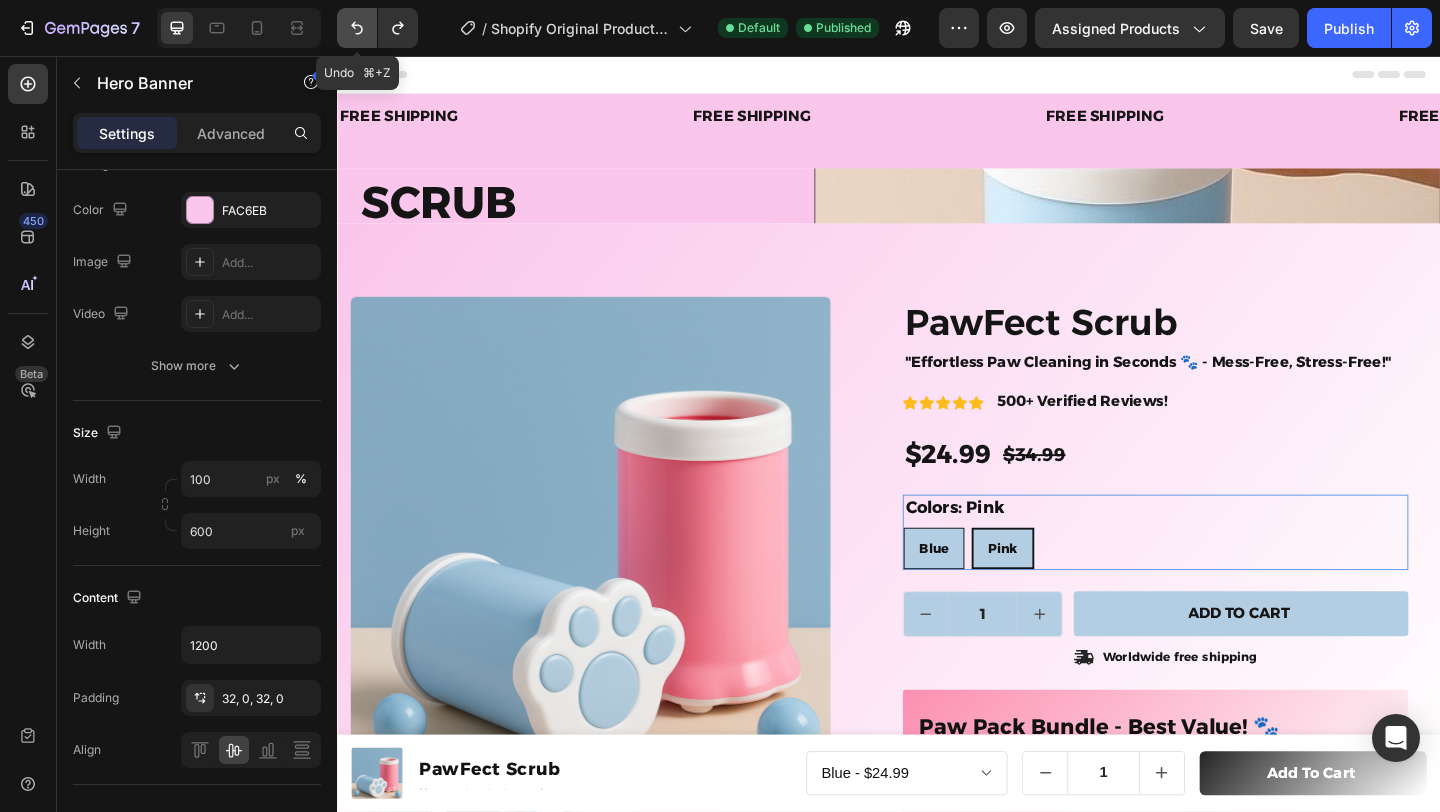 click 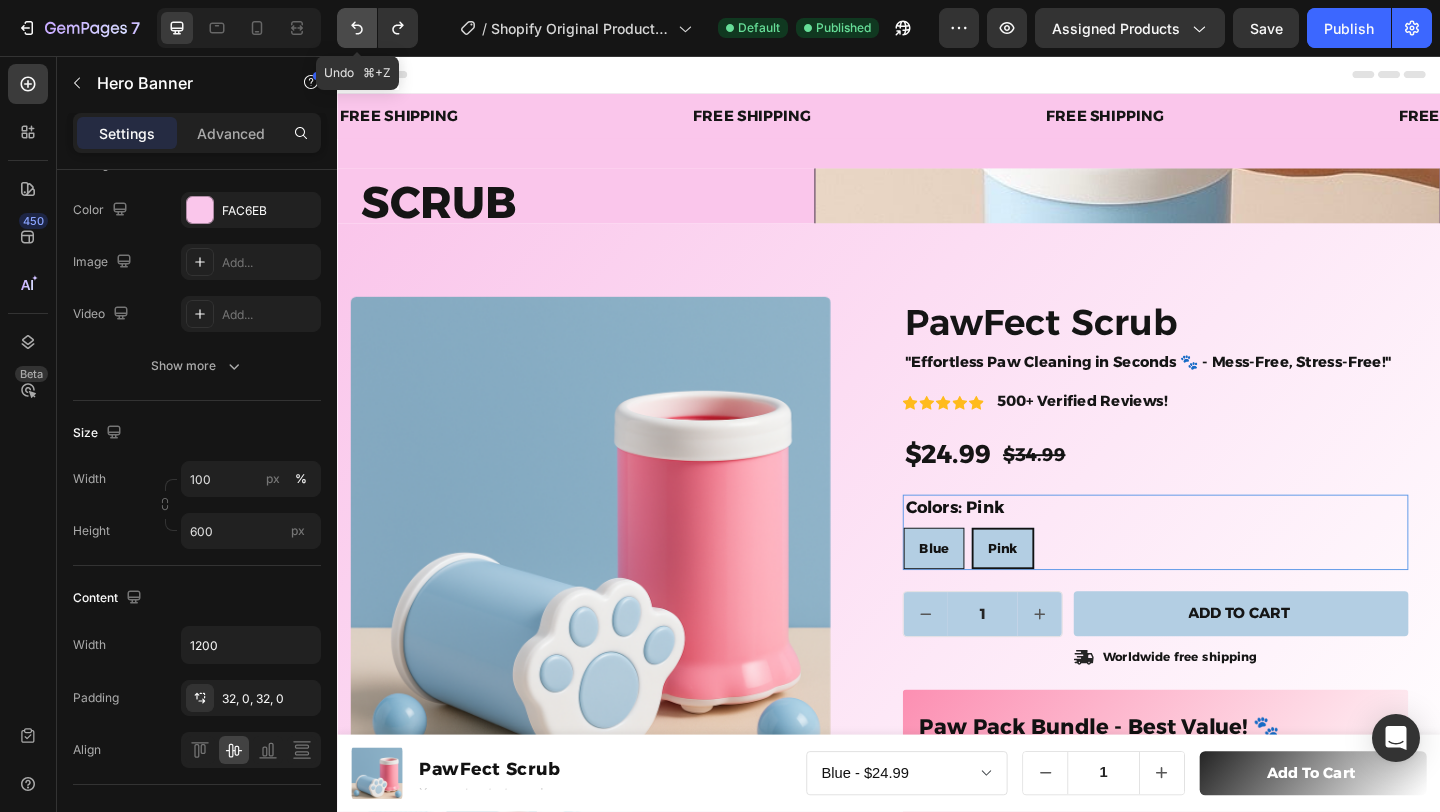 click 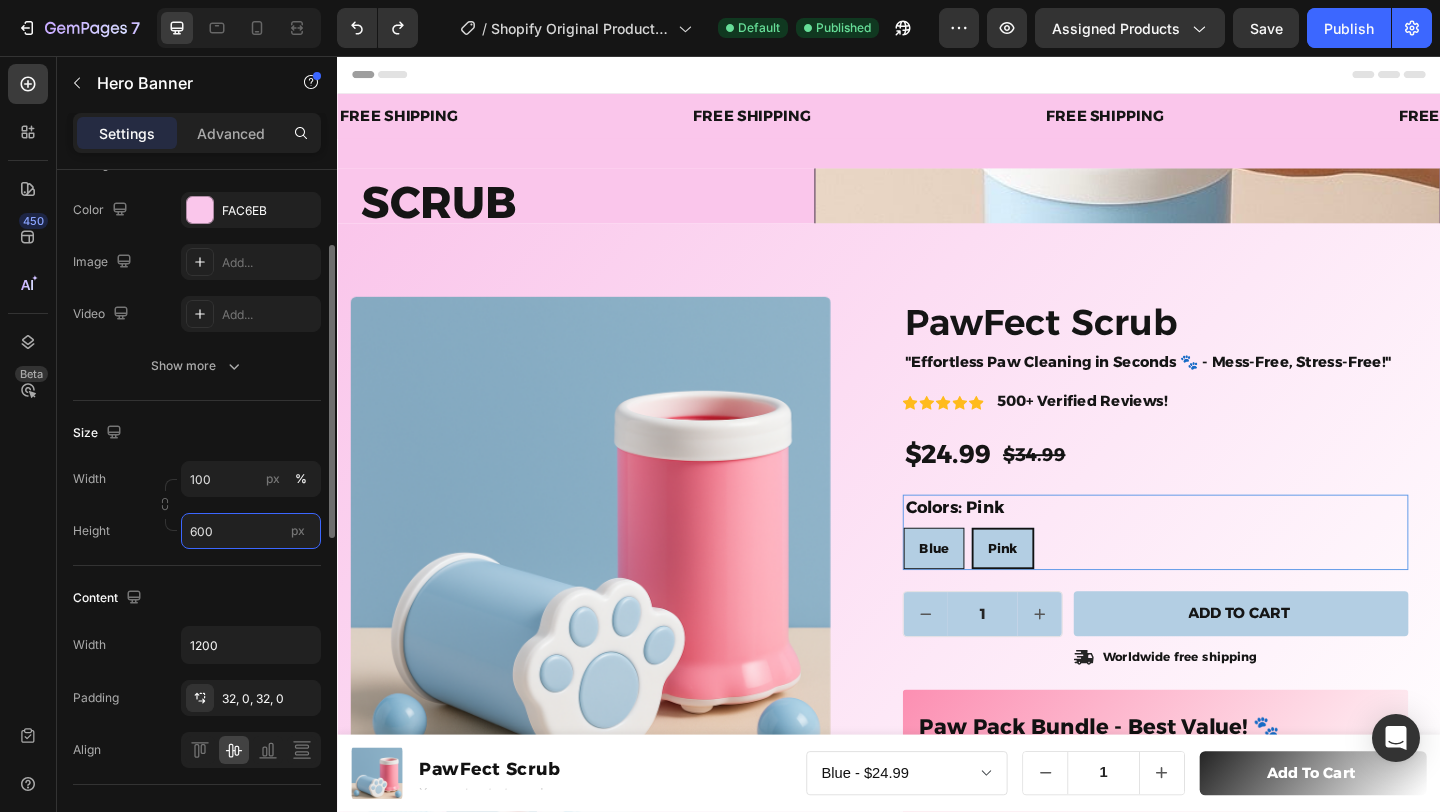 click on "600" at bounding box center (251, 531) 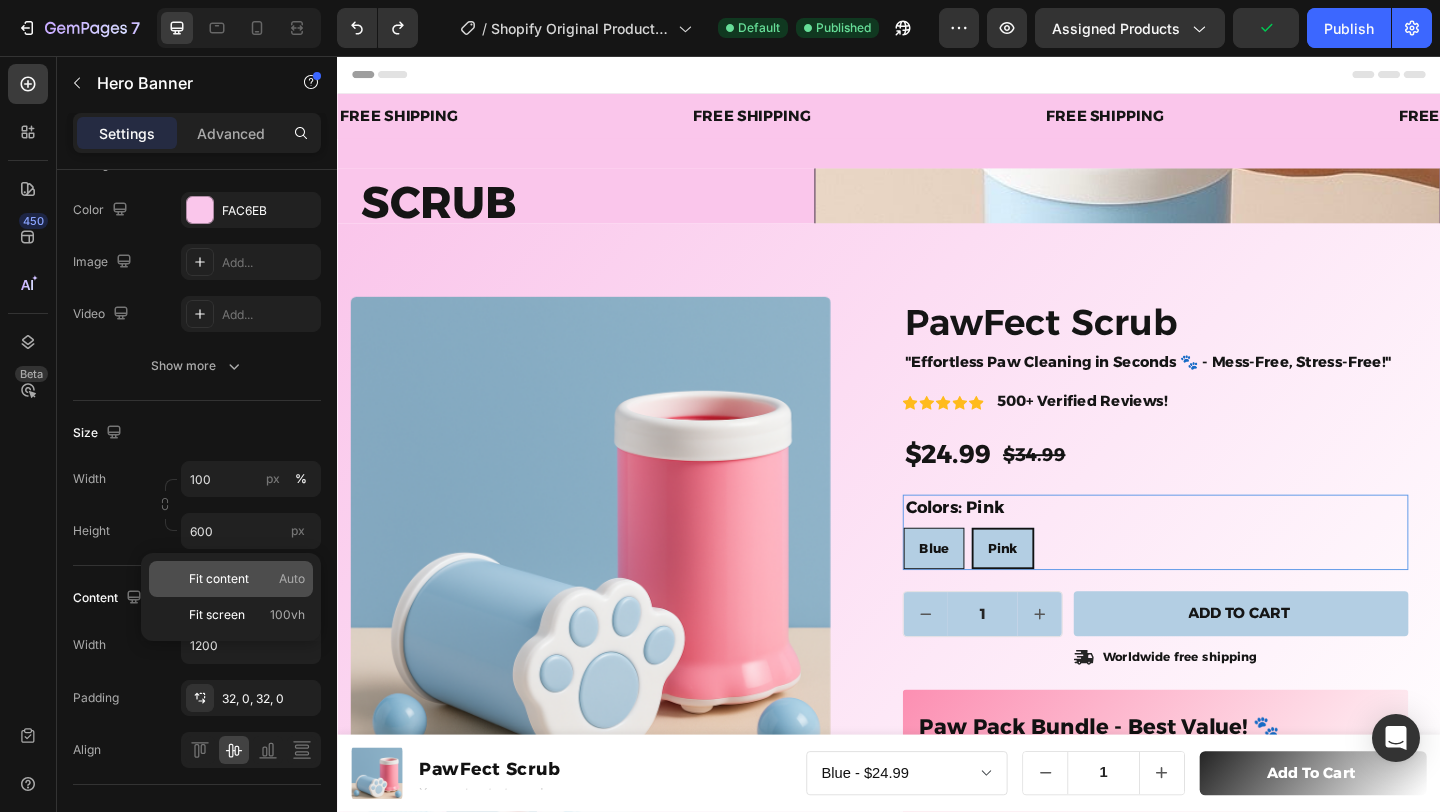 click on "Fit content" at bounding box center [219, 579] 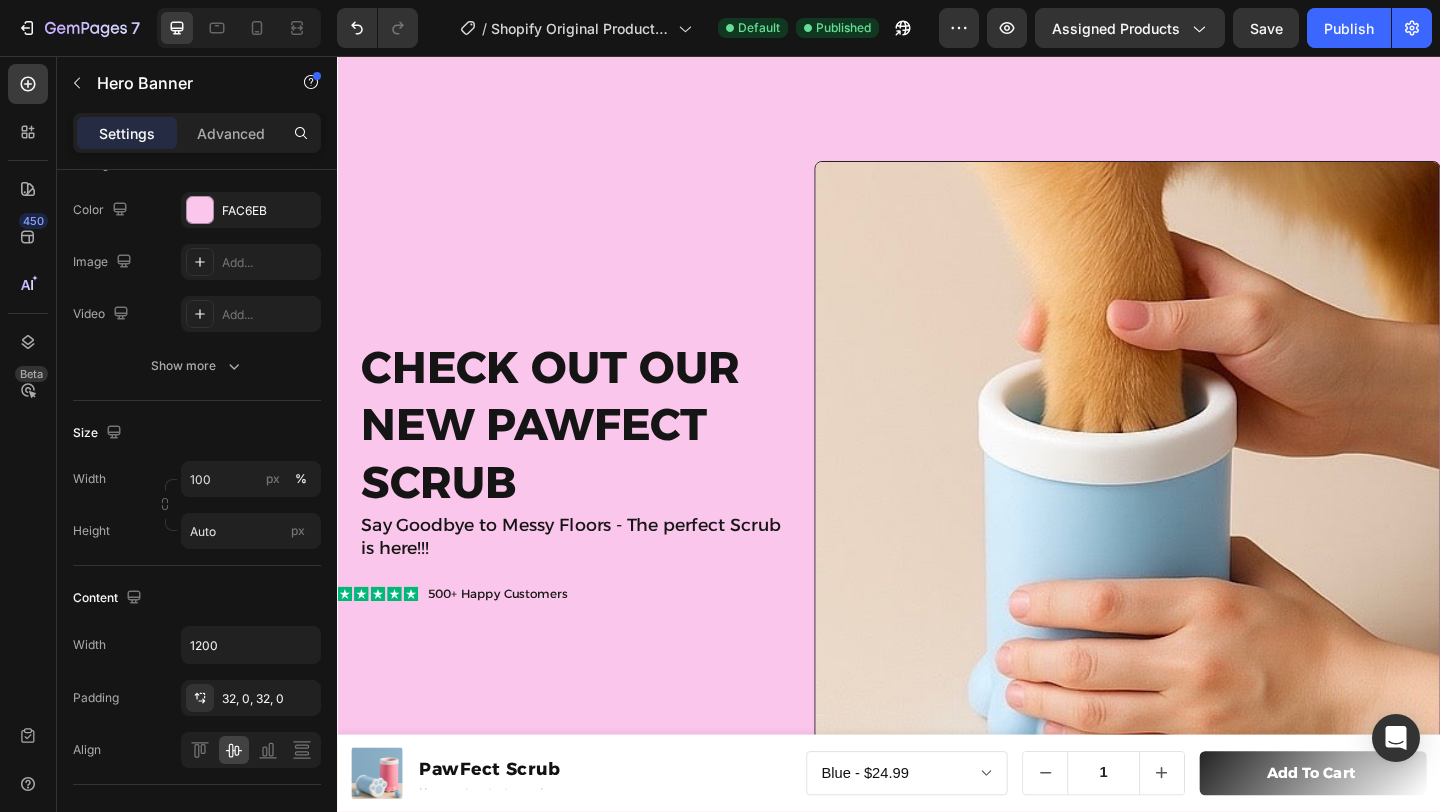 scroll, scrollTop: 0, scrollLeft: 0, axis: both 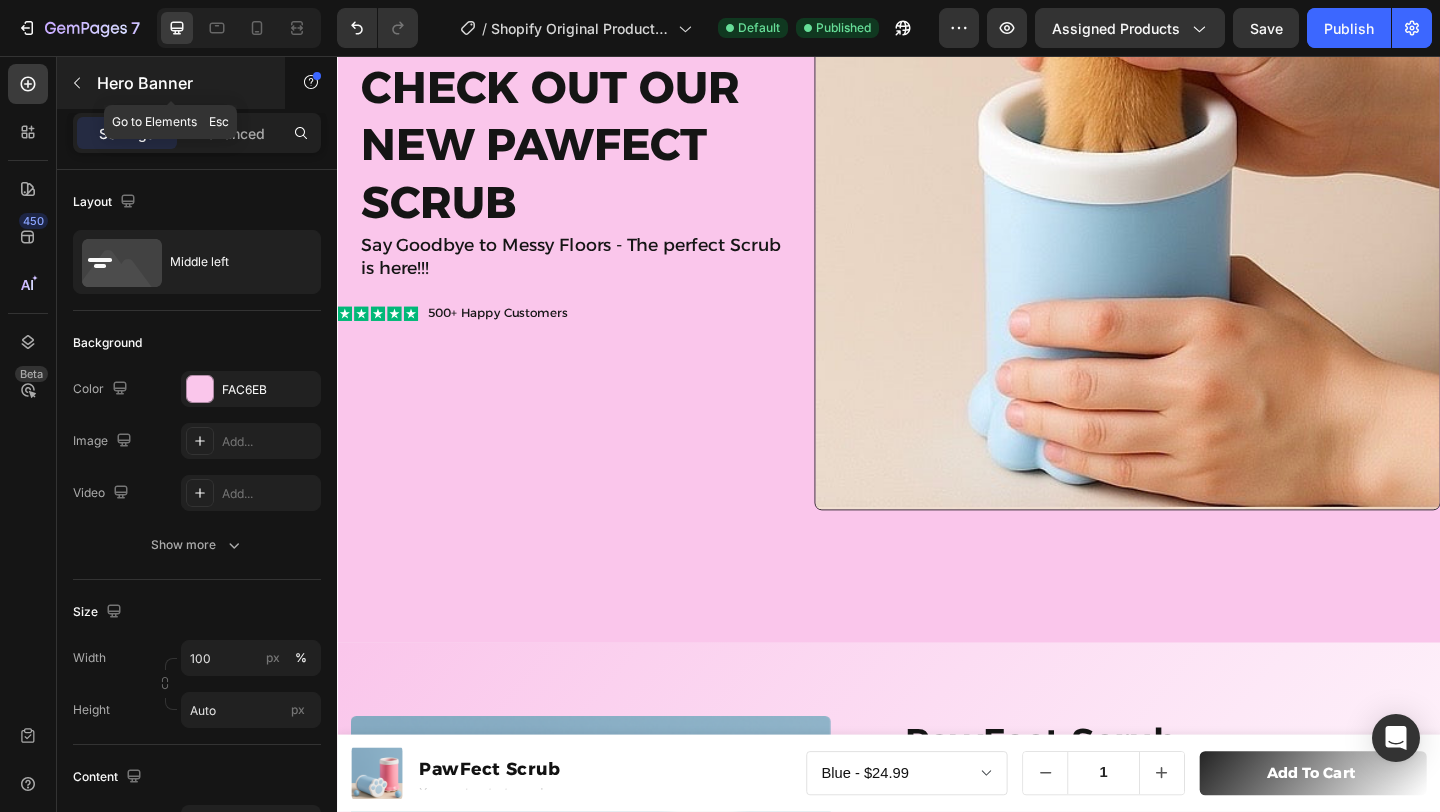 click 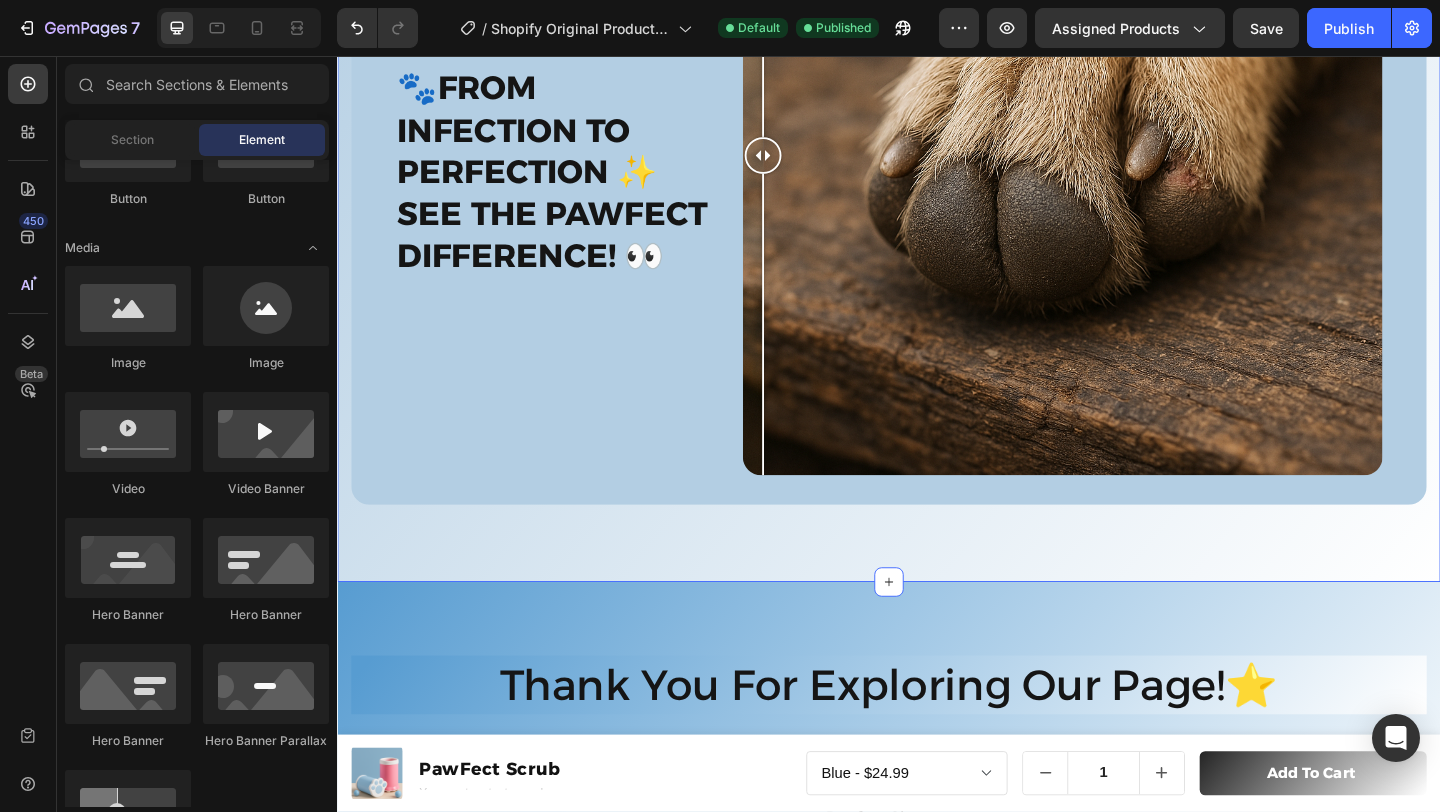 scroll, scrollTop: 3110, scrollLeft: 0, axis: vertical 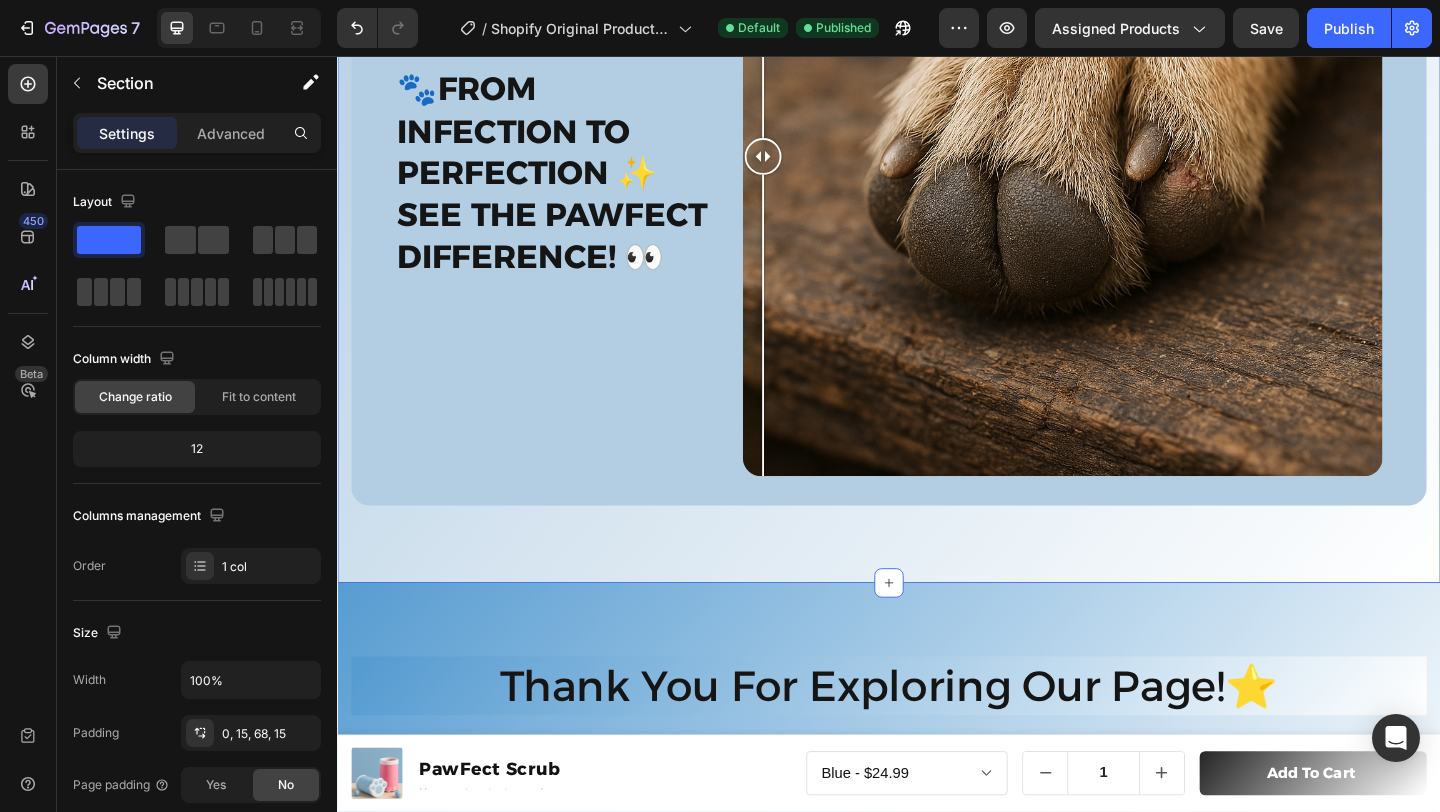 click on "🐾From Infection to perfection ✨ See the pawfect difference! 👀 Heading Image Comparison Row Section 6" at bounding box center (937, 223) 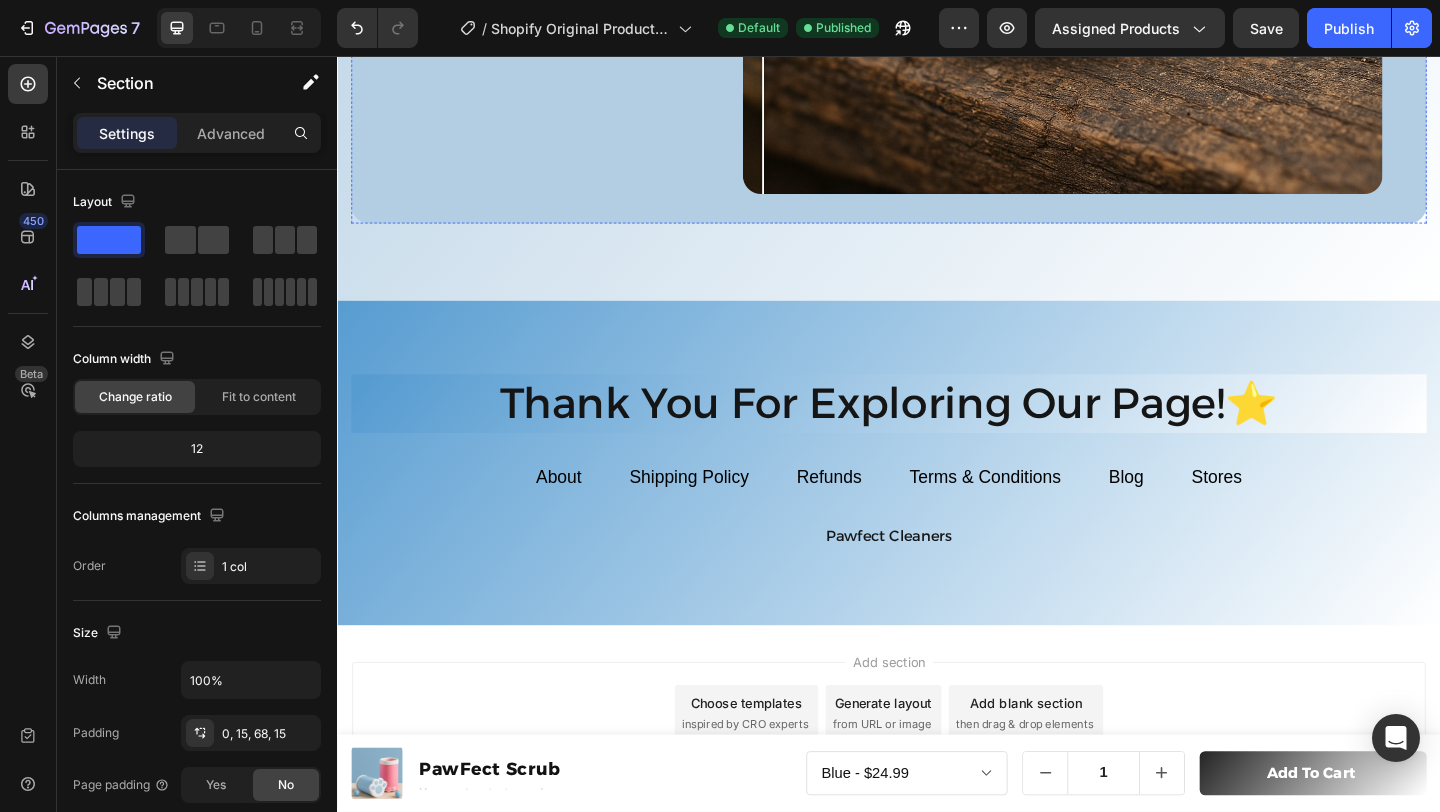 scroll, scrollTop: 3443, scrollLeft: 0, axis: vertical 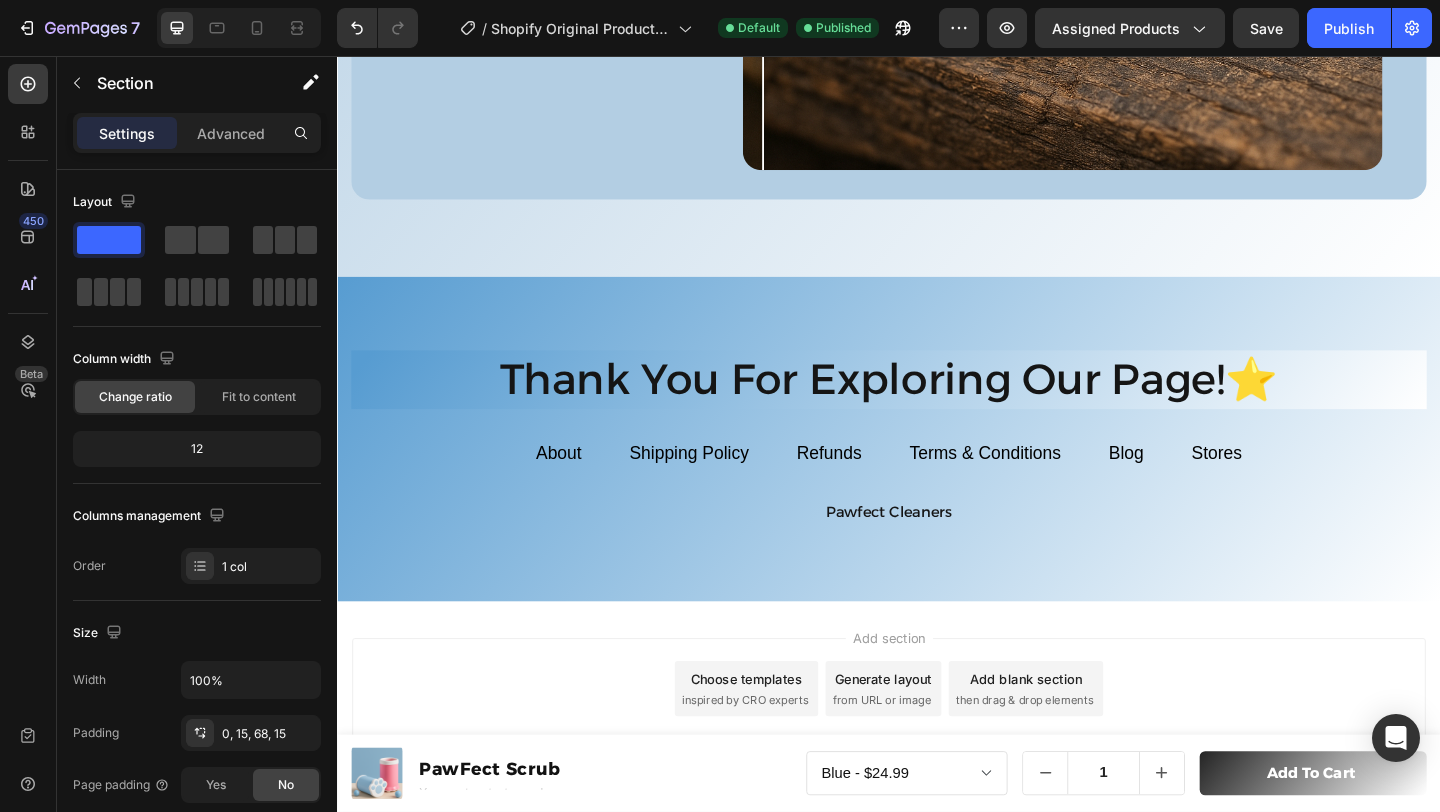click on "🐾From Infection to perfection ✨ See the pawfect difference! 👀 Heading Image Comparison Row Section 6" at bounding box center (937, -110) 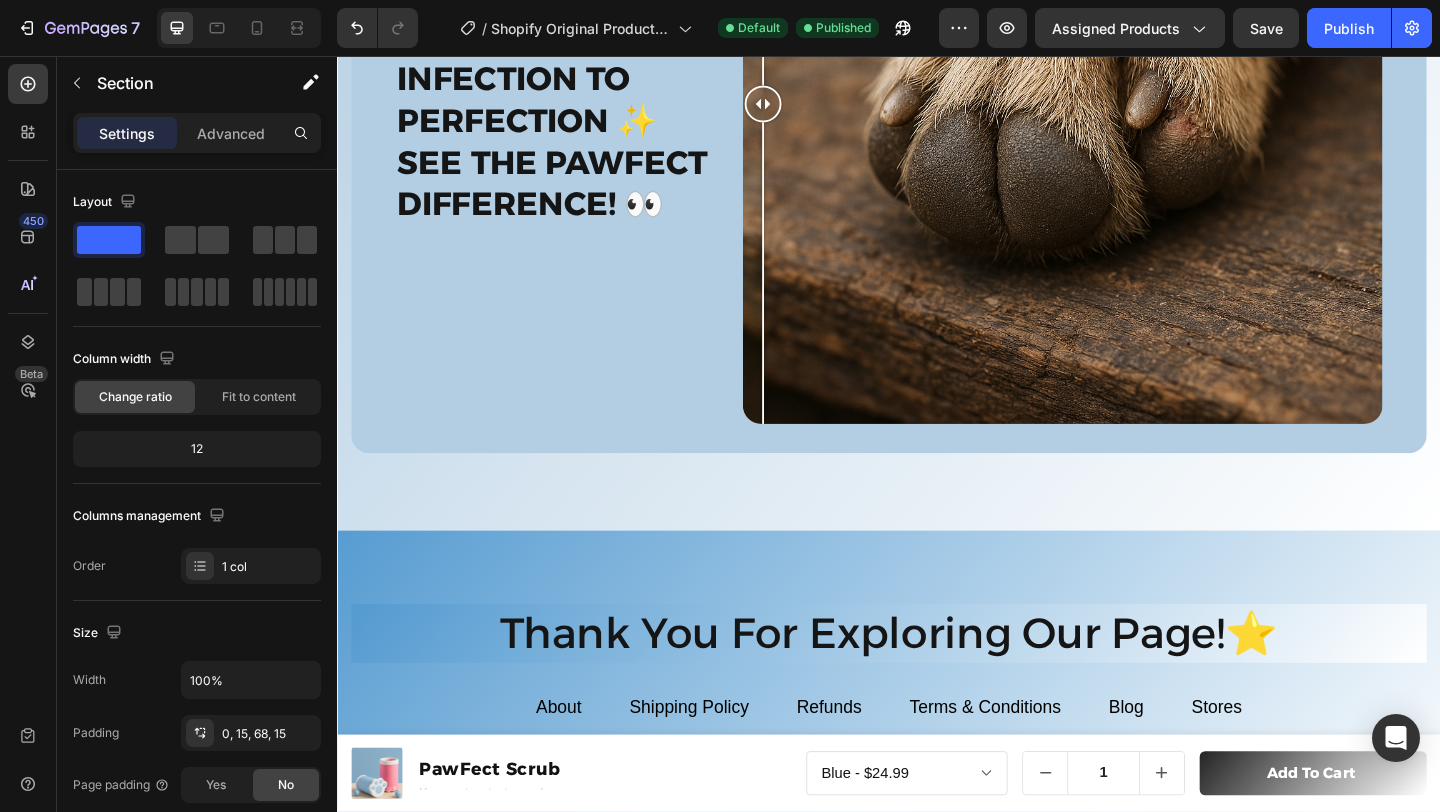 scroll, scrollTop: 3209, scrollLeft: 0, axis: vertical 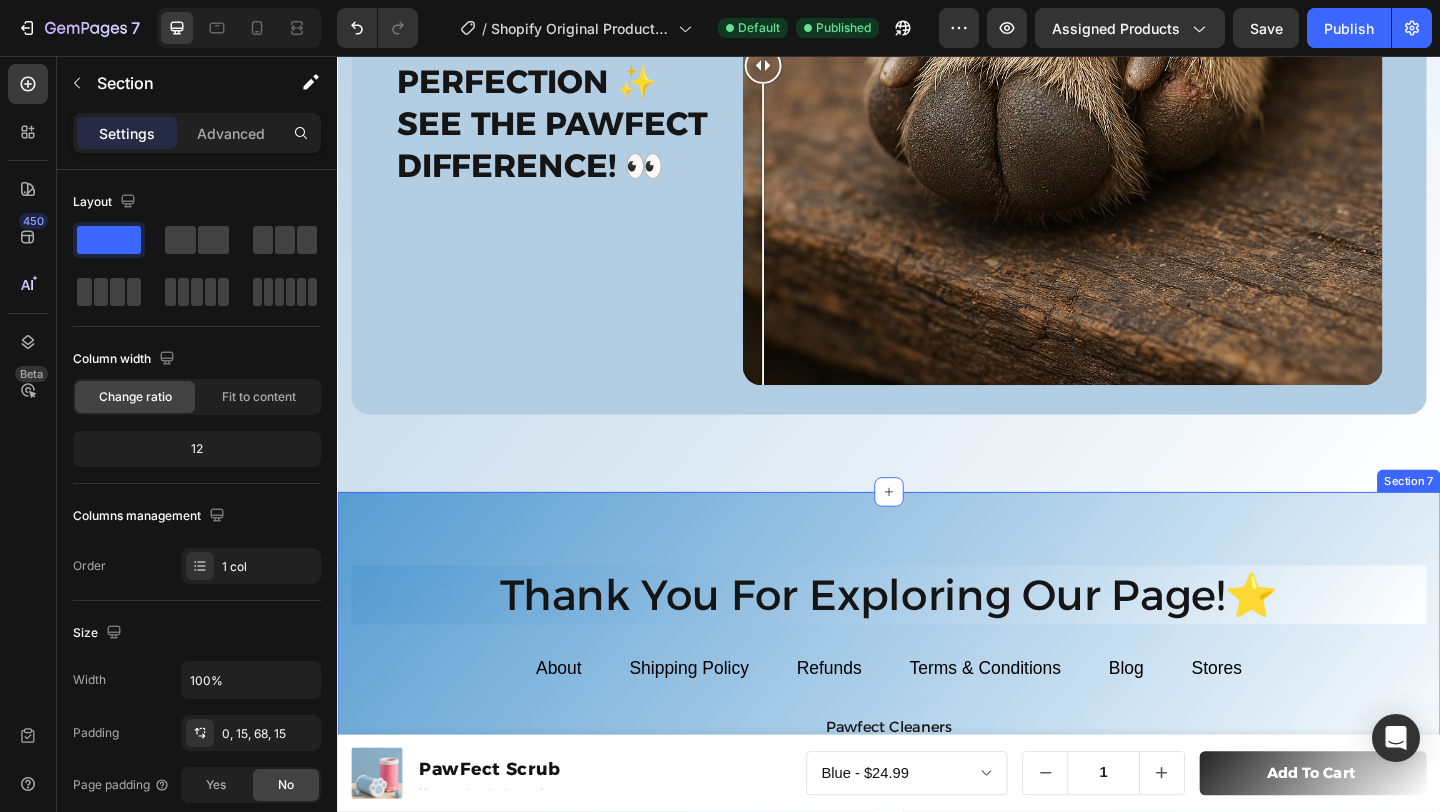 click on "Thank You For Exploring Our Page!⭐ Heading About Text block Shipping Policy Text block Refunds Text block Terms & Conditions Text block Blog Text block Stores Text block Row Pawfect Cleaners Text block Row Section 7" at bounding box center (937, 706) 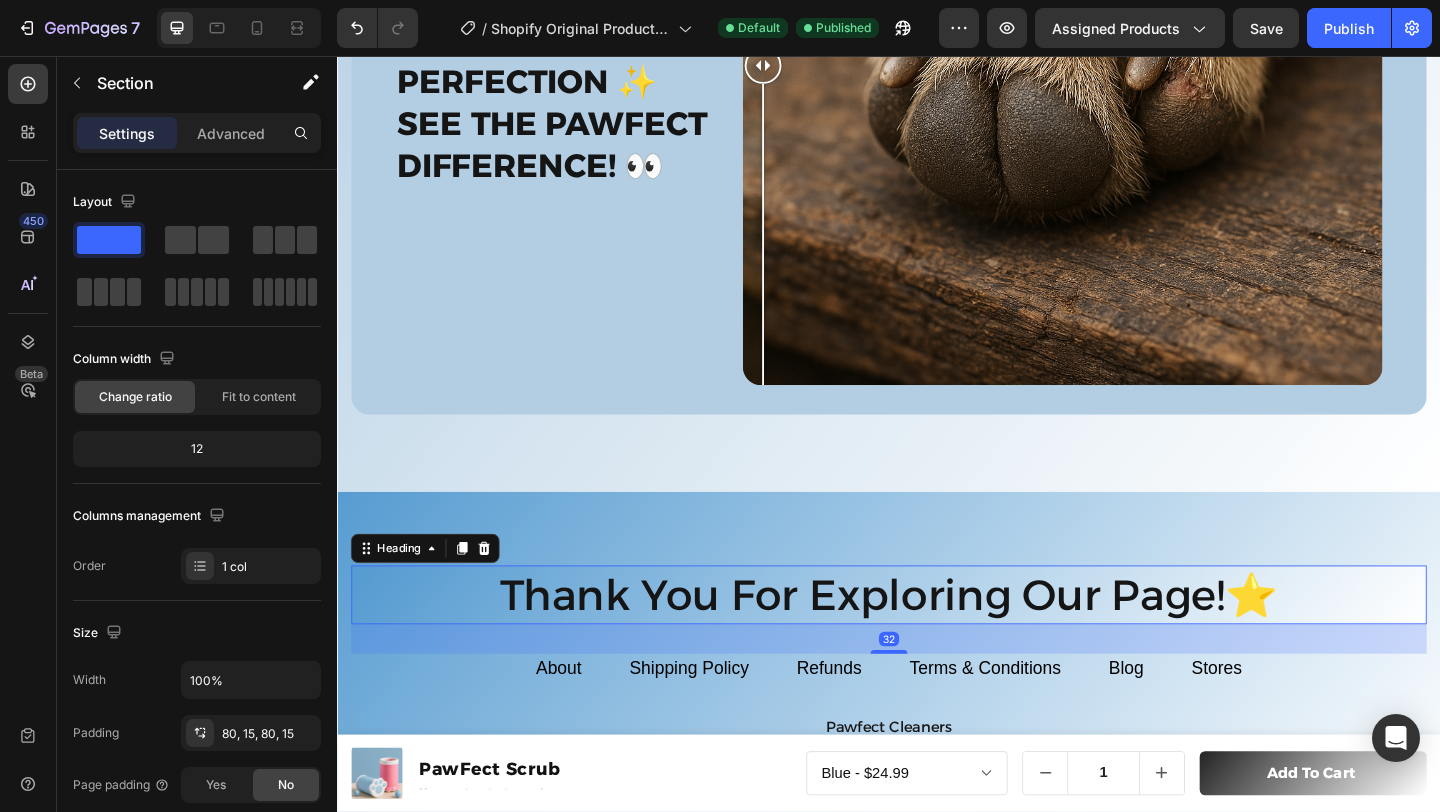 click on "Thank You For Exploring Our Page!⭐" at bounding box center [937, 642] 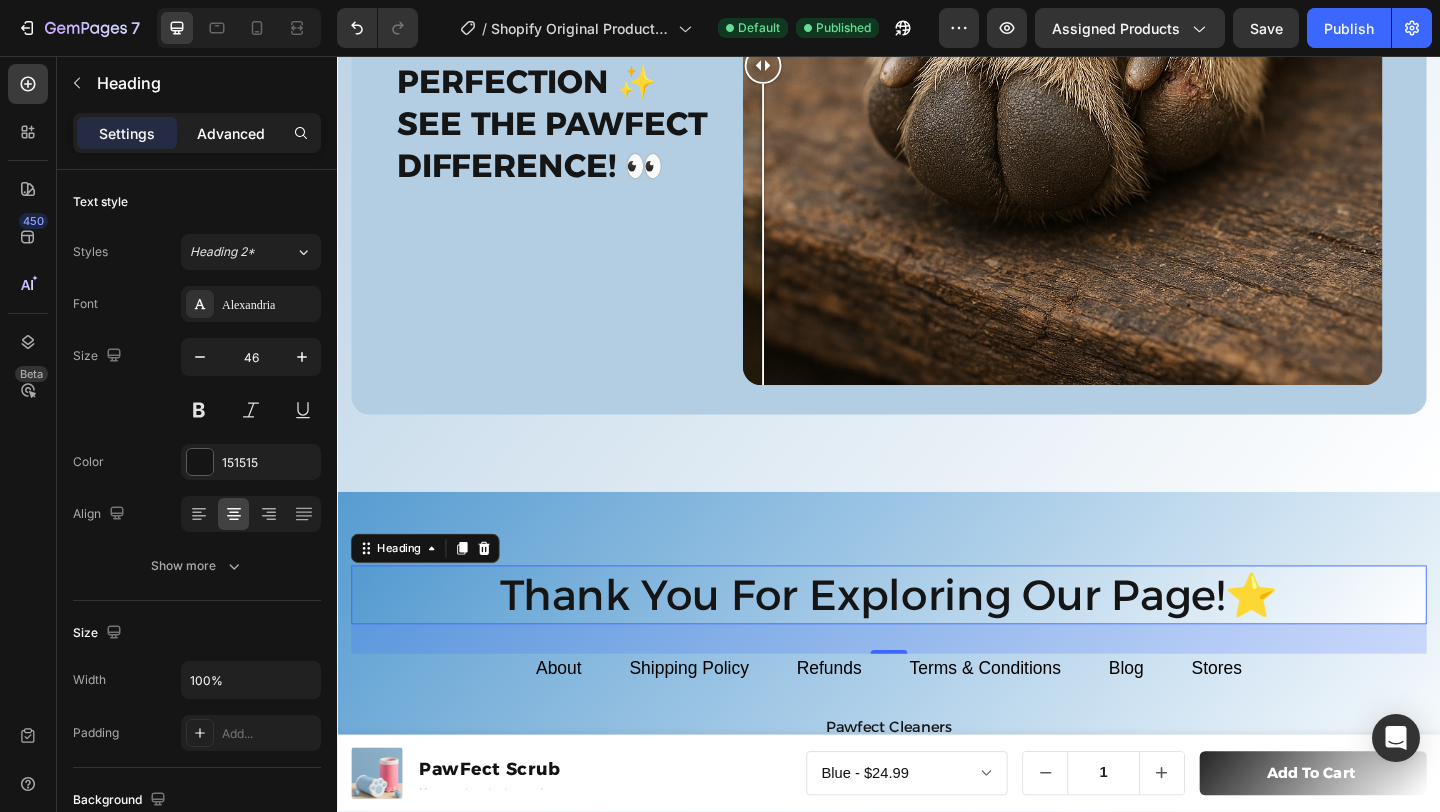 click on "Advanced" at bounding box center (231, 133) 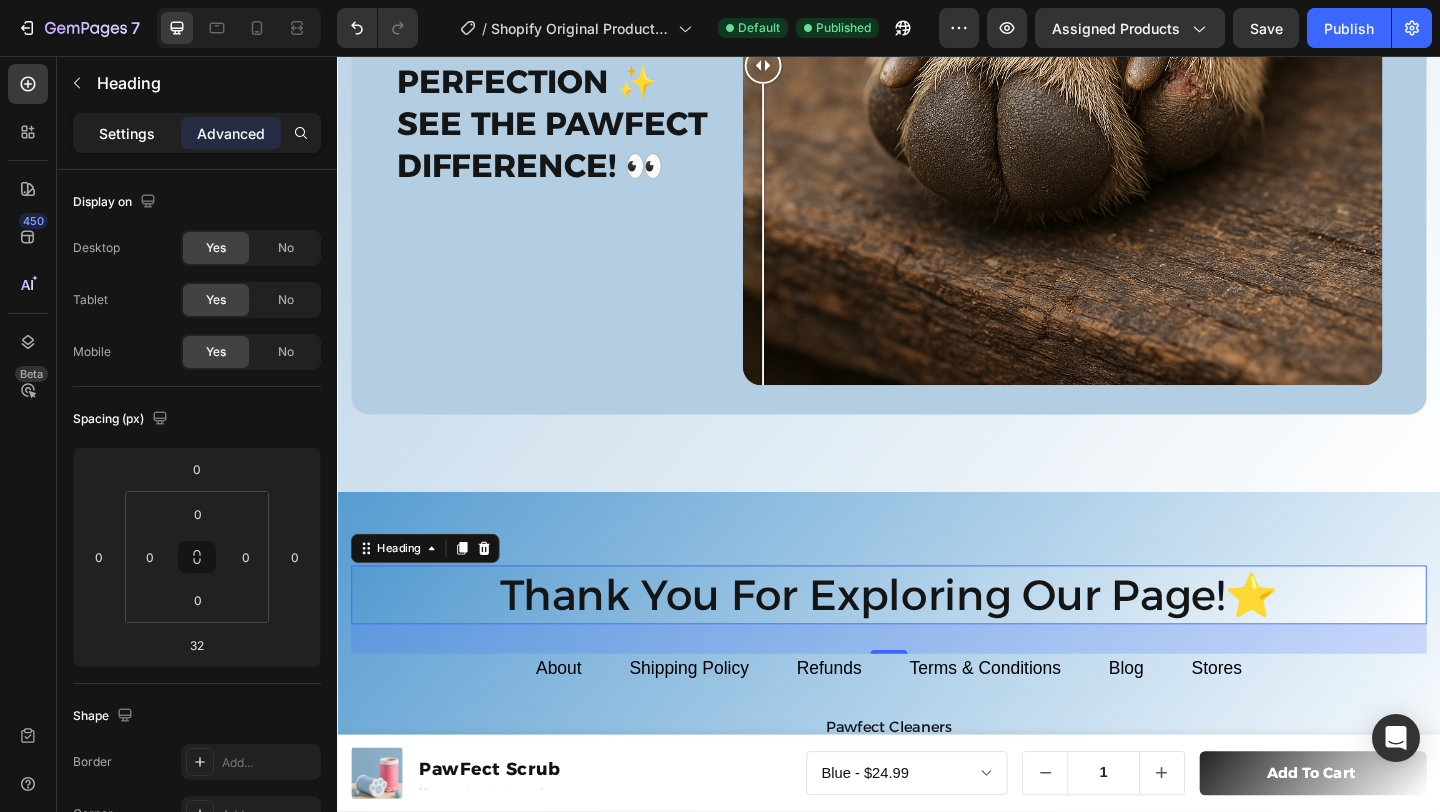 click on "Settings" at bounding box center [127, 133] 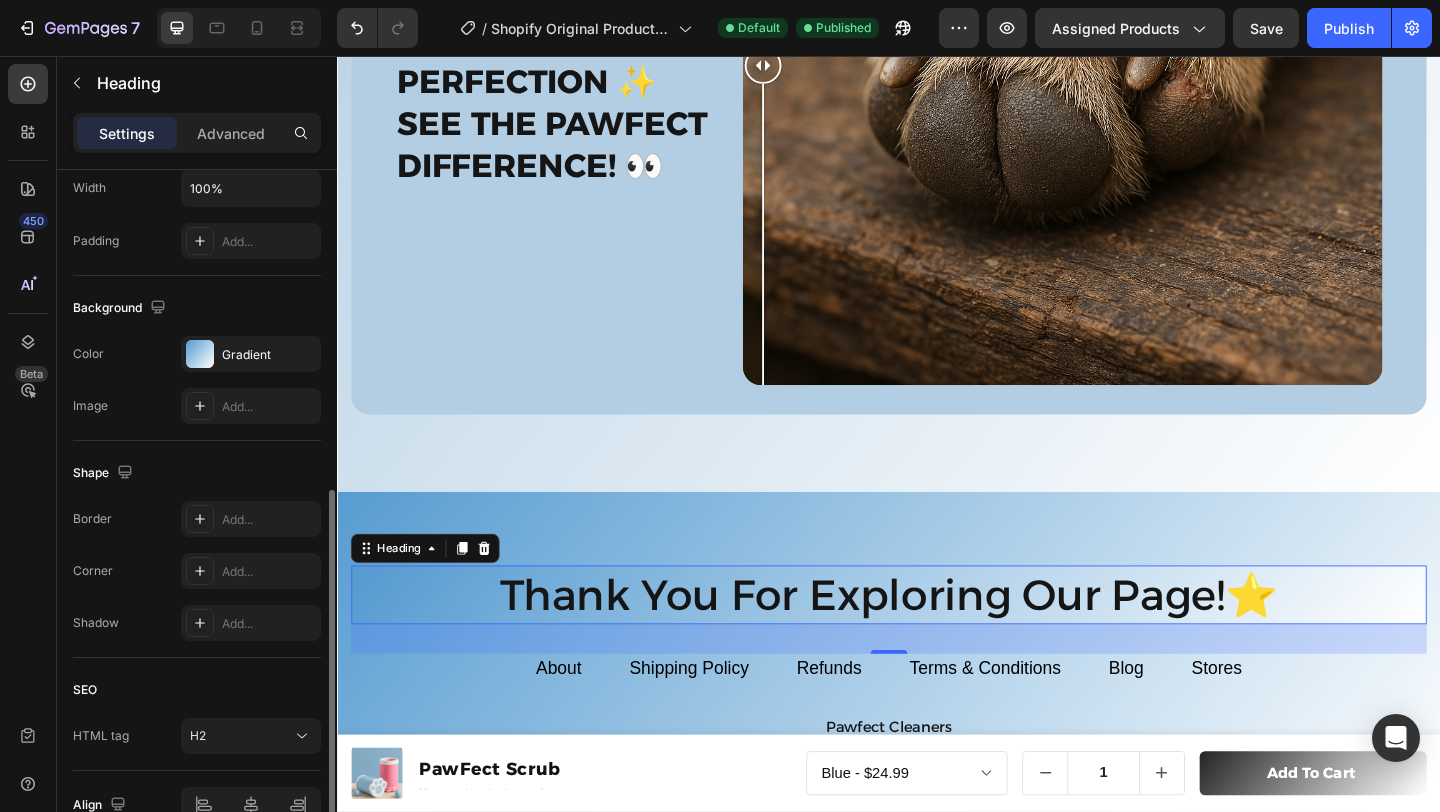 scroll, scrollTop: 528, scrollLeft: 0, axis: vertical 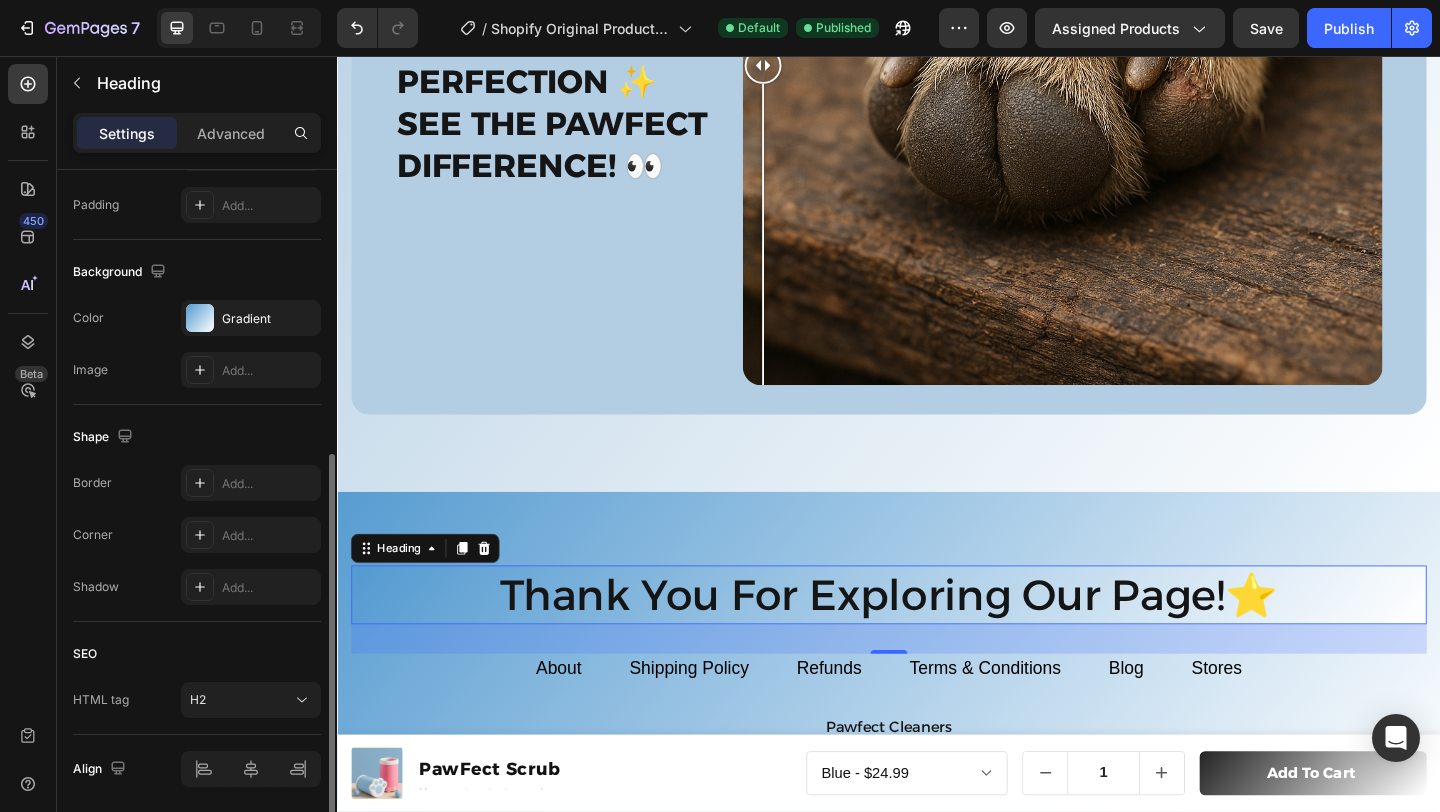 click on "The changes might be hidden by  the video. Color Gradient Image Add..." 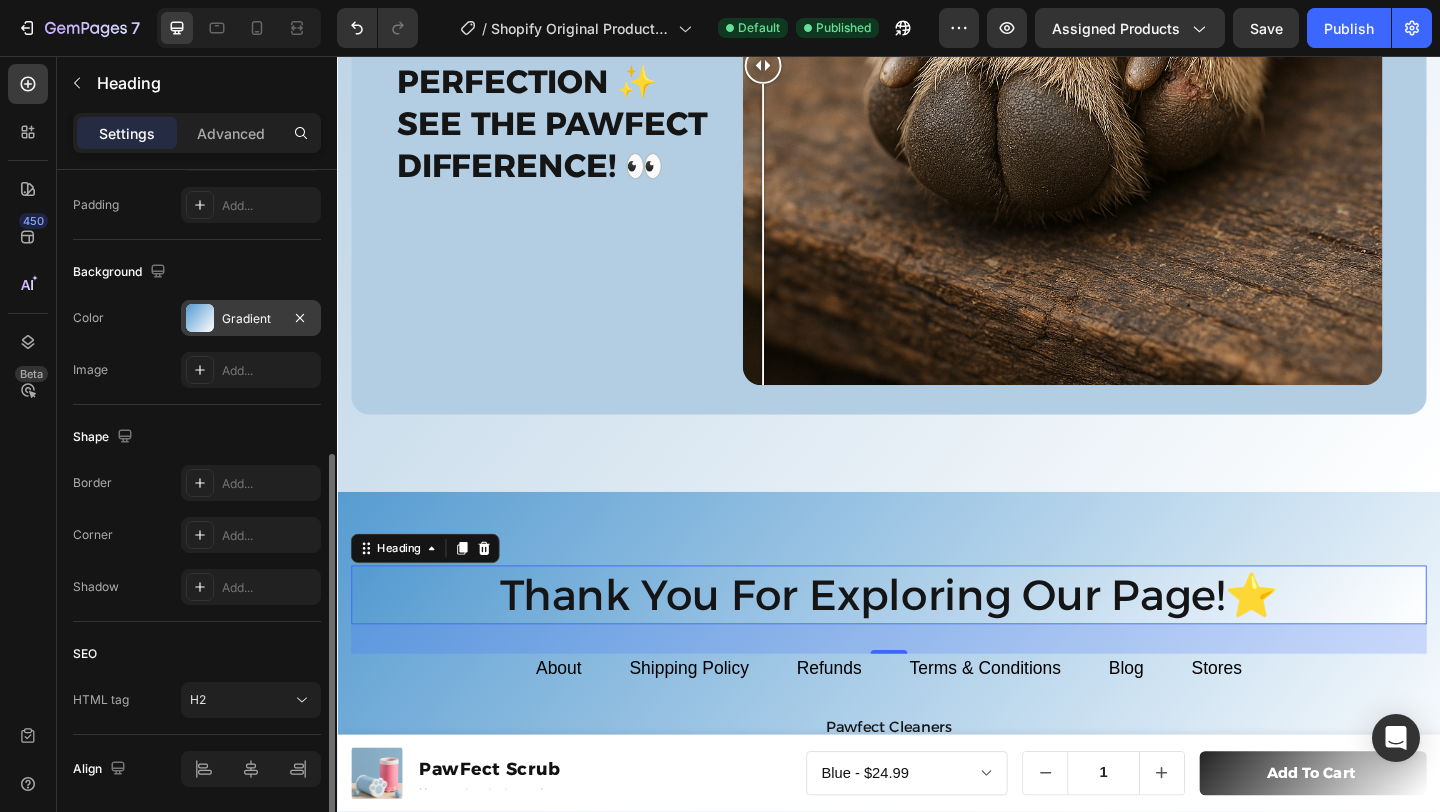 click on "Gradient" at bounding box center (251, 319) 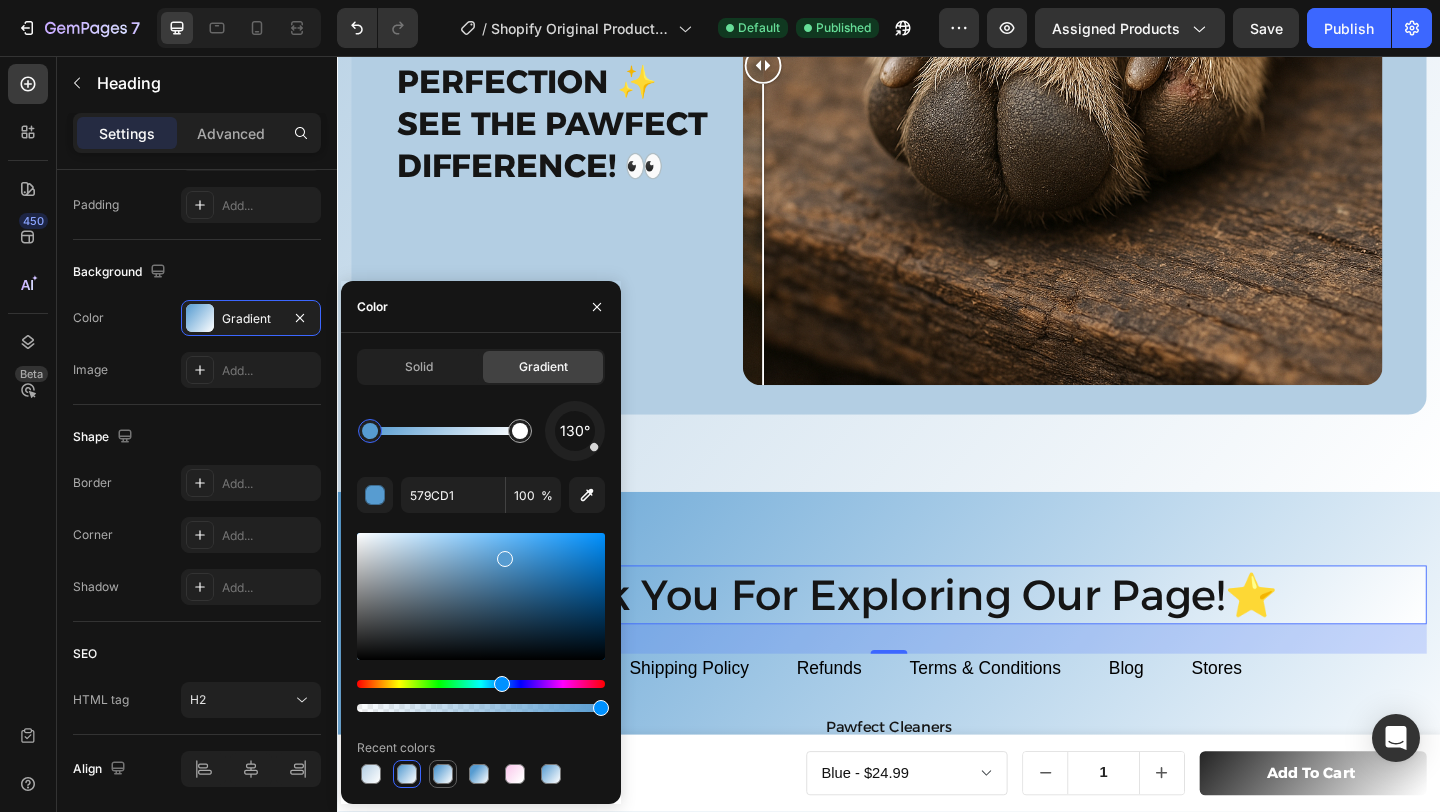 click at bounding box center (443, 774) 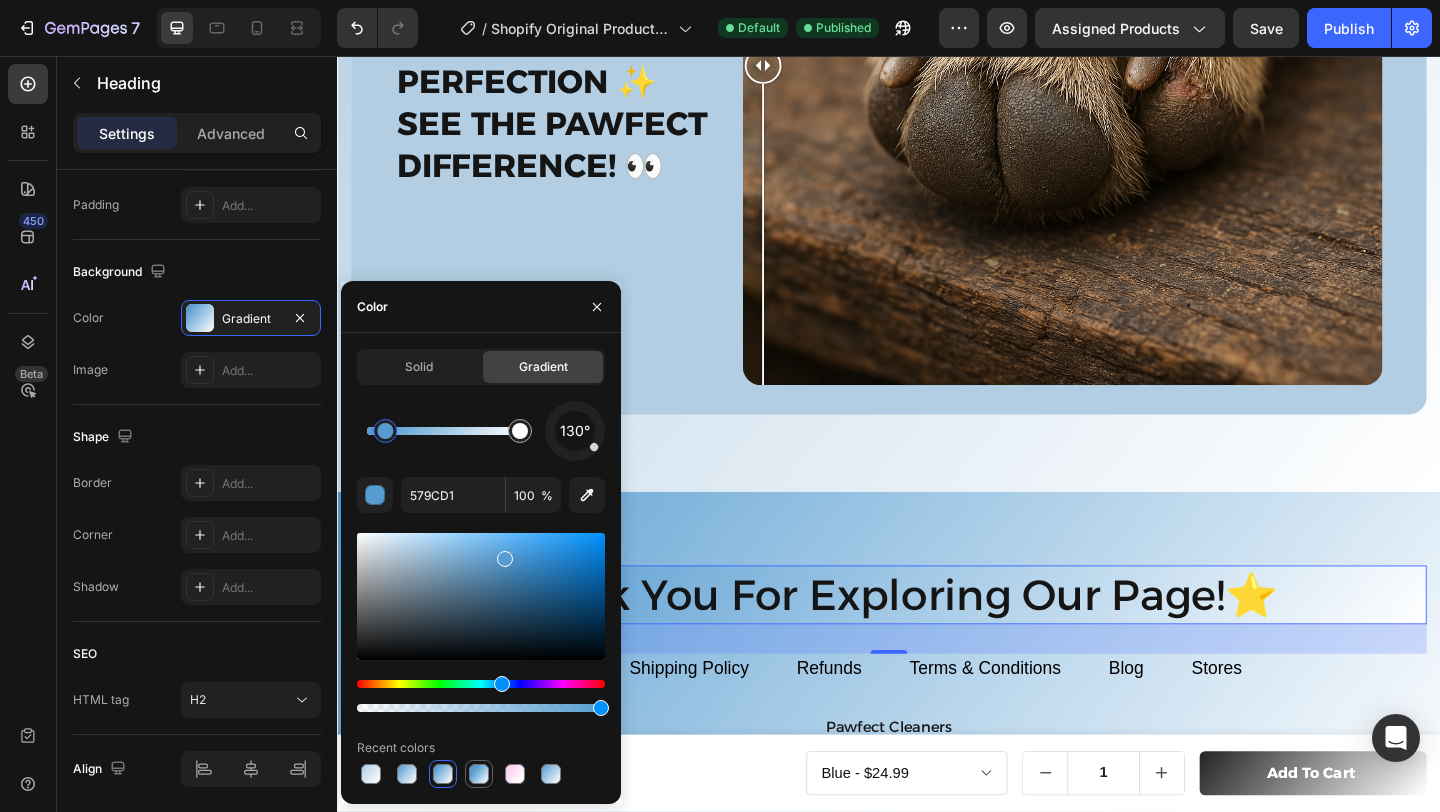 click at bounding box center (479, 774) 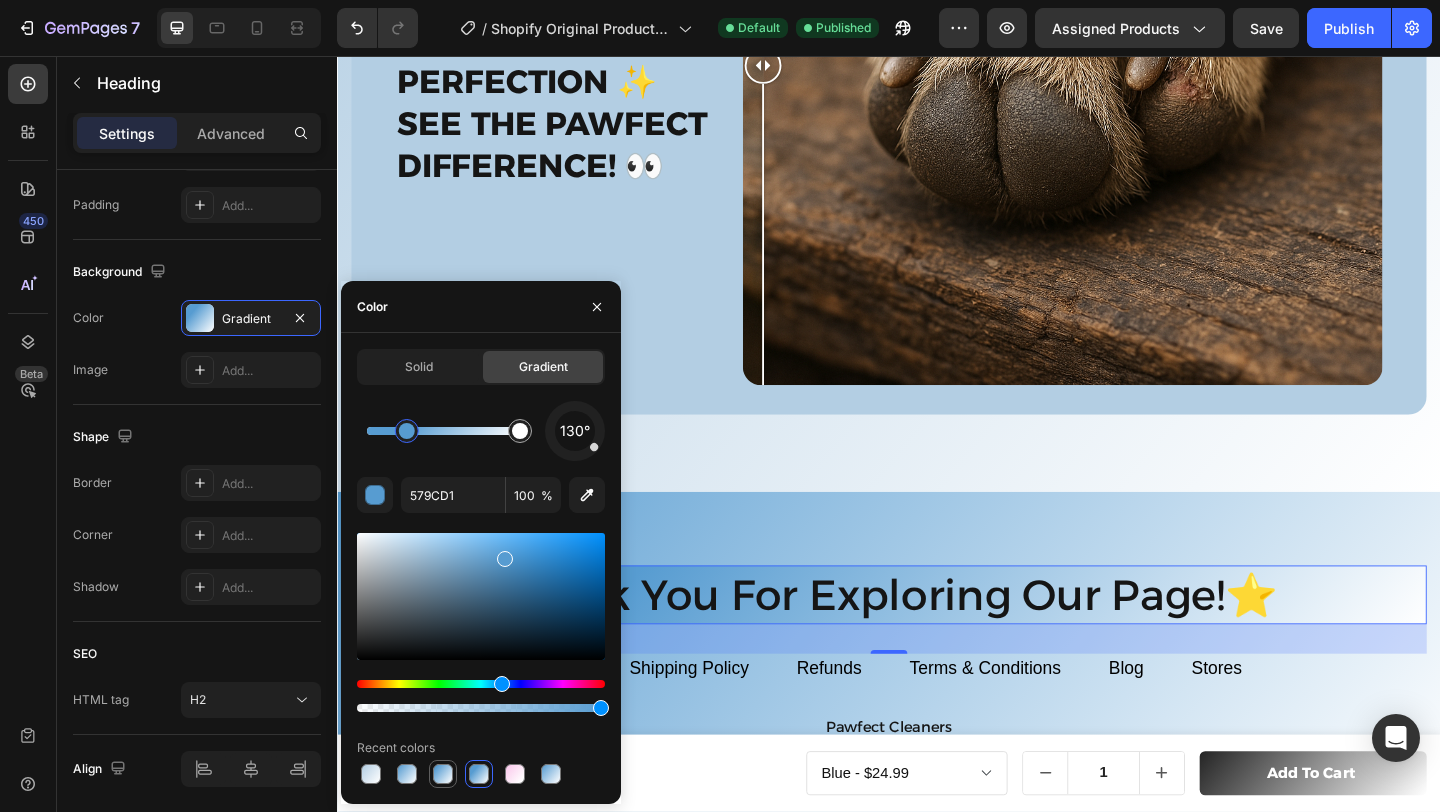 click at bounding box center [443, 774] 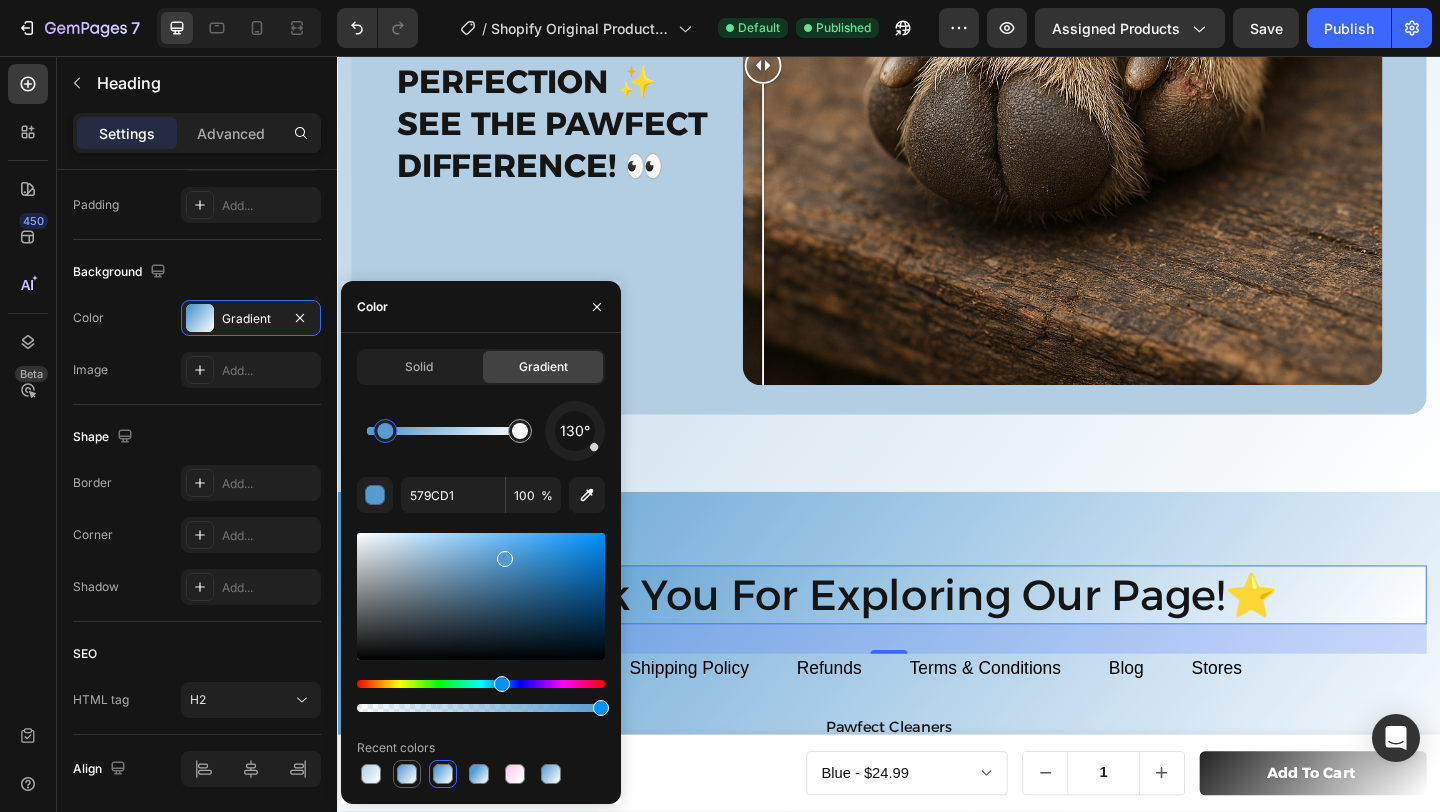 click at bounding box center [407, 774] 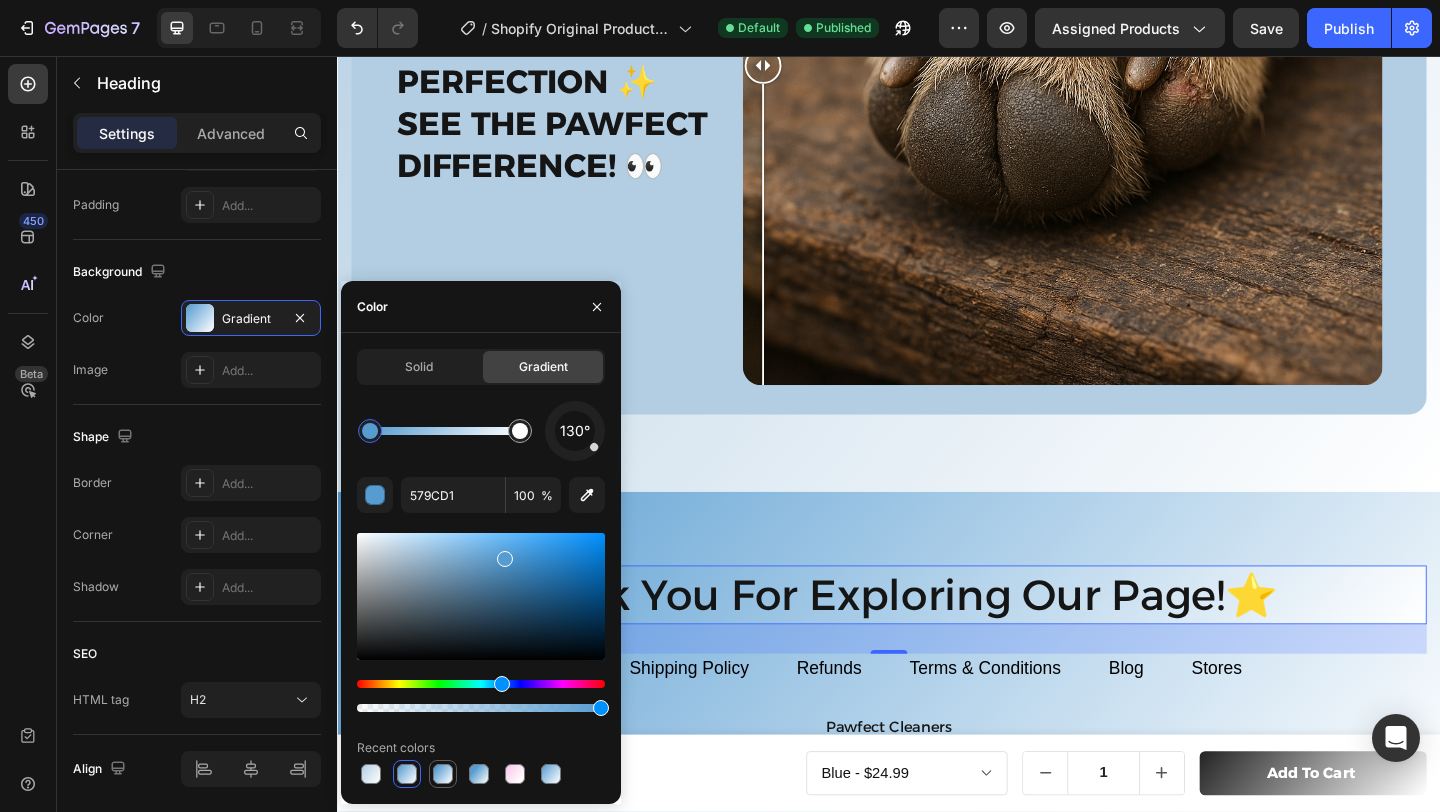 click at bounding box center [443, 774] 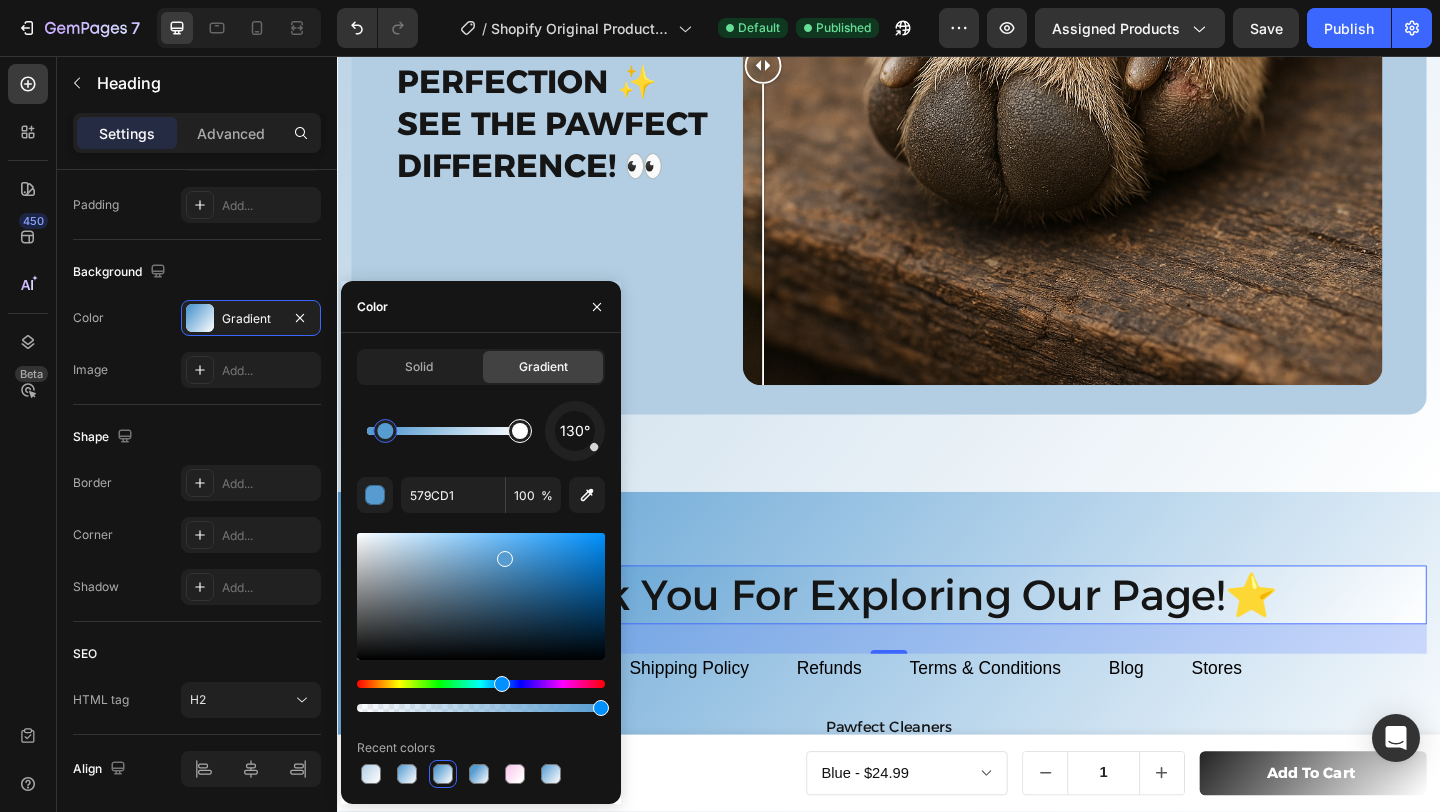 type on "FFFFFF" 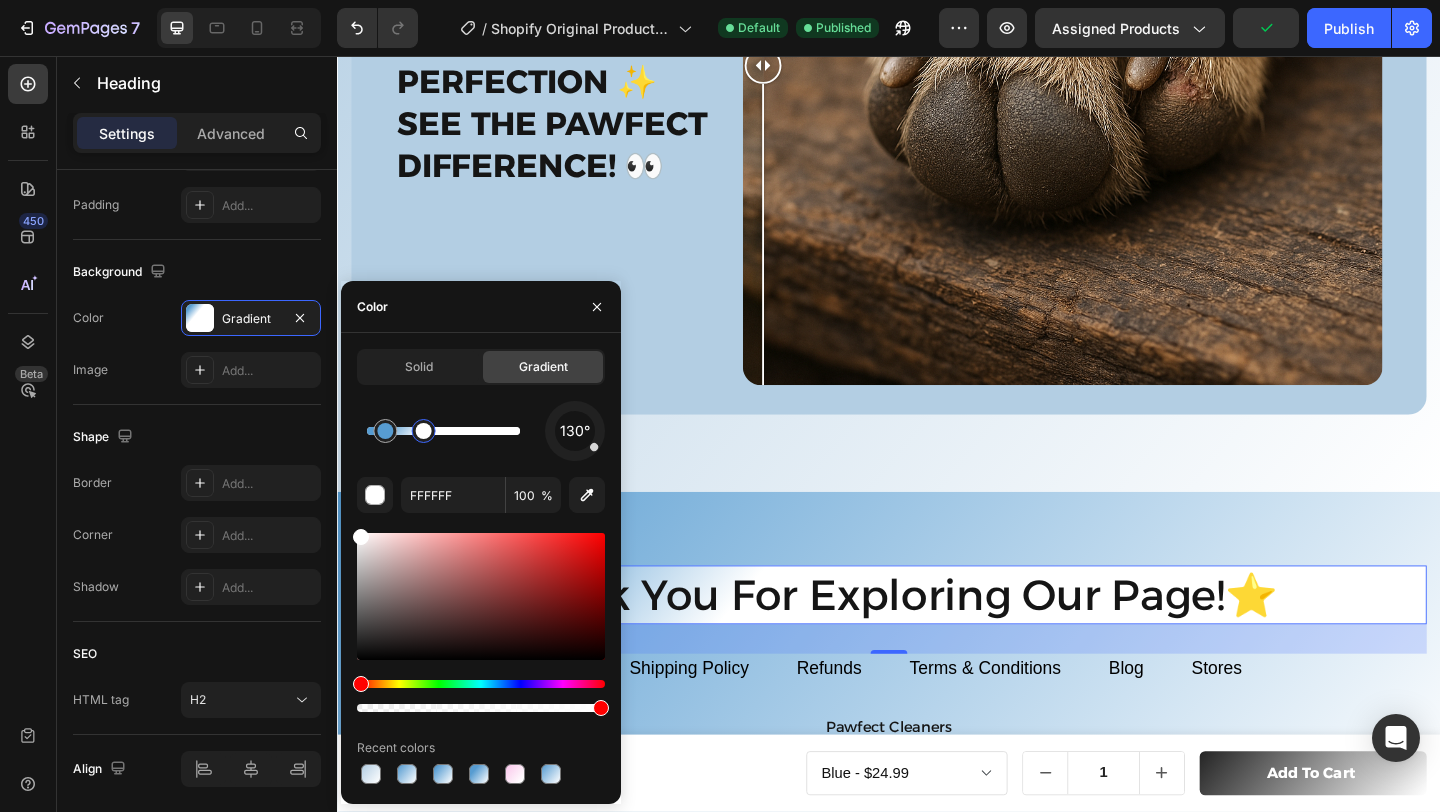 drag, startPoint x: 518, startPoint y: 444, endPoint x: 466, endPoint y: 458, distance: 53.851646 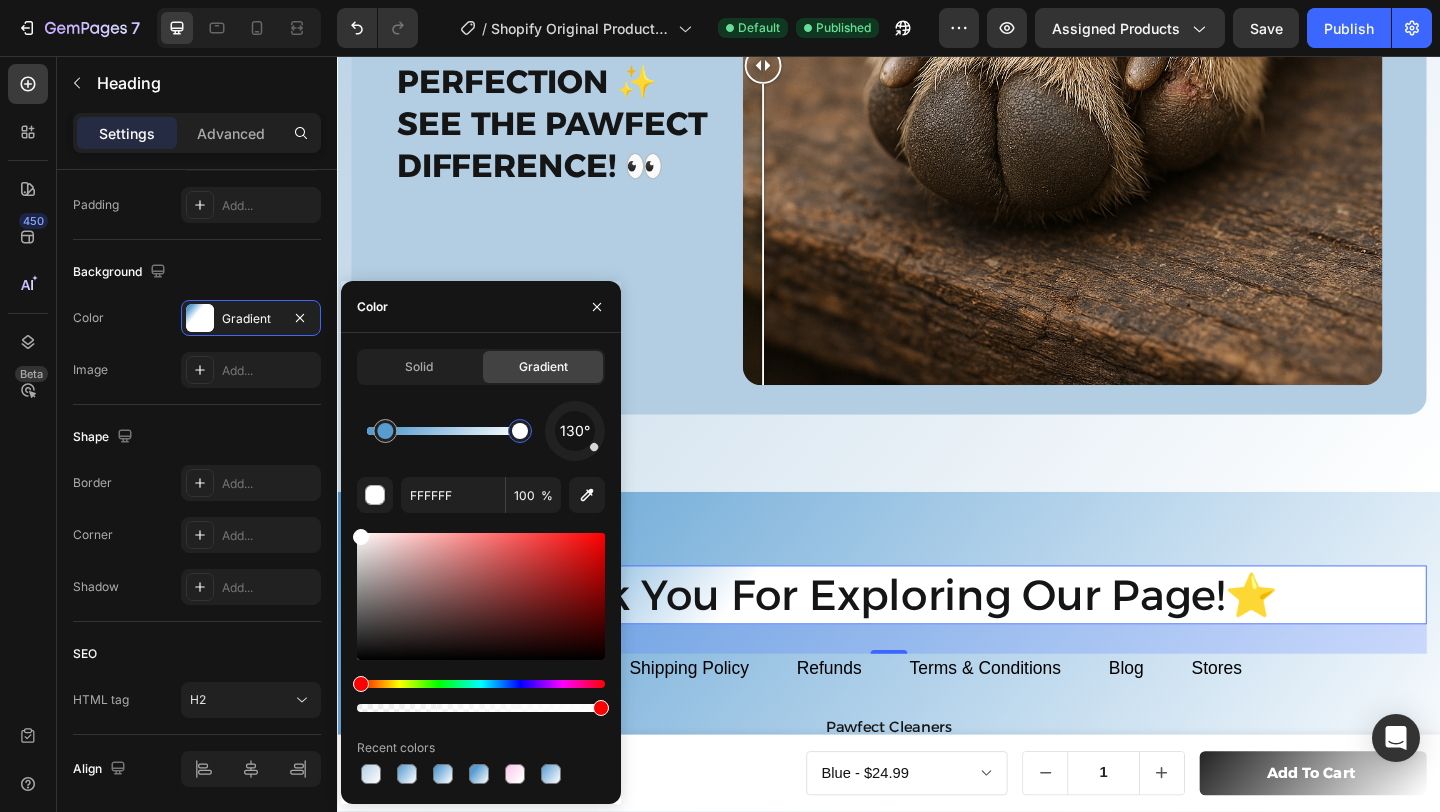 drag, startPoint x: 431, startPoint y: 432, endPoint x: 553, endPoint y: 461, distance: 125.39936 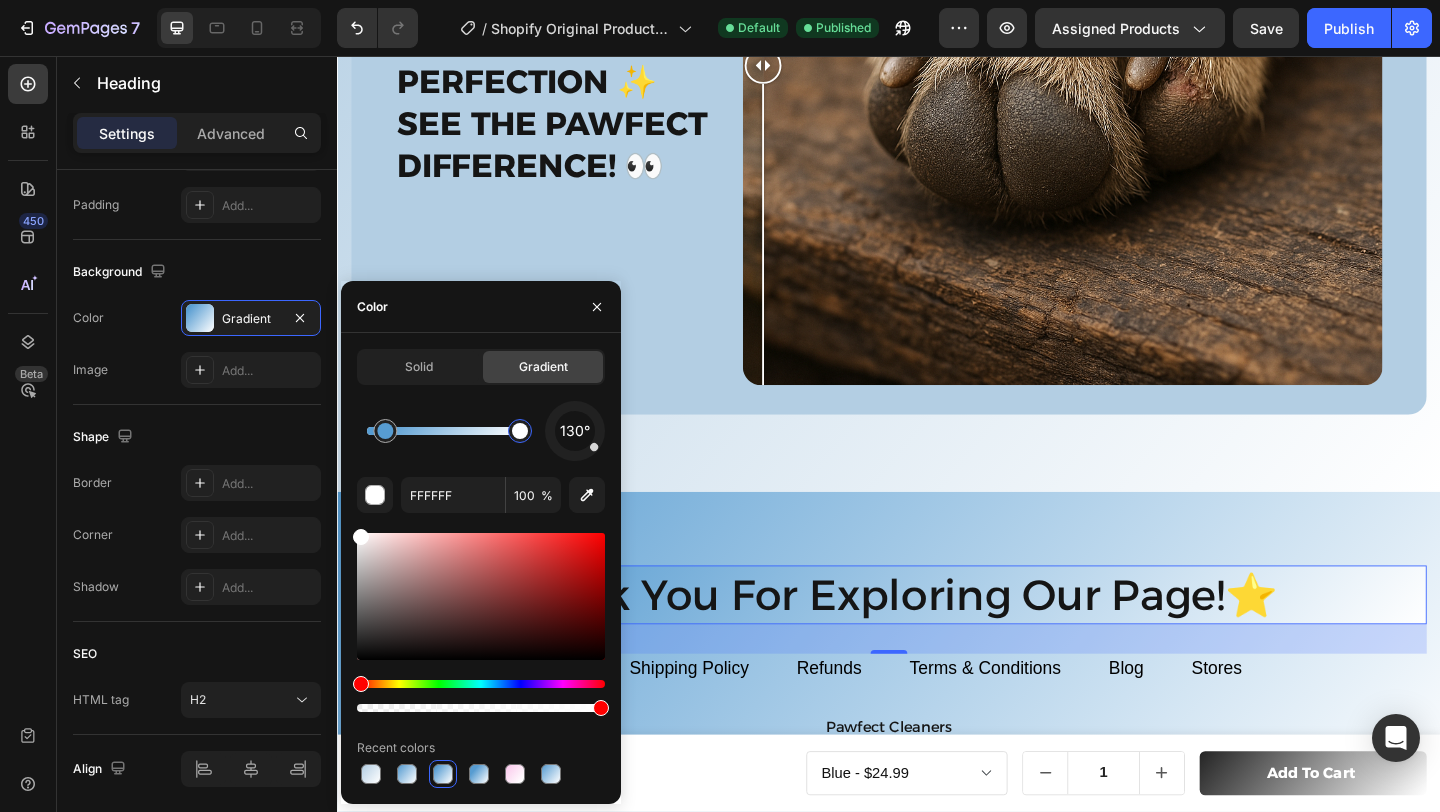 click at bounding box center (520, 431) 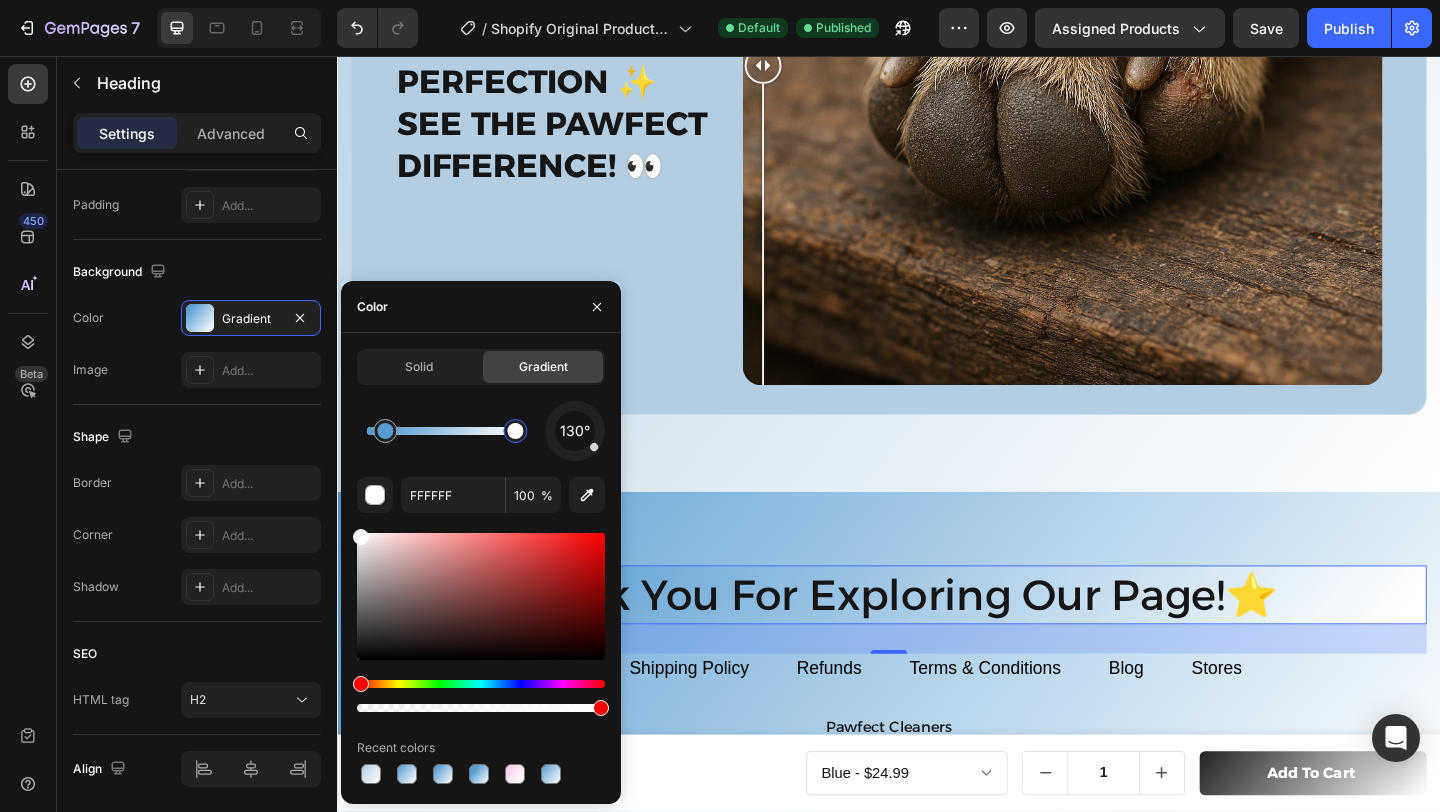 drag, startPoint x: 527, startPoint y: 436, endPoint x: 494, endPoint y: 441, distance: 33.37664 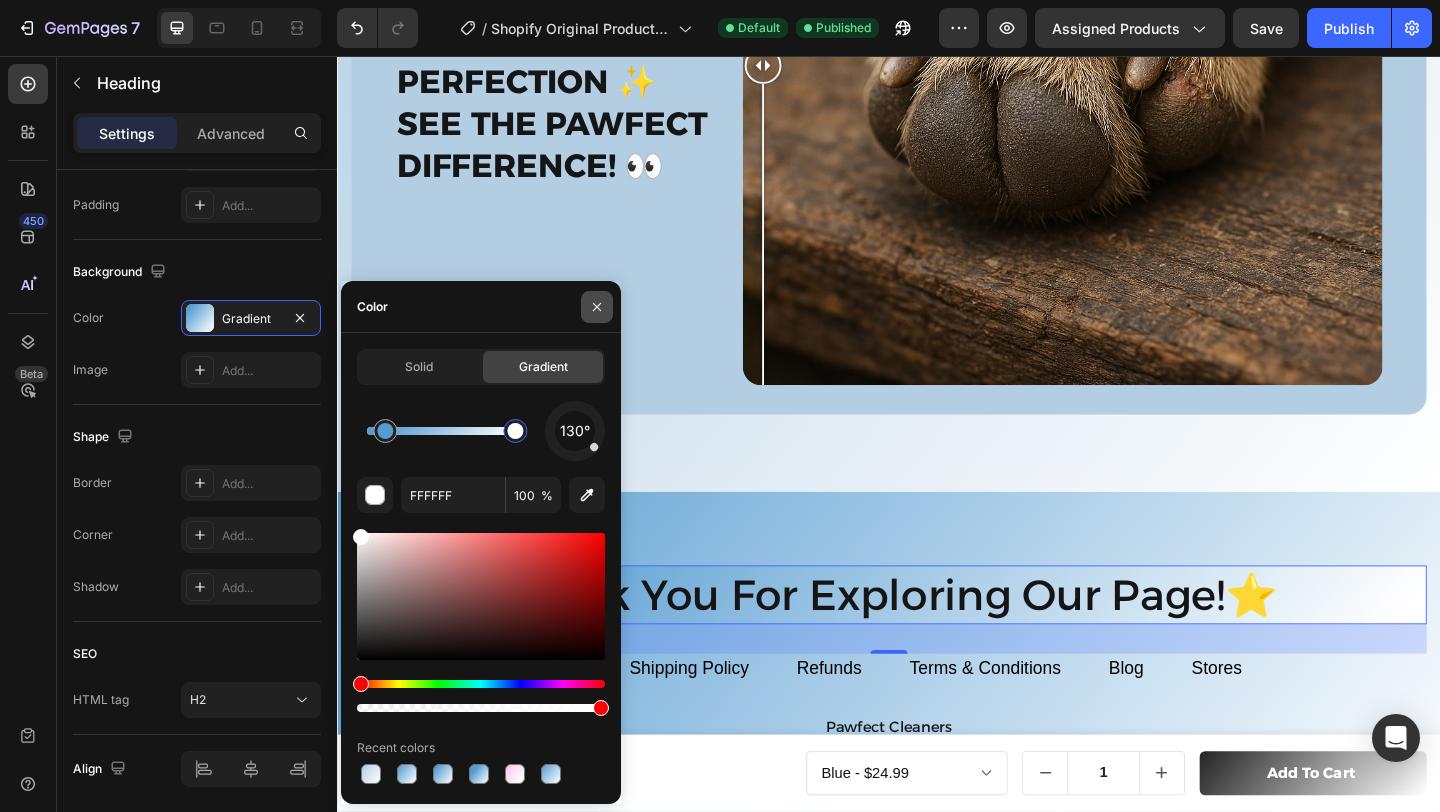 click 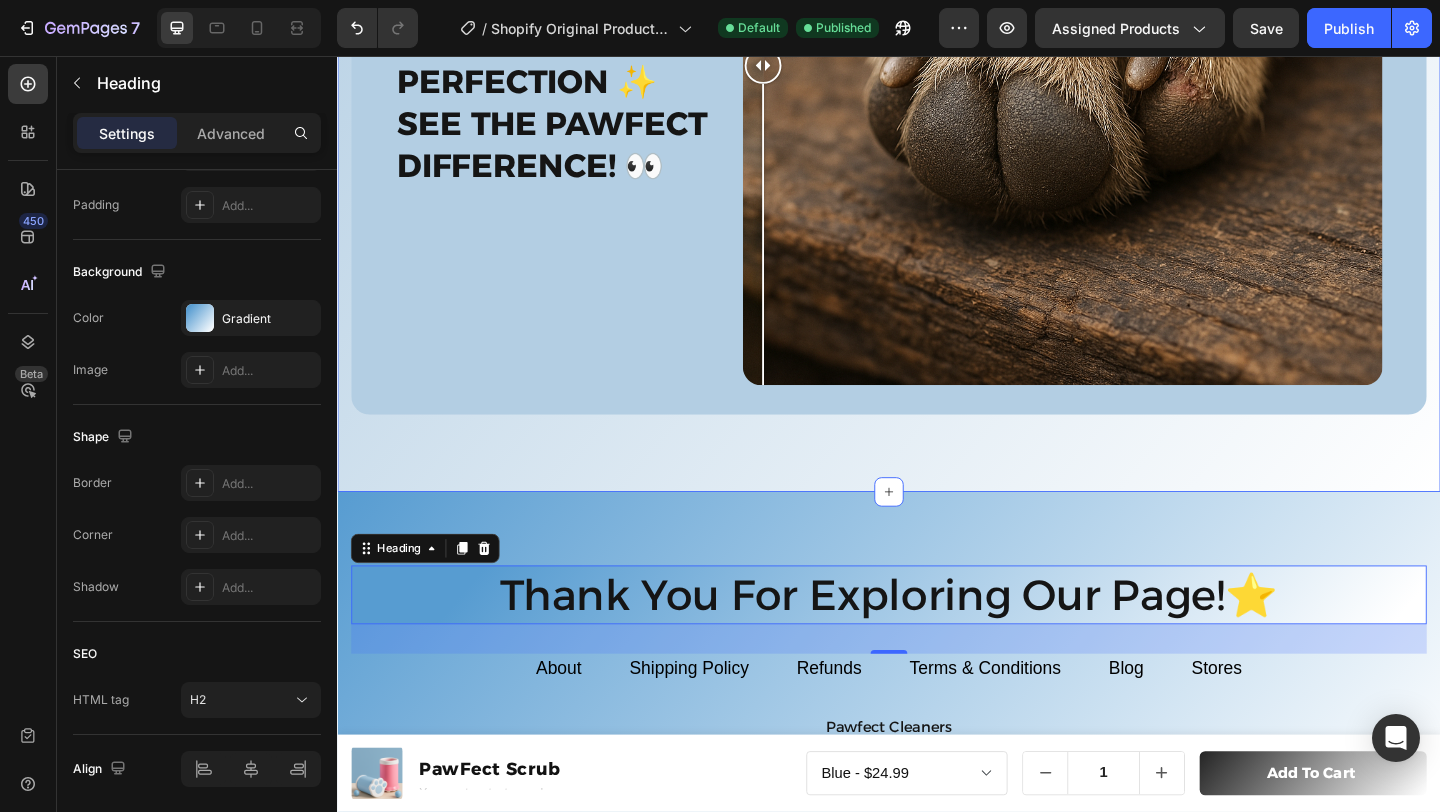 click on "🐾From Infection to perfection ✨ See the pawfect difference! 👀 Heading Image Comparison Row Section 6" at bounding box center [937, 124] 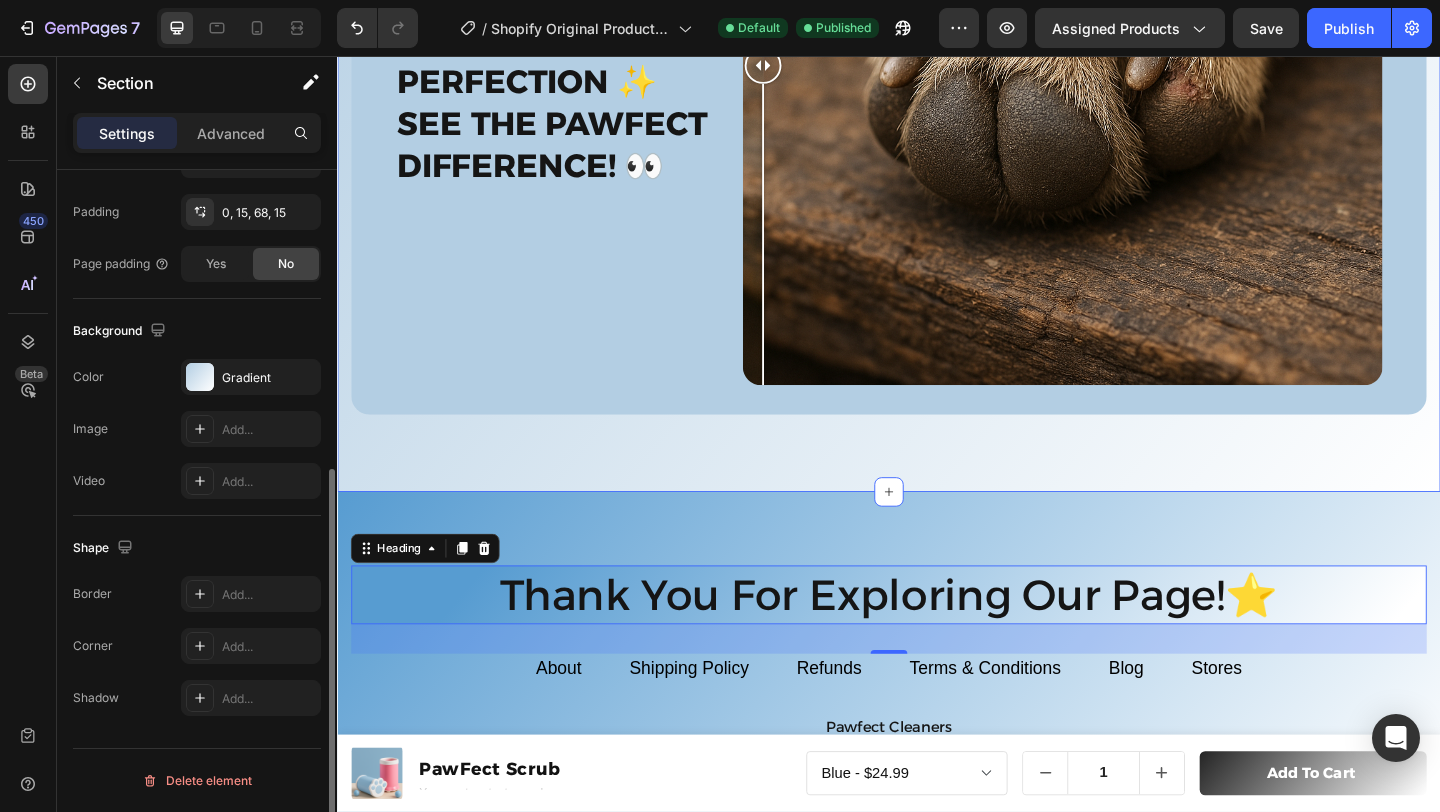 scroll, scrollTop: 0, scrollLeft: 0, axis: both 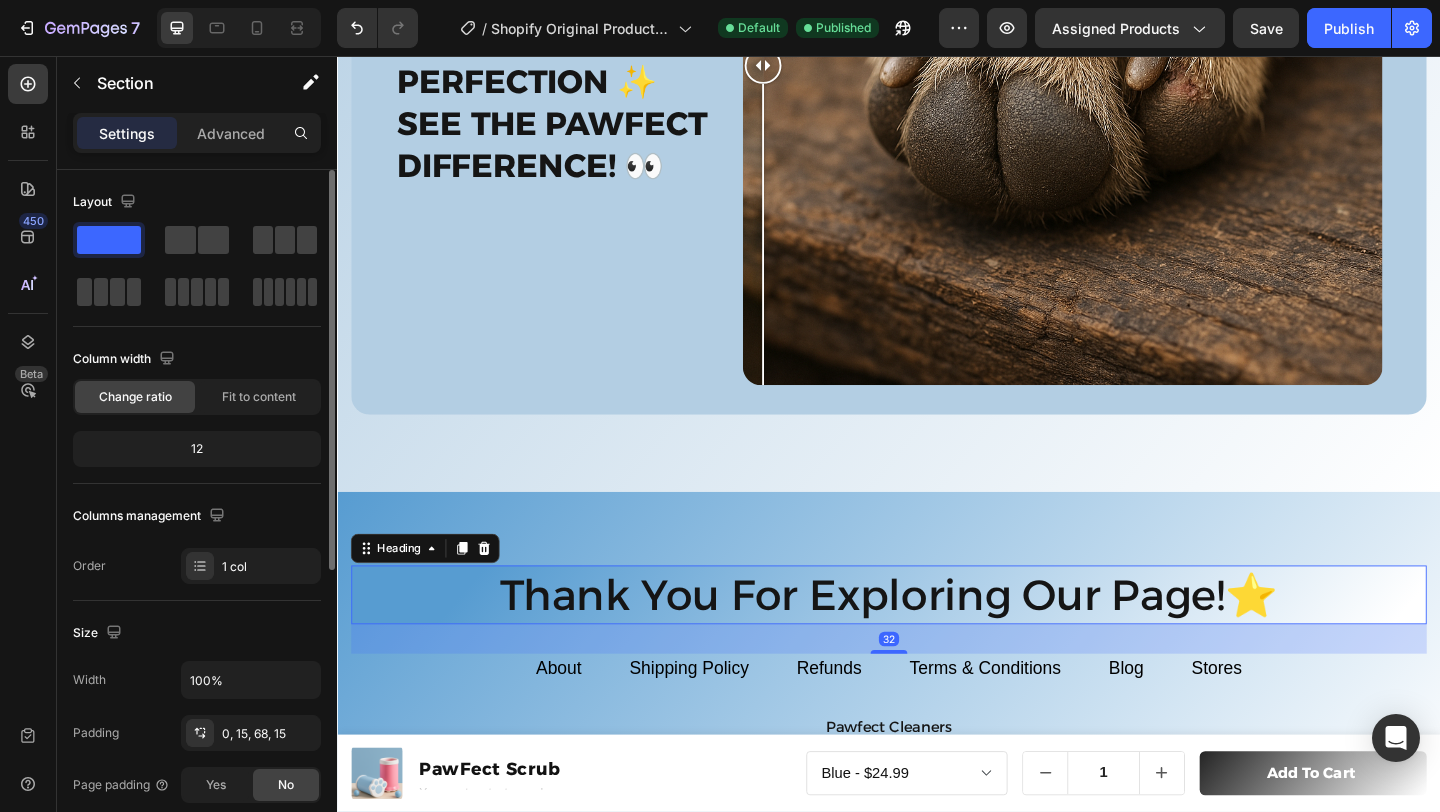 click on "Thank You For Exploring Our Page!⭐" at bounding box center (937, 642) 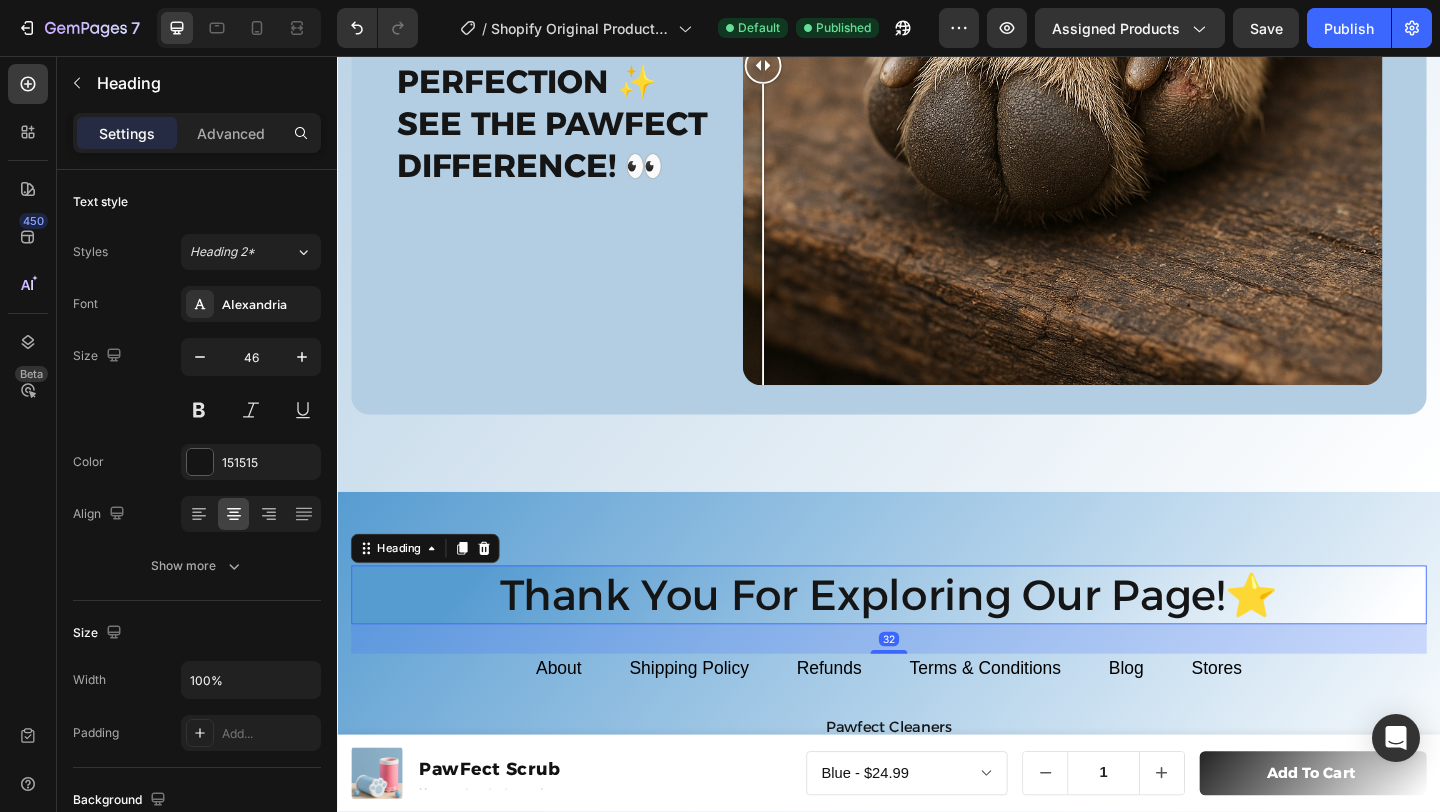 click on "Thank You For Exploring Our Page!⭐" at bounding box center (937, 642) 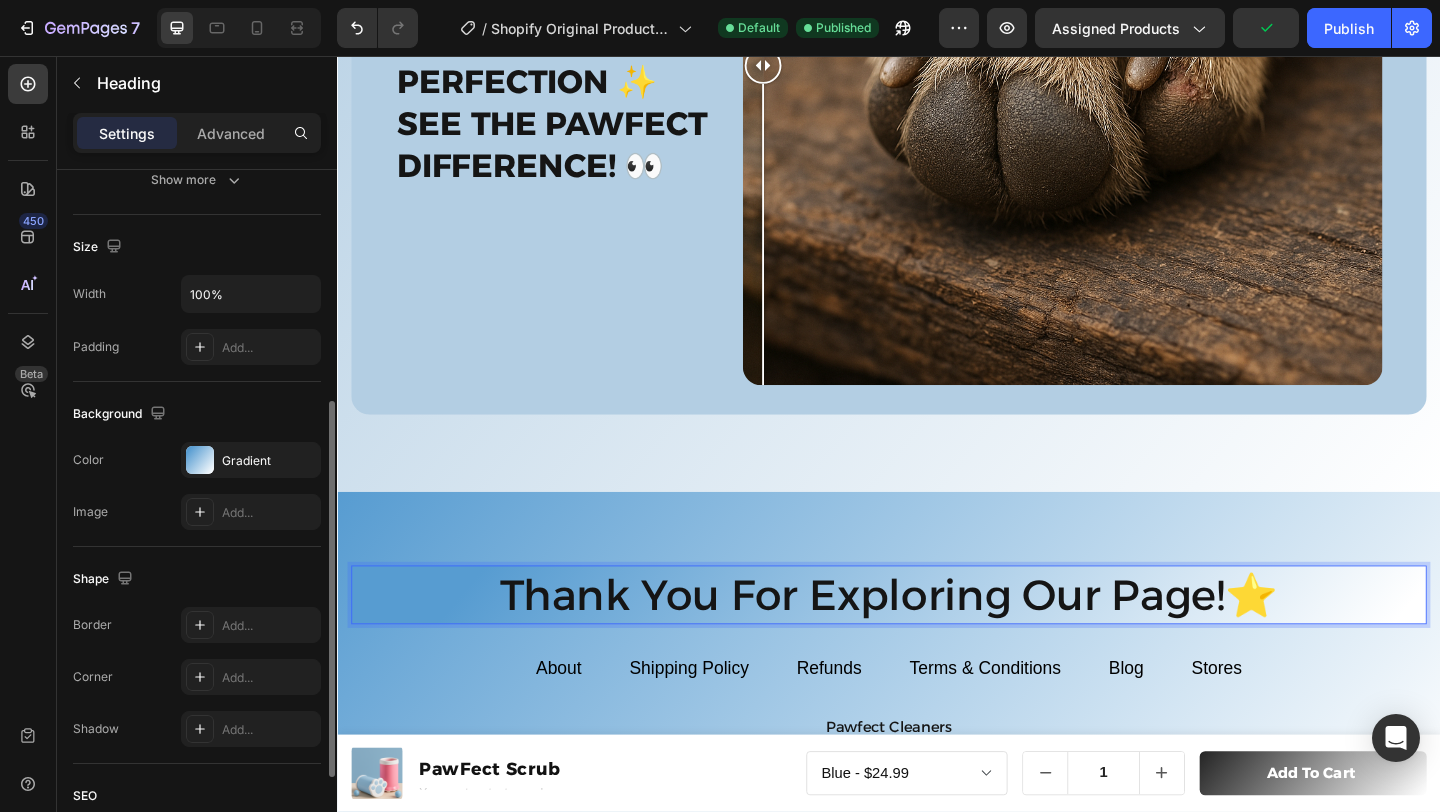 scroll, scrollTop: 401, scrollLeft: 0, axis: vertical 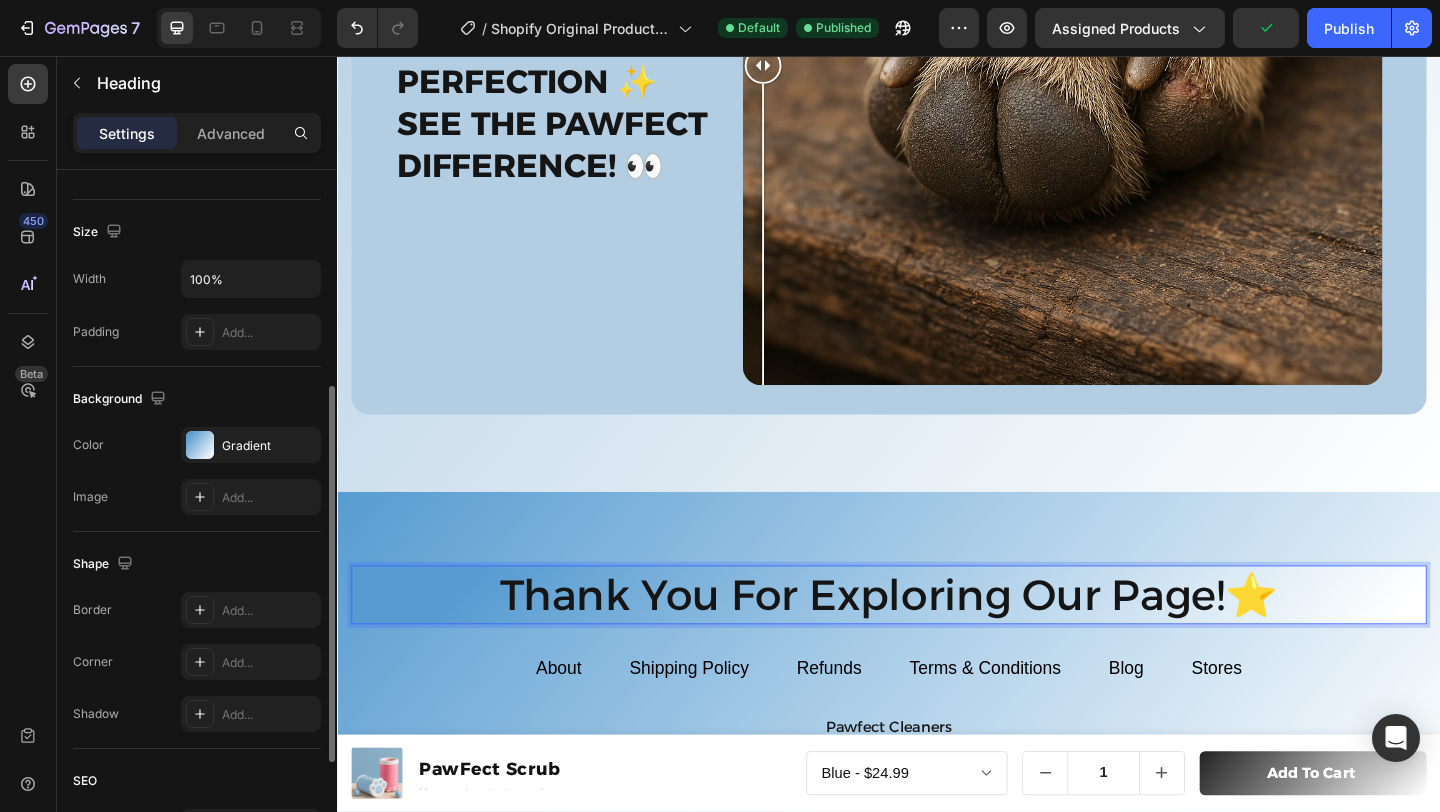 click on "Background The changes might be hidden by  the video. Color Gradient Image Add..." 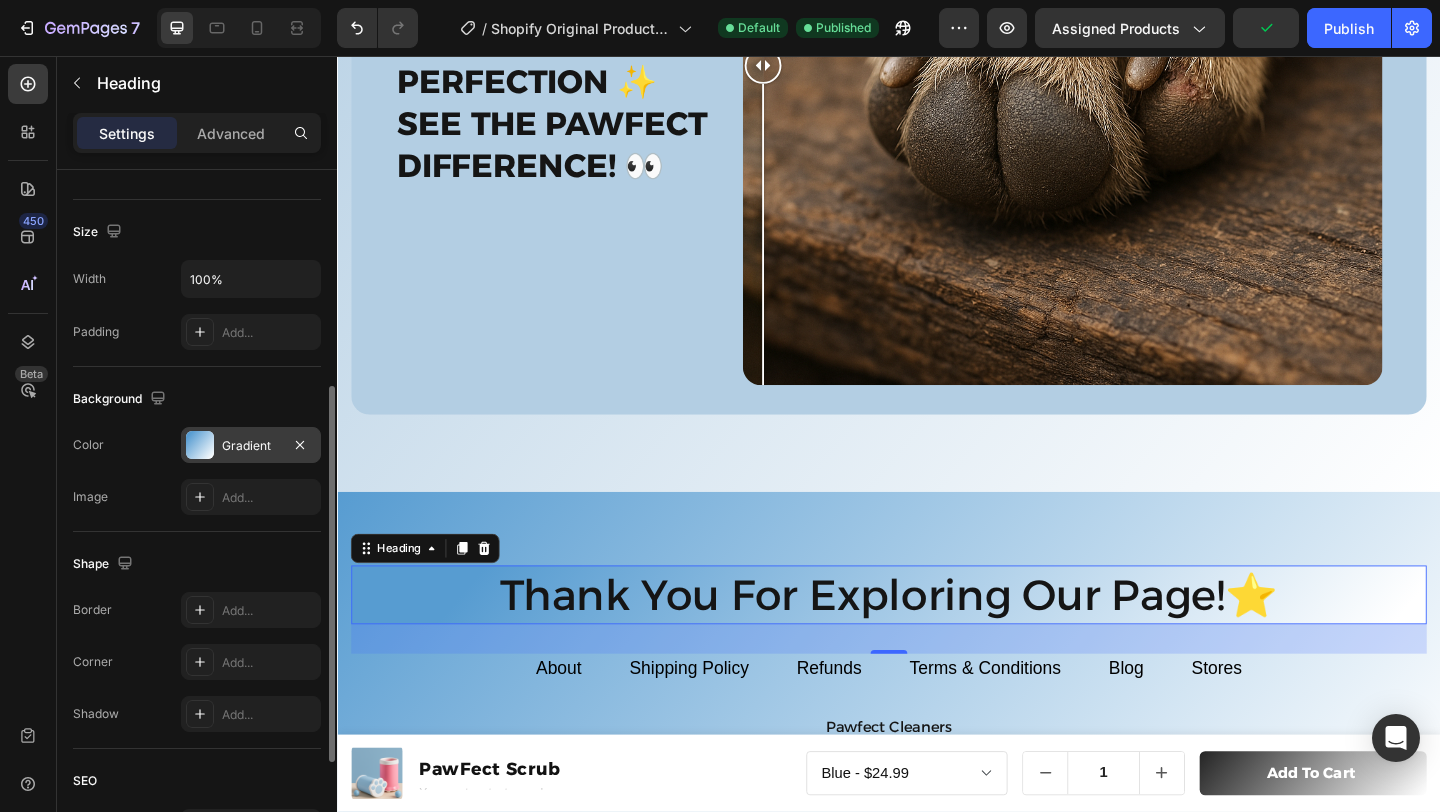 click on "Gradient" at bounding box center (251, 446) 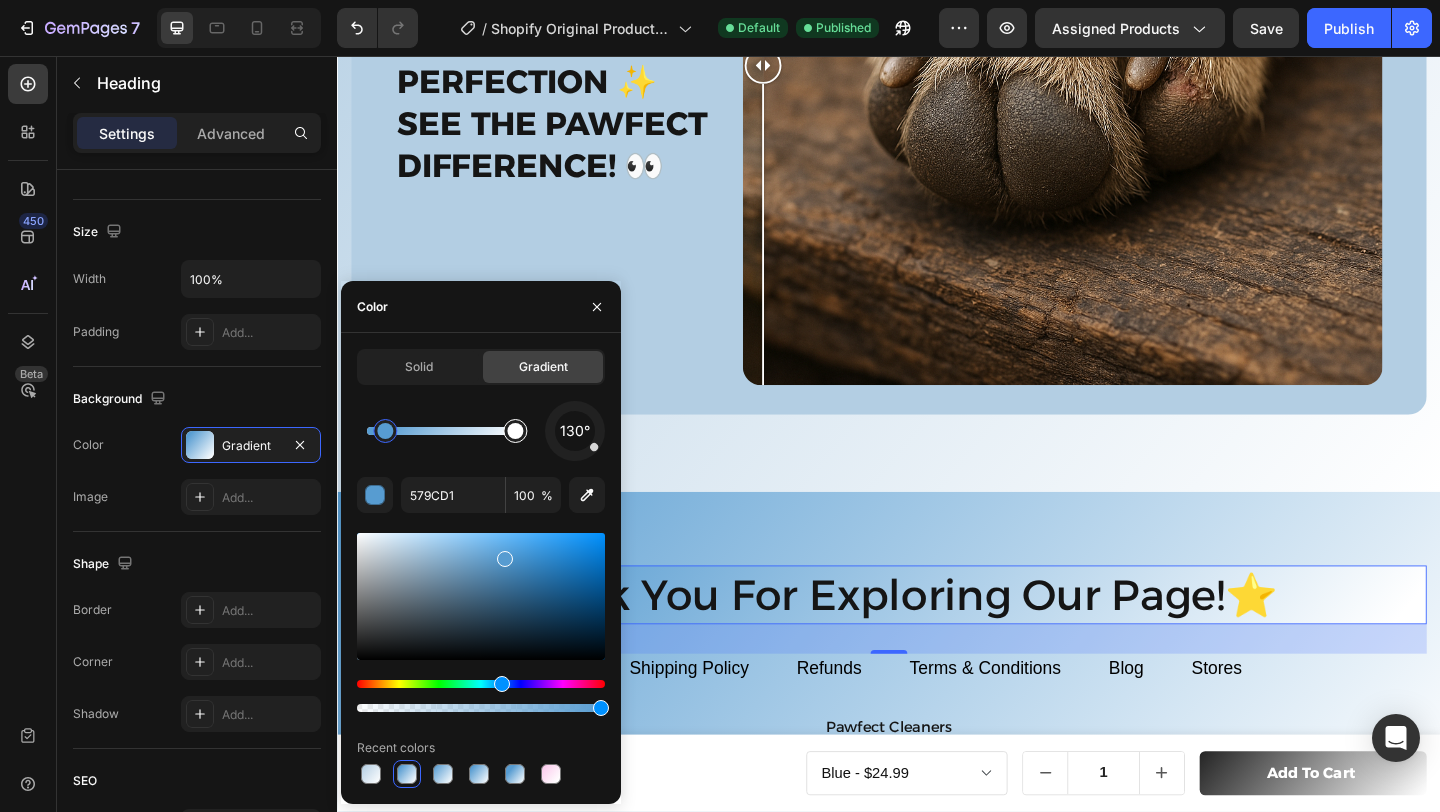 type on "FFFFFF" 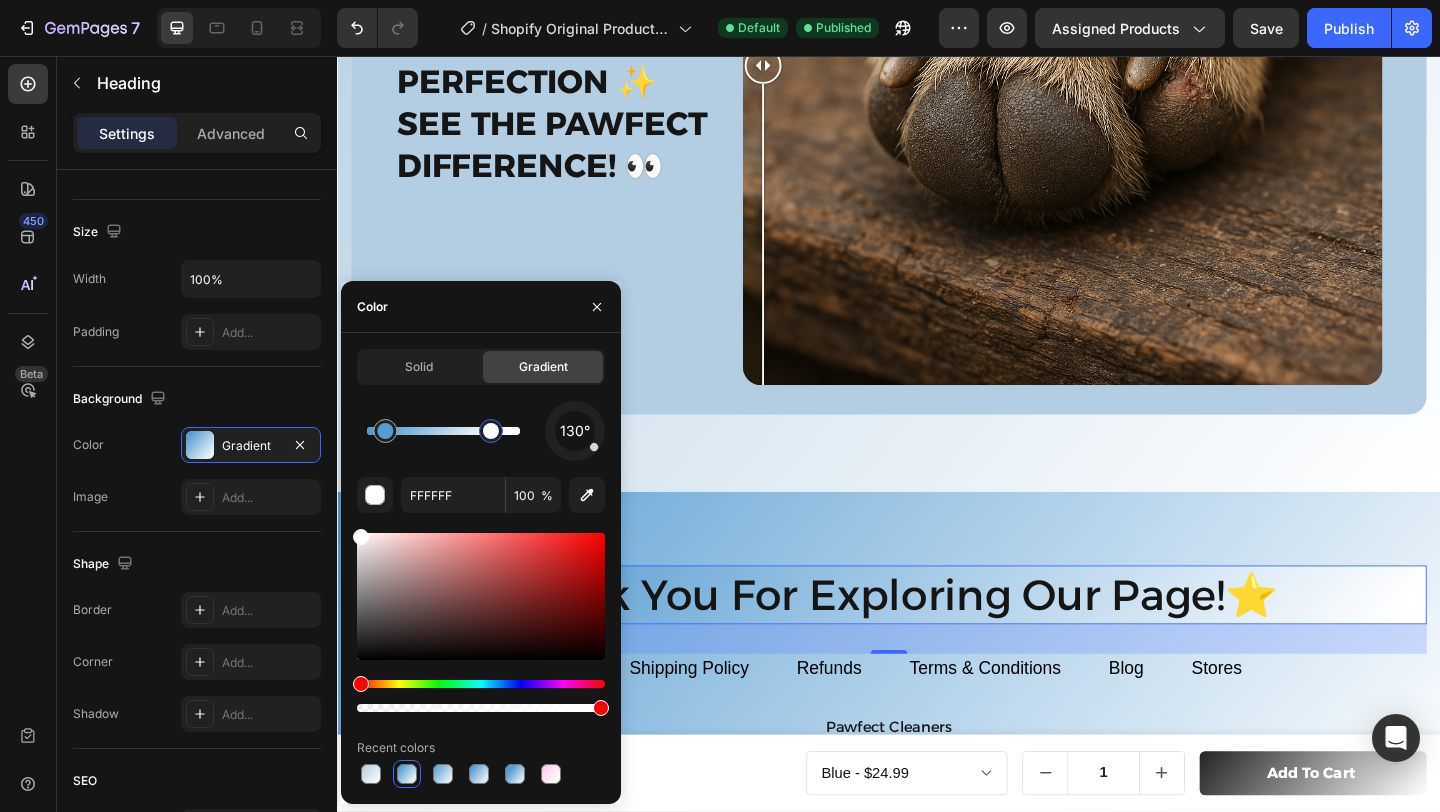 drag, startPoint x: 512, startPoint y: 430, endPoint x: 491, endPoint y: 433, distance: 21.213203 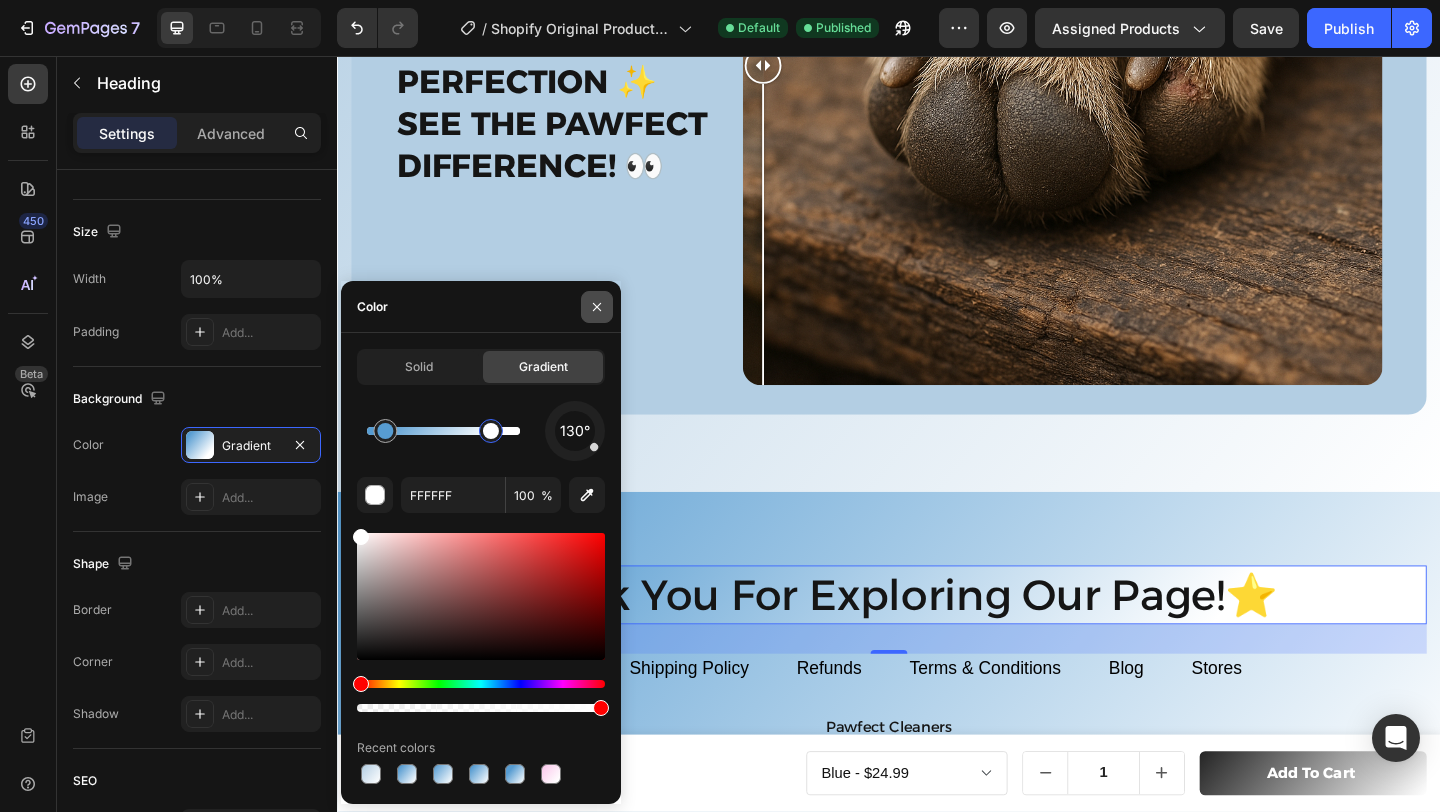 click 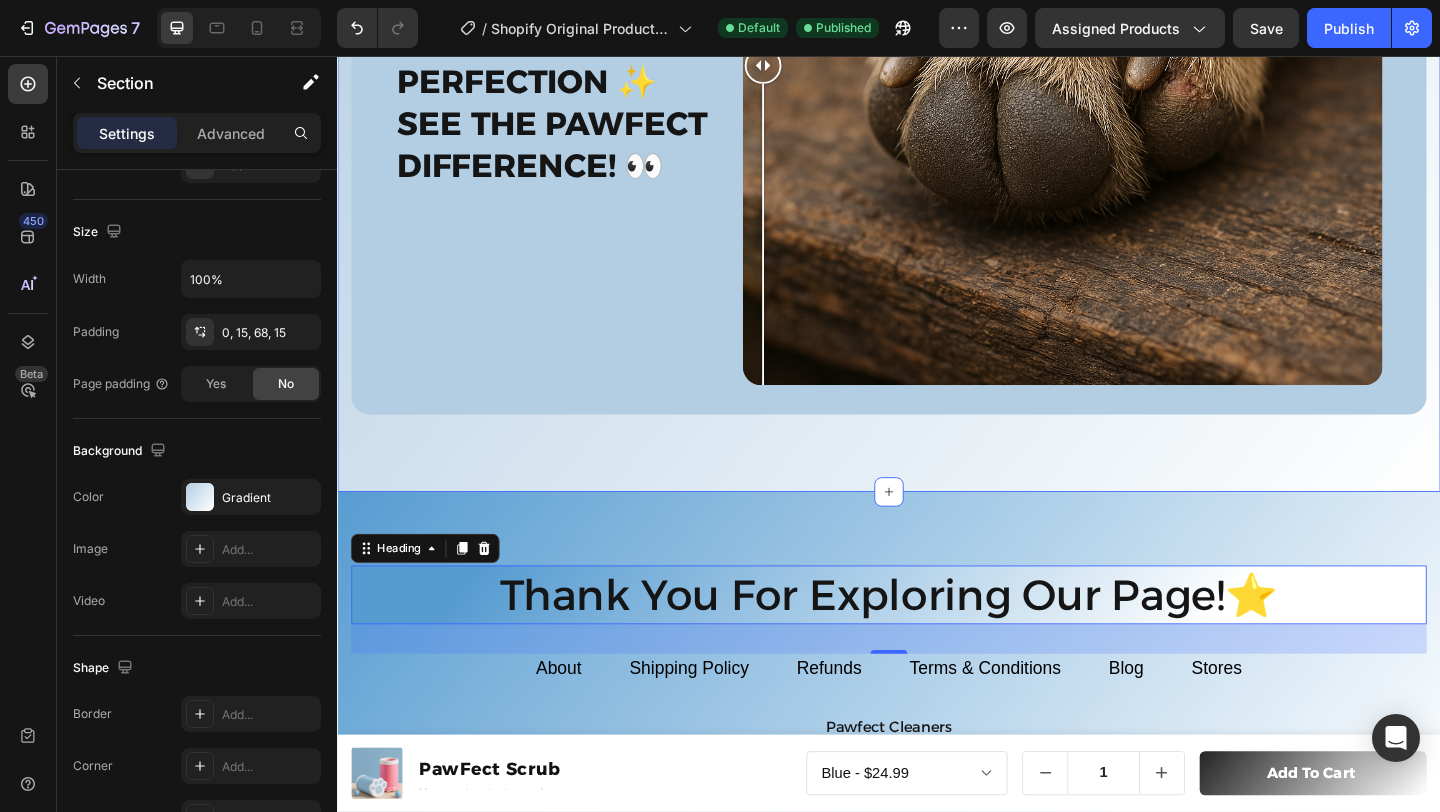 click on "🐾From Infection to perfection ✨ See the pawfect difference! 👀 Heading Image Comparison Row Section 6" at bounding box center [937, 124] 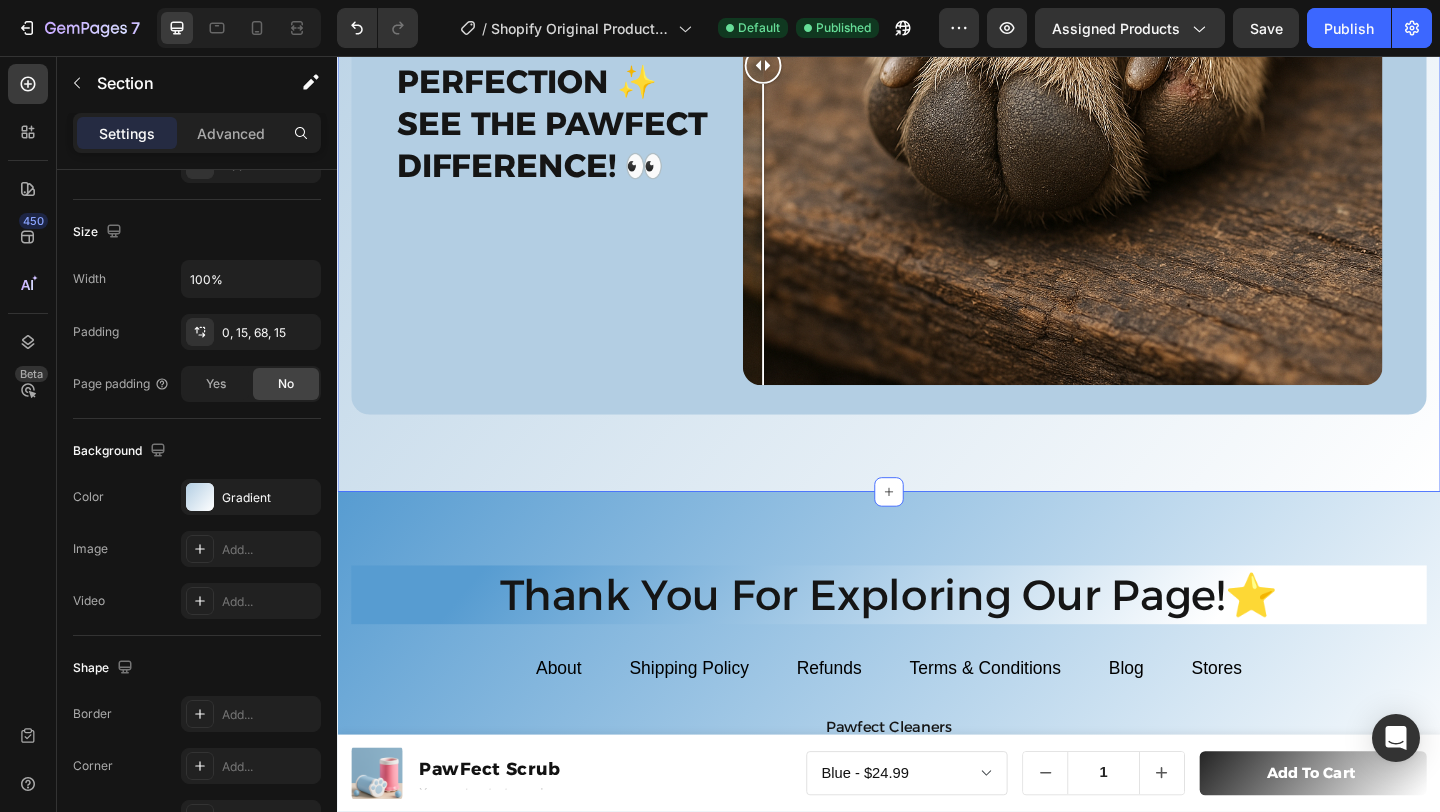 scroll, scrollTop: 0, scrollLeft: 0, axis: both 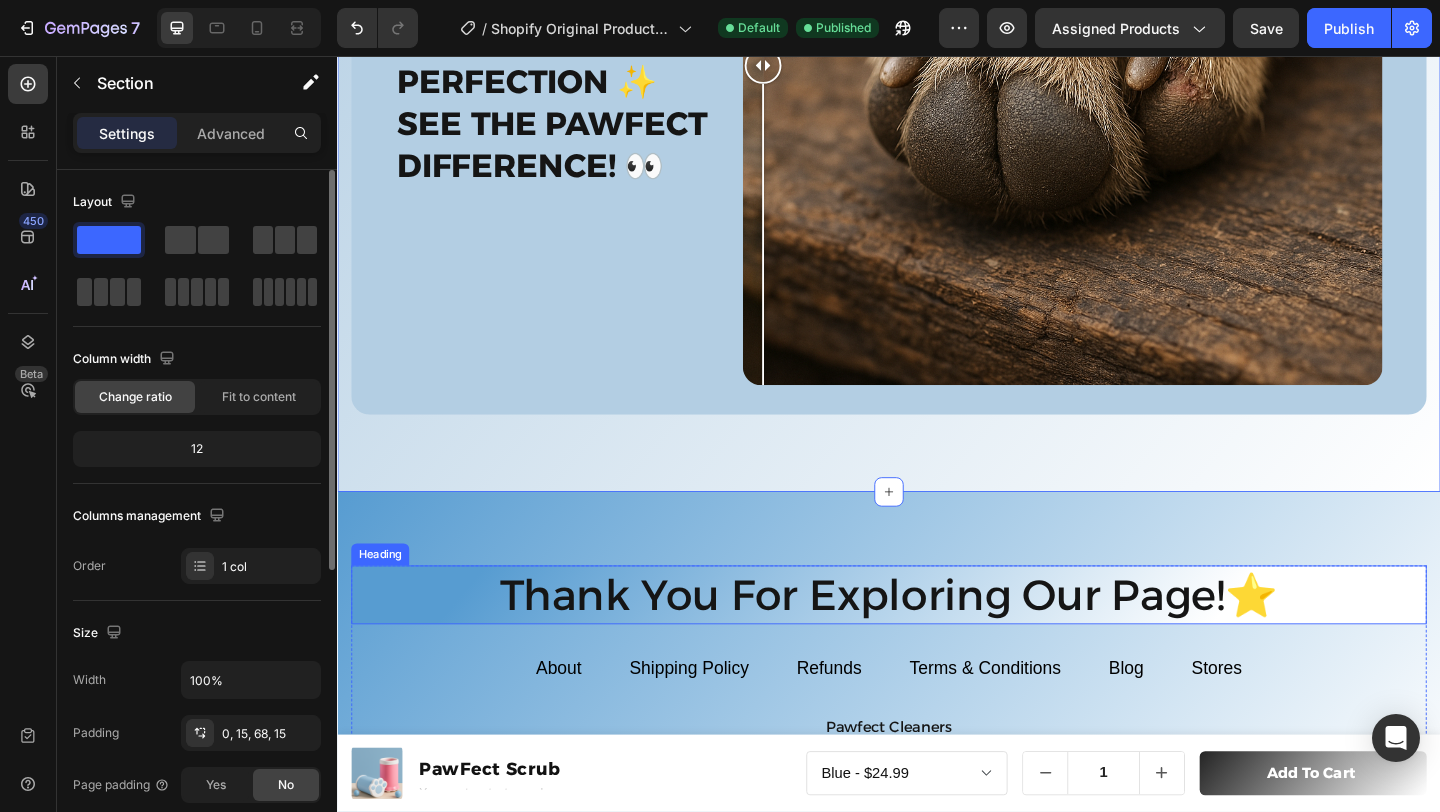 click on "Thank You For Exploring Our Page!⭐" at bounding box center (937, 642) 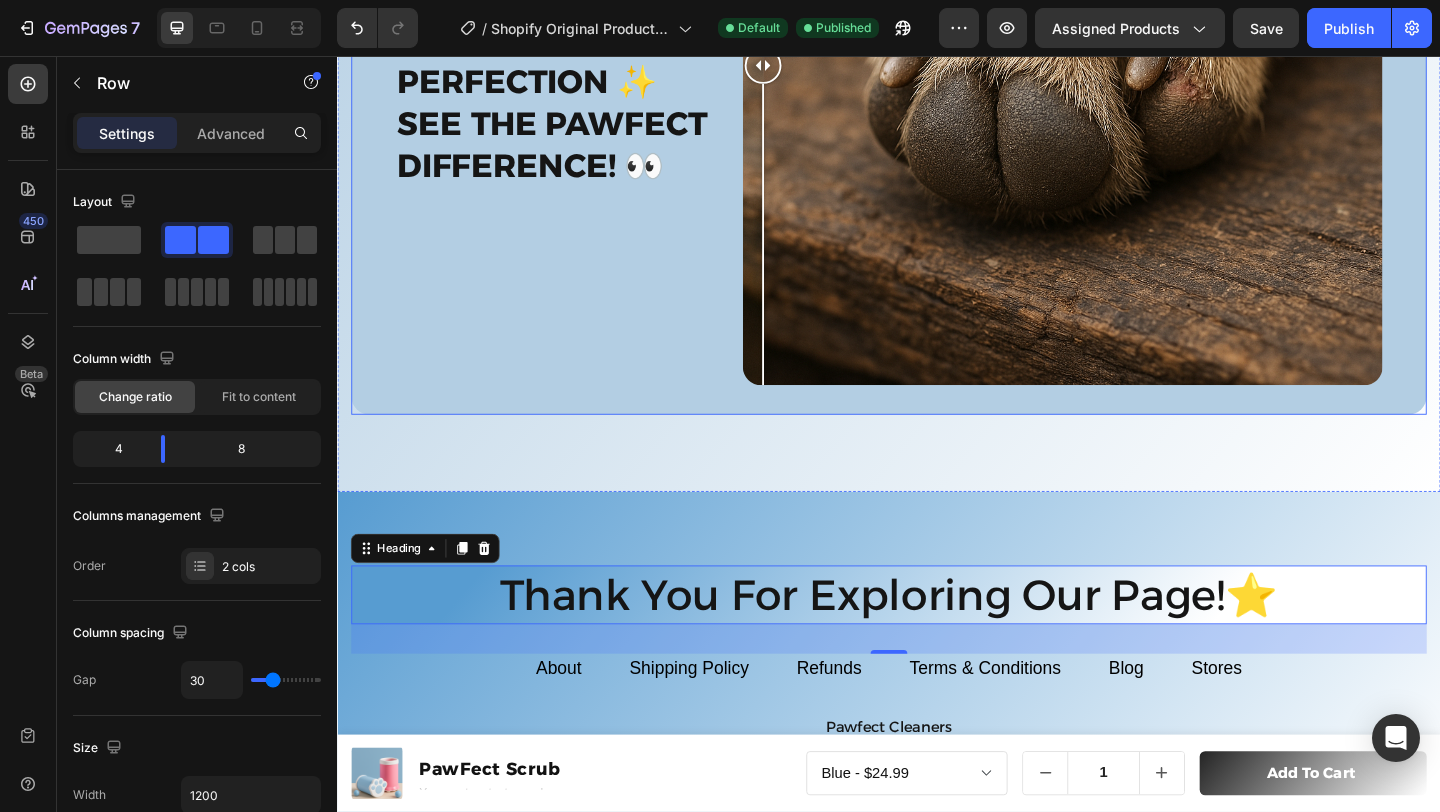 click on "🐾From Infection to perfection ✨ See the pawfect difference! 👀 Heading Image Comparison Row" at bounding box center (937, 82) 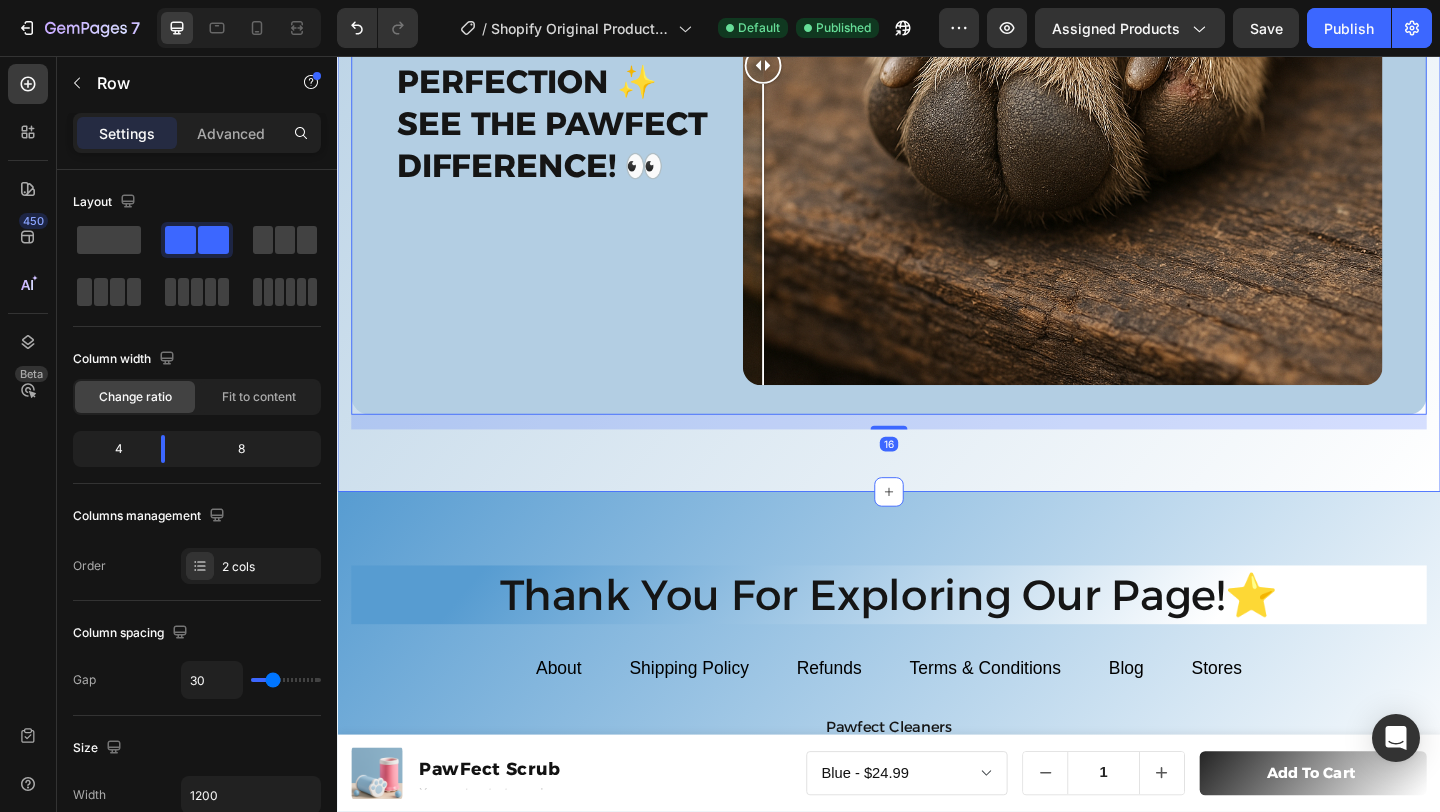 click on "🐾From Infection to perfection ✨ See the pawfect difference! 👀 Heading Image Comparison Row   16 Section 6" at bounding box center [937, 124] 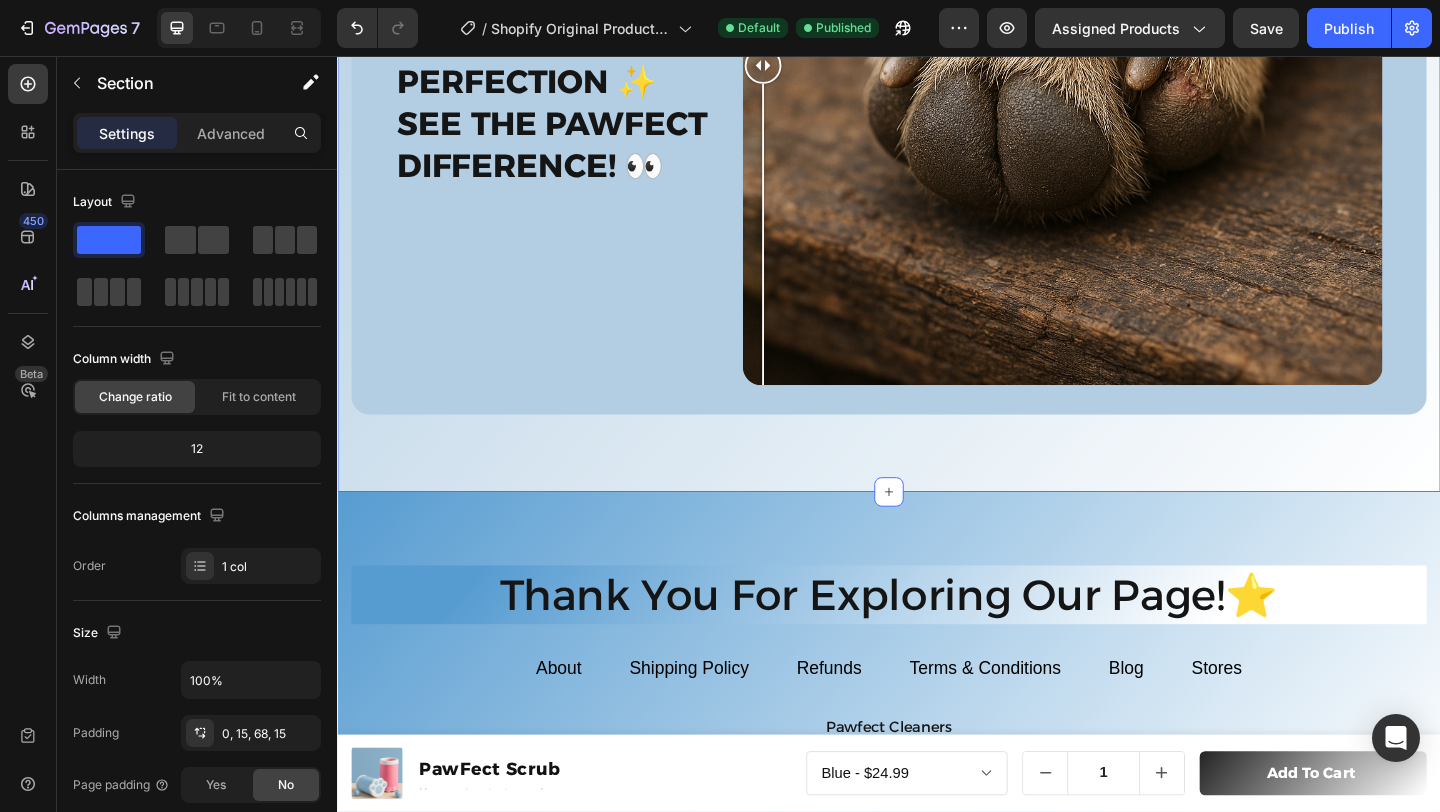 click on "🐾From Infection to perfection ✨ See the pawfect difference! 👀 Heading Image Comparison Row Section 6   You can create reusable sections Create Theme Section AI Content Write with GemAI What would you like to describe here? Tone and Voice Persuasive Product PawFect Scrub Show more Generate" at bounding box center (937, 124) 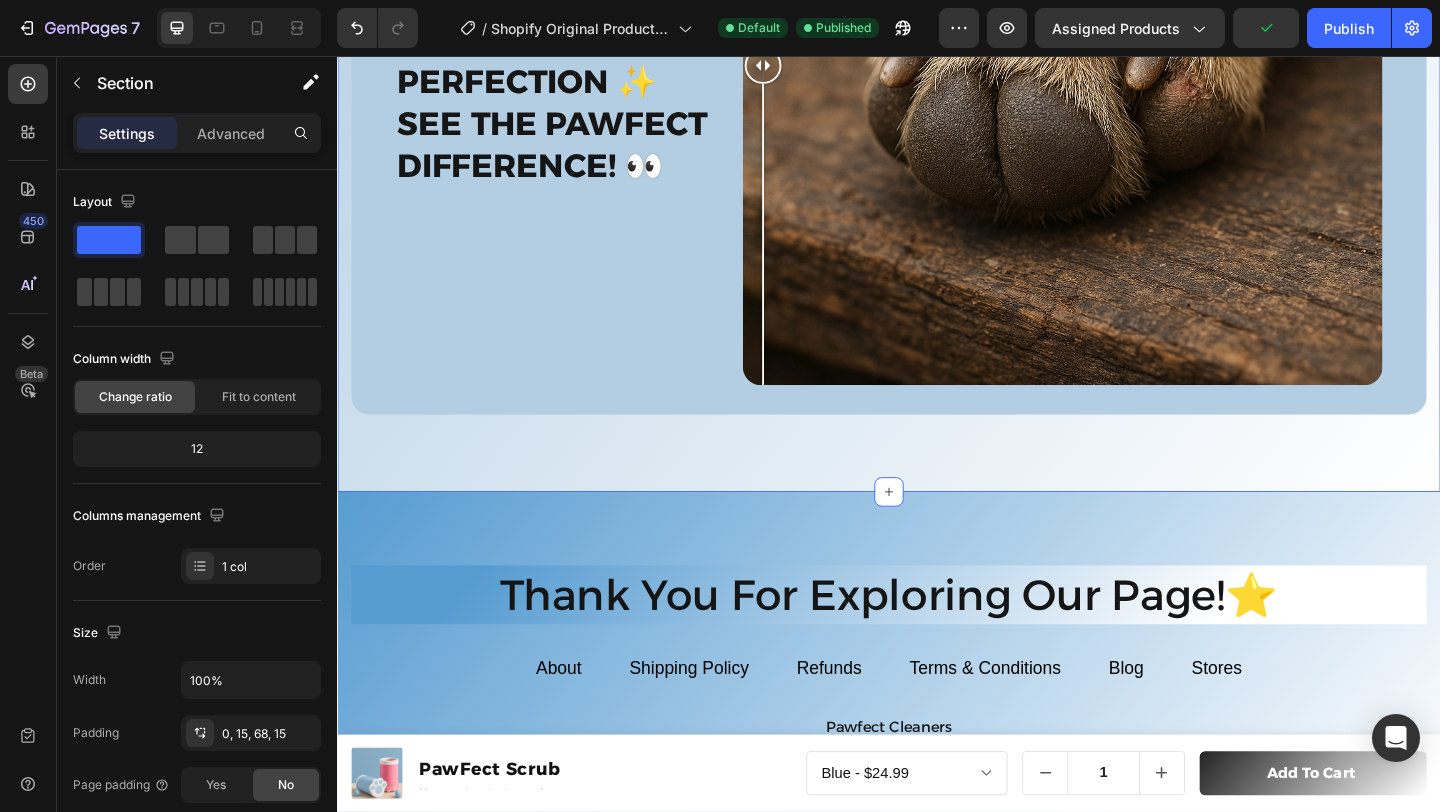 click on "🐾From Infection to perfection ✨ See the pawfect difference! 👀 Heading Image Comparison Row Section 6   You can create reusable sections Create Theme Section AI Content Write with GemAI What would you like to describe here? Tone and Voice Persuasive Product PawFect Scrub Show more Generate" at bounding box center [937, 124] 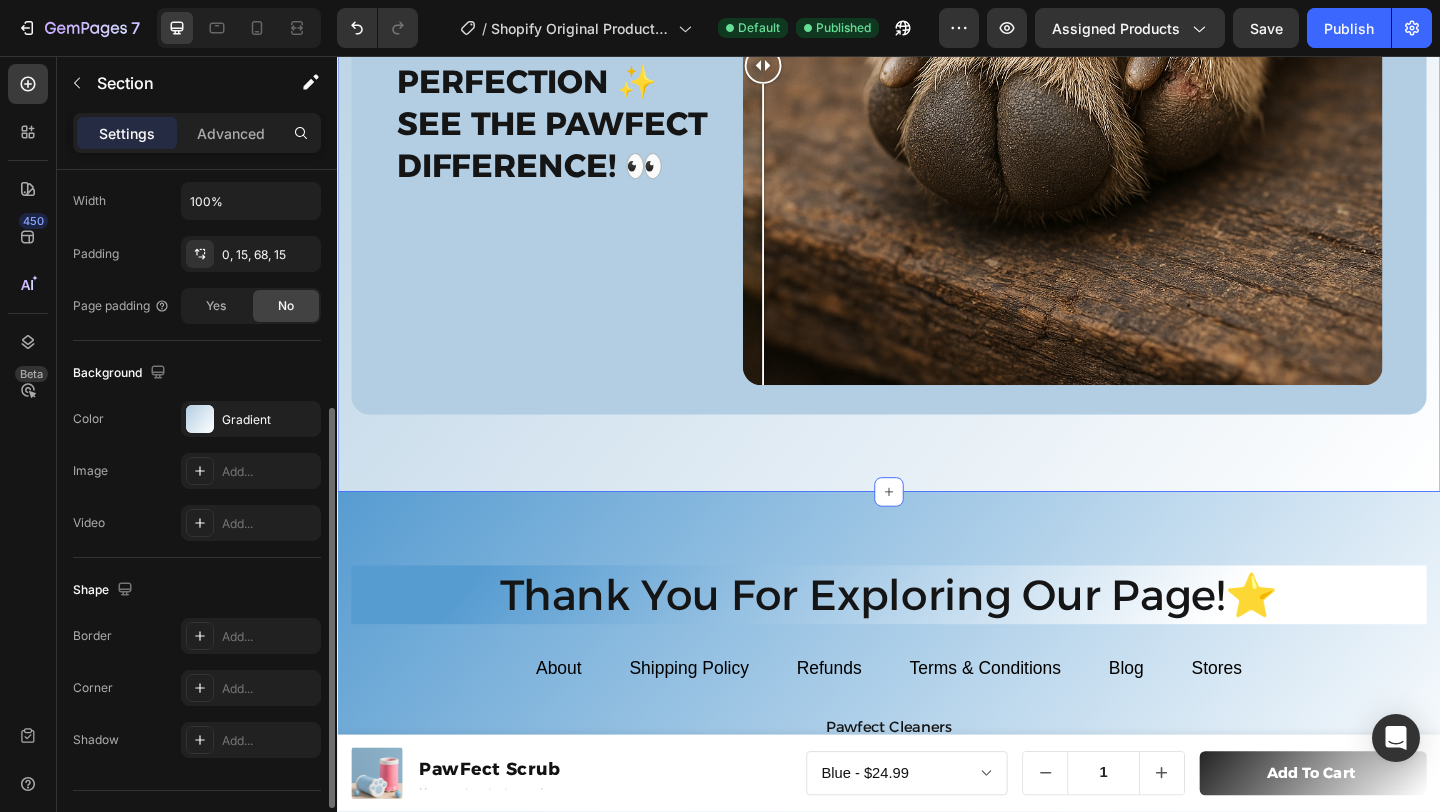 scroll, scrollTop: 521, scrollLeft: 0, axis: vertical 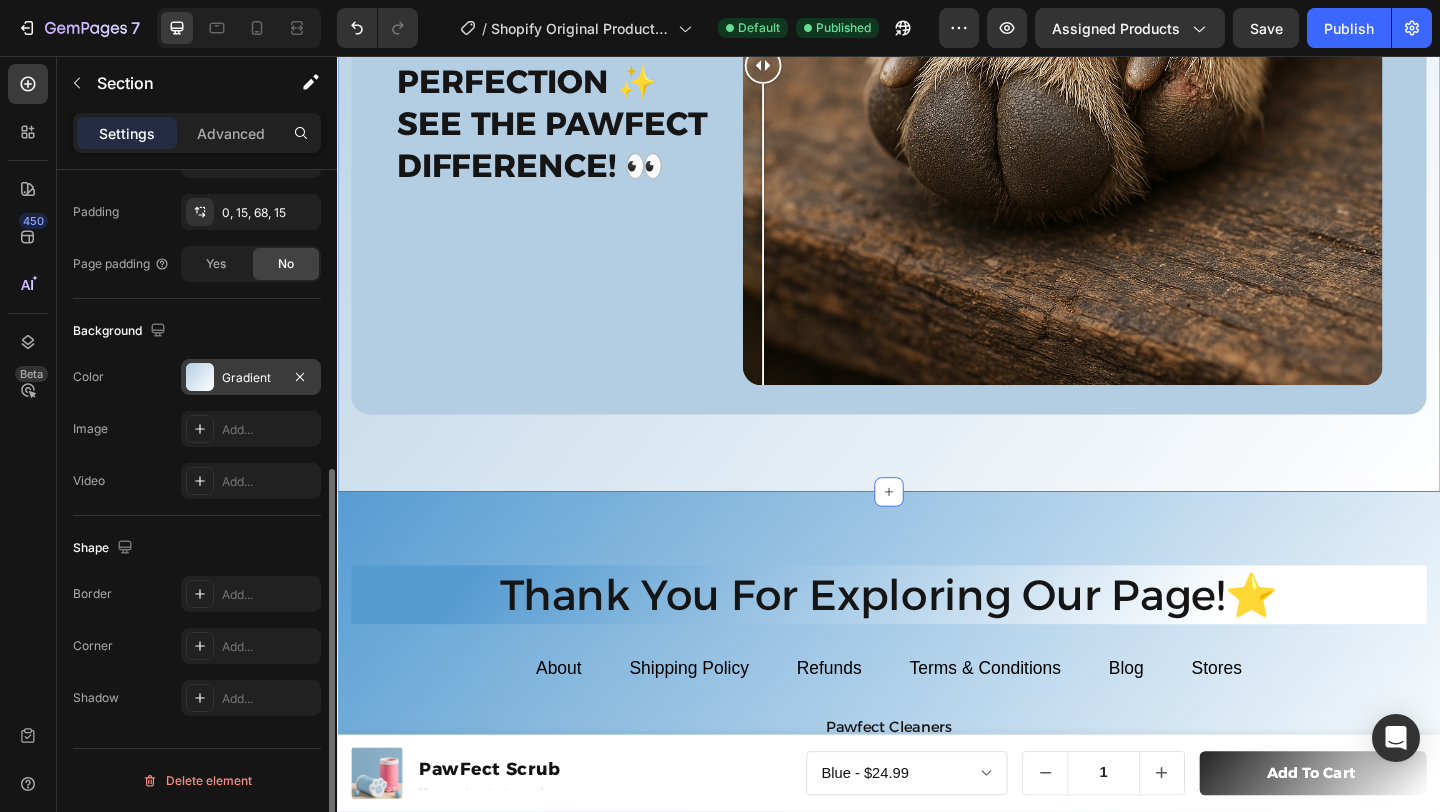 click on "Gradient" at bounding box center [251, 378] 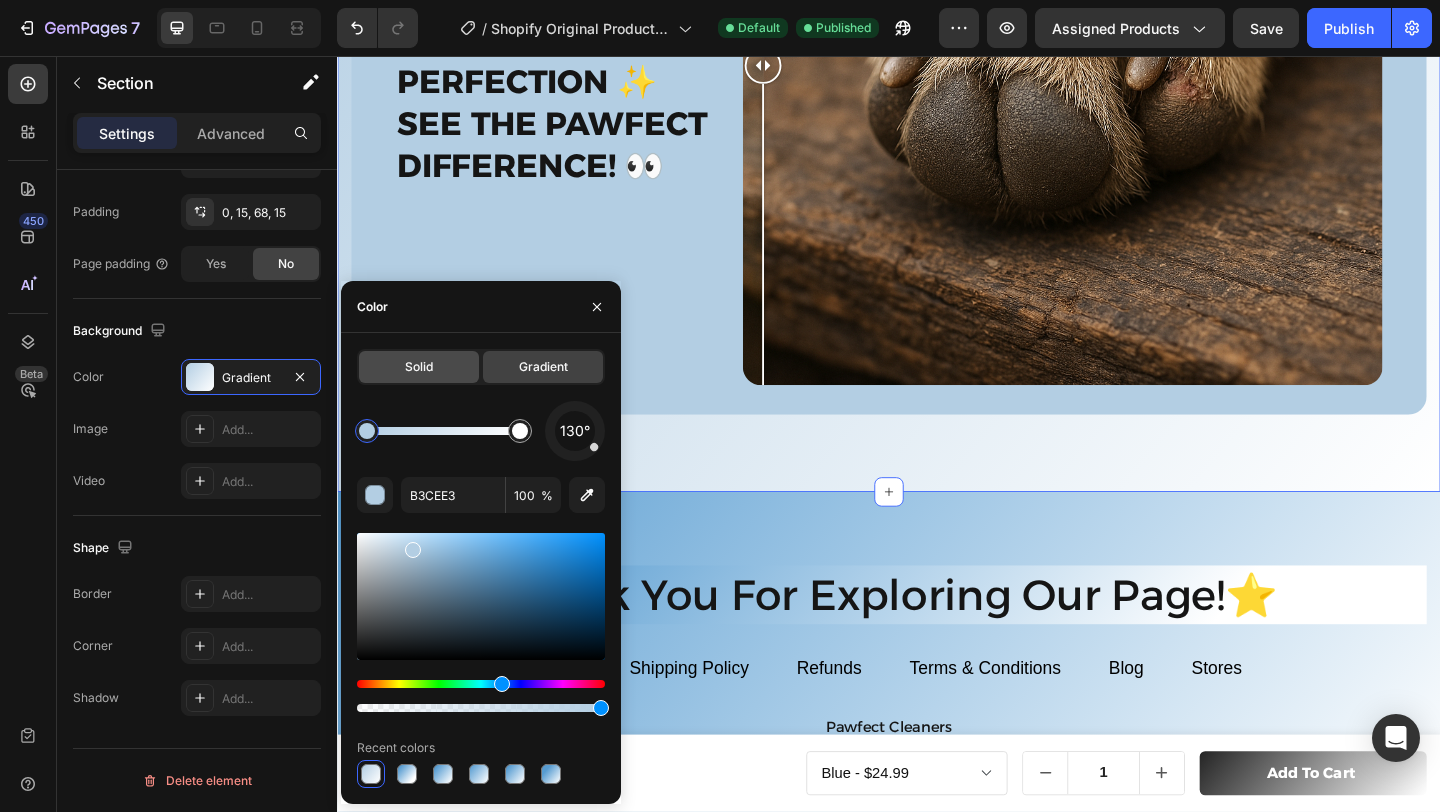 click on "Solid" 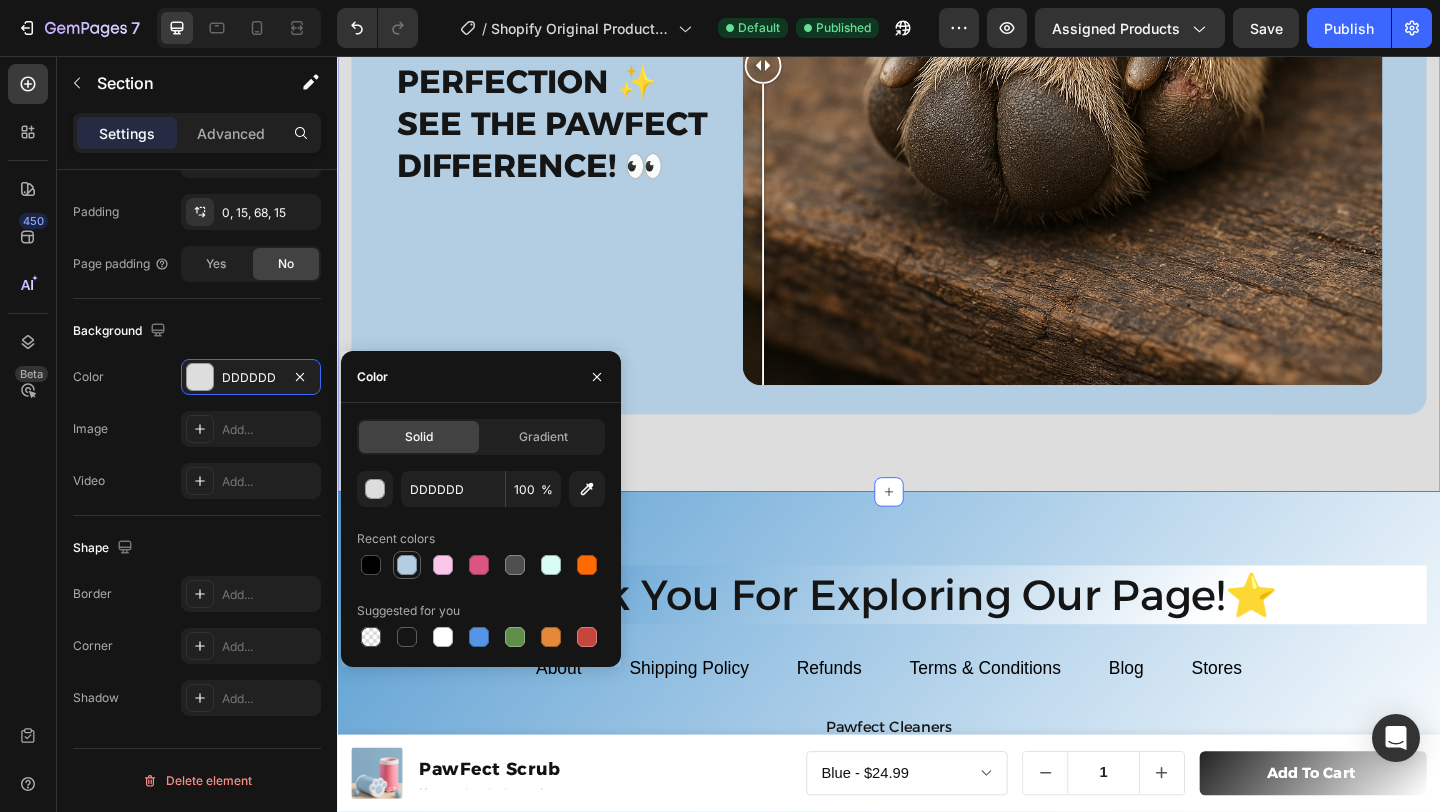 click at bounding box center [407, 565] 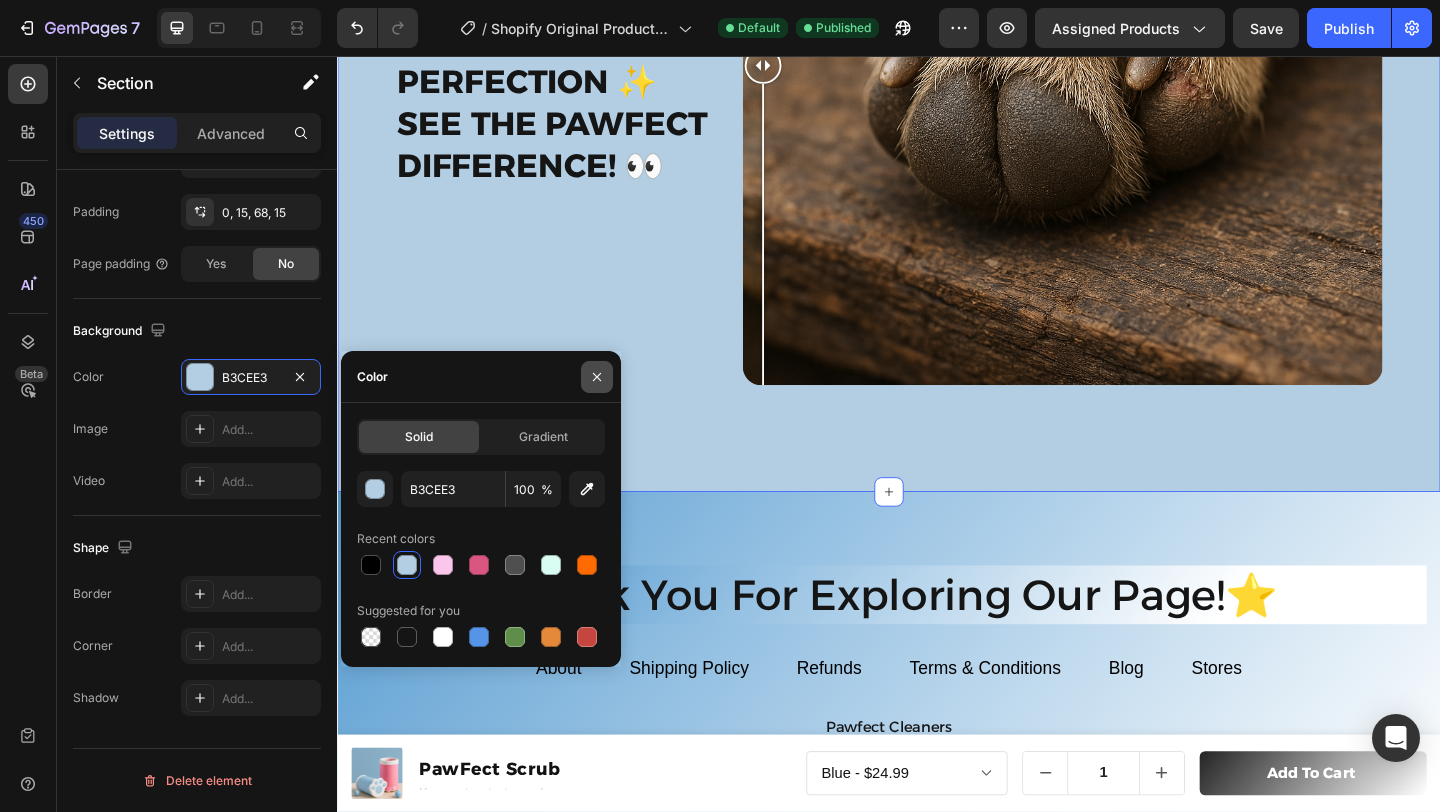 click 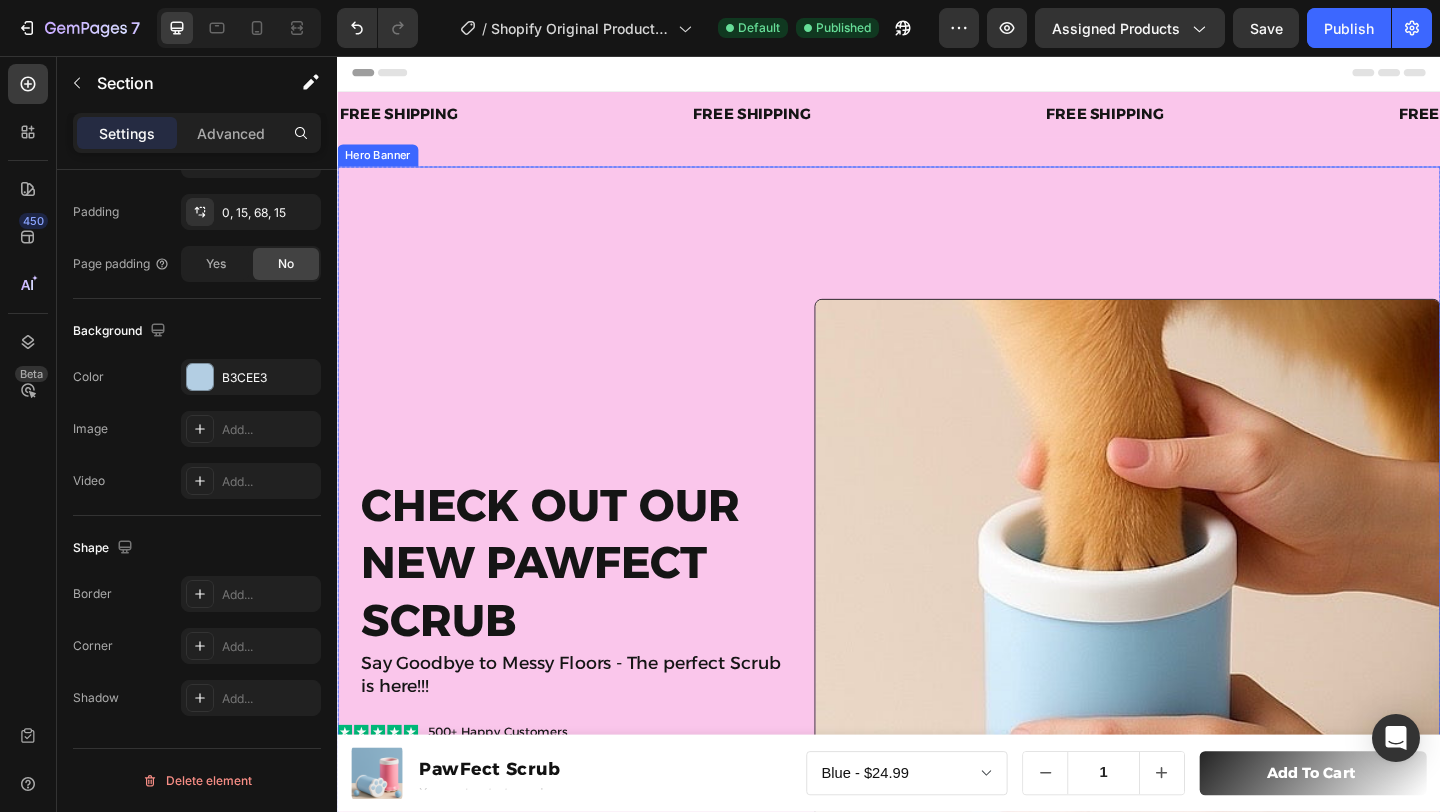 scroll, scrollTop: 0, scrollLeft: 0, axis: both 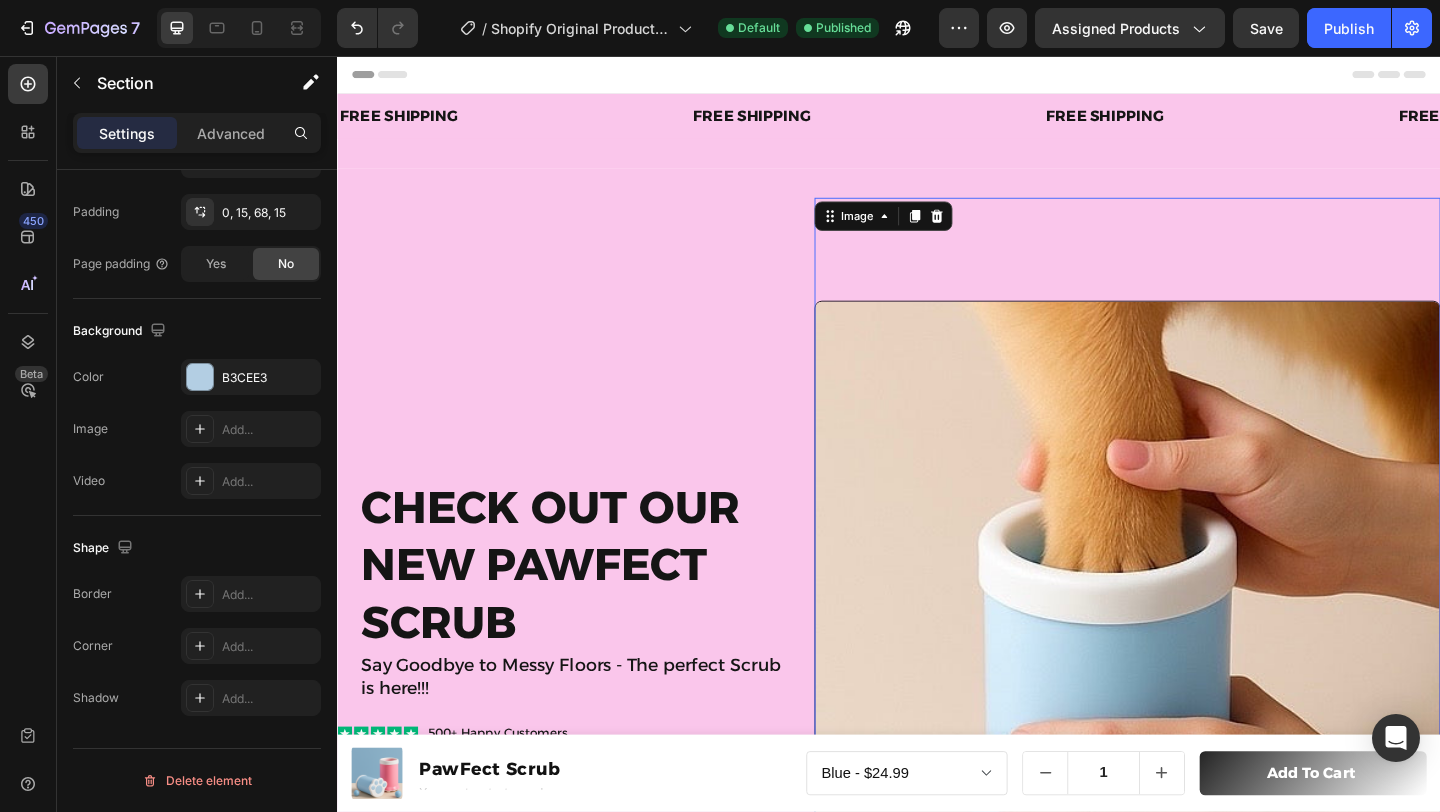 click on "Image   112" at bounding box center (1196, 608) 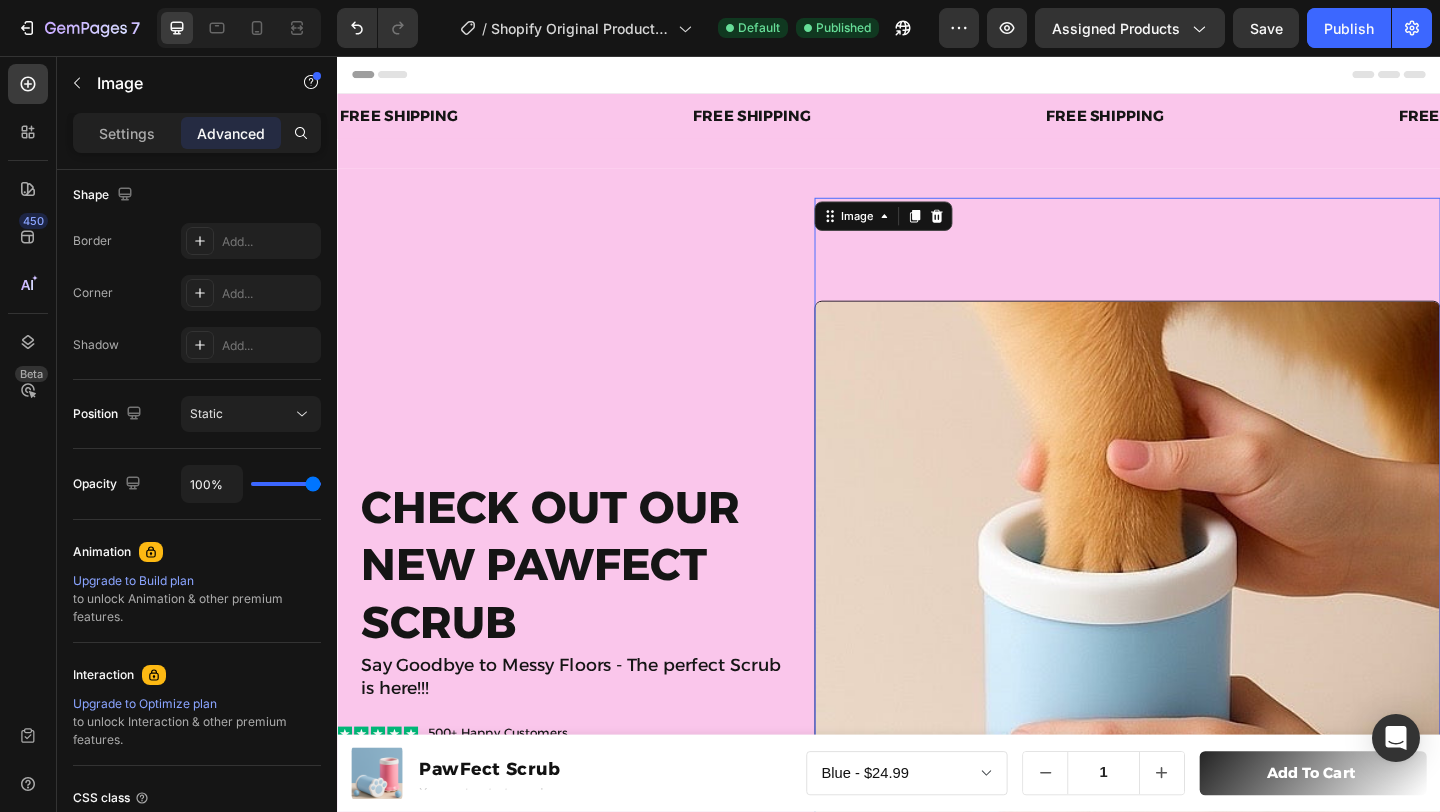 scroll, scrollTop: 0, scrollLeft: 0, axis: both 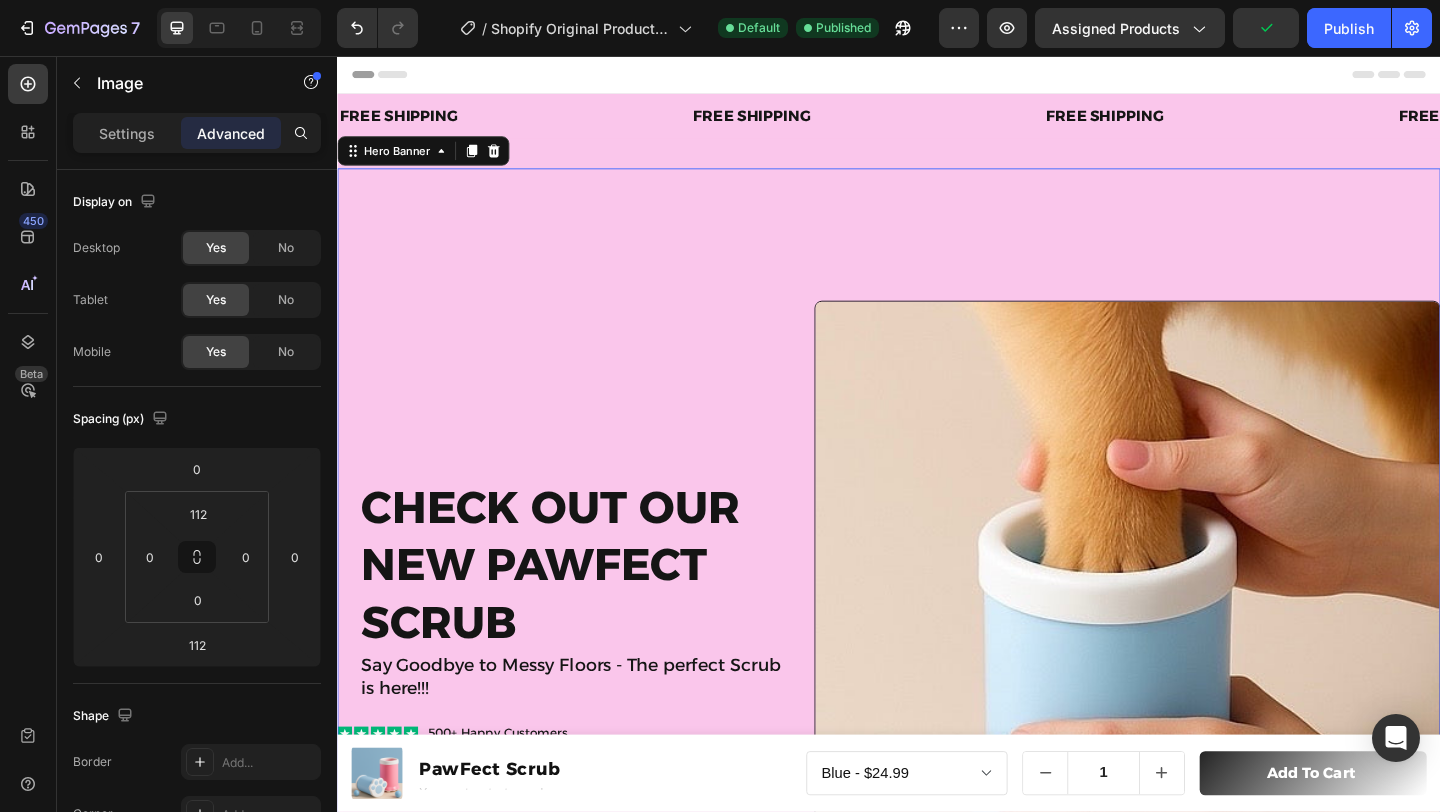 click on "Check out Our new pawfect scrub  Heading Say Goodbye to Messy Floors - The perfect Scrub is here!!! Text Block
Icon
Icon
Icon
Icon
Icon Icon List 500+ Happy Customers Text Block Row" at bounding box center (580, 664) 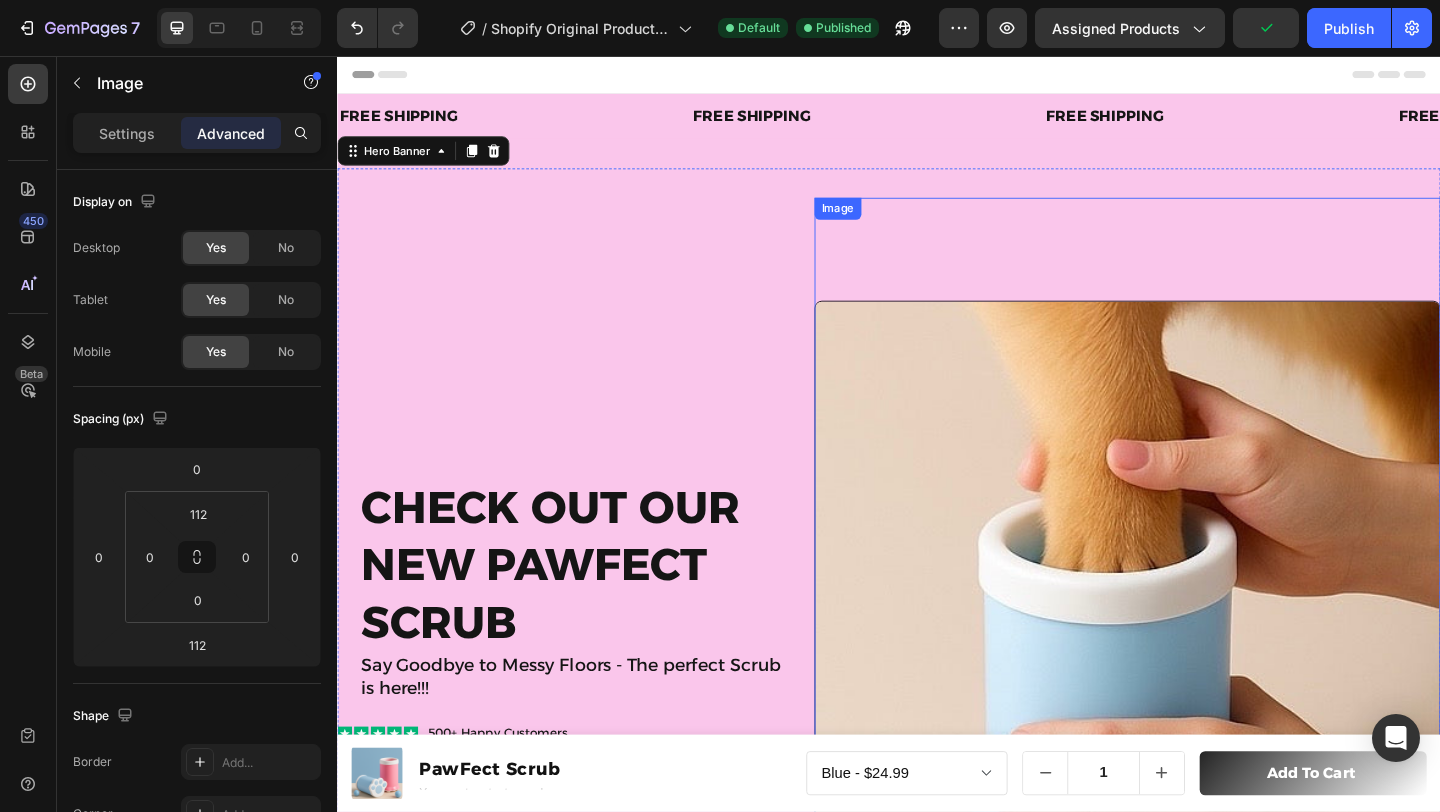 click on "Image" at bounding box center (1196, 608) 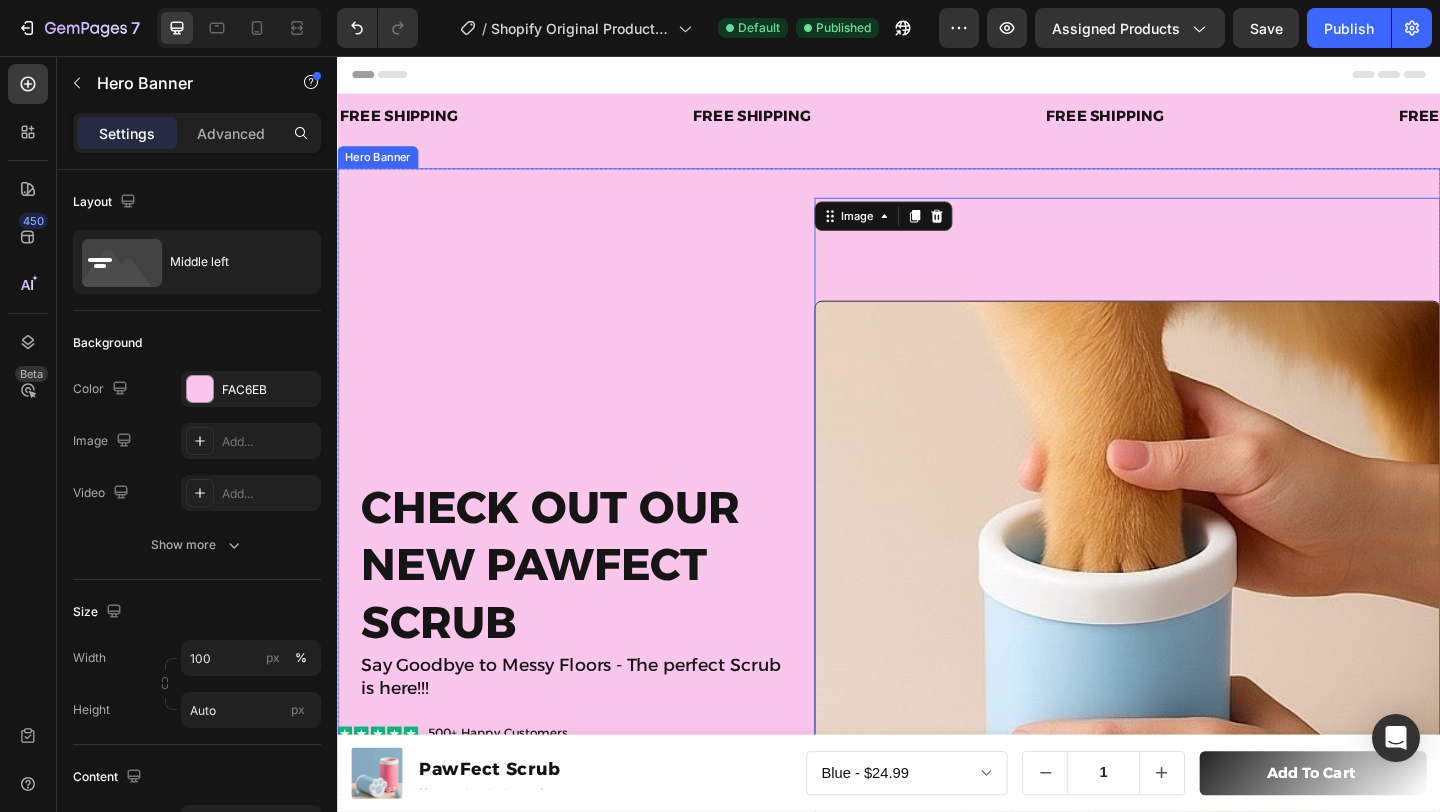 click on "Check out Our new pawfect scrub  Heading Say Goodbye to Messy Floors - The perfect Scrub is here!!! Text Block
Icon
Icon
Icon
Icon
Icon Icon List 500+ Happy Customers Text Block Row" at bounding box center (580, 664) 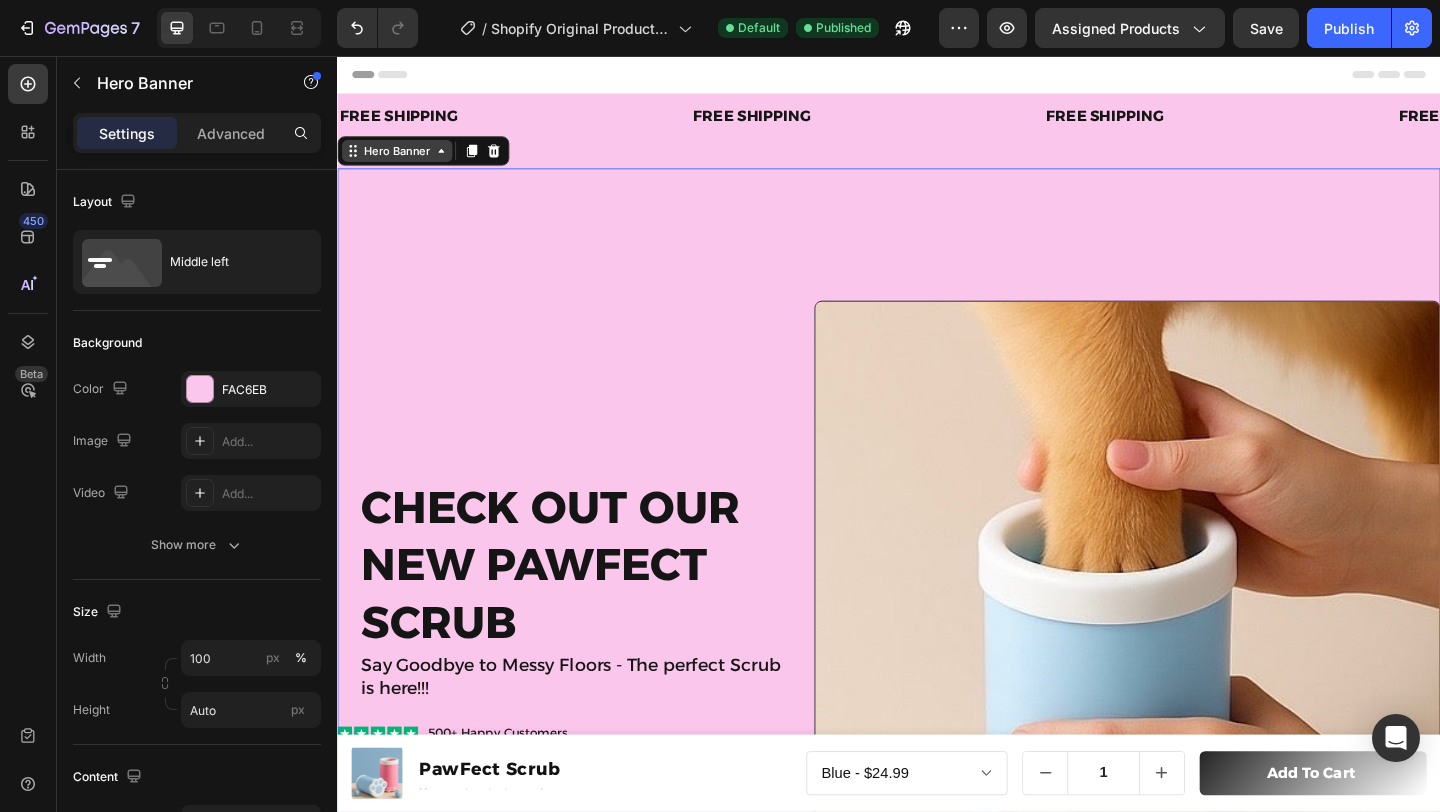 click on "Hero Banner" at bounding box center (402, 159) 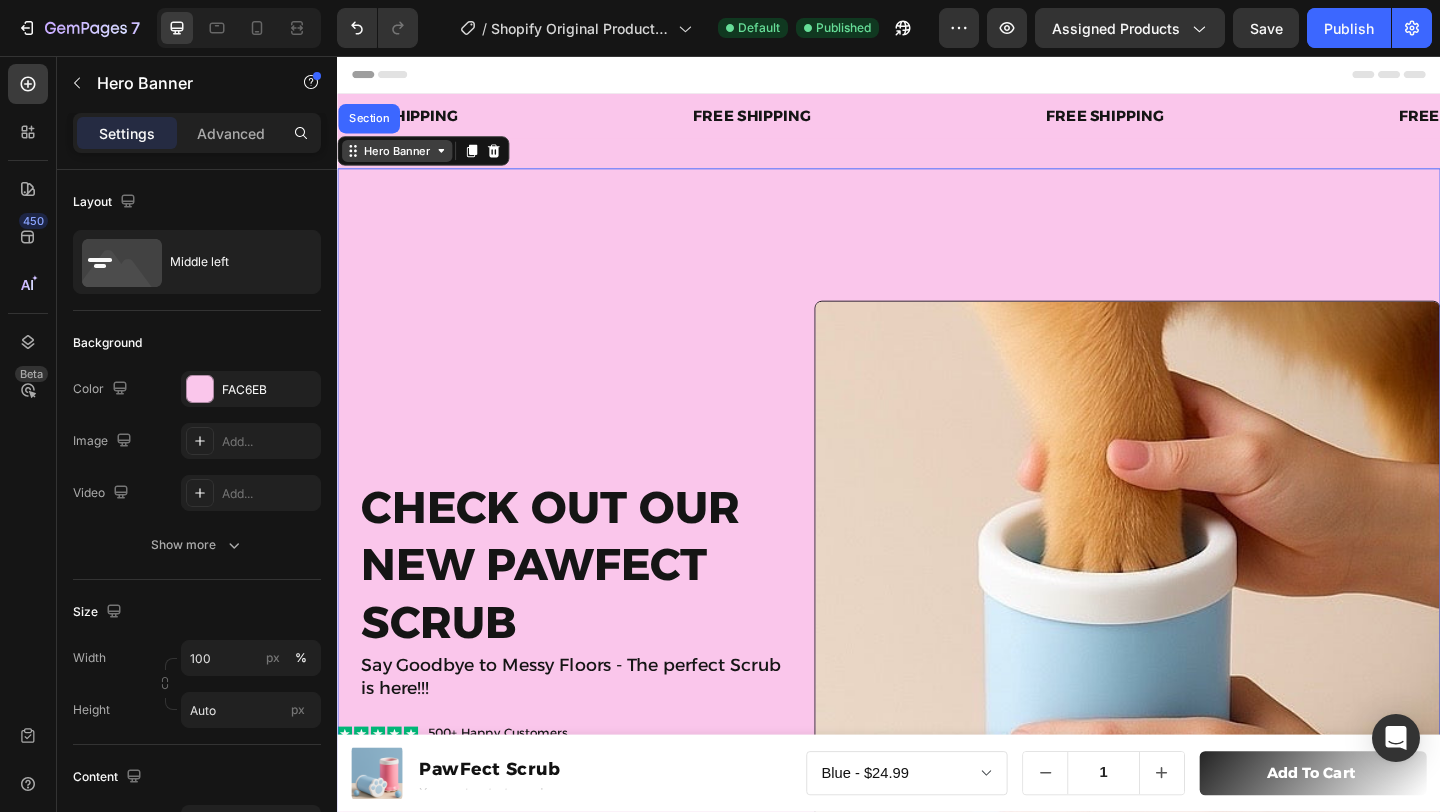 click on "Hero Banner" at bounding box center (402, 159) 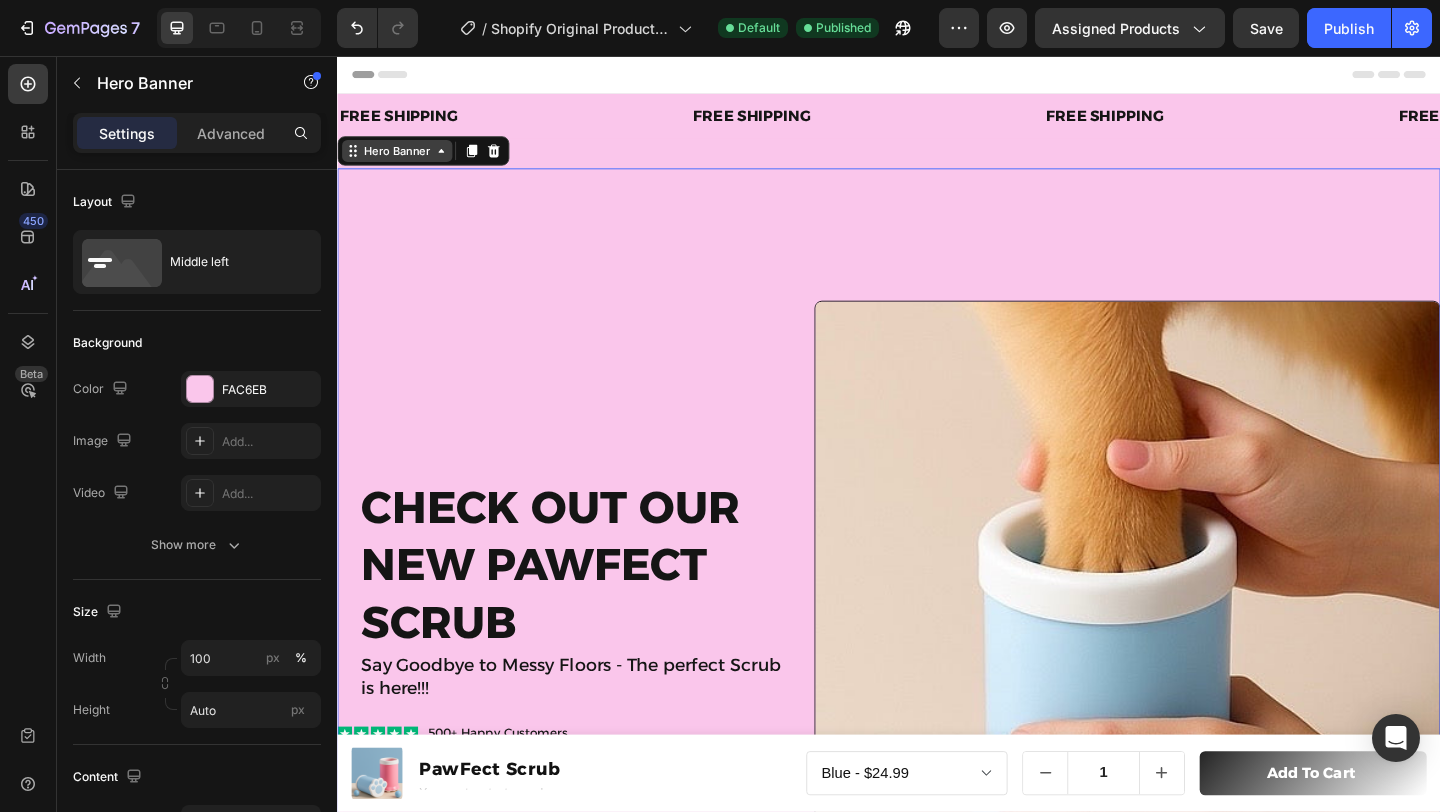 click on "Hero Banner" at bounding box center (402, 159) 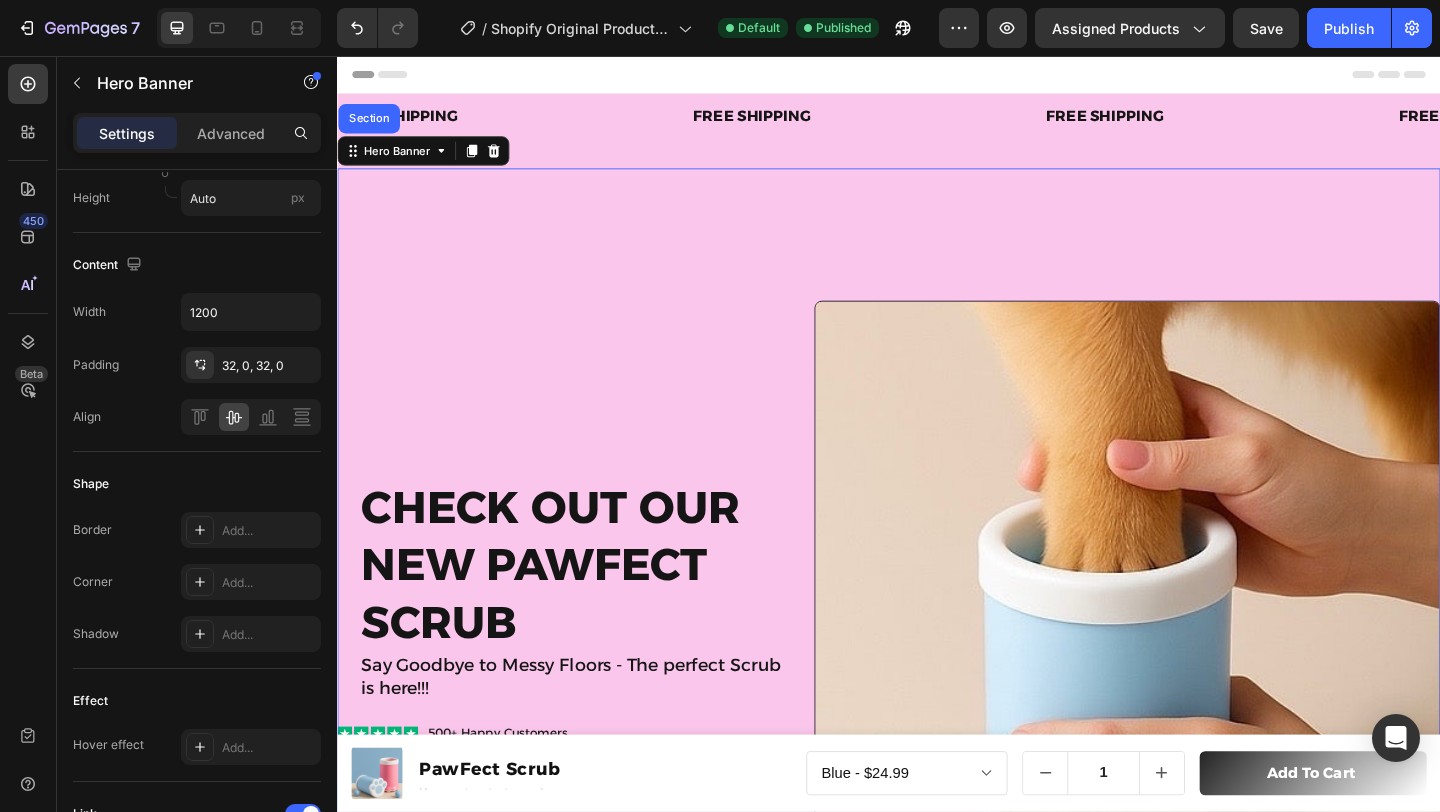 scroll, scrollTop: 0, scrollLeft: 0, axis: both 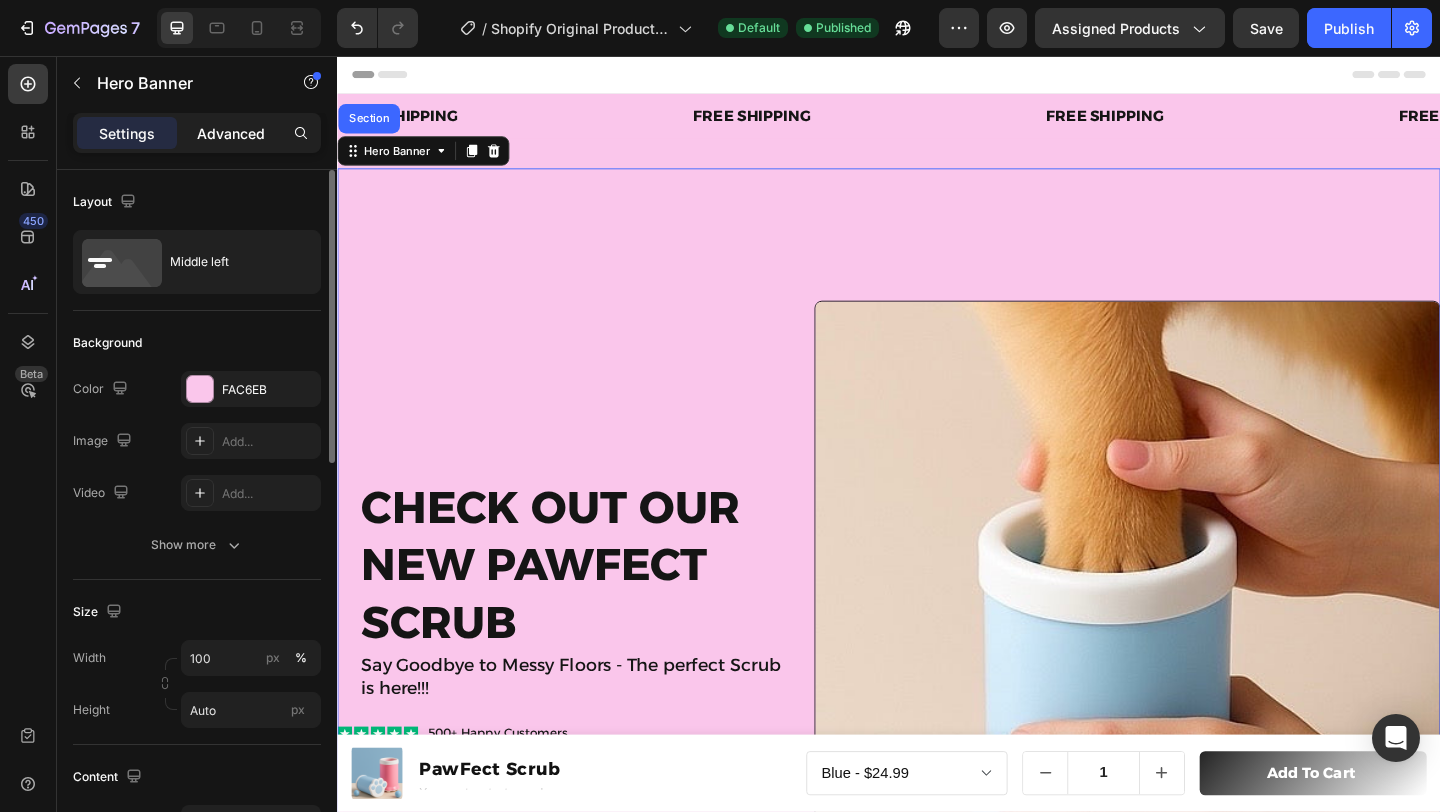 click on "Advanced" at bounding box center [231, 133] 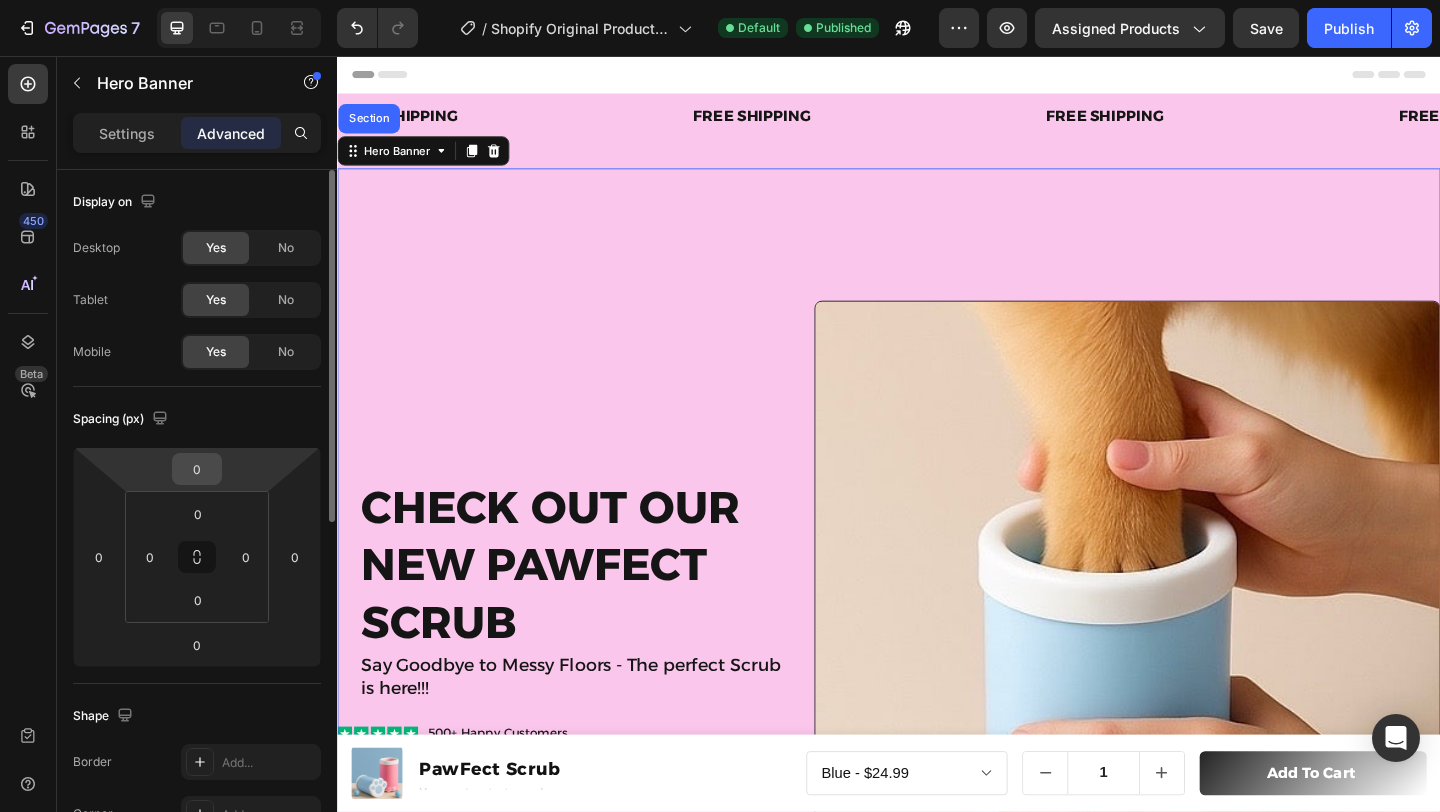 click on "0" at bounding box center (197, 469) 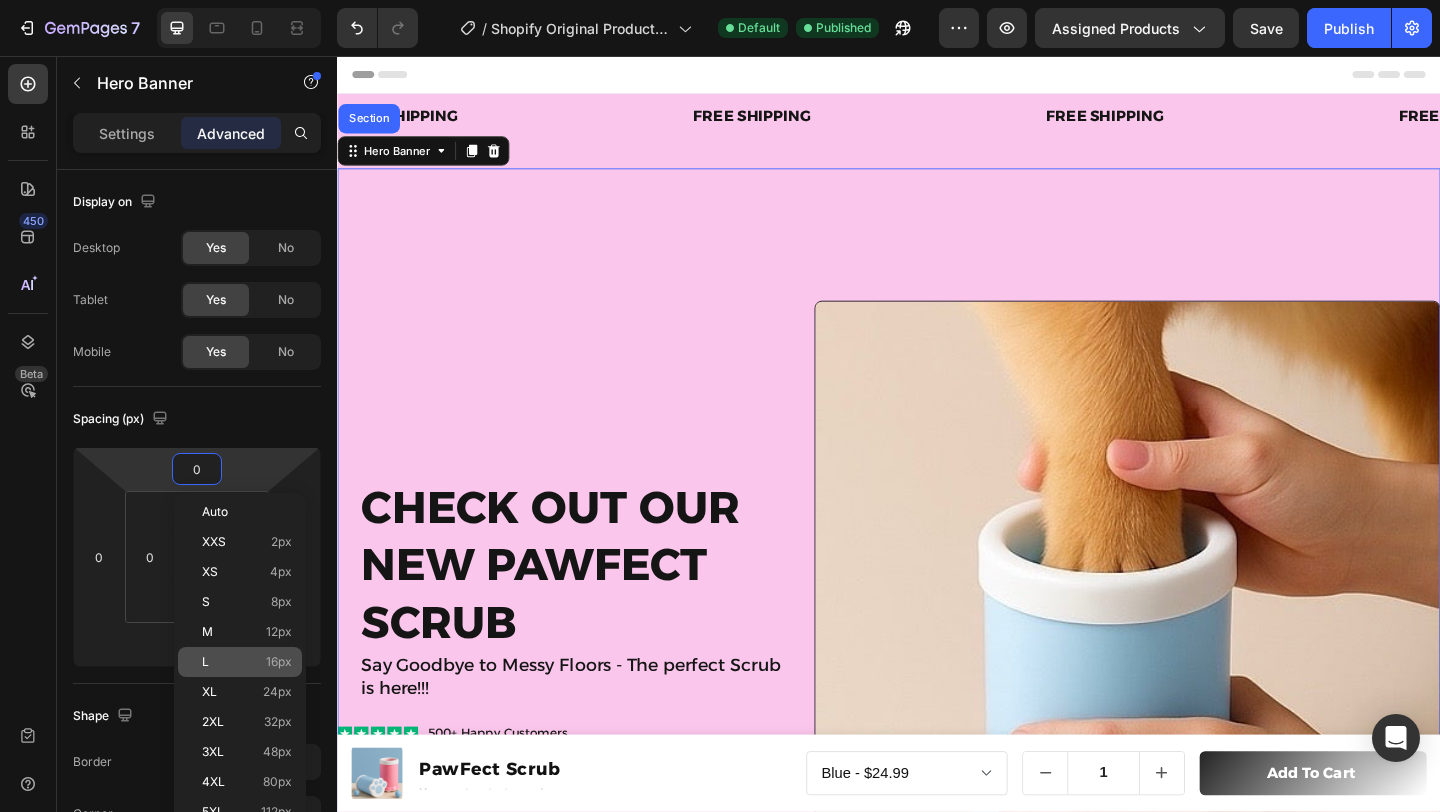 click on "L 16px" at bounding box center (247, 662) 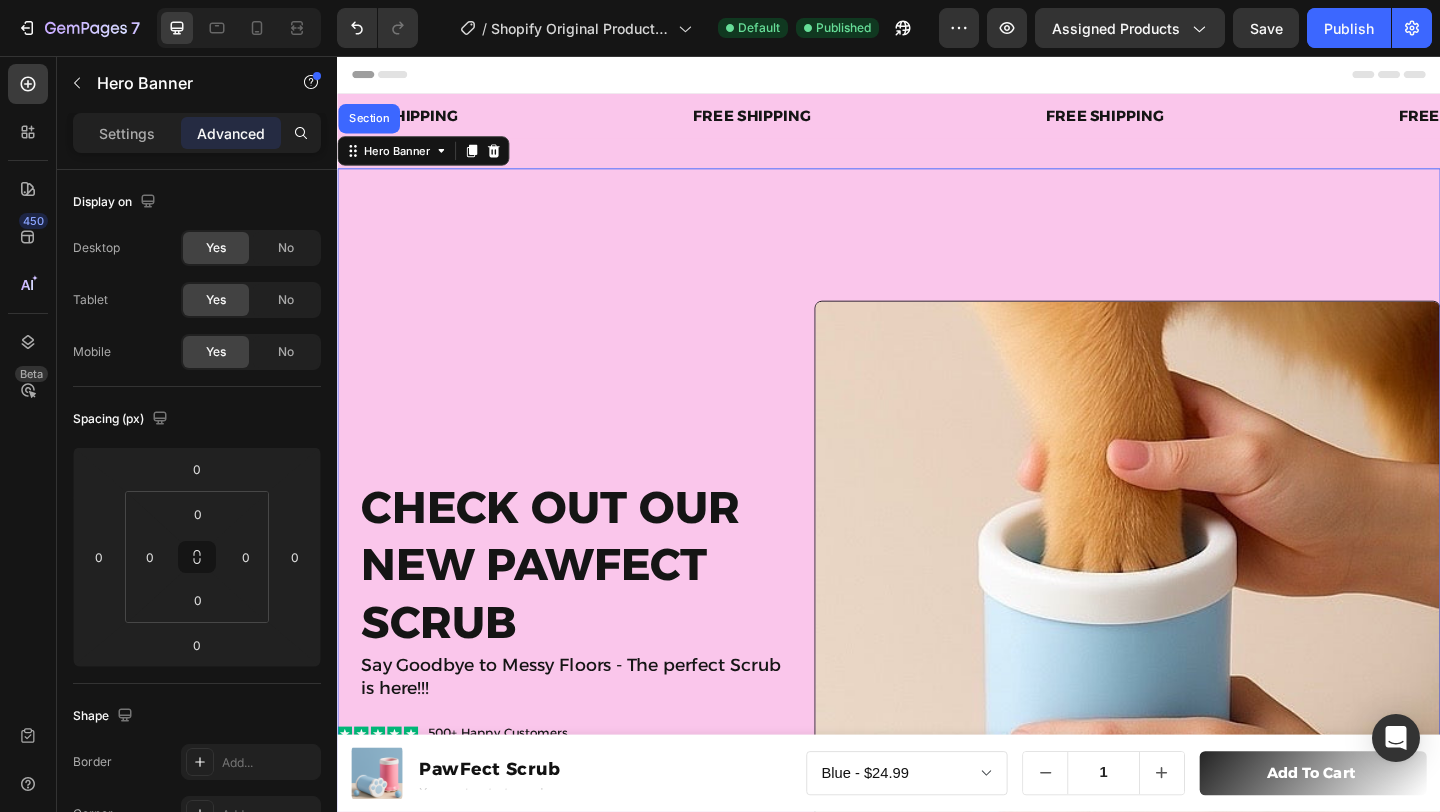 type on "16" 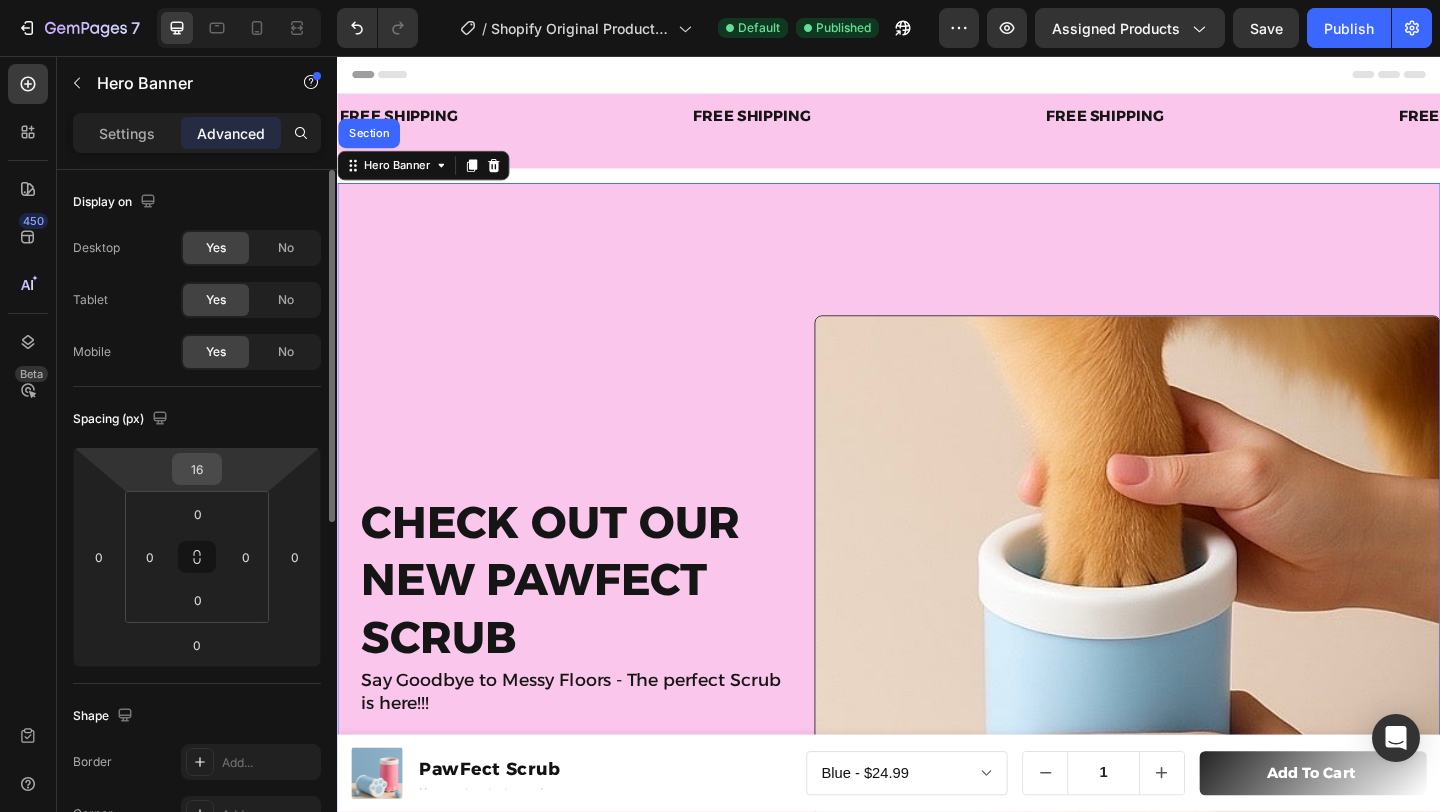 click on "16" at bounding box center [197, 469] 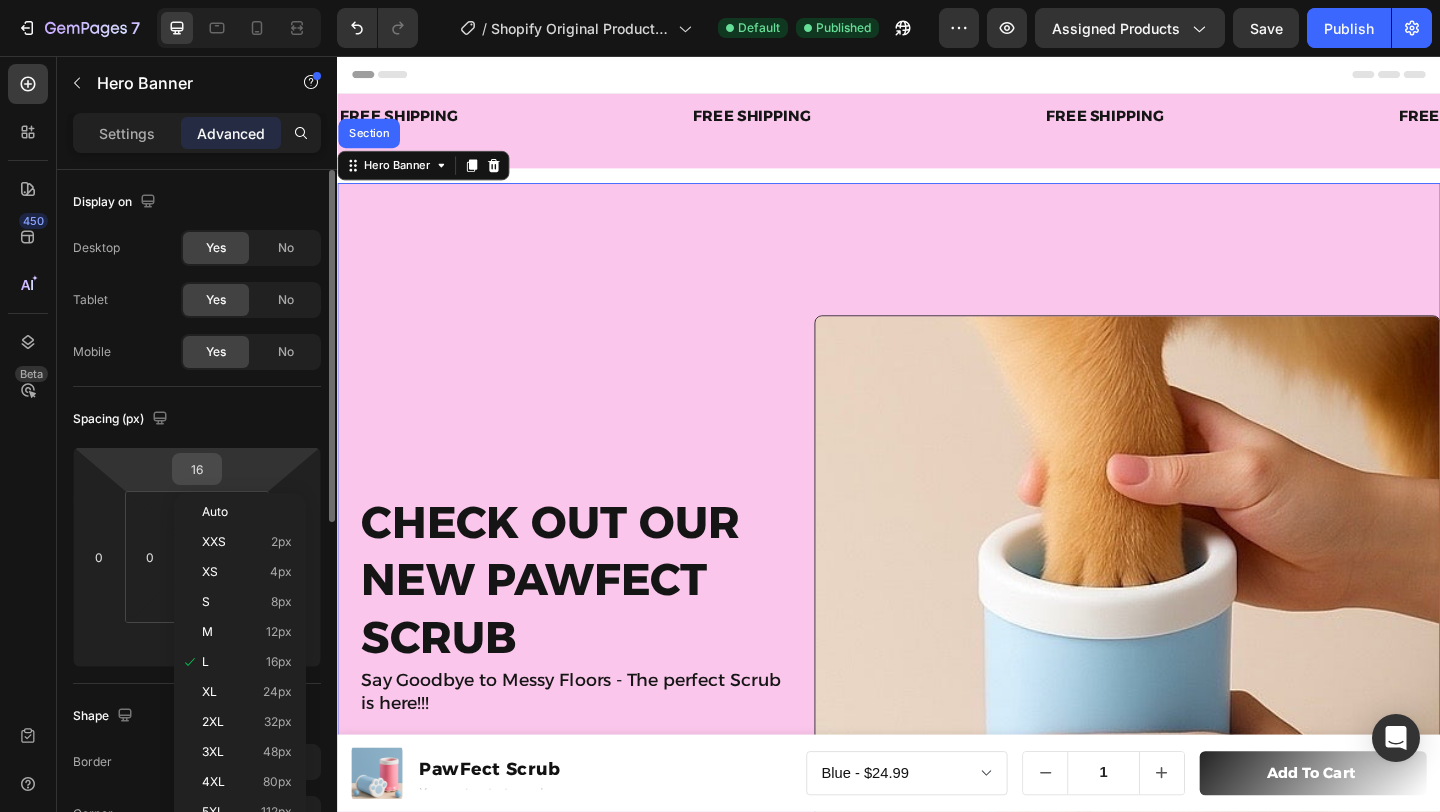 click on "16" at bounding box center (197, 469) 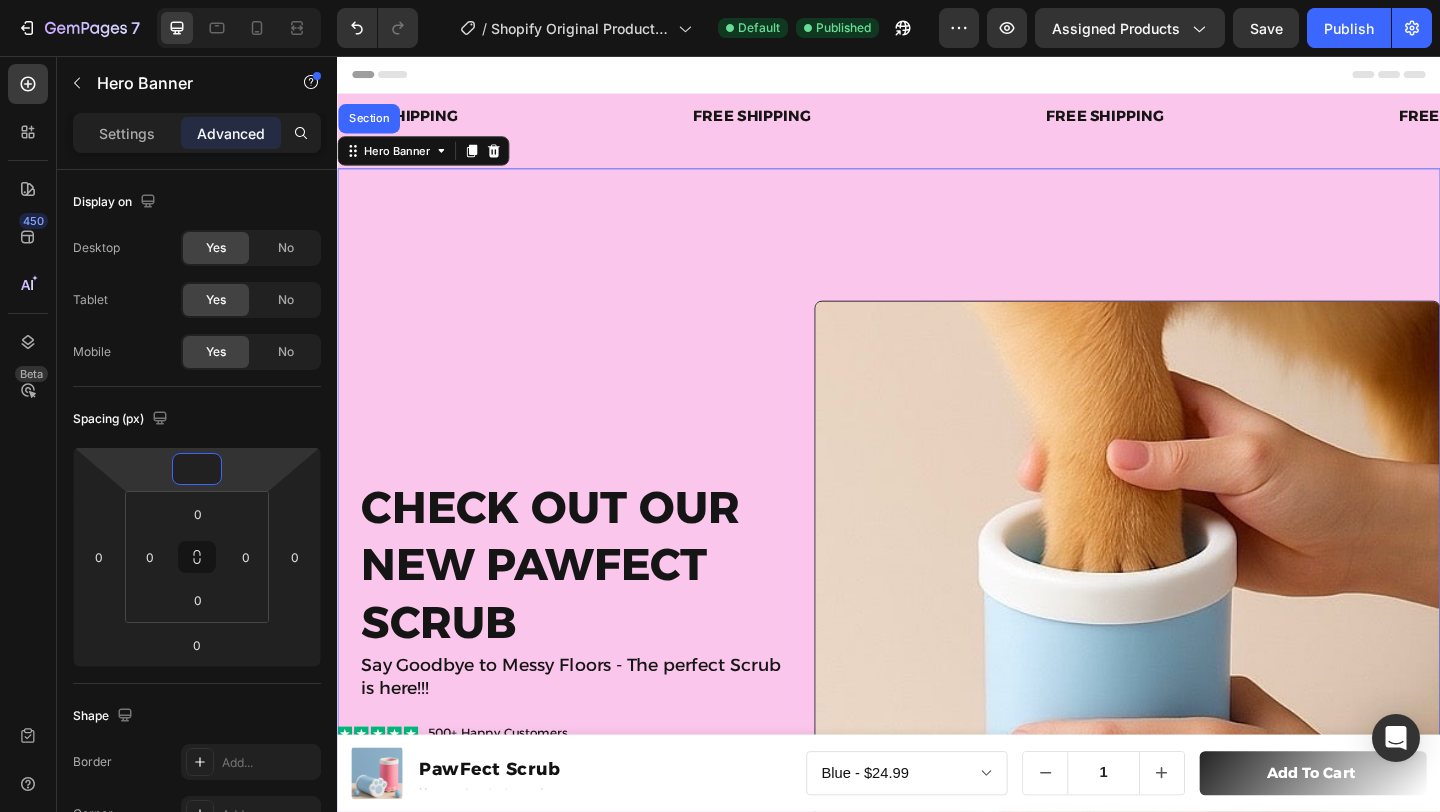 type on "0" 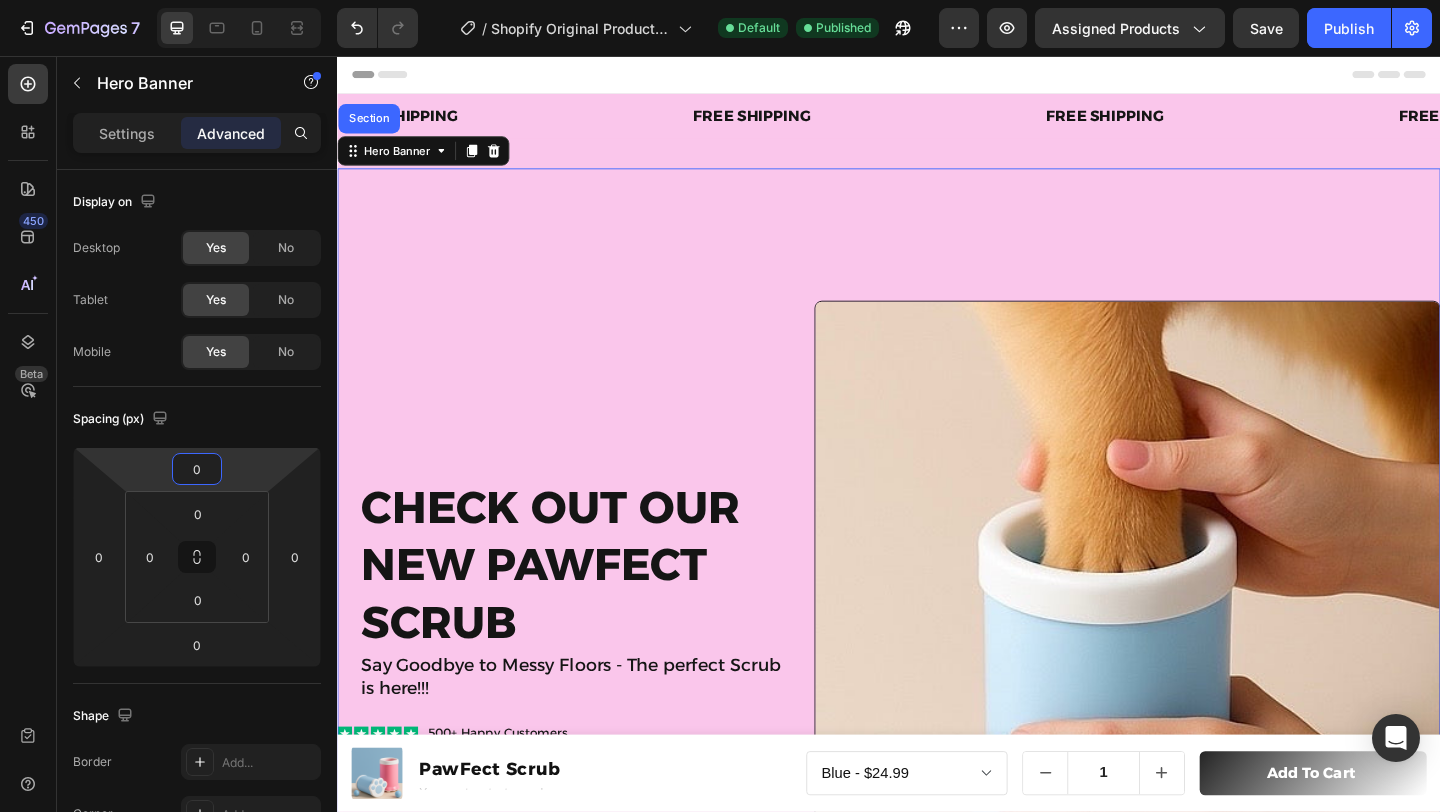 click on "Check out Our new pawfect scrub  Heading Say Goodbye to Messy Floors - The perfect Scrub is here!!! Text Block
Icon
Icon
Icon
Icon
Icon Icon List 500+ Happy Customers Text Block Row" at bounding box center (580, 664) 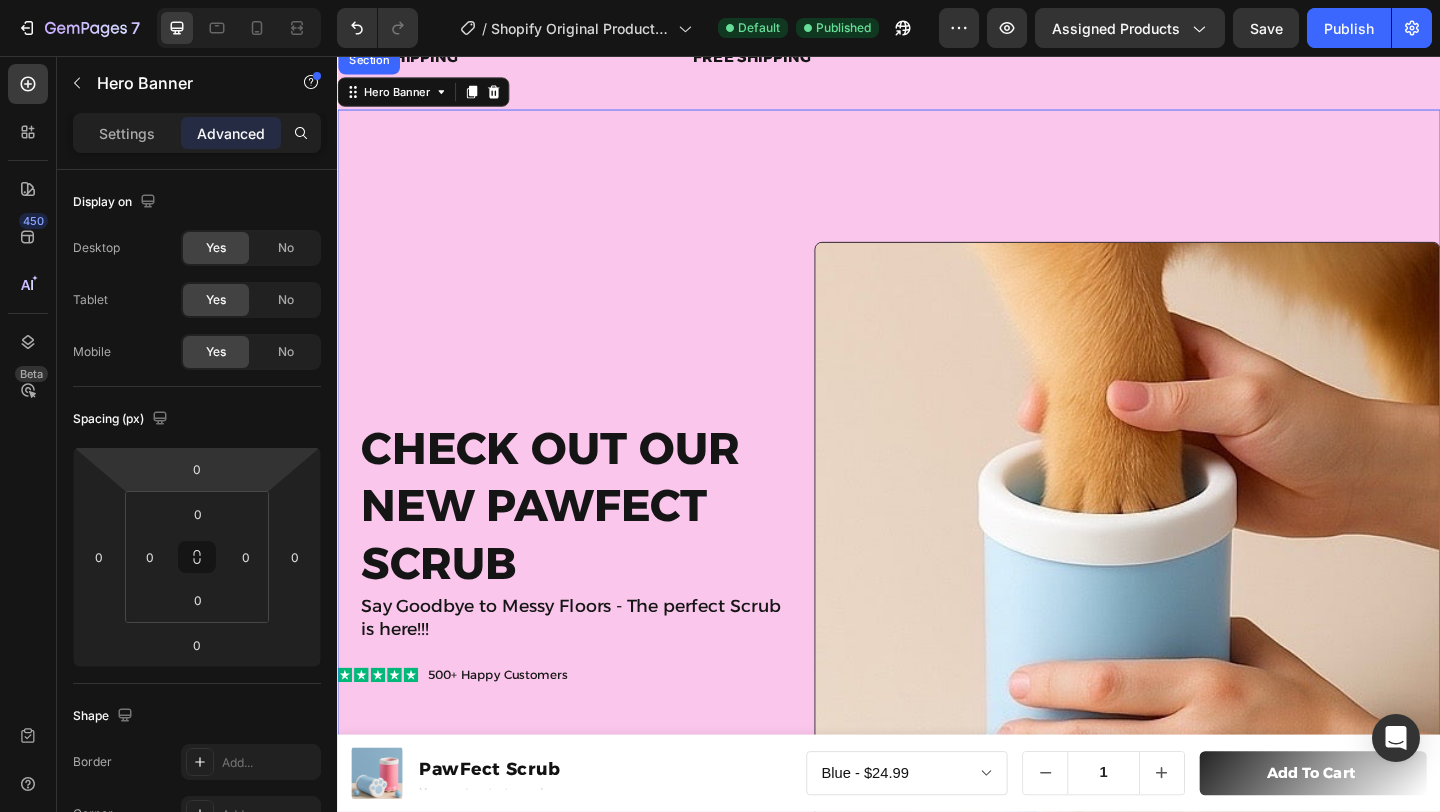scroll, scrollTop: 0, scrollLeft: 0, axis: both 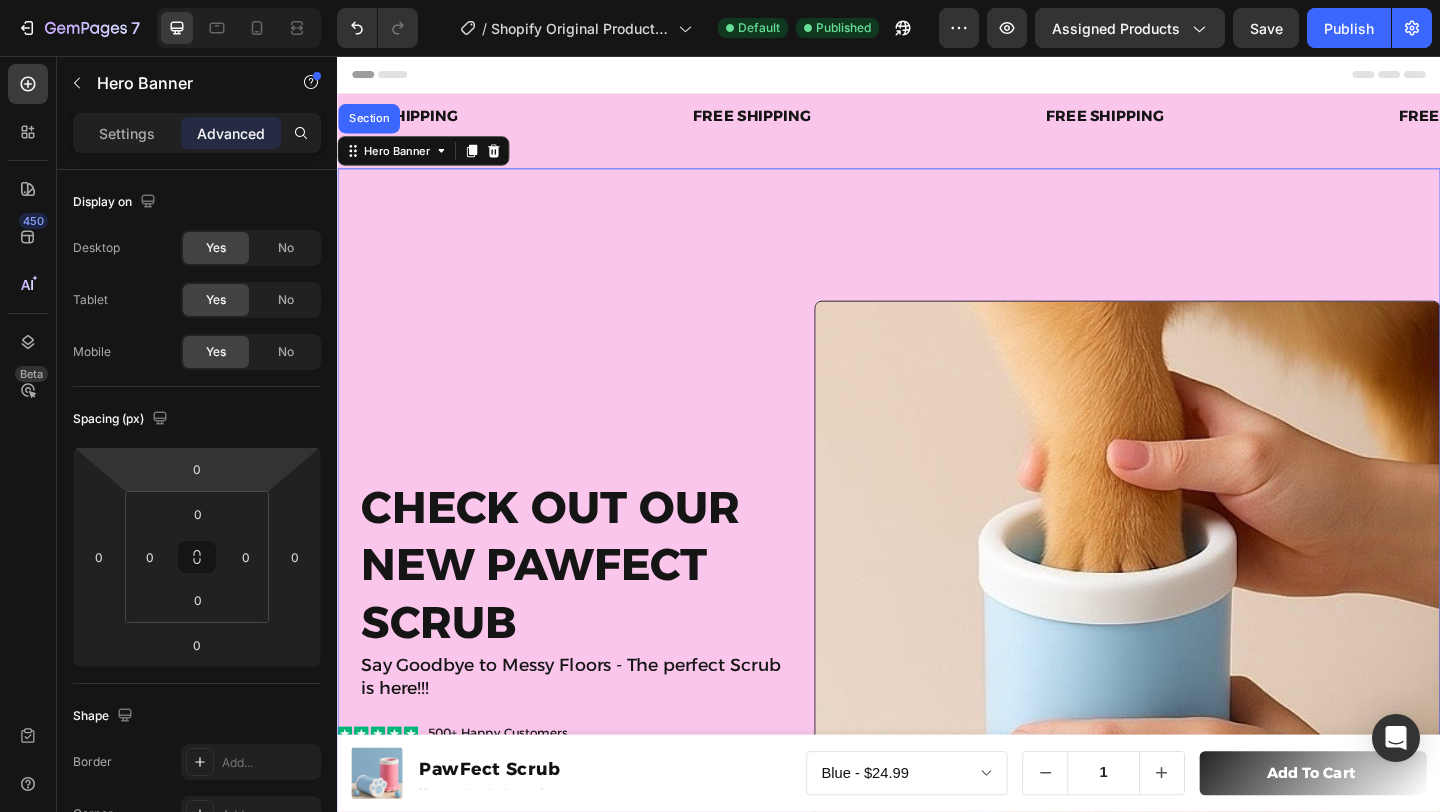 click on "Check out Our new pawfect scrub  Heading Say Goodbye to Messy Floors - The perfect Scrub is here!!! Text Block
Icon
Icon
Icon
Icon
Icon Icon List 500+ Happy Customers Text Block Row" at bounding box center [580, 664] 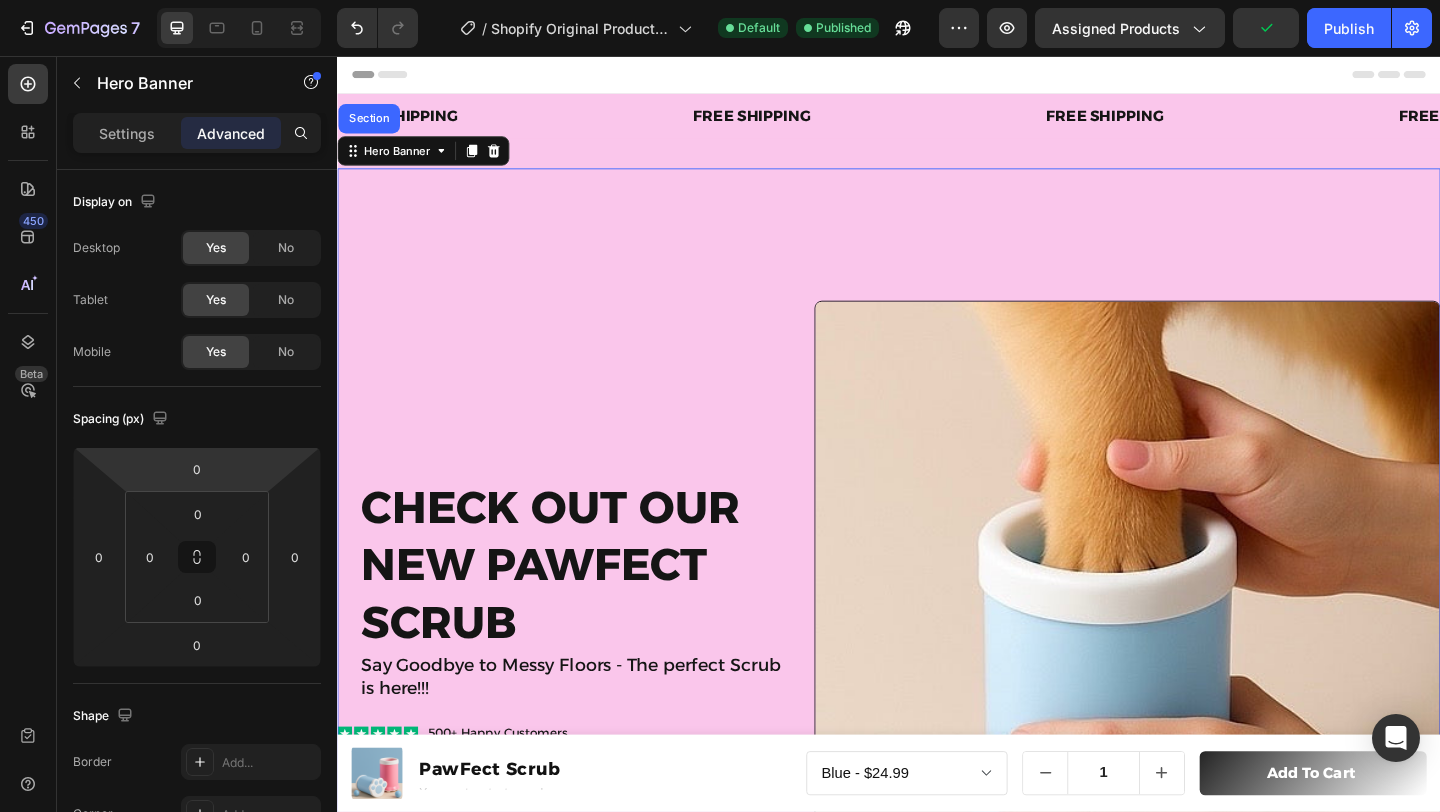 click on "Check out Our new pawfect scrub  Heading Say Goodbye to Messy Floors - The perfect Scrub is here!!! Text Block
Icon
Icon
Icon
Icon
Icon Icon List 500+ Happy Customers Text Block Row" at bounding box center [580, 664] 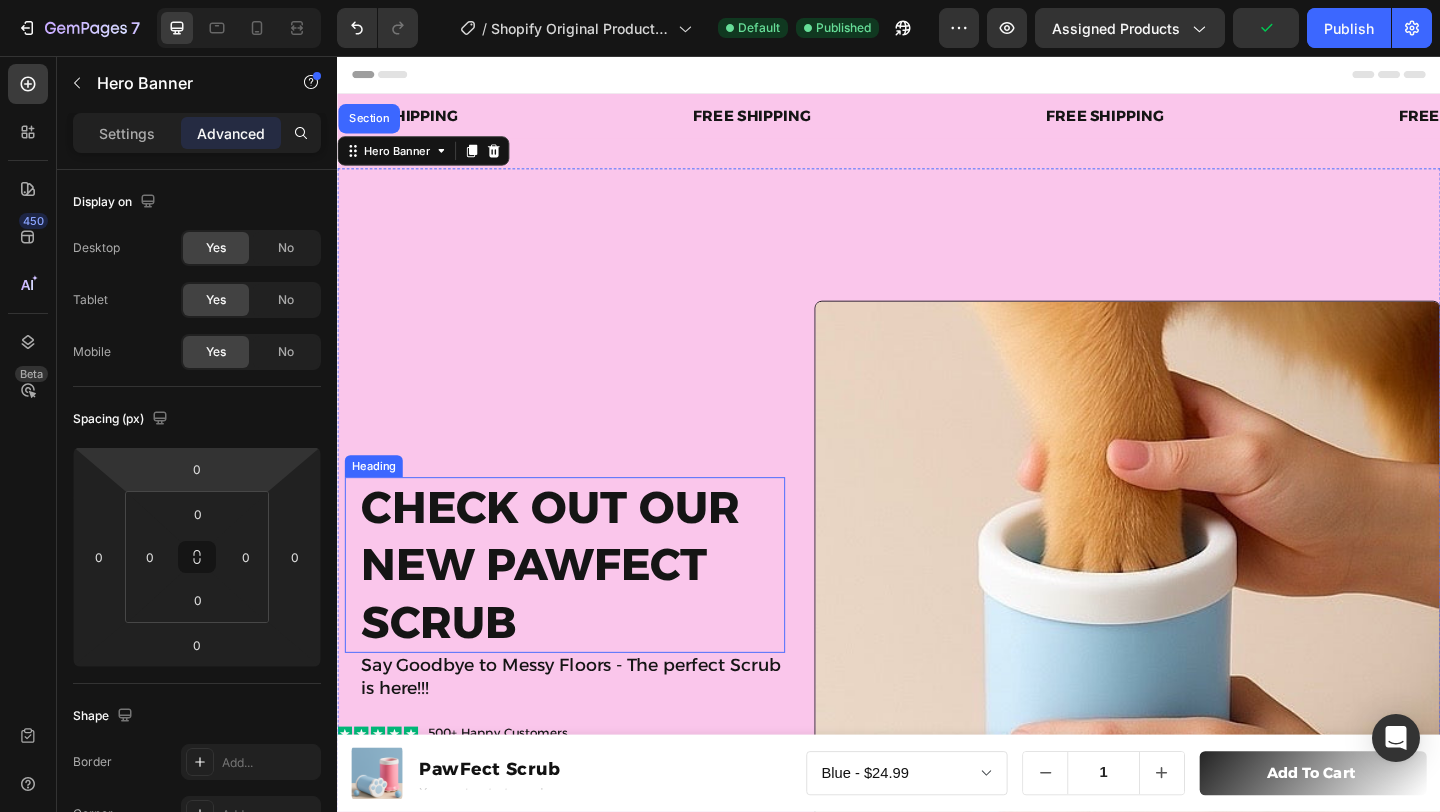 click on "Check out Our new pawfect scrub" at bounding box center [592, 609] 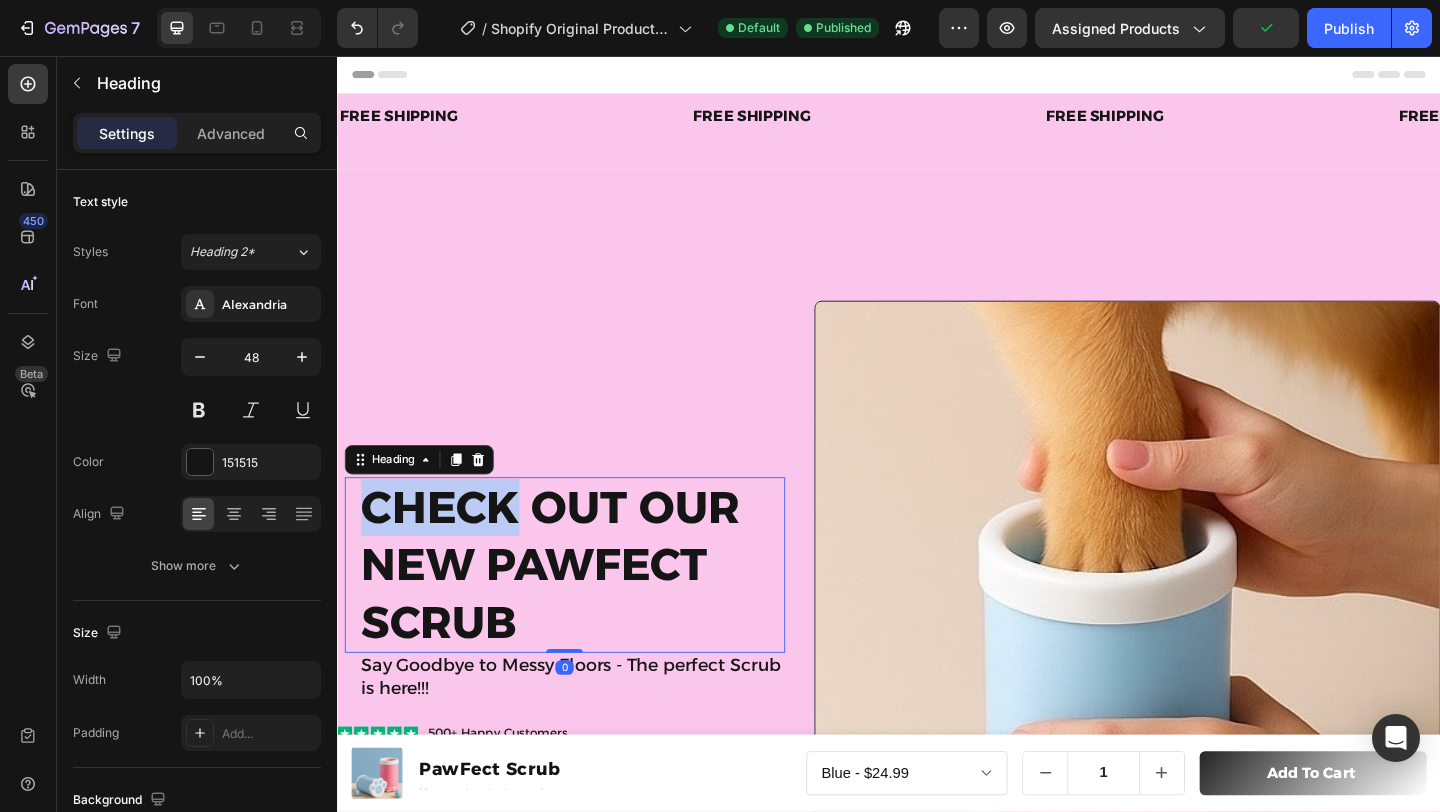 click on "Check out Our new pawfect scrub" at bounding box center [592, 609] 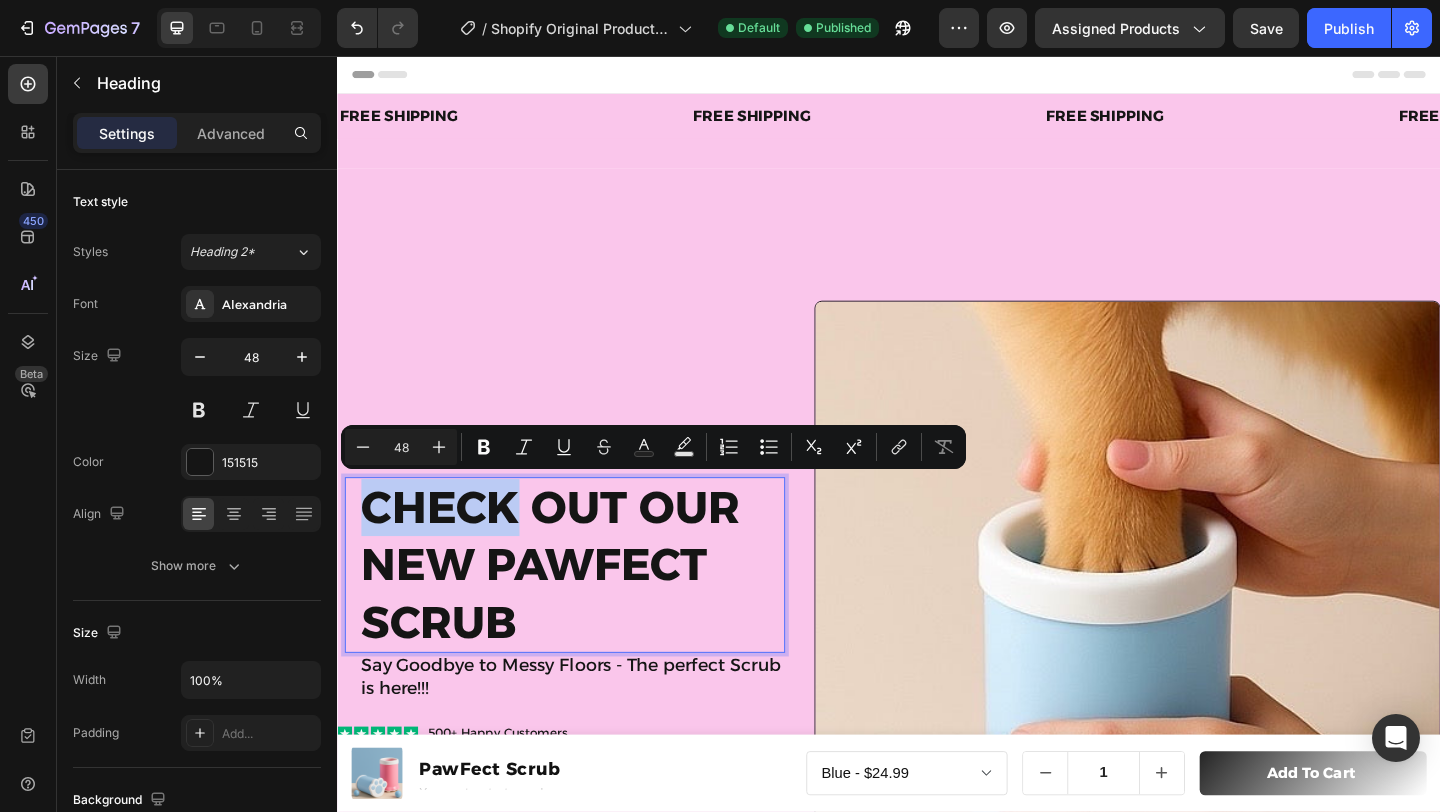 click on "Check out Our new pawfect scrub  Heading   0" at bounding box center (584, 609) 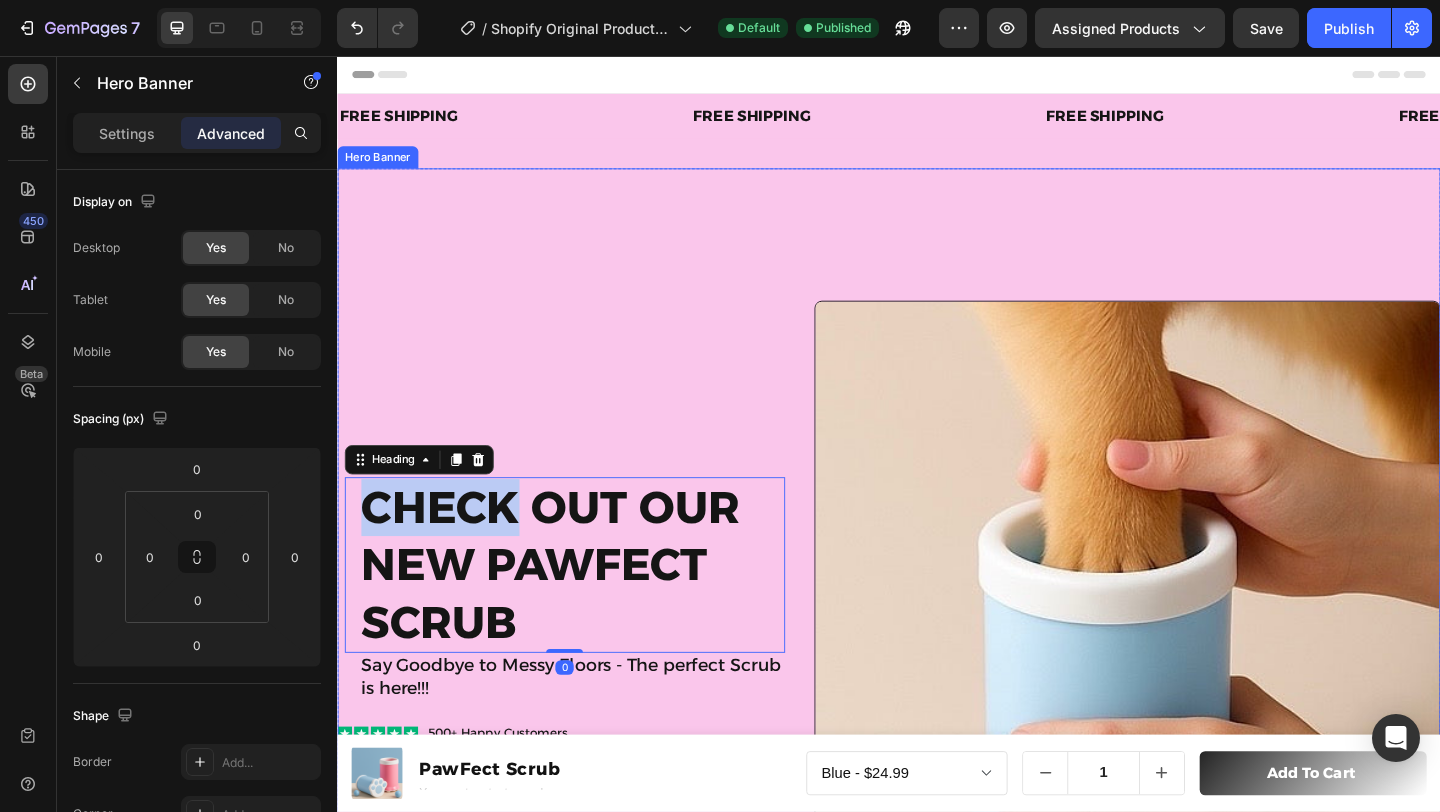 click on "Check out Our new pawfect scrub  Heading   0 Say Goodbye to Messy Floors - The perfect Scrub is here!!! Text Block
Icon
Icon
Icon
Icon
Icon Icon List 500+ Happy Customers Text Block Row" at bounding box center [580, 664] 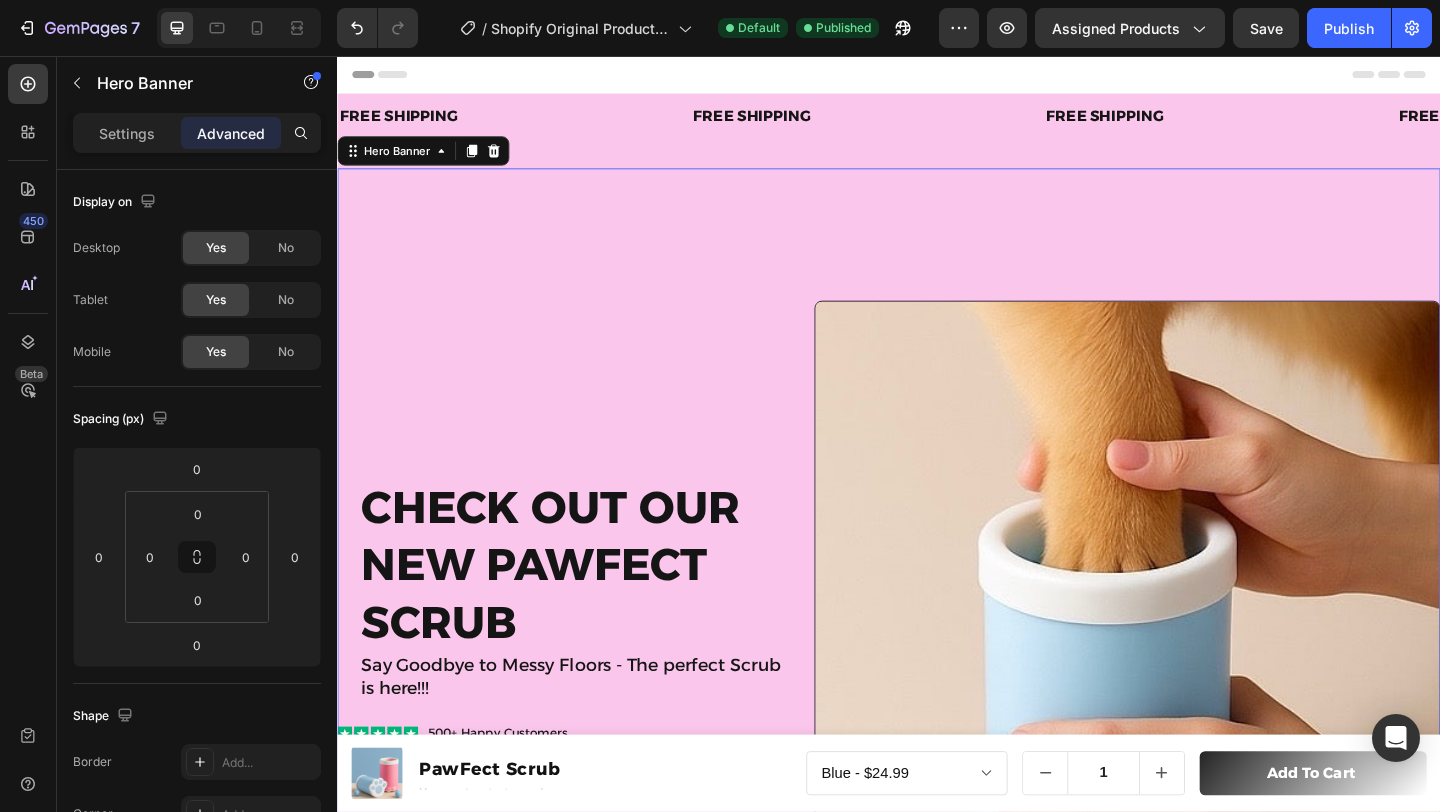 click on "Check out Our new pawfect scrub  Heading Say Goodbye to Messy Floors - The perfect Scrub is here!!! Text Block
Icon
Icon
Icon
Icon
Icon Icon List 500+ Happy Customers Text Block Row" at bounding box center [580, 664] 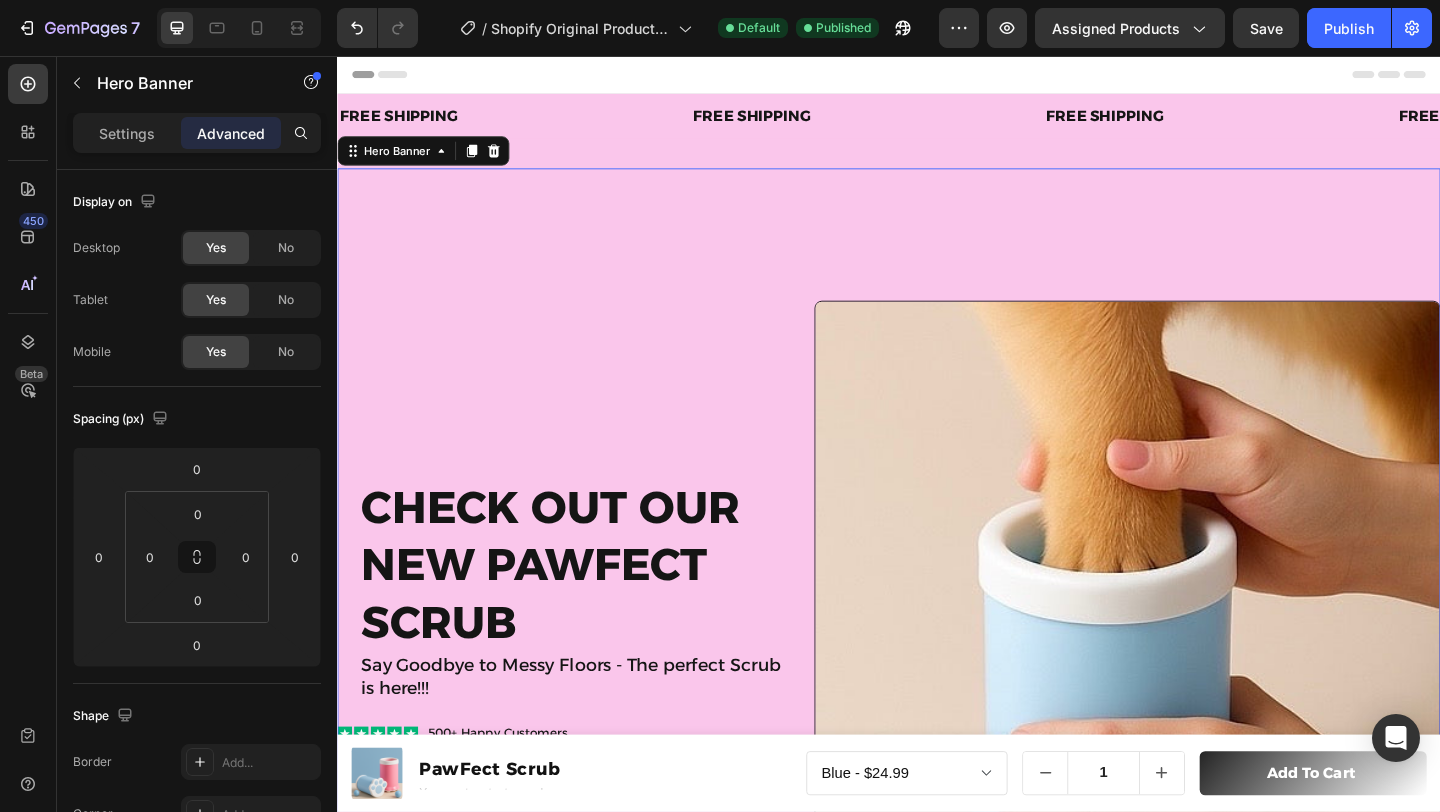click on "Check out Our new pawfect scrub  Heading Say Goodbye to Messy Floors - The perfect Scrub is here!!! Text Block
Icon
Icon
Icon
Icon
Icon Icon List 500+ Happy Customers Text Block Row" at bounding box center (580, 664) 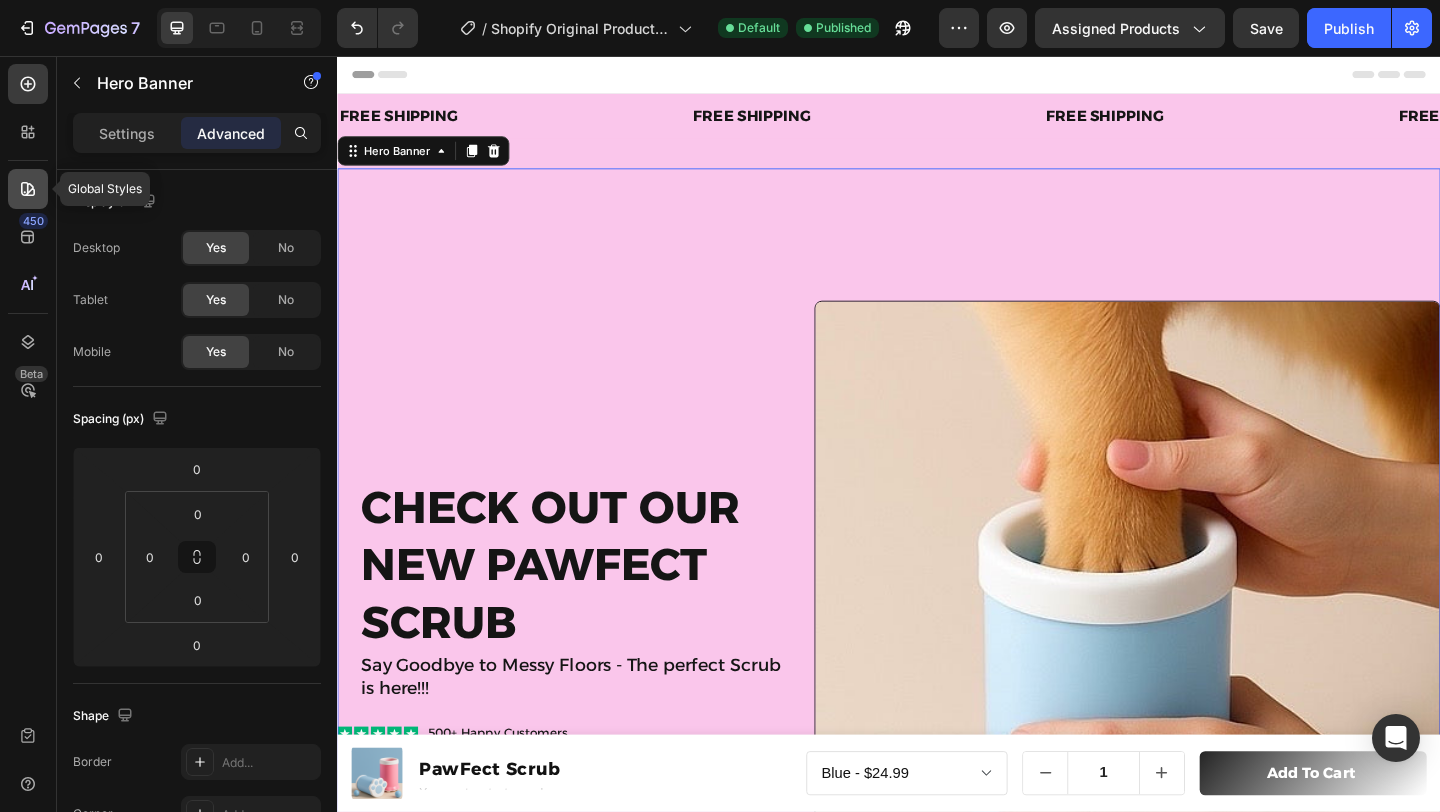 click 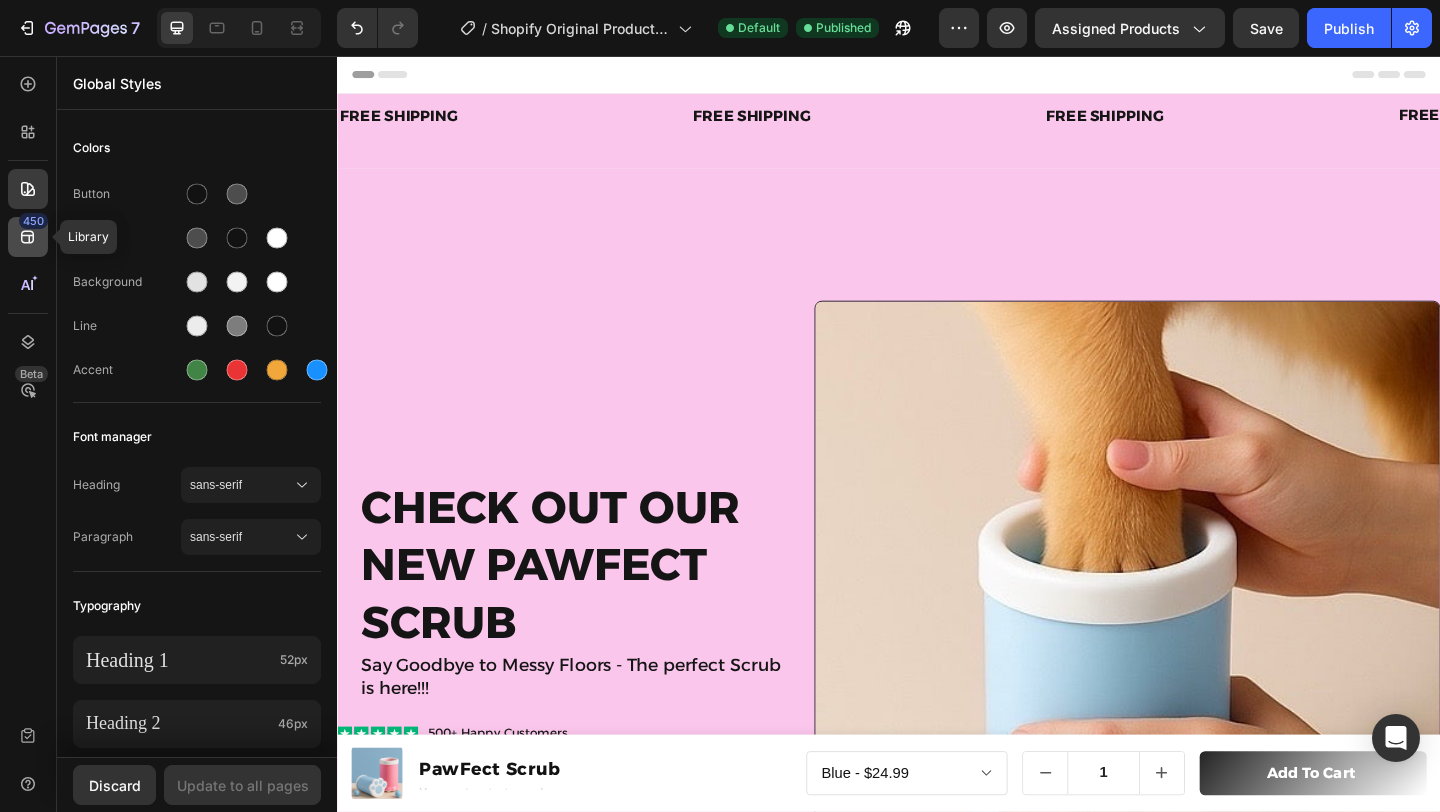 click on "450" 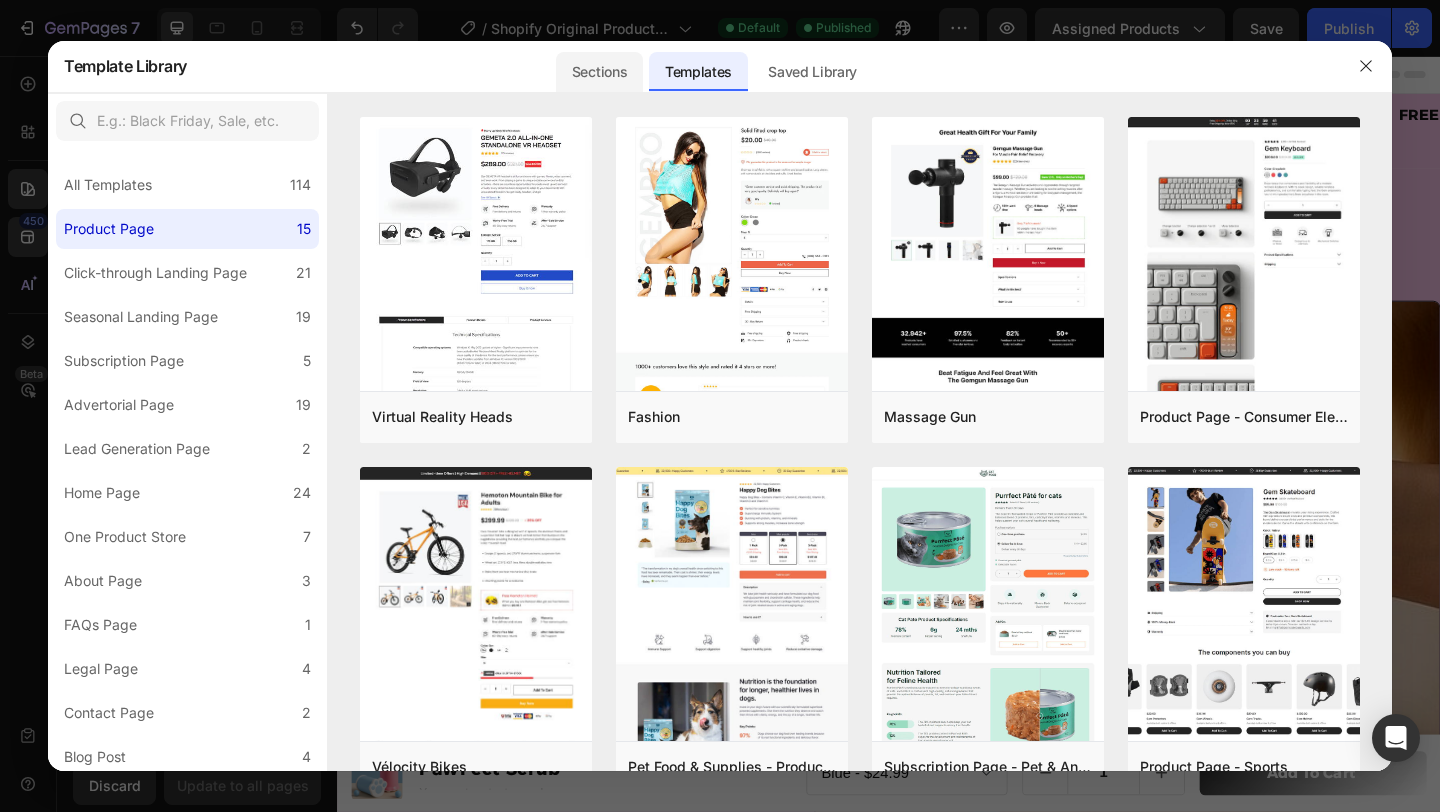 click on "Sections" 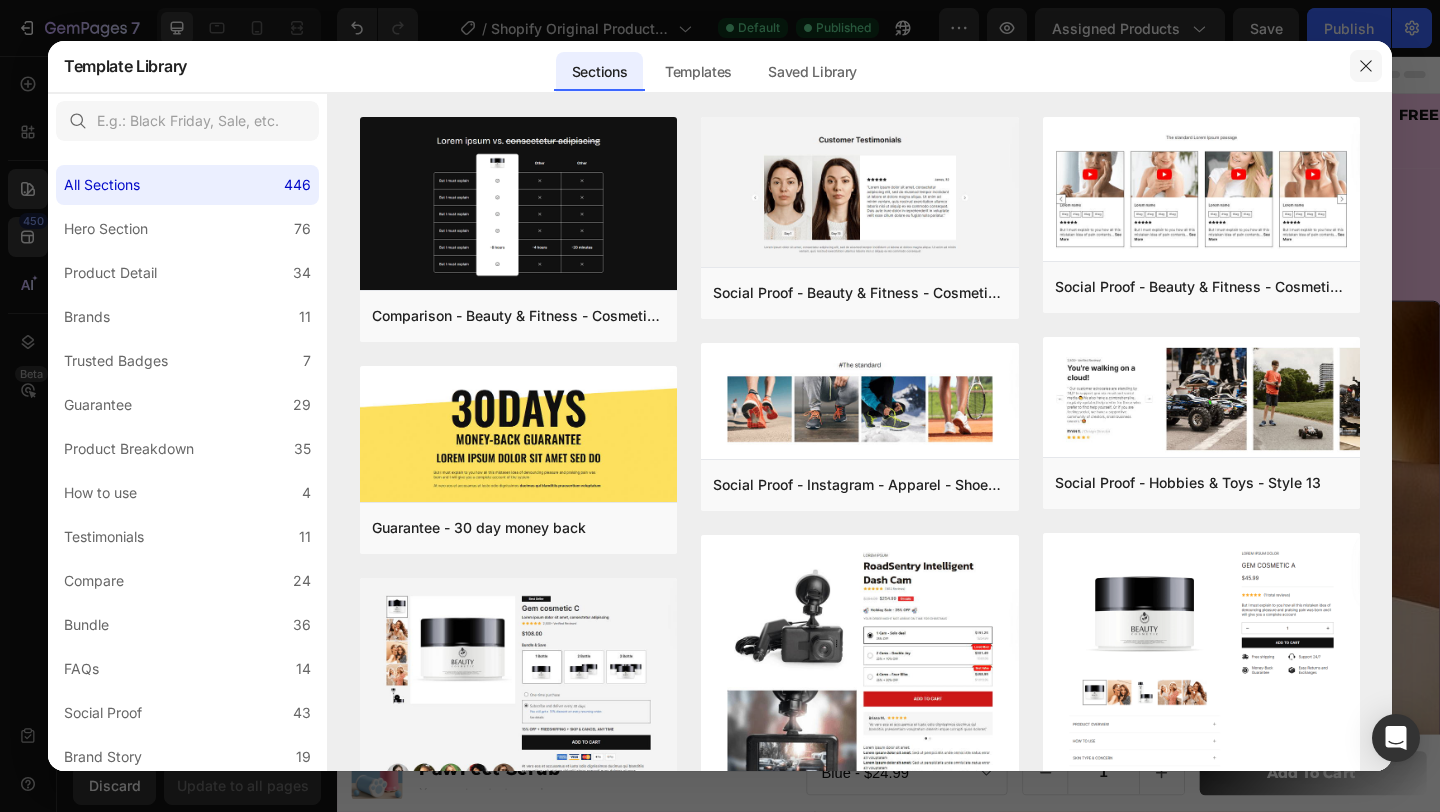click 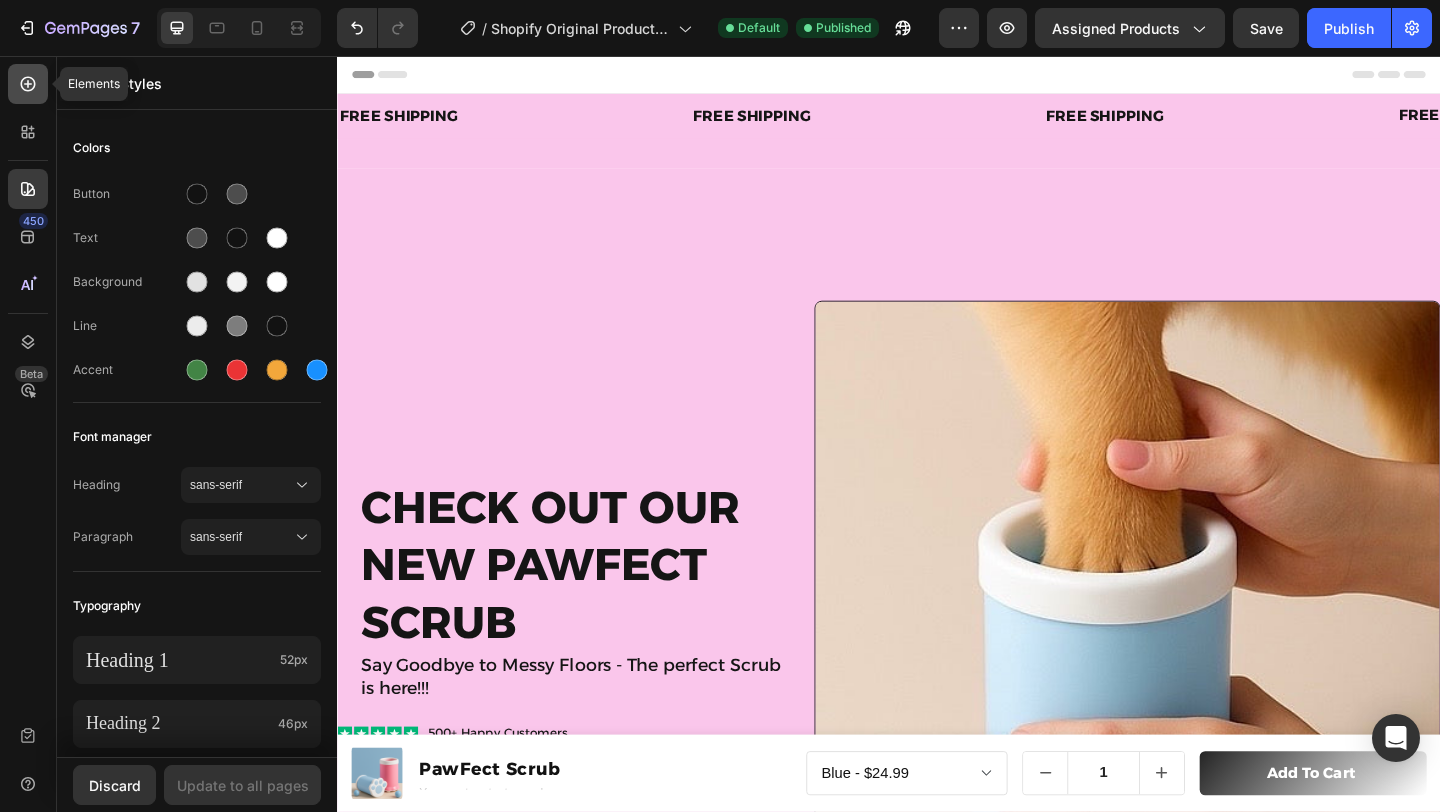 click 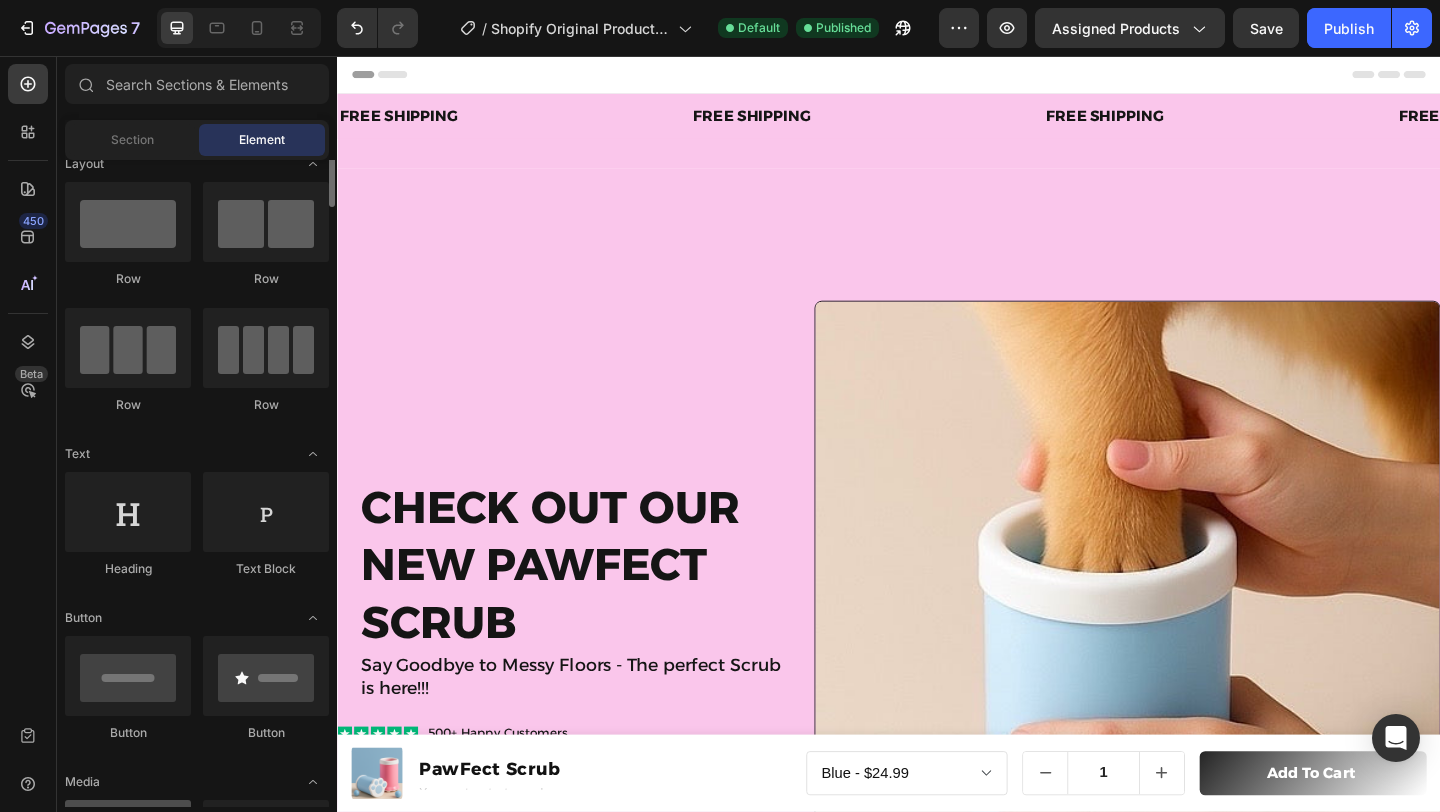 scroll, scrollTop: 0, scrollLeft: 0, axis: both 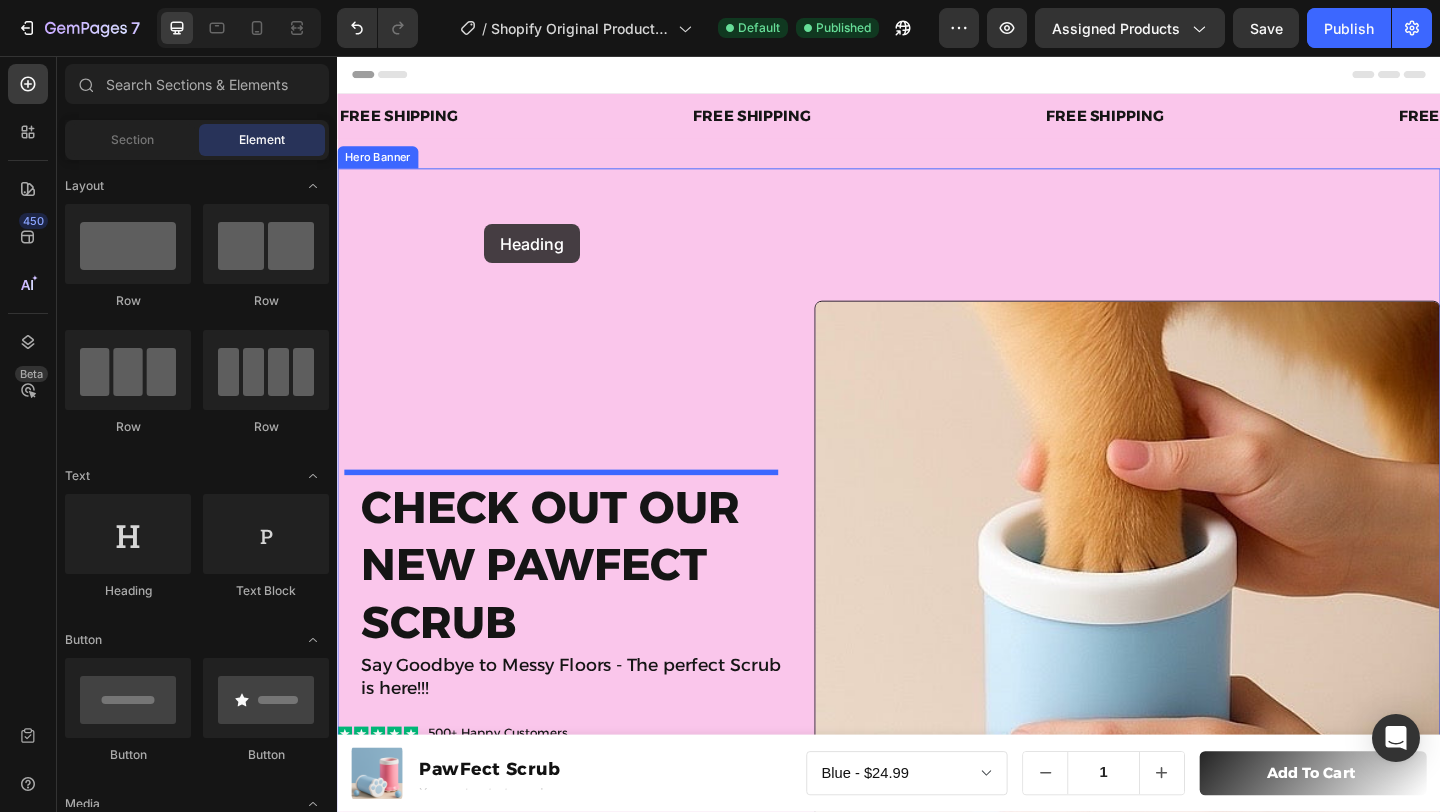 drag, startPoint x: 493, startPoint y: 621, endPoint x: 494, endPoint y: 236, distance: 385.0013 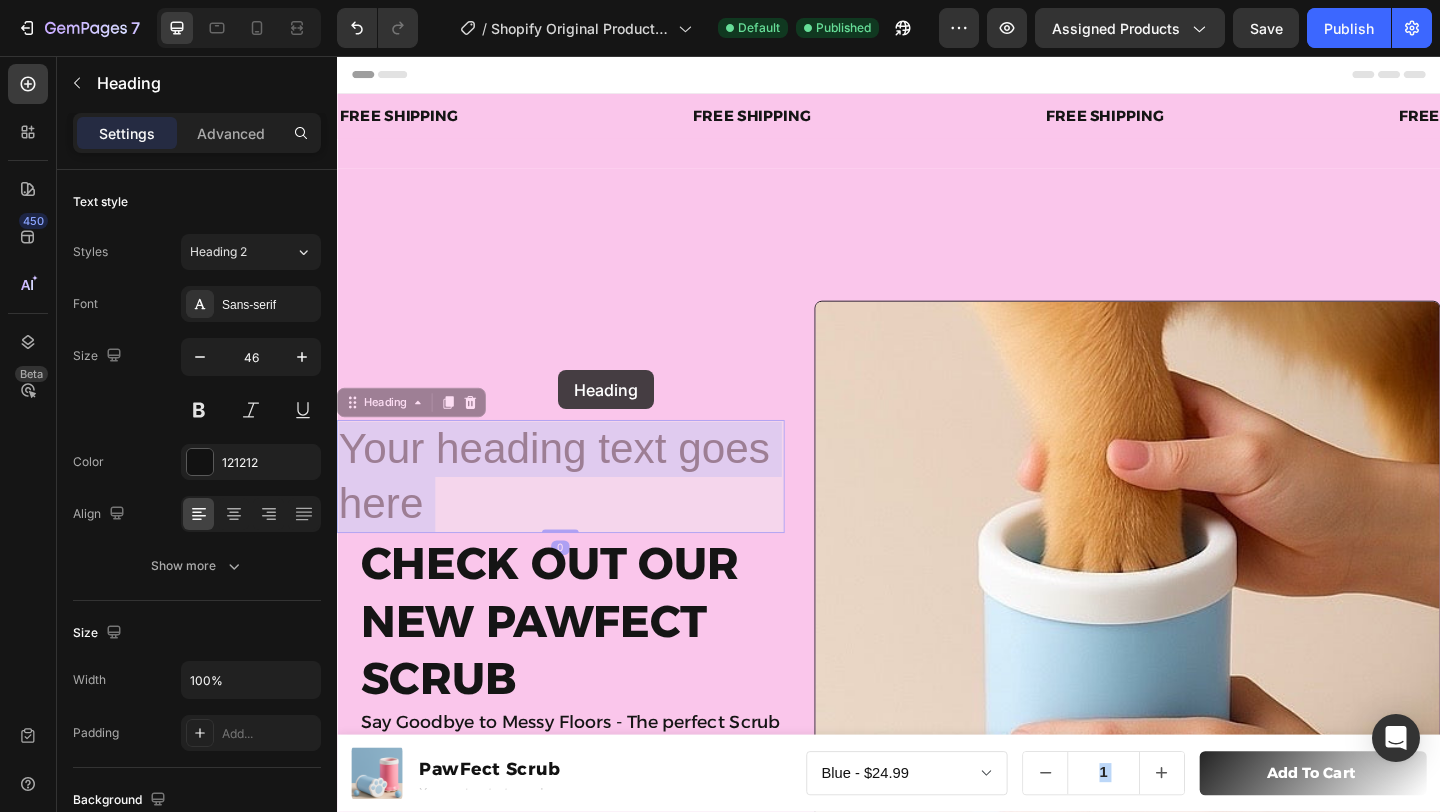drag, startPoint x: 570, startPoint y: 453, endPoint x: 578, endPoint y: 395, distance: 58.549126 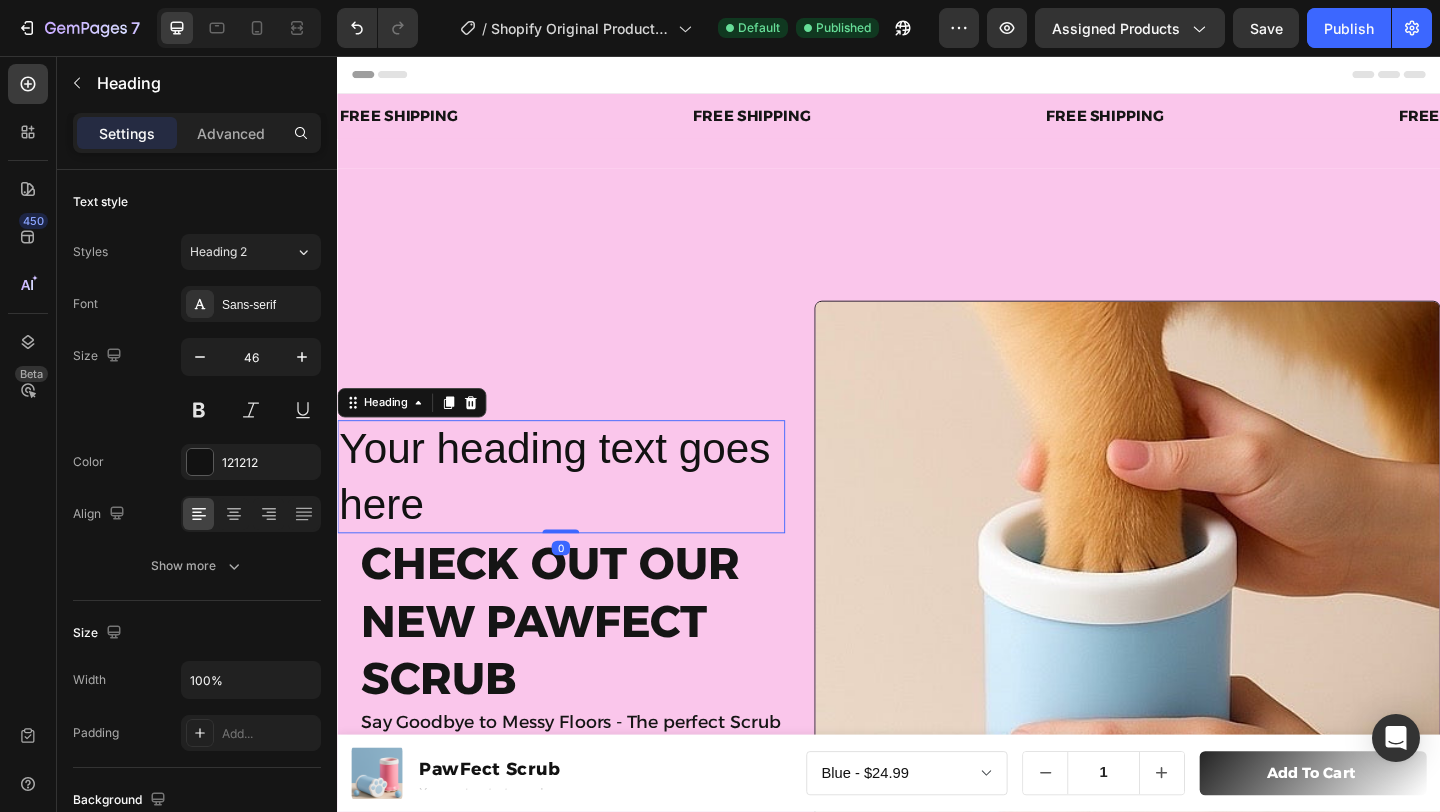 drag, startPoint x: 576, startPoint y: 569, endPoint x: 582, endPoint y: 424, distance: 145.12408 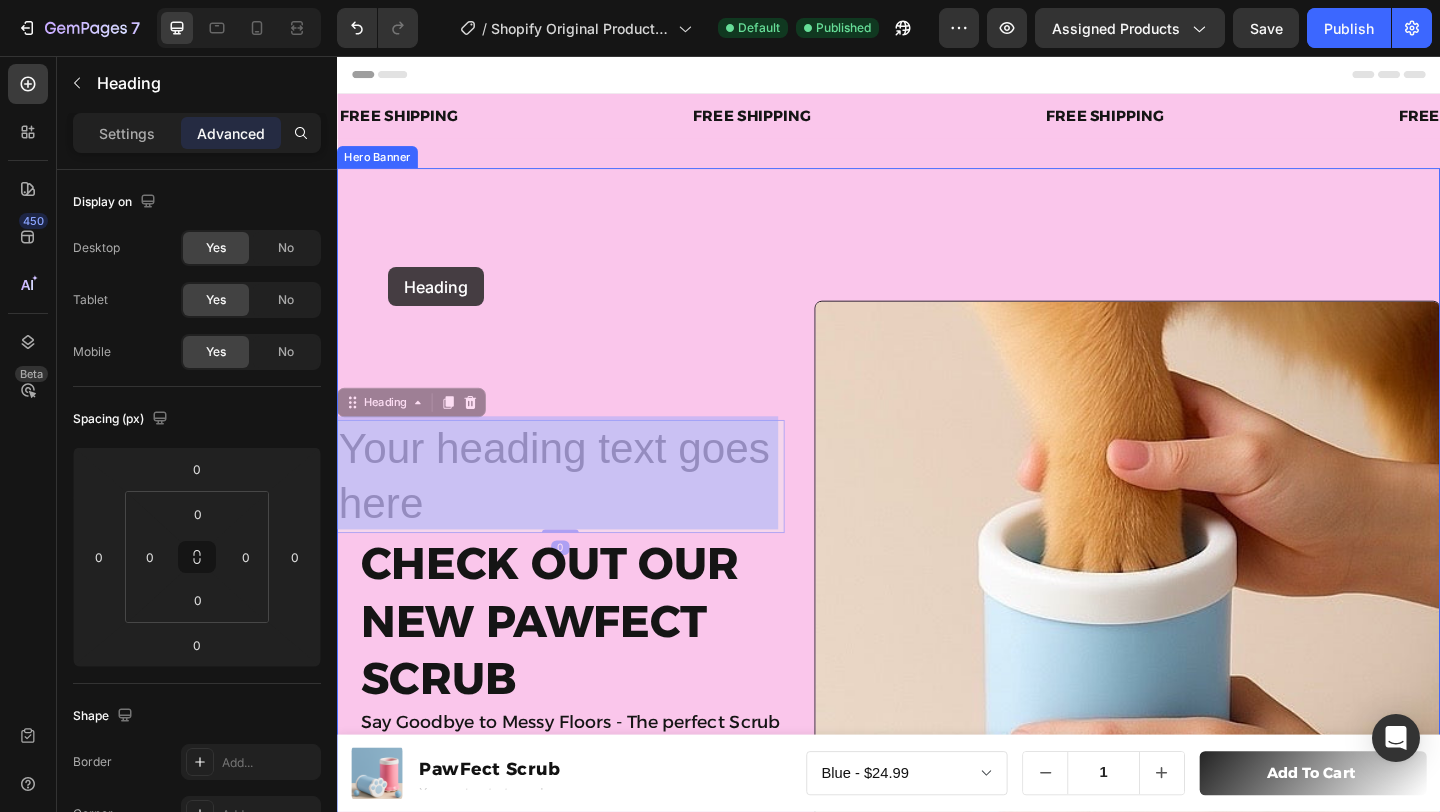 drag, startPoint x: 360, startPoint y: 435, endPoint x: 397, endPoint y: 270, distance: 169.09761 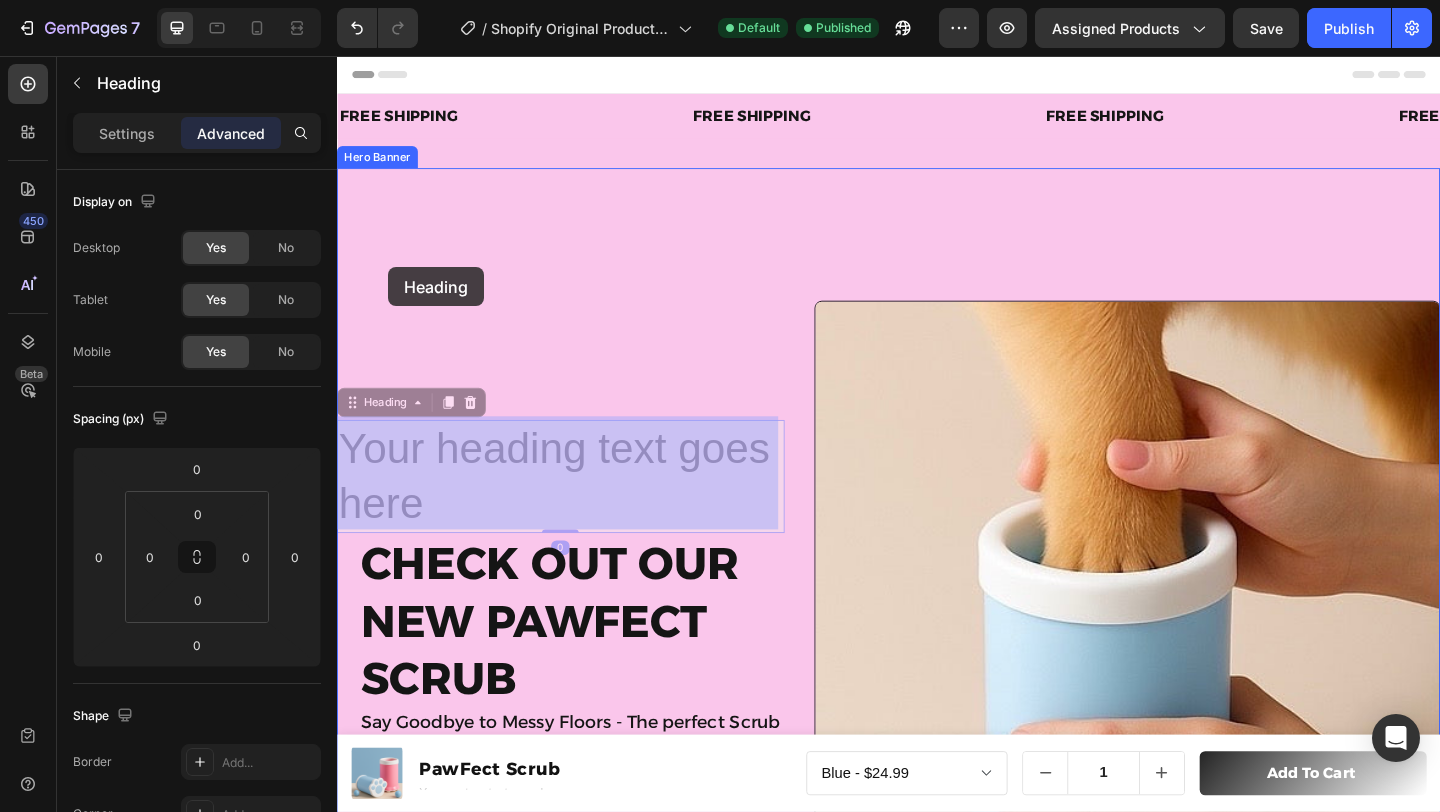 click on "Product Images PawFect Scrub Product Title Text Block Row   Blue - $24.99  Pink - $24.99  Product Variants & Swatches
1
Product Quantity Add to cart Product Cart Button Row Row Product Sticky FREE SHIPPING Text Block Text Block Text Block Text Block FREE SHIPPING Text Block Text Block Text Block Text Block FREE SHIPPING Text Block Text Block Text Block Text Block FREE SHIPPING Text Block Text Block Text Block Text Block FREE SHIPPING Text Block Text Block Text Block Text Block FREE SHIPPING Text Block Text Block Text Block Text Block FREE SHIPPING Text Block Text Block Text Block Text Block FREE SHIPPING Text Block Text Block Text Block Text Block FREE SHIPPING Text Block Text Block Text Block Text Block FREE SHIPPING Text Block Text Block Text Block Text Block Marquee Section 2 Your heading text goes here Heading   0 Your heading text goes here Heading   0 Check out Our new pawfect scrub  Heading Say Goodbye to Messy Floors - The perfect Scrub is here!!! Text Block
Icon" at bounding box center (937, 2193) 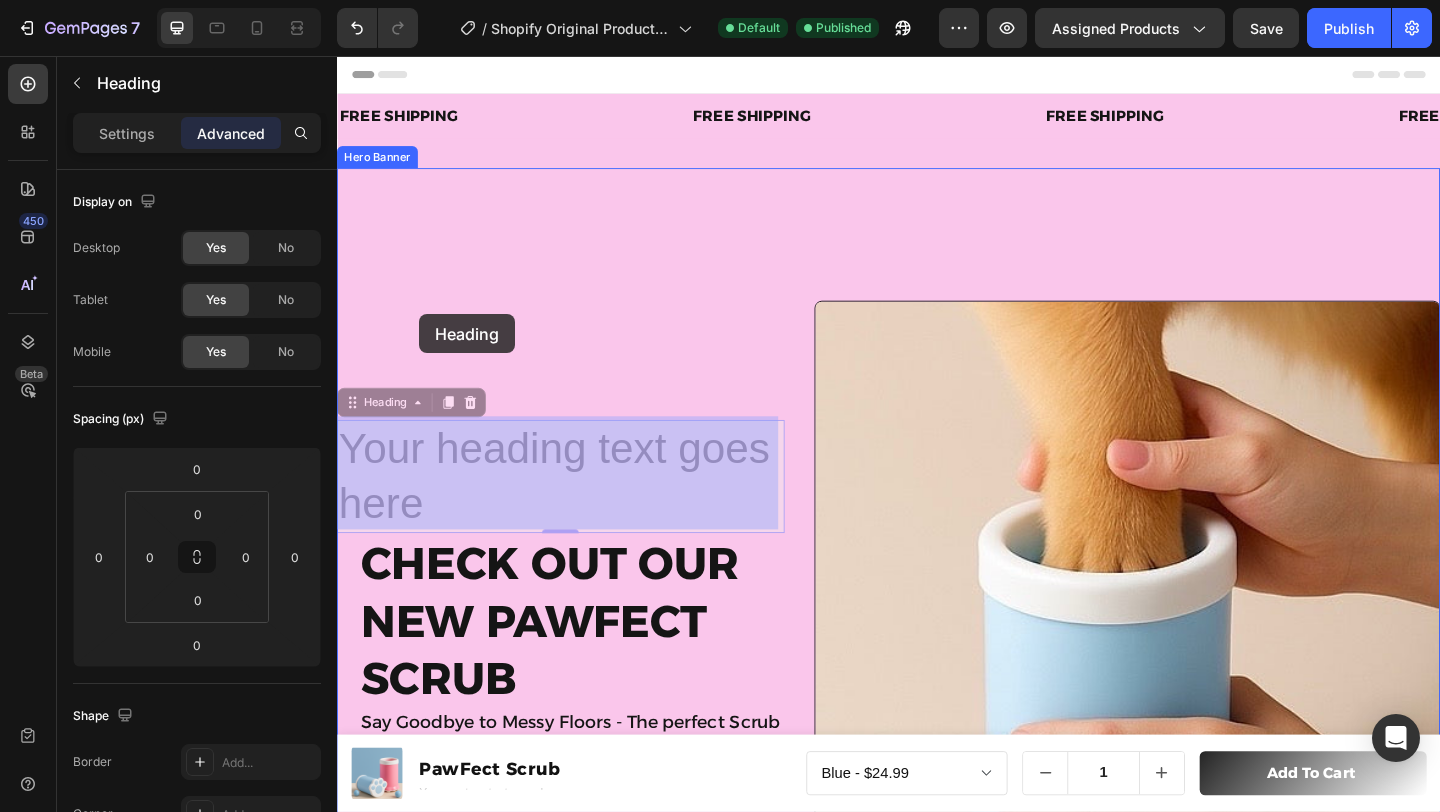drag, startPoint x: 407, startPoint y: 431, endPoint x: 430, endPoint y: 329, distance: 104.56099 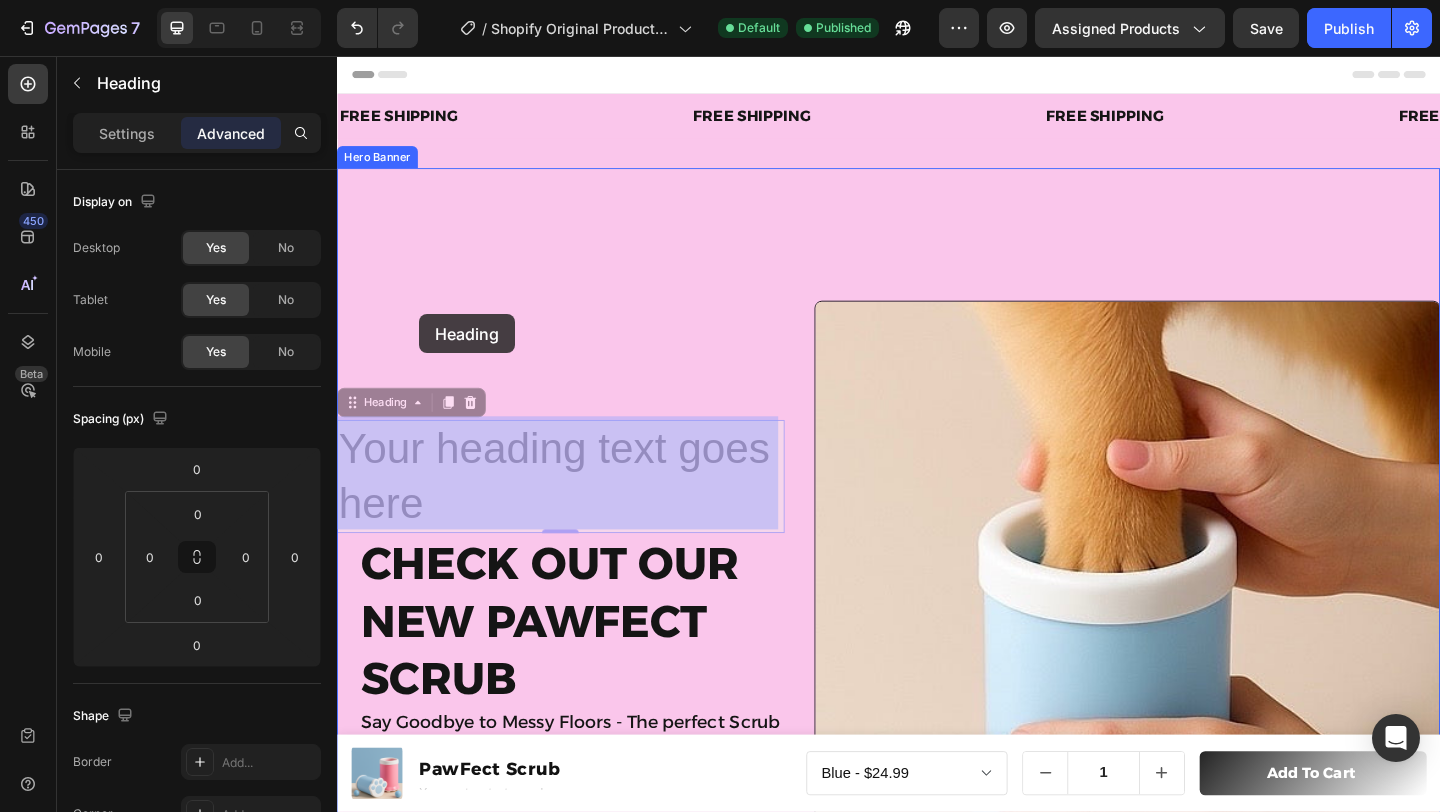 click on "Product Images PawFect Scrub Product Title Text Block Row   Blue - $24.99  Pink - $24.99  Product Variants & Swatches
1
Product Quantity Add to cart Product Cart Button Row Row Product Sticky FREE SHIPPING Text Block Text Block Text Block Text Block FREE SHIPPING Text Block Text Block Text Block Text Block FREE SHIPPING Text Block Text Block Text Block Text Block FREE SHIPPING Text Block Text Block Text Block Text Block FREE SHIPPING Text Block Text Block Text Block Text Block FREE SHIPPING Text Block Text Block Text Block Text Block FREE SHIPPING Text Block Text Block Text Block Text Block FREE SHIPPING Text Block Text Block Text Block Text Block FREE SHIPPING Text Block Text Block Text Block Text Block FREE SHIPPING Text Block Text Block Text Block Text Block Marquee Section 2 Your heading text goes here Heading   0 Your heading text goes here Heading   0 Check out Our new pawfect scrub  Heading Say Goodbye to Messy Floors - The perfect Scrub is here!!! Text Block
Icon" at bounding box center [937, 2193] 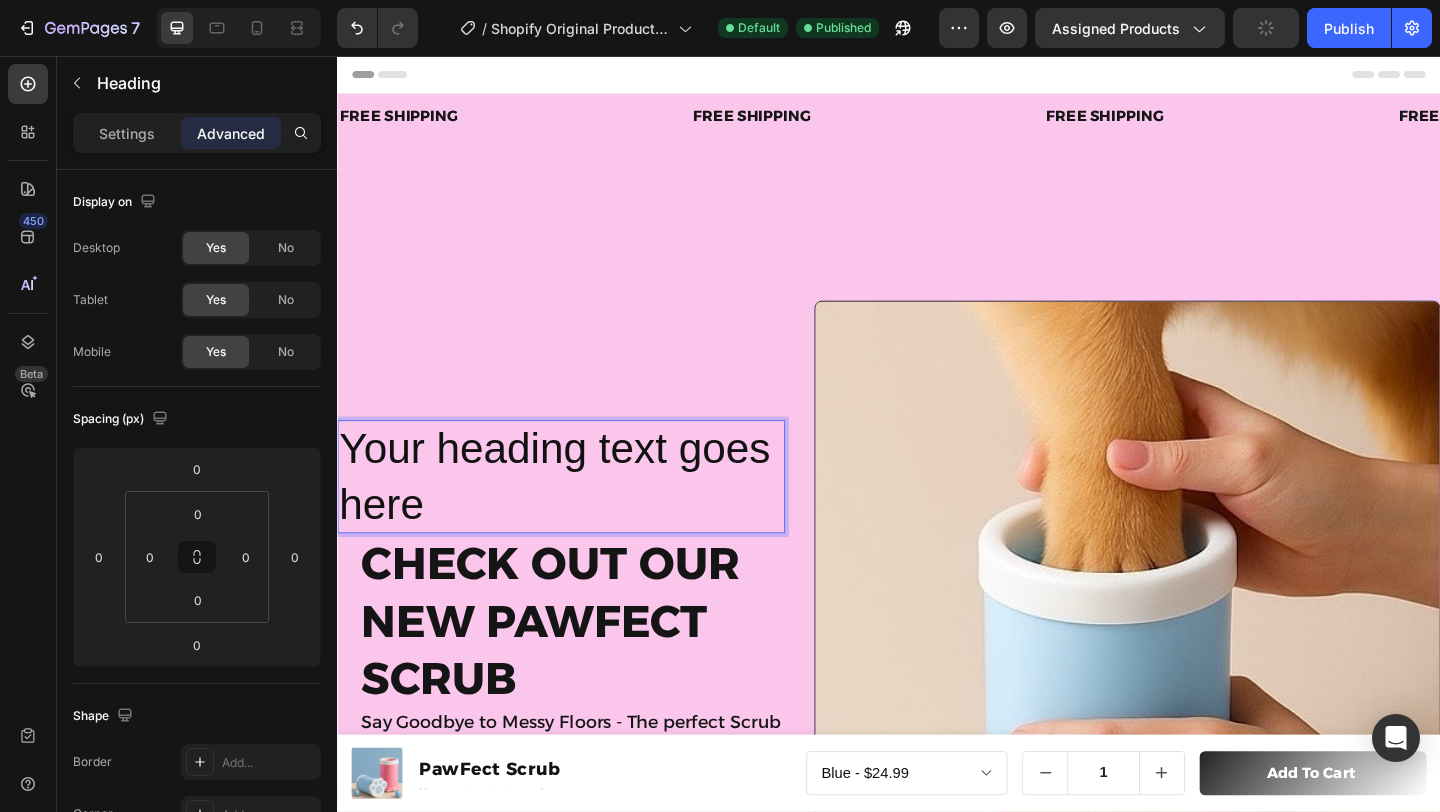 click on "Your heading text goes here" at bounding box center (580, 514) 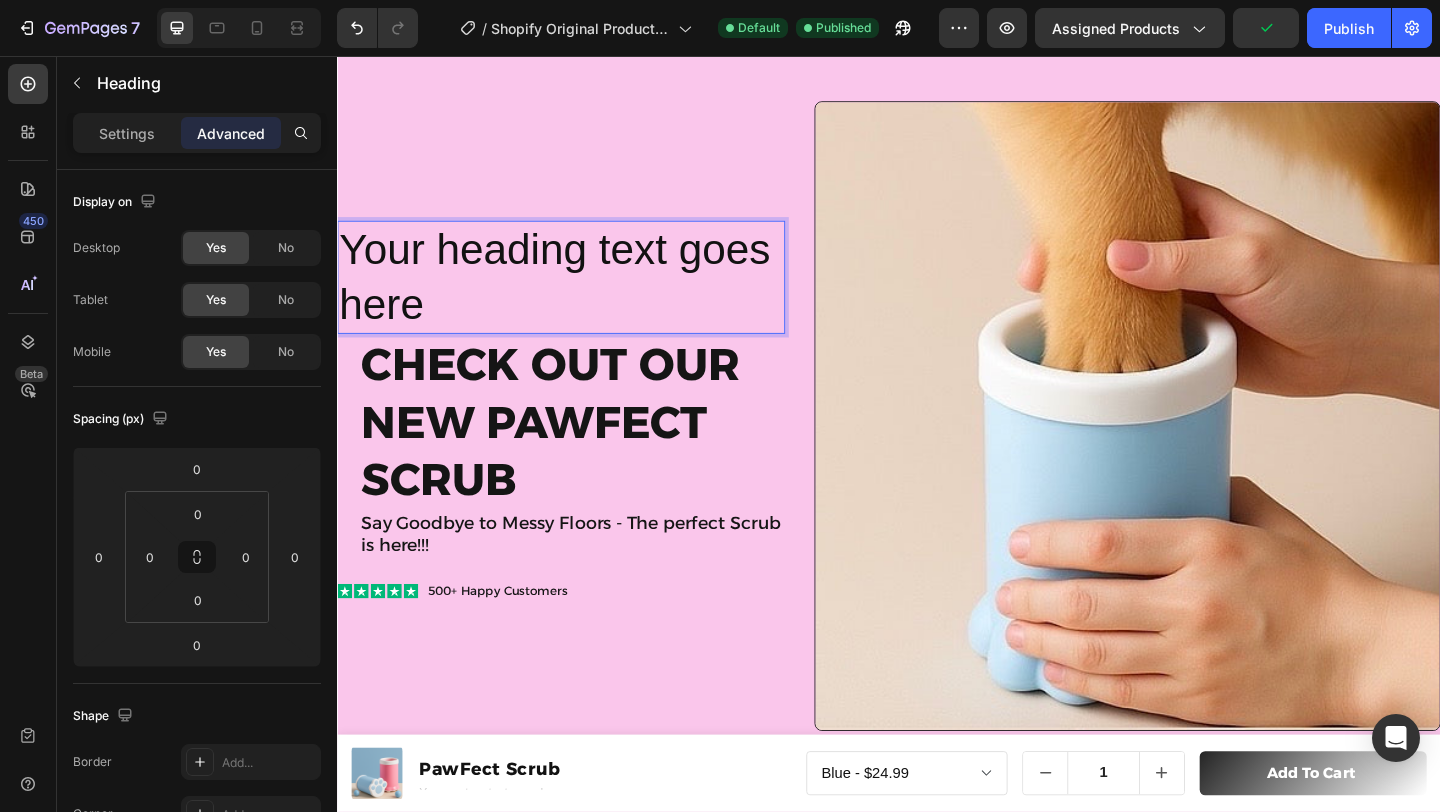 scroll, scrollTop: 159, scrollLeft: 0, axis: vertical 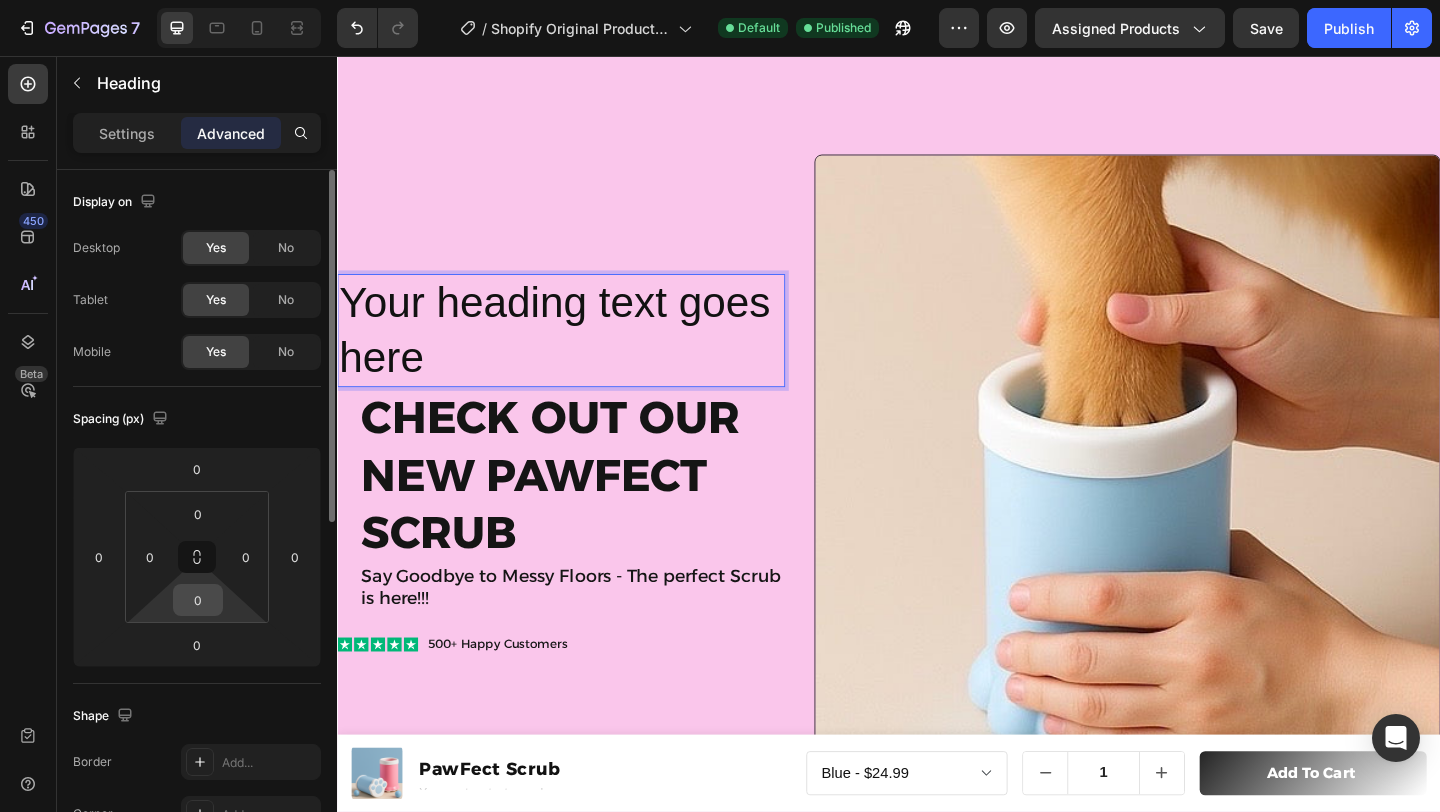 click on "0" at bounding box center [198, 600] 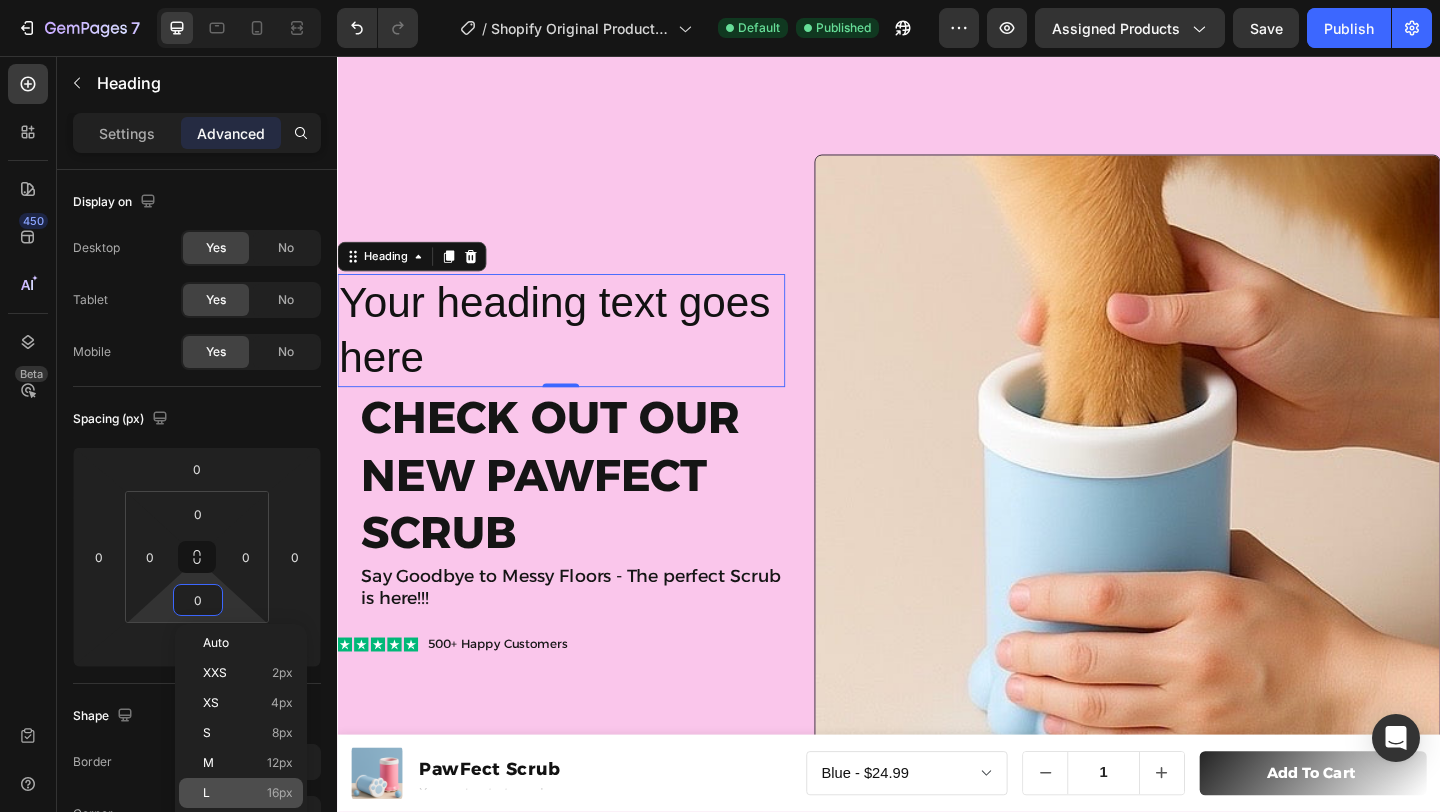 click on "L 16px" at bounding box center [248, 793] 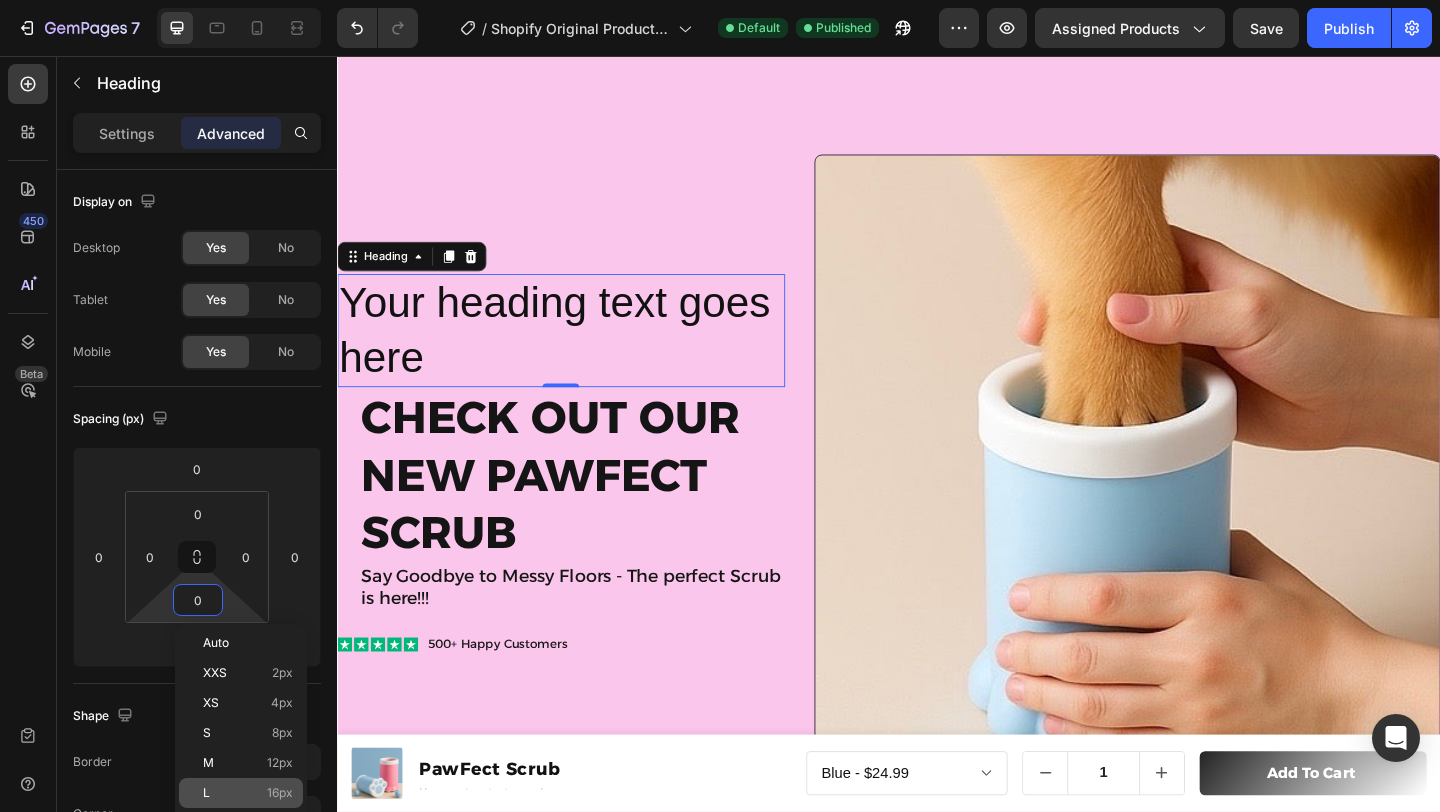 type on "16" 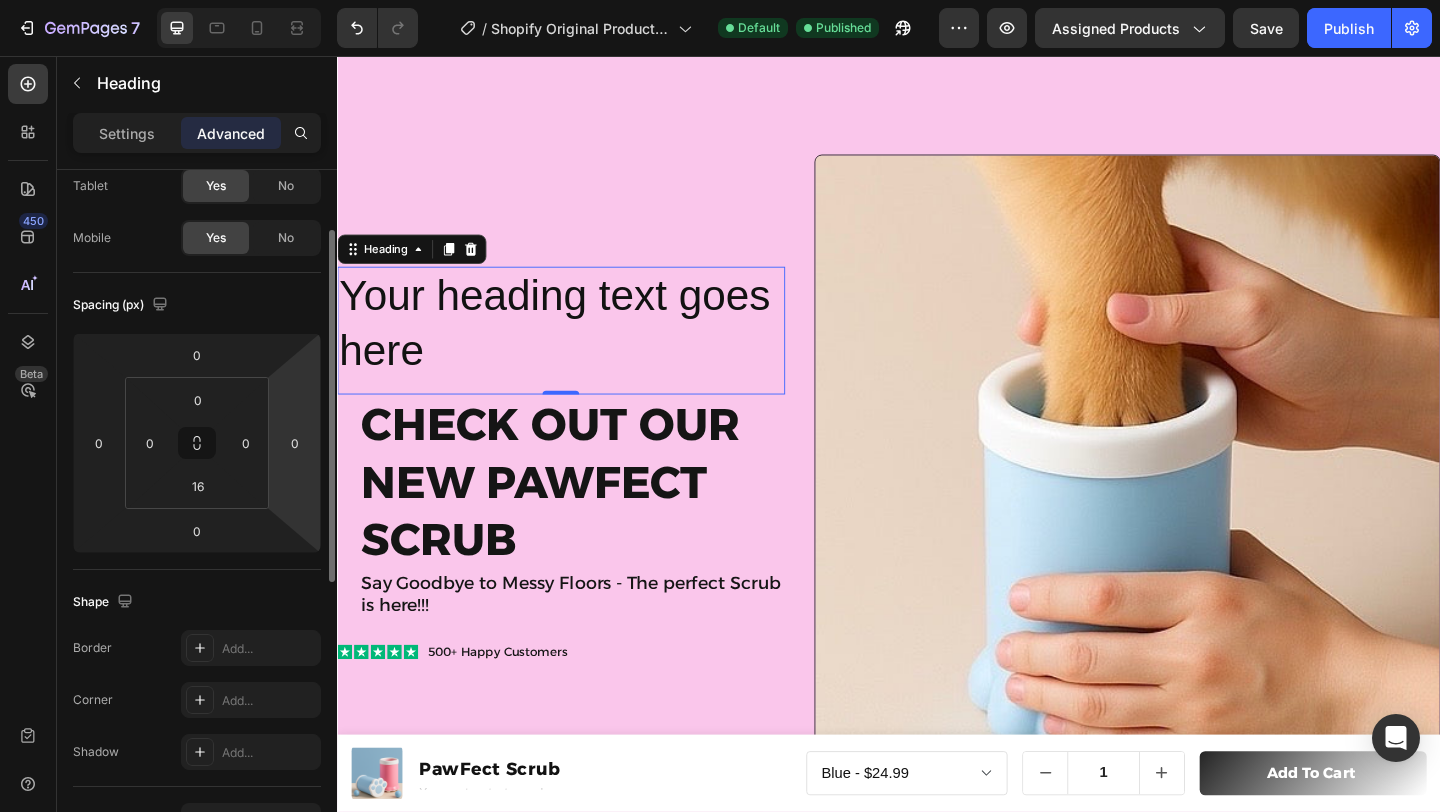 scroll, scrollTop: 120, scrollLeft: 0, axis: vertical 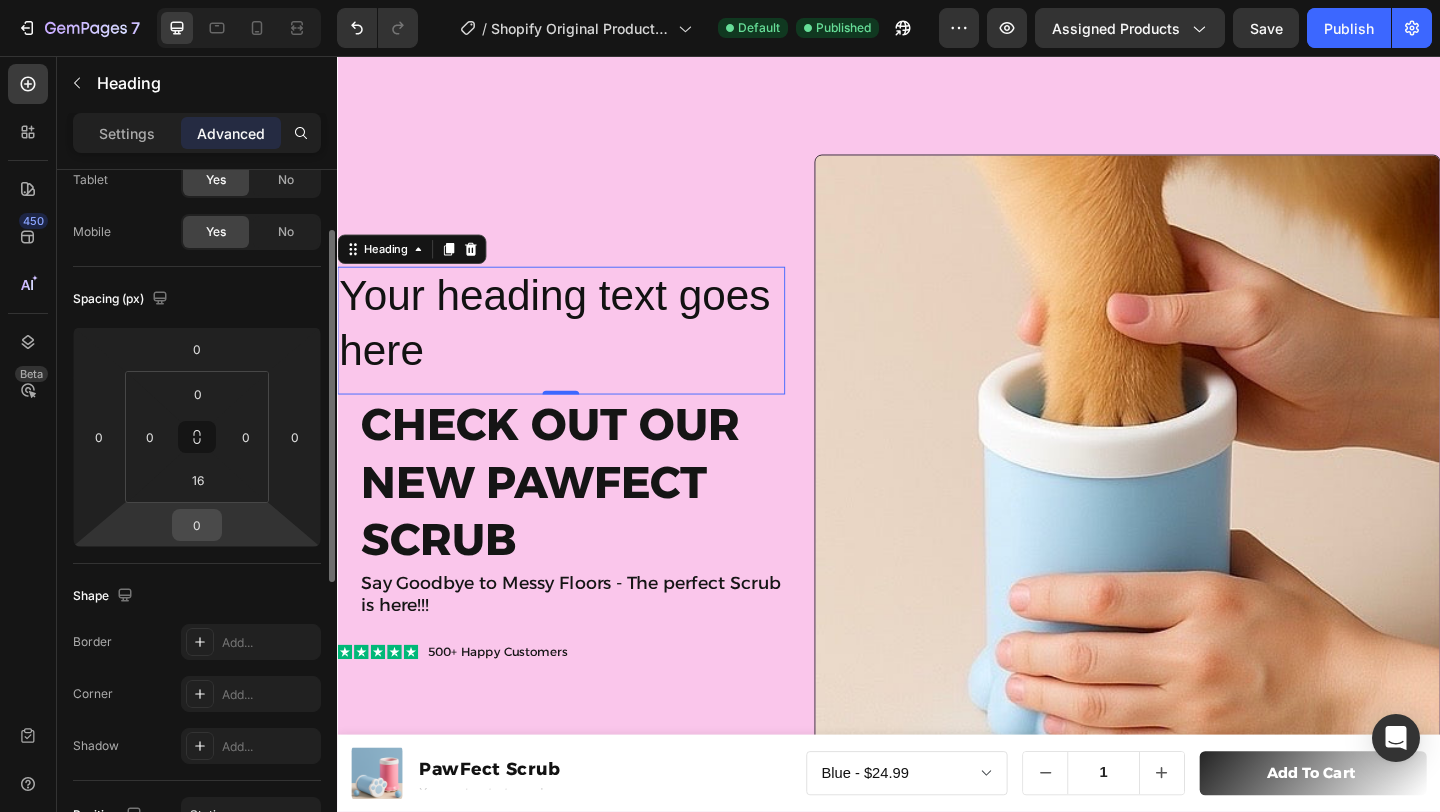 click on "0" at bounding box center [197, 525] 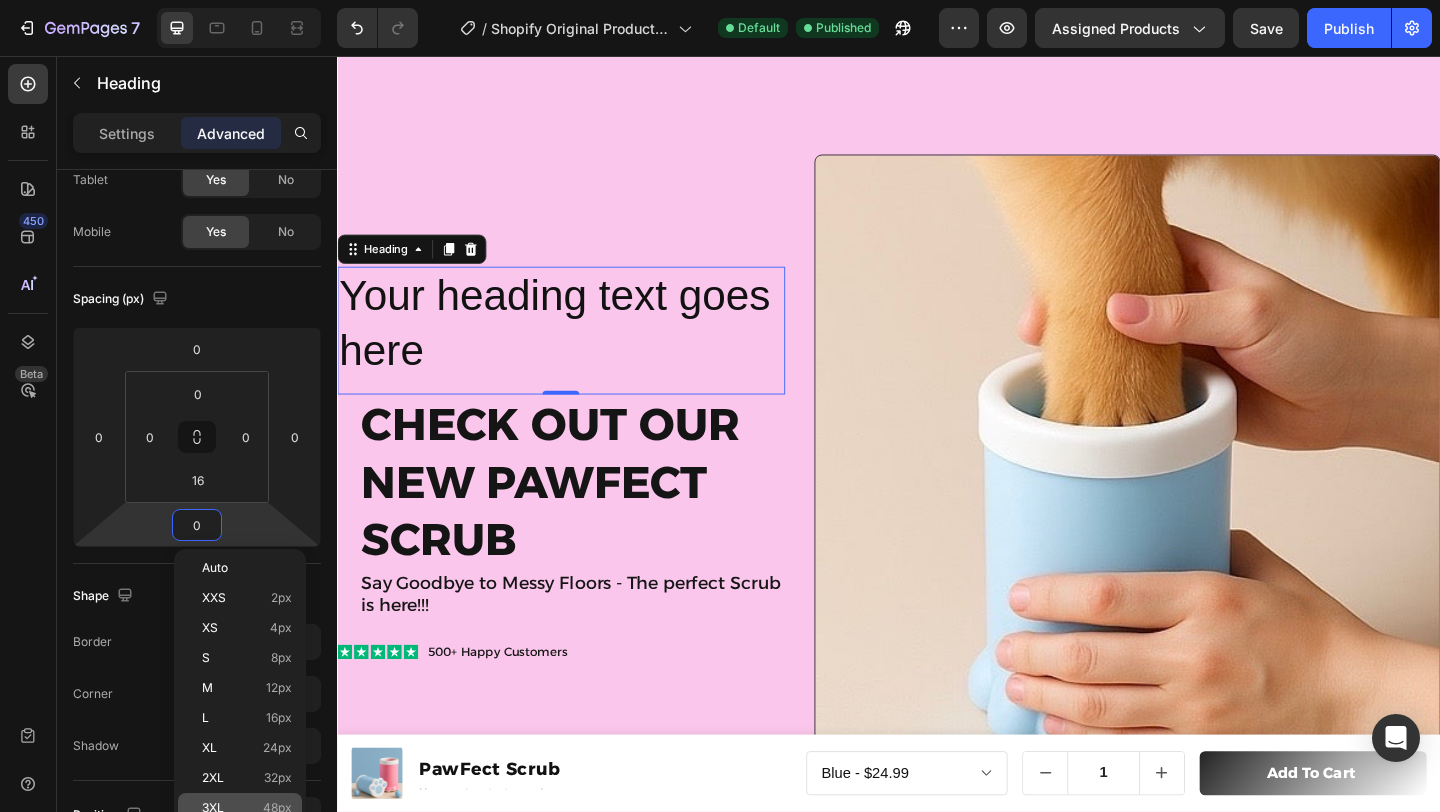 click on "48px" at bounding box center (277, 808) 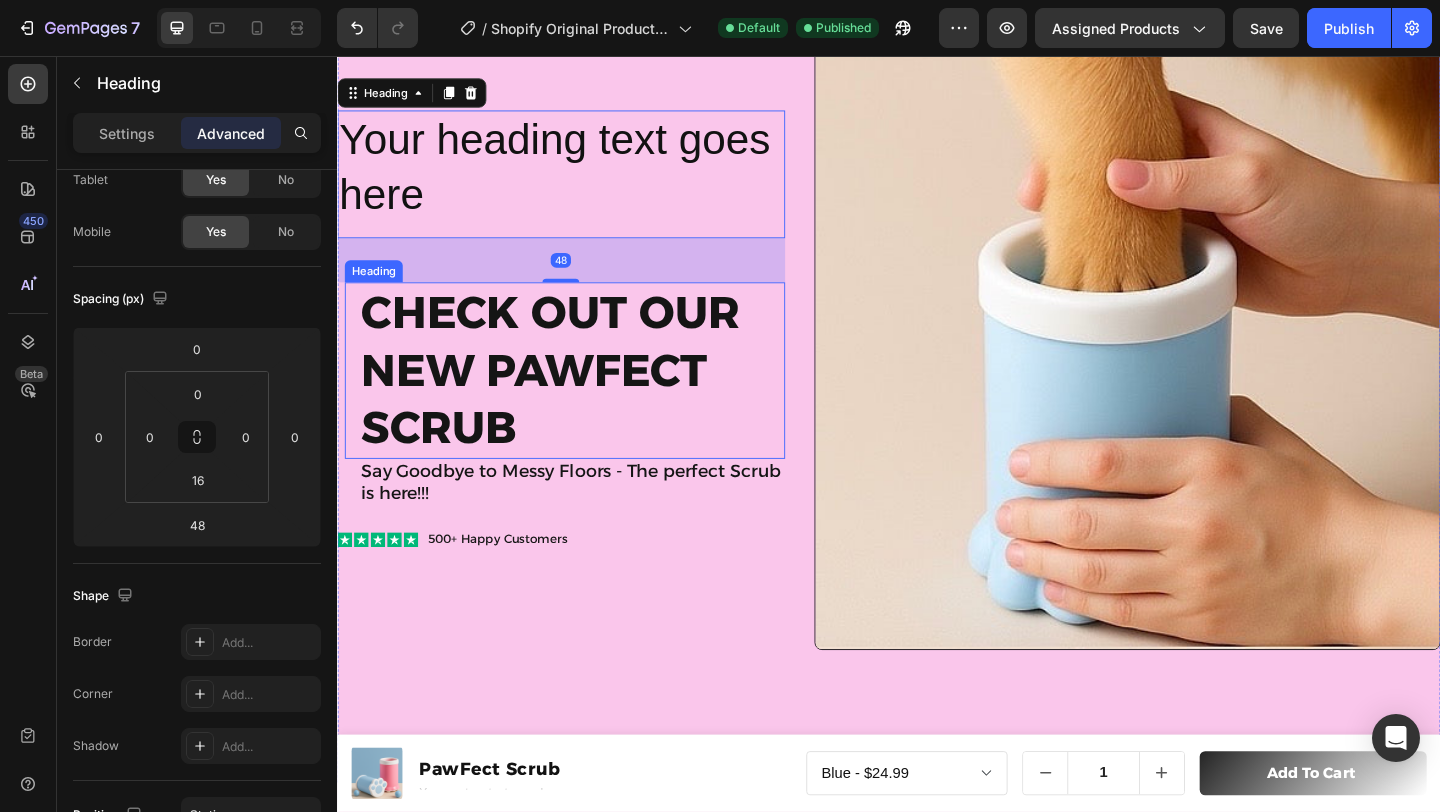 scroll, scrollTop: 303, scrollLeft: 0, axis: vertical 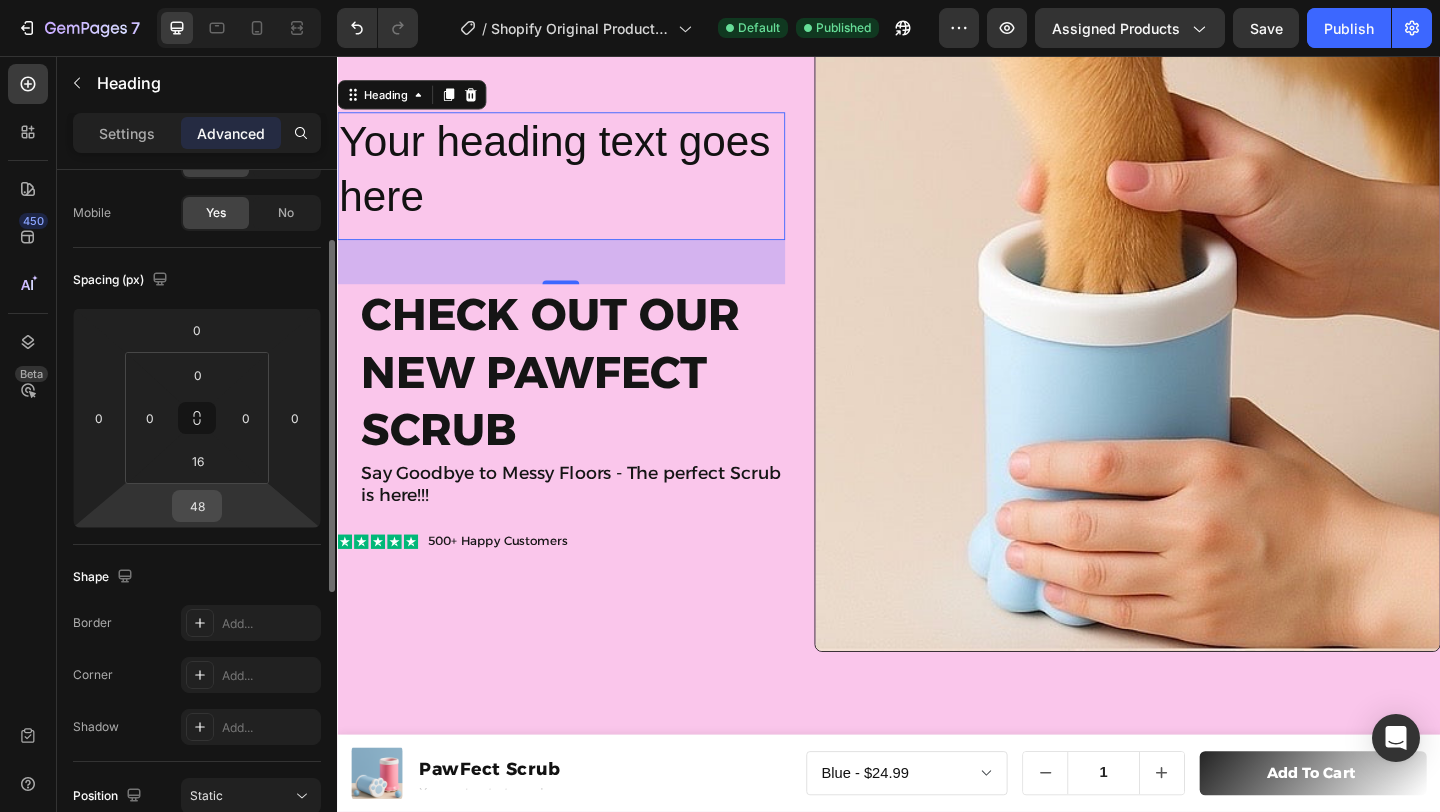 click on "48" at bounding box center [197, 506] 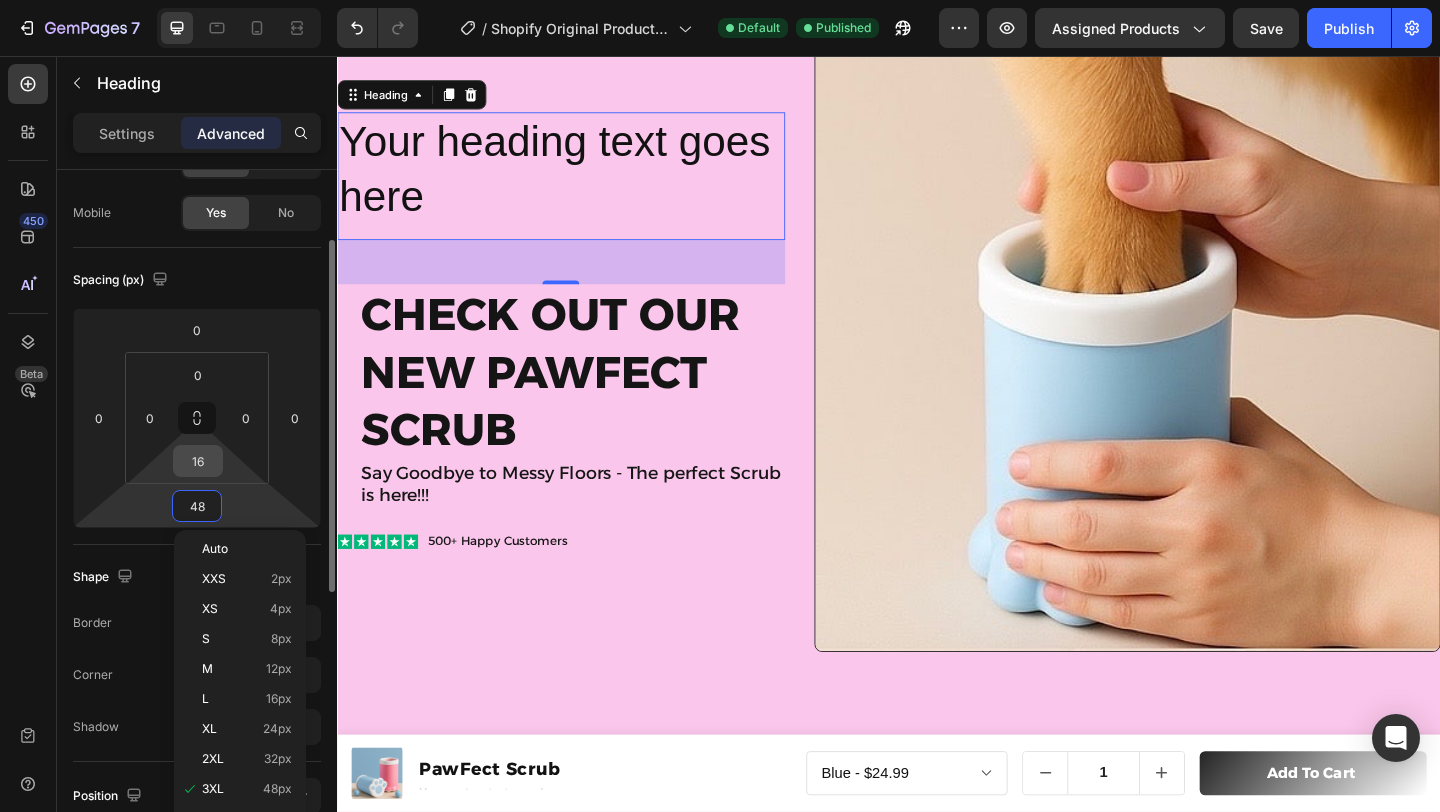 type on "3" 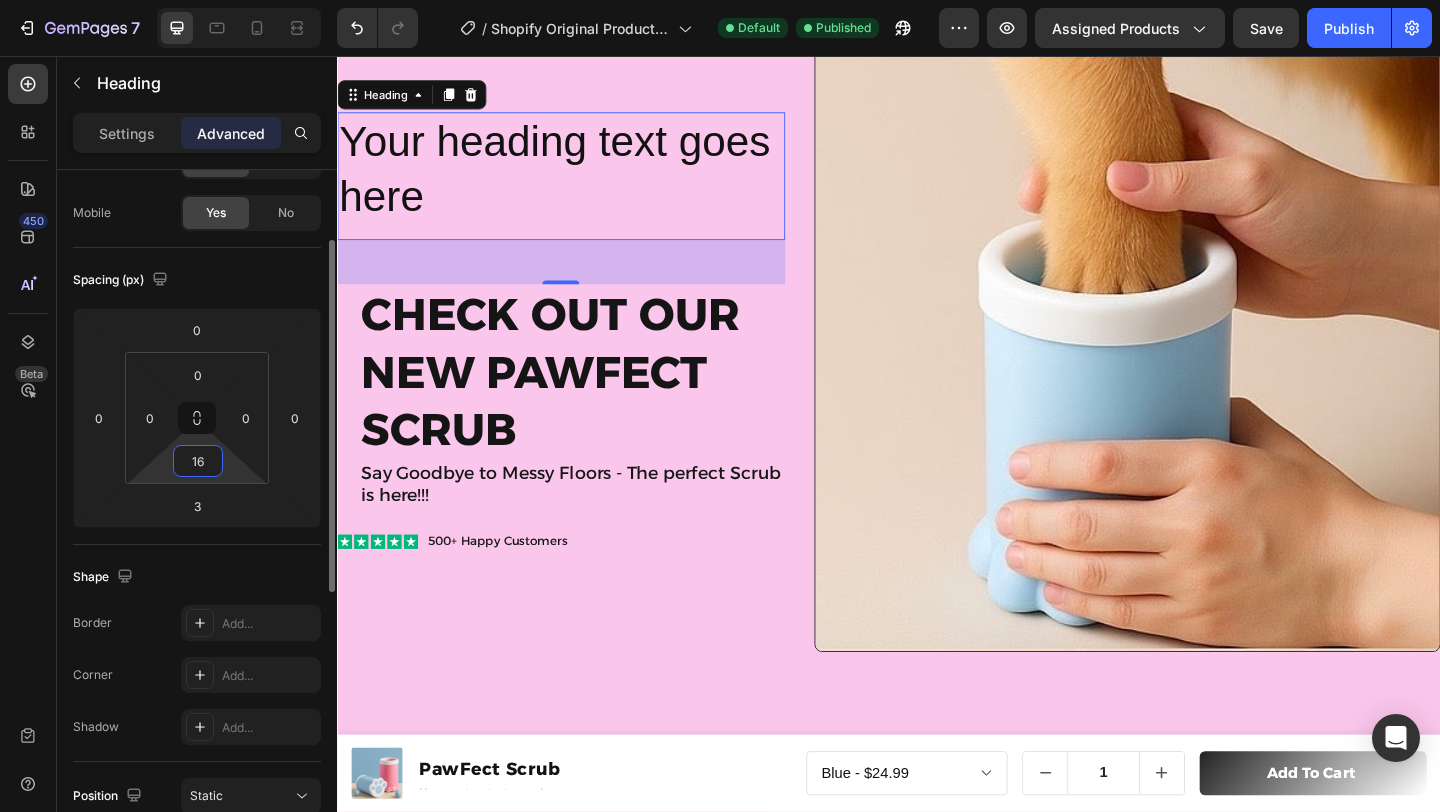 click on "16" at bounding box center [198, 461] 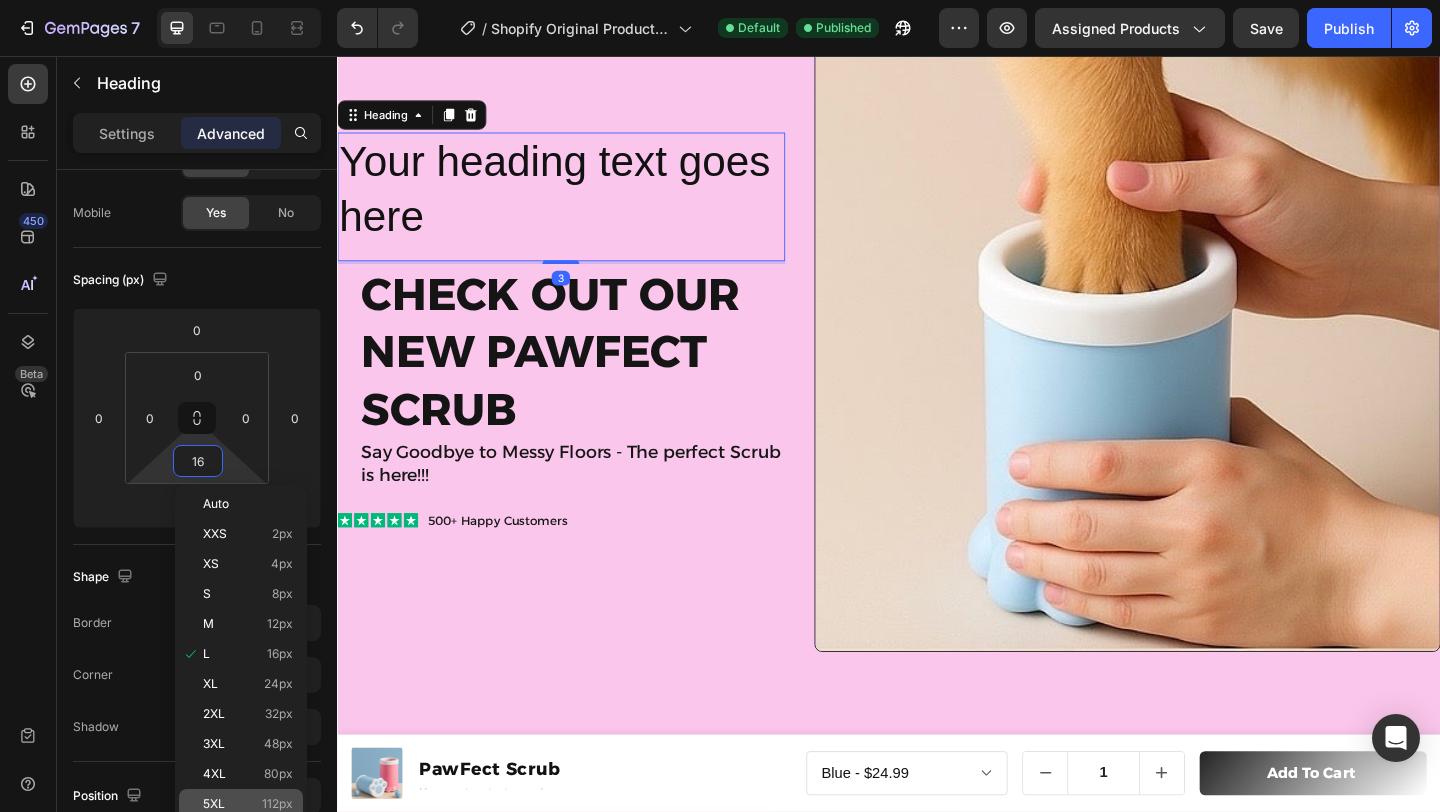 click on "5XL 112px" 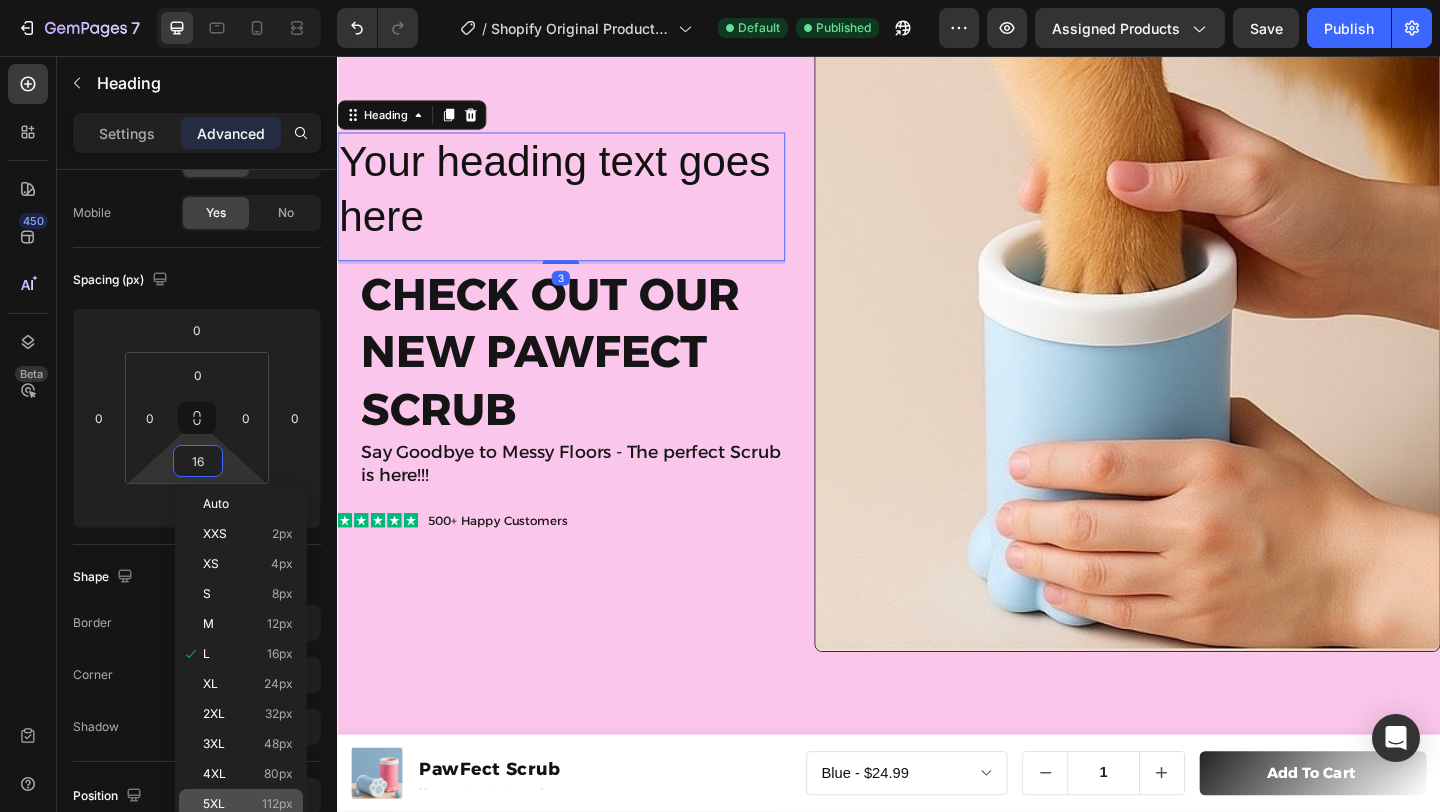 type on "112" 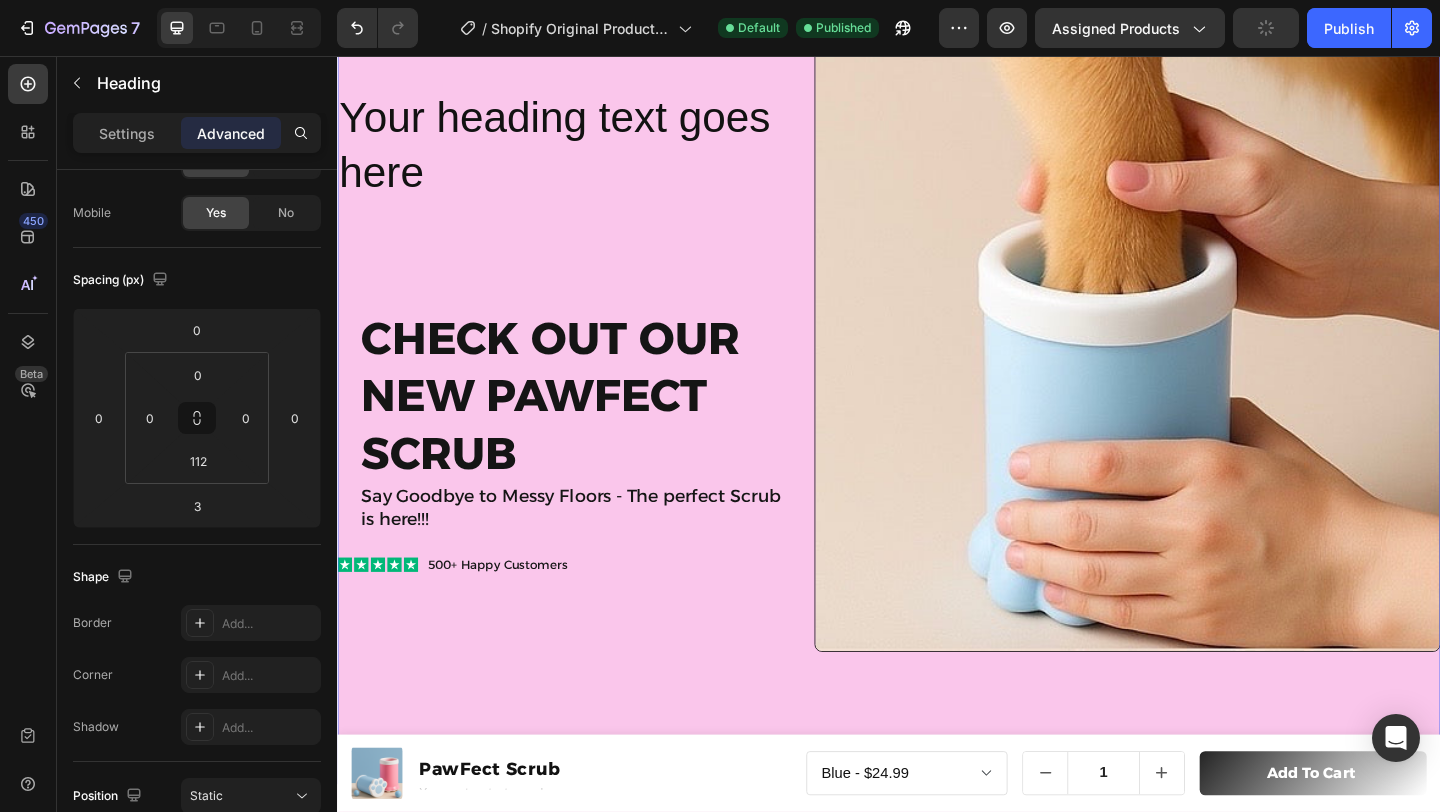click on "Your heading text goes here Heading   3 Check out Our new pawfect scrub  Heading Say Goodbye to Messy Floors - The perfect Scrub is here!!! Text Block
Icon
Icon
Icon
Icon
Icon Icon List 500+ Happy Customers Text Block Row" at bounding box center (580, 361) 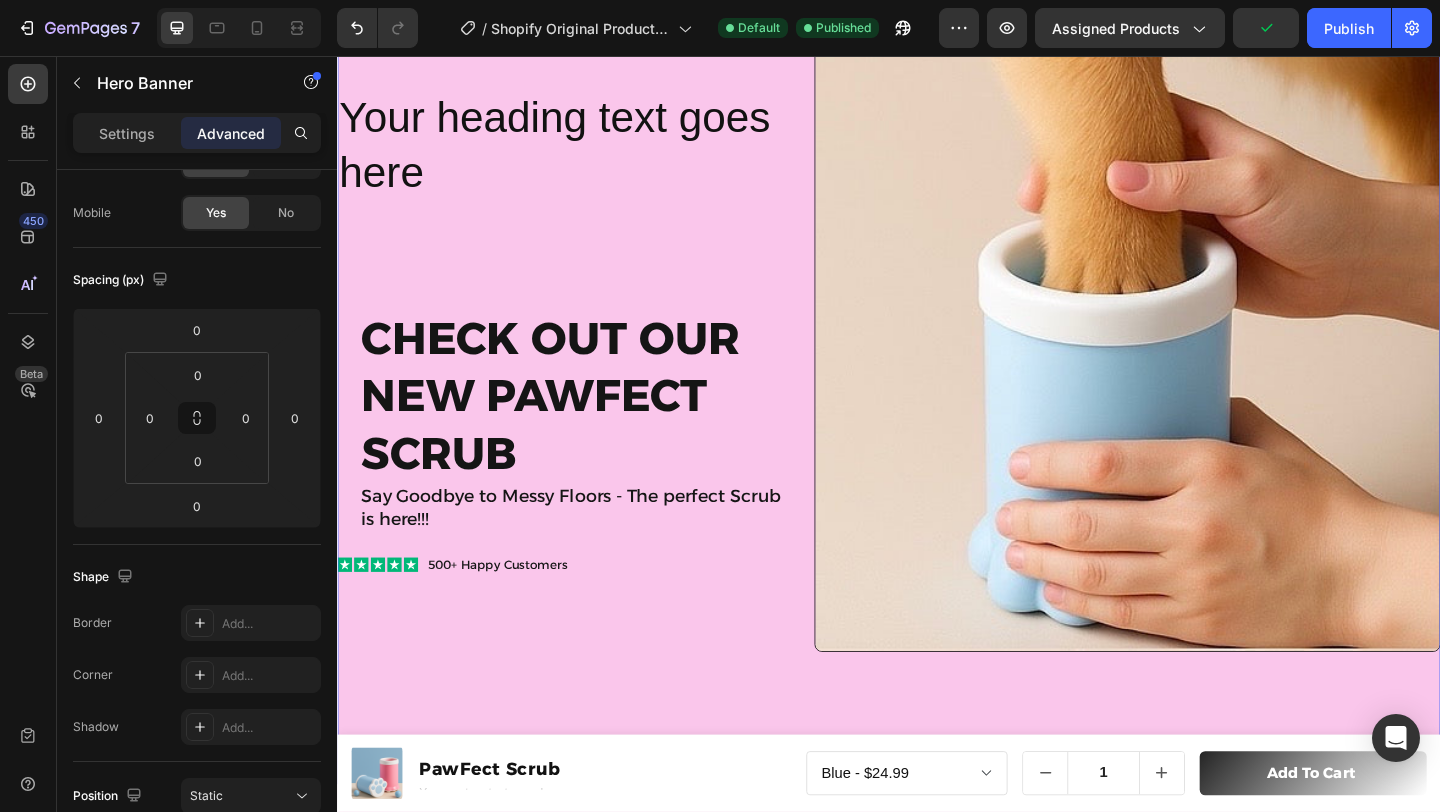 scroll, scrollTop: 0, scrollLeft: 0, axis: both 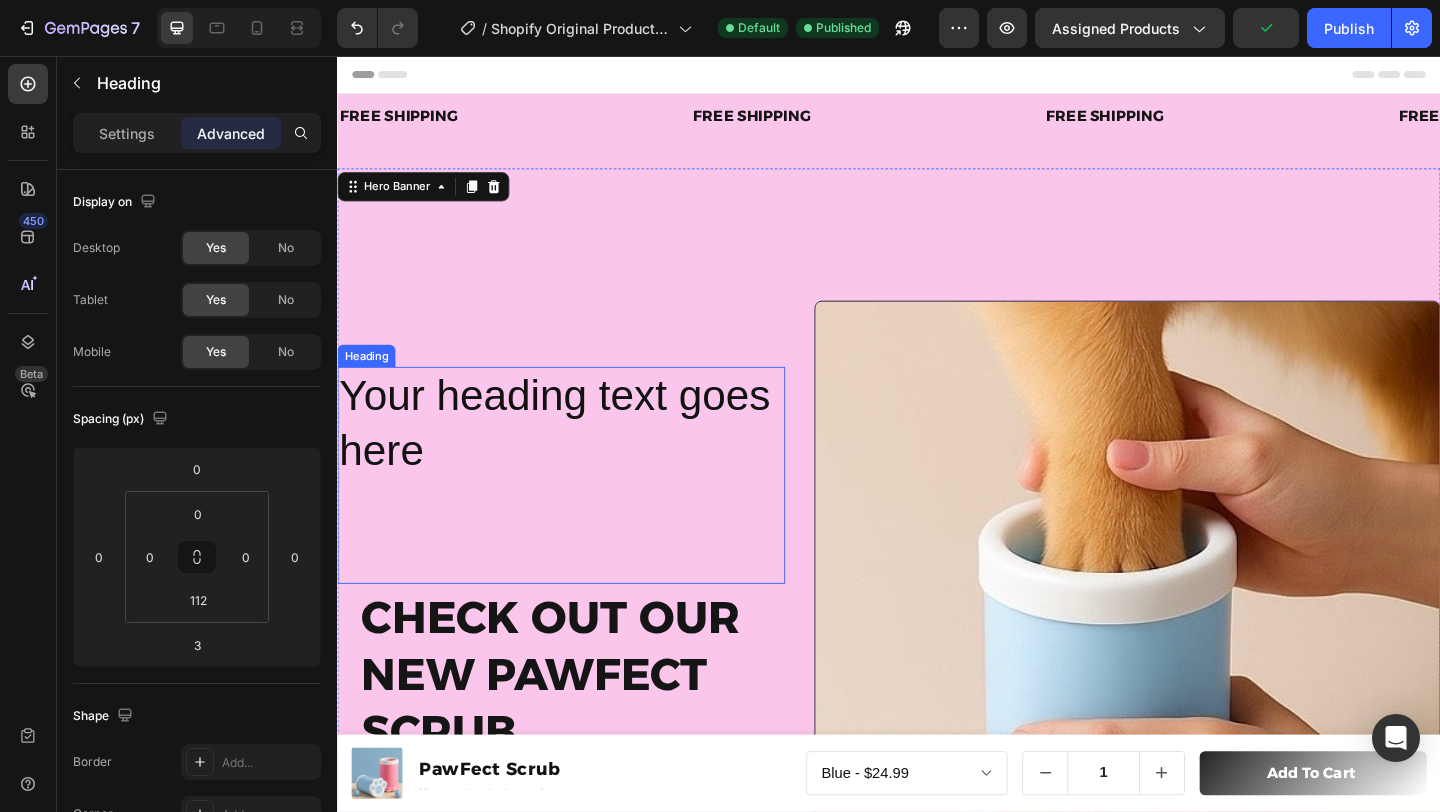 click on "Your heading text goes here" at bounding box center (580, 456) 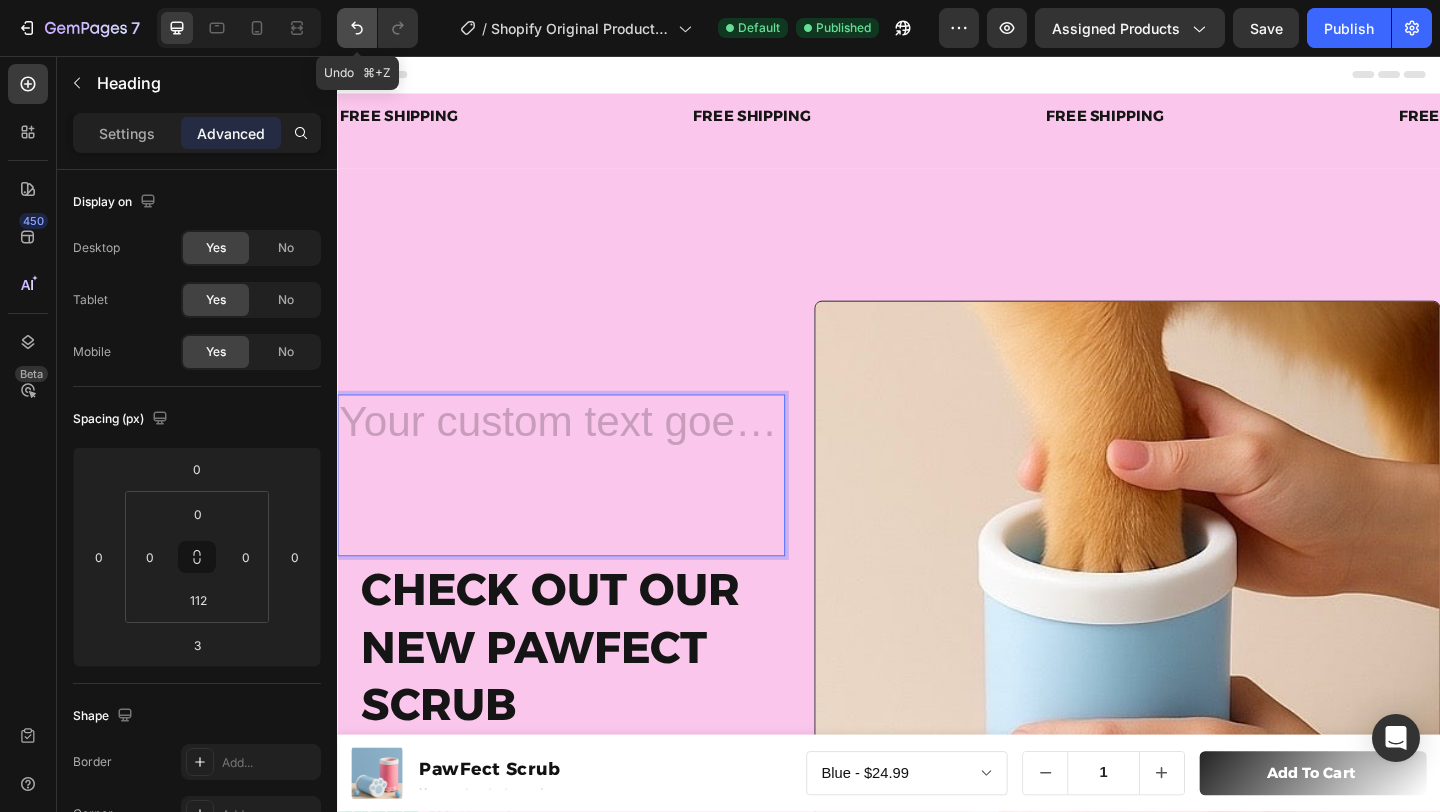 click 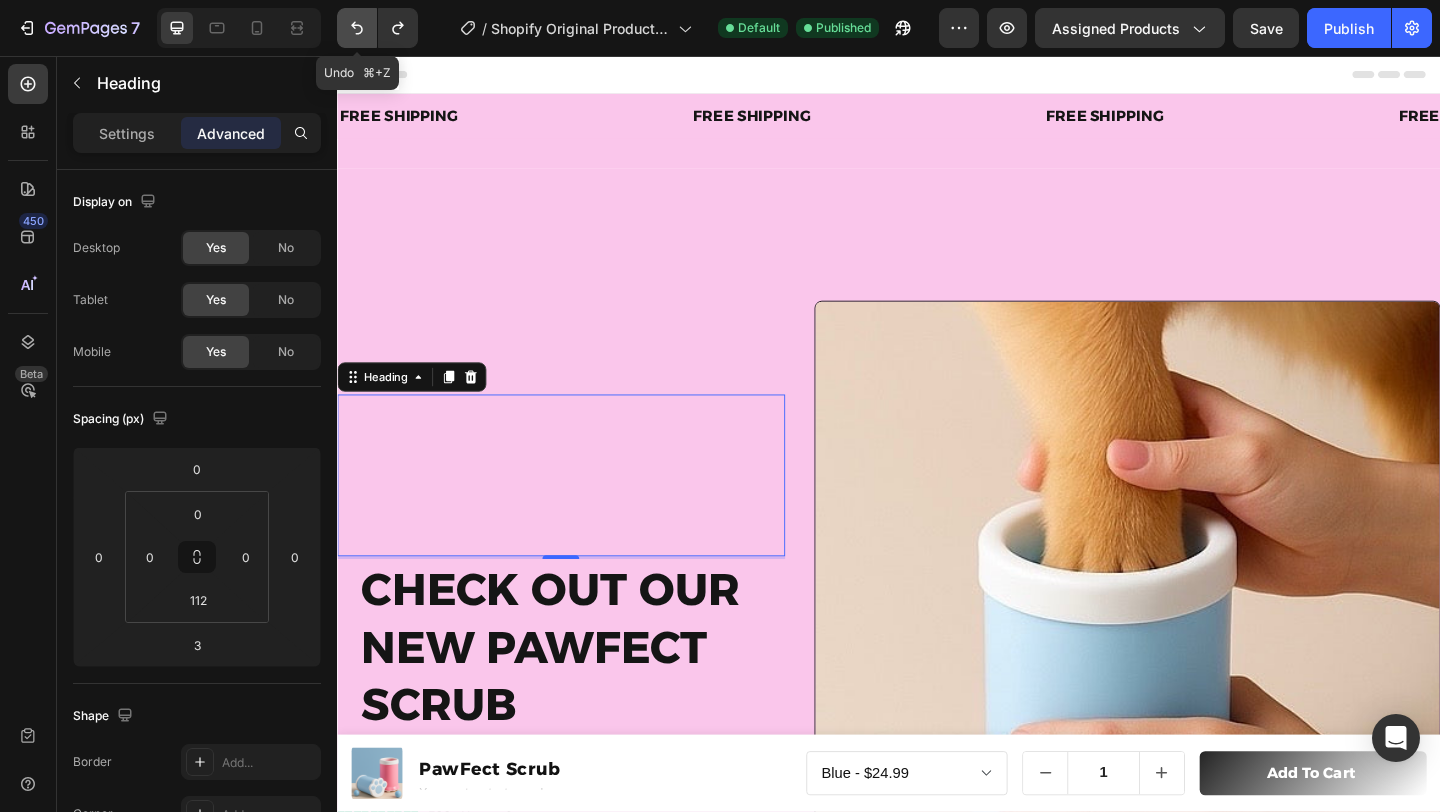 click 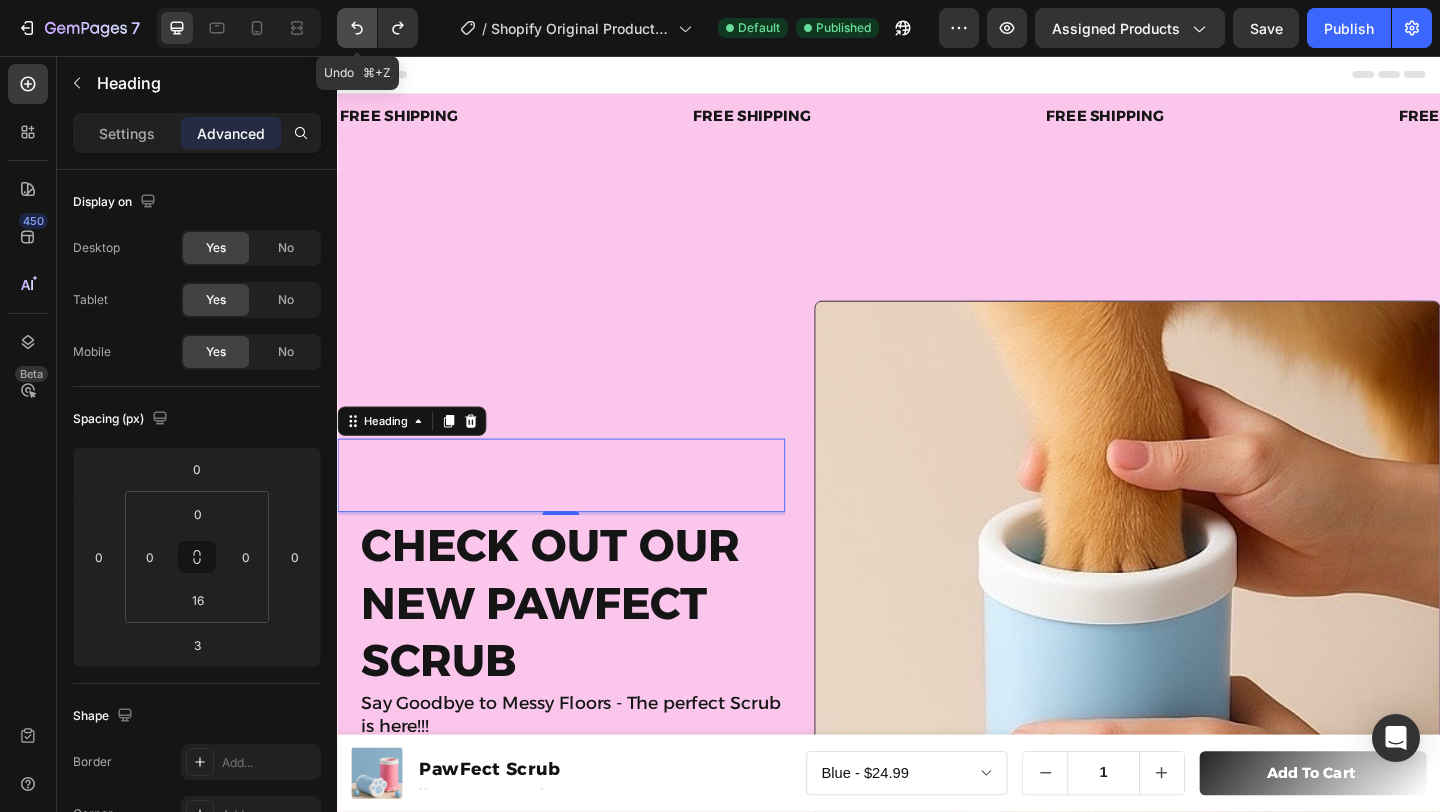 click 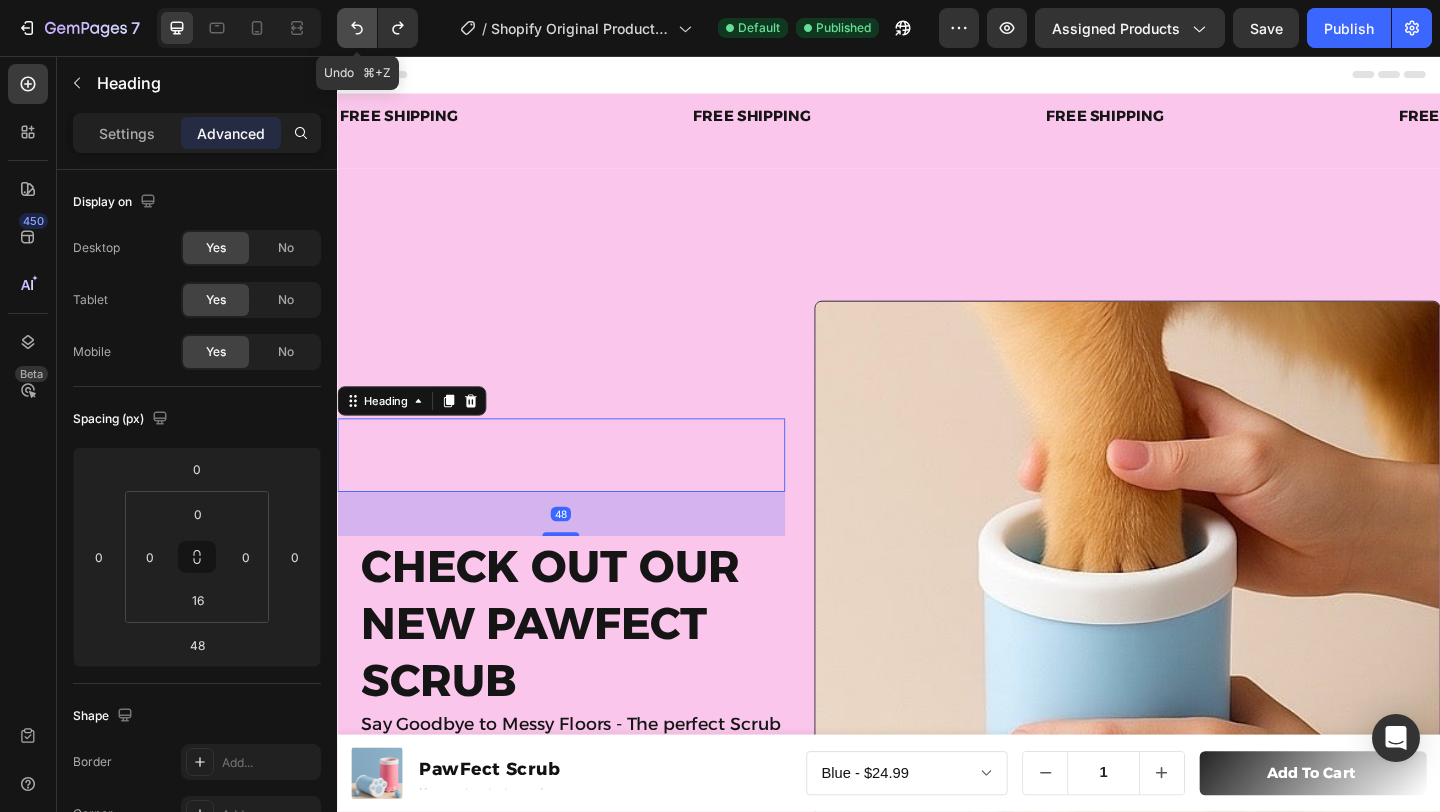 click 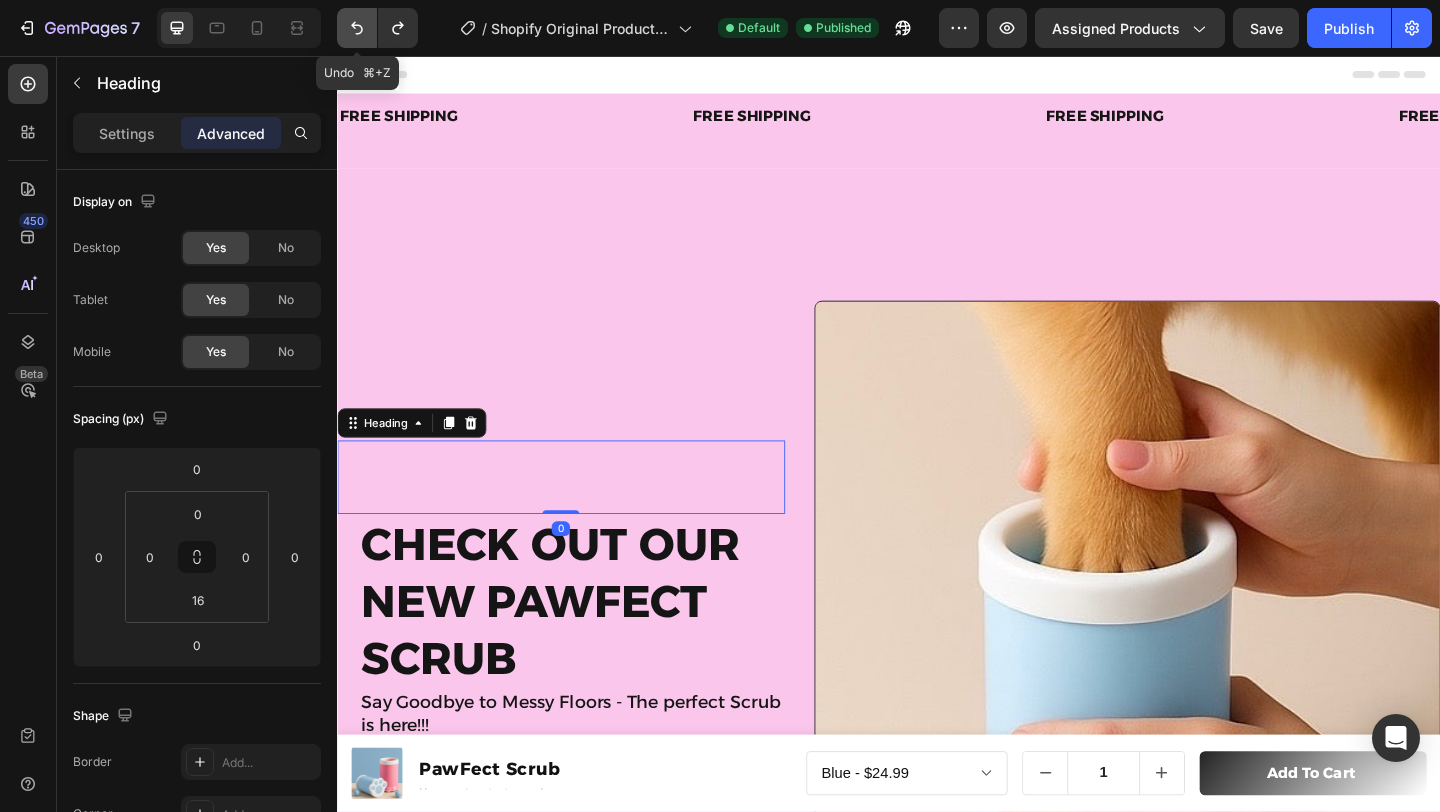 click 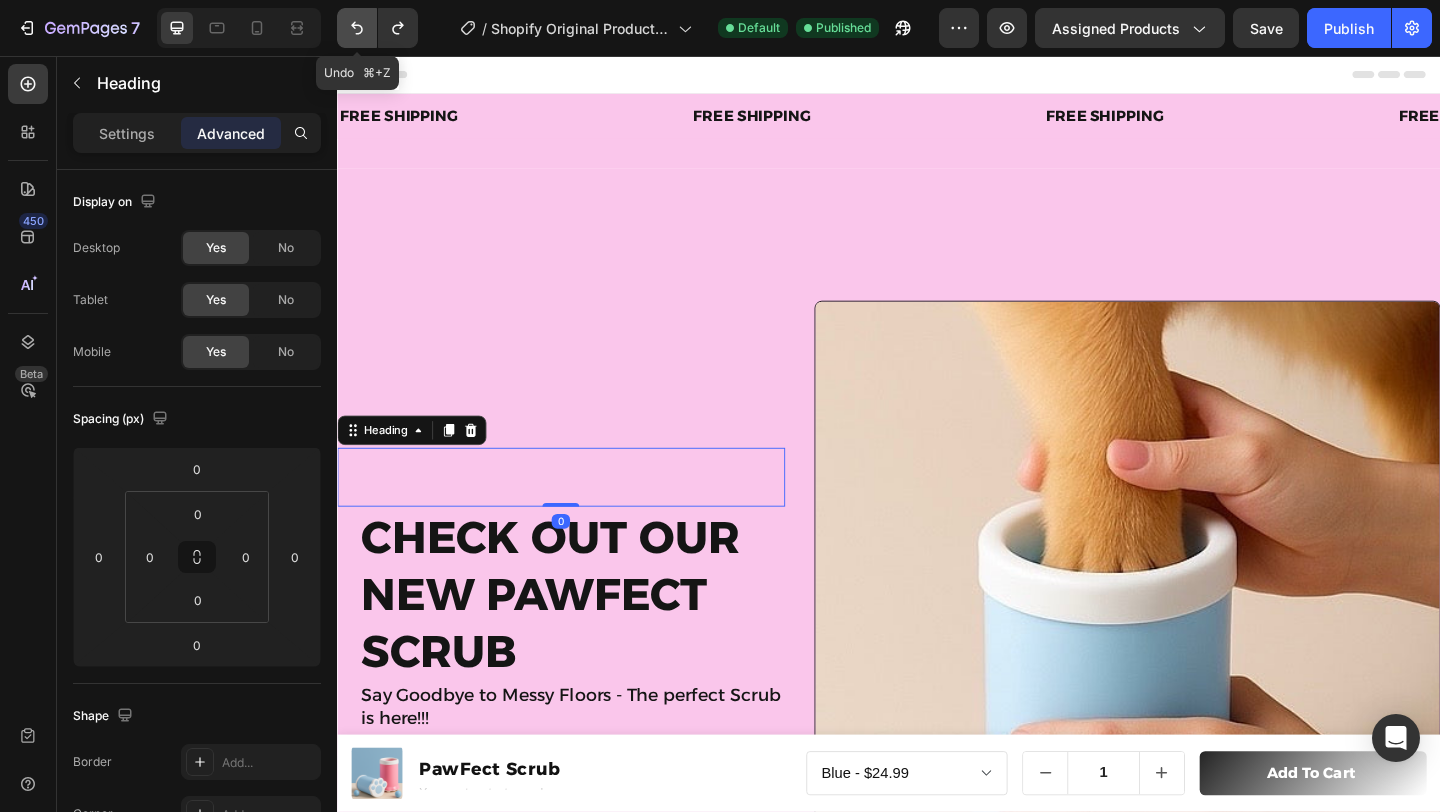 click 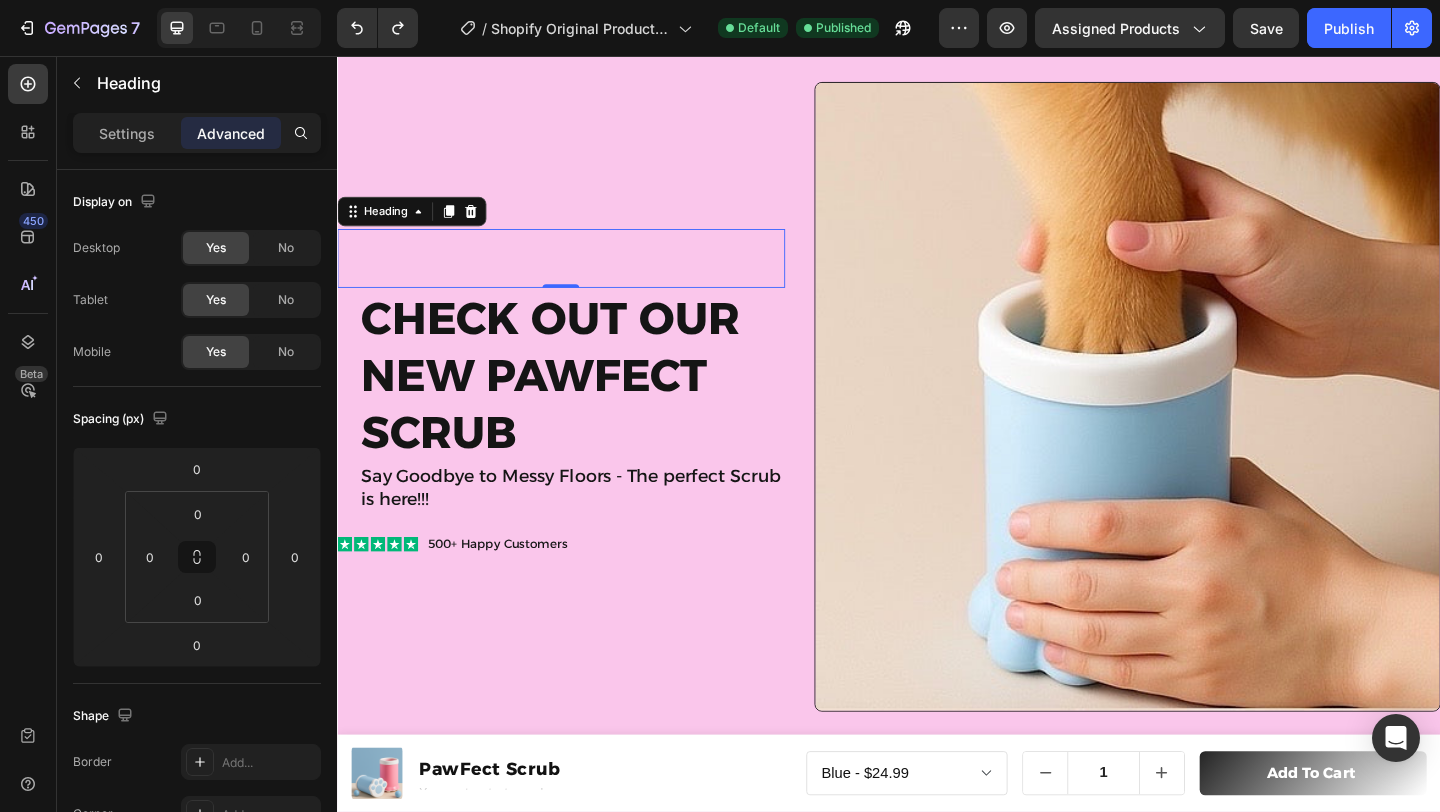 scroll, scrollTop: 346, scrollLeft: 0, axis: vertical 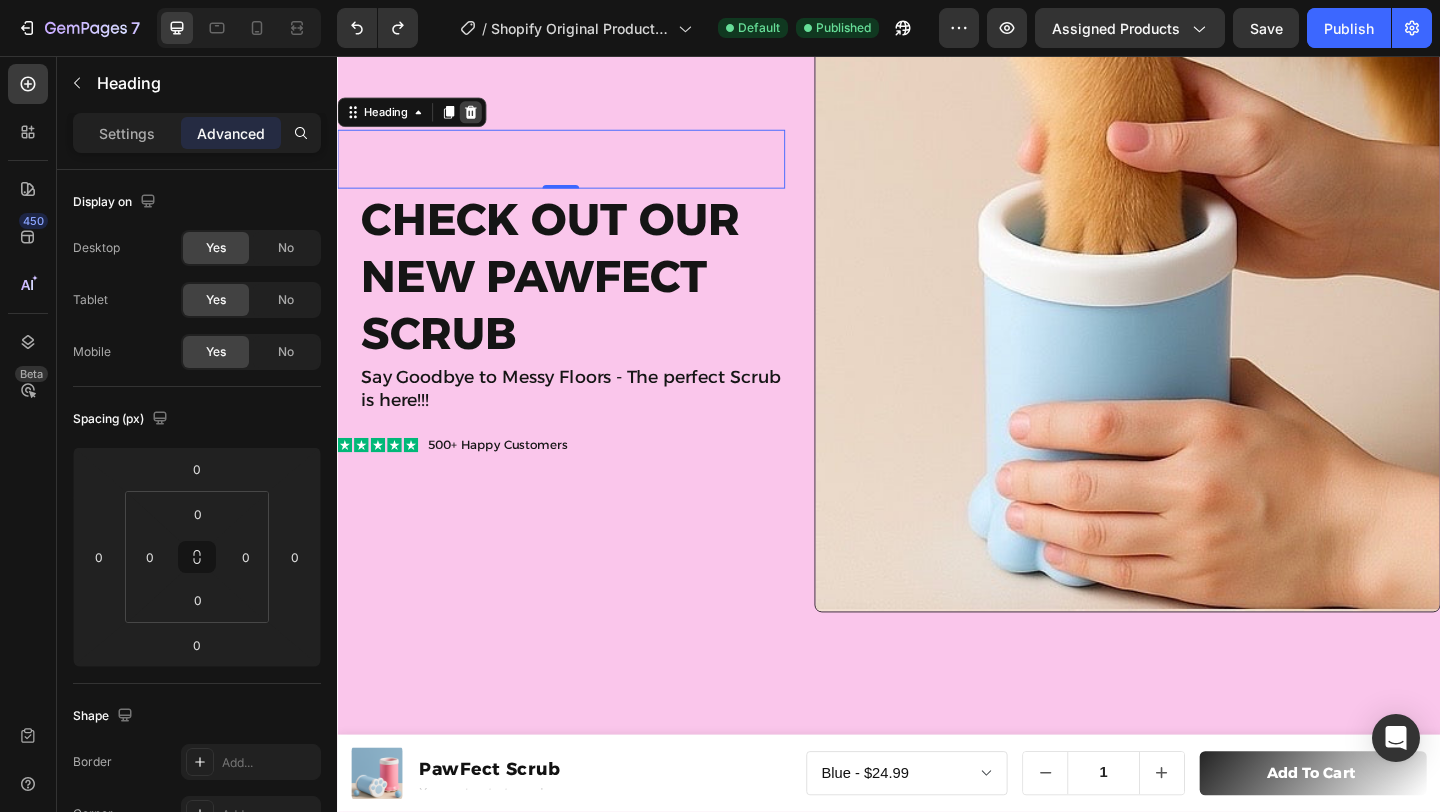 click 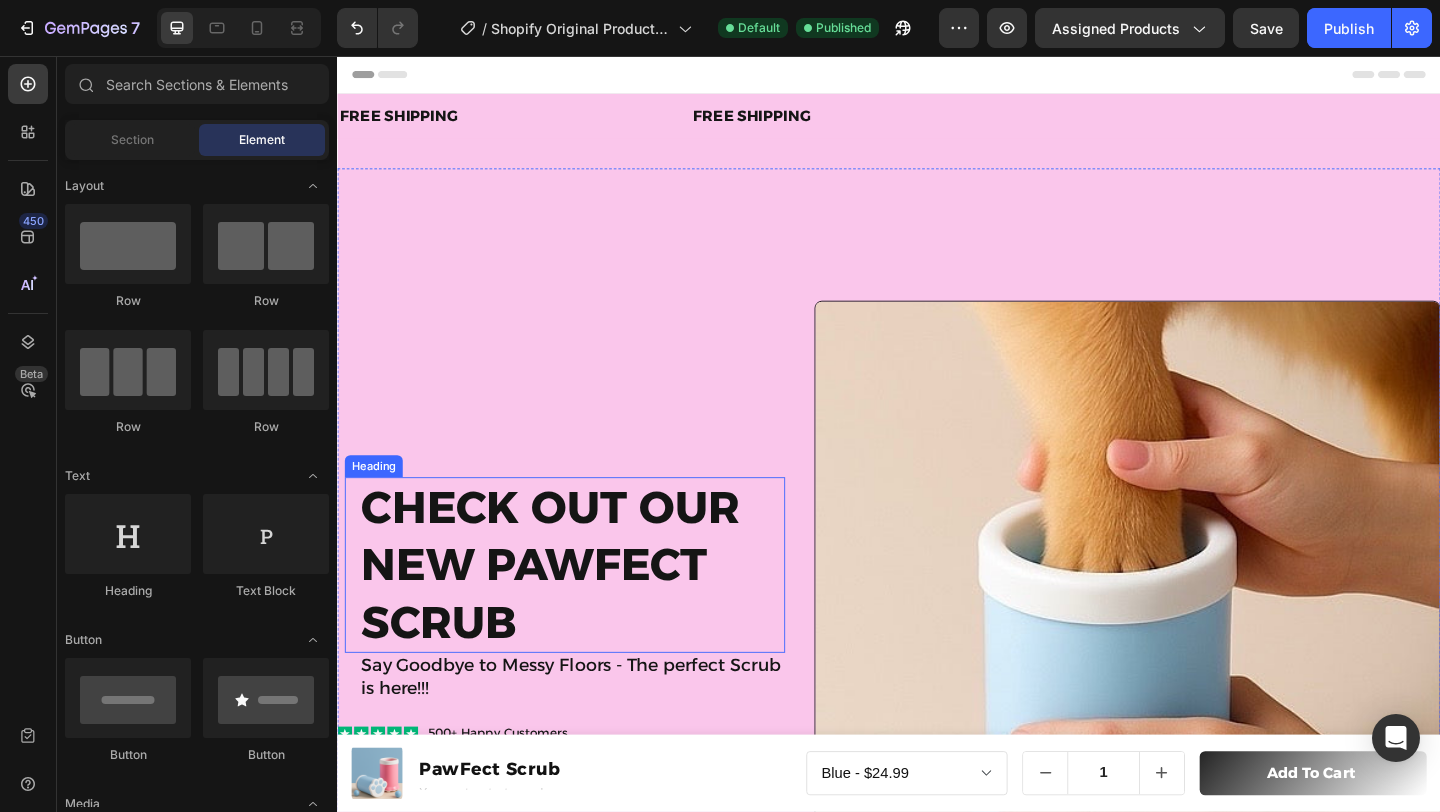 scroll, scrollTop: 2, scrollLeft: 0, axis: vertical 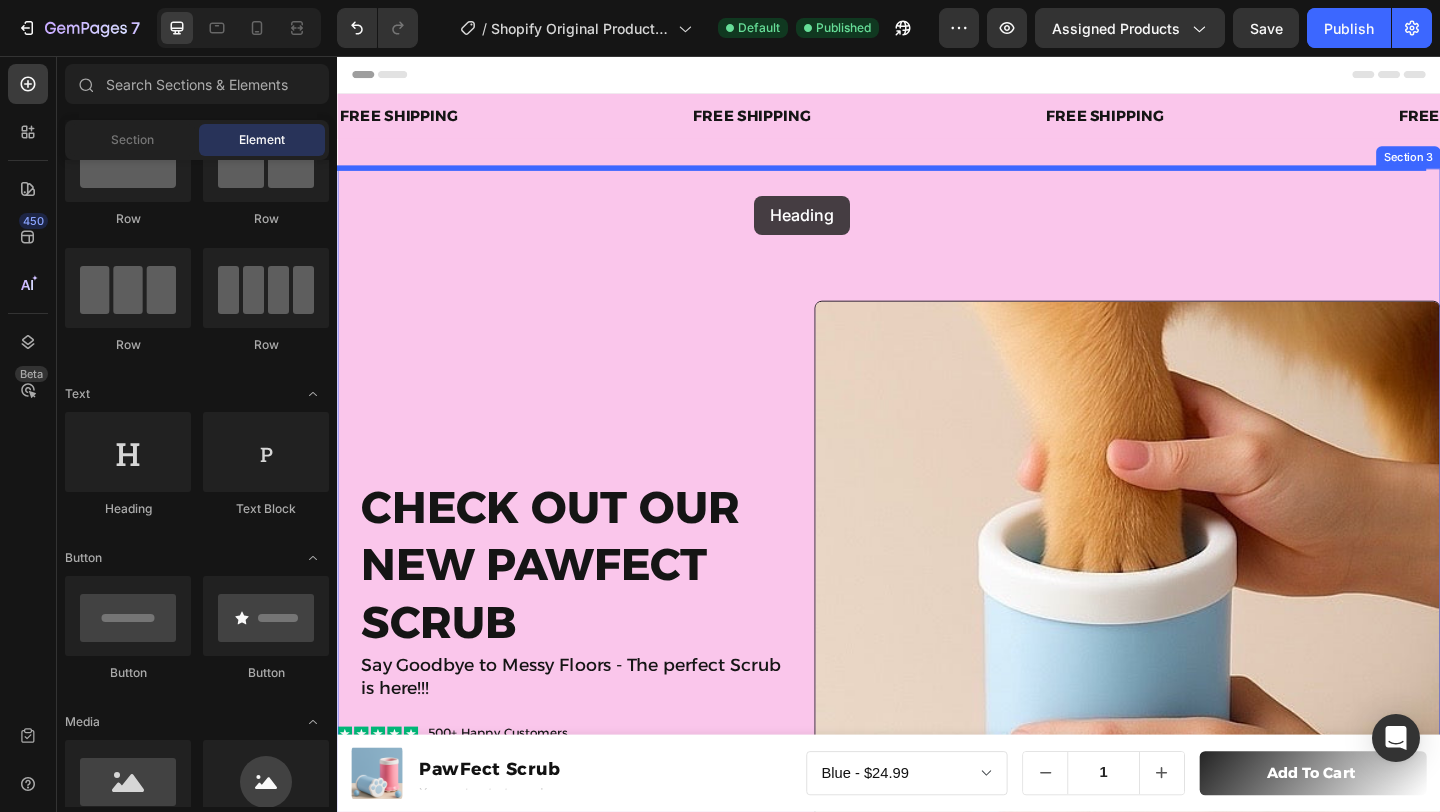 drag, startPoint x: 481, startPoint y: 508, endPoint x: 791, endPoint y: 207, distance: 432.0891 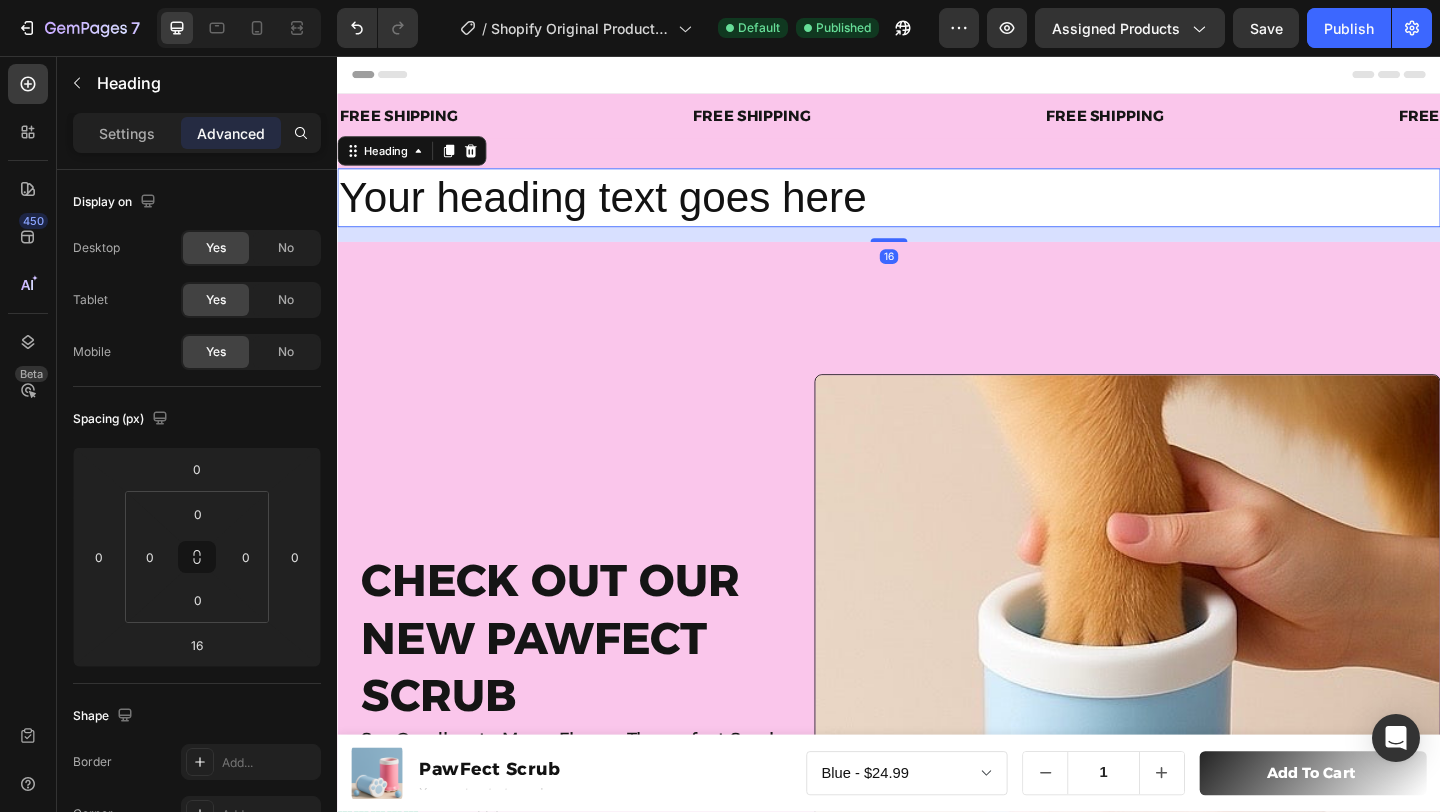 click on "Your heading text goes here" at bounding box center [937, 210] 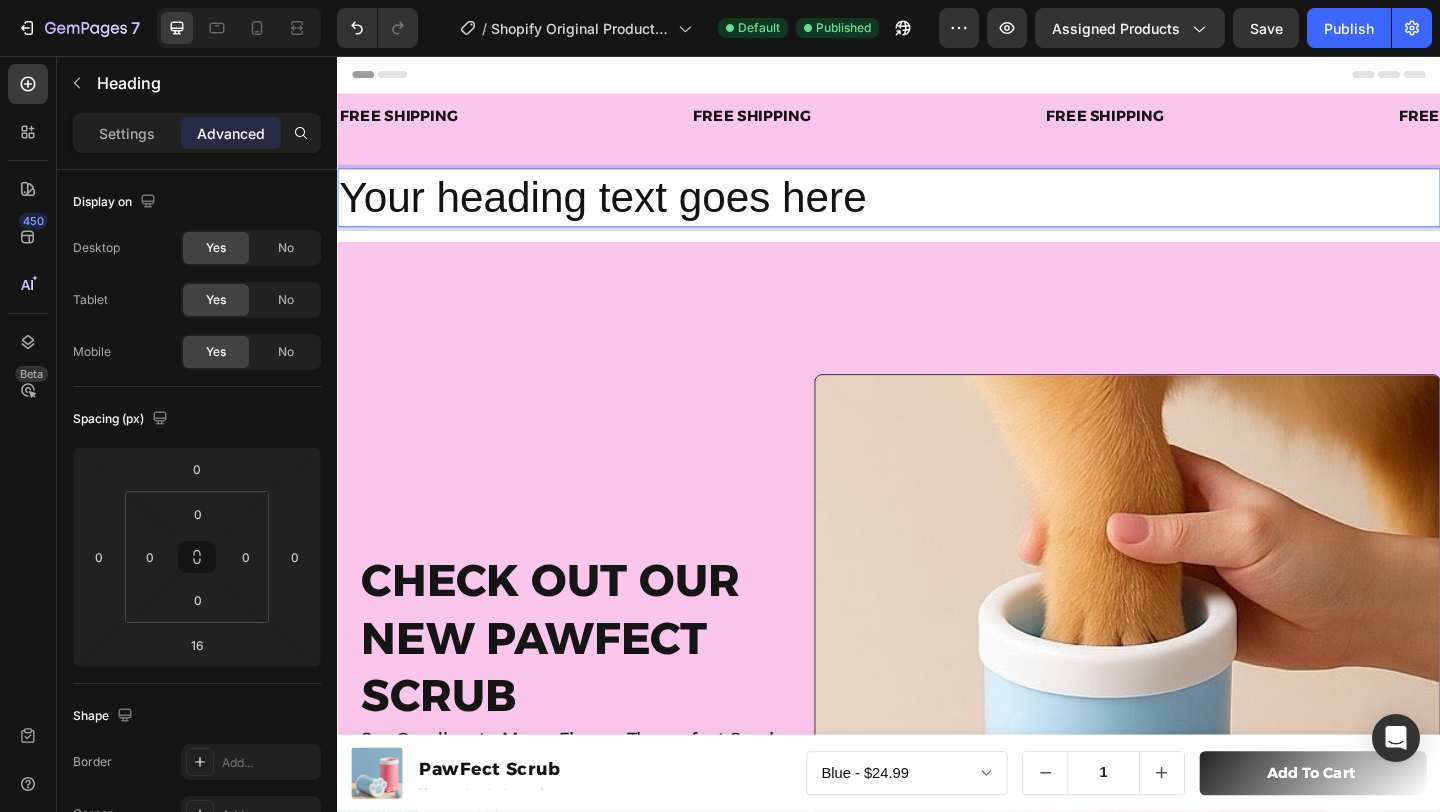 click on "Your heading text goes here" at bounding box center (937, 210) 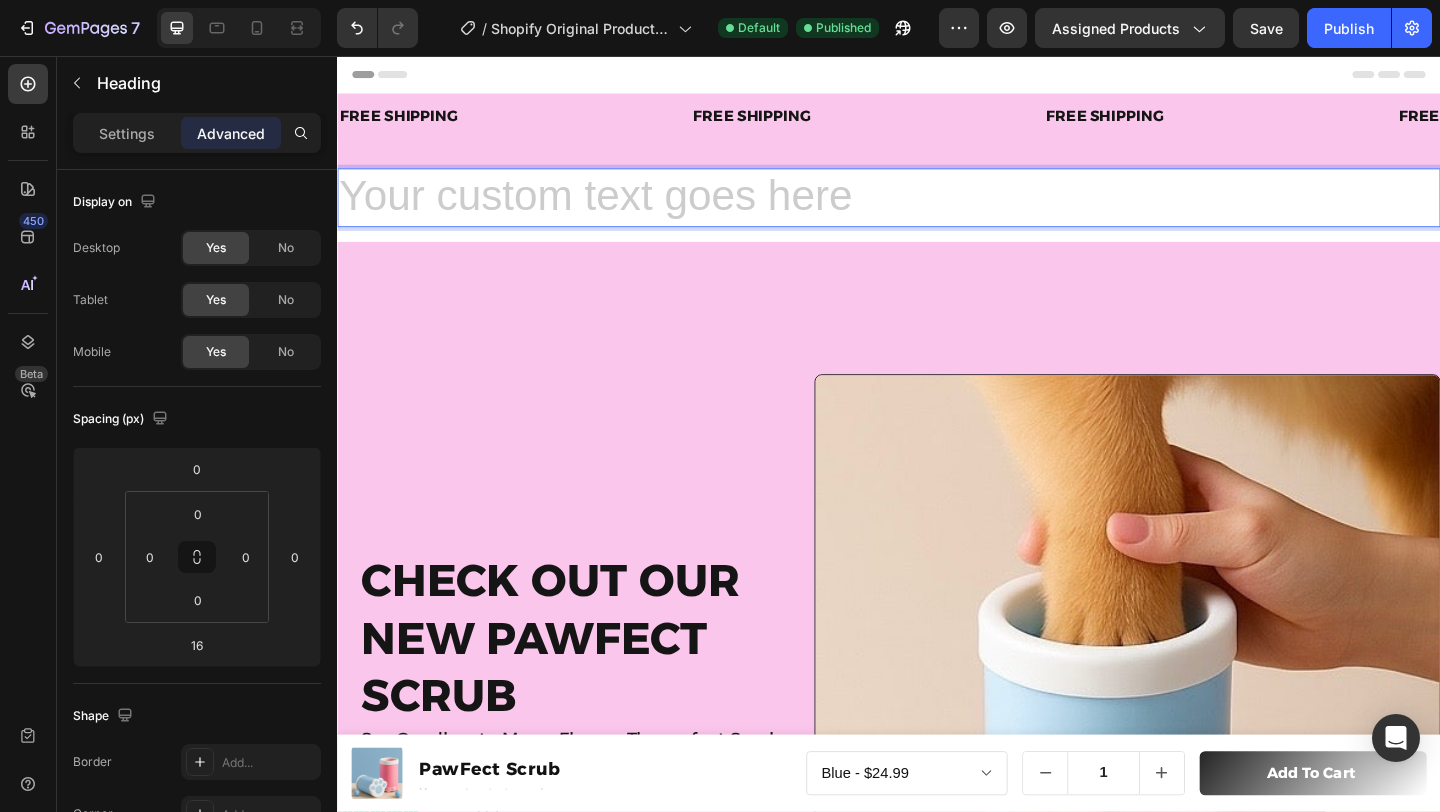 click at bounding box center [937, 210] 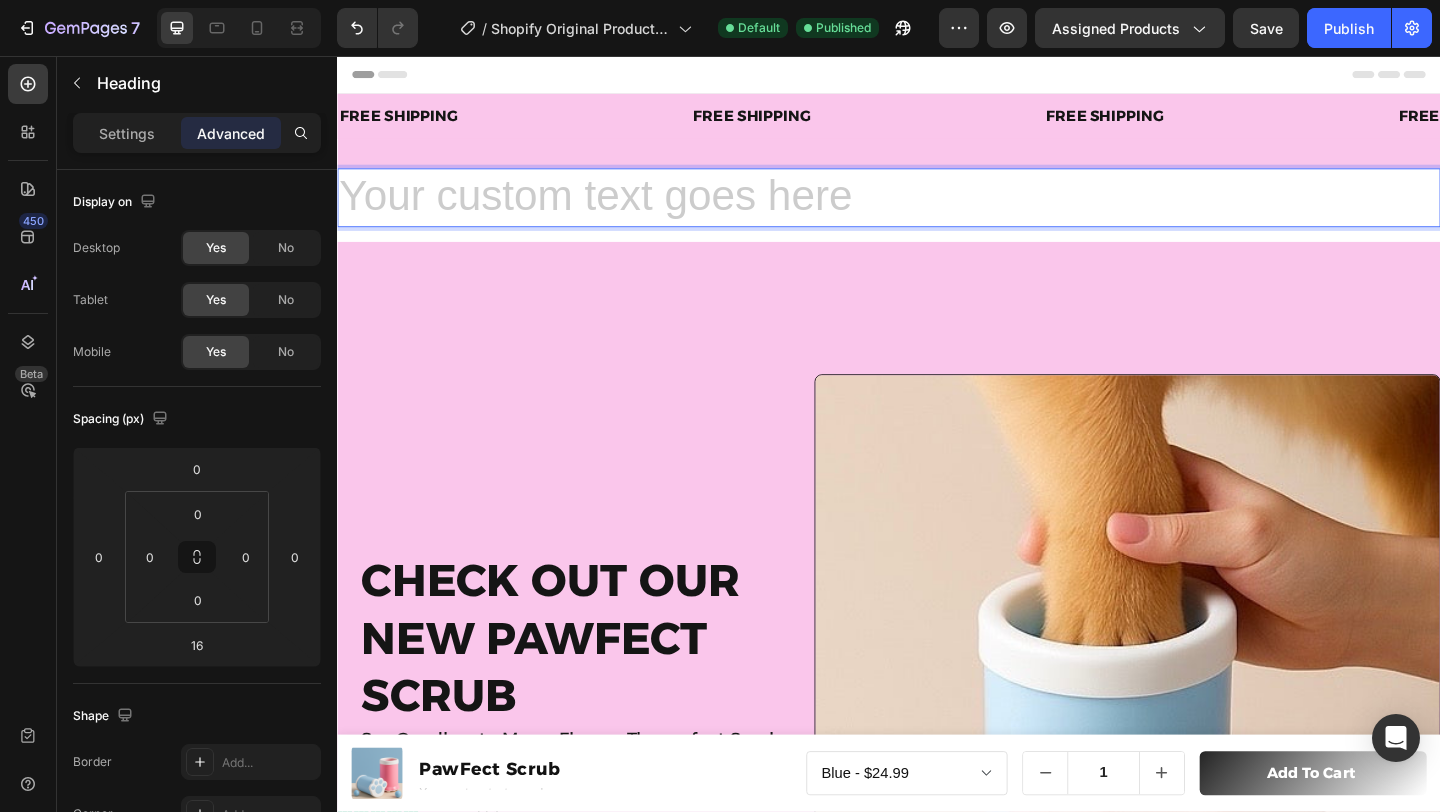 click at bounding box center [937, 210] 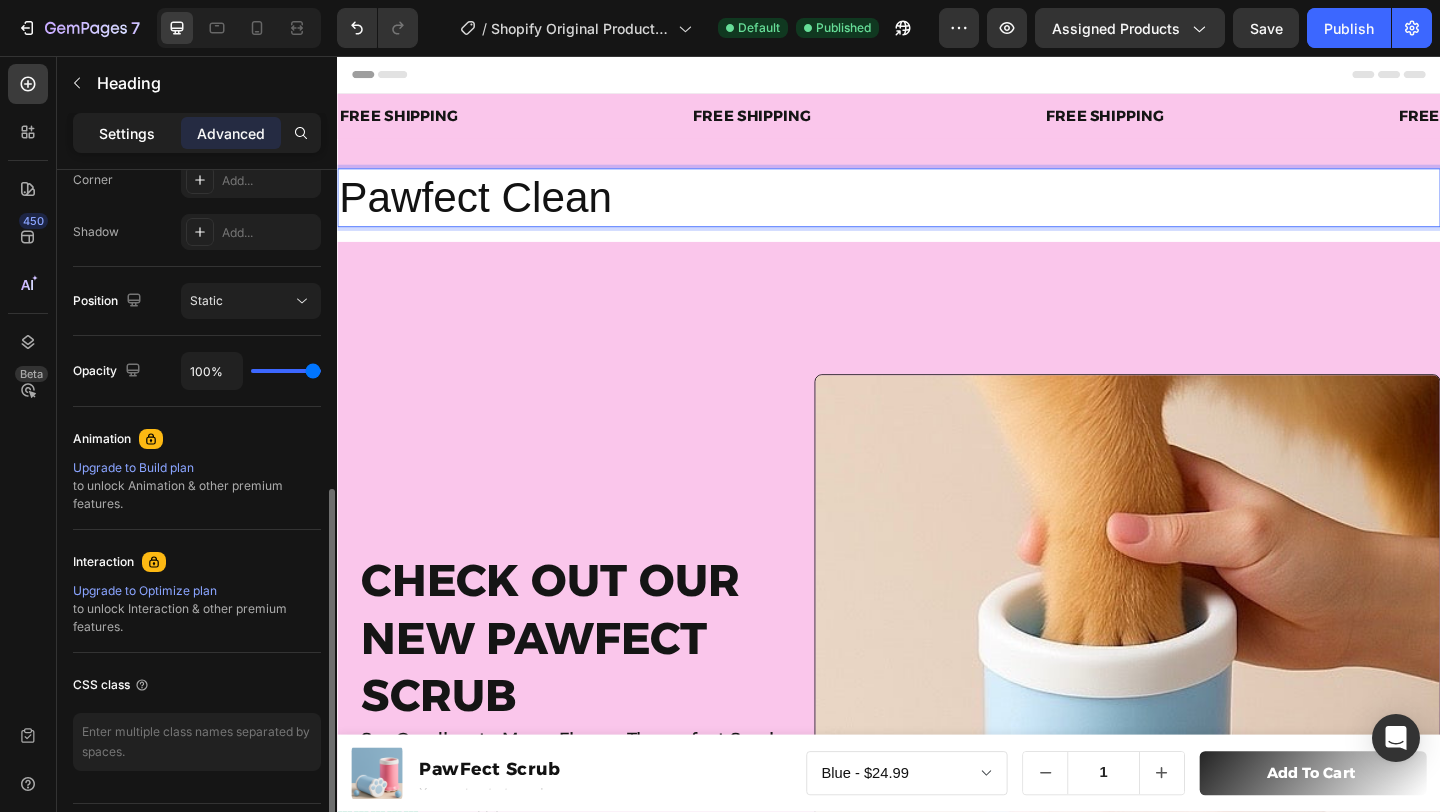 click on "Settings" 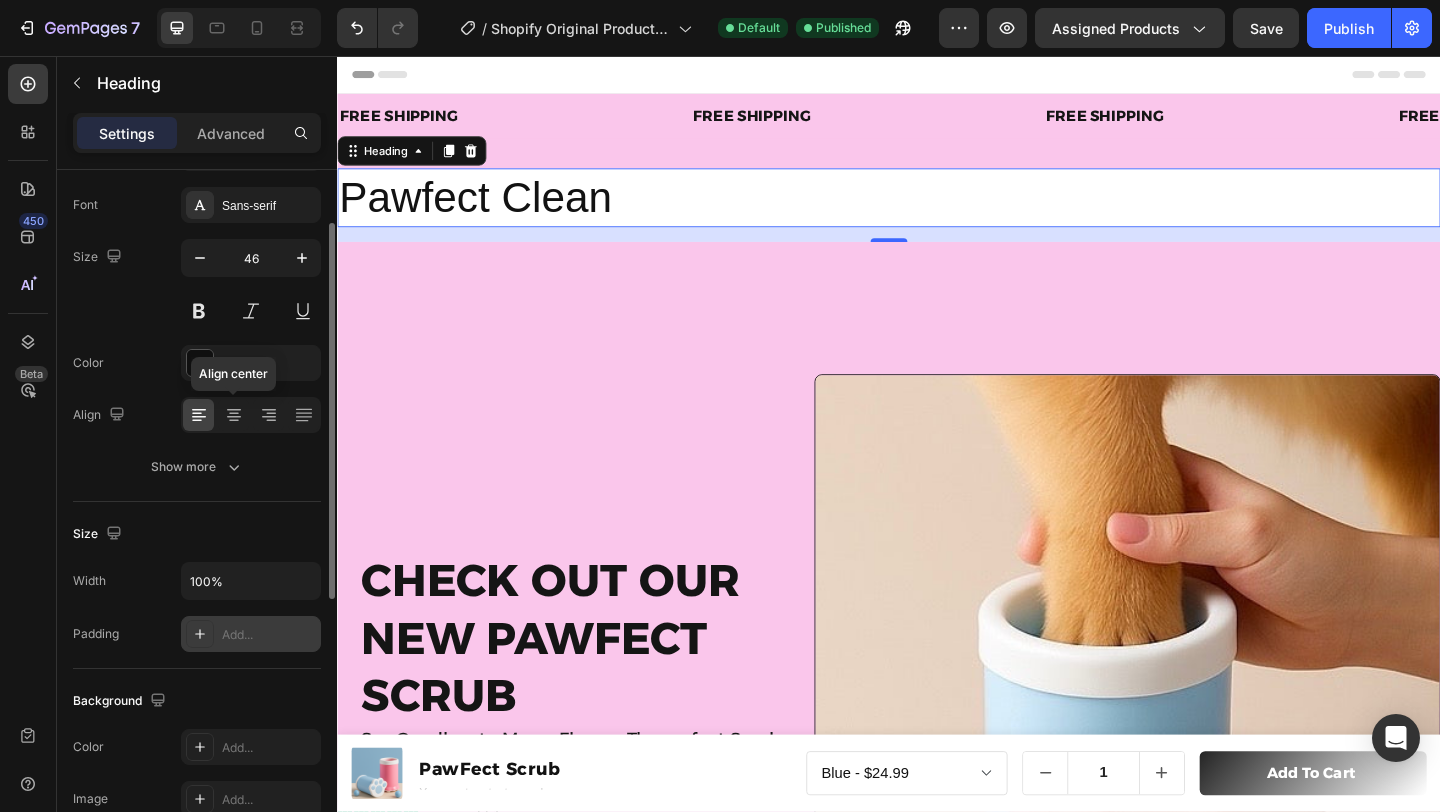 scroll, scrollTop: 96, scrollLeft: 0, axis: vertical 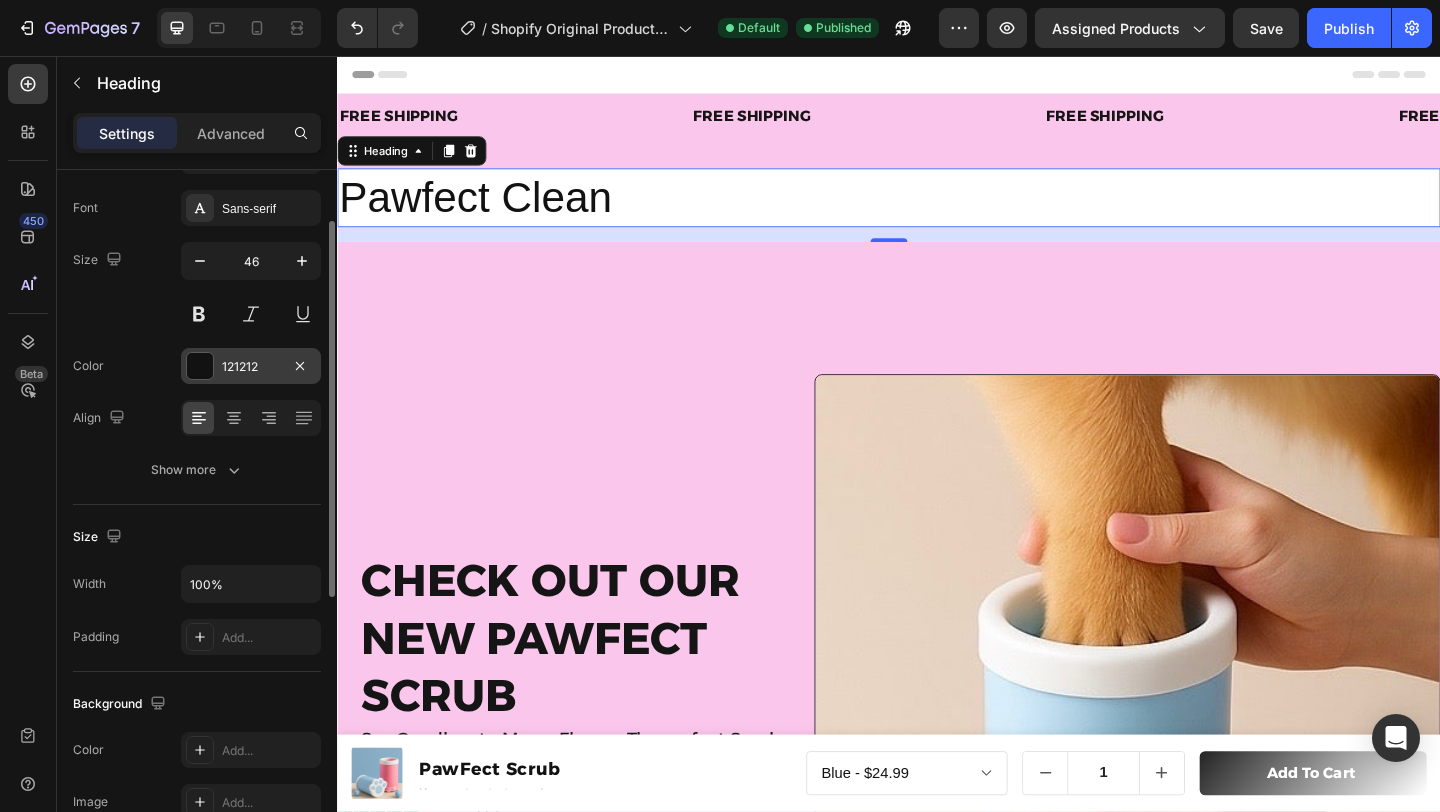 click on "121212" at bounding box center [251, 367] 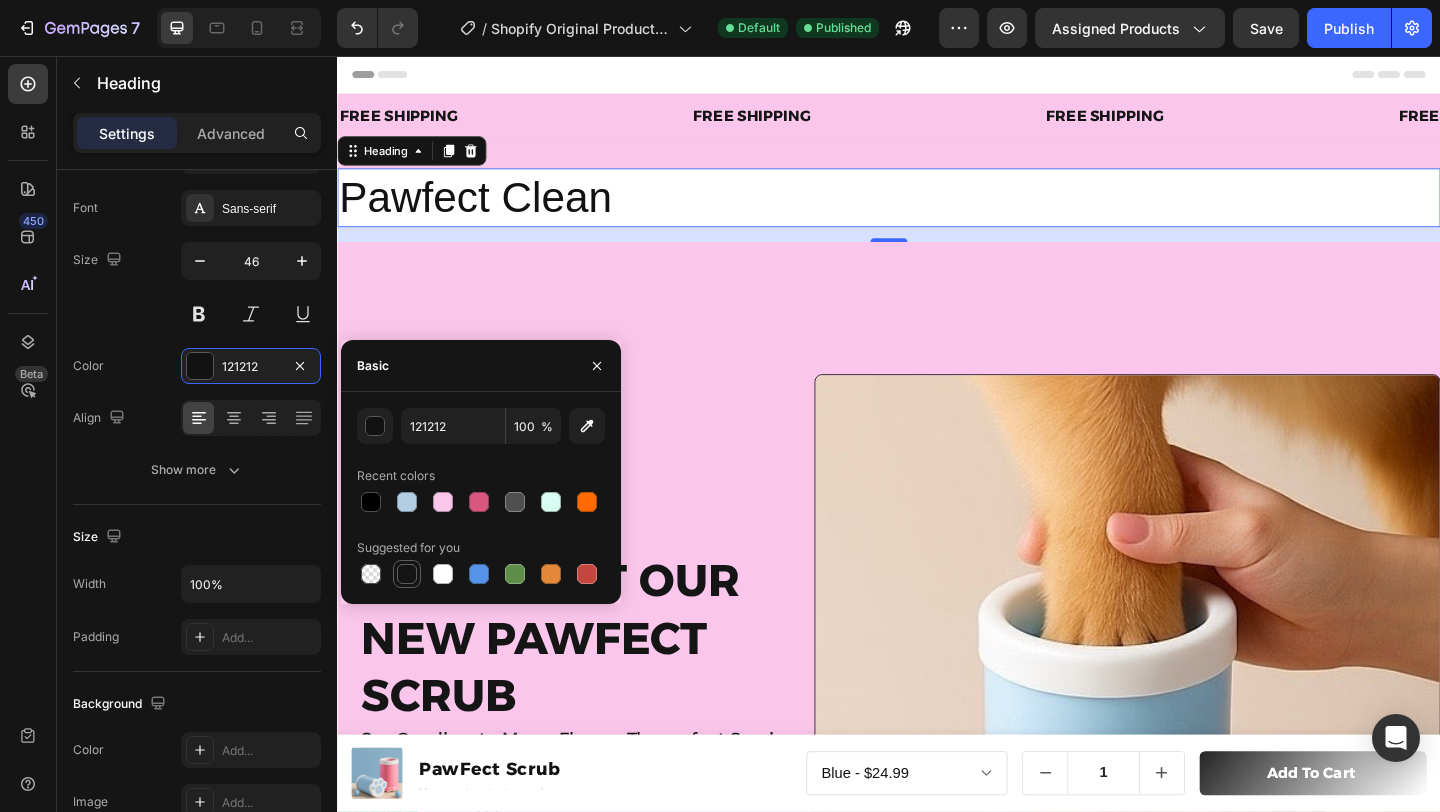 click at bounding box center (407, 574) 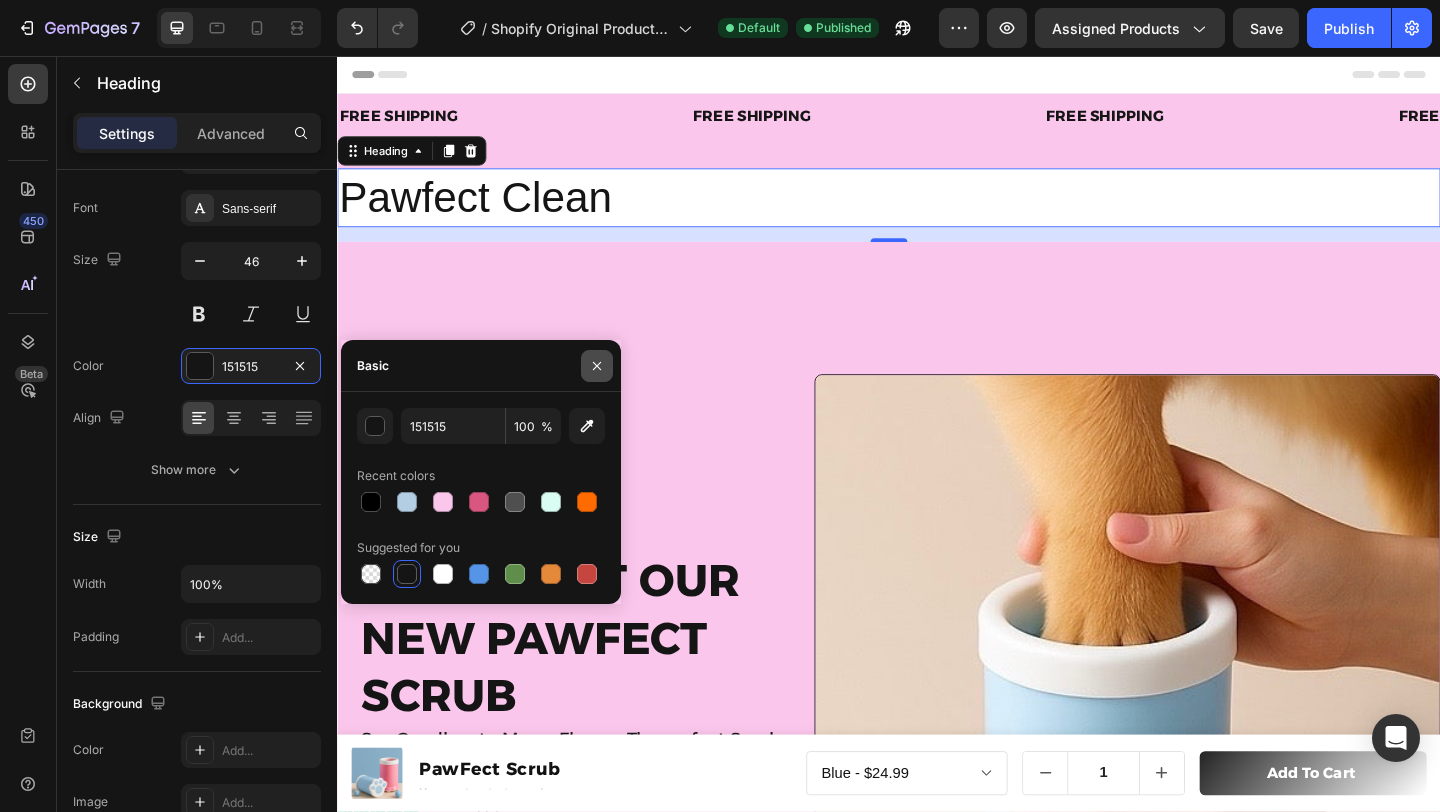 click 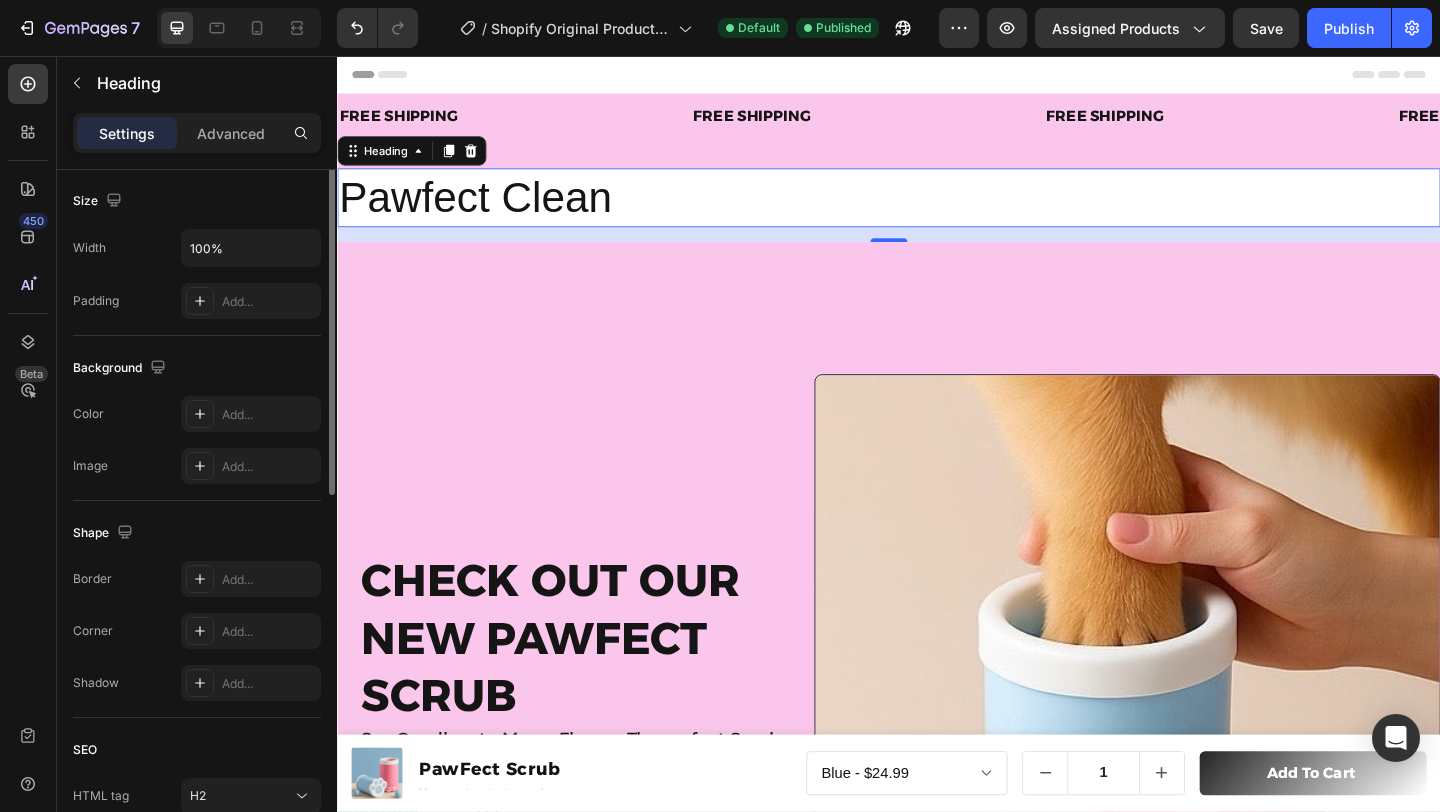 scroll, scrollTop: 599, scrollLeft: 0, axis: vertical 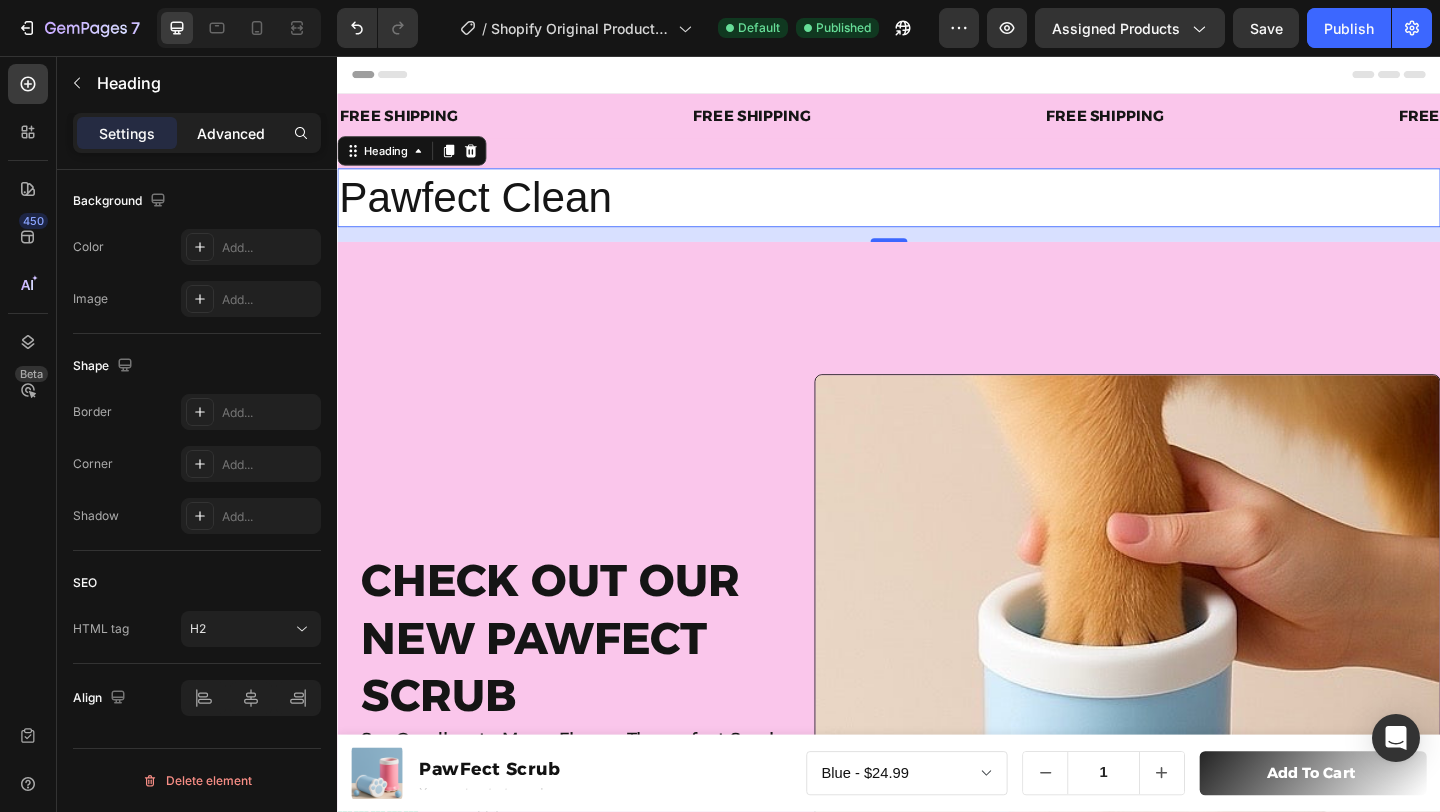 click on "Advanced" at bounding box center [231, 133] 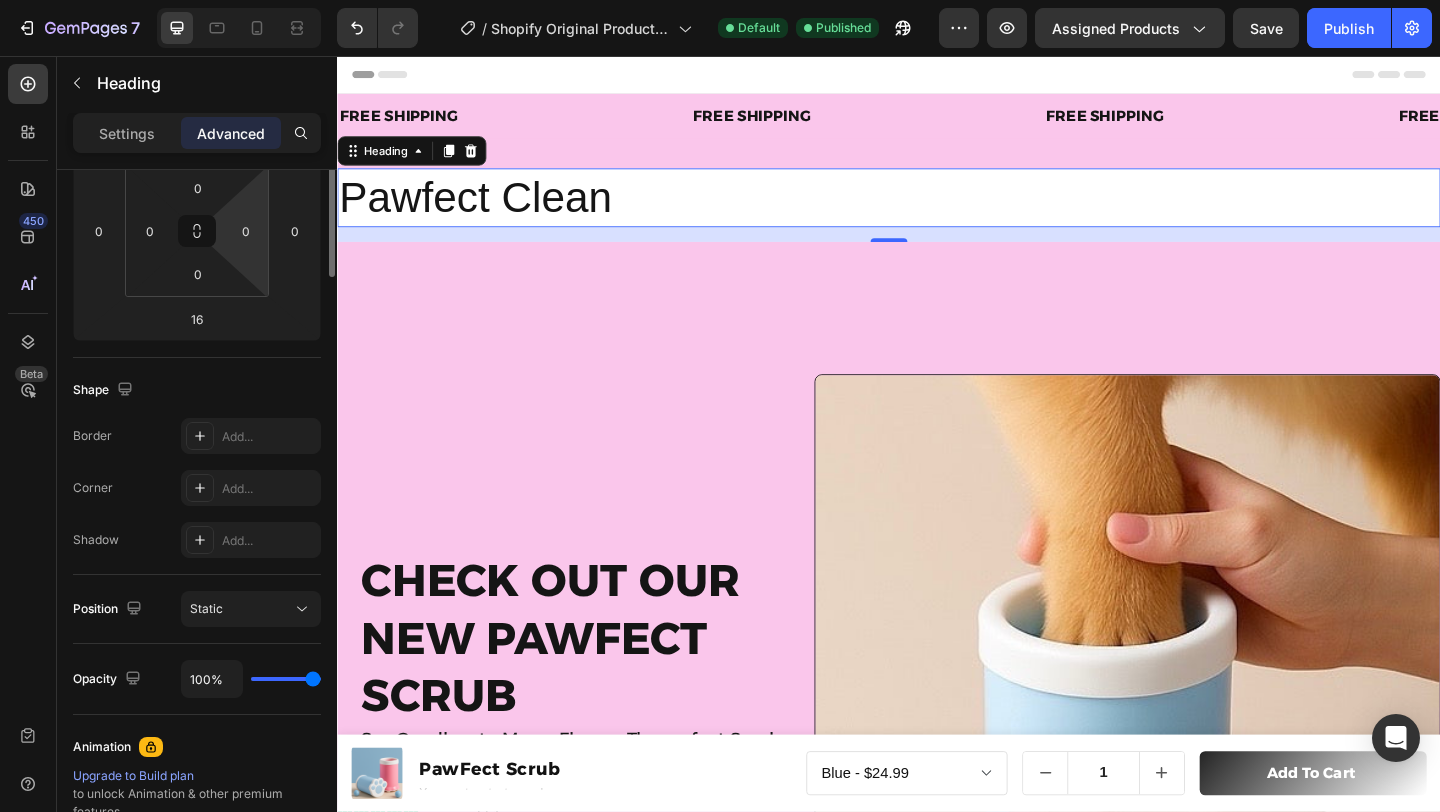 scroll, scrollTop: 0, scrollLeft: 0, axis: both 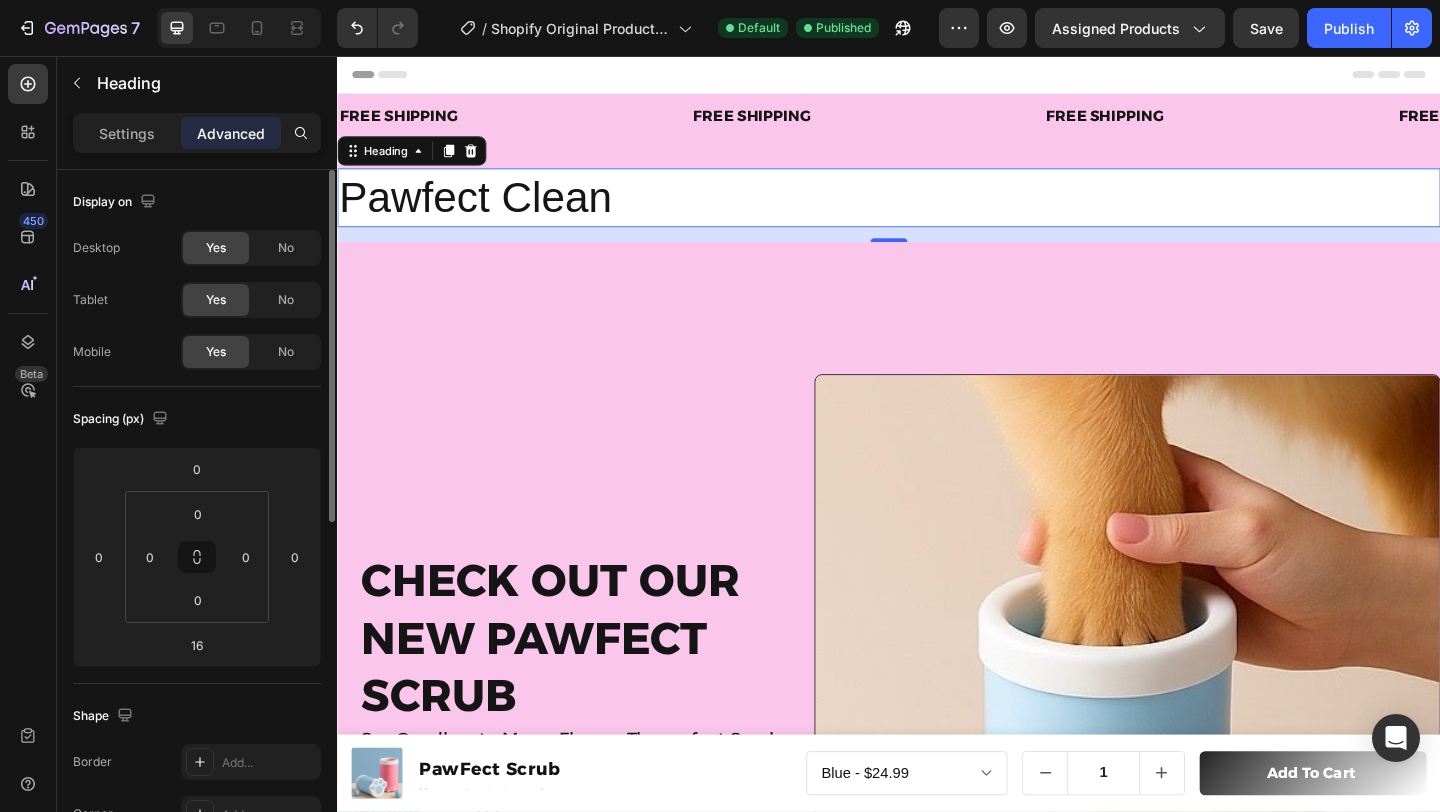 click on "Settings Advanced" at bounding box center [197, 141] 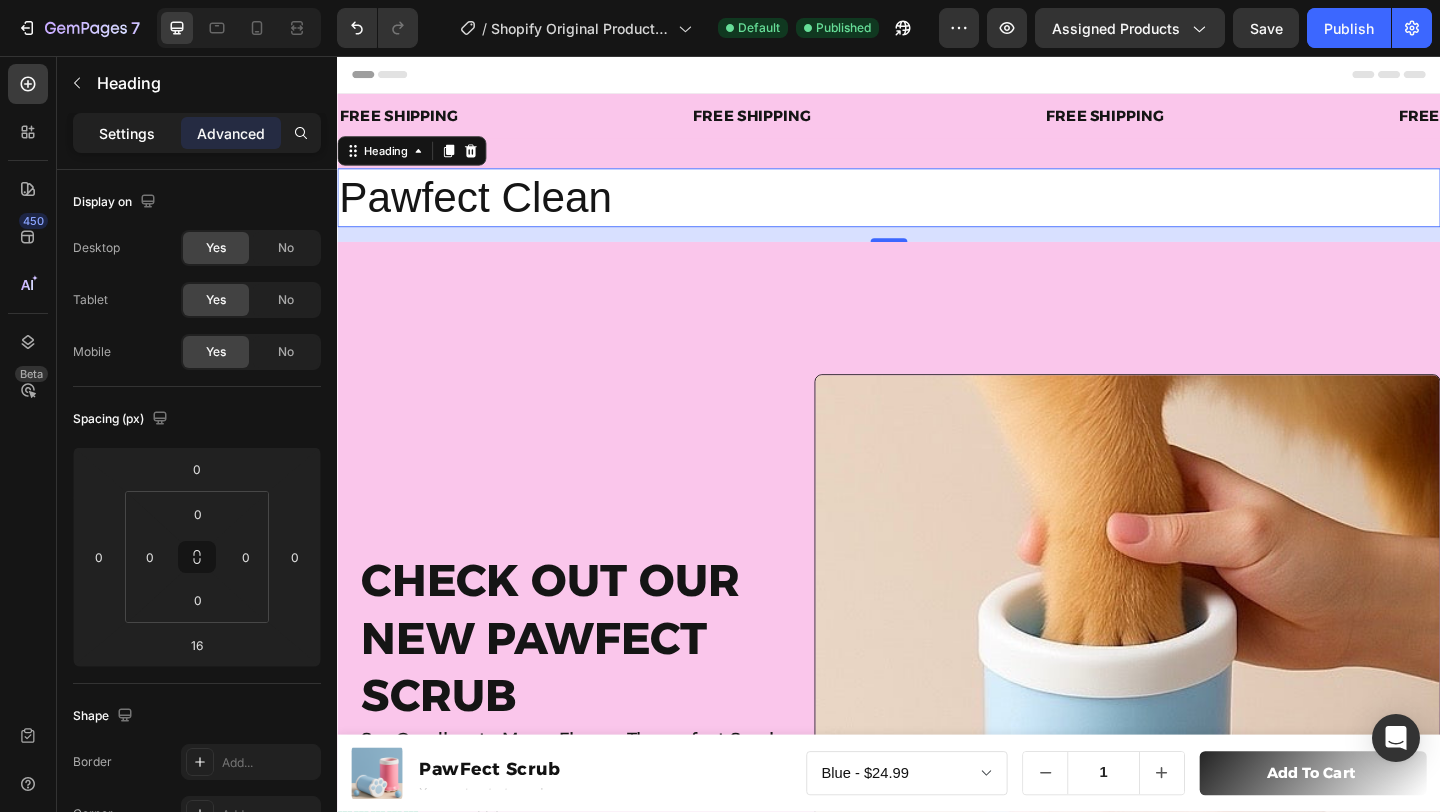 click on "Settings" 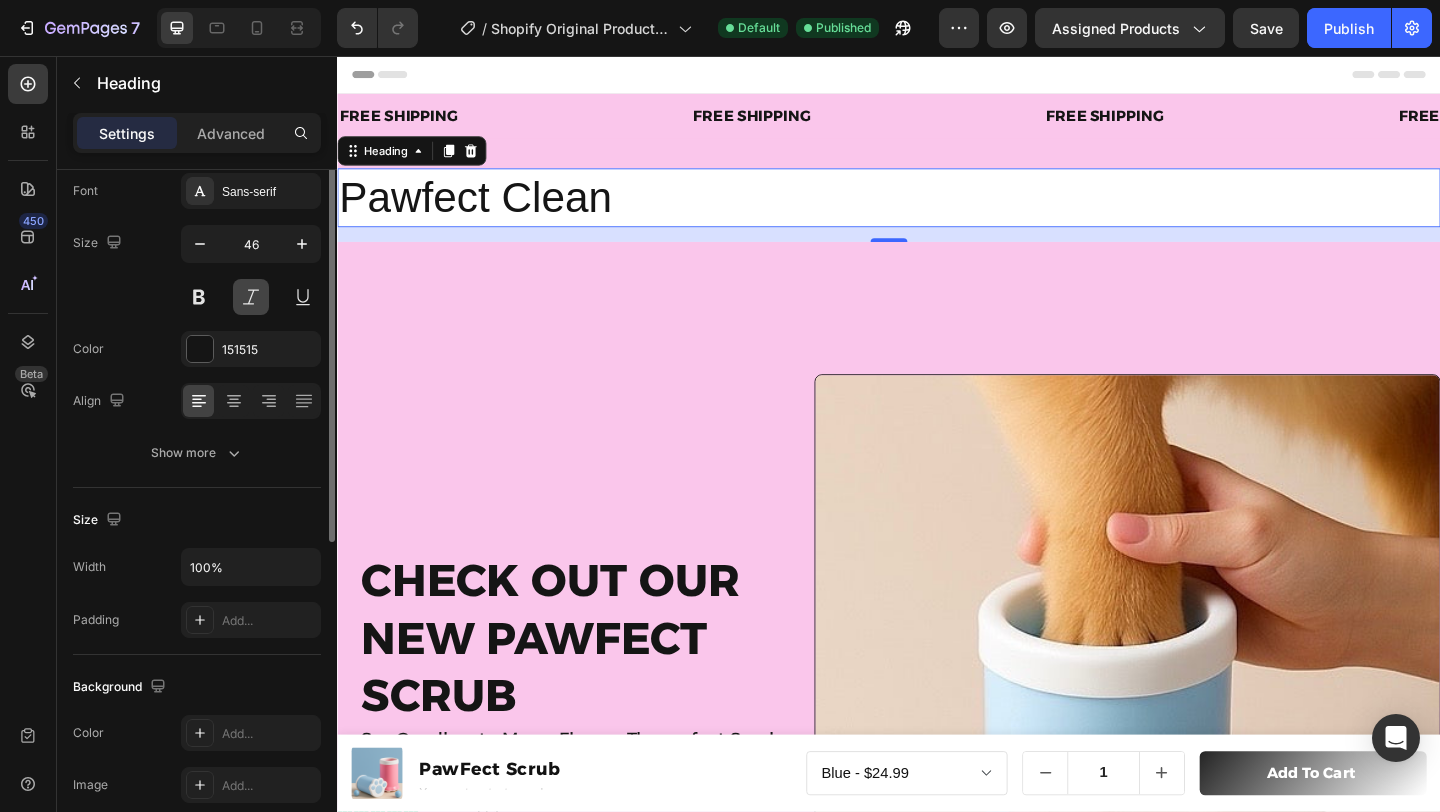 scroll, scrollTop: 0, scrollLeft: 0, axis: both 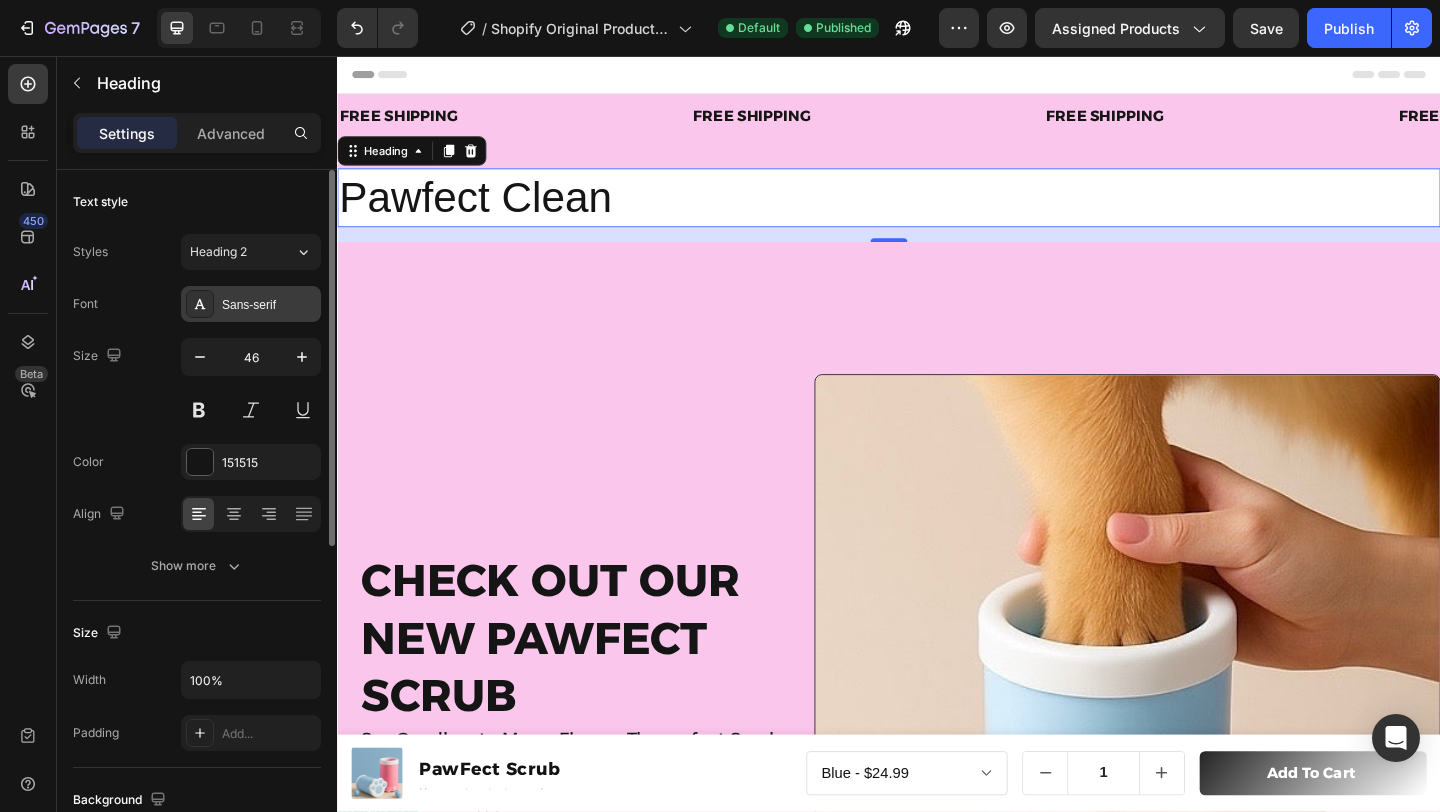 click on "Sans-serif" at bounding box center [269, 305] 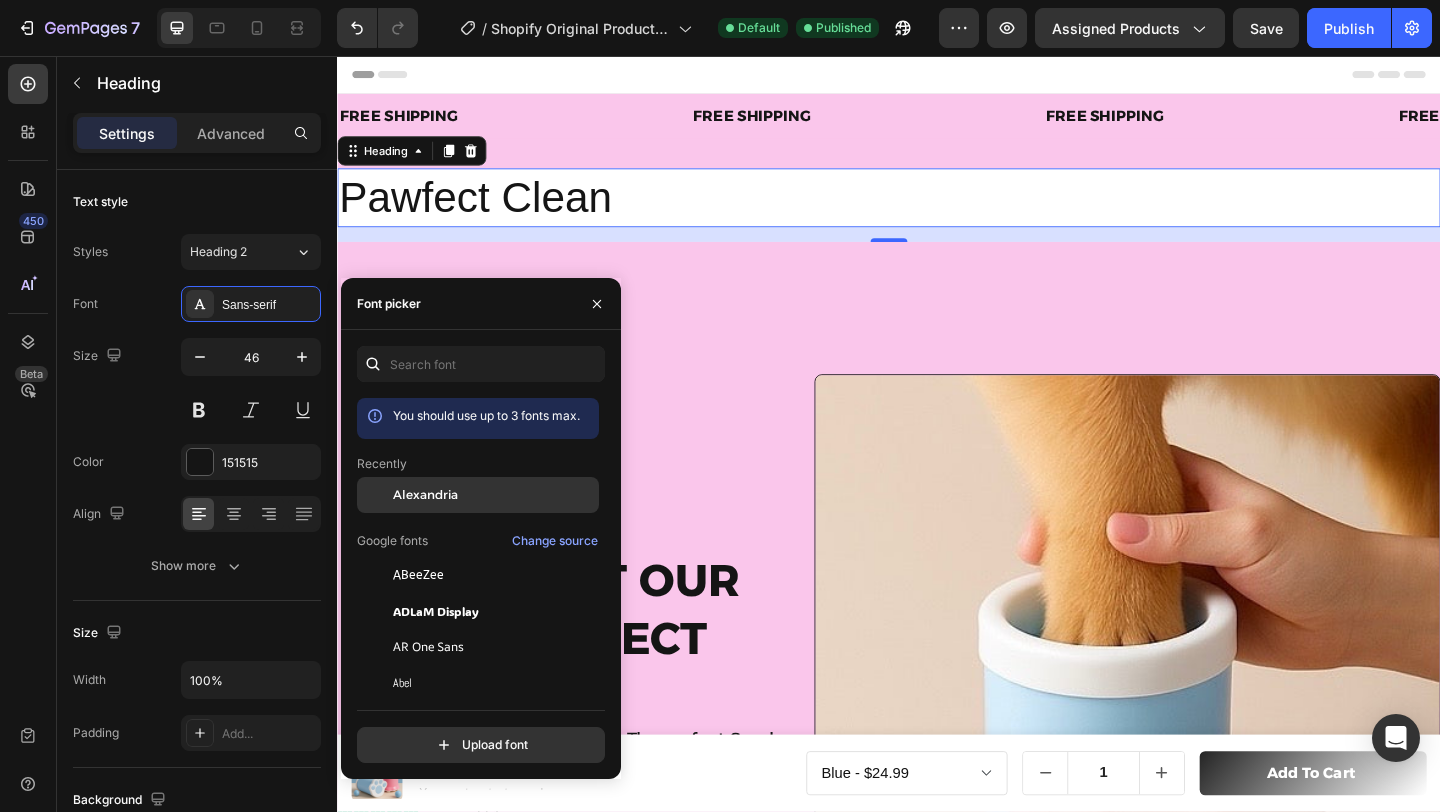 click on "Alexandria" at bounding box center [425, 495] 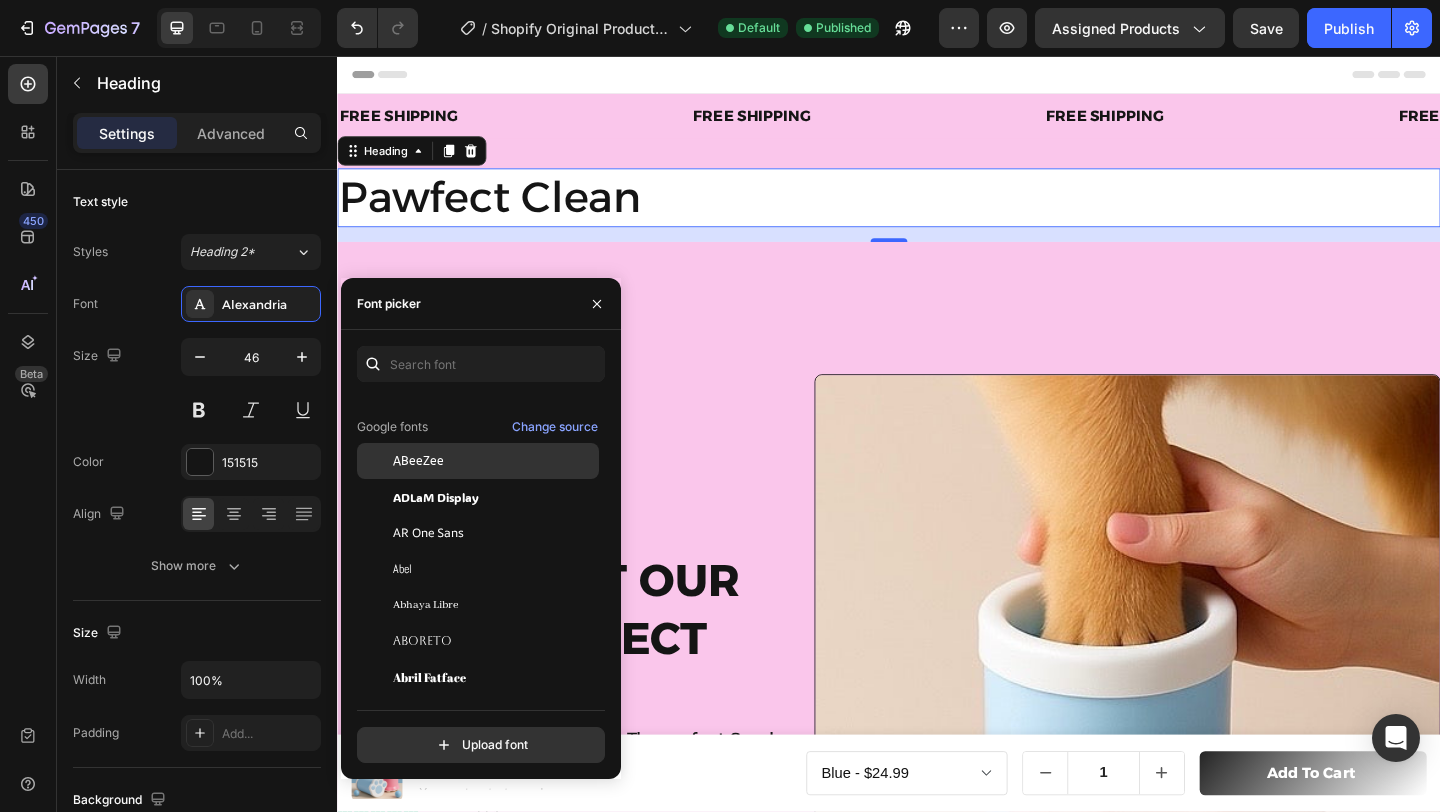 scroll, scrollTop: 140, scrollLeft: 0, axis: vertical 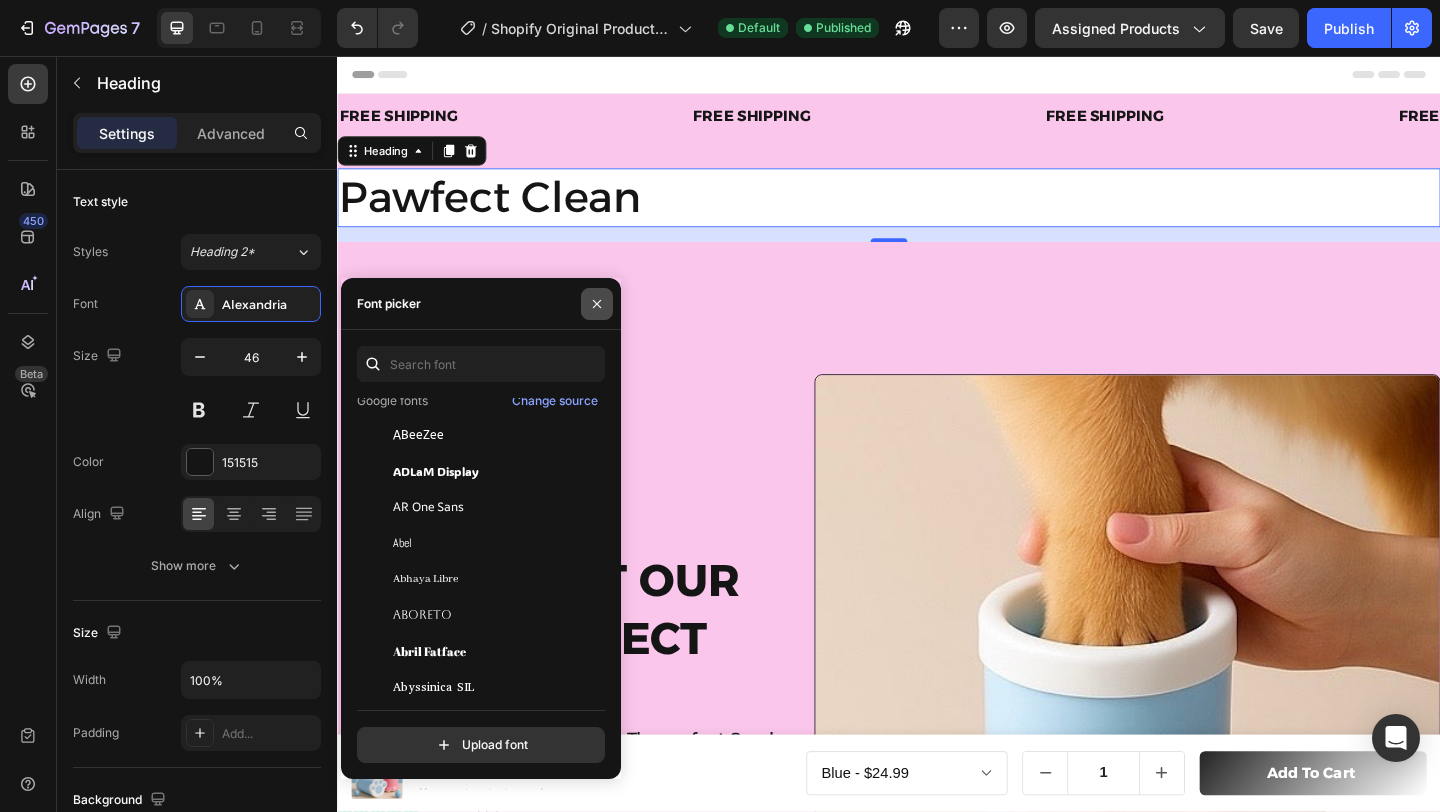 click 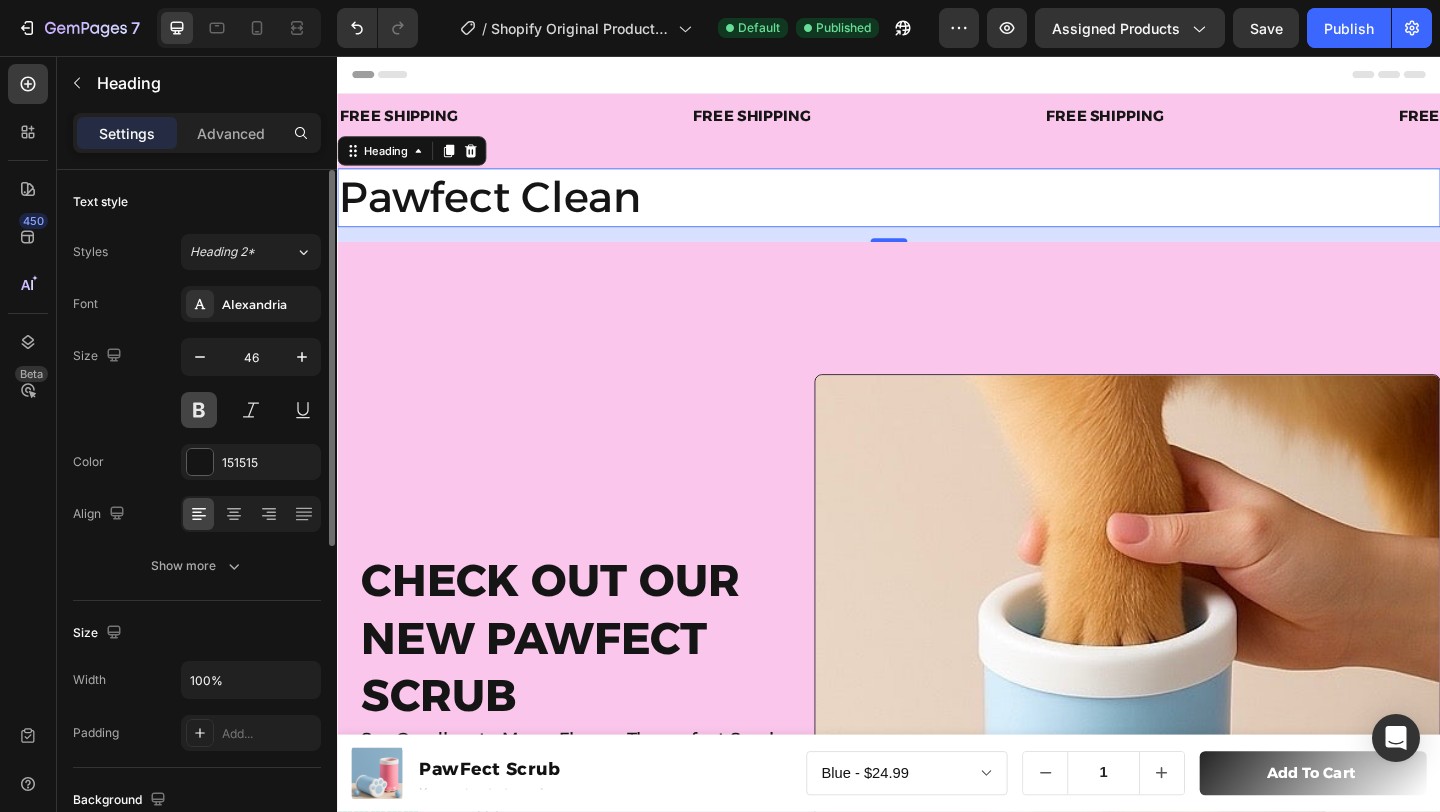 click at bounding box center [199, 410] 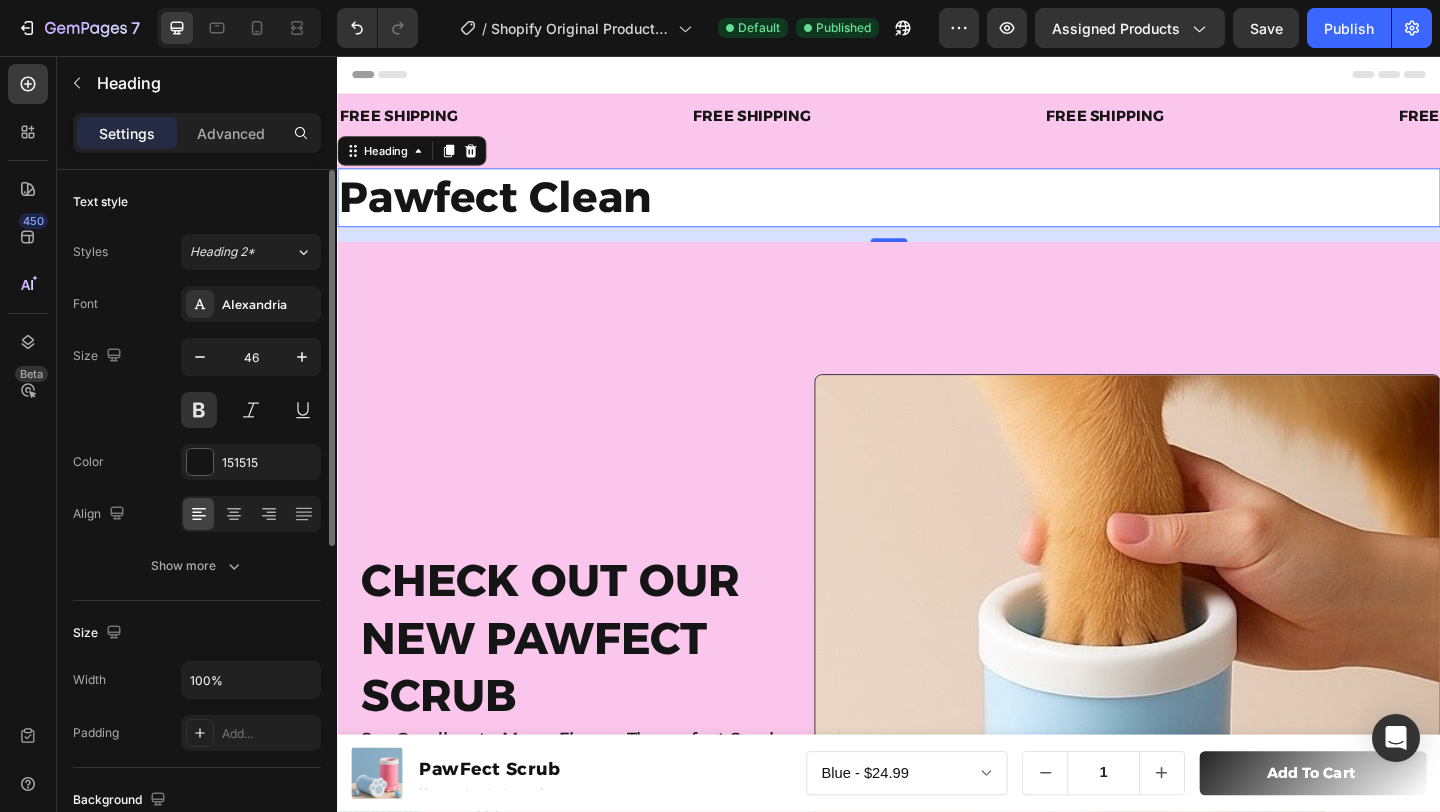 click on "Text style Styles Heading 2* Font Alexandria Size 46 Color 151515 Align Show more" 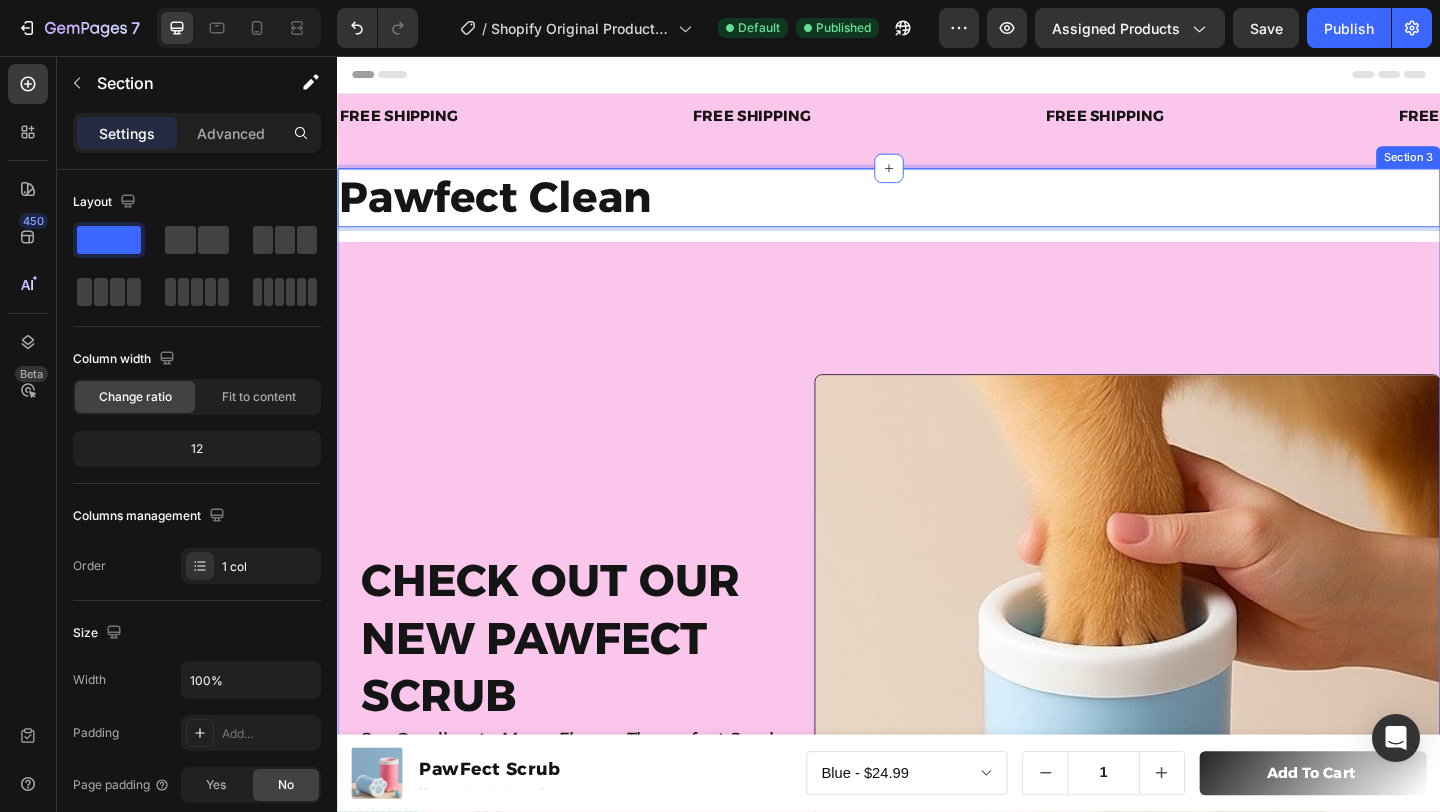 click on "Pawfect Clean Heading   16 Check out Our new pawfect scrub  Heading Say Goodbye to Messy Floors - The perfect Scrub is here!!! Text Block
Icon
Icon
Icon
Icon
Icon Icon List 500+ Happy Customers Text Block Row Image Hero Banner" at bounding box center (937, 704) 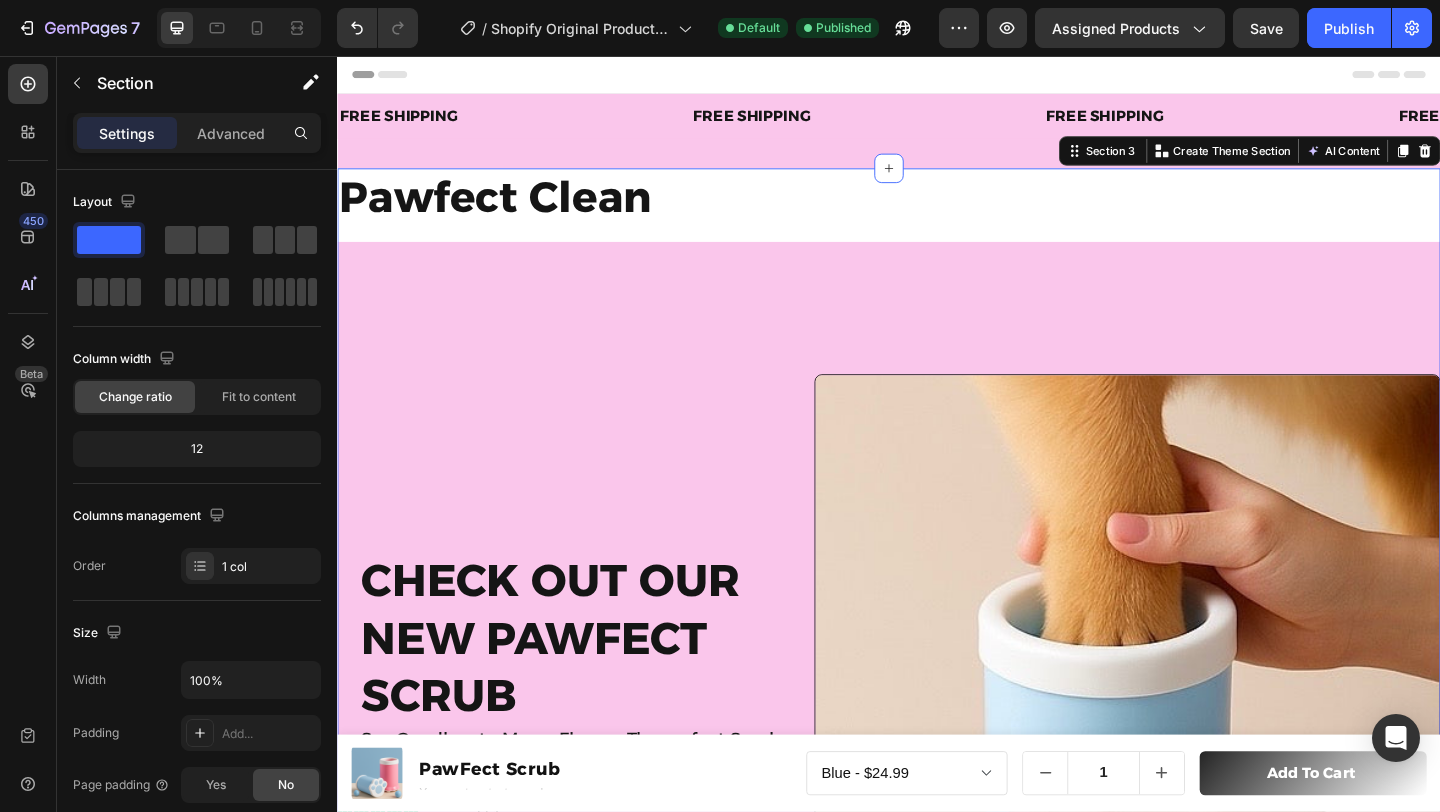 click on "Pawfect Clean Heading Check out Our new pawfect scrub  Heading Say Goodbye to Messy Floors - The perfect Scrub is here!!! Text Block
Icon
Icon
Icon
Icon
Icon Icon List 500+ Happy Customers Text Block Row Image Hero Banner" at bounding box center [937, 704] 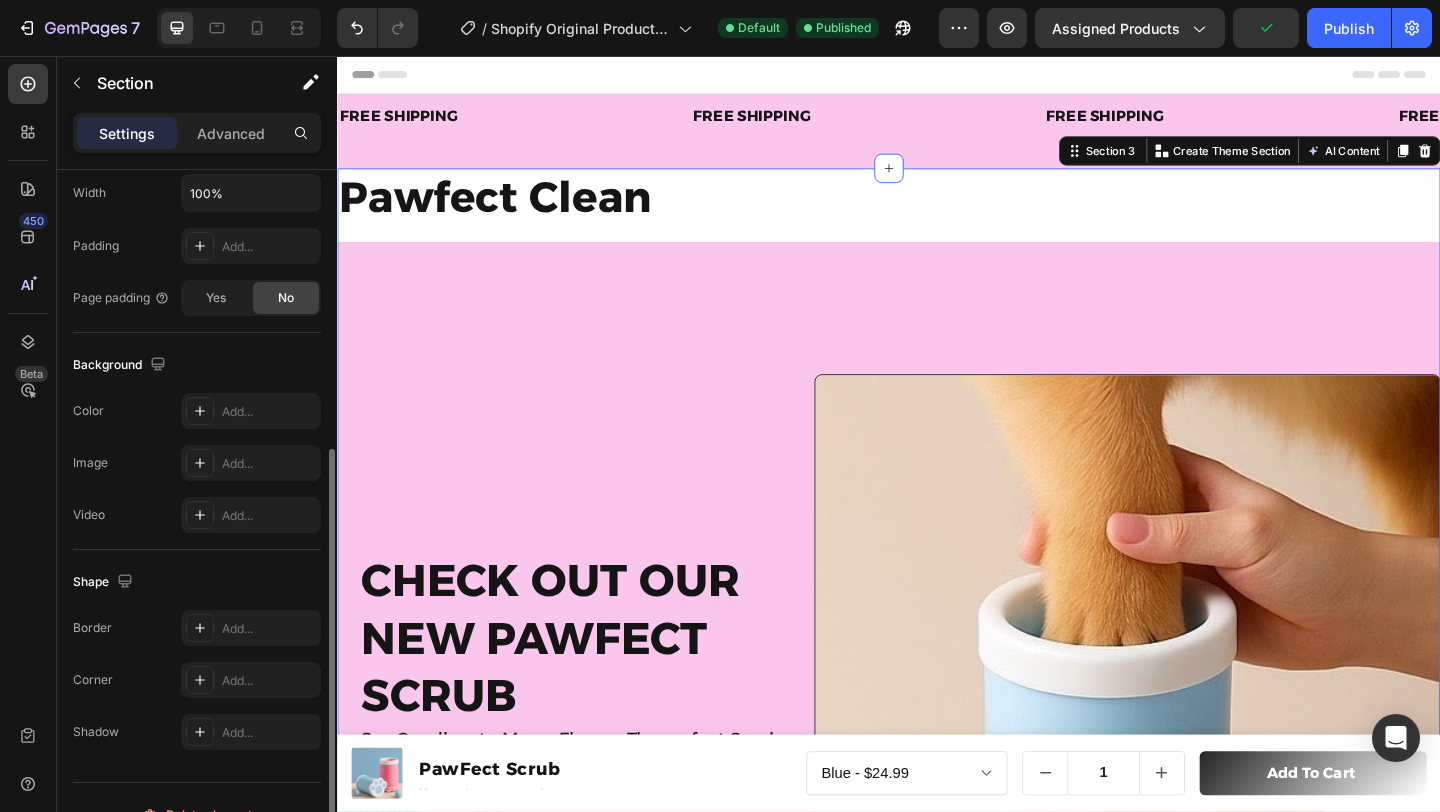 scroll, scrollTop: 521, scrollLeft: 0, axis: vertical 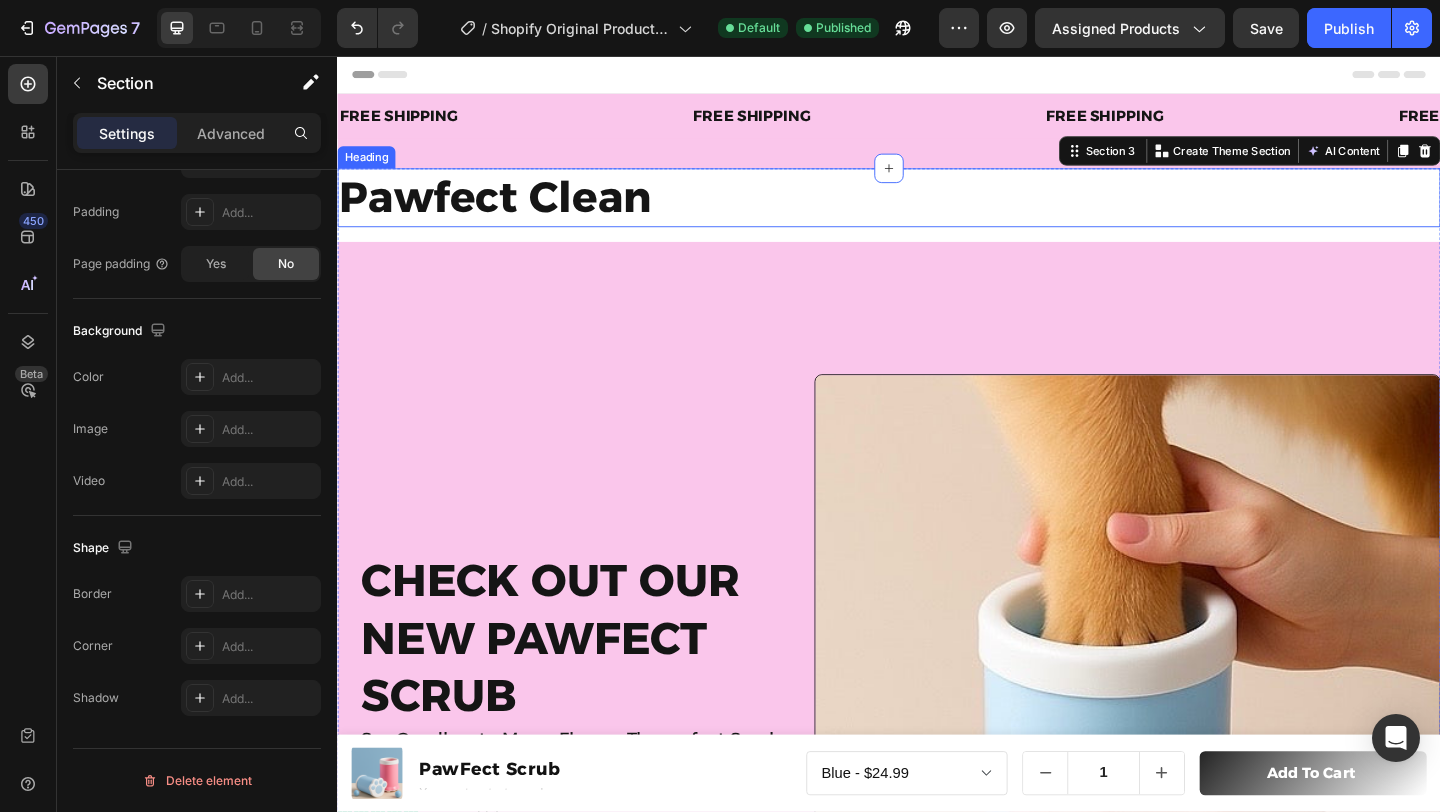 click on "Pawfect Clean" at bounding box center (937, 210) 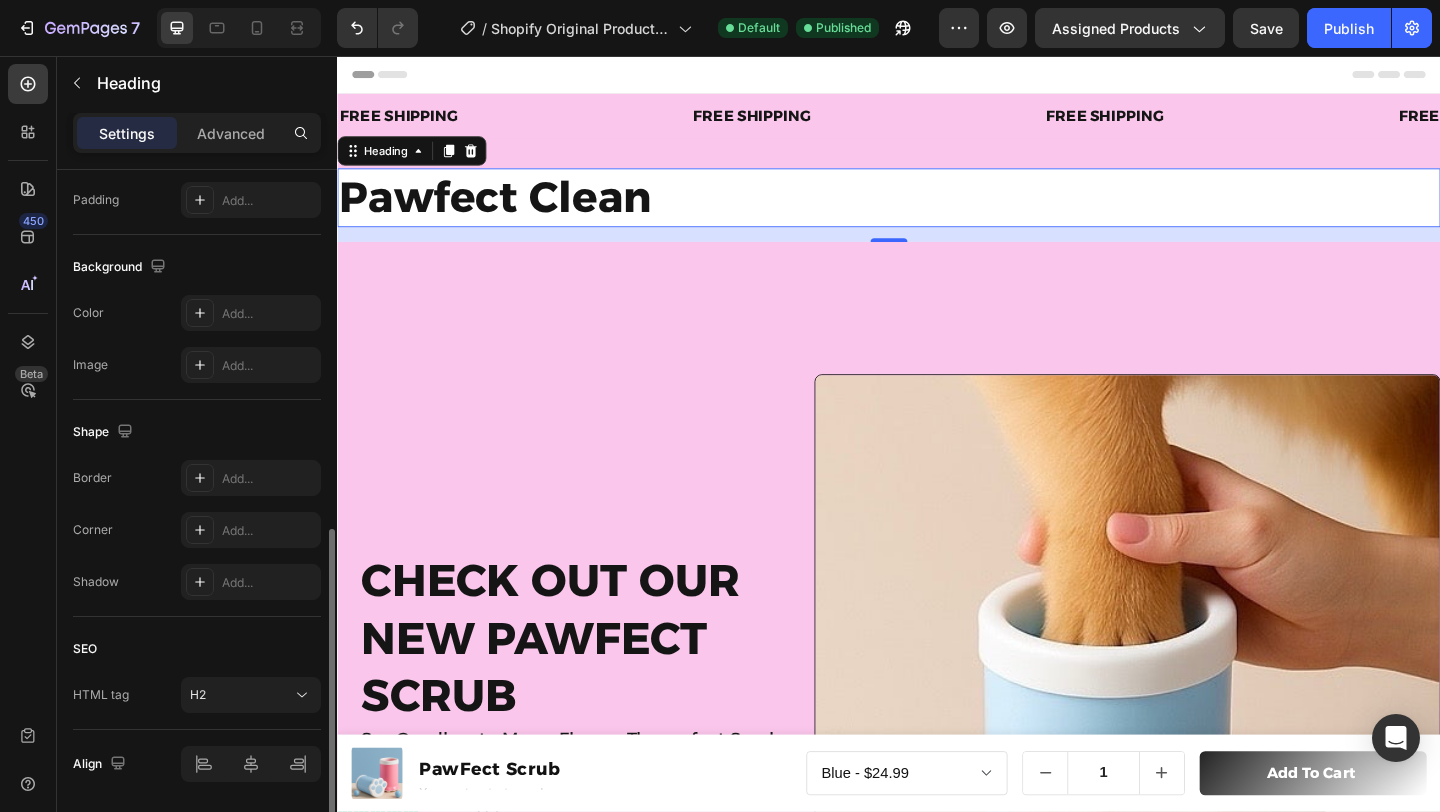 scroll, scrollTop: 464, scrollLeft: 0, axis: vertical 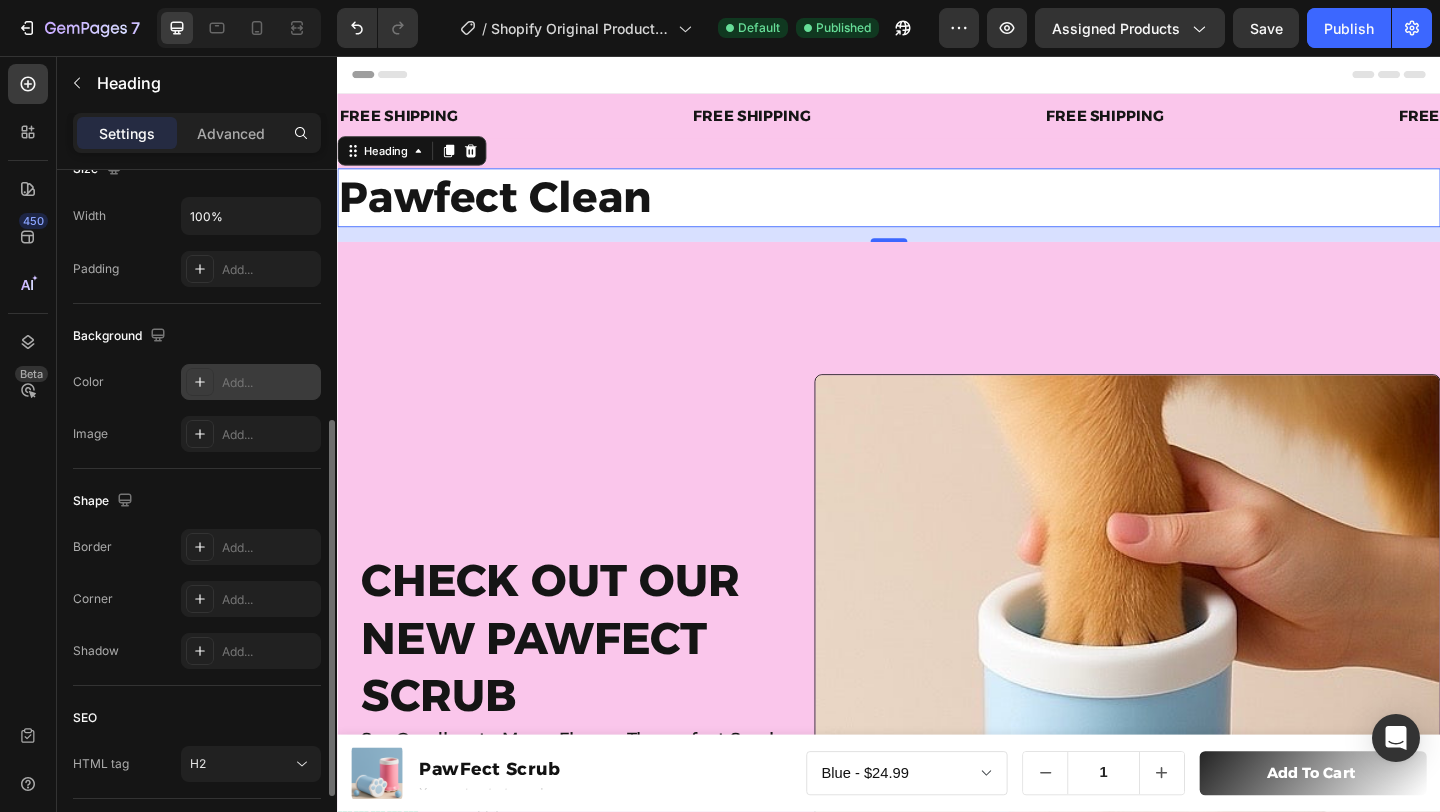 click on "Add..." at bounding box center (269, 383) 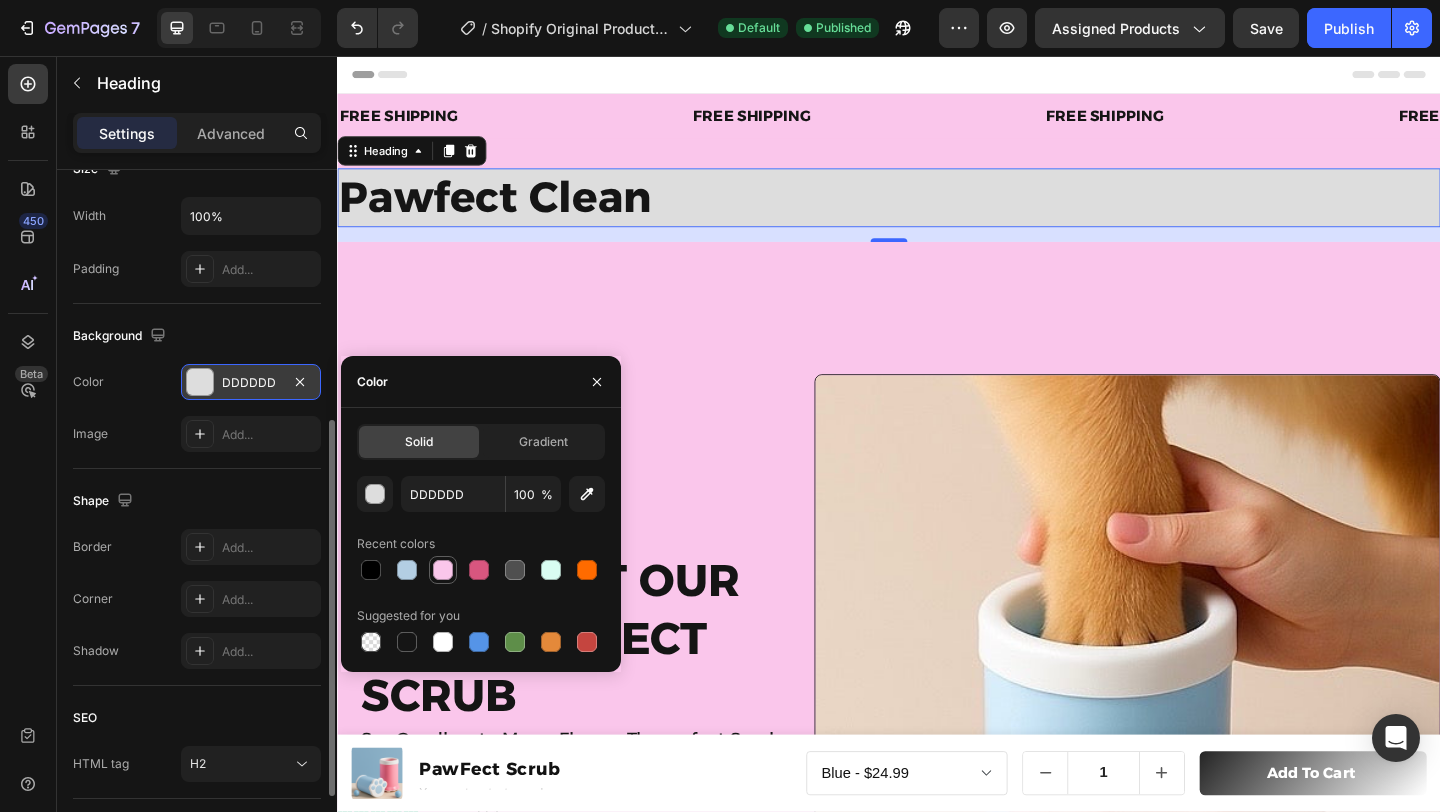 click at bounding box center (443, 570) 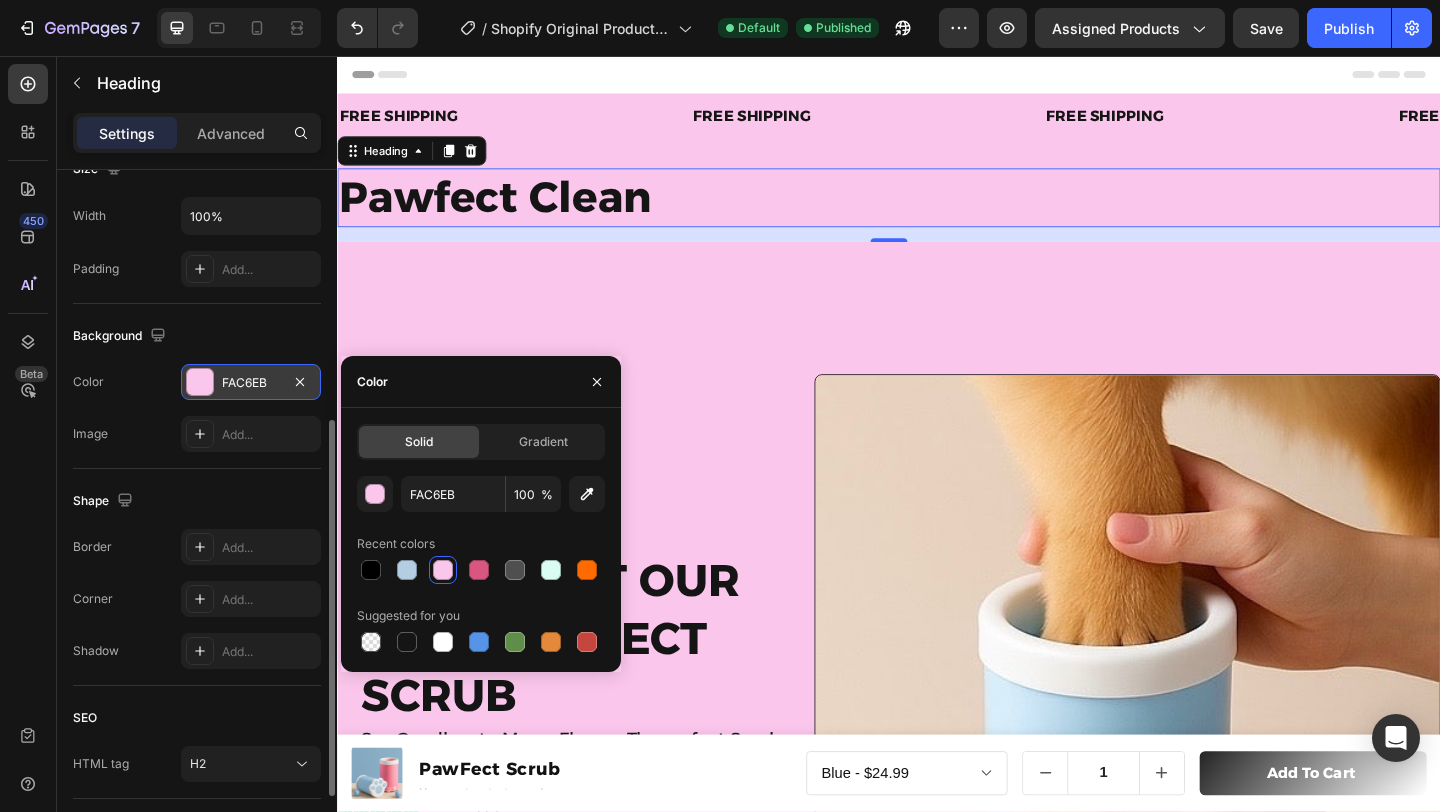 click on "Check out Our new pawfect scrub  Heading Say Goodbye to Messy Floors - The perfect Scrub is here!!! Text Block
Icon
Icon
Icon
Icon
Icon Icon List 500+ Happy Customers Text Block Row" at bounding box center [580, 744] 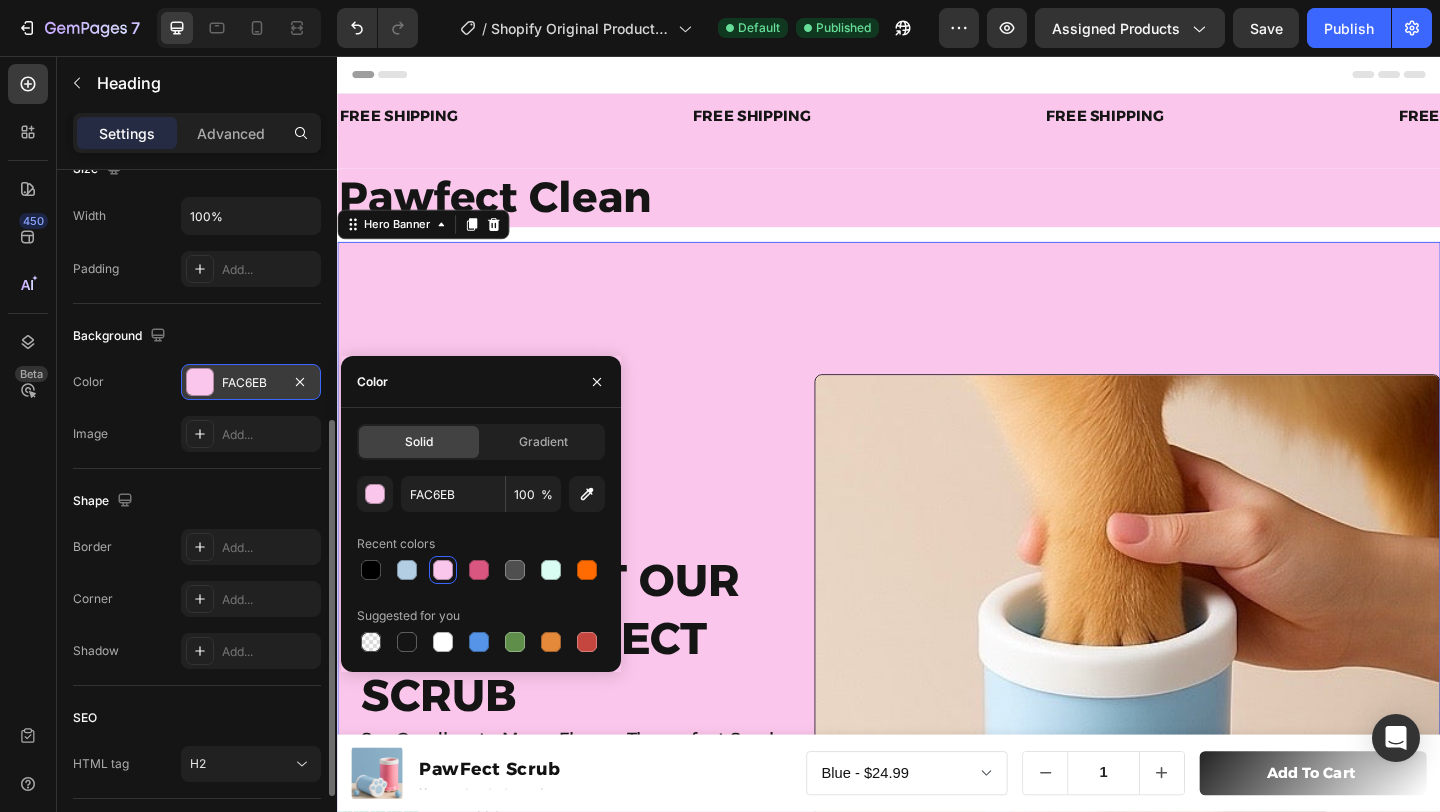 scroll, scrollTop: 0, scrollLeft: 0, axis: both 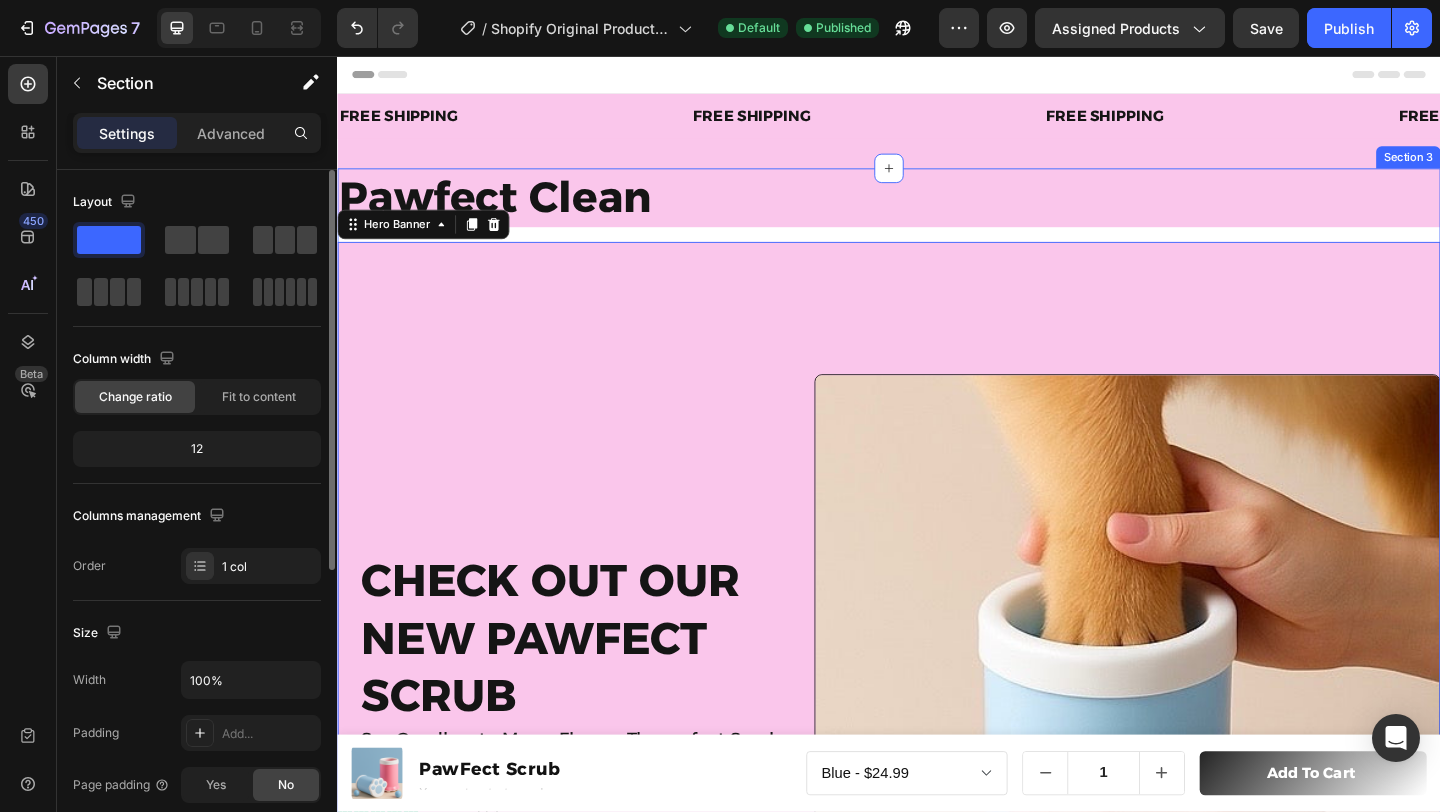 click on "Pawfect Clean Heading Check out Our new pawfect scrub  Heading Say Goodbye to Messy Floors - The perfect Scrub is here!!! Text Block
Icon
Icon
Icon
Icon
Icon Icon List 500+ Happy Customers Text Block Row Image Hero Banner   0" at bounding box center (937, 704) 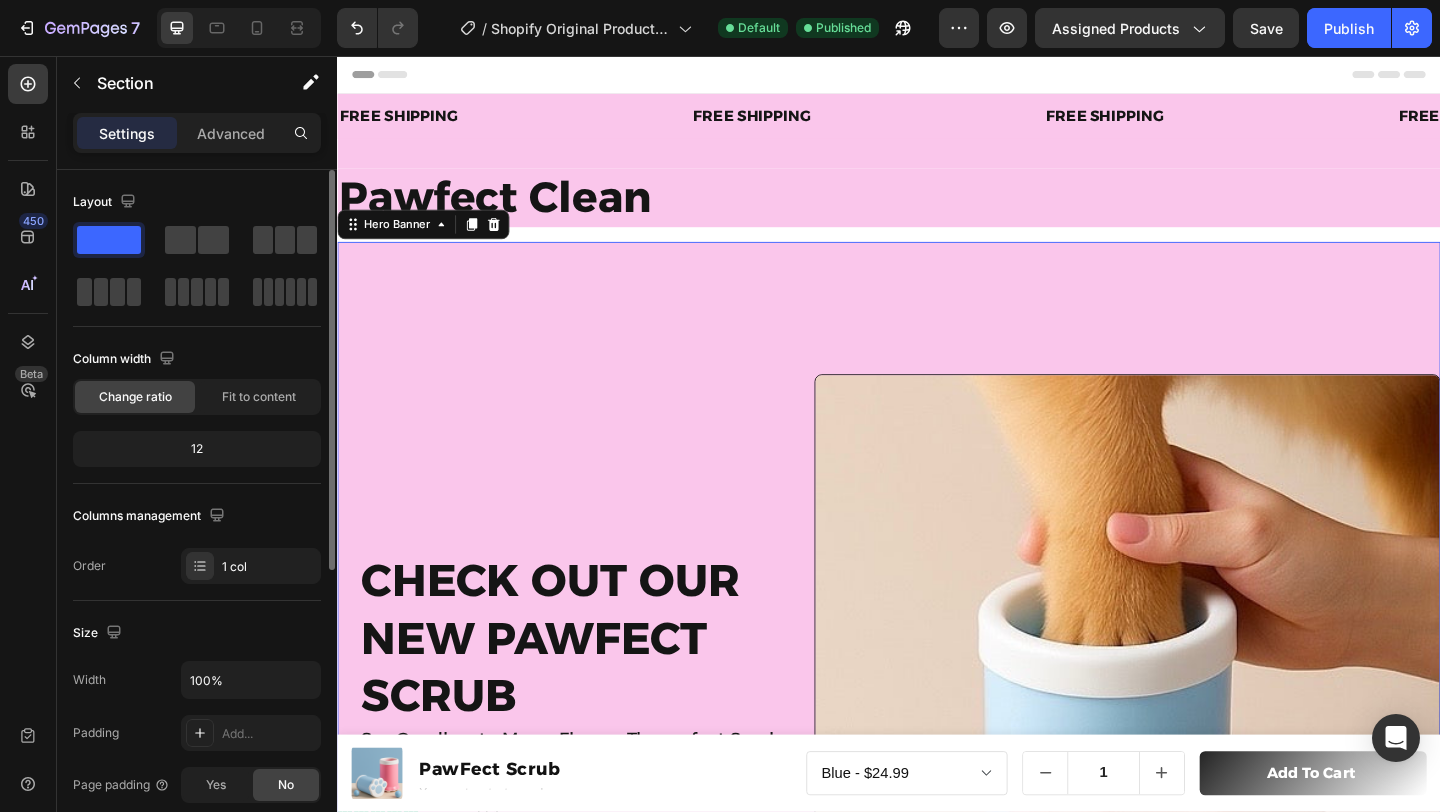 click on "Check out Our new pawfect scrub  Heading Say Goodbye to Messy Floors - The perfect Scrub is here!!! Text Block
Icon
Icon
Icon
Icon
Icon Icon List 500+ Happy Customers Text Block Row Image" at bounding box center [937, 744] 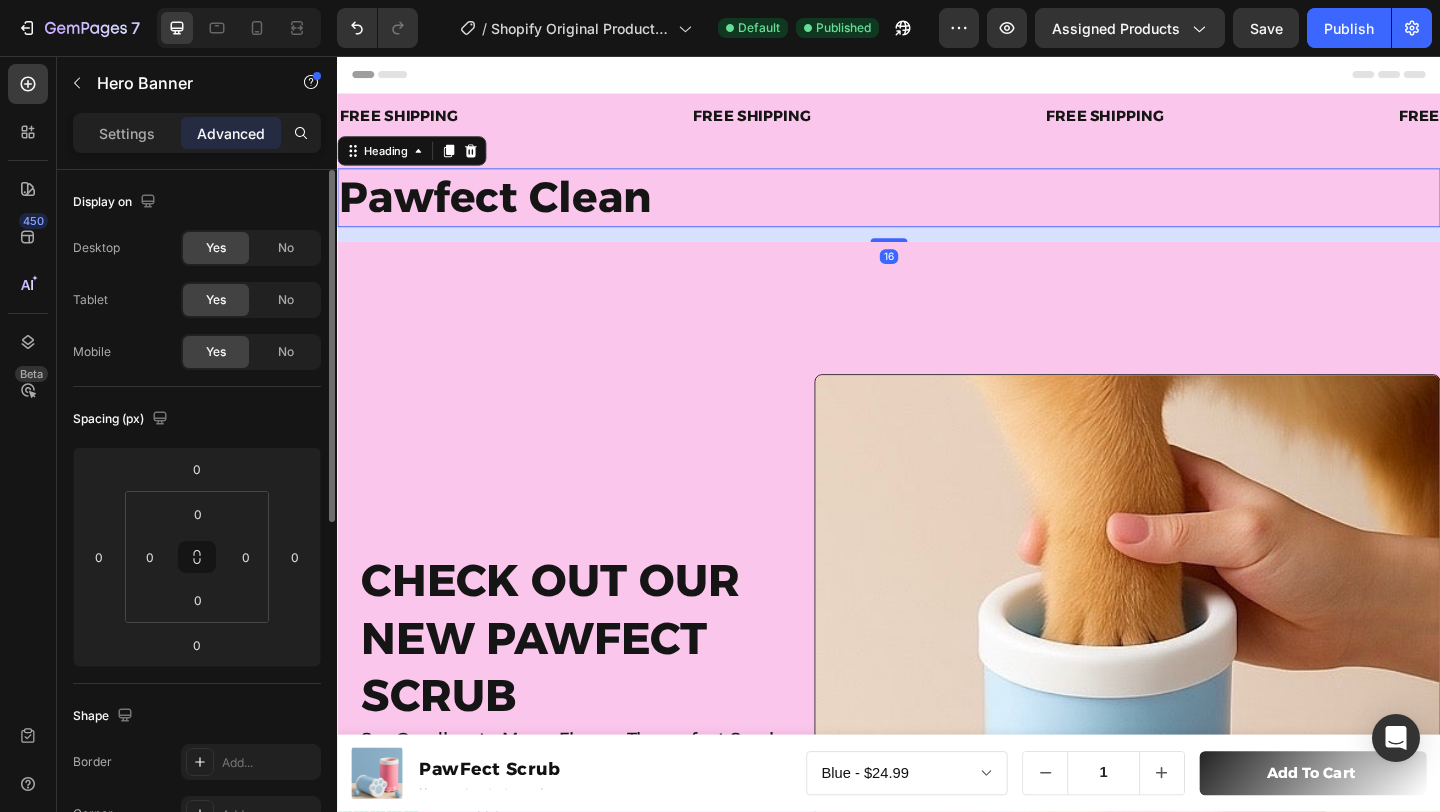 click on "Pawfect Clean" at bounding box center [937, 210] 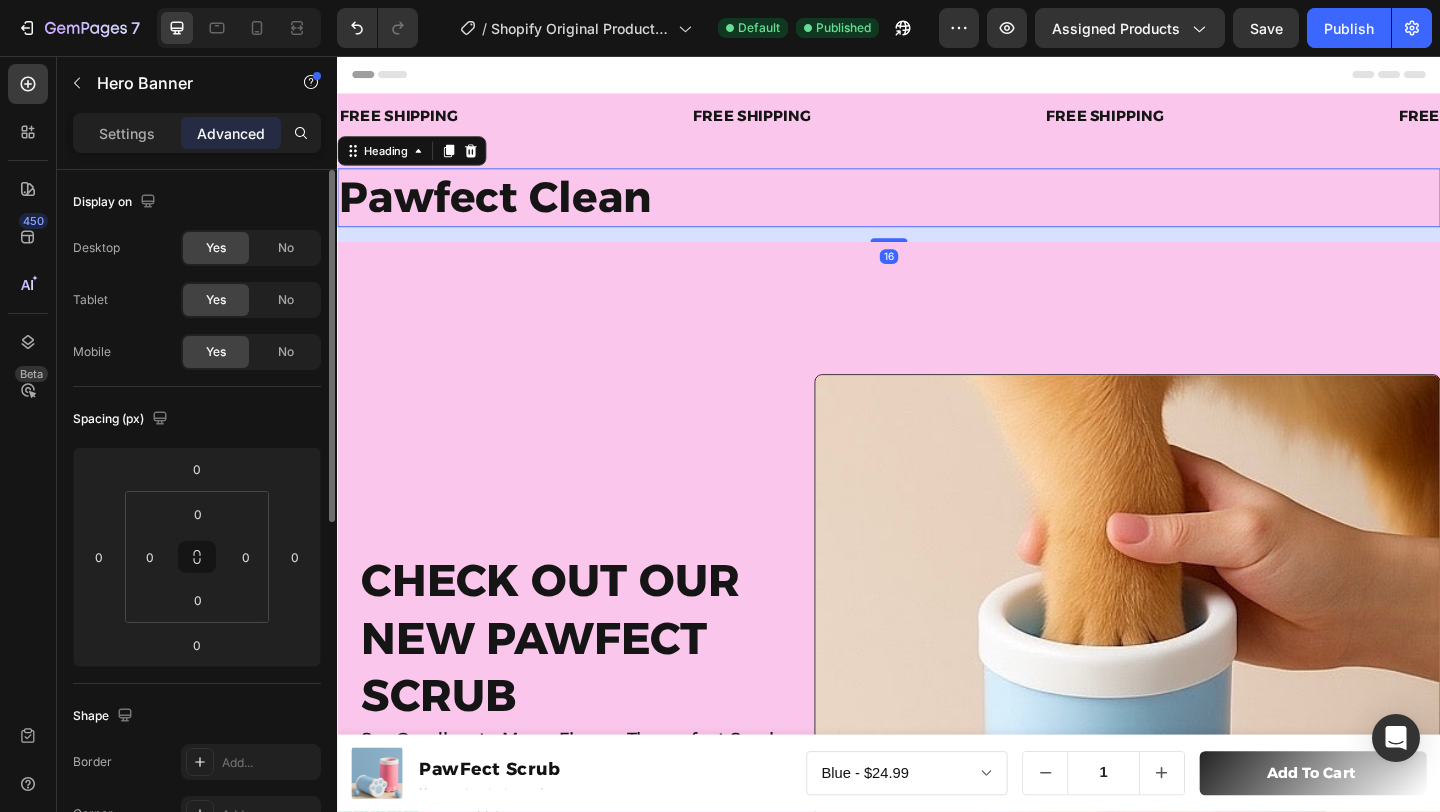 click on "Pawfect Clean" at bounding box center [937, 210] 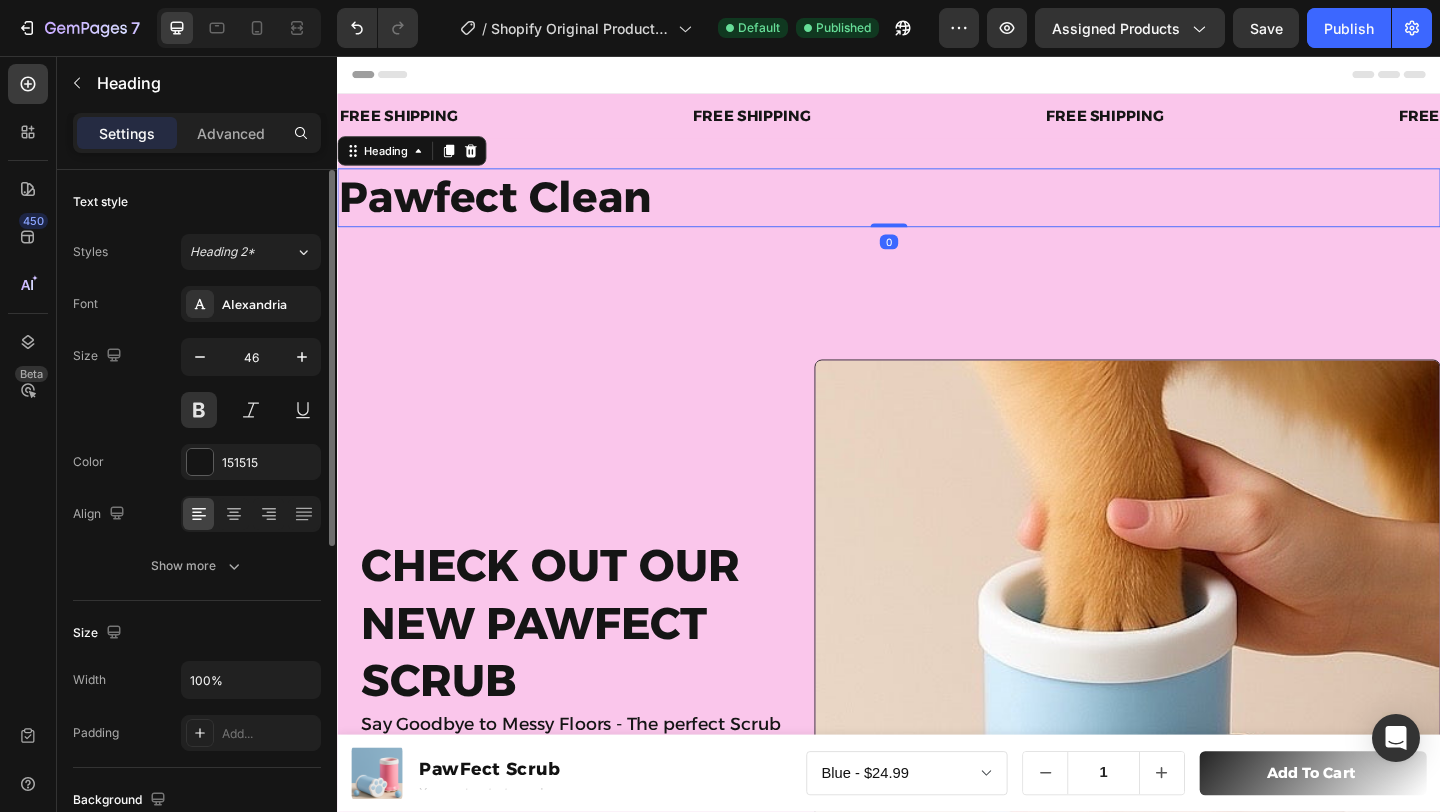 drag, startPoint x: 934, startPoint y: 256, endPoint x: 937, endPoint y: 227, distance: 29.15476 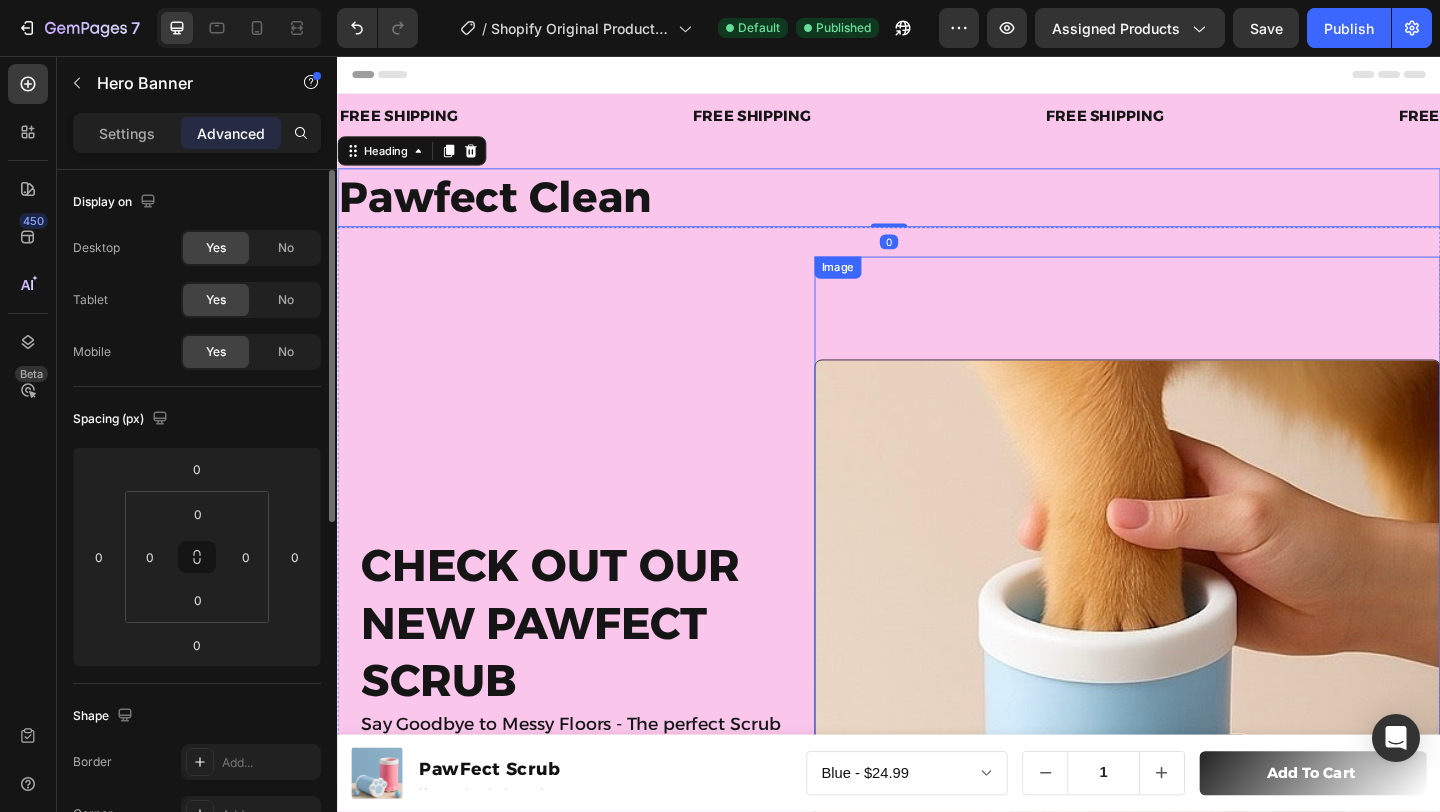 click on "Check out Our new pawfect scrub  Heading Say Goodbye to Messy Floors - The perfect Scrub is here!!! Text Block
Icon
Icon
Icon
Icon
Icon Icon List 500+ Happy Customers Text Block Row" at bounding box center (580, 728) 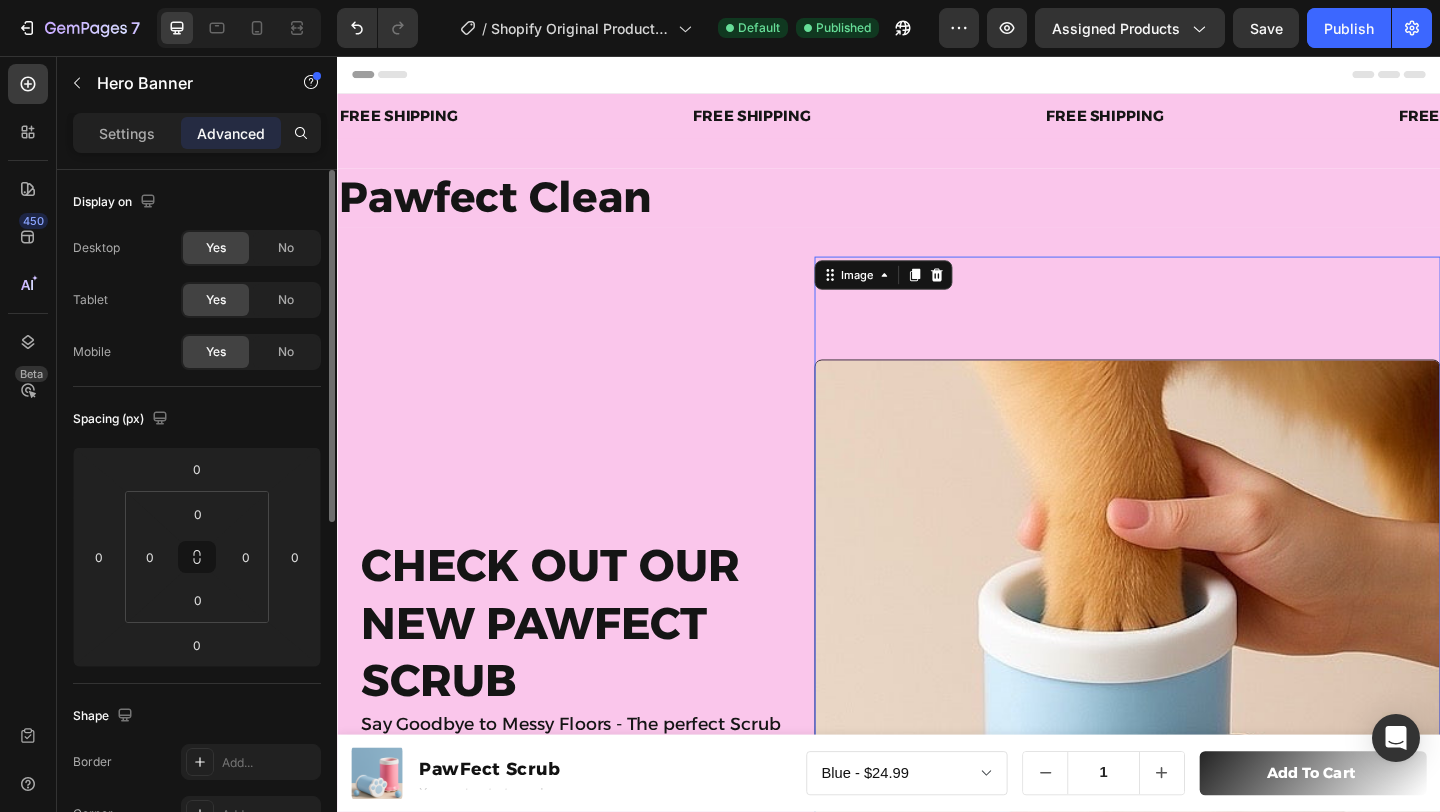click on "Image   112" at bounding box center (1196, 672) 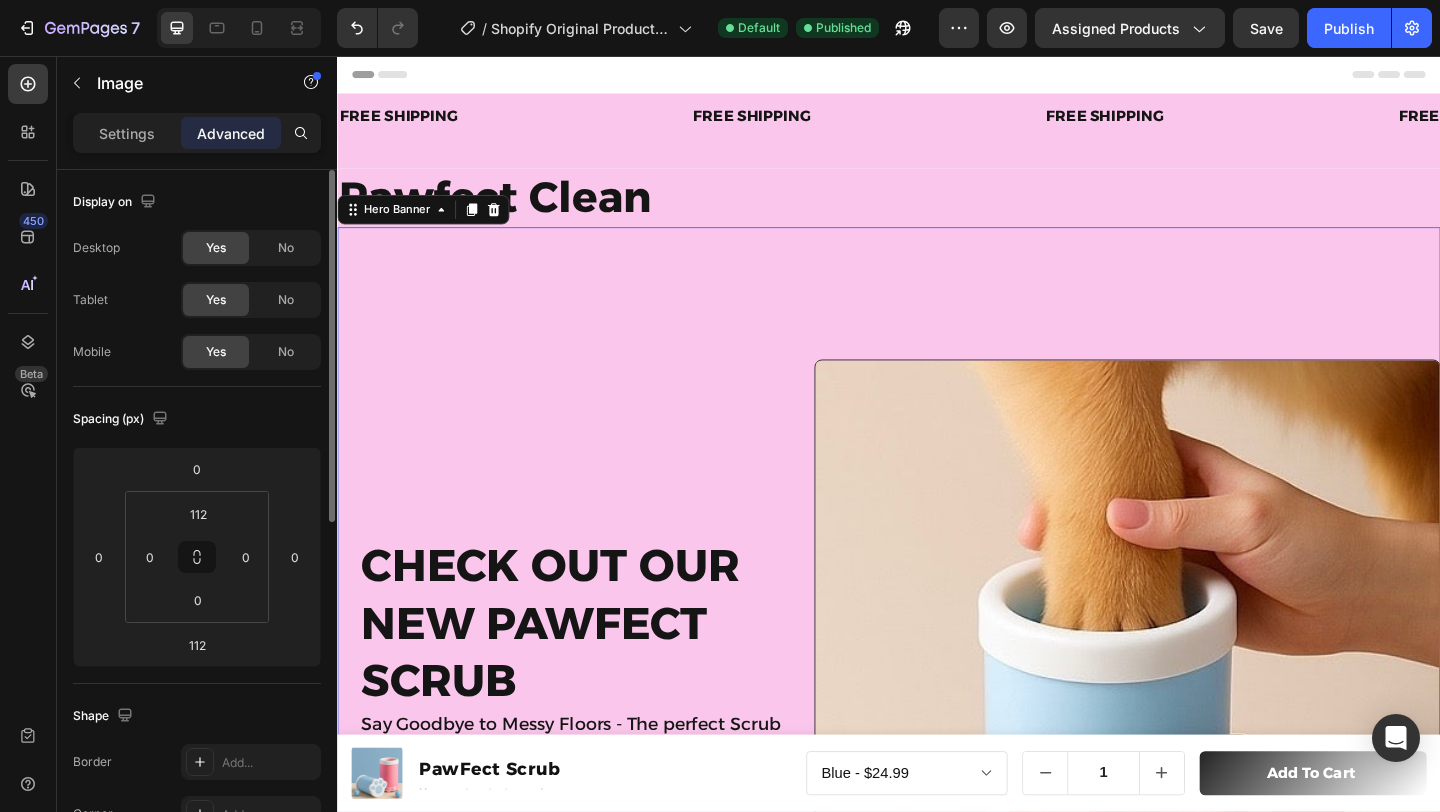 click on "Check out Our new pawfect scrub  Heading Say Goodbye to Messy Floors - The perfect Scrub is here!!! Text Block
Icon
Icon
Icon
Icon
Icon Icon List 500+ Happy Customers Text Block Row" at bounding box center [580, 728] 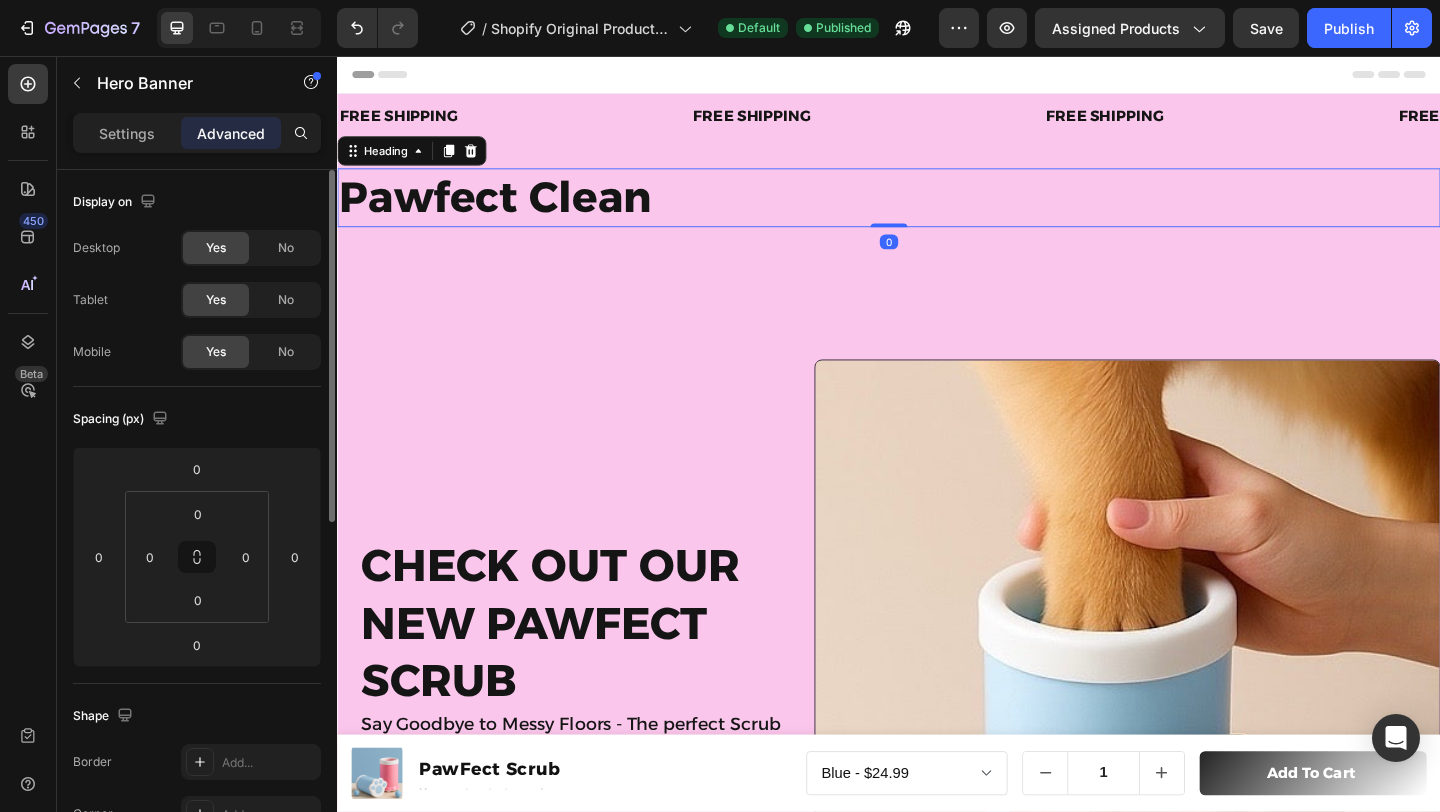click on "Pawfect Clean" at bounding box center [937, 210] 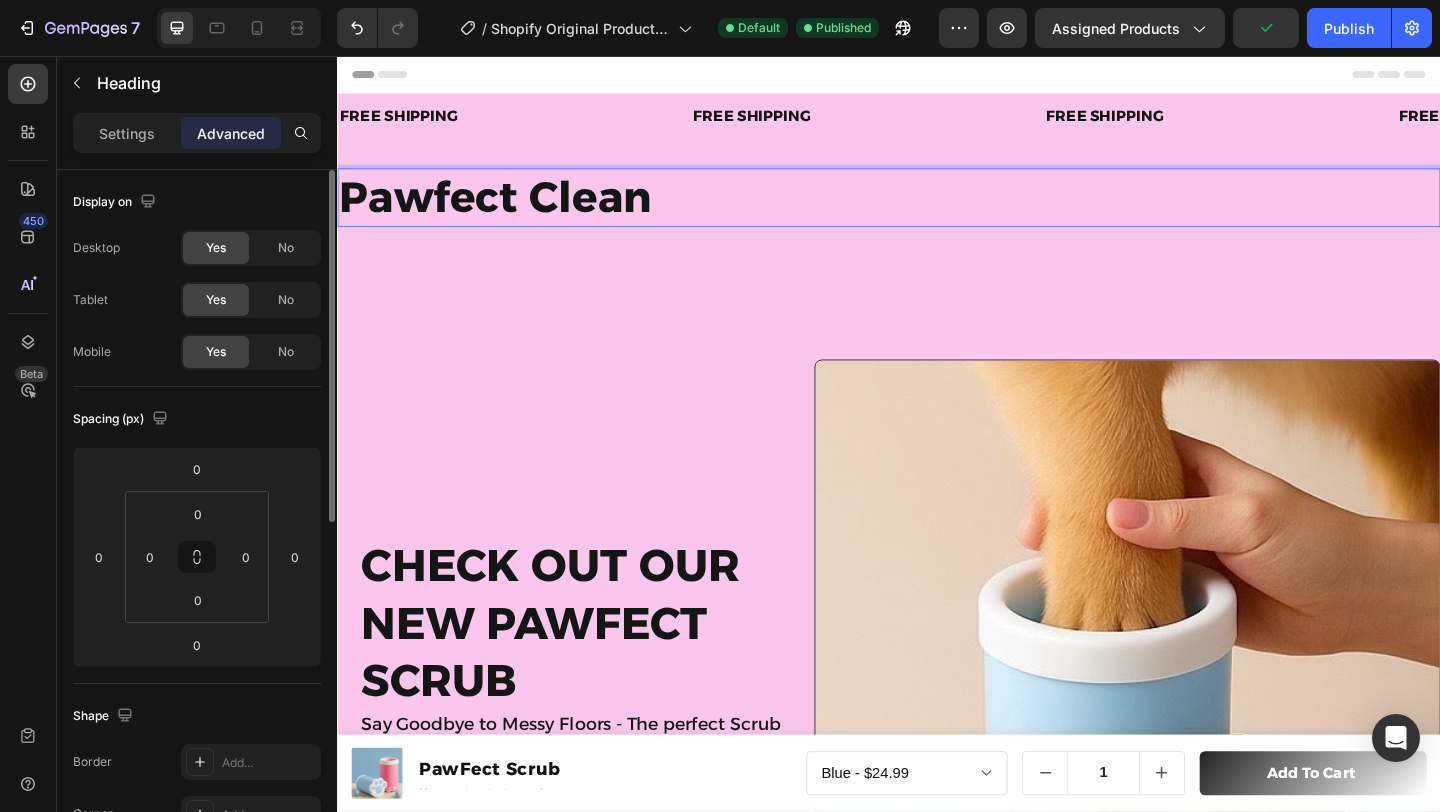 click on "Pawfect Clean" at bounding box center [937, 210] 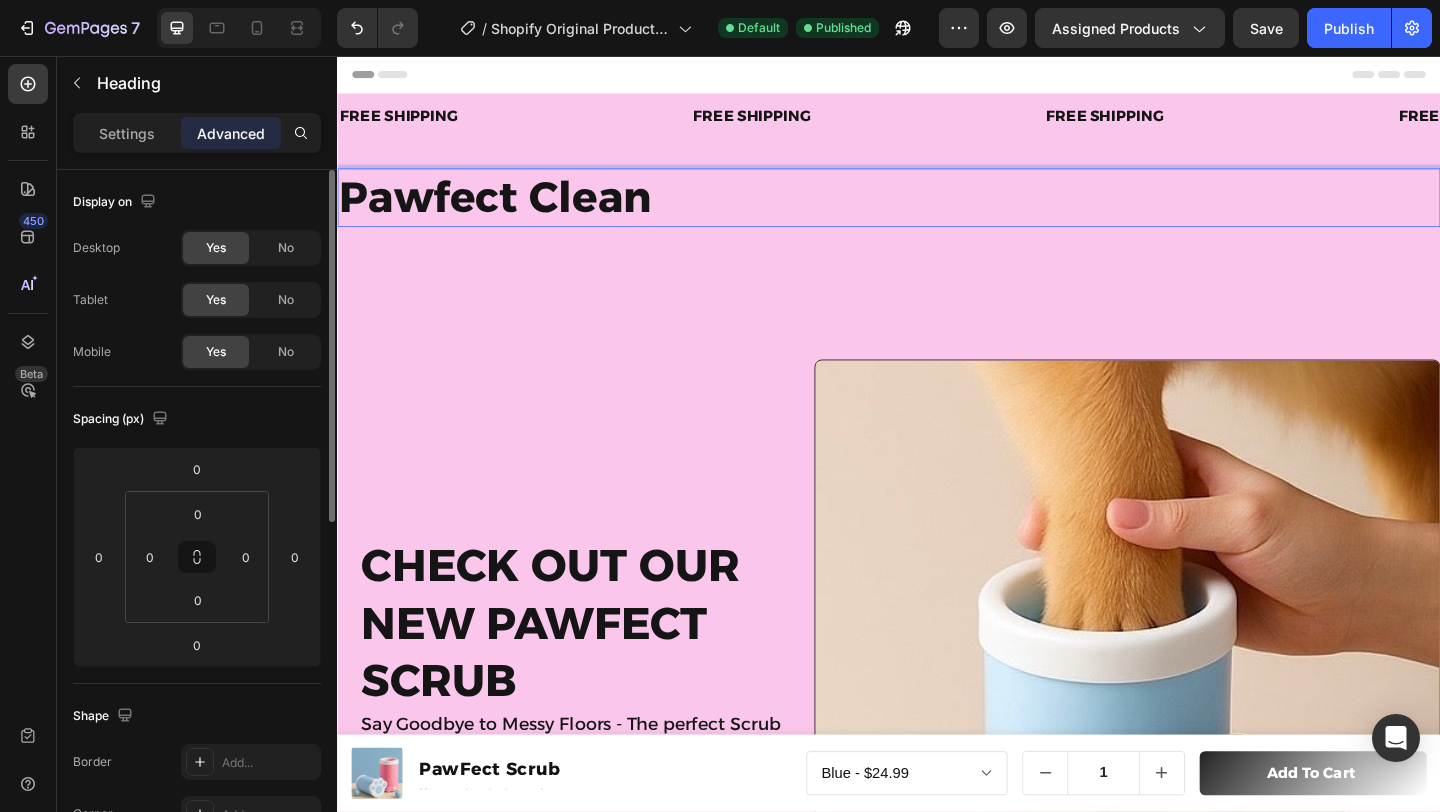 click on "Pawfect Clean" at bounding box center [937, 210] 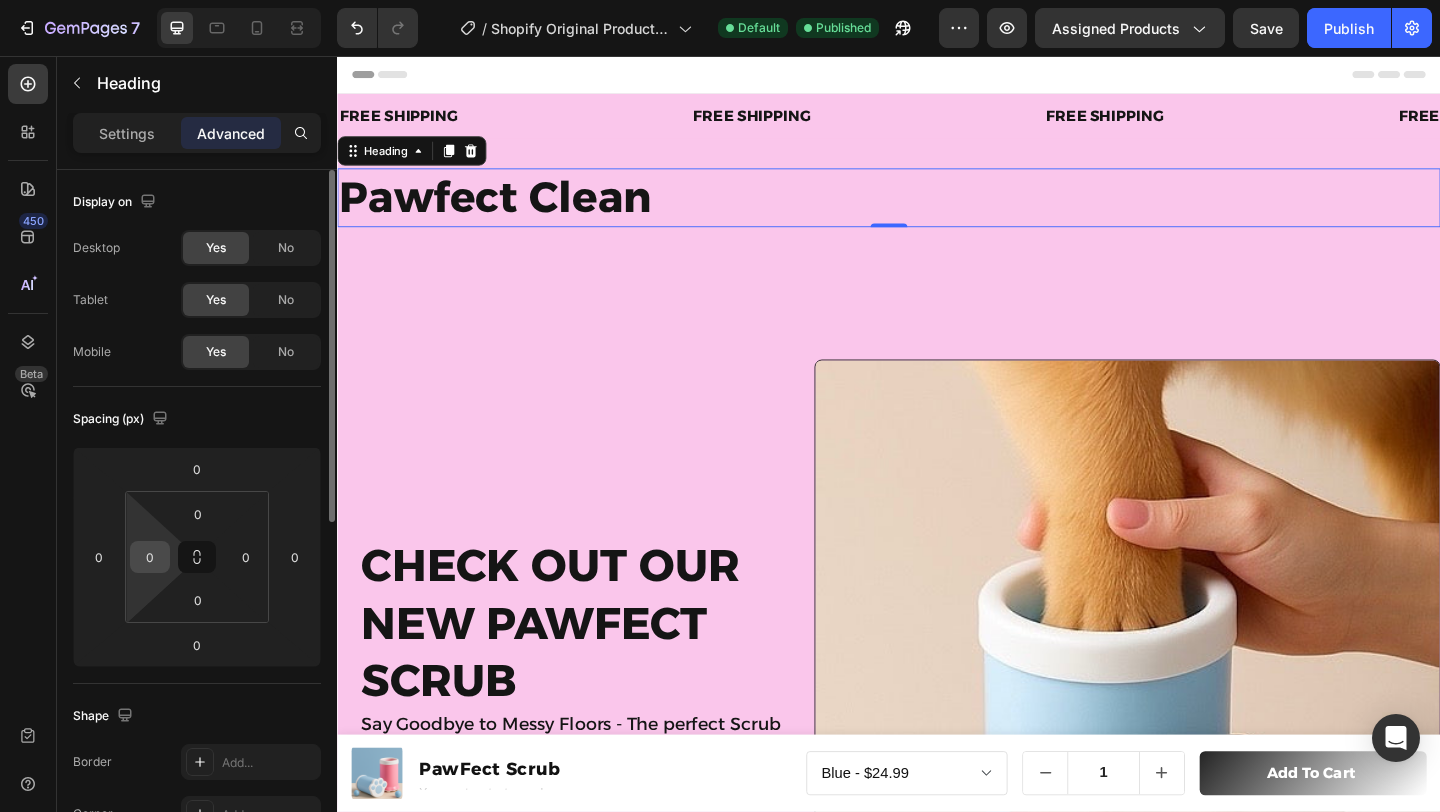 click on "0" at bounding box center (150, 557) 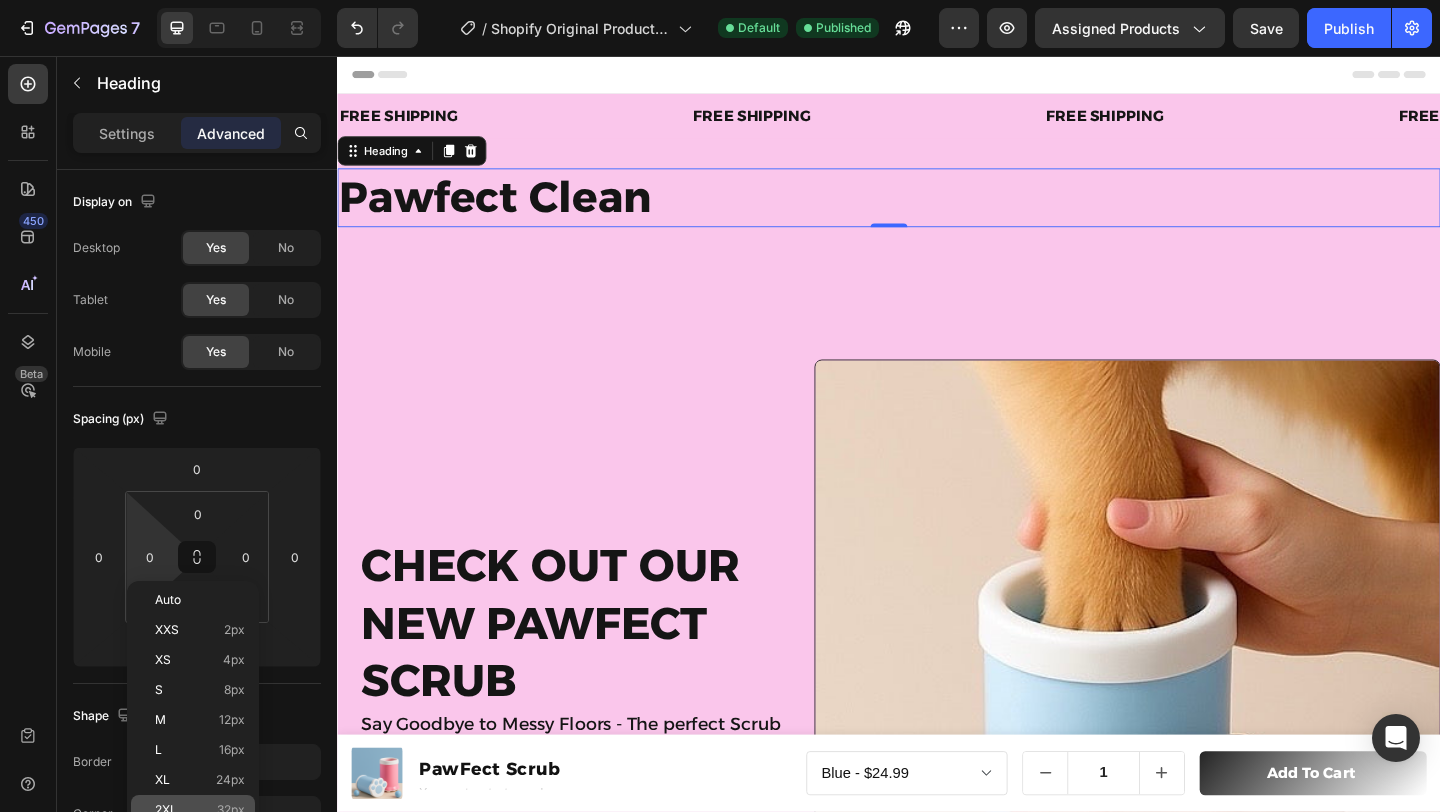 click on "2XL 32px" at bounding box center [200, 810] 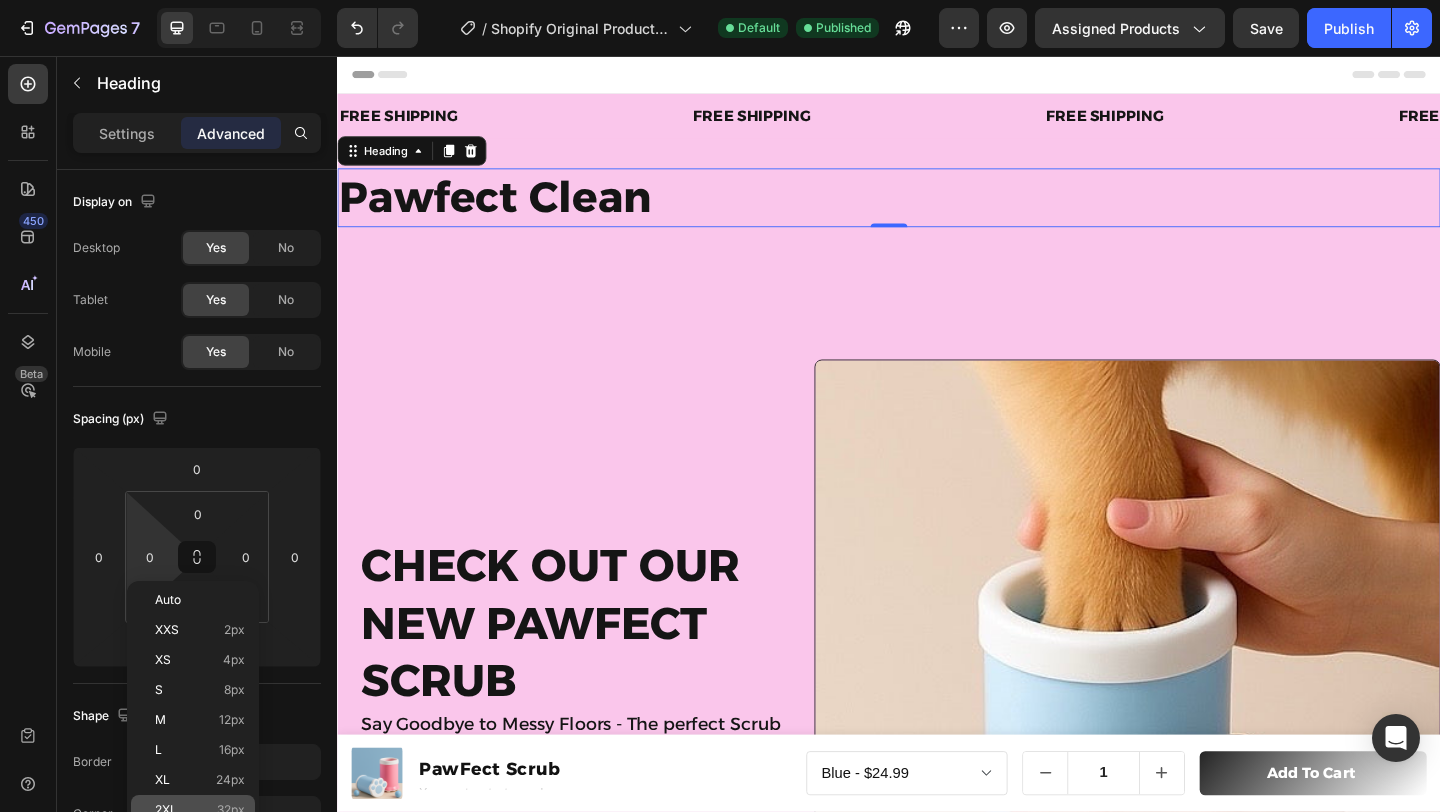 type on "32" 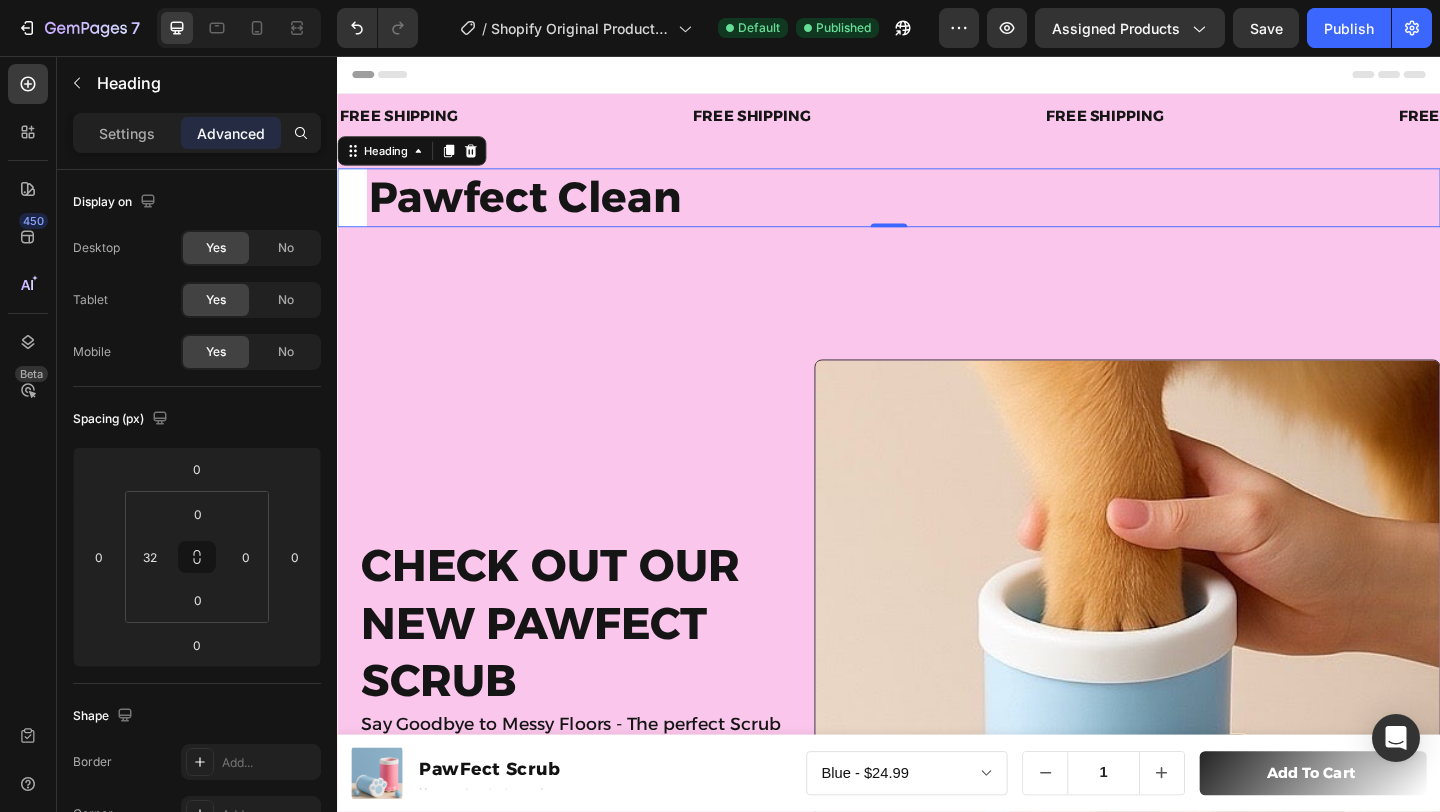 click on "Pawfect Clean Heading   0" at bounding box center [937, 210] 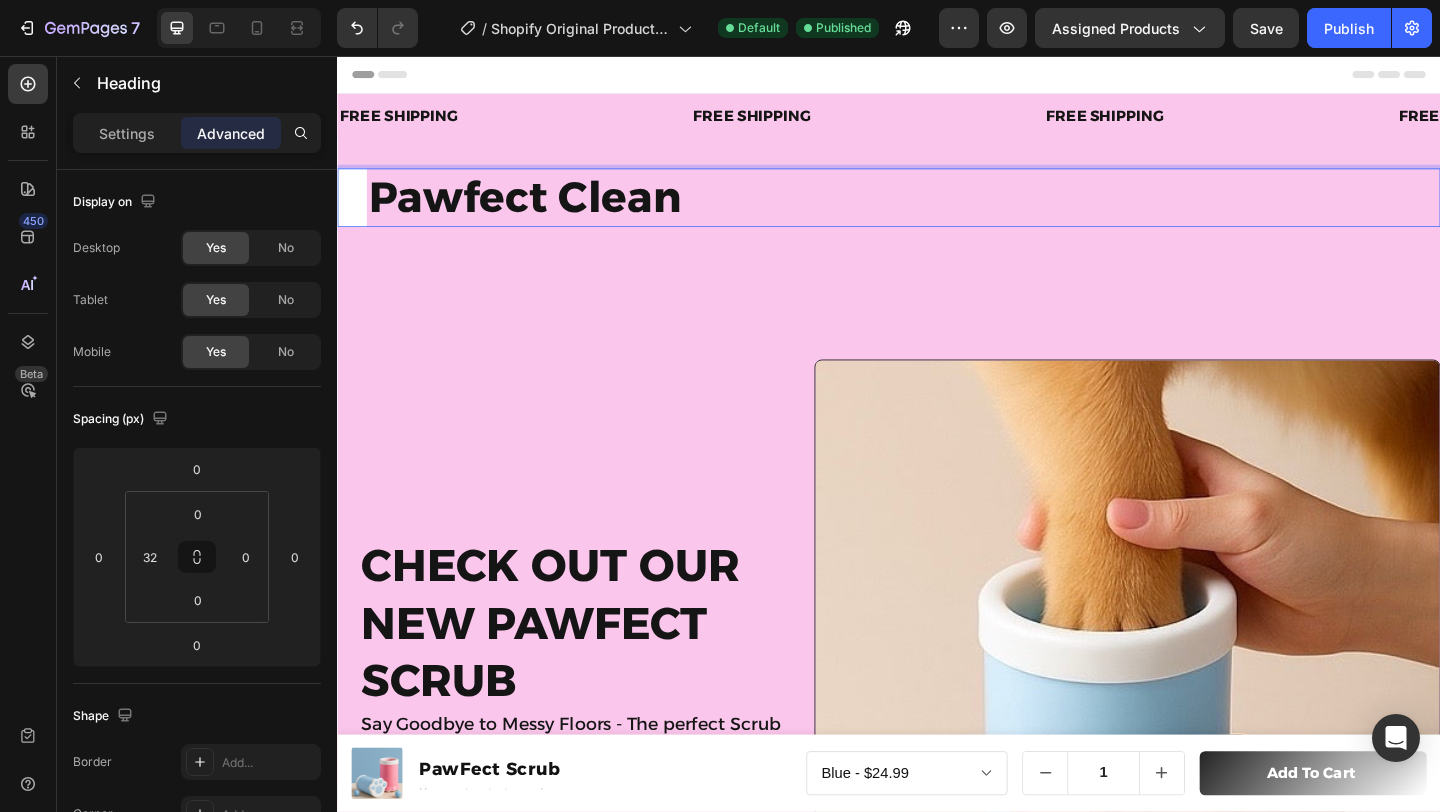 click on "Pawfect Clean Heading   0" at bounding box center [937, 210] 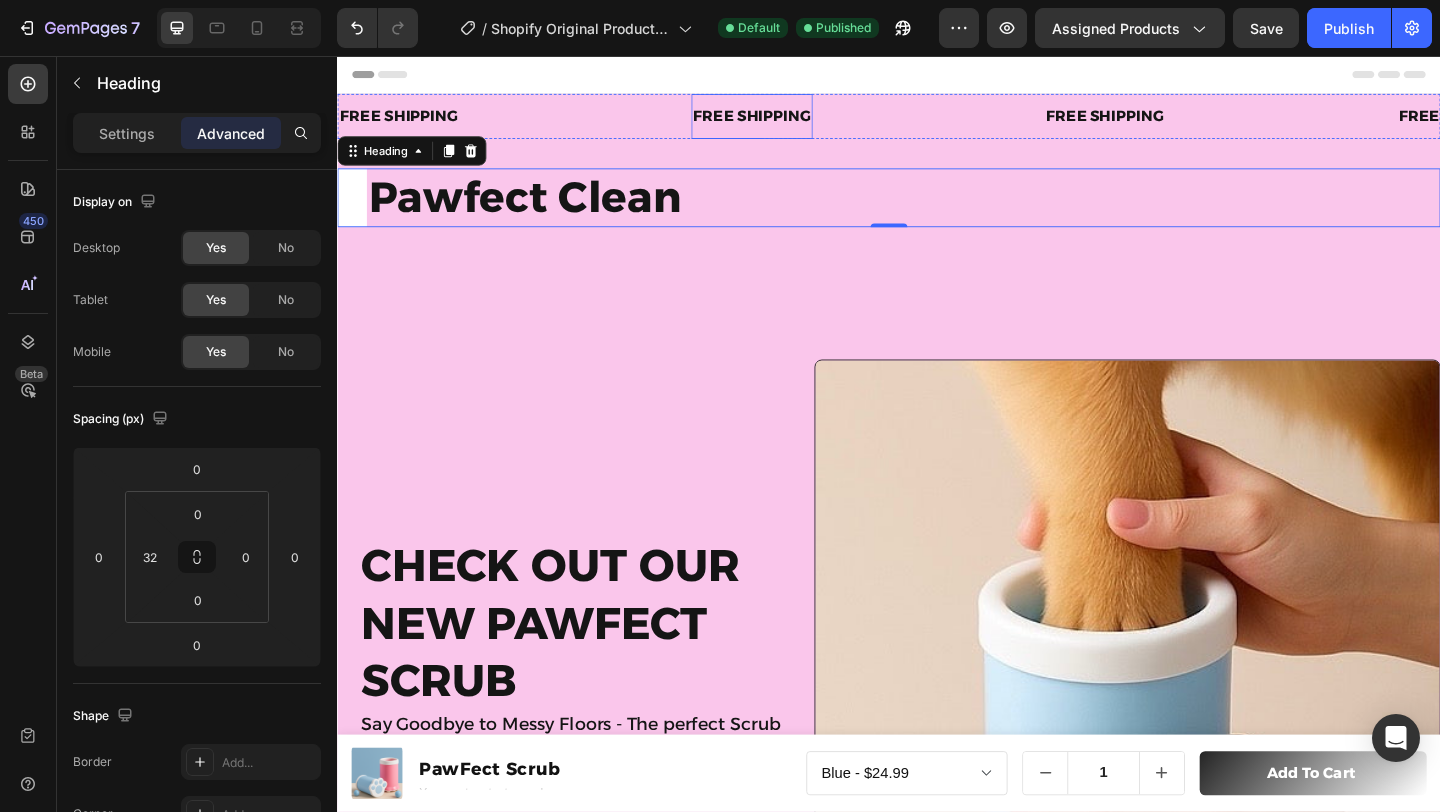 click on "FREE SHIPPING" at bounding box center (788, 121) 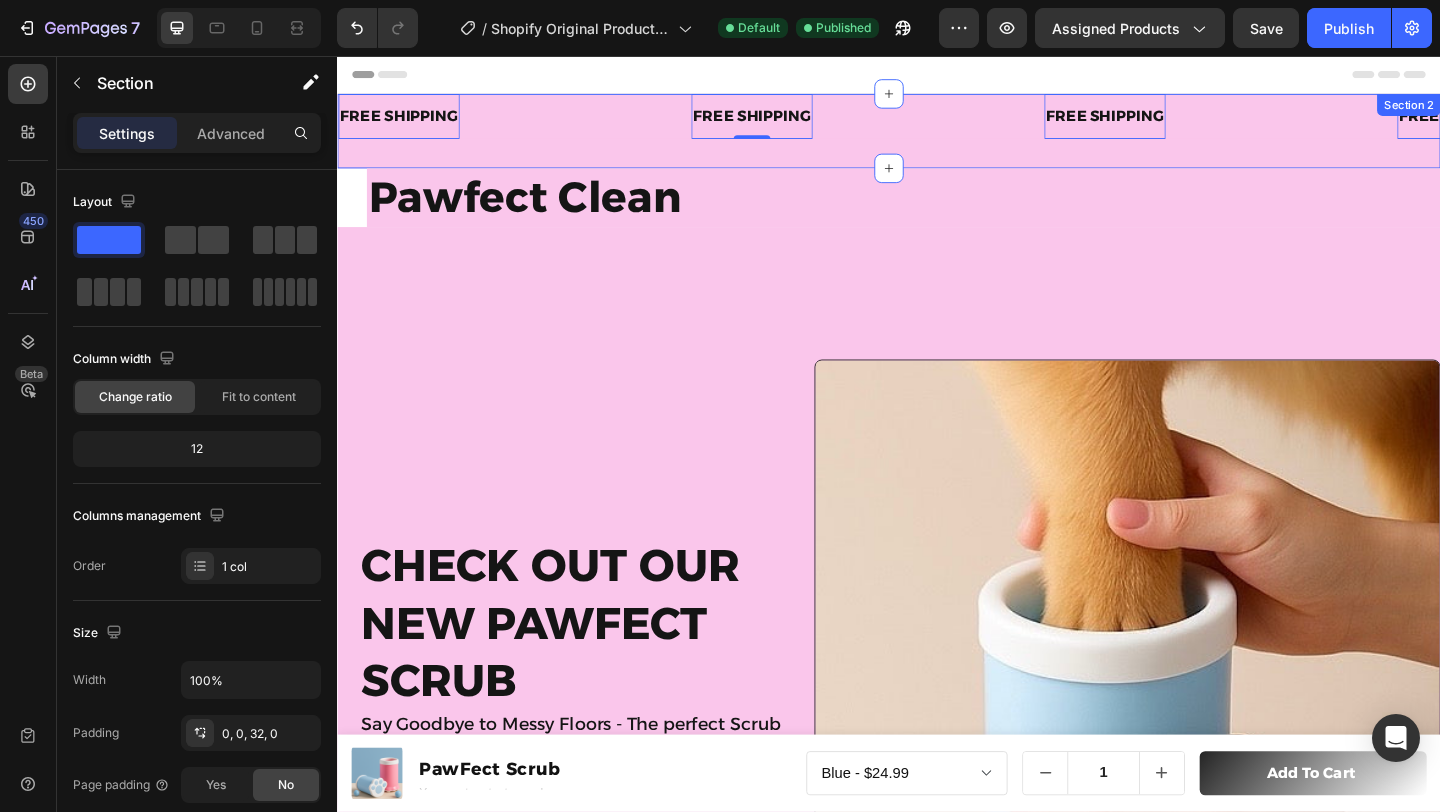 click on "FREE SHIPPING Text Block   0 Text Block Text Block Text Block FREE SHIPPING Text Block   0 Text Block Text Block Text Block FREE SHIPPING Text Block   0 Text Block Text Block Text Block FREE SHIPPING Text Block   0 Text Block Text Block Text Block FREE SHIPPING Text Block   0 Text Block Text Block Text Block FREE SHIPPING Text Block   0 Text Block Text Block Text Block FREE SHIPPING Text Block   0 Text Block Text Block Text Block FREE SHIPPING Text Block   0 Text Block Text Block Text Block FREE SHIPPING Text Block   0 Text Block Text Block Text Block FREE SHIPPING Text Block   0 Text Block Text Block Text Block Marquee Section 2" at bounding box center [937, 137] 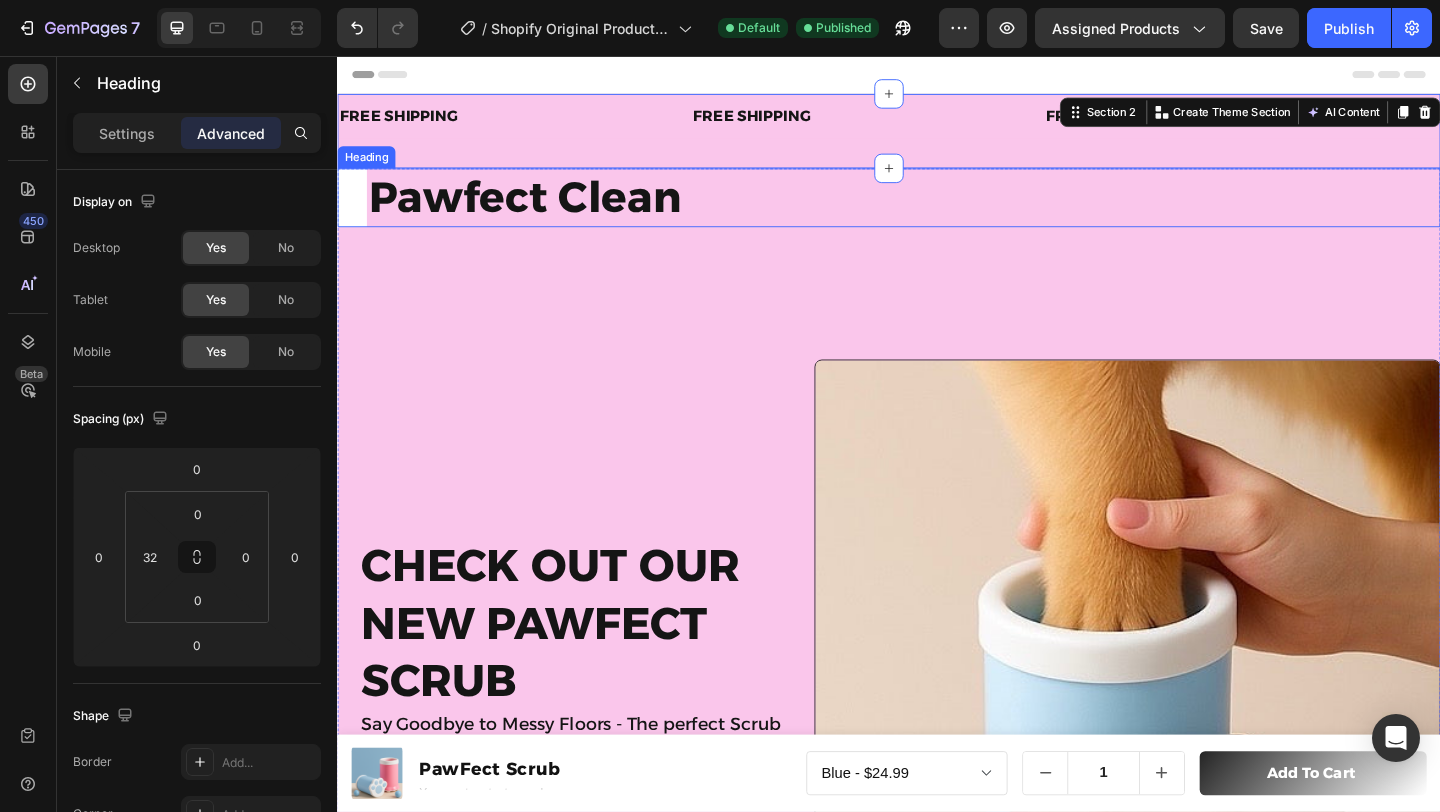 click on "Pawfect Clean" at bounding box center (953, 210) 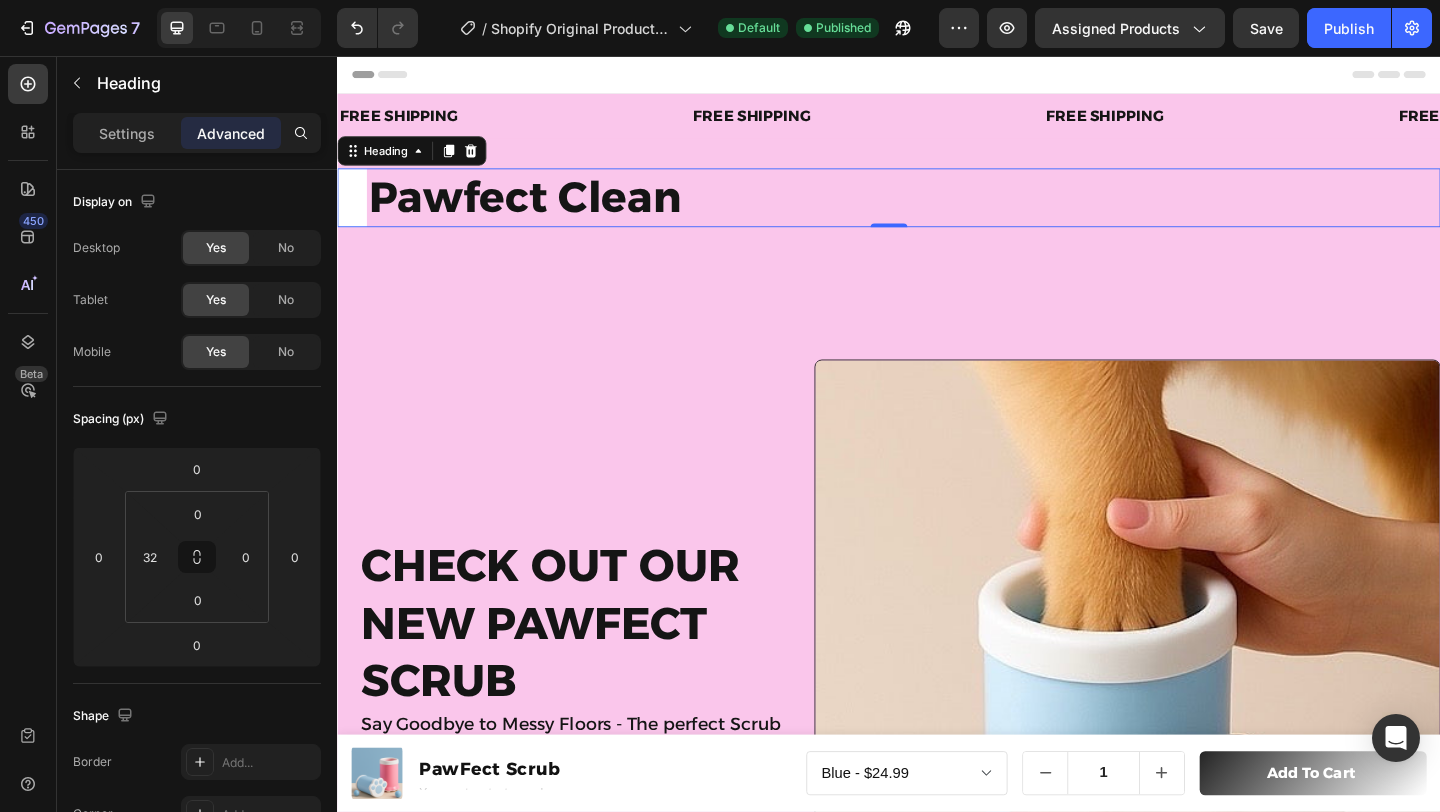 drag, startPoint x: 341, startPoint y: 200, endPoint x: 384, endPoint y: 198, distance: 43.046486 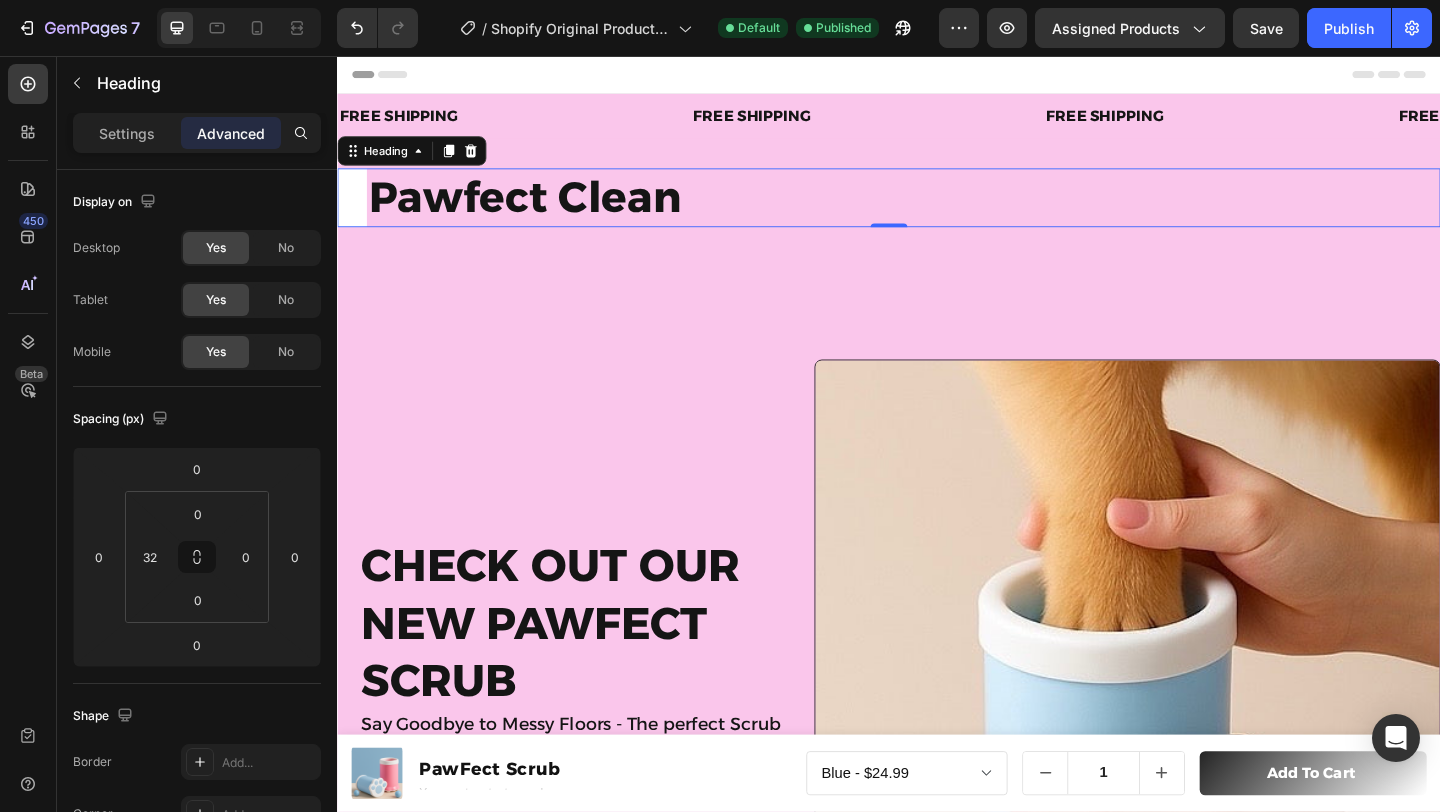 drag, startPoint x: 396, startPoint y: 200, endPoint x: 398, endPoint y: 177, distance: 23.086792 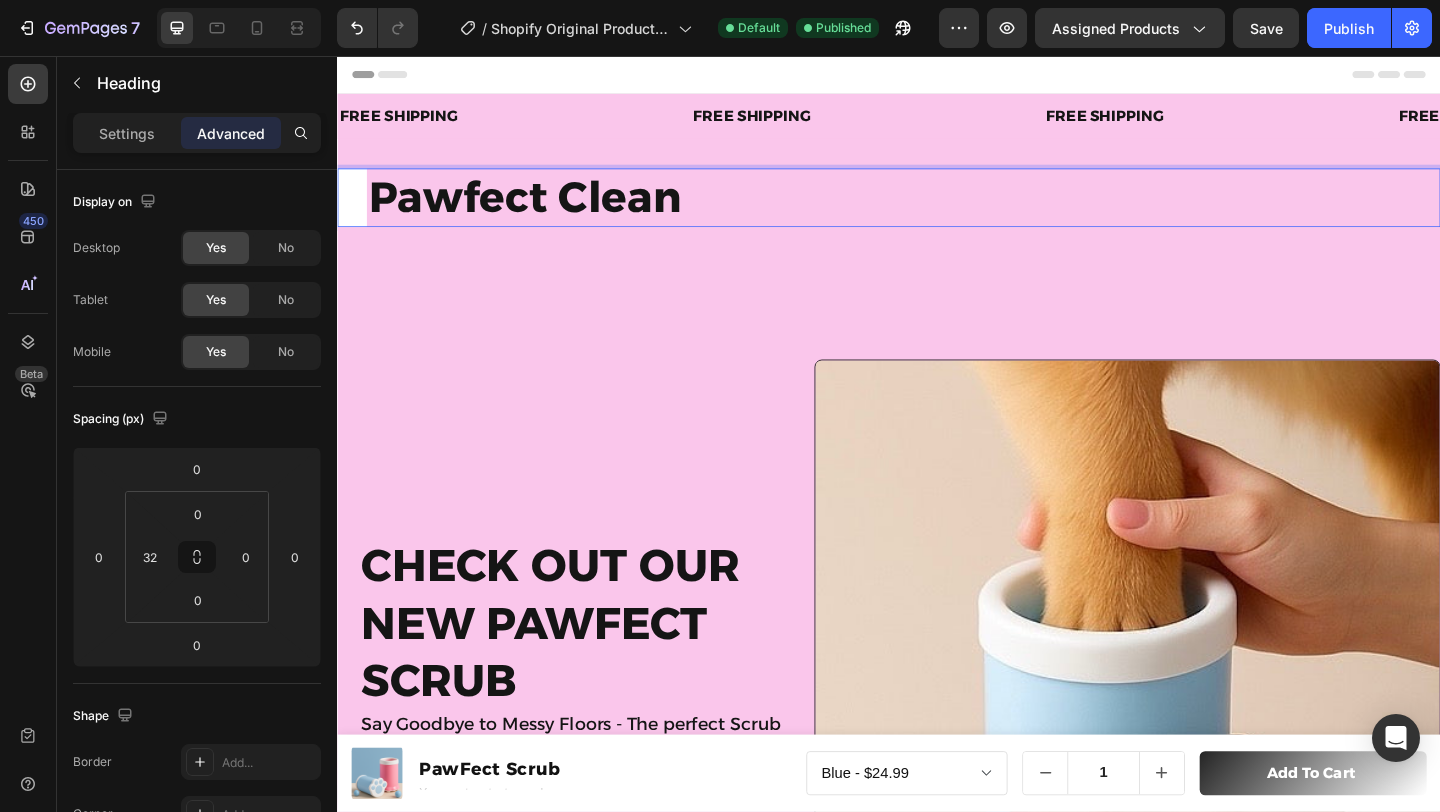 click on "Pawfect Clean" at bounding box center (953, 210) 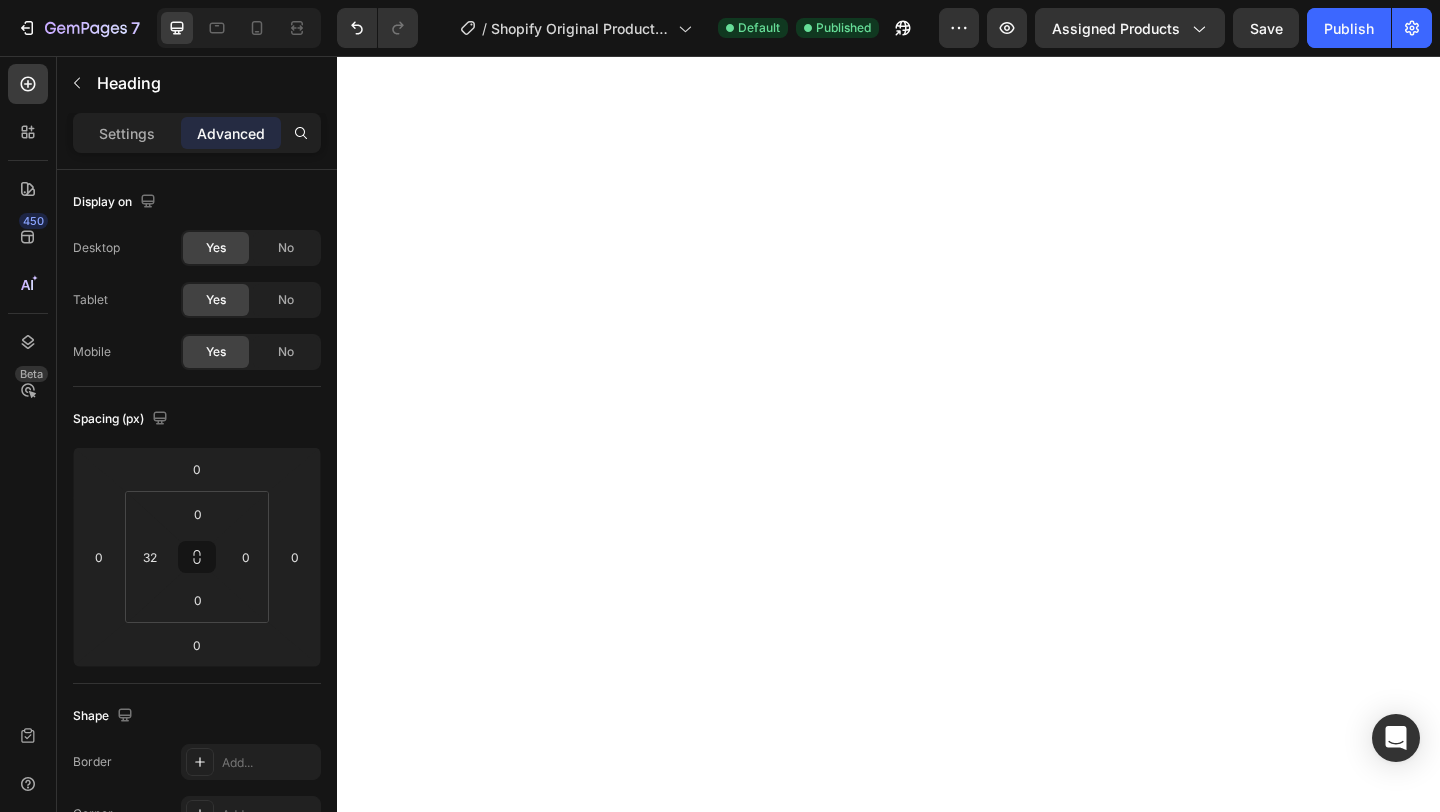 scroll, scrollTop: 0, scrollLeft: 0, axis: both 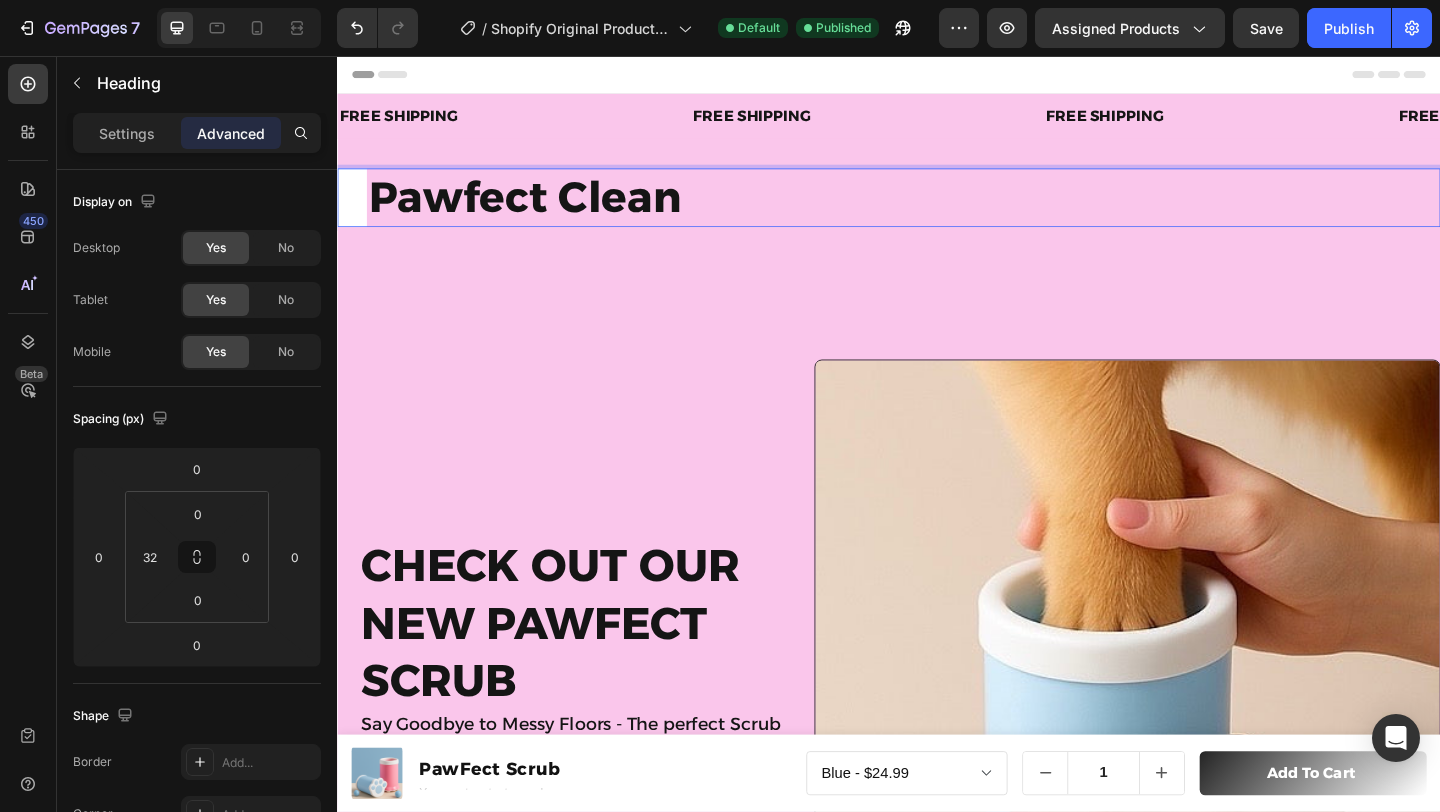 click on "Pawfect Clean" at bounding box center (953, 210) 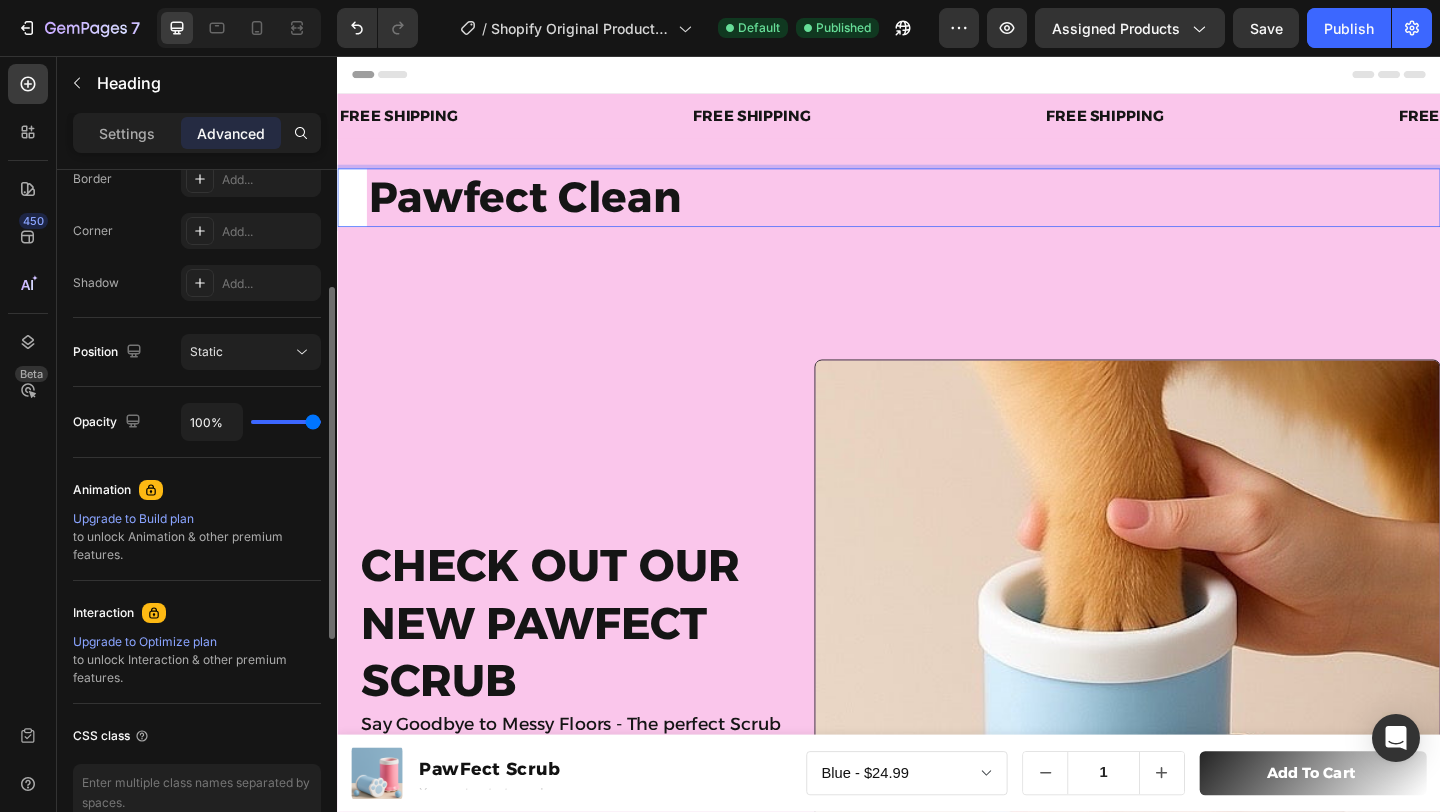 scroll, scrollTop: 689, scrollLeft: 0, axis: vertical 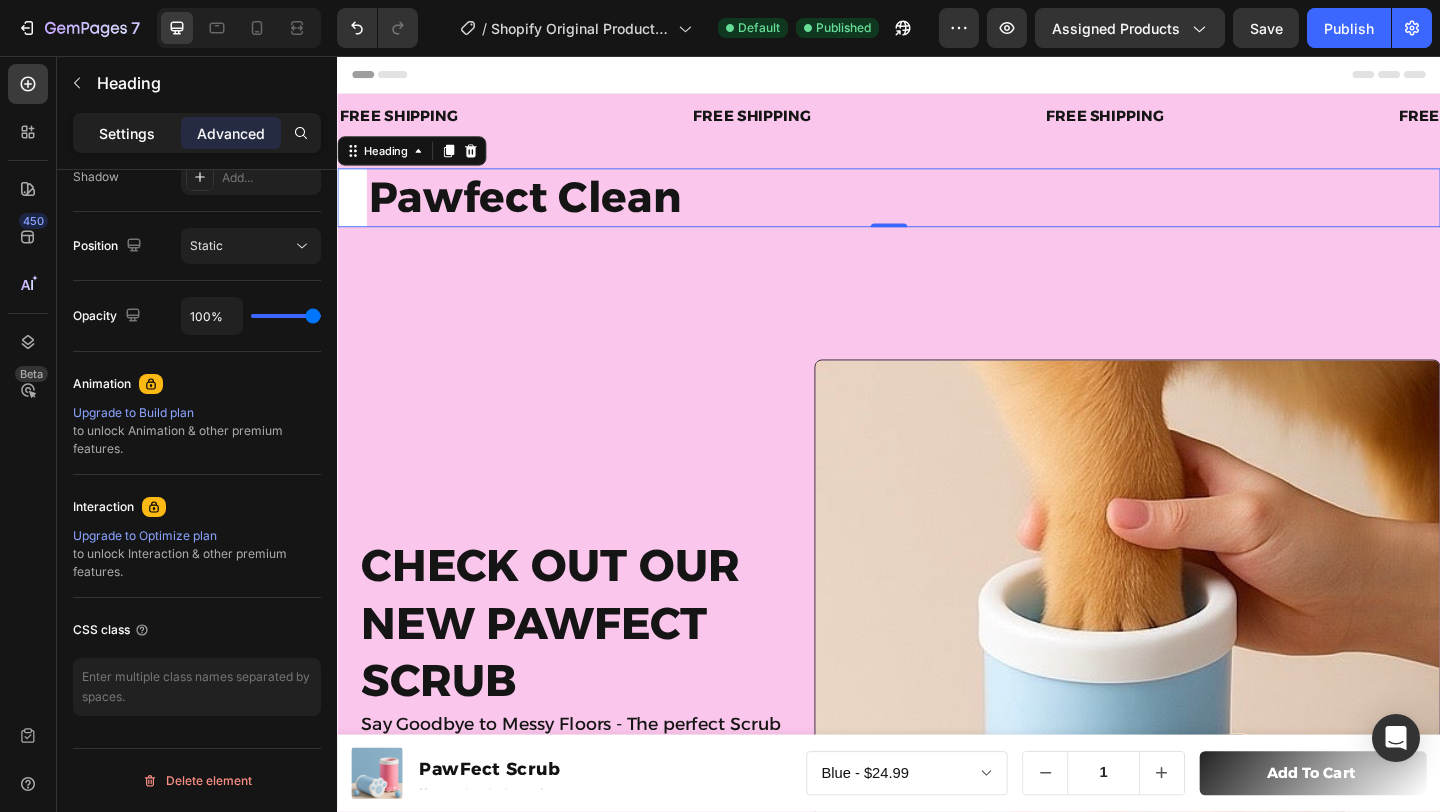 click on "Settings" at bounding box center (127, 133) 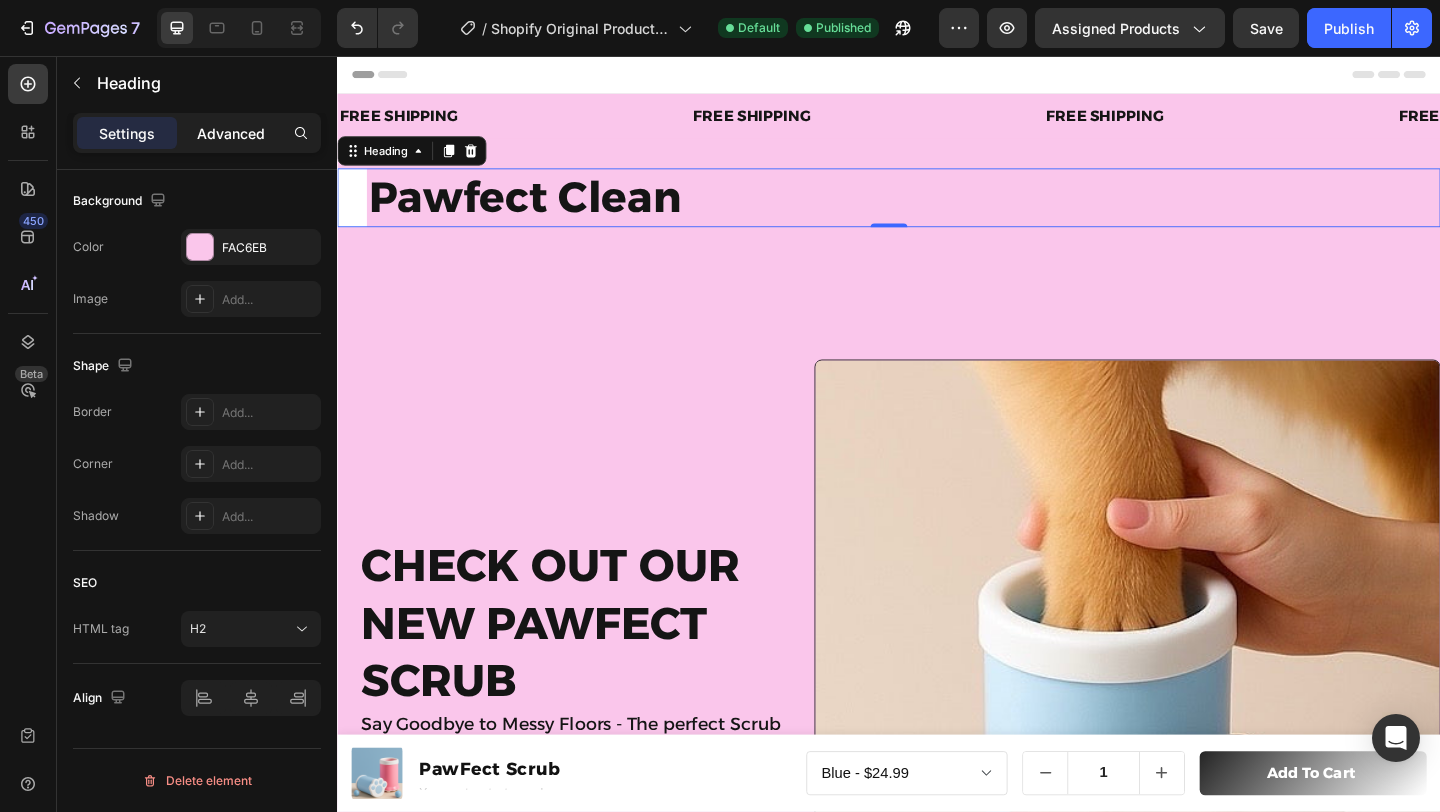 click on "Advanced" at bounding box center [231, 133] 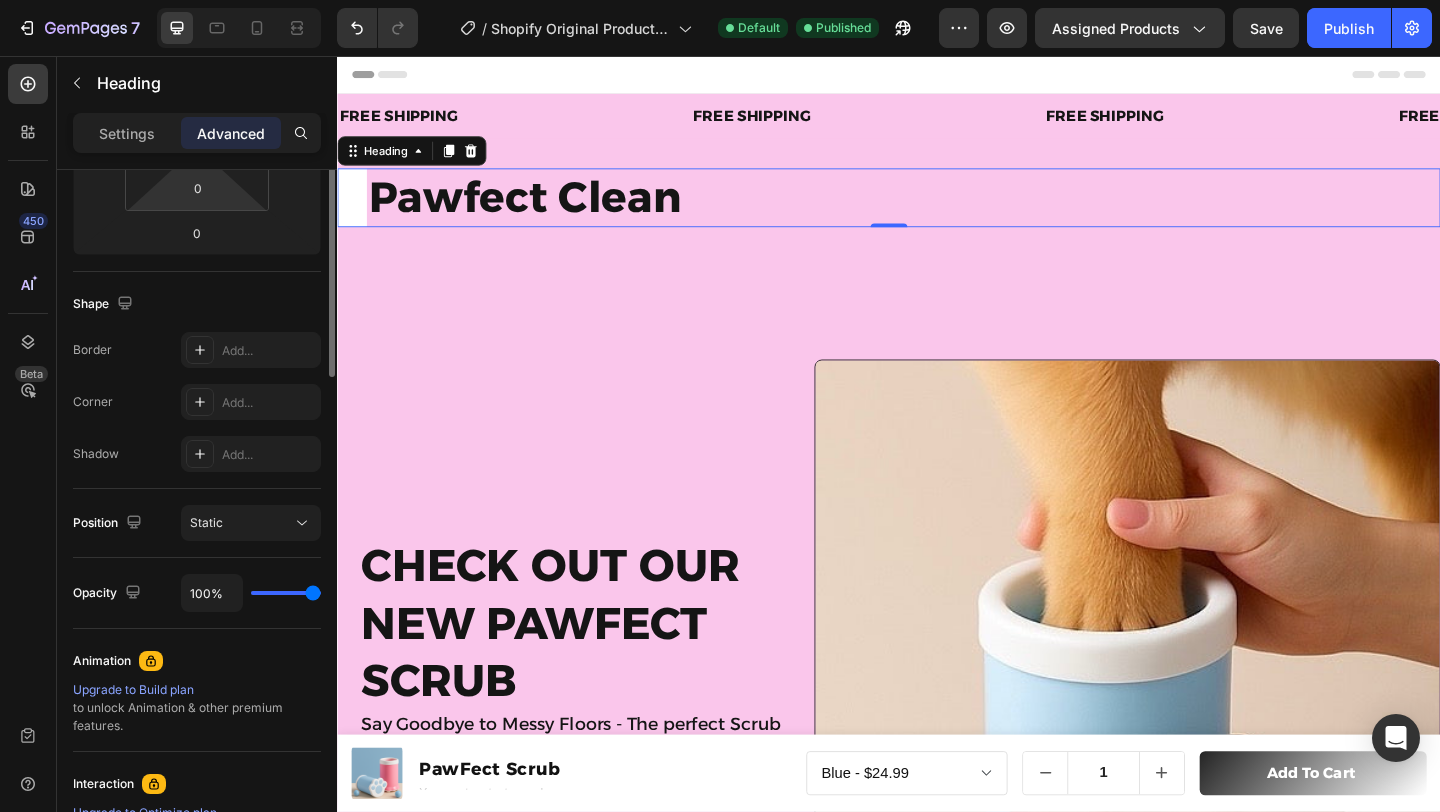 scroll, scrollTop: 0, scrollLeft: 0, axis: both 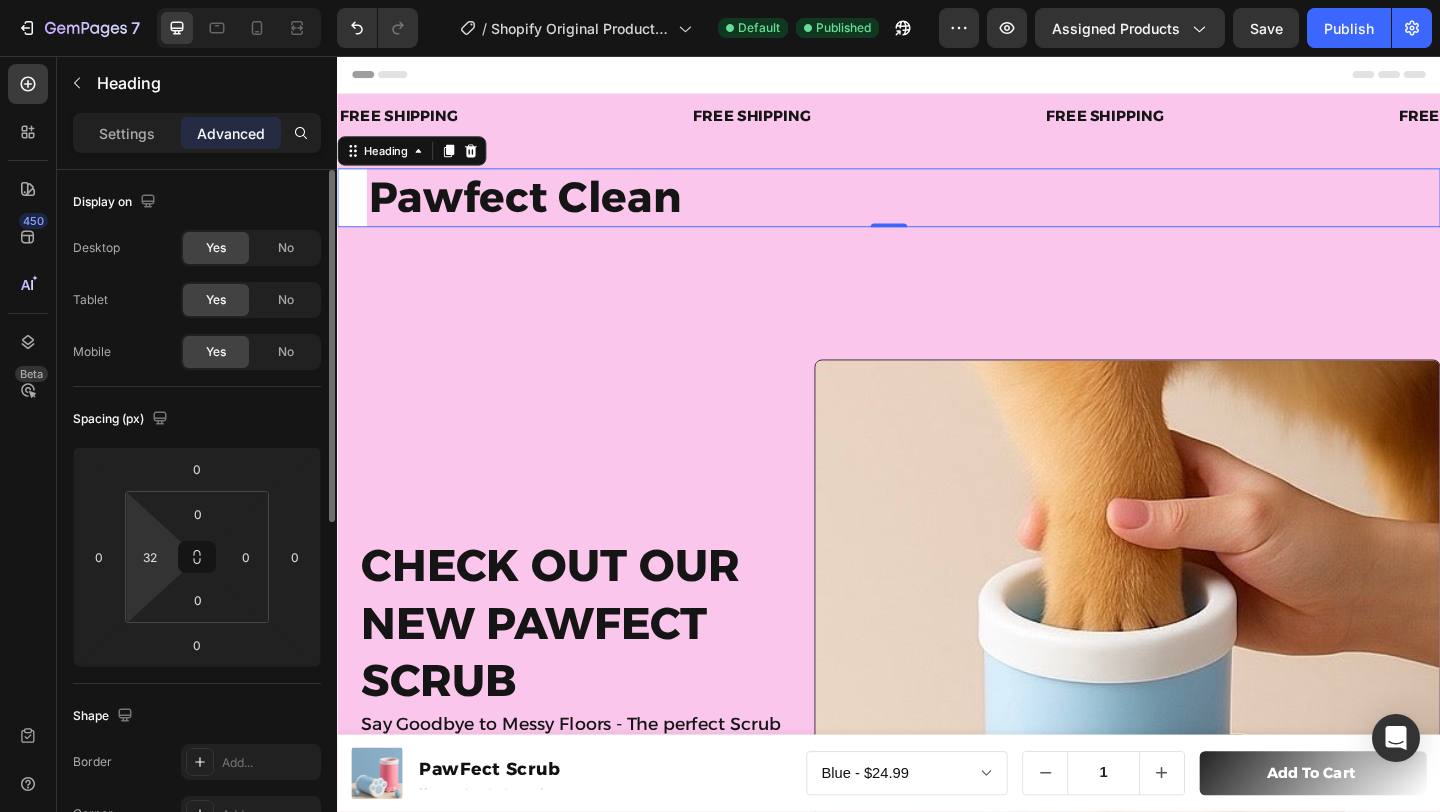 click on "7   /  Shopify Original Product Template Default Published Preview Assigned Products  Save   Publish  450 Beta Sections(18) Elements(84) Section Element Hero Section Product Detail Brands Trusted Badges Guarantee Product Breakdown How to use Testimonials Compare Bundle FAQs Social Proof Brand Story Product List Collection Blog List Contact Sticky Add to Cart Custom Footer Browse Library 450 Layout
Row
Row
Row
Row Text
Heading
Text Block Button
Button
Button Media
Image
Image
Video" at bounding box center [720, 0] 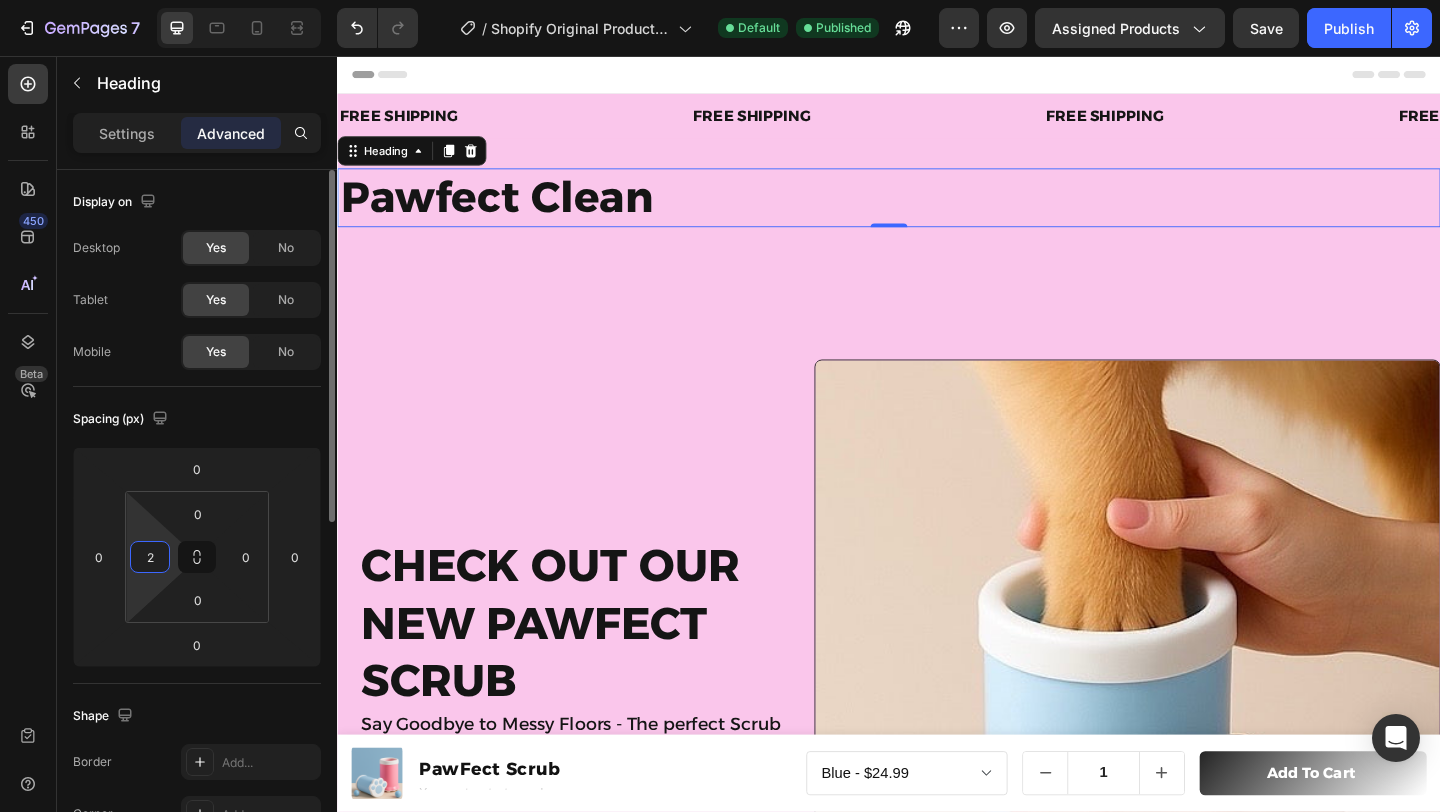 type on "\" 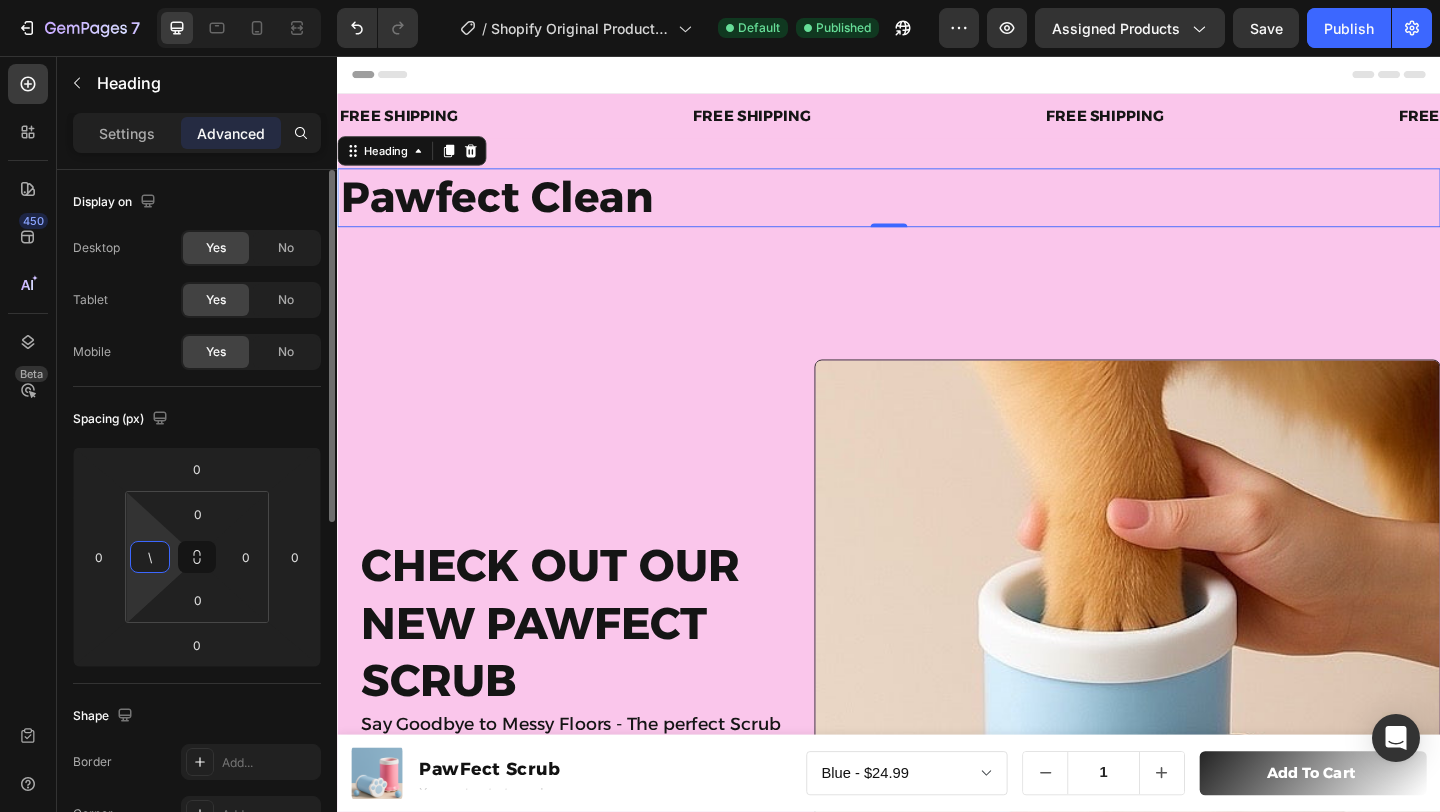 type 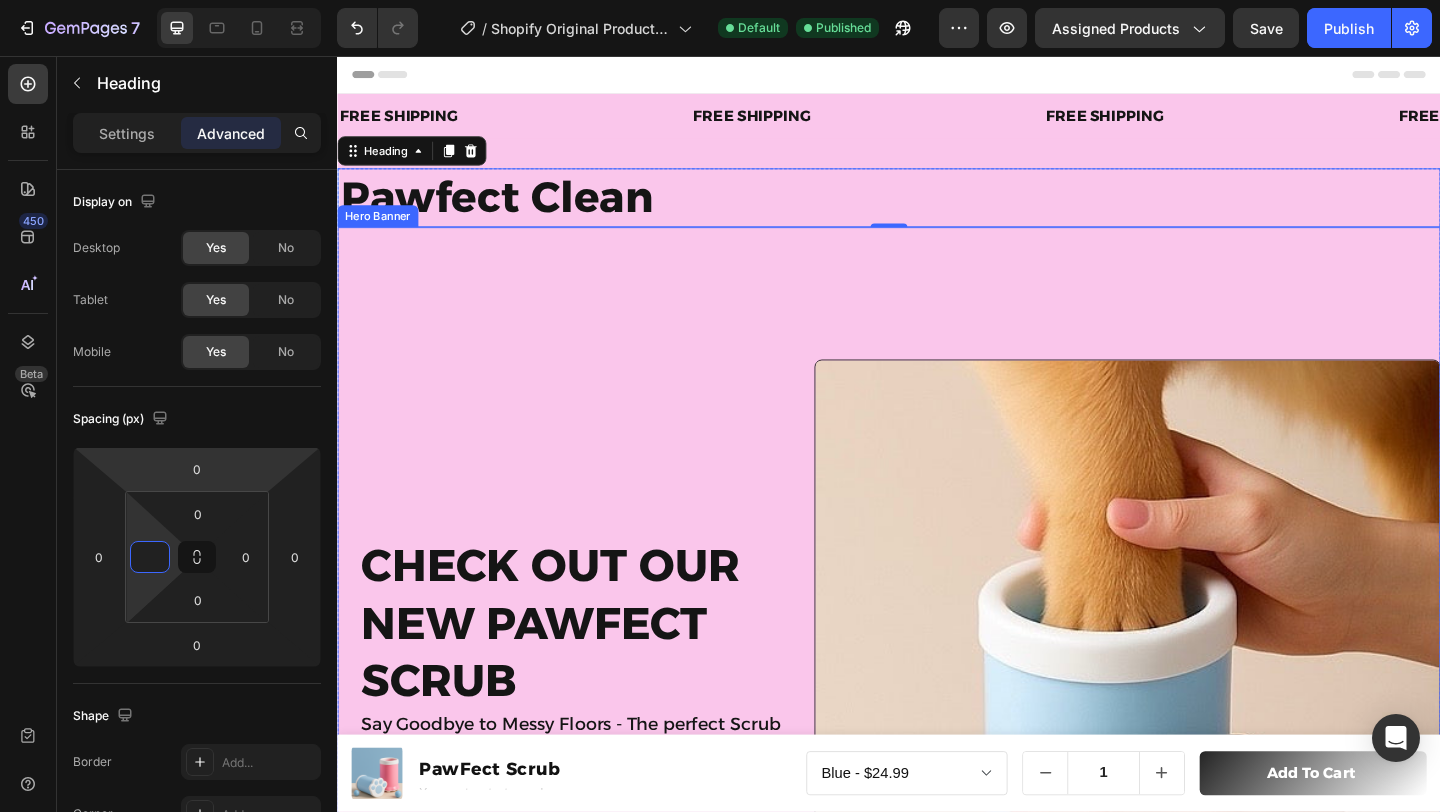 click on "Hero Banner" at bounding box center [381, 230] 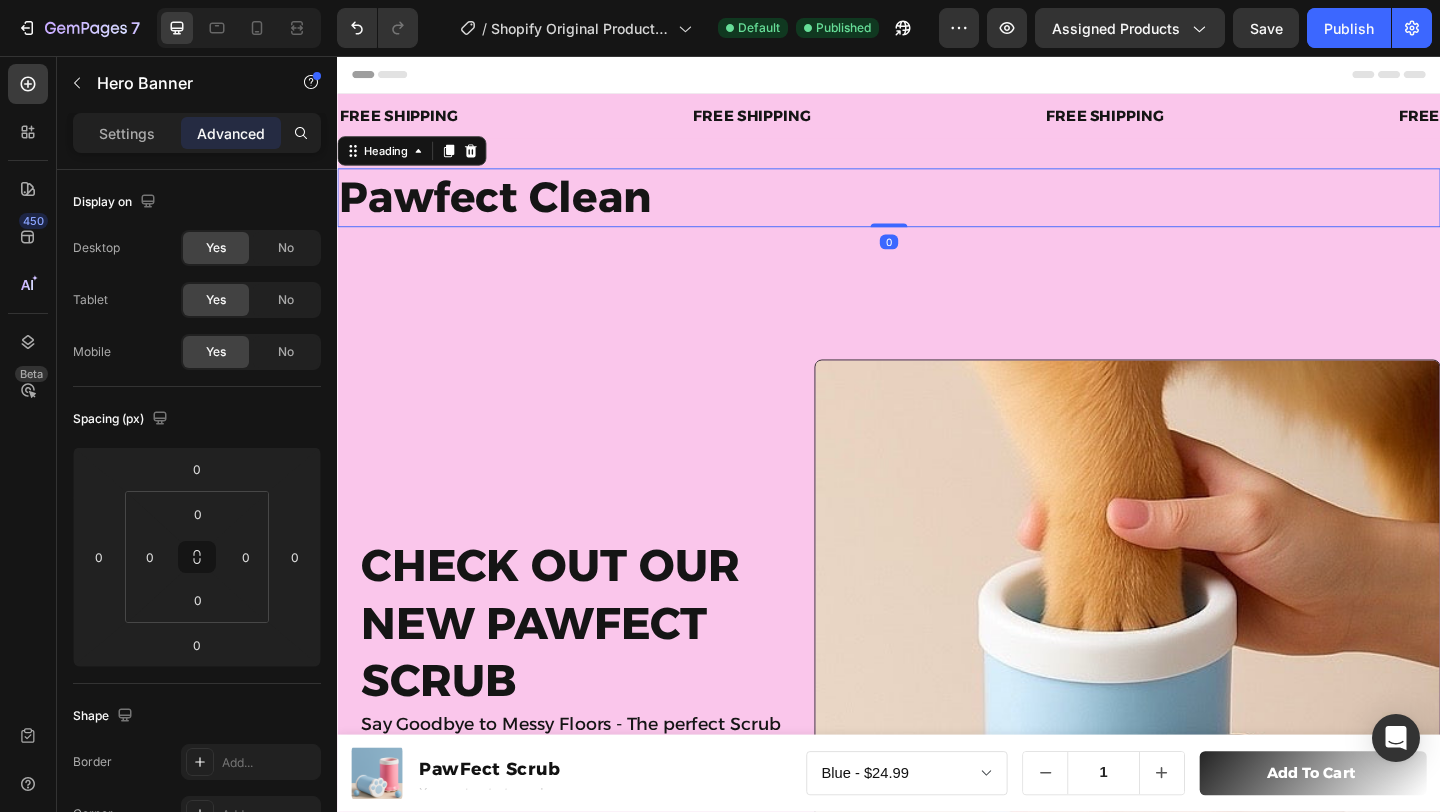 click on "Pawfect Clean" at bounding box center [937, 210] 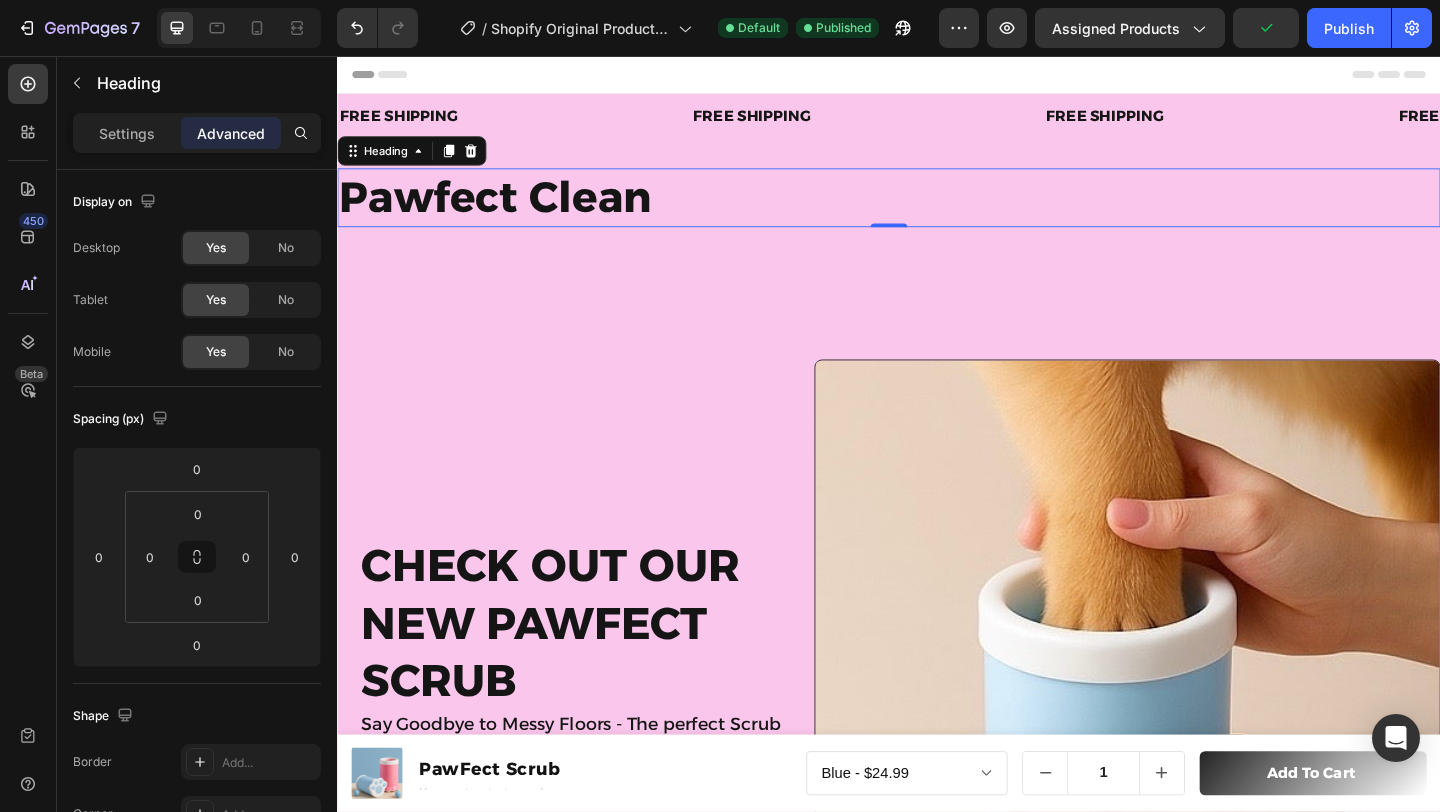 click on "Pawfect Clean" at bounding box center [937, 210] 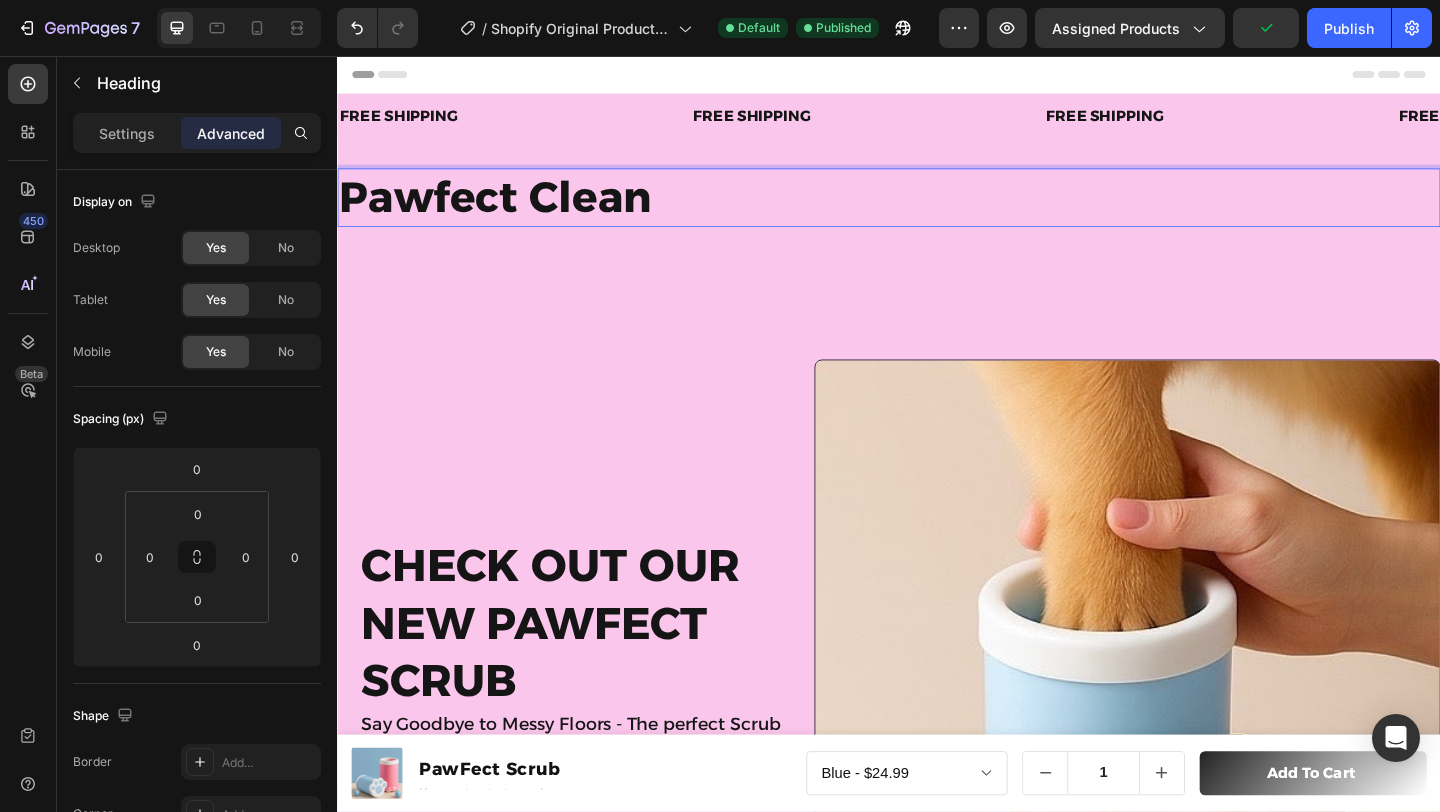 click on "Pawfect Clean" at bounding box center (937, 210) 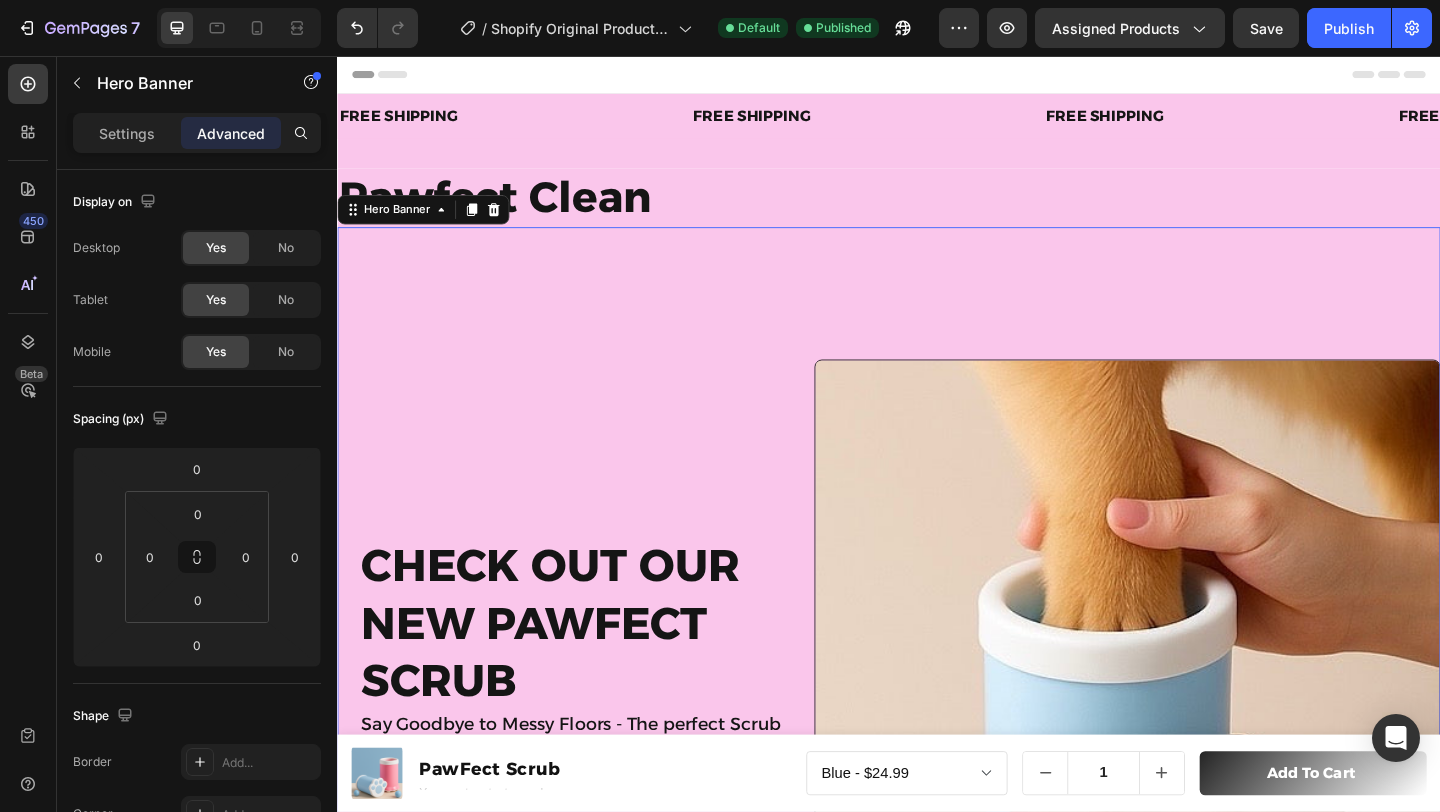click on "Check out Our new pawfect scrub  Heading Say Goodbye to Messy Floors - The perfect Scrub is here!!! Text Block
Icon
Icon
Icon
Icon
Icon Icon List 500+ Happy Customers Text Block Row Image" at bounding box center (937, 728) 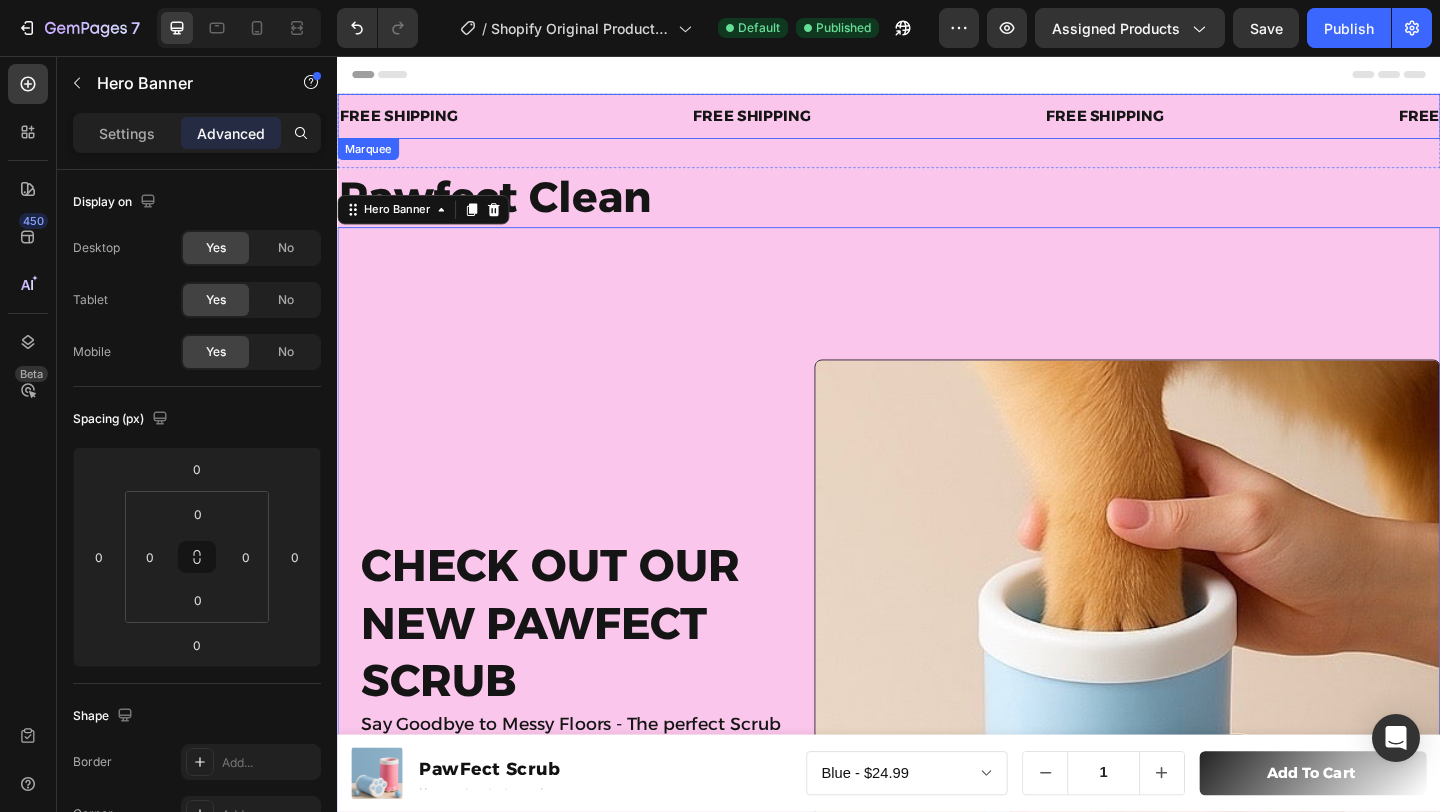 click on "Text Block" at bounding box center (626, 121) 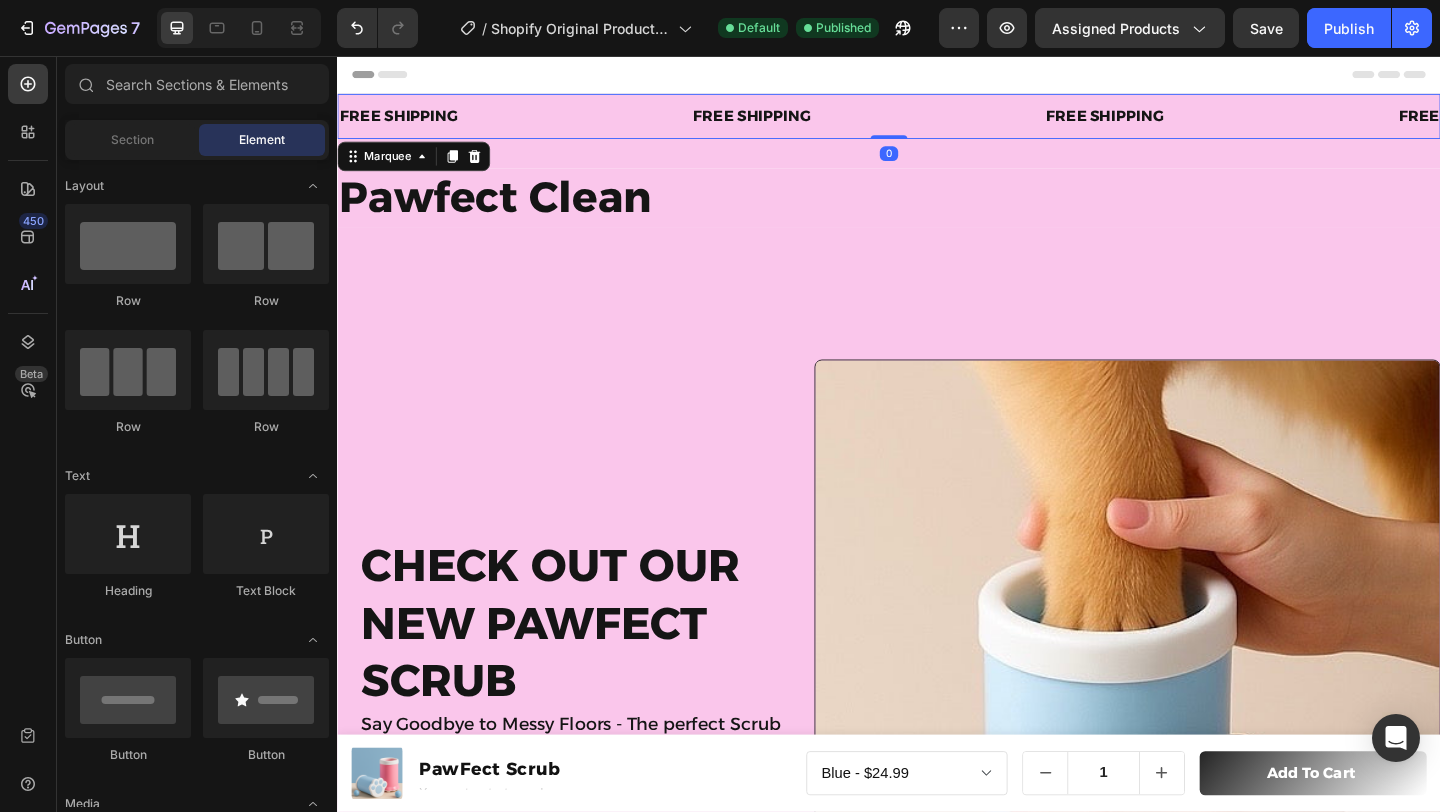 click at bounding box center (937, 76) 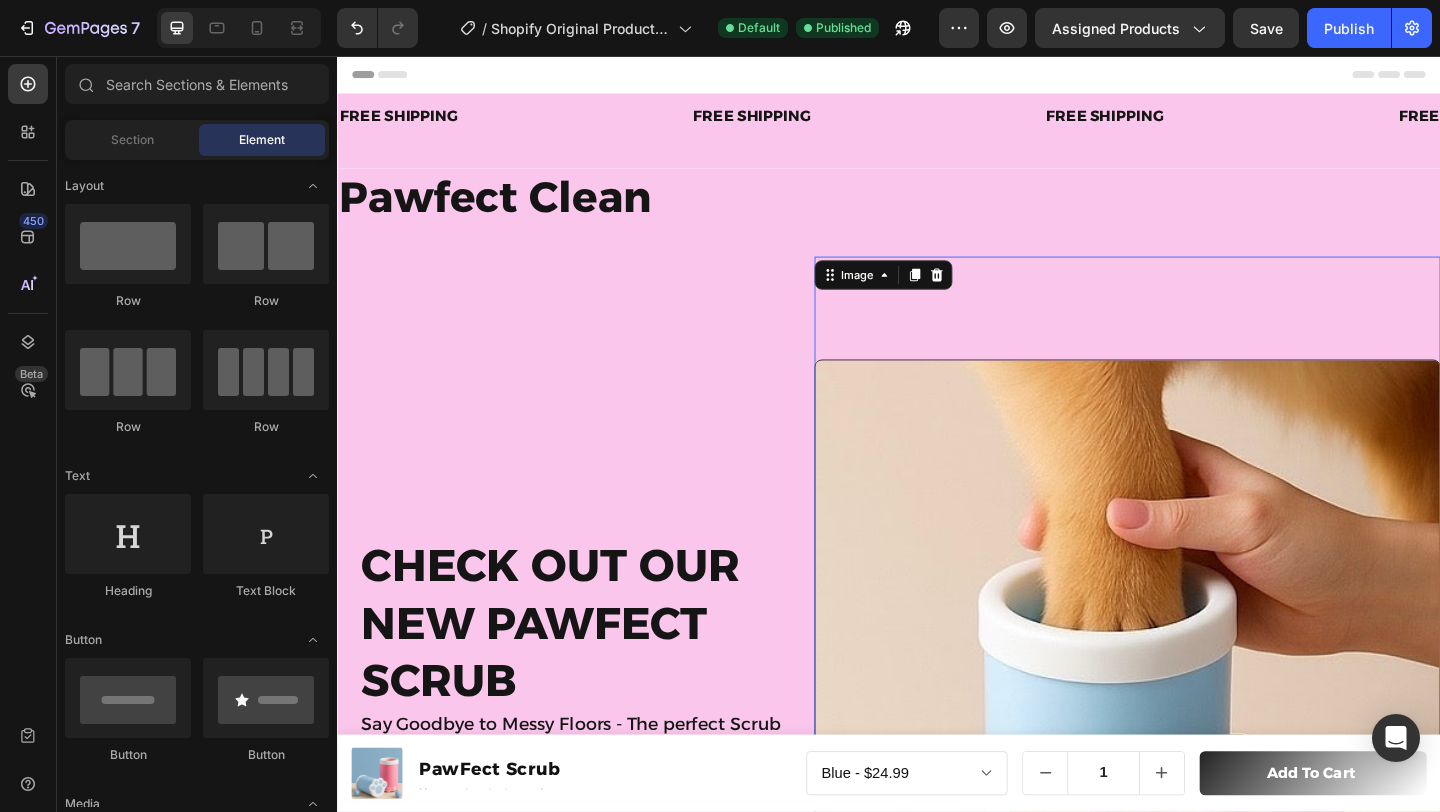 click at bounding box center [1196, 728] 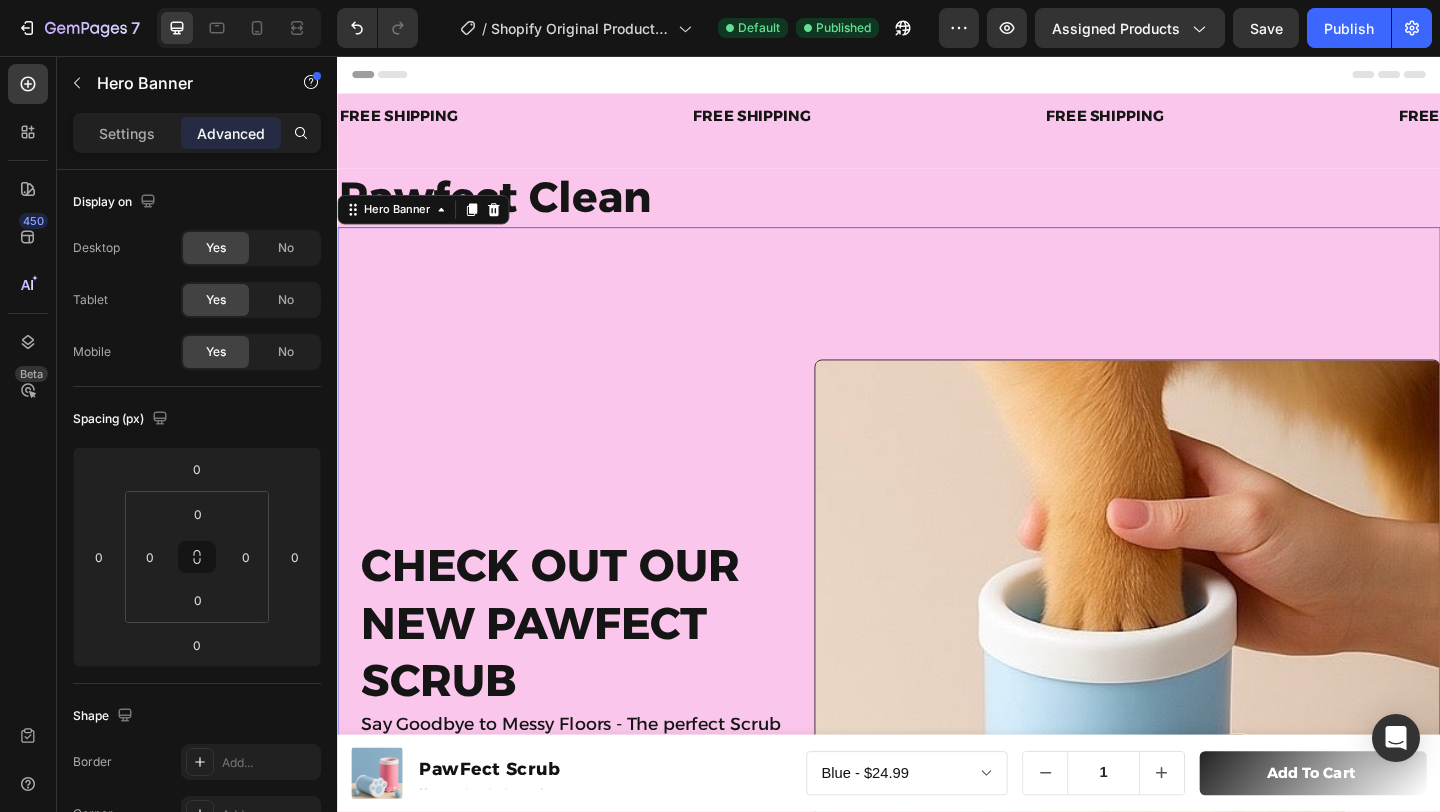 click on "Check out Our new pawfect scrub  Heading Say Goodbye to Messy Floors - The perfect Scrub is here!!! Text Block
Icon
Icon
Icon
Icon
Icon Icon List 500+ Happy Customers Text Block Row" at bounding box center [580, 728] 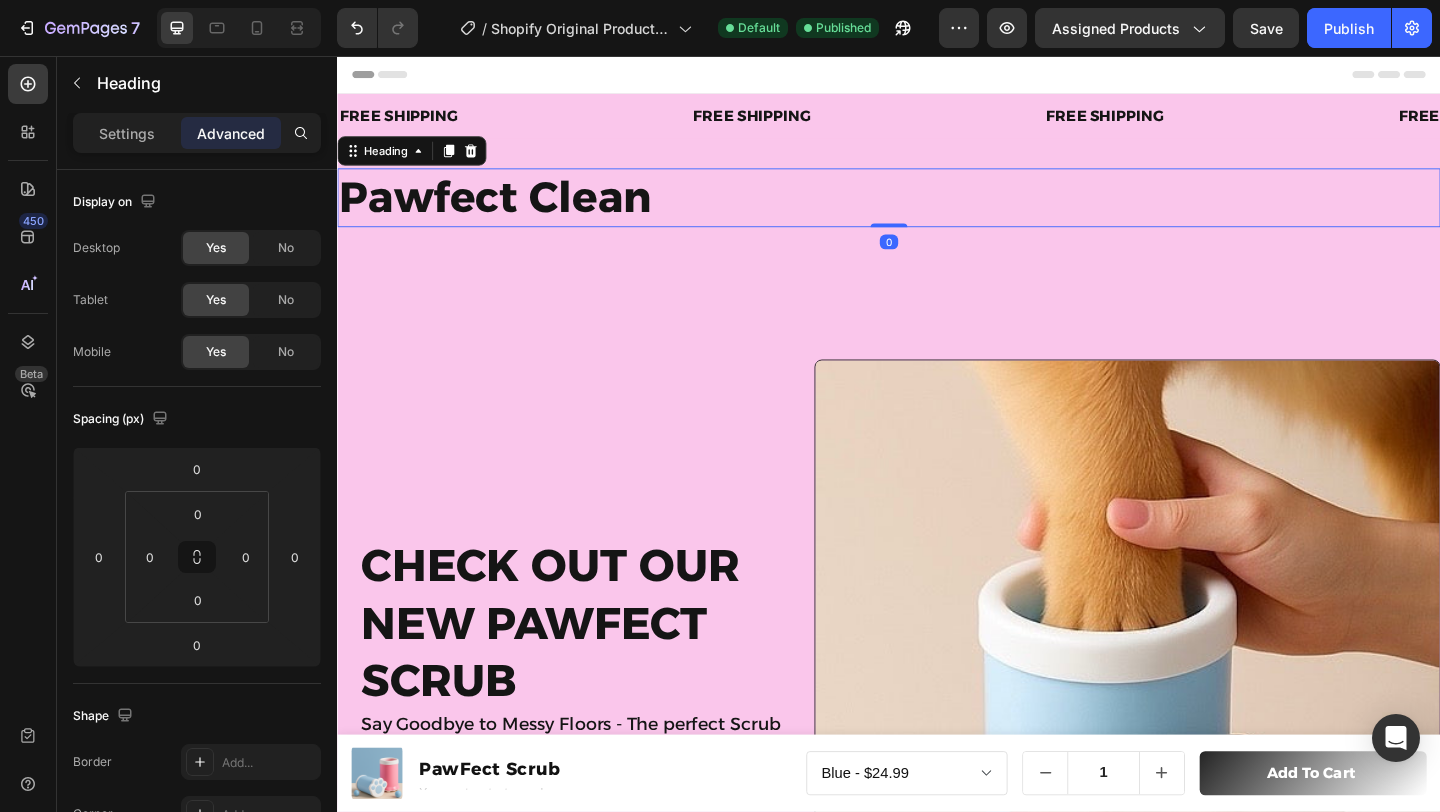 click on "Pawfect Clean" at bounding box center (937, 210) 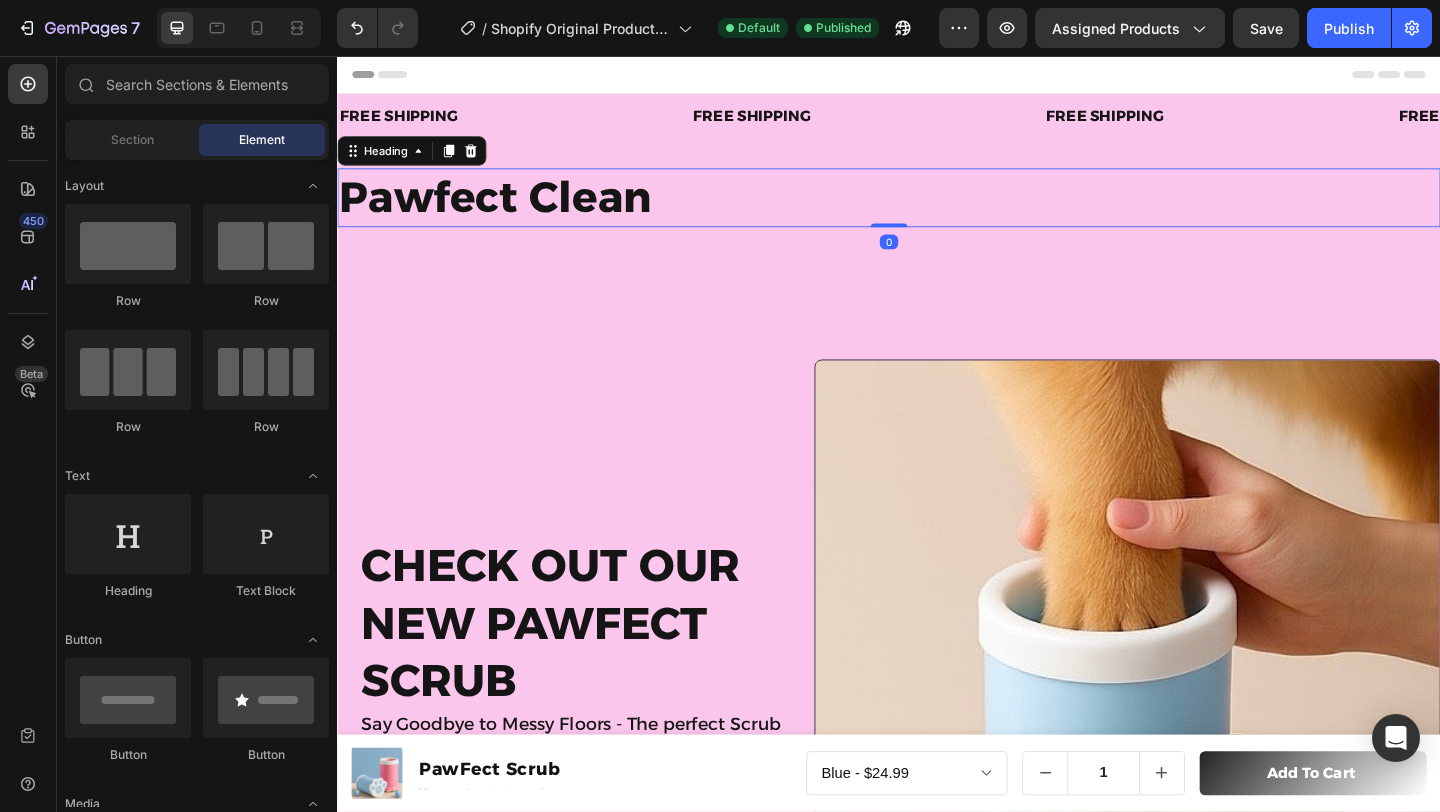 drag, startPoint x: 596, startPoint y: 69, endPoint x: 687, endPoint y: 135, distance: 112.41441 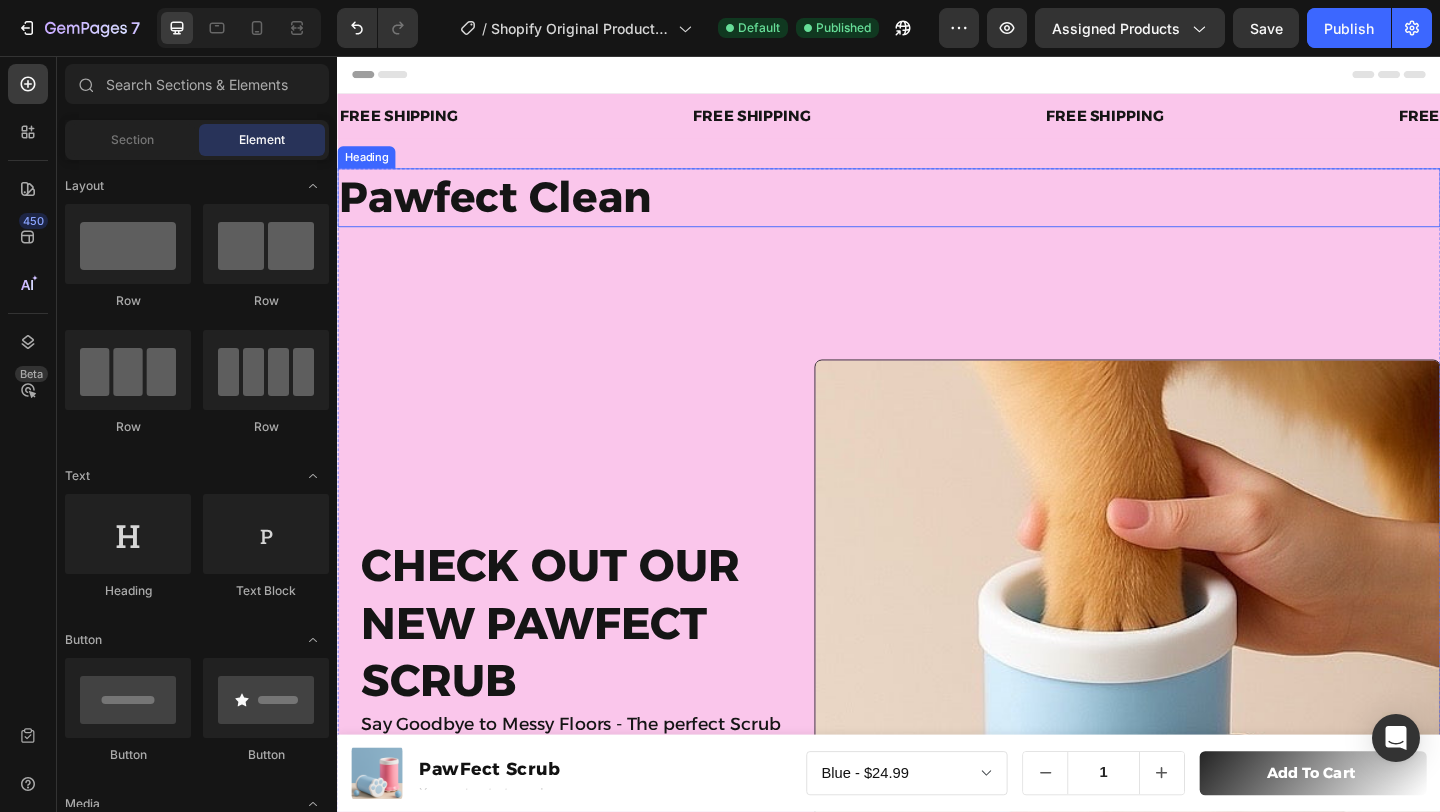 click on "Pawfect Clean" at bounding box center (937, 210) 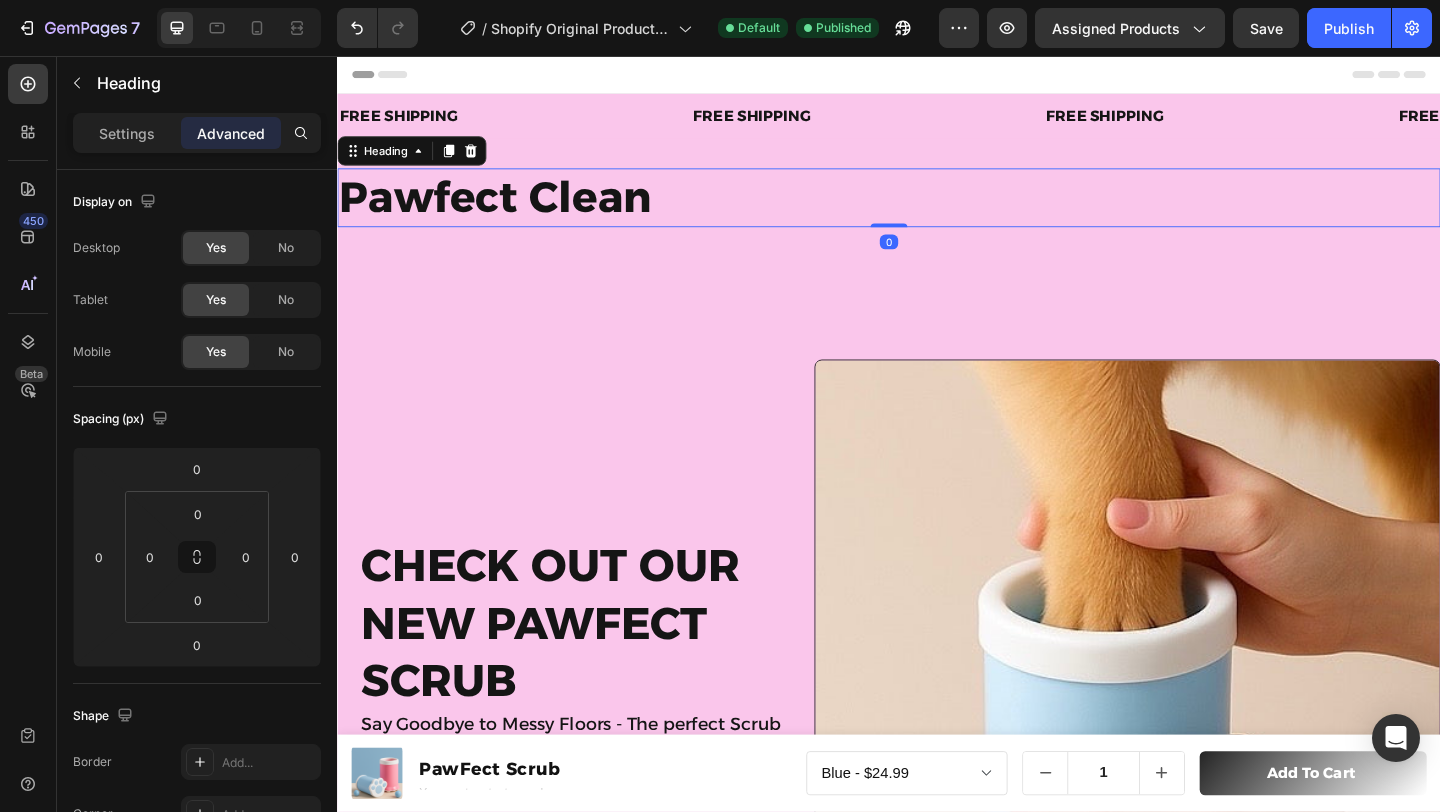 drag, startPoint x: 924, startPoint y: 238, endPoint x: 962, endPoint y: 146, distance: 99.53894 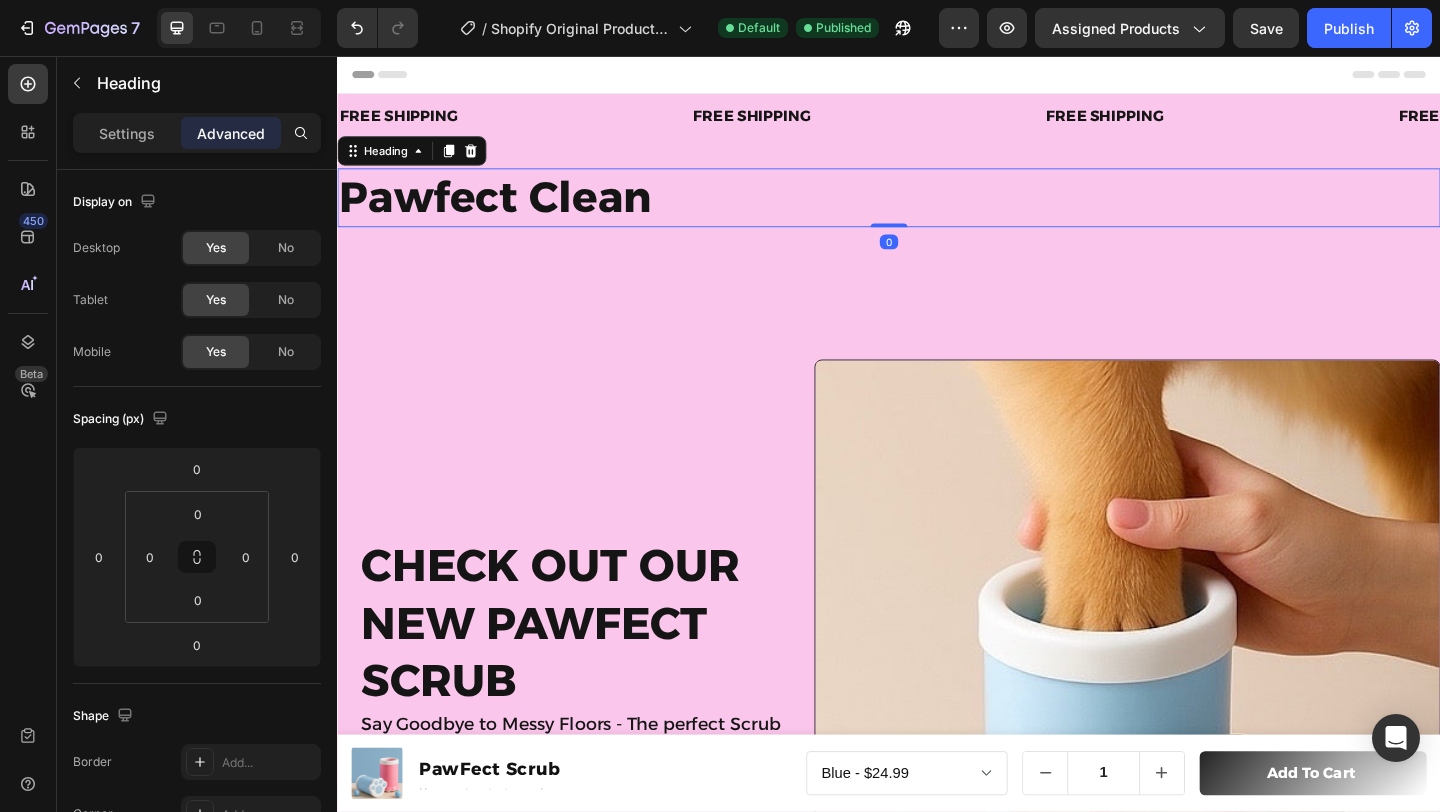 click on "Product Images PawFect Scrub Product Title Text Block Row   Blue - $24.99  Pink - $24.99  Product Variants & Swatches
1
Product Quantity Add to cart Product Cart Button Row Row Product Sticky FREE SHIPPING Text Block Text Block Text Block Text Block FREE SHIPPING Text Block Text Block Text Block Text Block FREE SHIPPING Text Block Text Block Text Block Text Block FREE SHIPPING Text Block Text Block Text Block Text Block FREE SHIPPING Text Block Text Block Text Block Text Block FREE SHIPPING Text Block Text Block Text Block Text Block FREE SHIPPING Text Block Text Block Text Block Text Block FREE SHIPPING Text Block Text Block Text Block Text Block FREE SHIPPING Text Block Text Block Text Block Text Block FREE SHIPPING Text Block Text Block Text Block Text Block Marquee Section 2                                   Pawfect Clean Heading   0 Check out Our new pawfect scrub  Heading Say Goodbye to Messy Floors - The perfect Scrub is here!!! Text Block
Icon" at bounding box center [937, 2225] 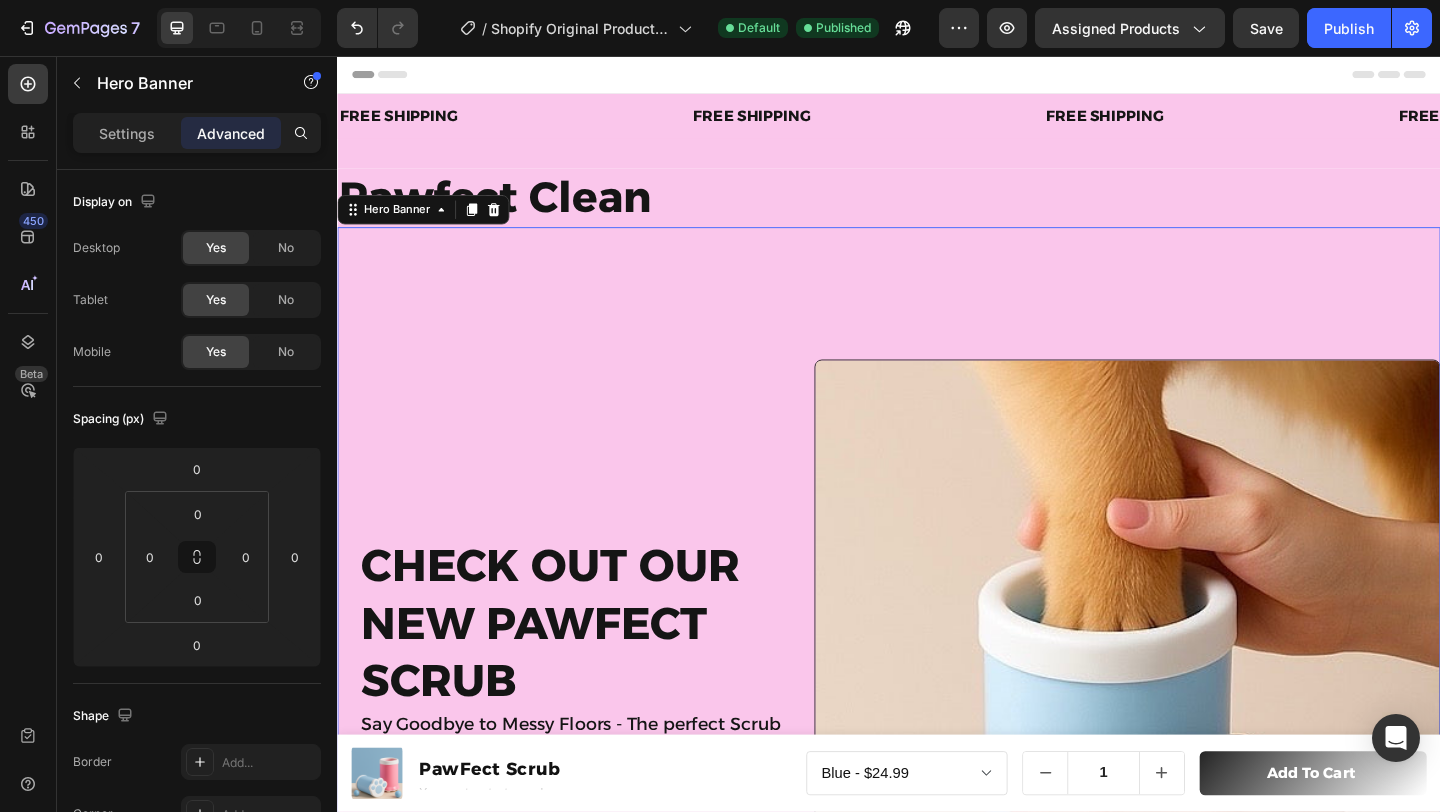 drag, startPoint x: 698, startPoint y: 329, endPoint x: 958, endPoint y: 228, distance: 278.9283 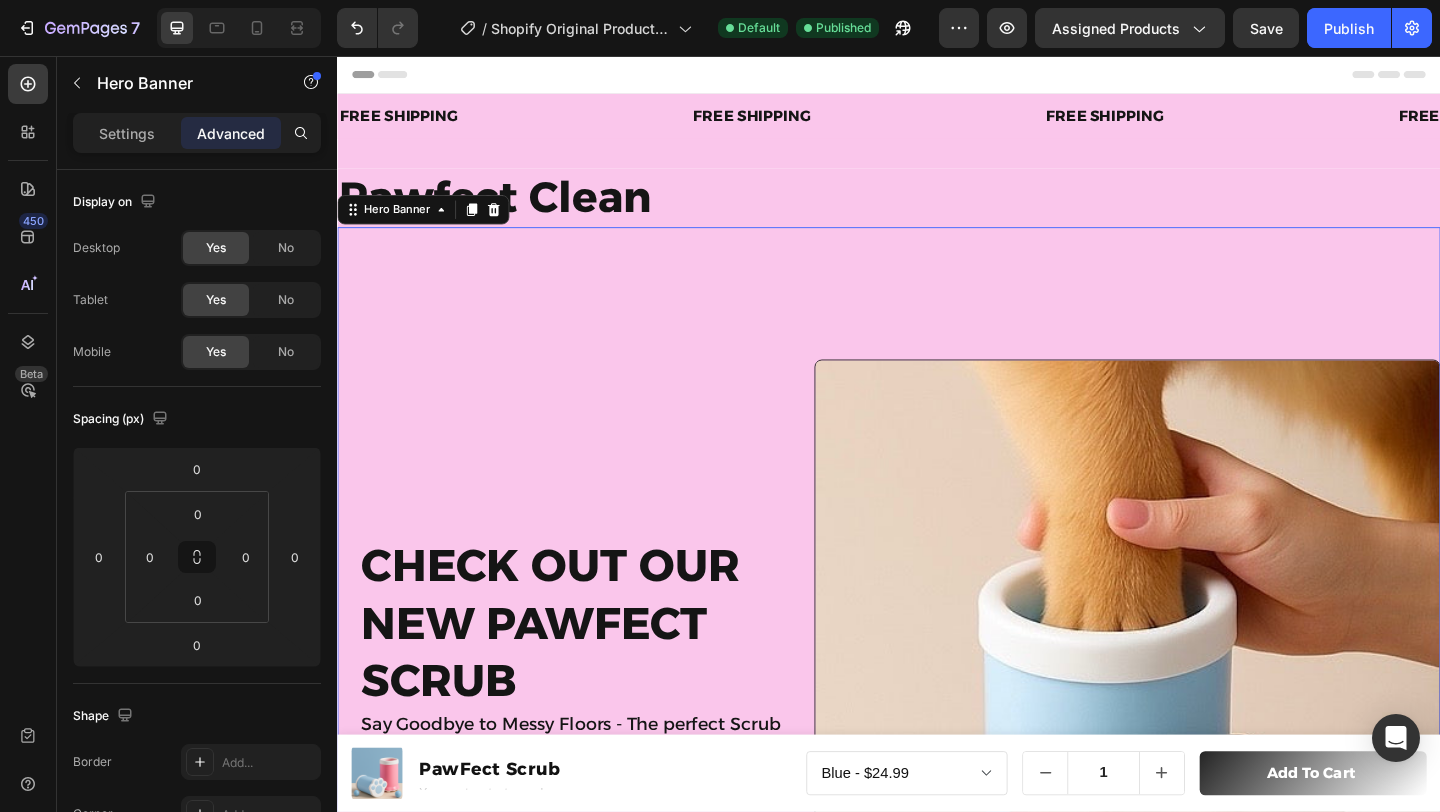 click on "Check out Our new pawfect scrub  Heading Say Goodbye to Messy Floors - The perfect Scrub is here!!! Text Block
Icon
Icon
Icon
Icon
Icon Icon List 500+ Happy Customers Text Block Row" at bounding box center (580, 728) 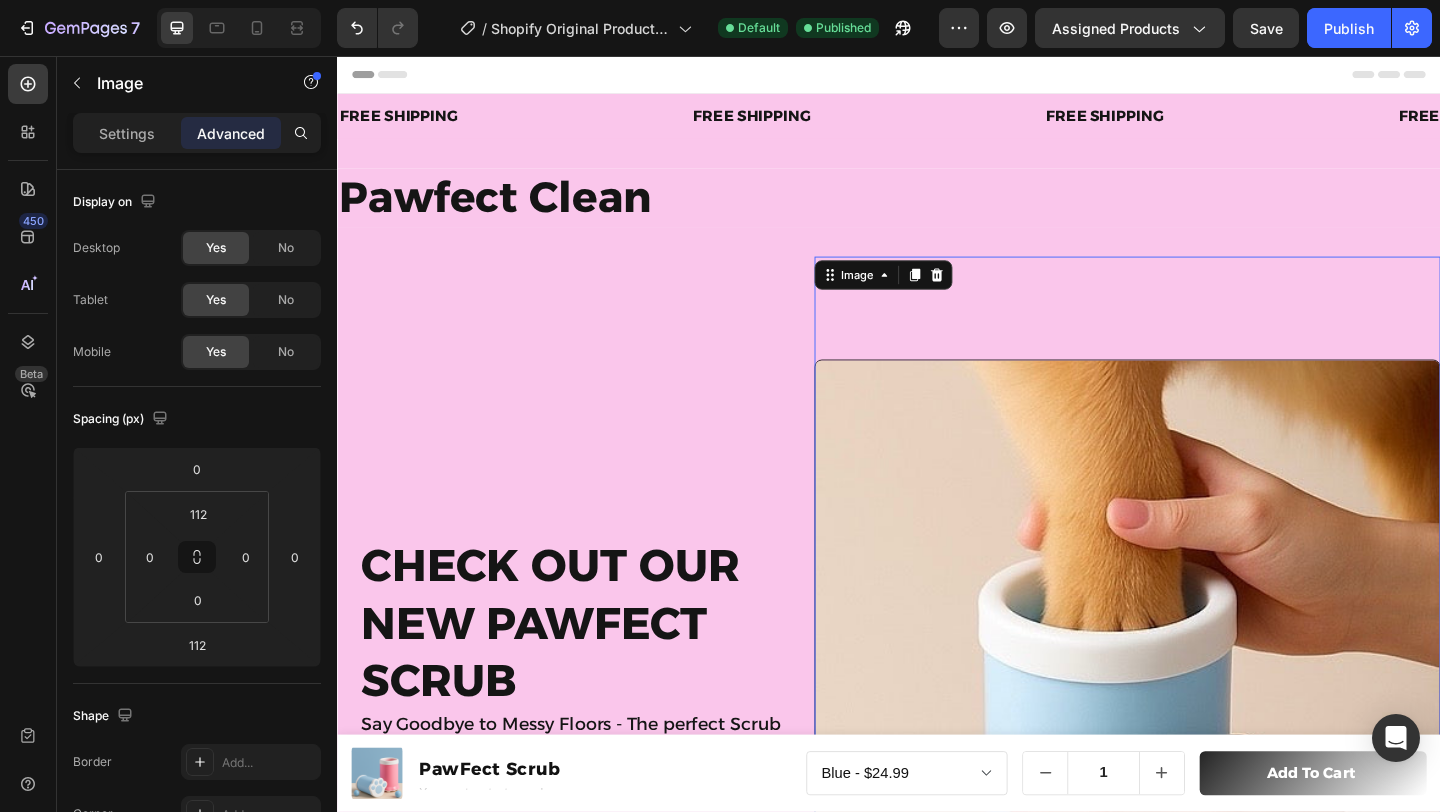 click on "Image   112" at bounding box center [1196, 672] 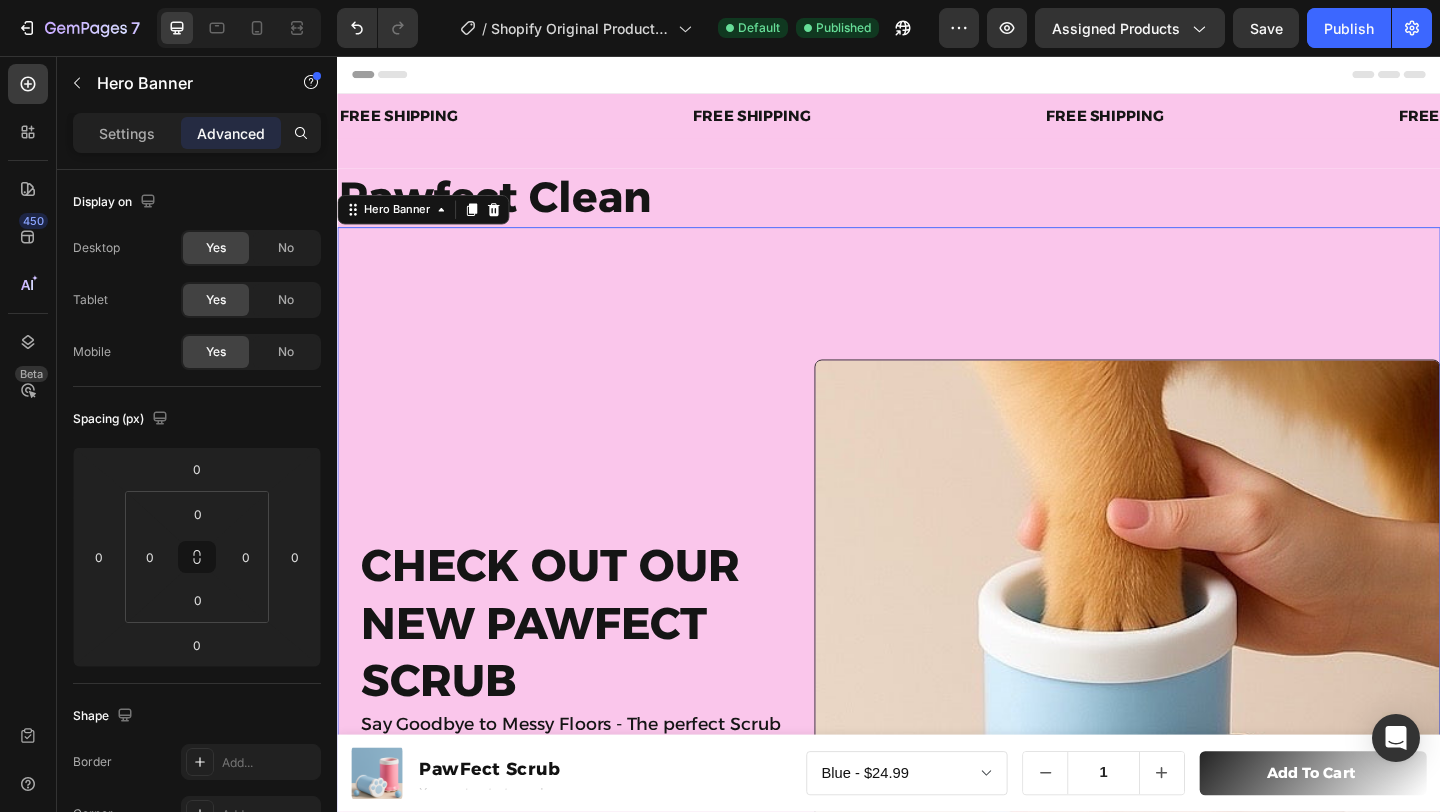 click on "Check out Our new pawfect scrub  Heading Say Goodbye to Messy Floors - The perfect Scrub is here!!! Text Block
Icon
Icon
Icon
Icon
Icon Icon List 500+ Happy Customers Text Block Row" at bounding box center [580, 728] 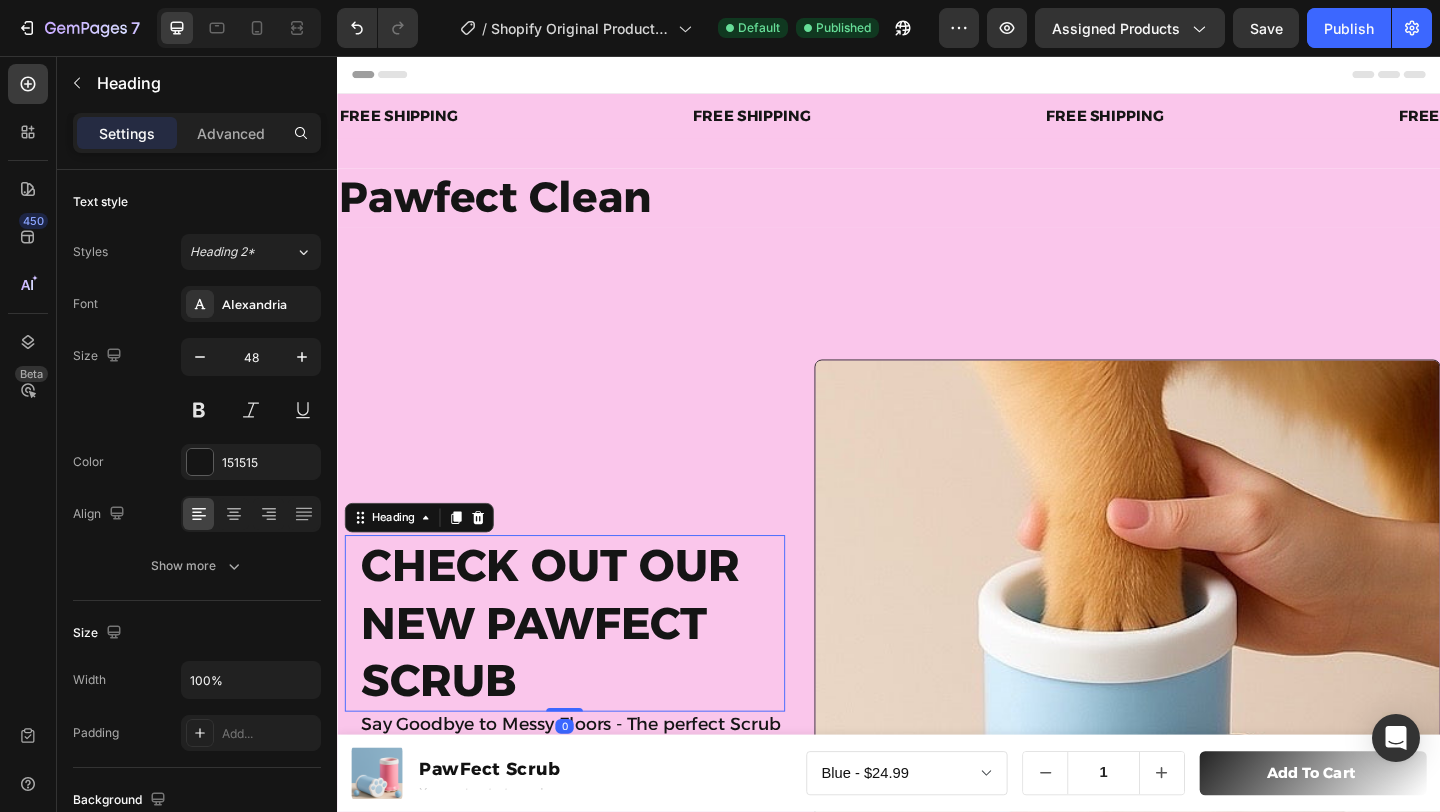 click on "Check out Our new pawfect scrub" at bounding box center (592, 672) 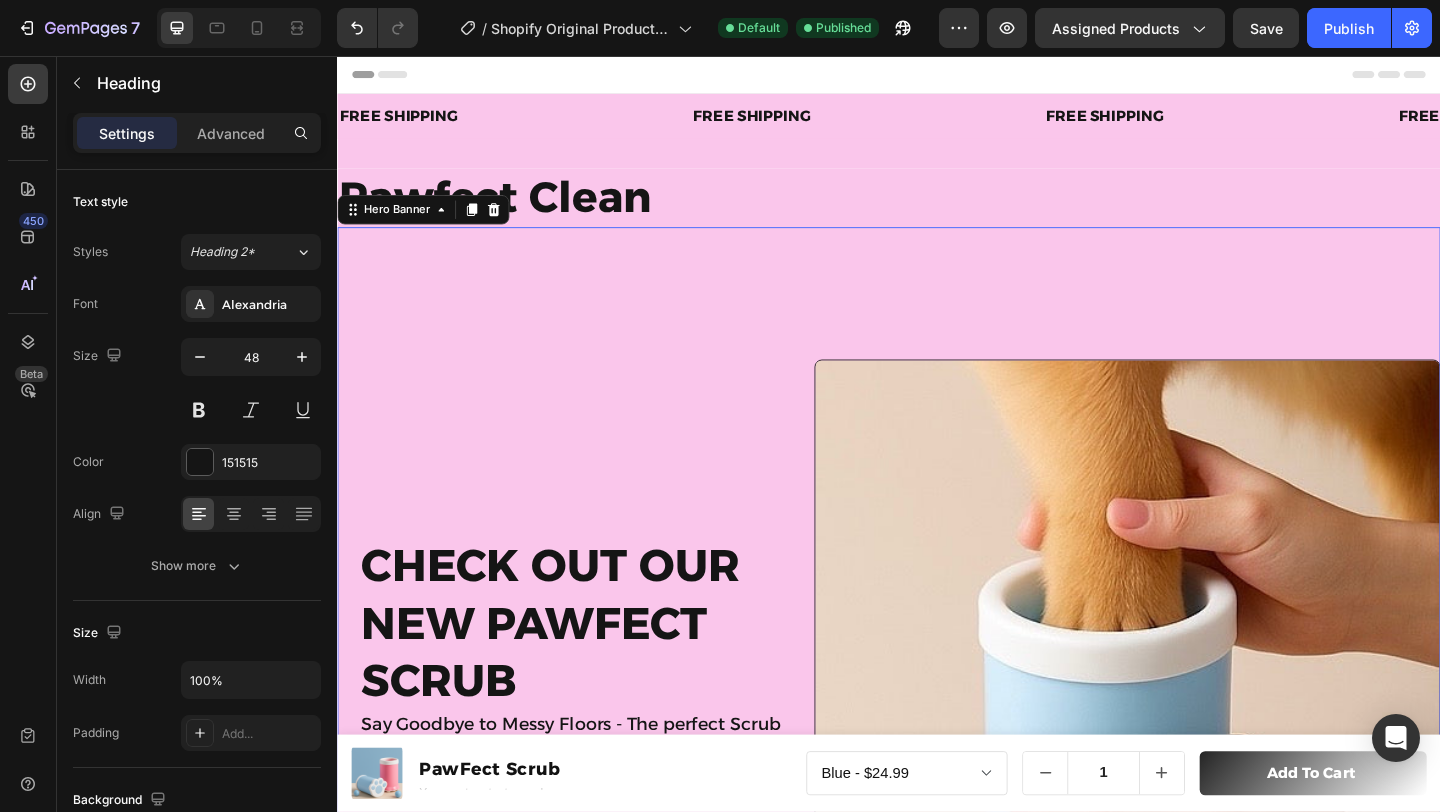 click on "Check out Our new pawfect scrub  Heading Say Goodbye to Messy Floors - The perfect Scrub is here!!! Text Block
Icon
Icon
Icon
Icon
Icon Icon List 500+ Happy Customers Text Block Row" at bounding box center (580, 728) 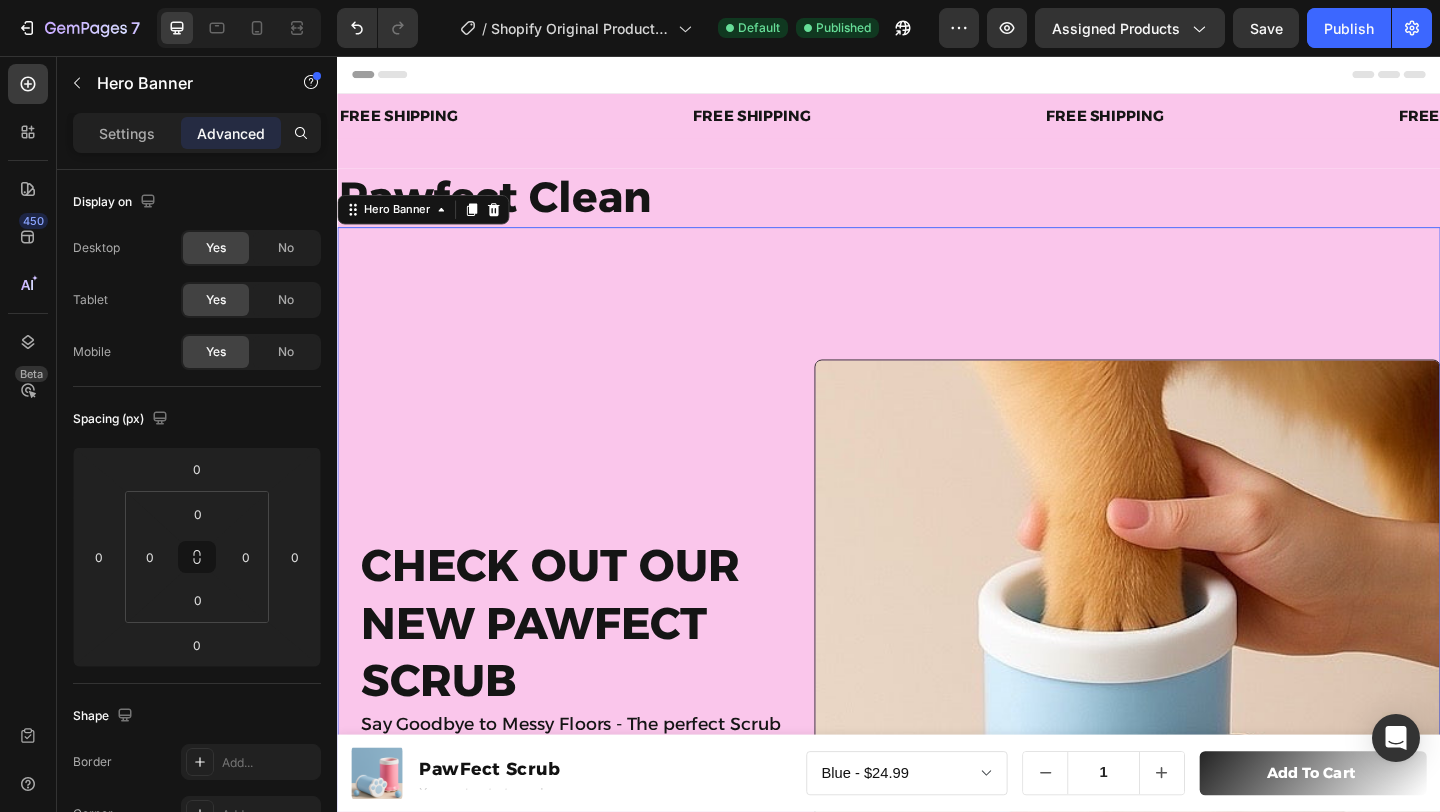click on "Check out Our new pawfect scrub  Heading Say Goodbye to Messy Floors - The perfect Scrub is here!!! Text Block
Icon
Icon
Icon
Icon
Icon Icon List 500+ Happy Customers Text Block Row" at bounding box center [580, 728] 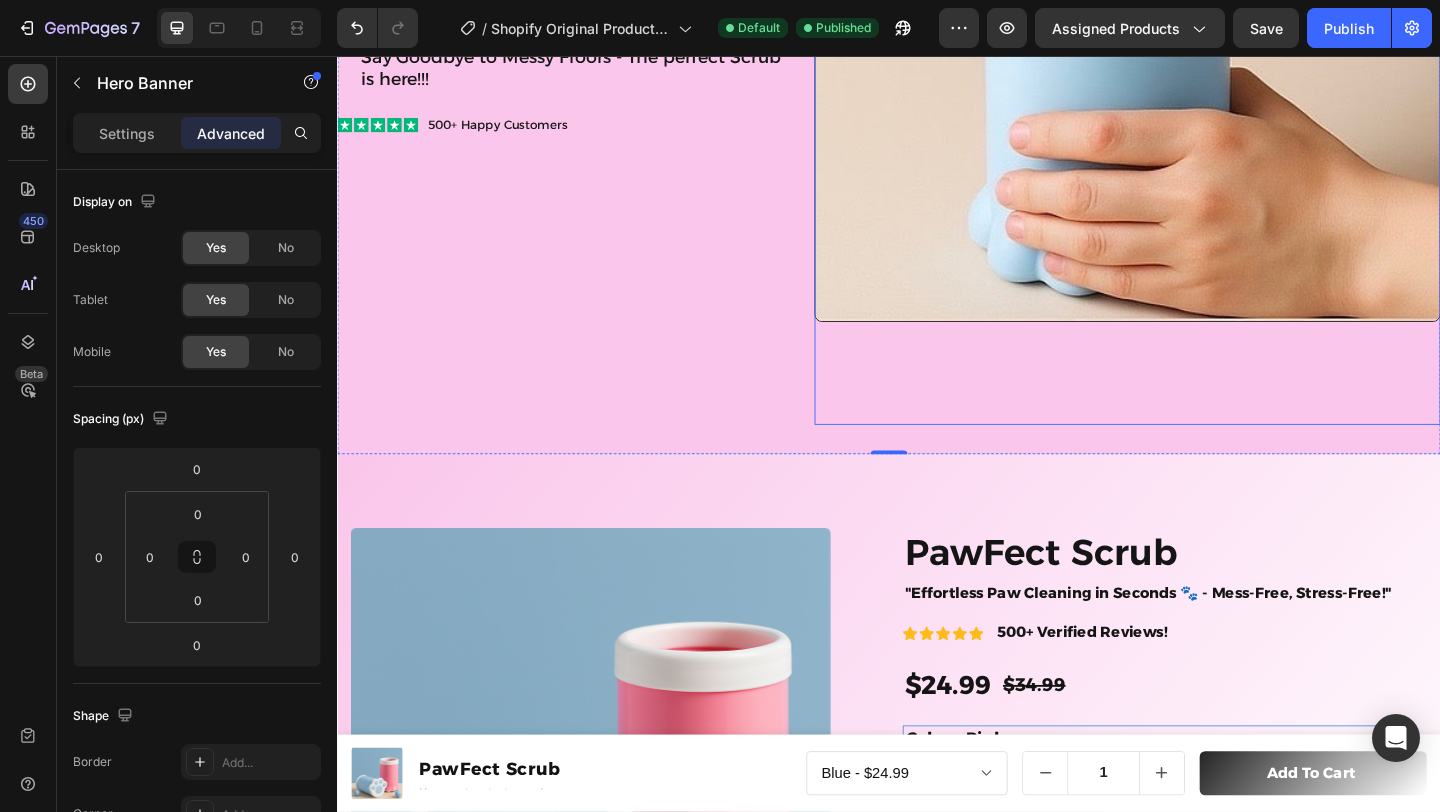 scroll, scrollTop: 902, scrollLeft: 0, axis: vertical 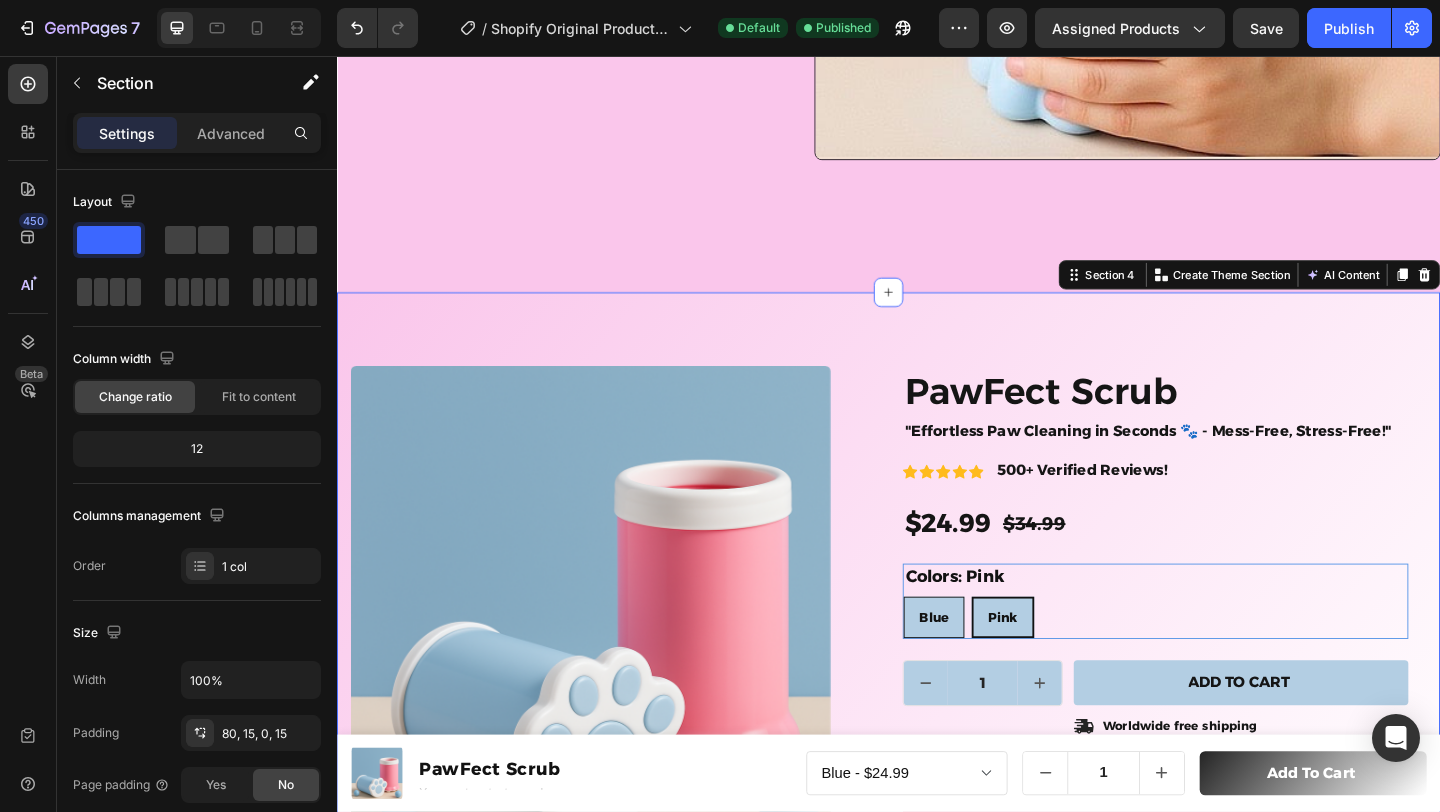 click on "Product Images
Material
Shipping Accordion Icon Icon Icon Icon Icon Icon List 2,500+ Verified Reviews! Text Block Row PawFect Scrub Product Title "Effortless Paw Cleaning in Seconds 🐾 - Mess-Free, Stress-Free!" Heading Icon Icon Icon Icon Icon Icon List 500+ Verified Reviews! Text Block Row $24.99 Product Price Product Price $34.99 Compare Price Compare Price 29% off Product Badge Row Colors: Pink Blue Blue Blue Pink Pink Pink Product Variants & Swatches Blue Blue     Blue Pink Pink     Pink Product Variants & Swatches
1
Product Quantity Row Add to cart Add to Cart
Icon Worldwide free shipping Text Block Row Row Paw Pack Bundle - Best Value! 🐾 Text Block Row Most popular Text Block Buy 2 items Text Block 15% Off + Freeshipping Text Block Row Row Row Product Section 4   You can create reusable sections Create Theme Section AI Content Write with GemAI What would you like to describe here? Tone and Voice Persuasive Product PawFect Scrub" at bounding box center [937, 755] 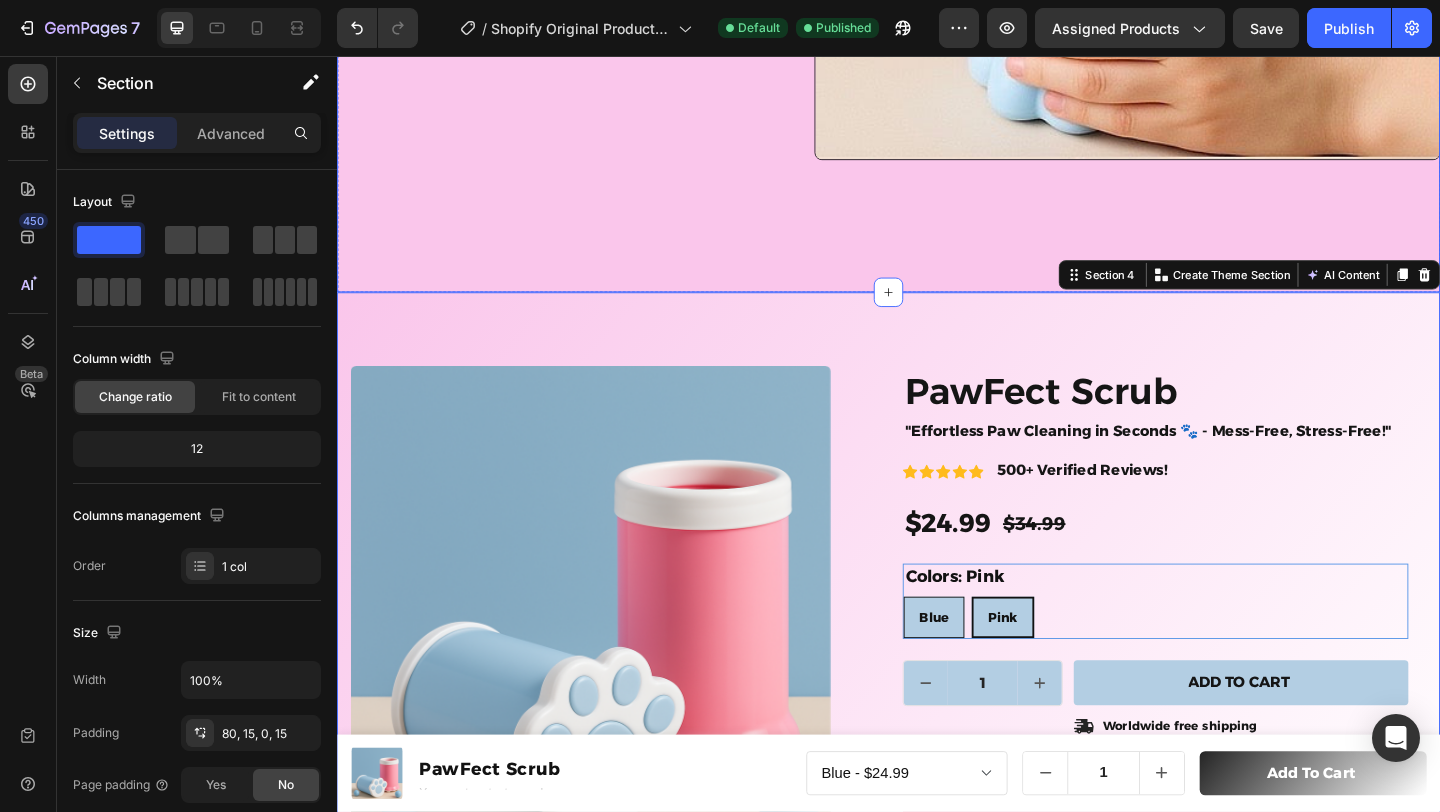 click on "Check out Our new pawfect scrub  Heading Say Goodbye to Messy Floors - The perfect Scrub is here!!! Text Block
Icon
Icon
Icon
Icon
Icon Icon List 500+ Happy Customers Text Block Row Image" at bounding box center [937, -174] 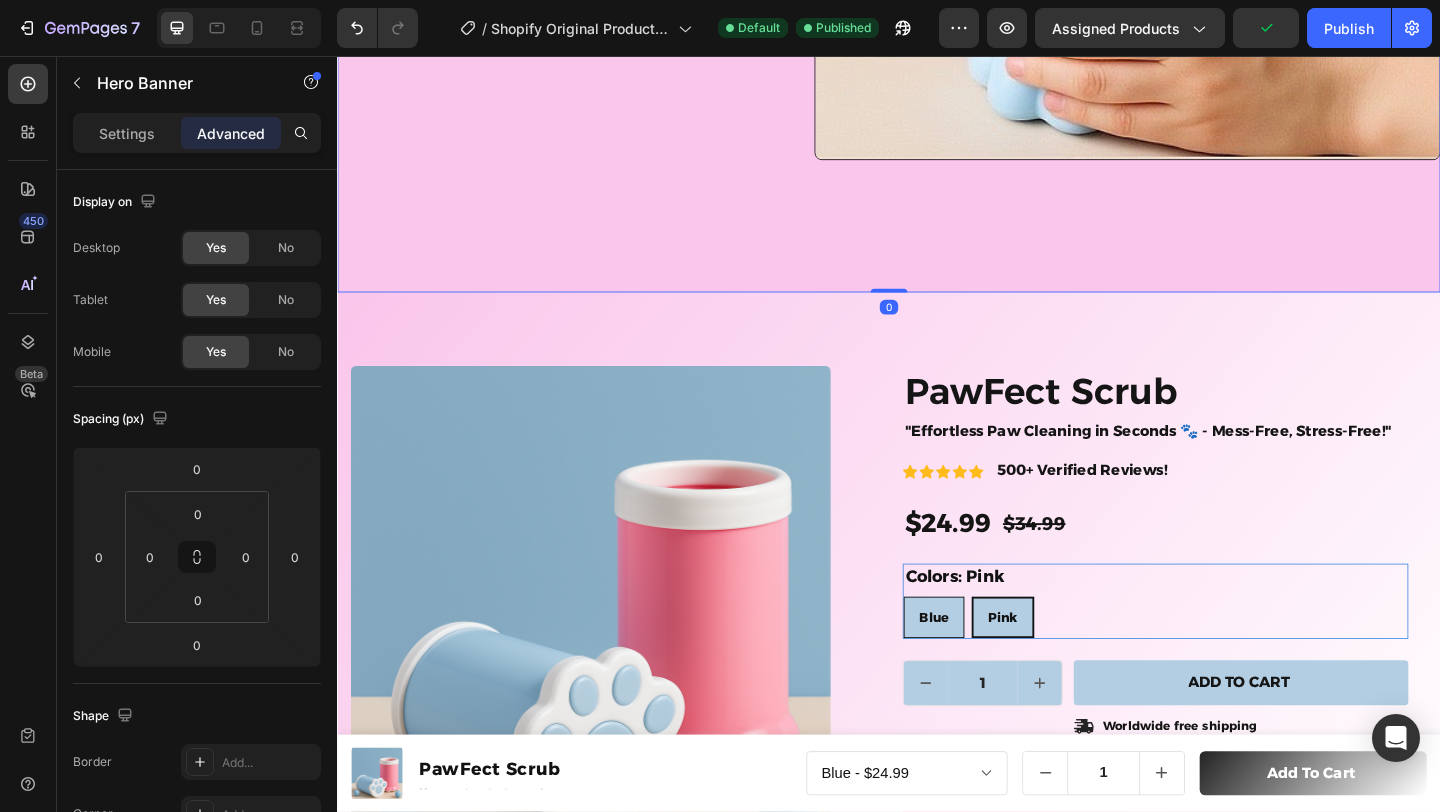 drag, startPoint x: 937, startPoint y: 301, endPoint x: 935, endPoint y: 155, distance: 146.0137 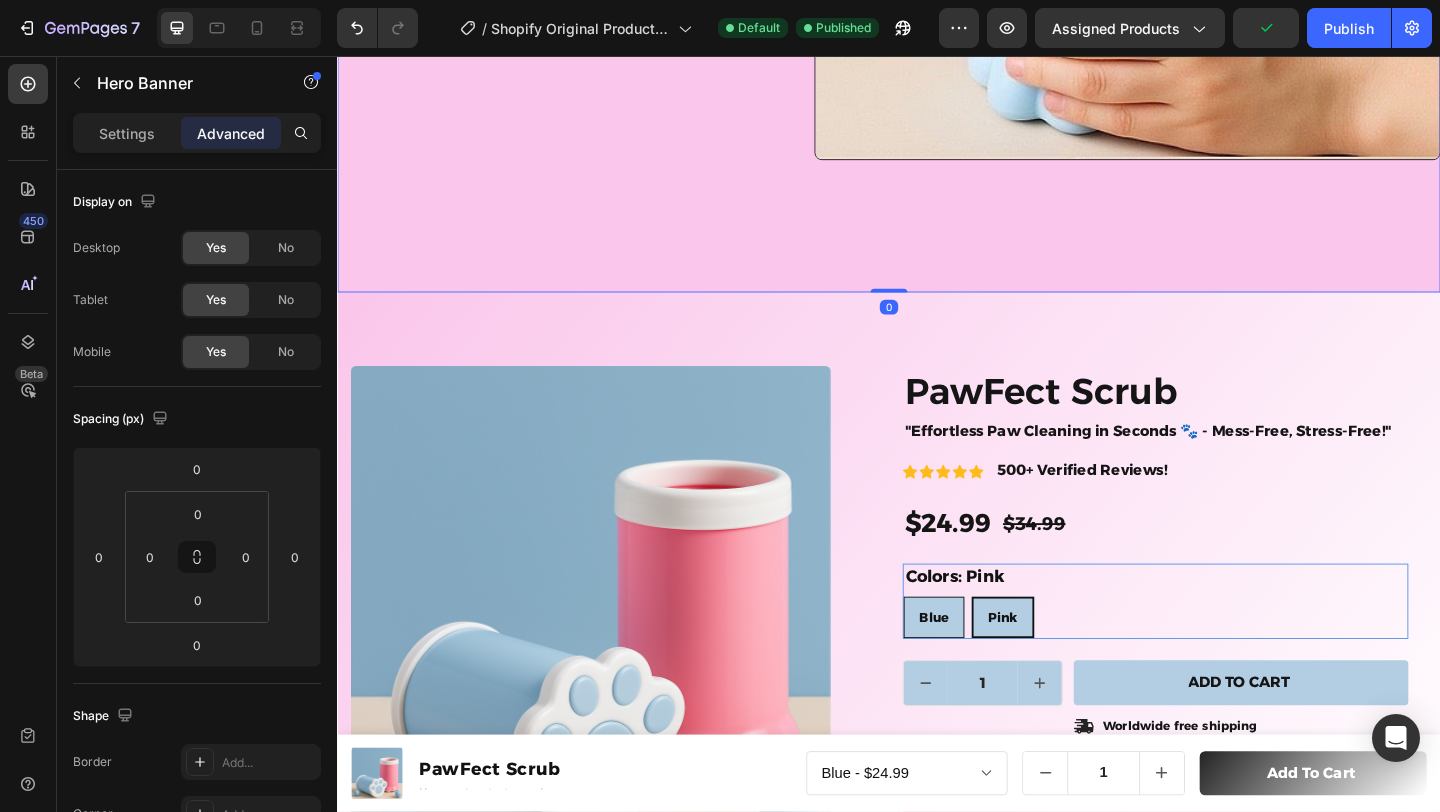 click on "Check out Our new pawfect scrub  Heading Say Goodbye to Messy Floors - The perfect Scrub is here!!! Text Block
Icon
Icon
Icon
Icon
Icon Icon List 500+ Happy Customers Text Block Row Image Hero Banner   0" at bounding box center (937, -174) 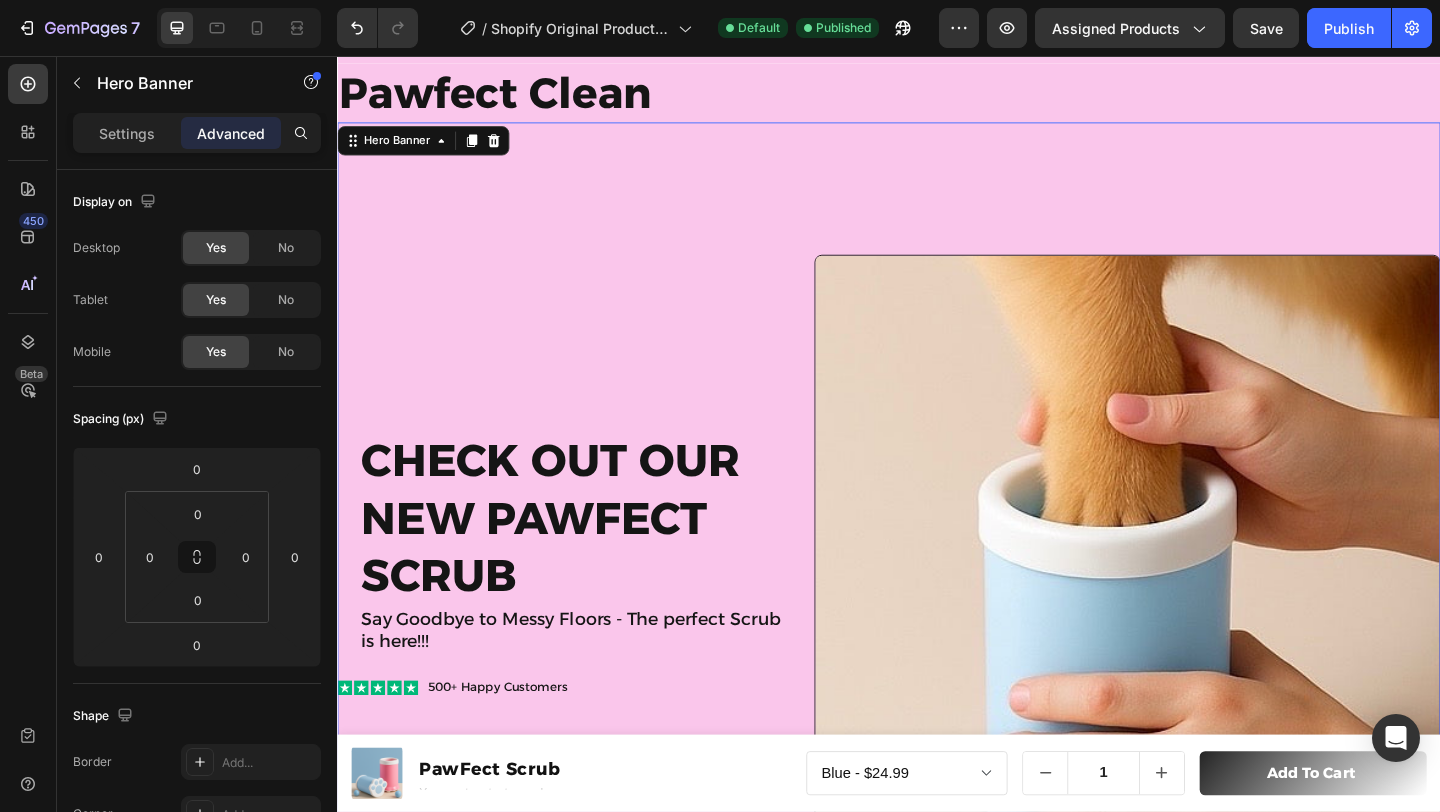 scroll, scrollTop: 0, scrollLeft: 0, axis: both 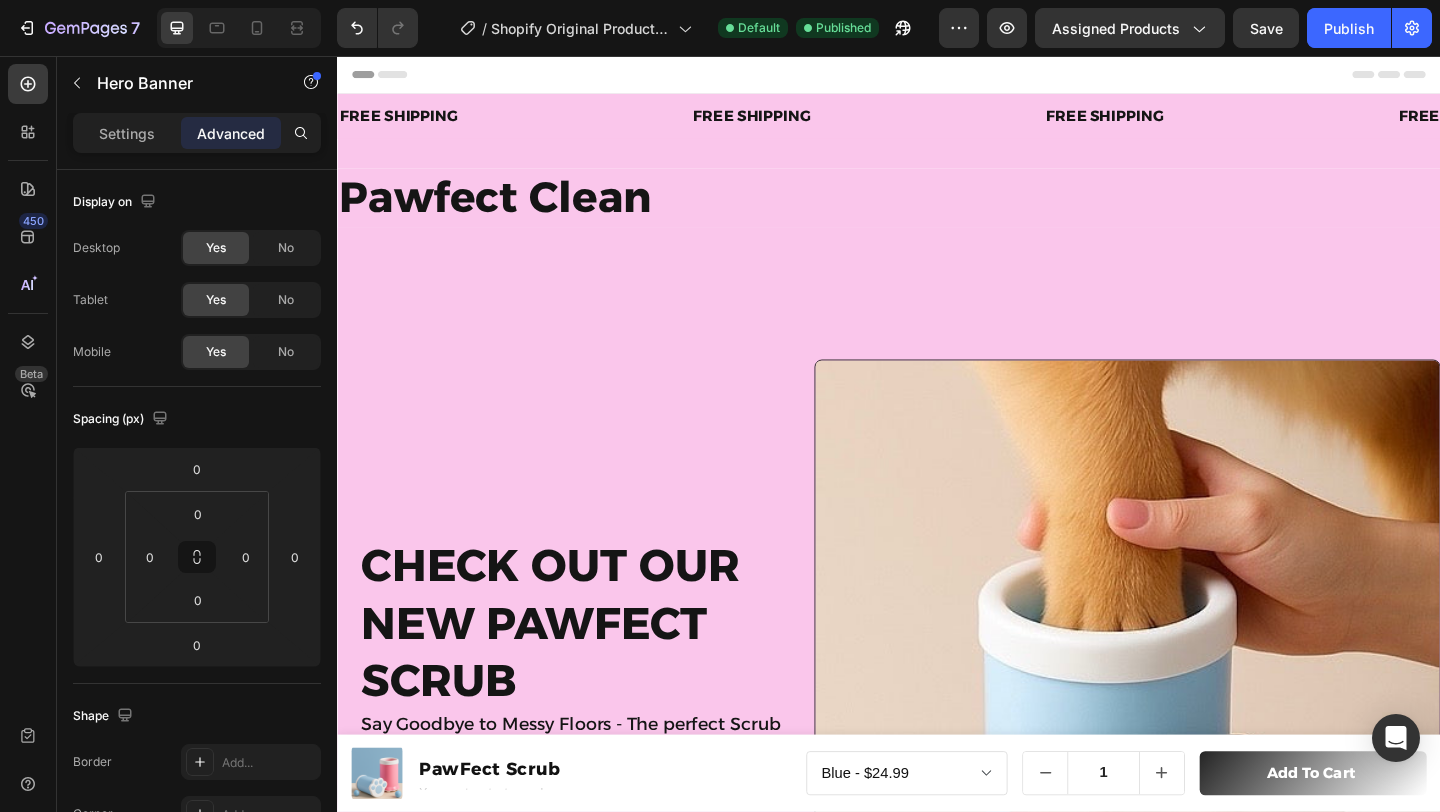 click at bounding box center (937, 76) 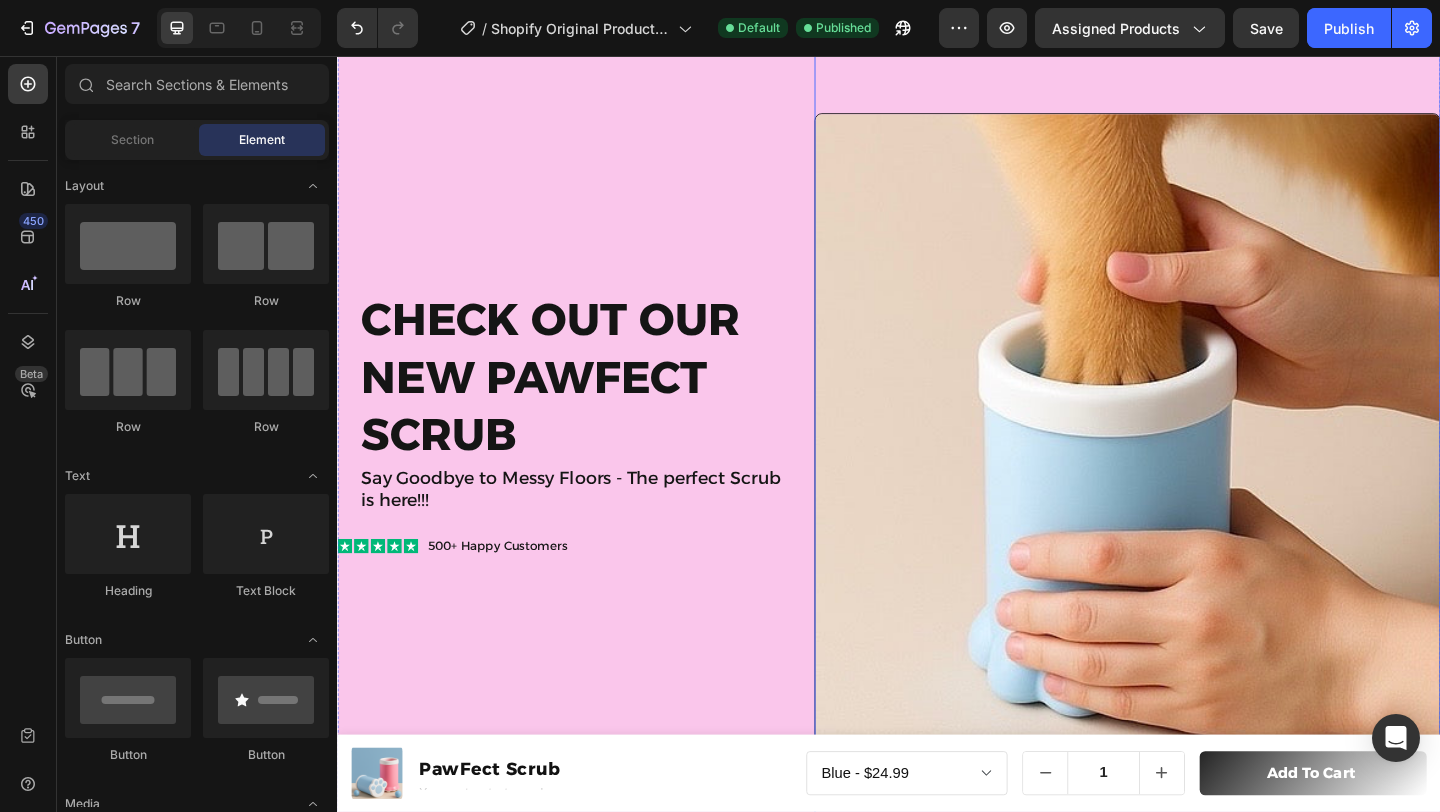 scroll, scrollTop: 274, scrollLeft: 0, axis: vertical 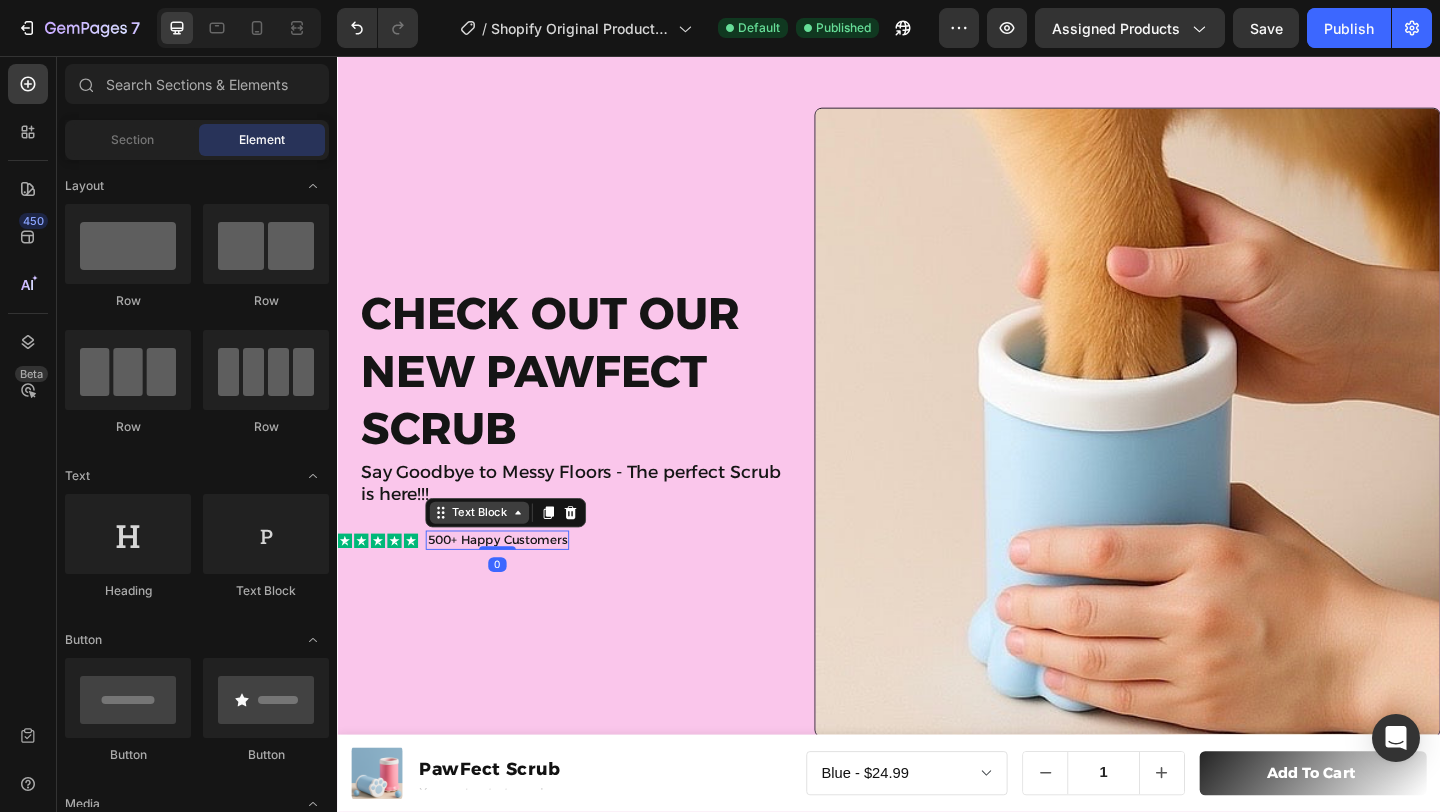 click on "Text Block" at bounding box center [492, 553] 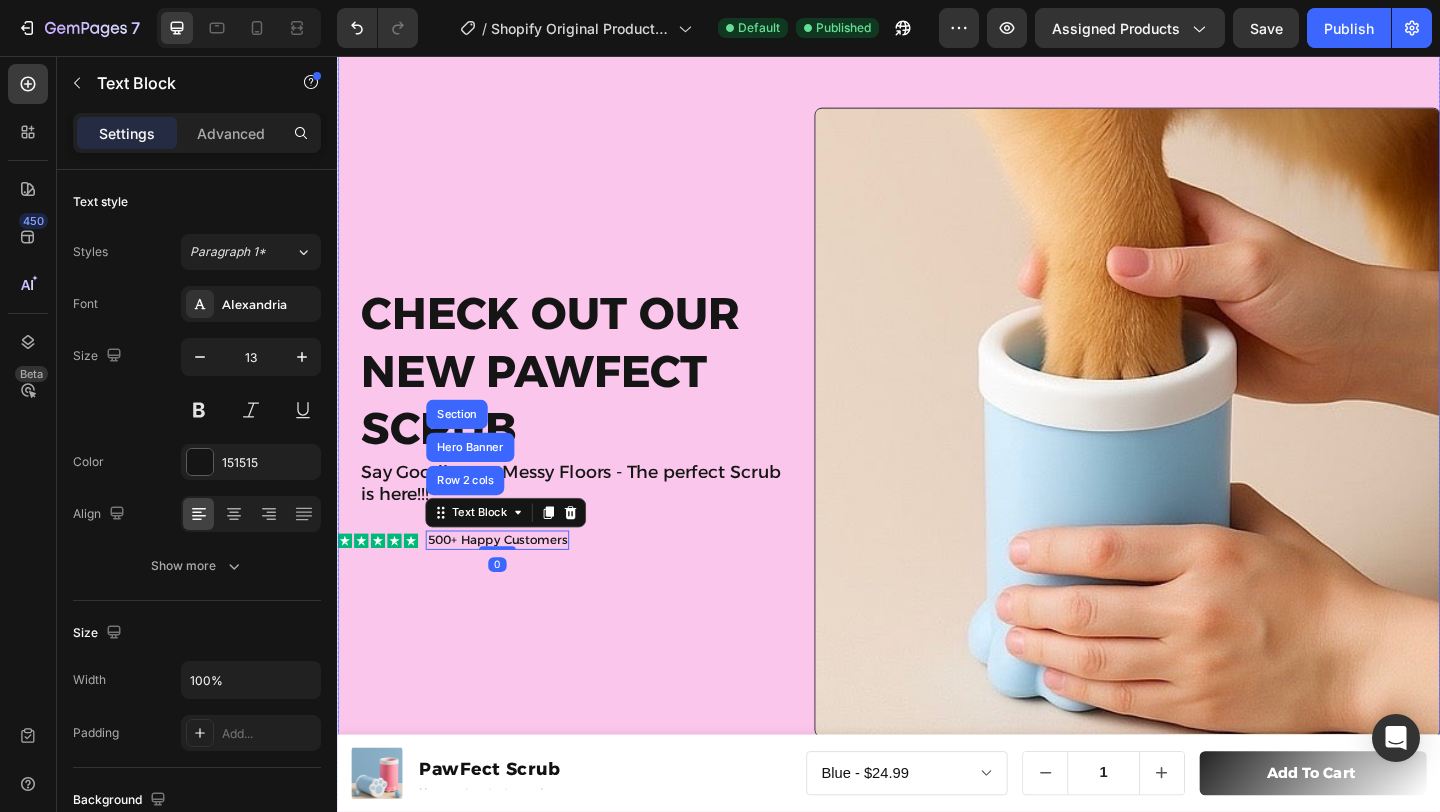 click on "Check out Our new pawfect scrub  Heading Say Goodbye to Messy Floors - The perfect Scrub is here!!! Text Block
Icon
Icon
Icon
Icon
Icon Icon List 500+ Happy Customers Text Block Row 2 cols Hero Banner Section   0 Row" at bounding box center [580, 454] 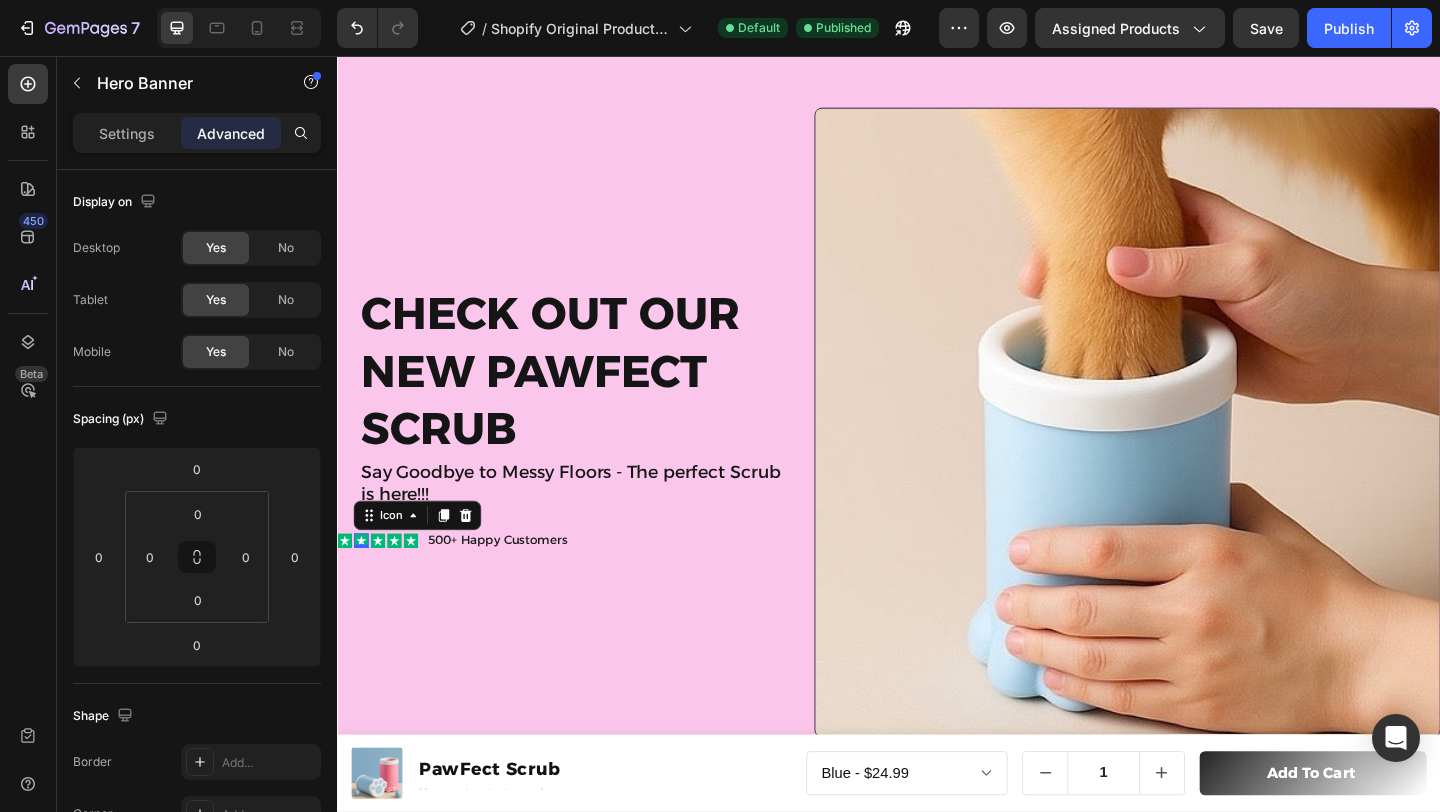 click 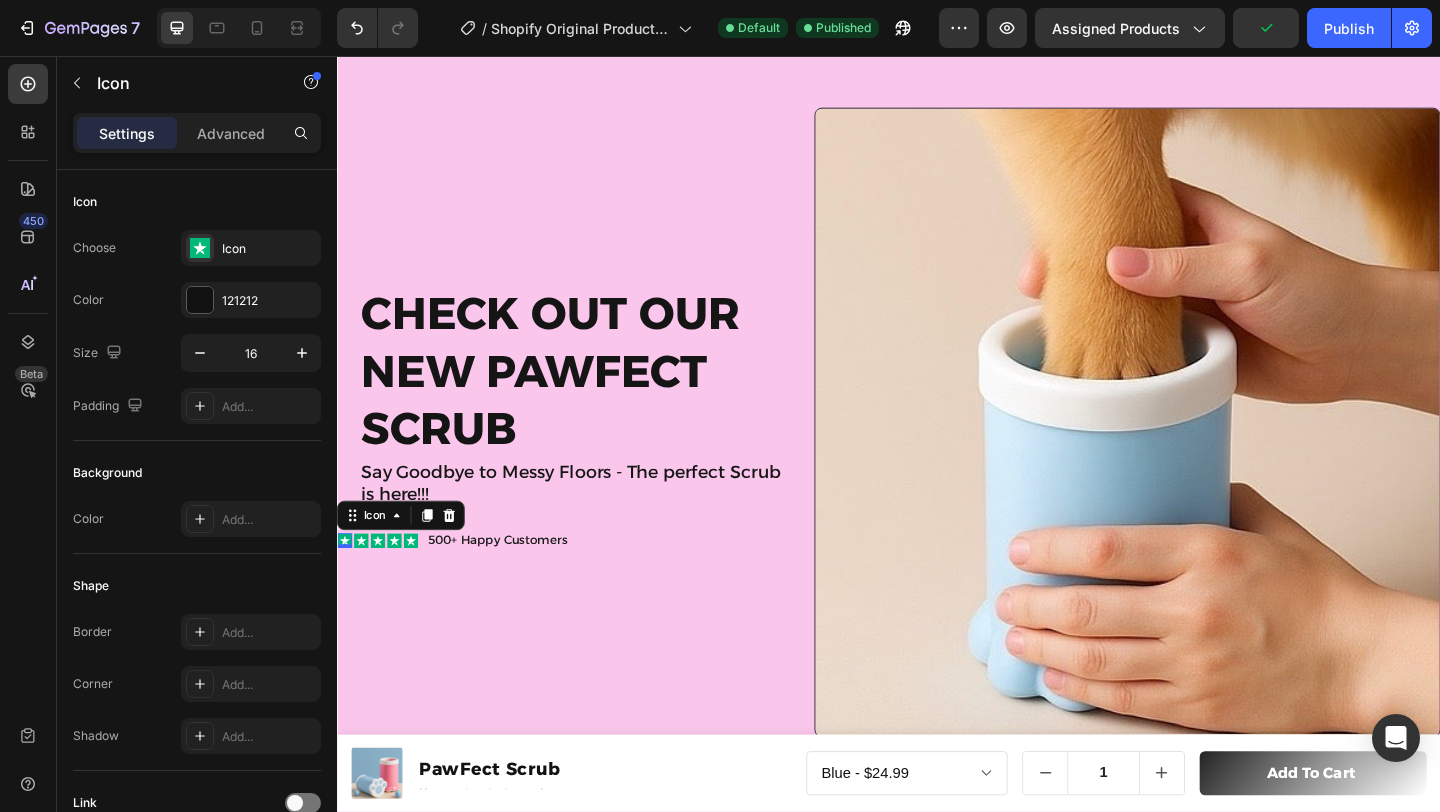 click on "Icon   0" at bounding box center (345, 583) 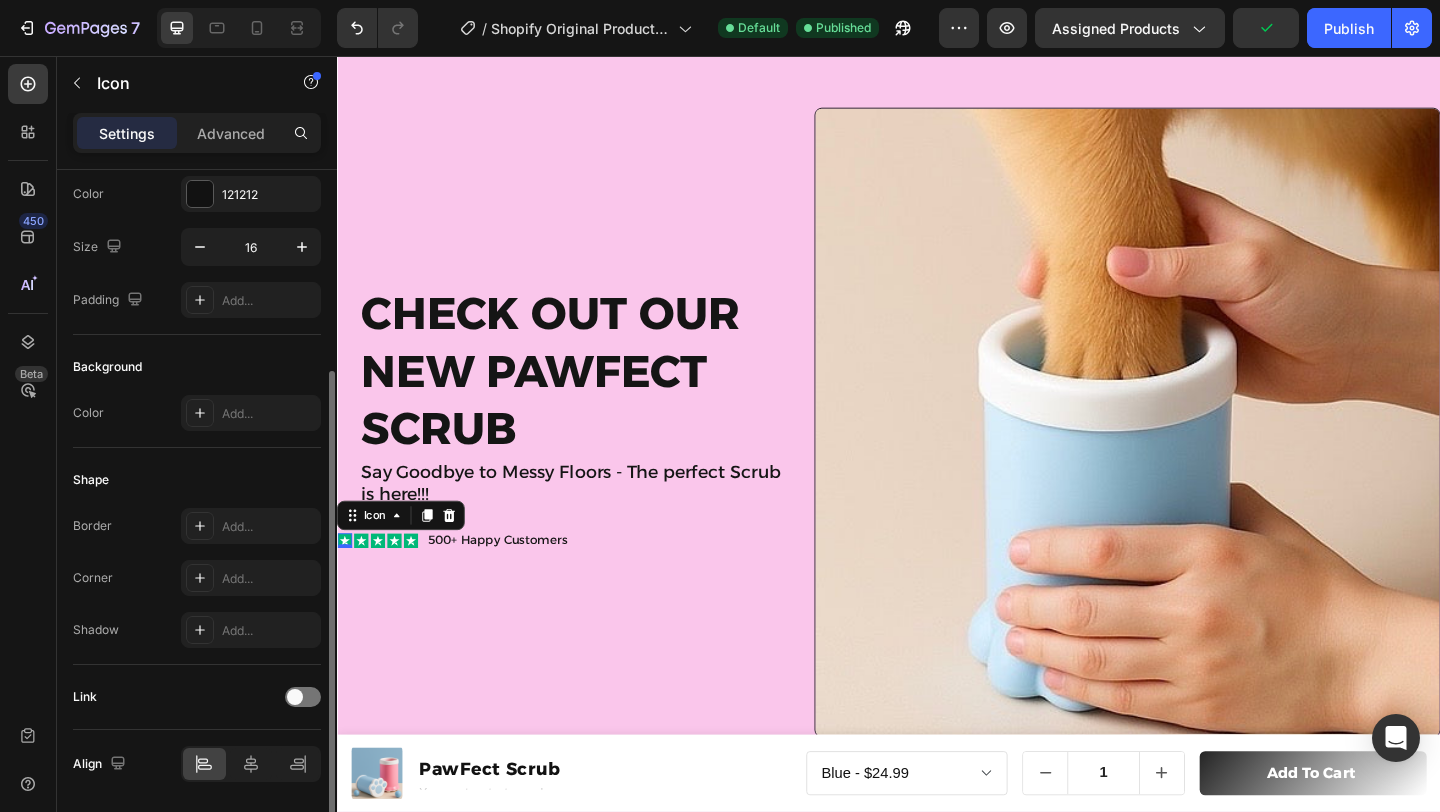 scroll, scrollTop: 172, scrollLeft: 0, axis: vertical 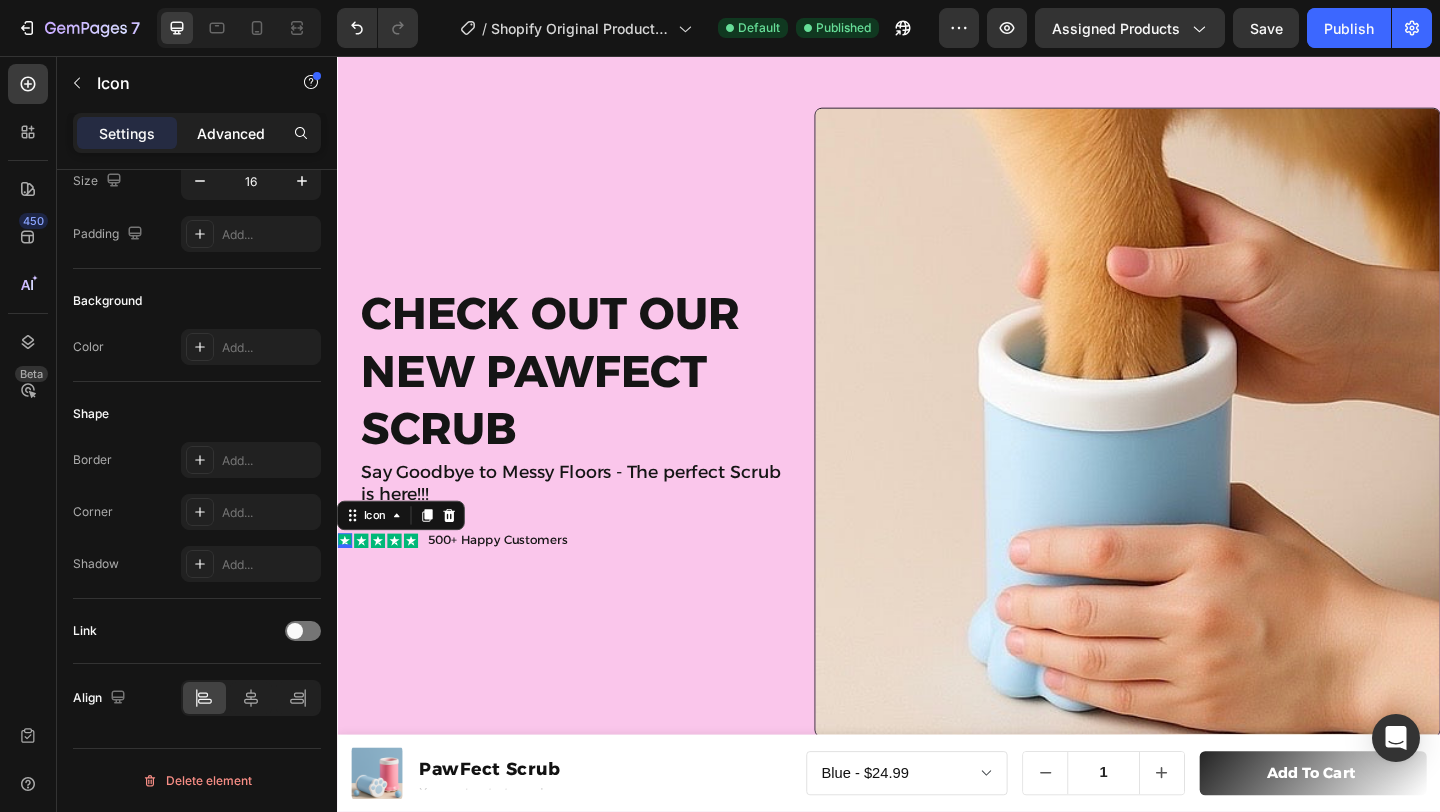 click on "Advanced" 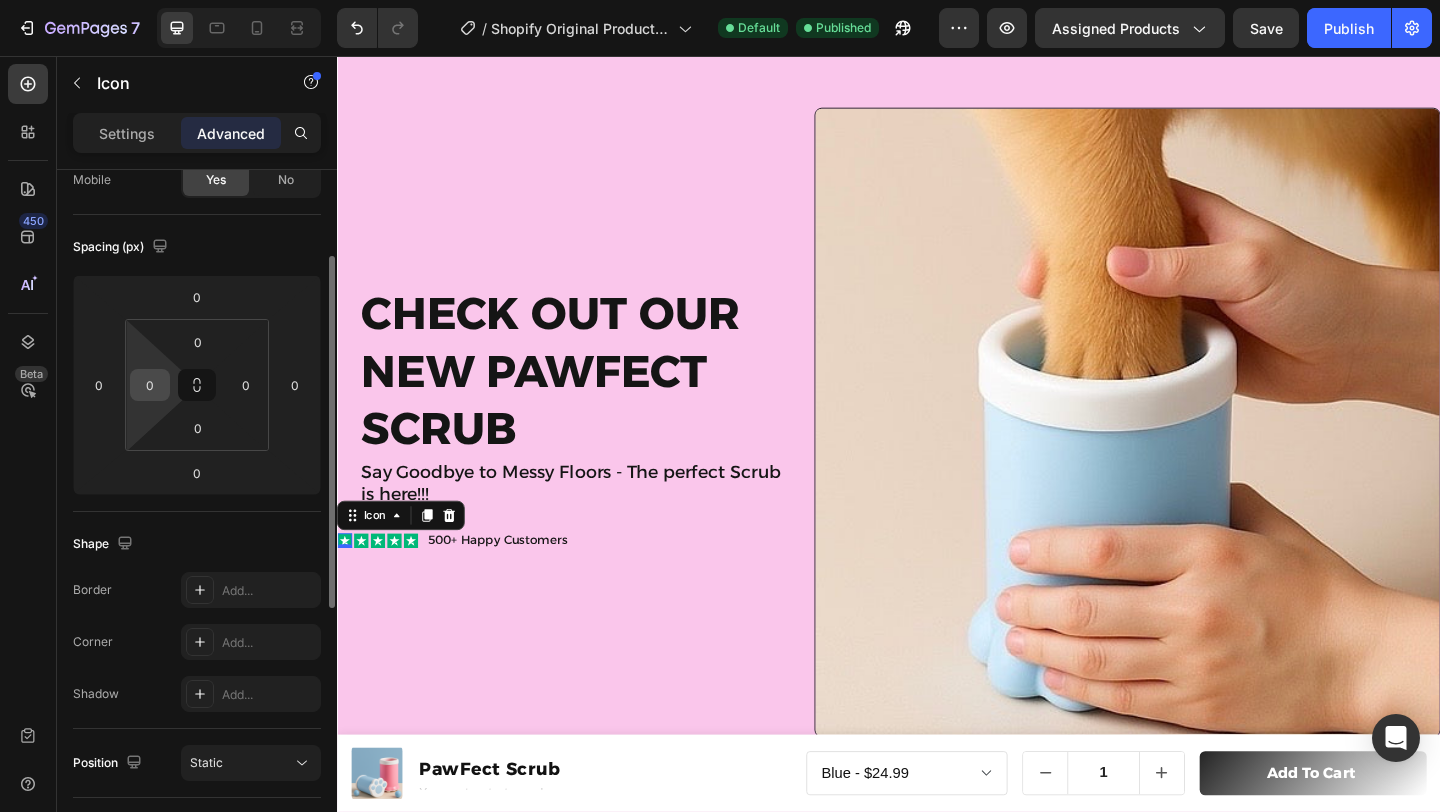 click on "0" at bounding box center (150, 385) 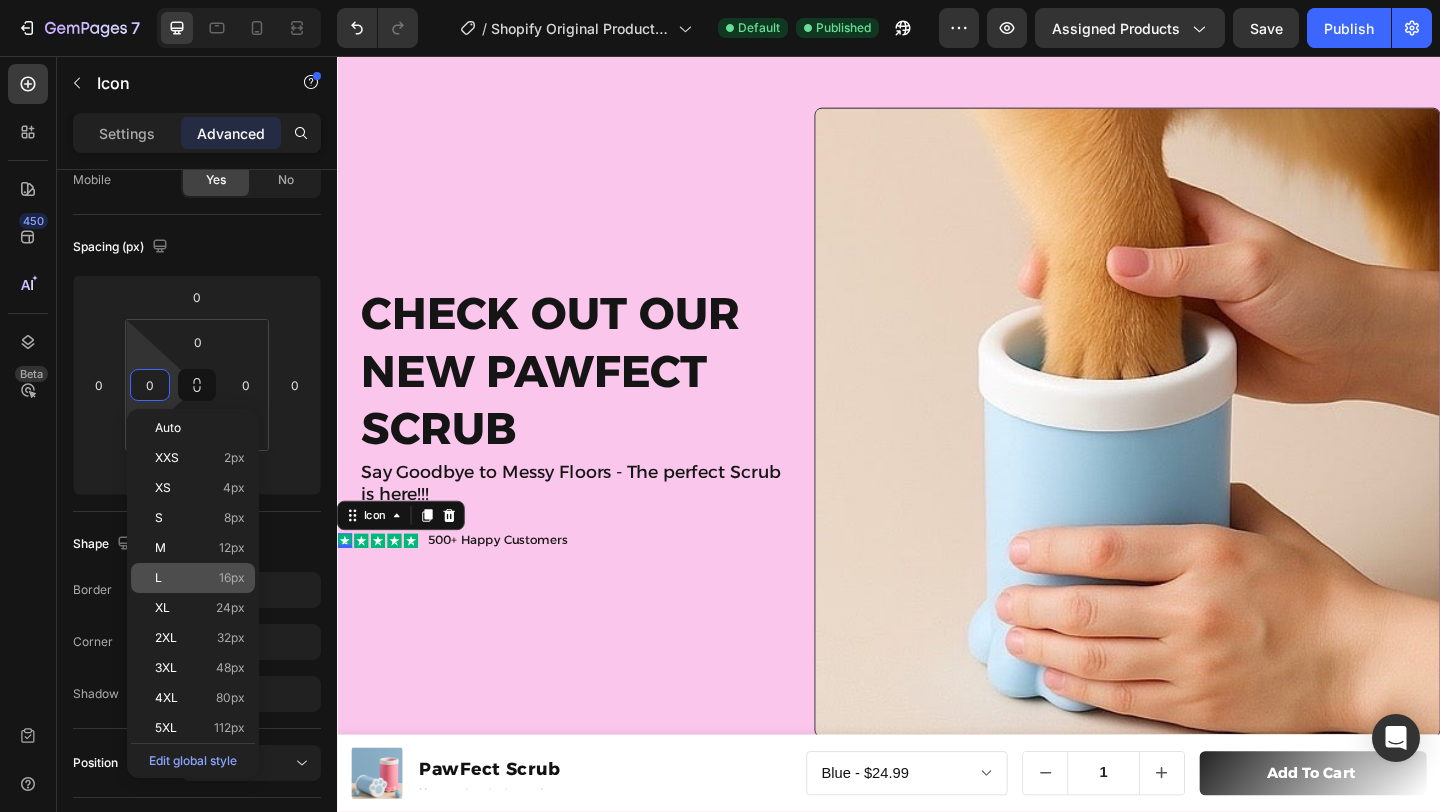 click on "L 16px" 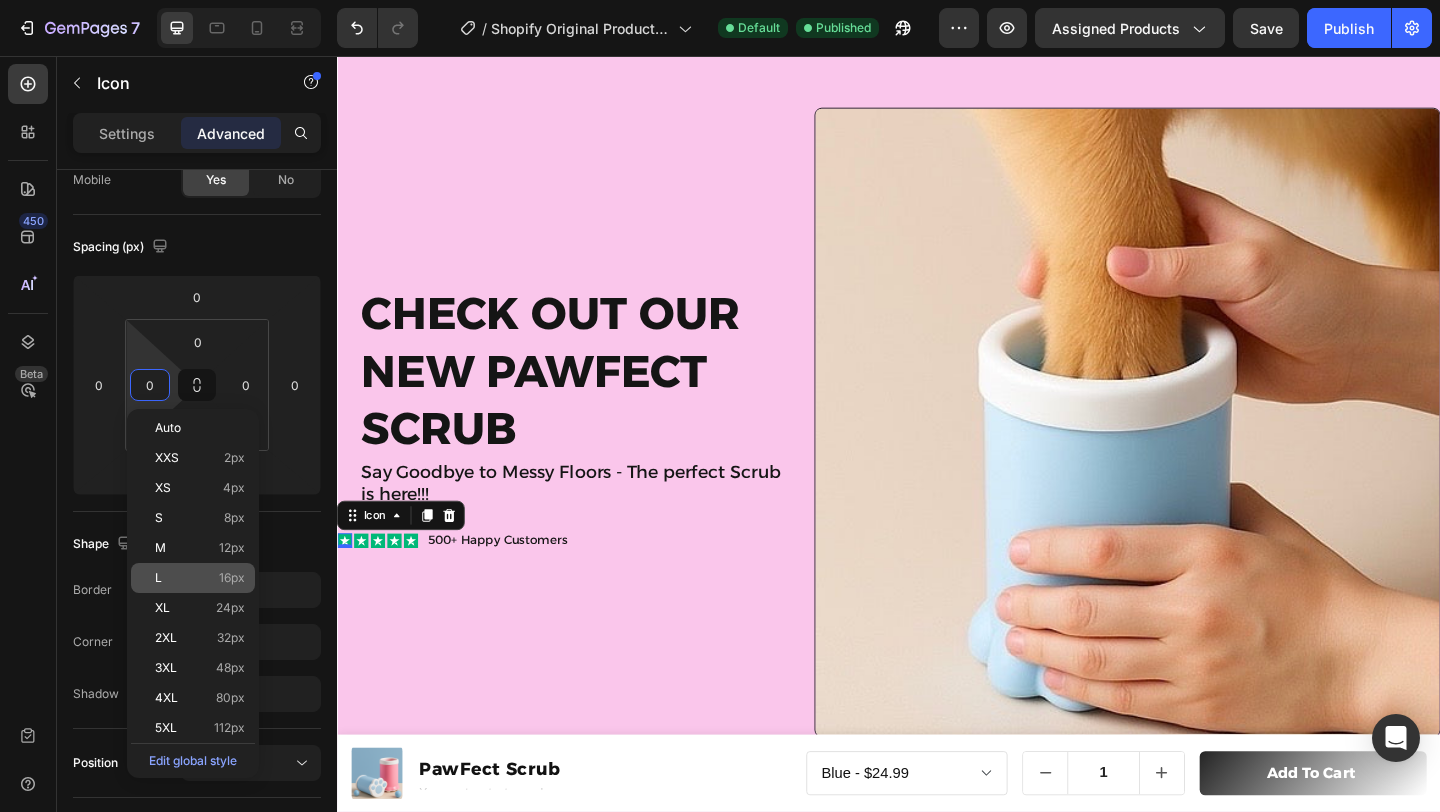 type on "16" 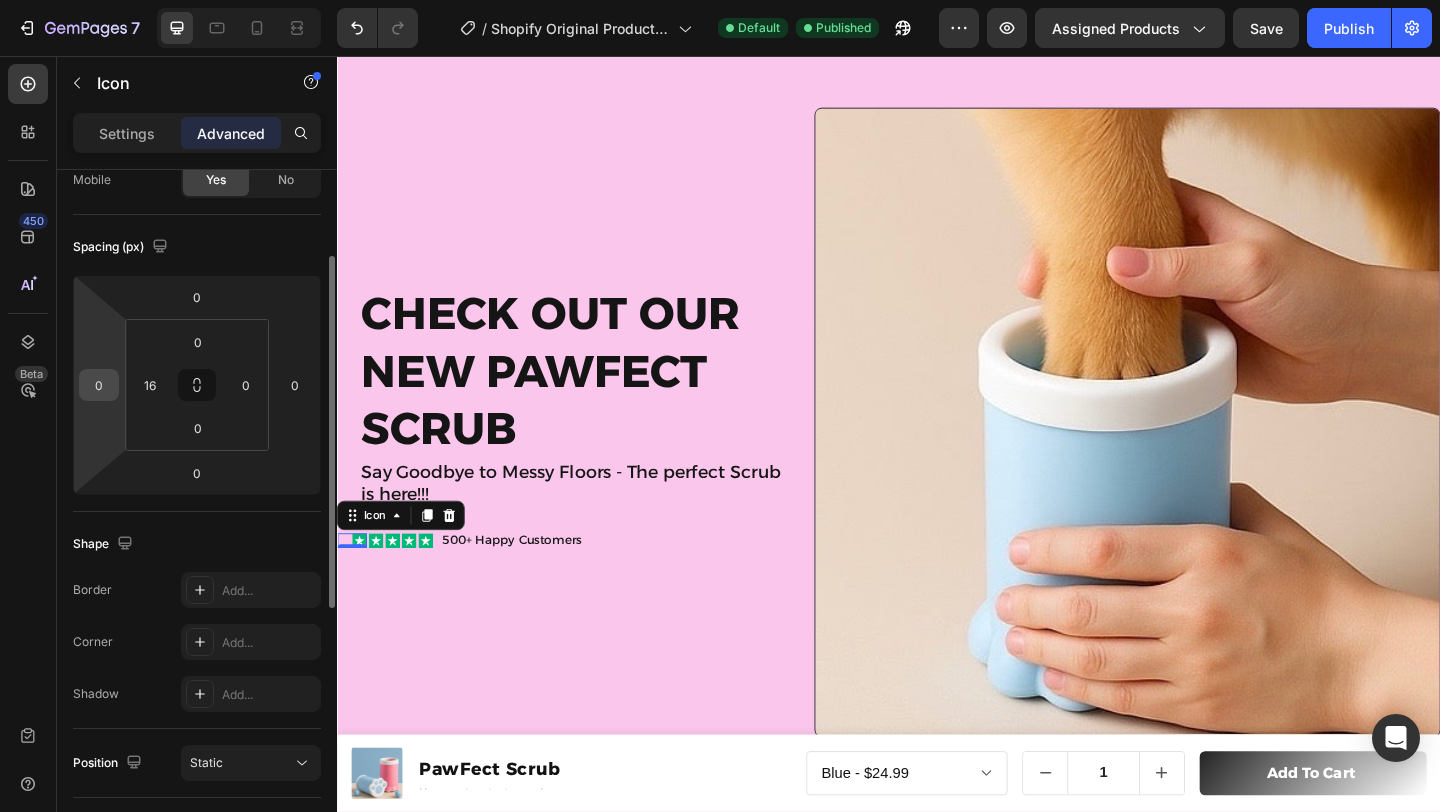click on "0" at bounding box center [99, 385] 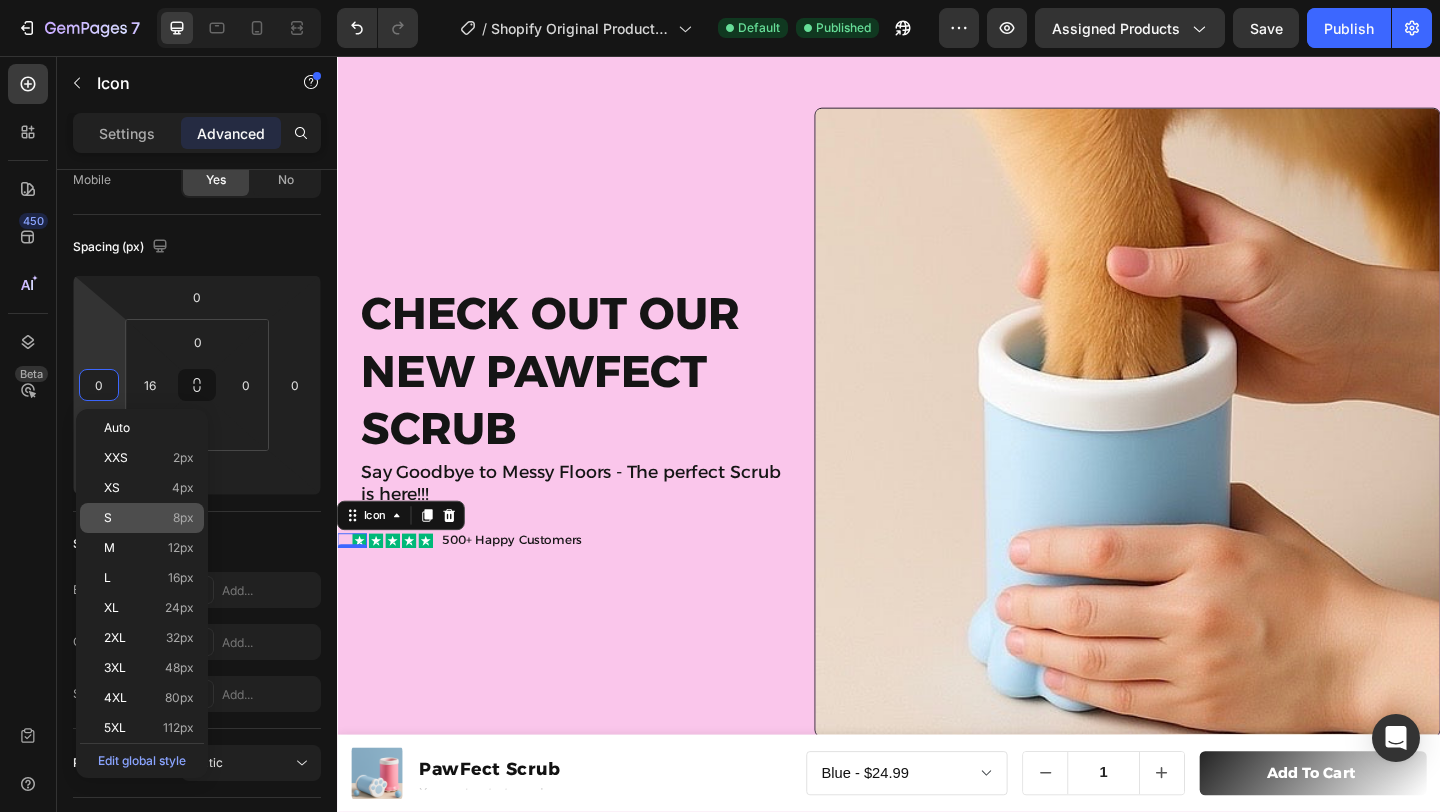 click on "S 8px" at bounding box center [149, 518] 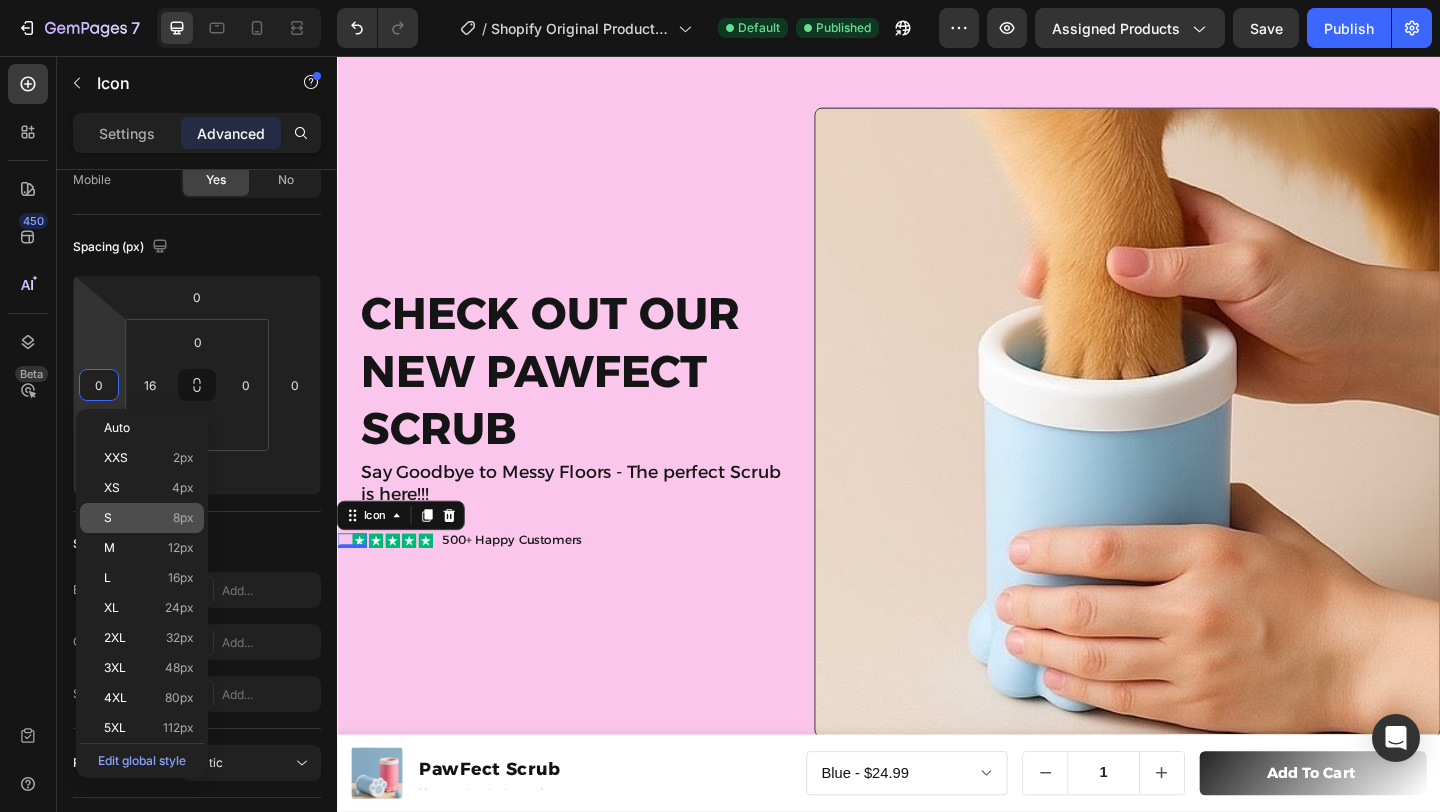 type on "8" 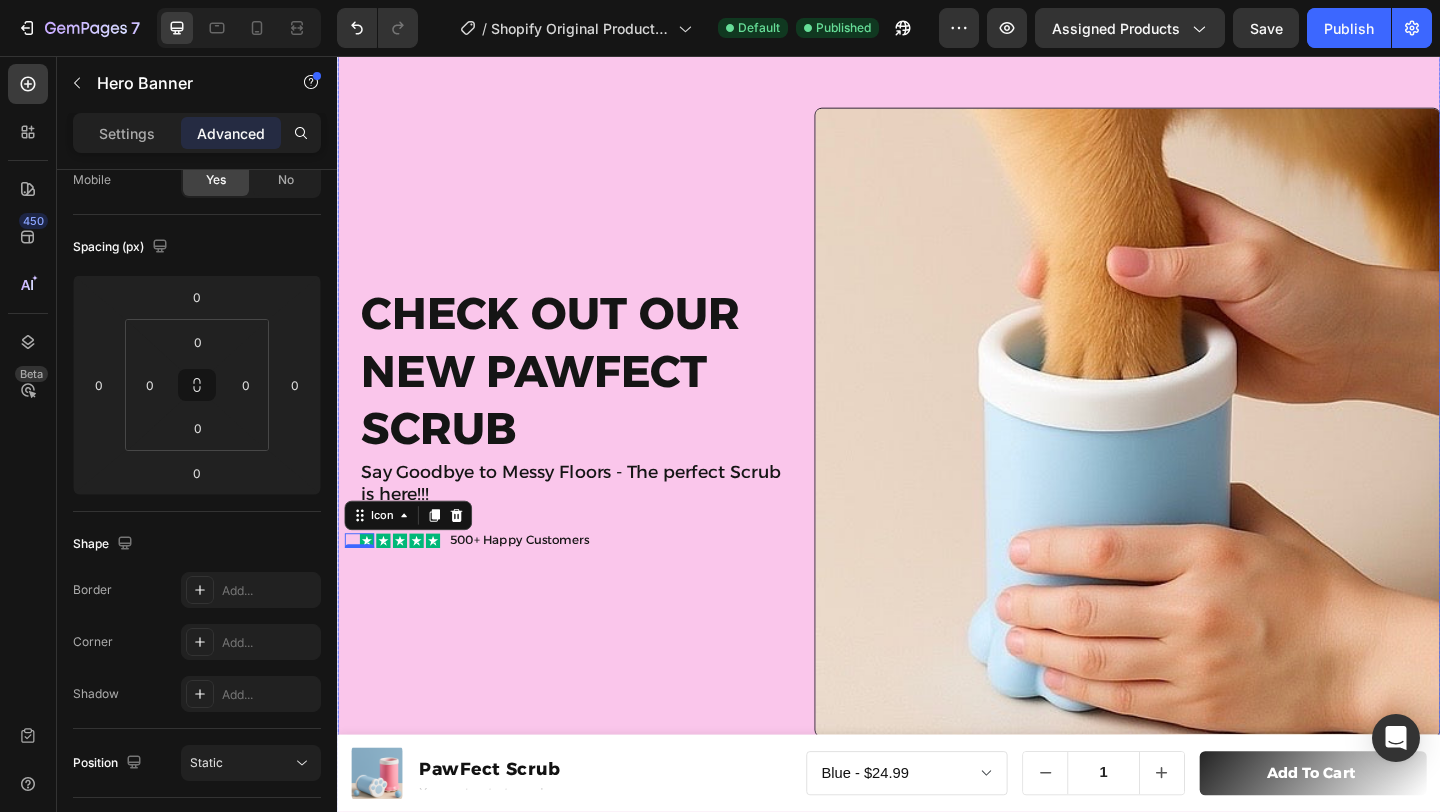 click on "Check out Our new pawfect scrub  Heading Say Goodbye to Messy Floors - The perfect Scrub is here!!! Text Block
Icon   0
Icon
Icon
Icon
Icon Icon List 500+ Happy Customers Text Block Row" at bounding box center [580, 454] 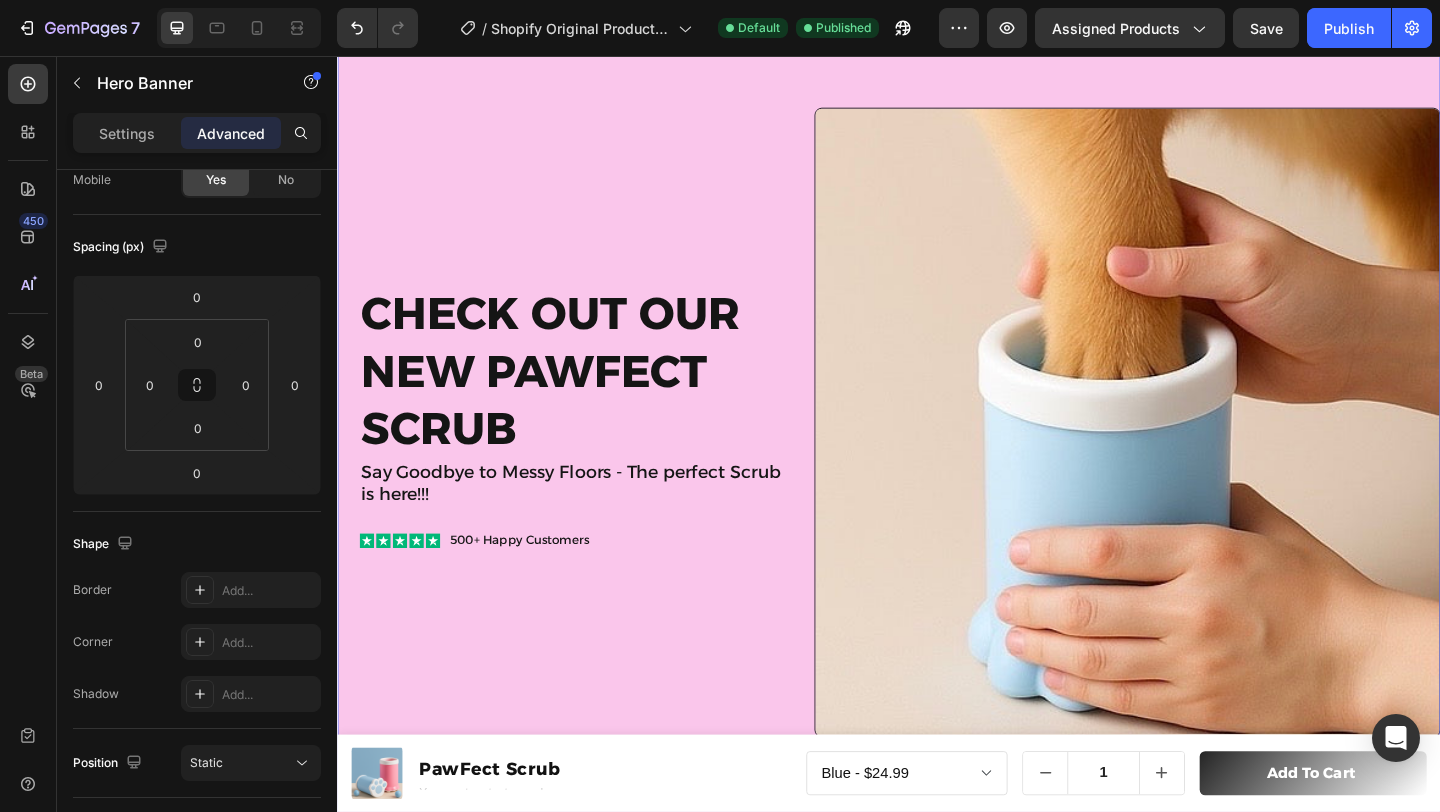 scroll, scrollTop: 0, scrollLeft: 0, axis: both 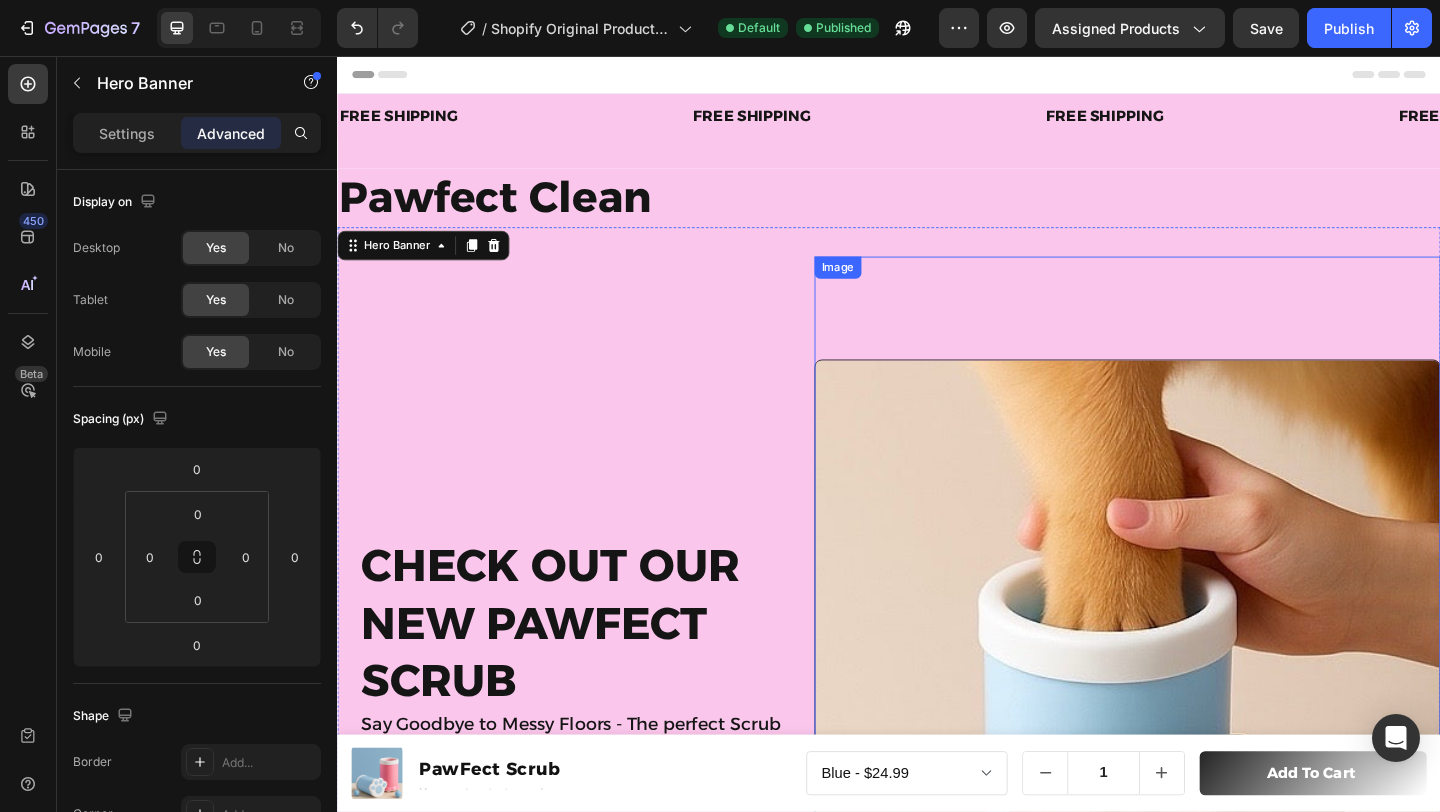 click on "Check out Our new pawfect scrub  Heading Say Goodbye to Messy Floors - The perfect Scrub is here!!! Text Block
Icon
Icon
Icon
Icon
Icon Icon List 500+ Happy Customers Text Block Row" at bounding box center (580, 728) 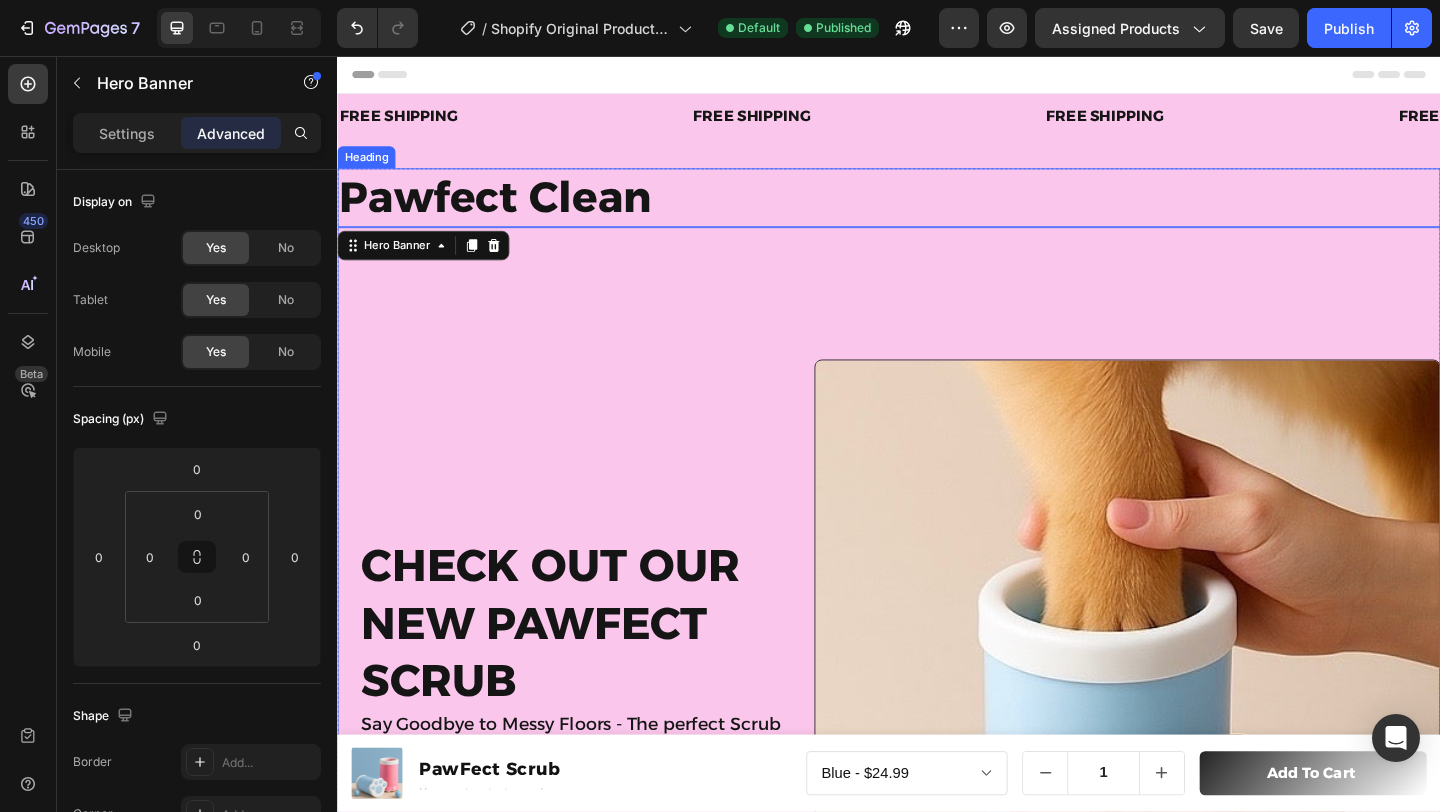 click on "Pawfect Clean" at bounding box center [937, 210] 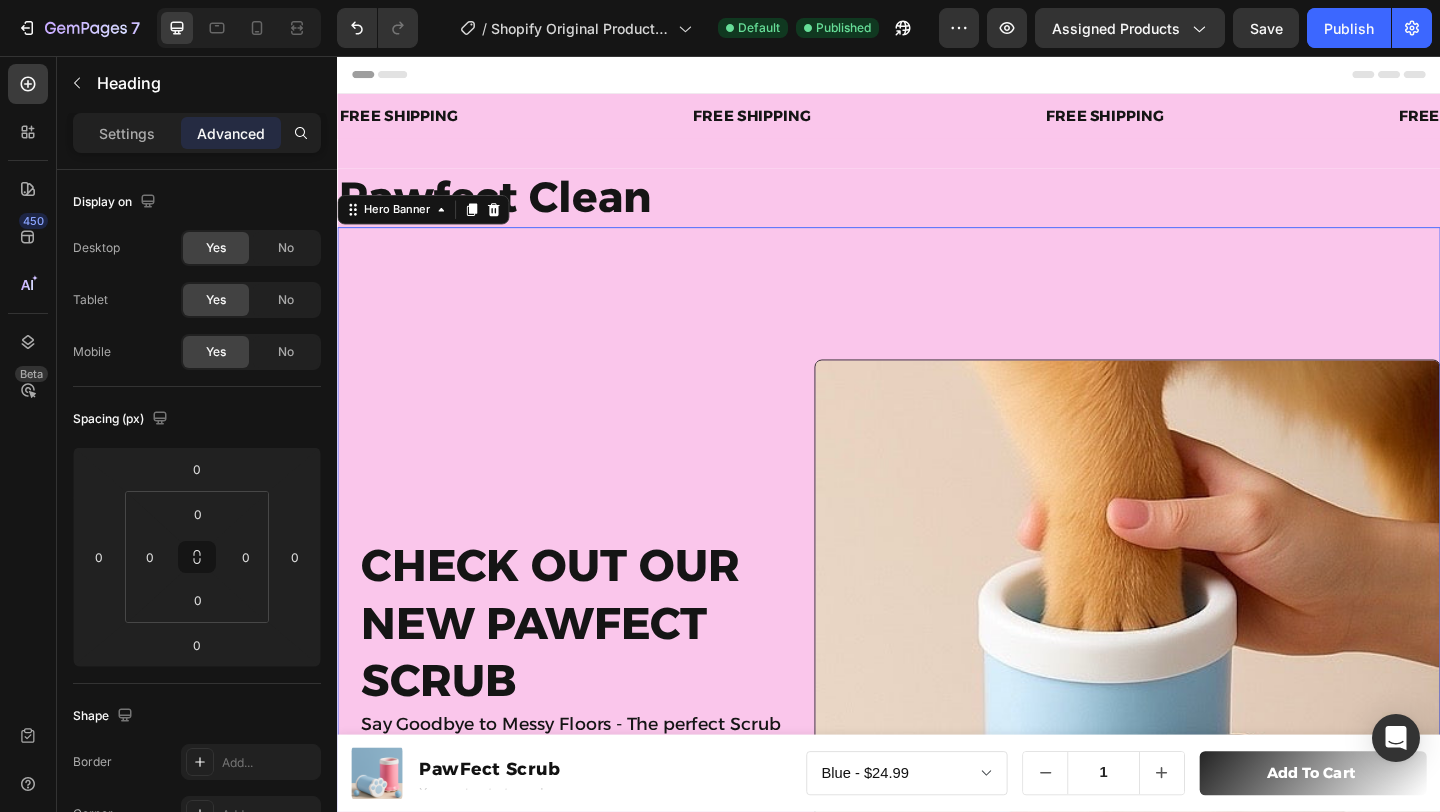 click on "Check out Our new pawfect scrub  Heading Say Goodbye to Messy Floors - The perfect Scrub is here!!! Text Block
Icon
Icon
Icon
Icon
Icon Icon List 500+ Happy Customers Text Block Row" at bounding box center (580, 728) 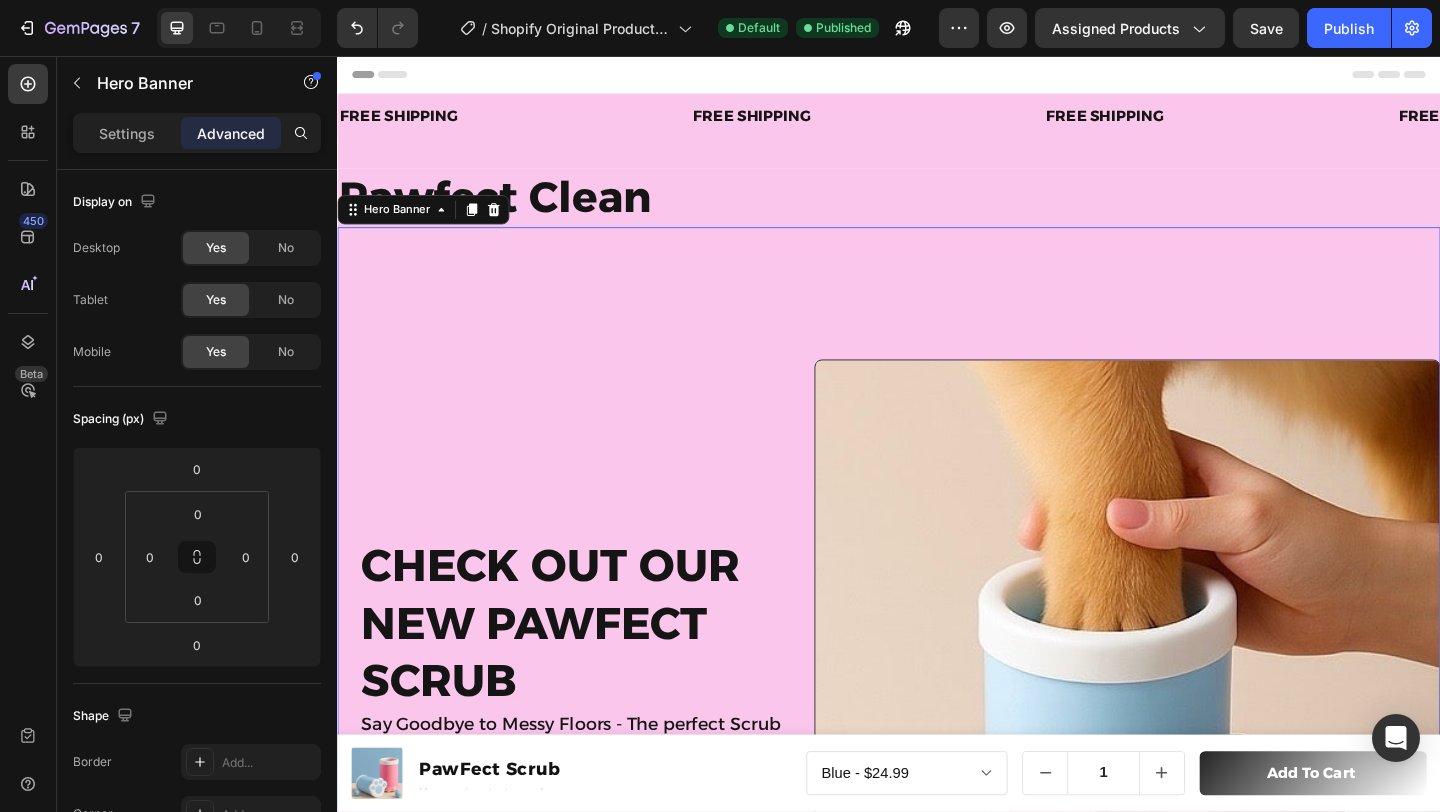 click on "Check out Our new pawfect scrub  Heading Say Goodbye to Messy Floors - The perfect Scrub is here!!! Text Block
Icon
Icon
Icon
Icon
Icon Icon List 500+ Happy Customers Text Block Row" at bounding box center (580, 728) 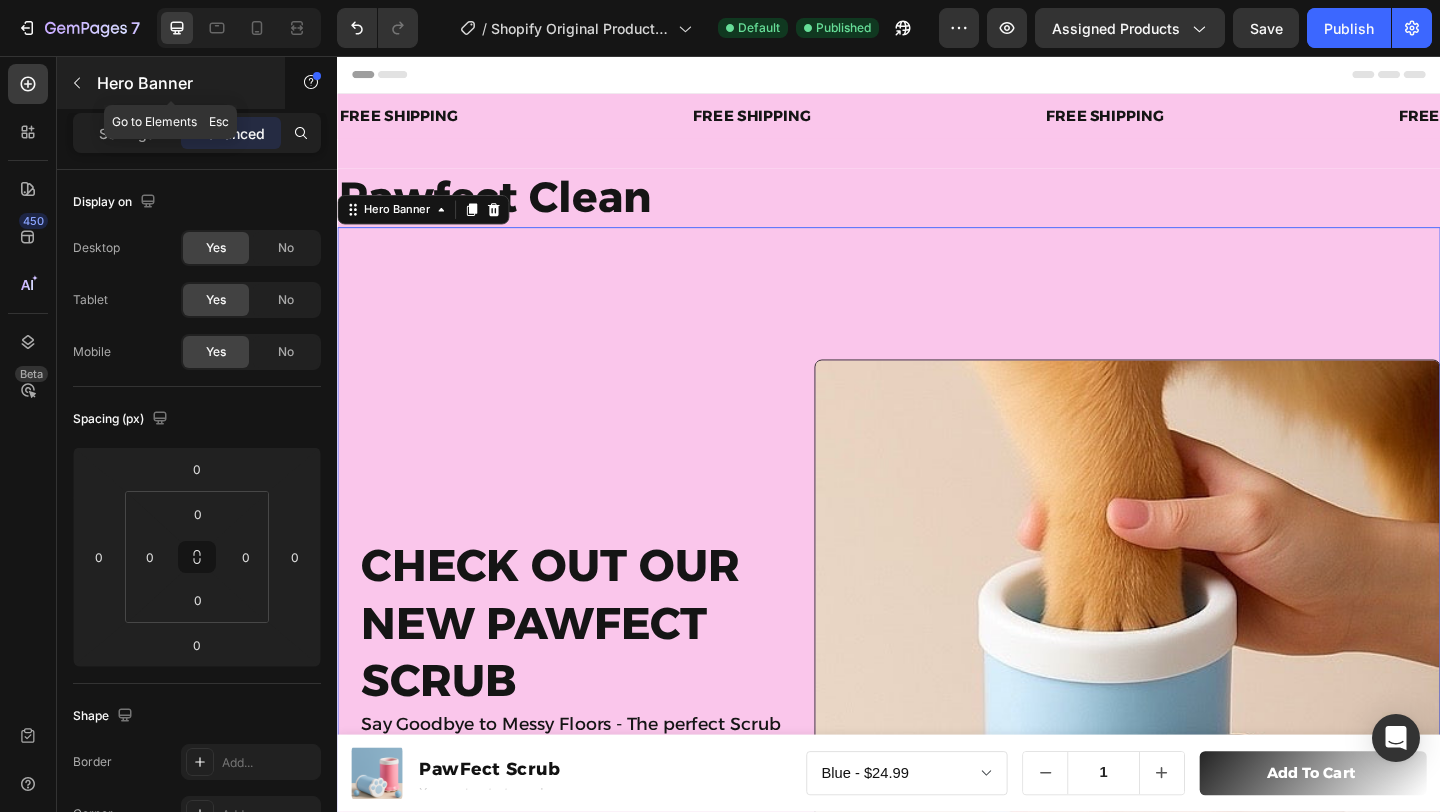 click 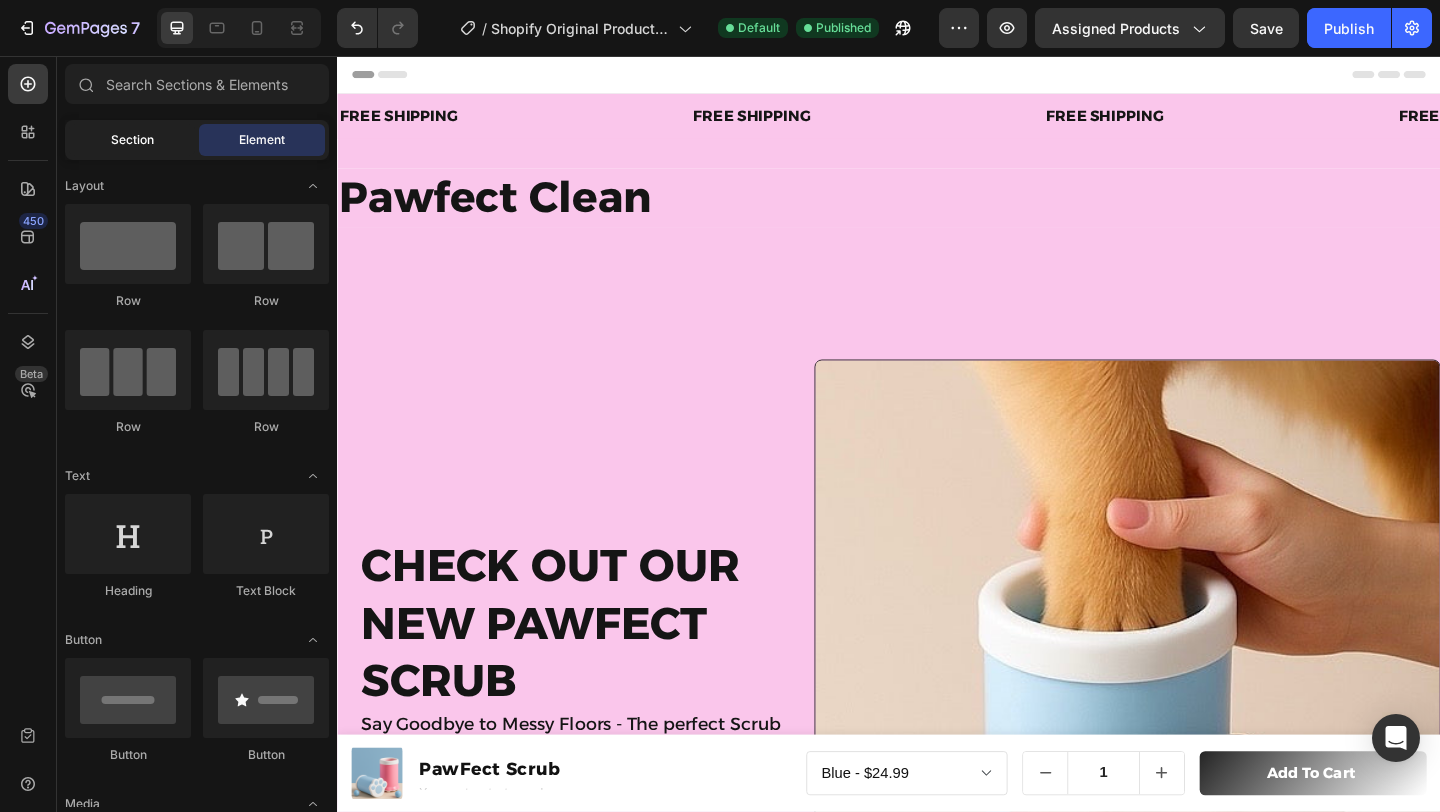 click on "Section" at bounding box center [132, 140] 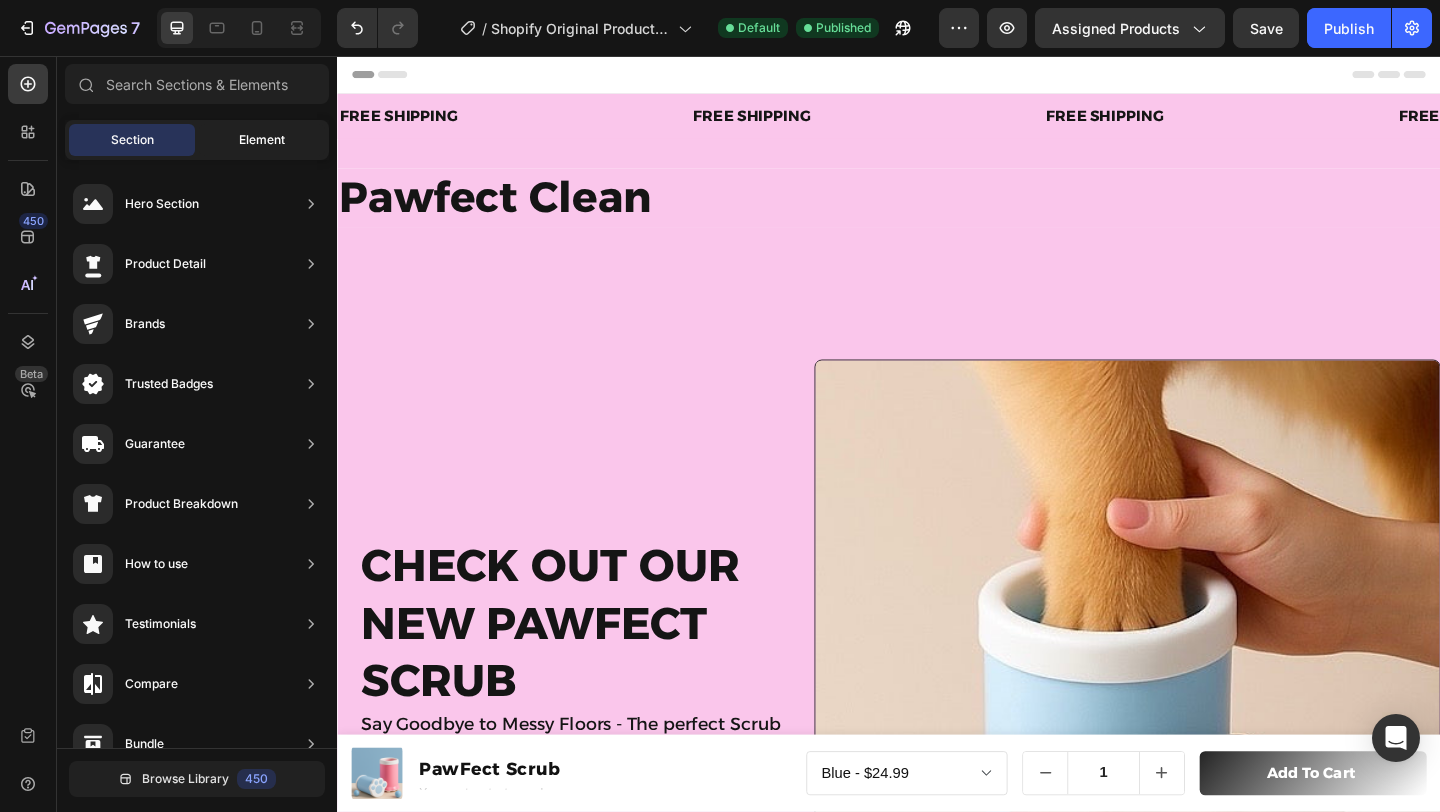 click on "Element" at bounding box center [262, 140] 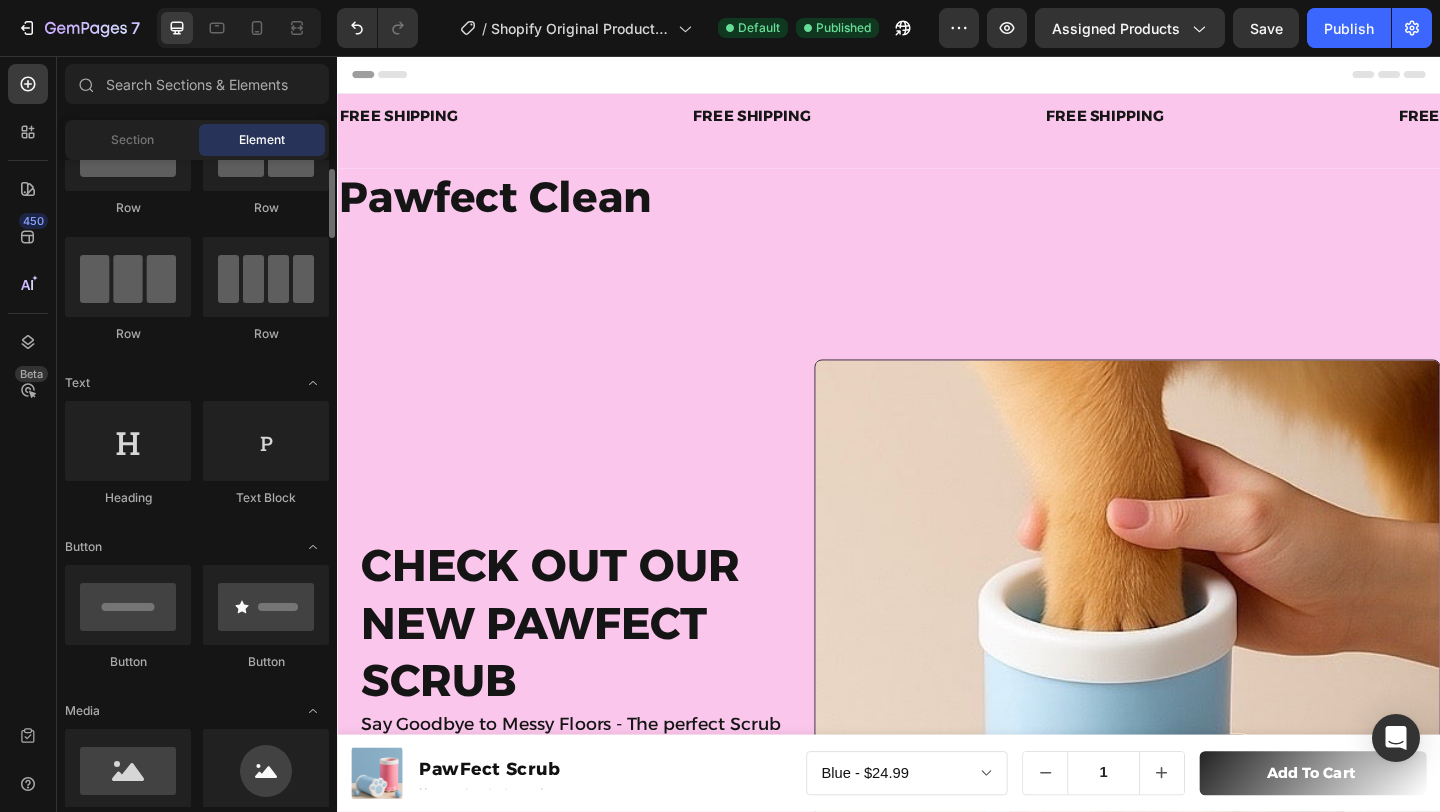 scroll, scrollTop: 97, scrollLeft: 0, axis: vertical 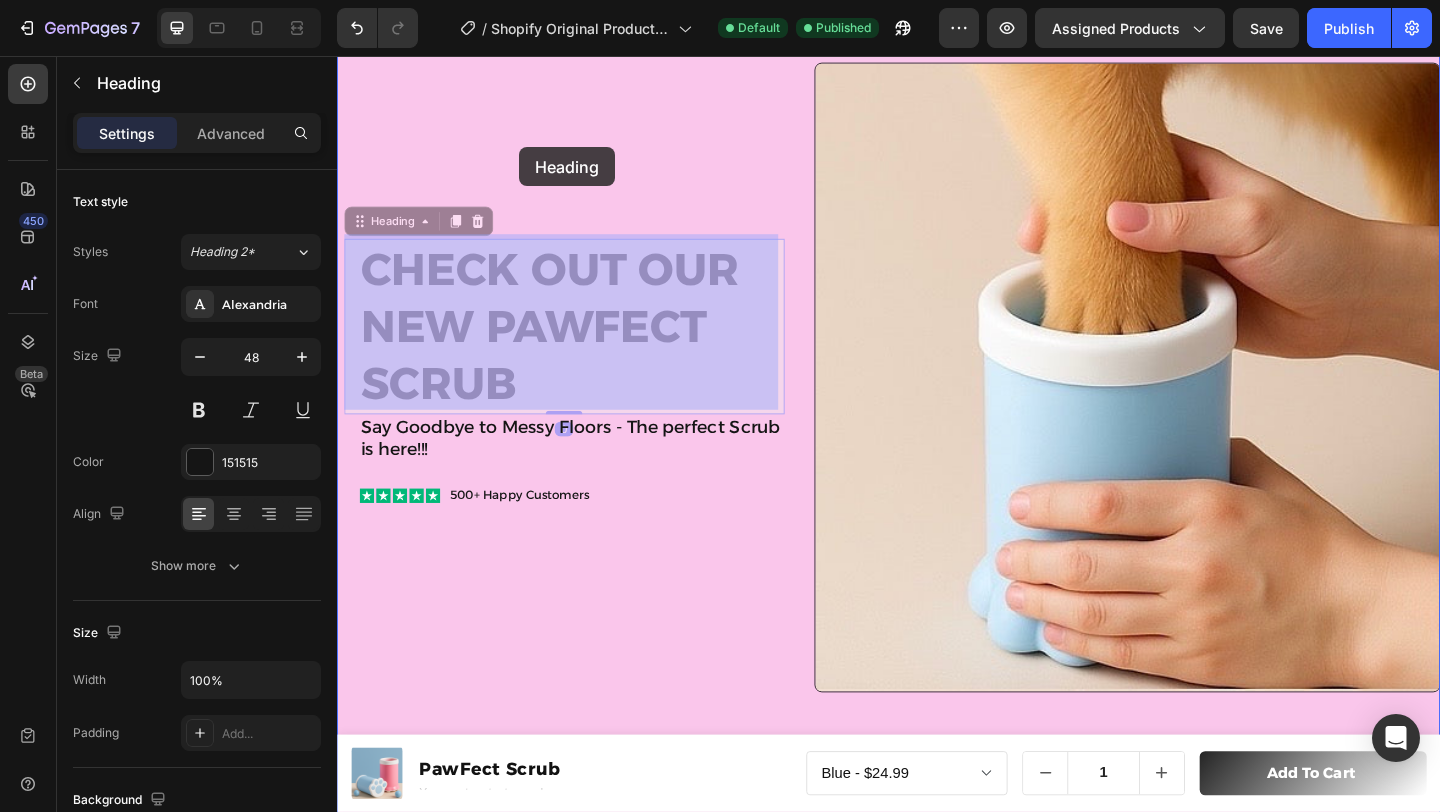 drag, startPoint x: 533, startPoint y: 249, endPoint x: 533, endPoint y: 139, distance: 110 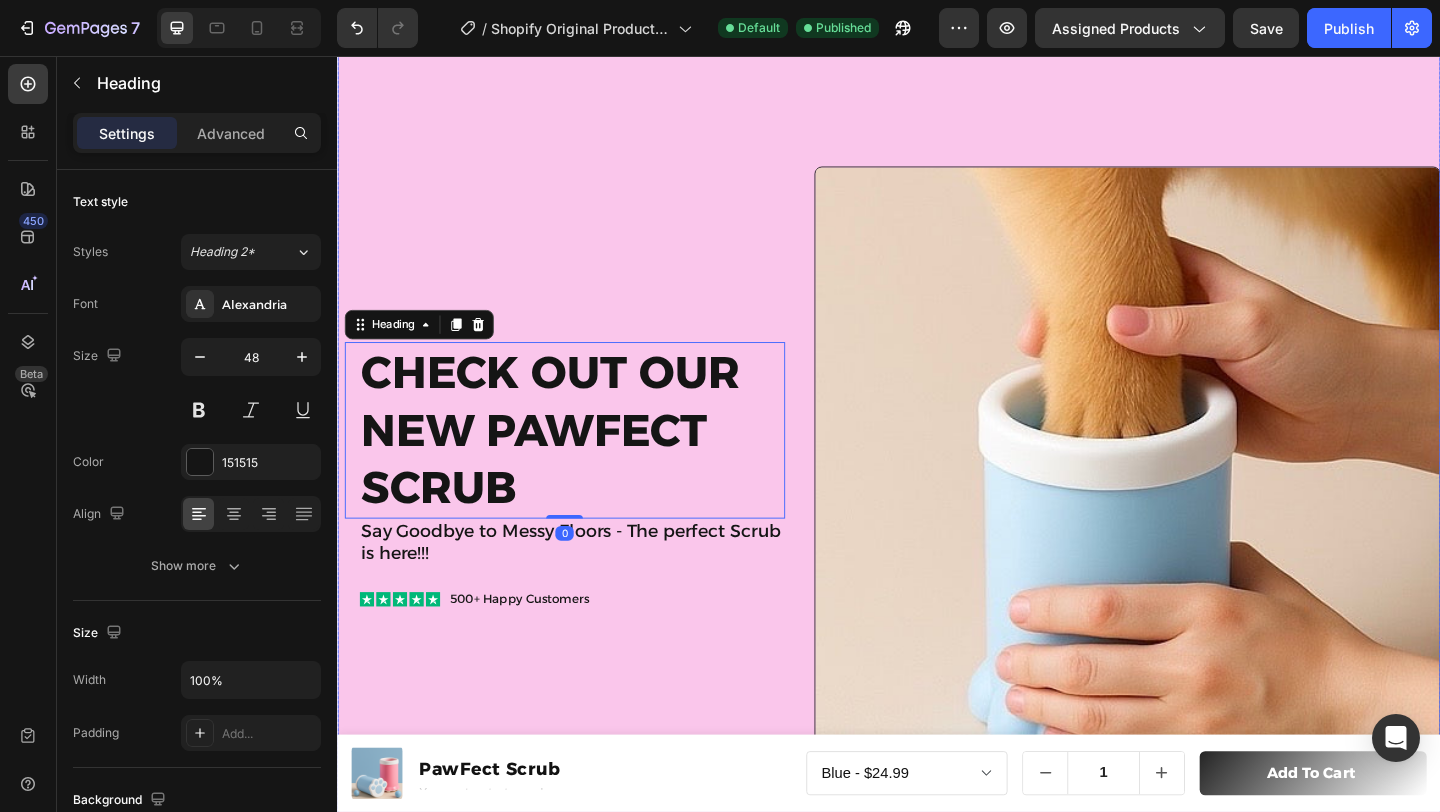 scroll, scrollTop: 181, scrollLeft: 0, axis: vertical 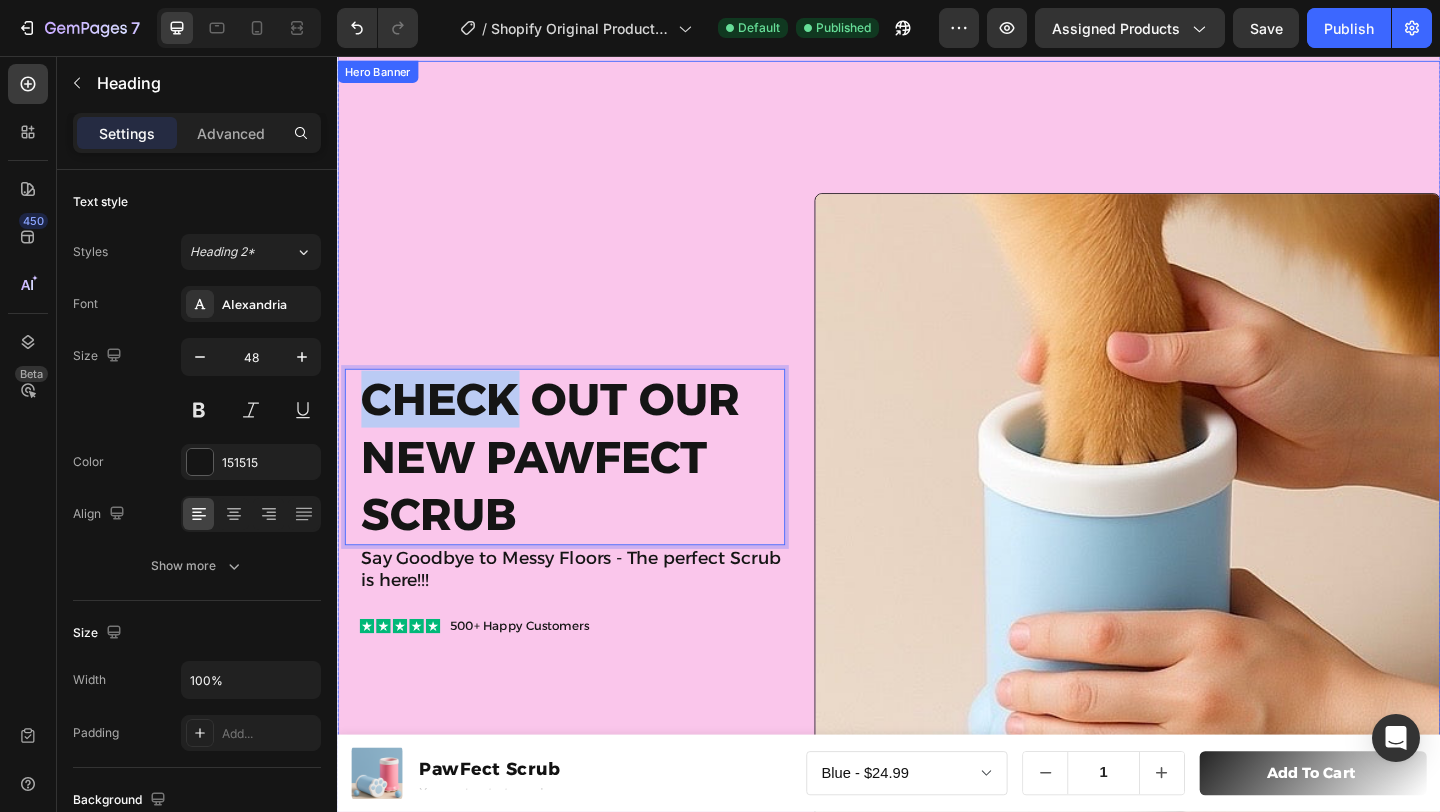 drag, startPoint x: 528, startPoint y: 394, endPoint x: 528, endPoint y: 336, distance: 58 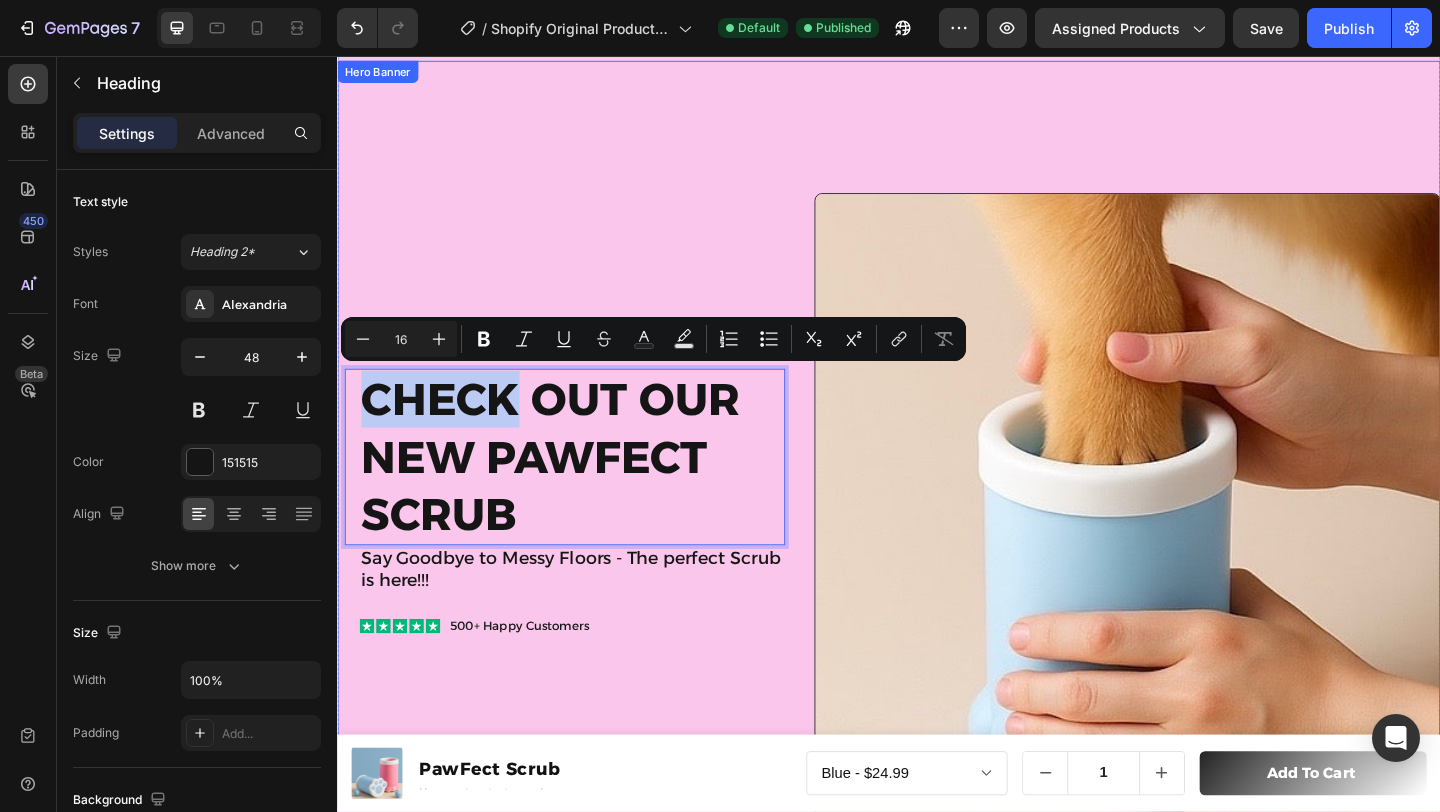 click on "Check out Our new pawfect scrub  Heading   0 Say Goodbye to Messy Floors - The perfect Scrub is here!!! Text Block
Icon
Icon
Icon
Icon
Icon Icon List 500+ Happy Customers Text Block Row" at bounding box center (580, 547) 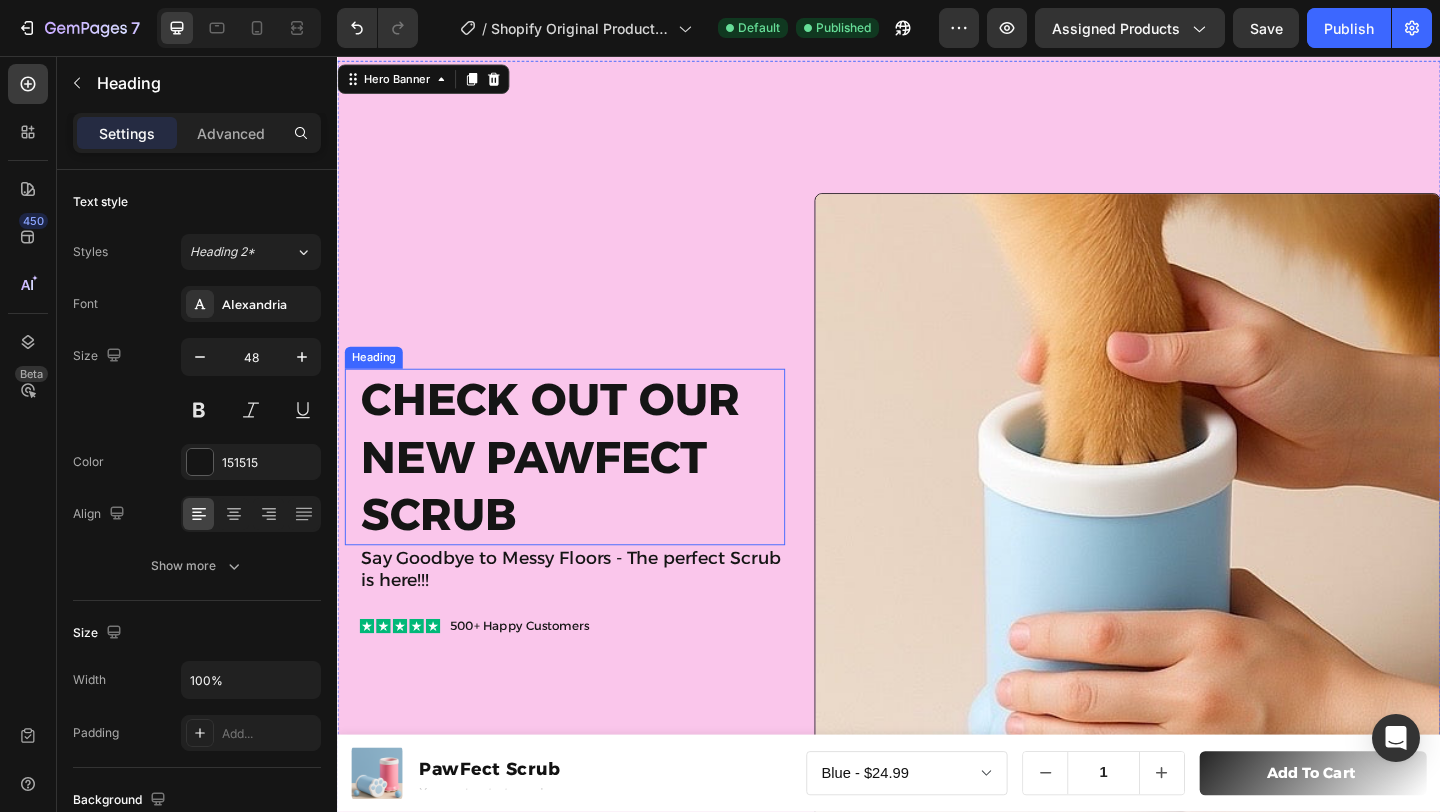 click on "Check out Our new pawfect scrub" at bounding box center (592, 491) 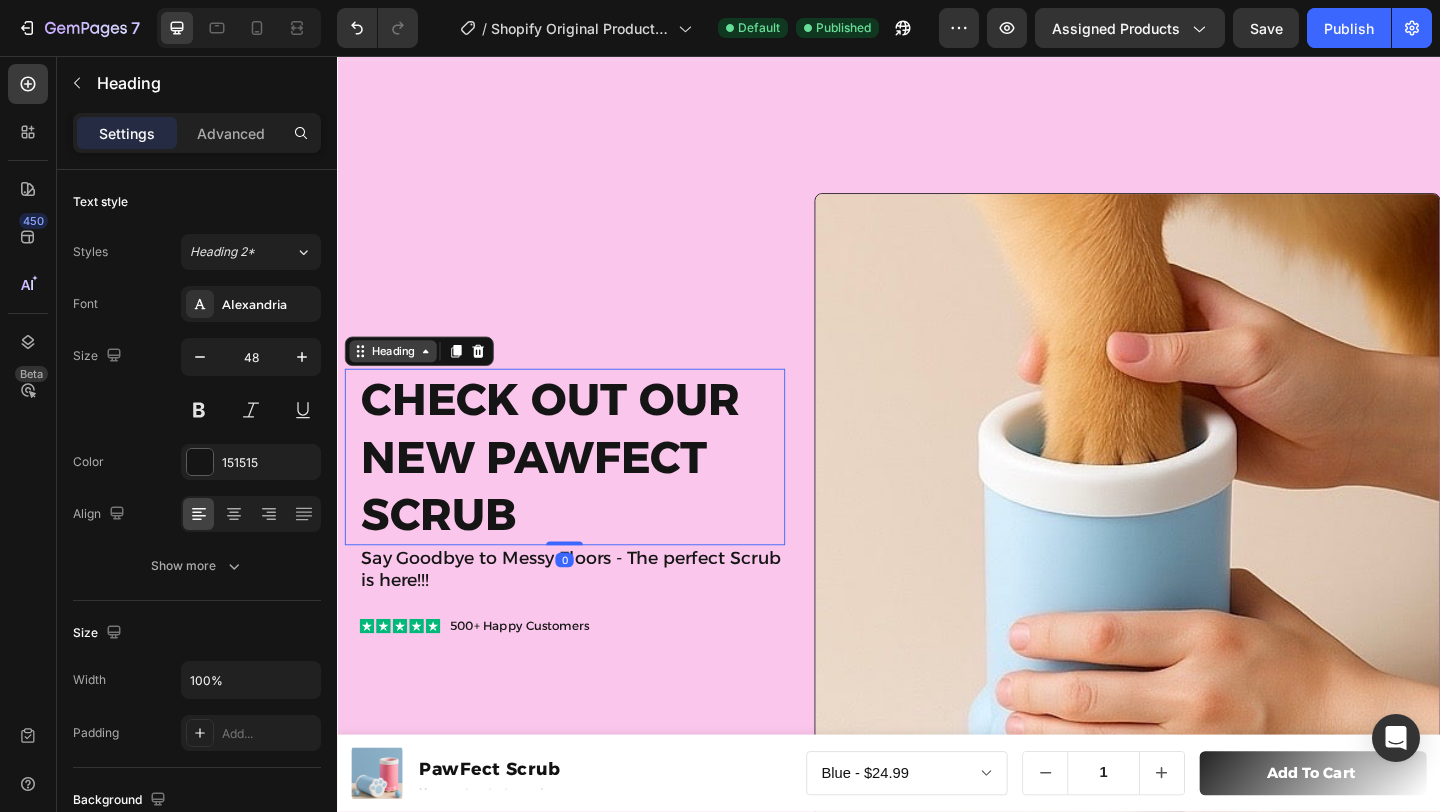 click on "Heading" at bounding box center [397, 377] 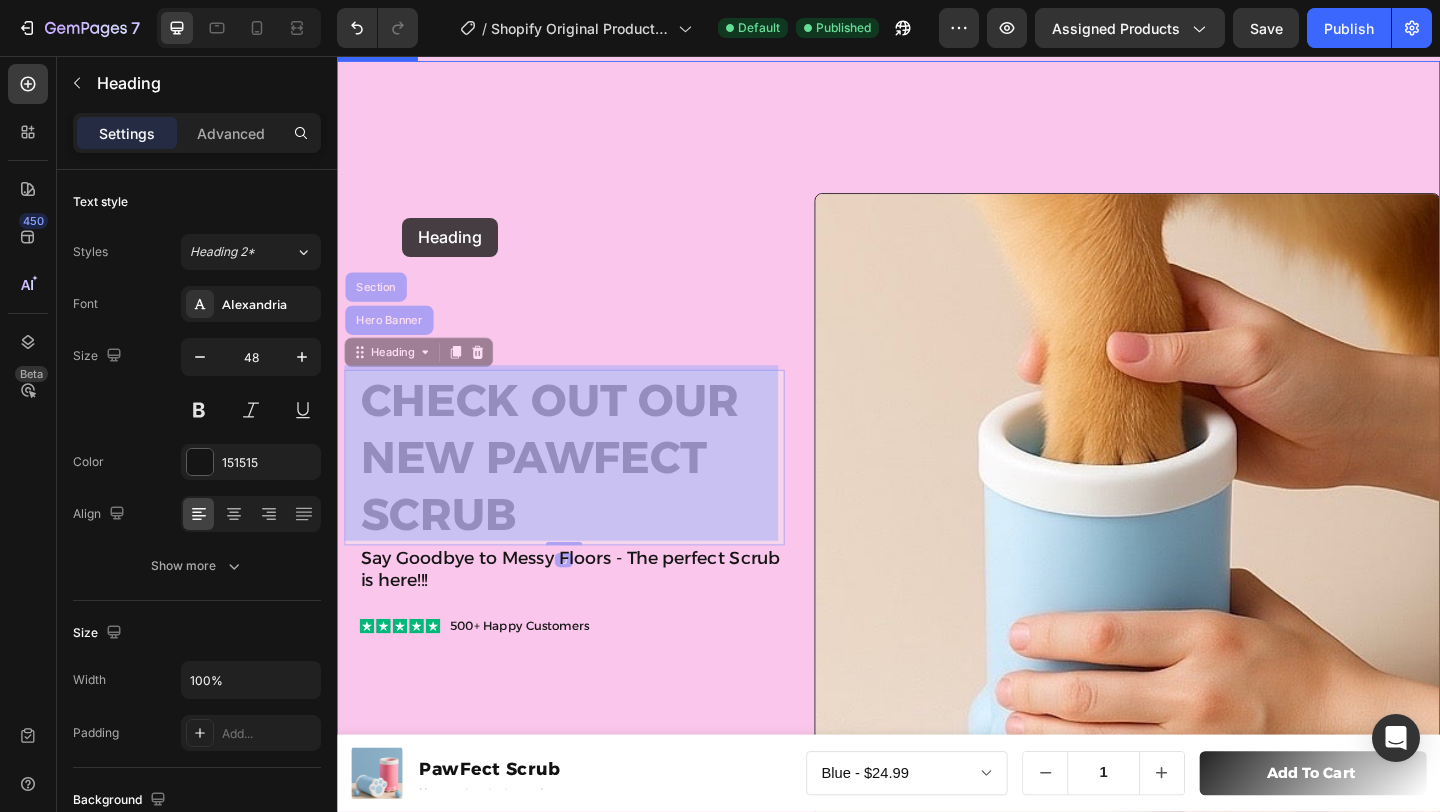 drag, startPoint x: 388, startPoint y: 372, endPoint x: 396, endPoint y: 235, distance: 137.23338 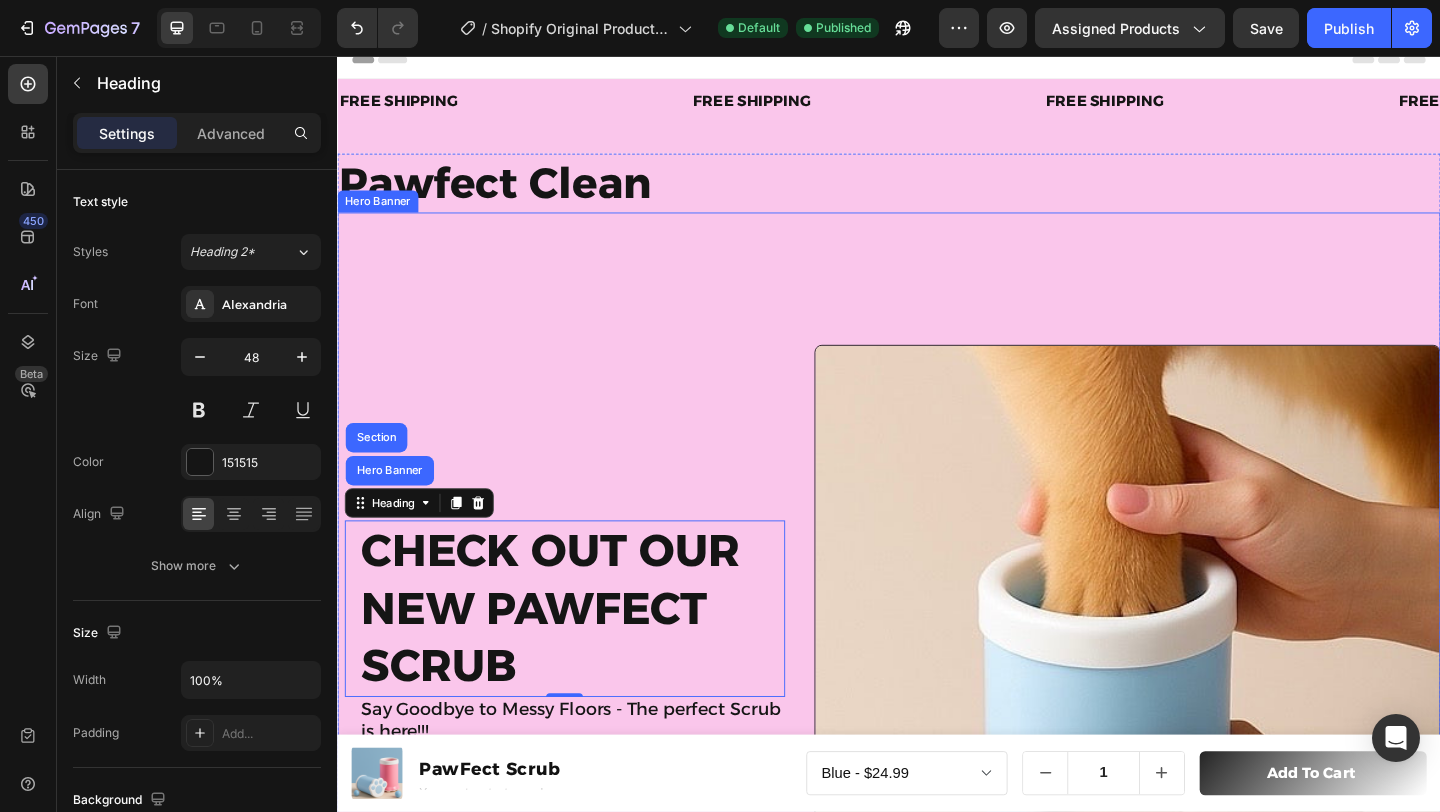 scroll, scrollTop: 39, scrollLeft: 0, axis: vertical 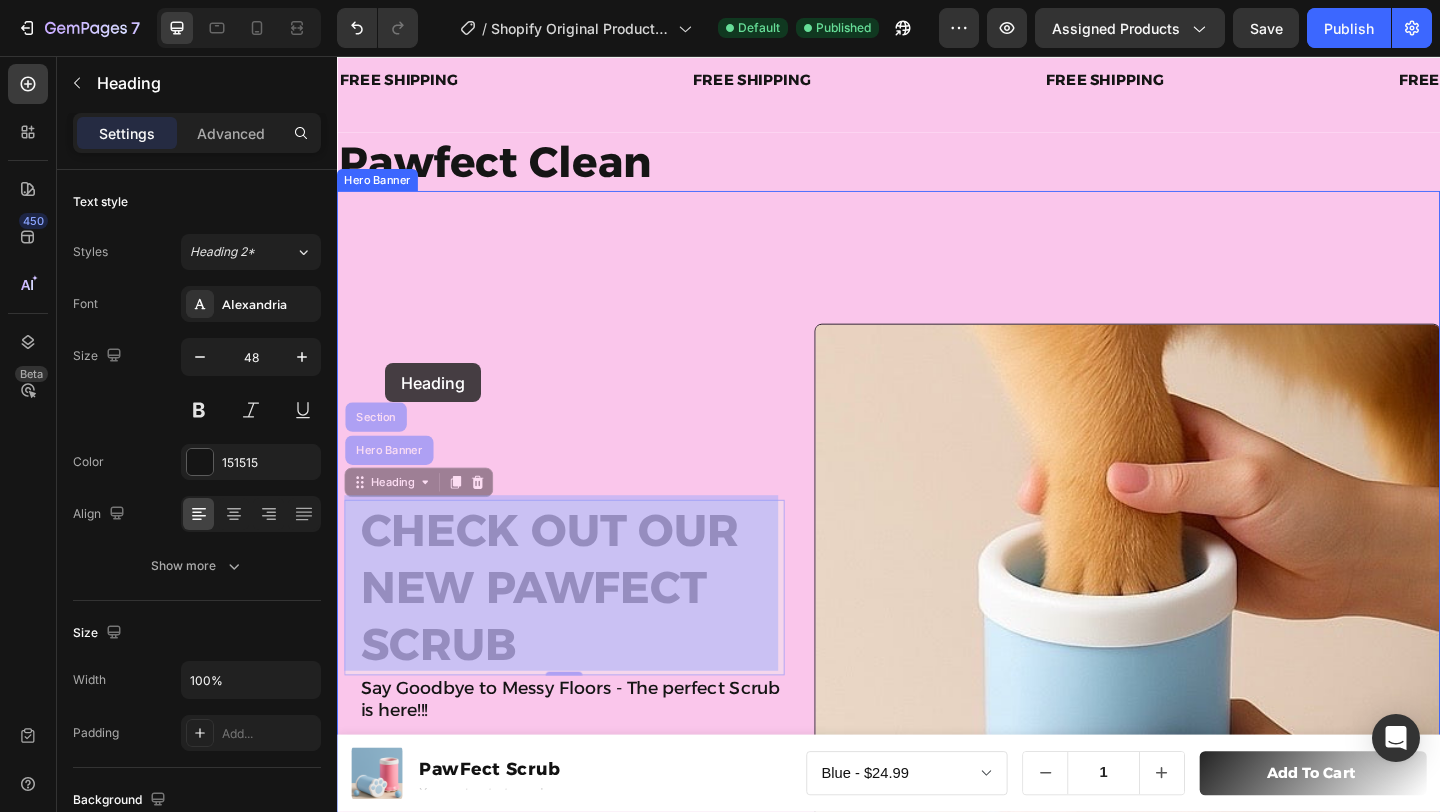drag, startPoint x: 389, startPoint y: 516, endPoint x: 389, endPoint y: 383, distance: 133 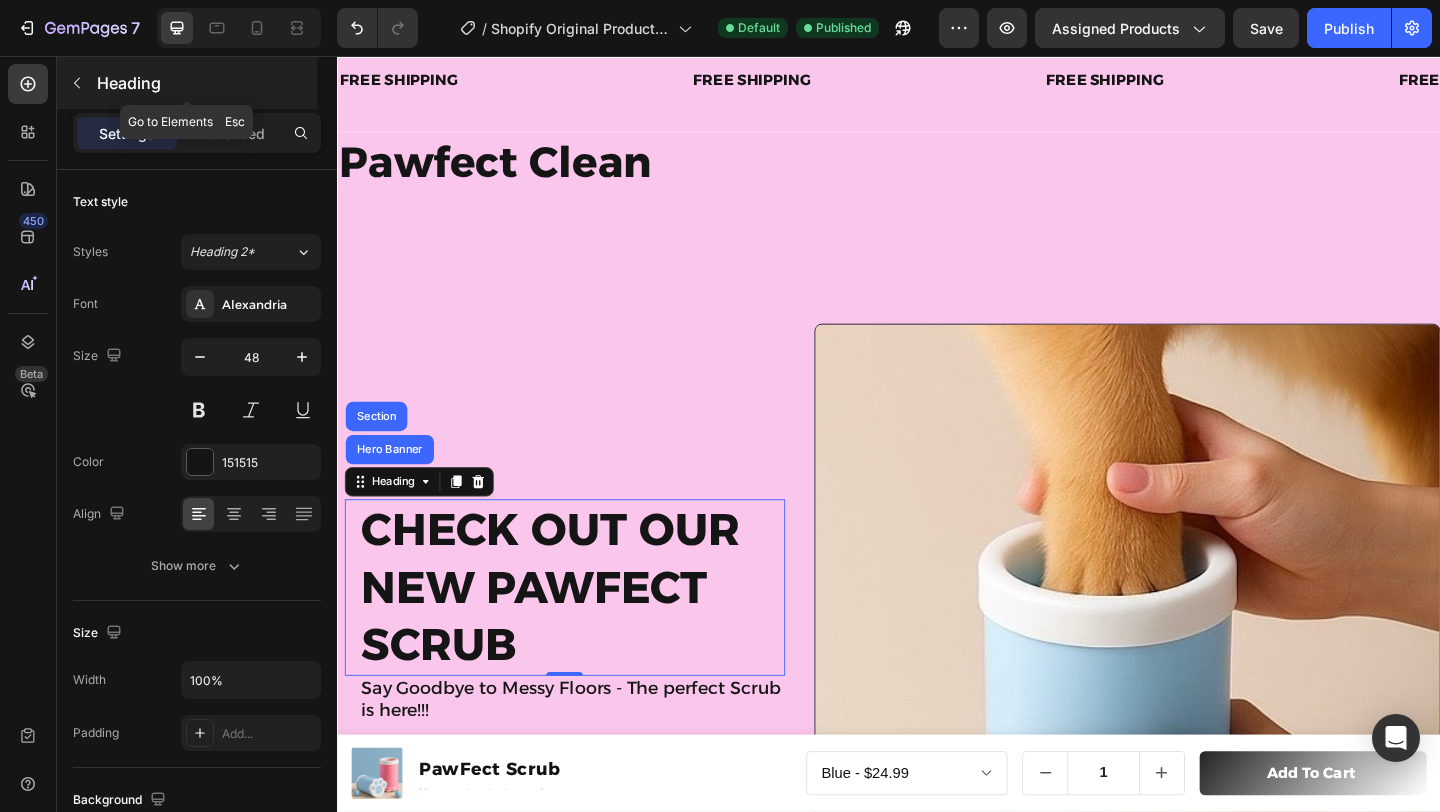 click 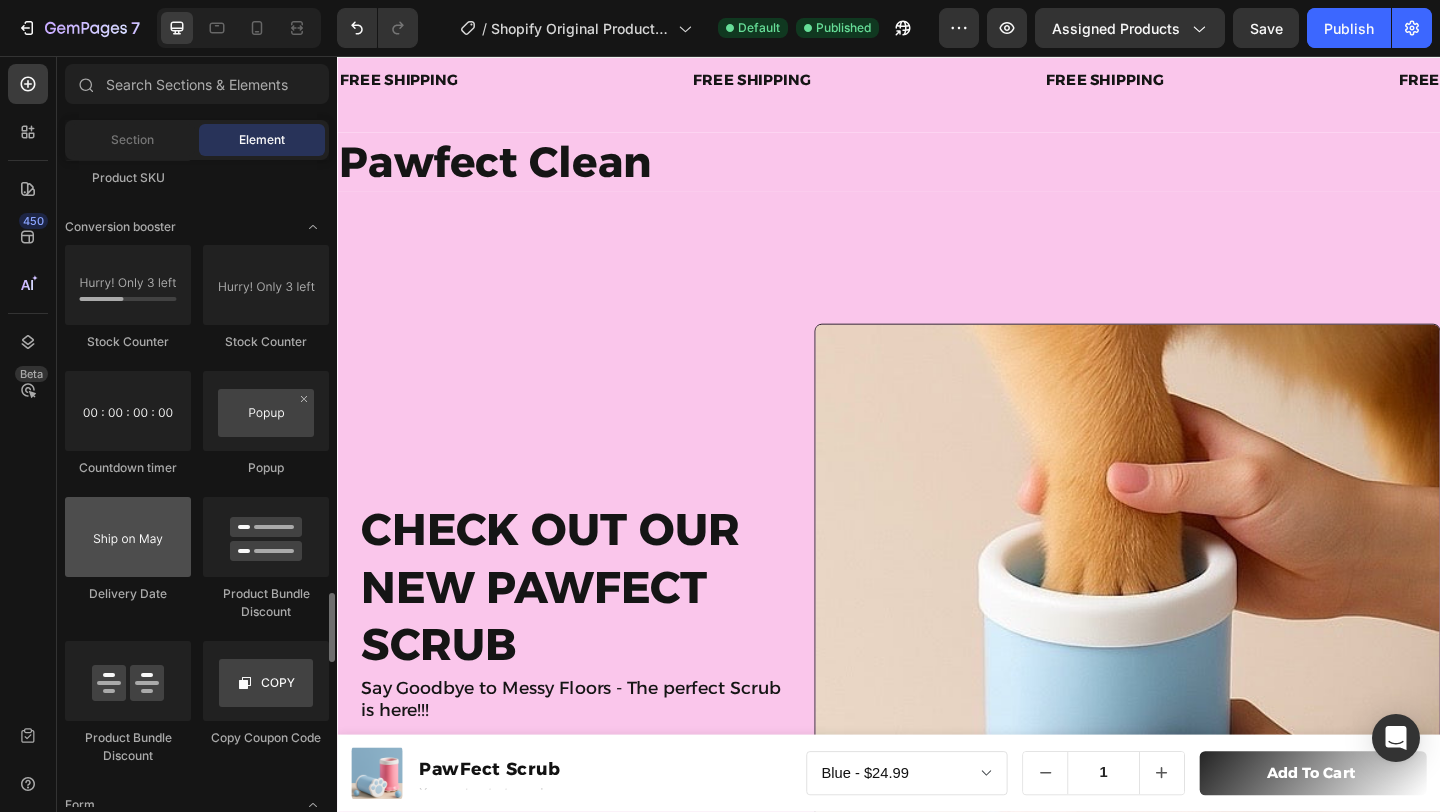 scroll, scrollTop: 4073, scrollLeft: 0, axis: vertical 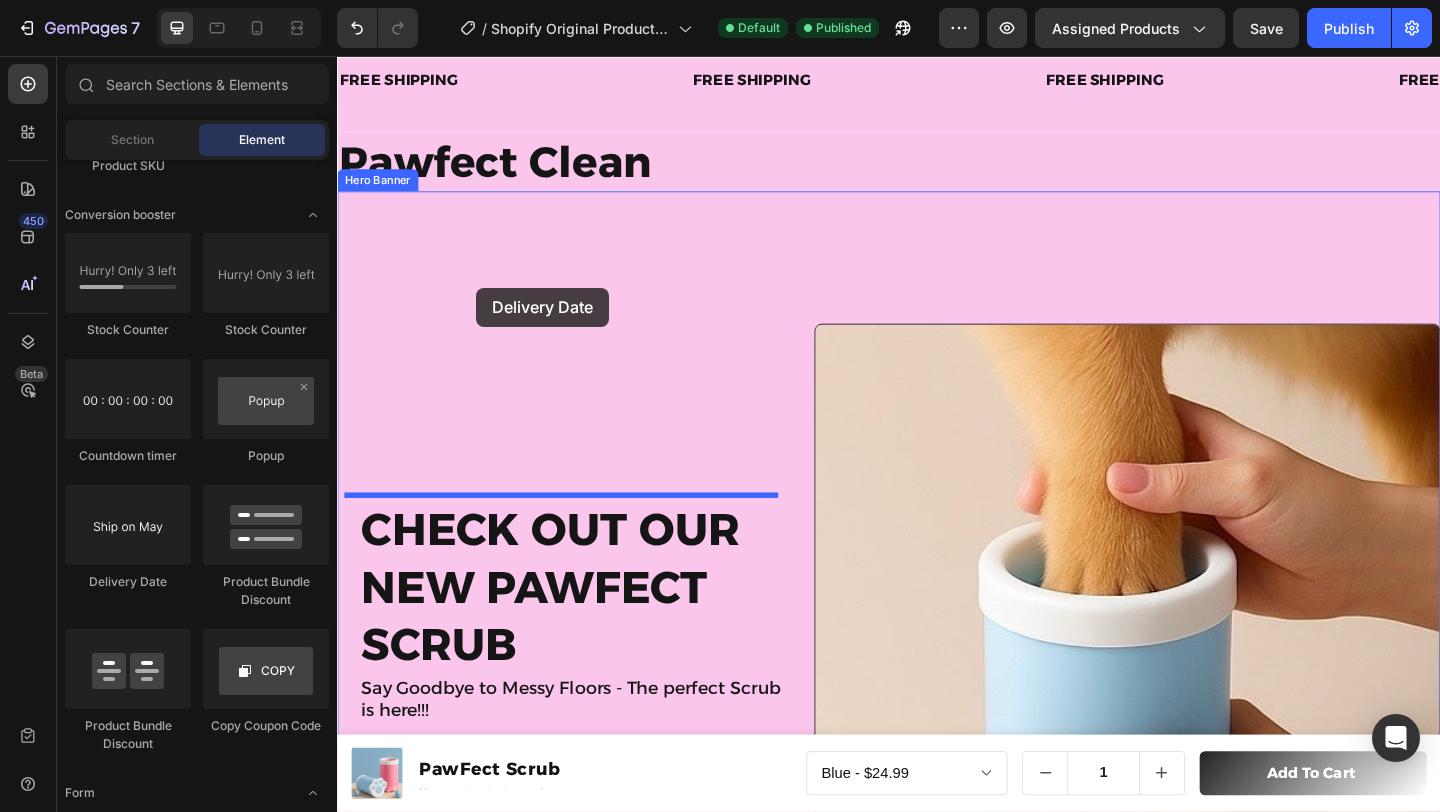 drag, startPoint x: 499, startPoint y: 608, endPoint x: 480, endPoint y: 289, distance: 319.56534 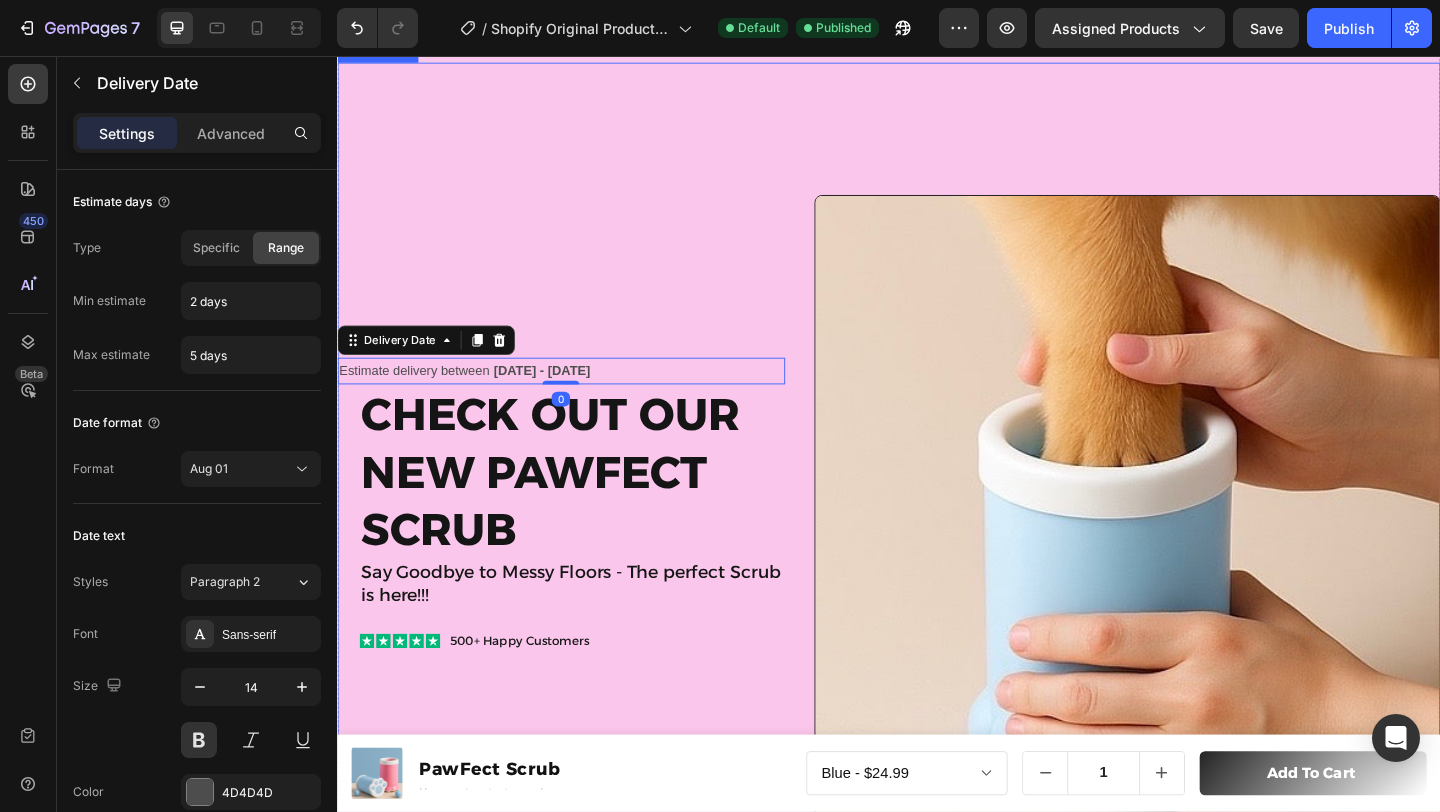 scroll, scrollTop: 208, scrollLeft: 0, axis: vertical 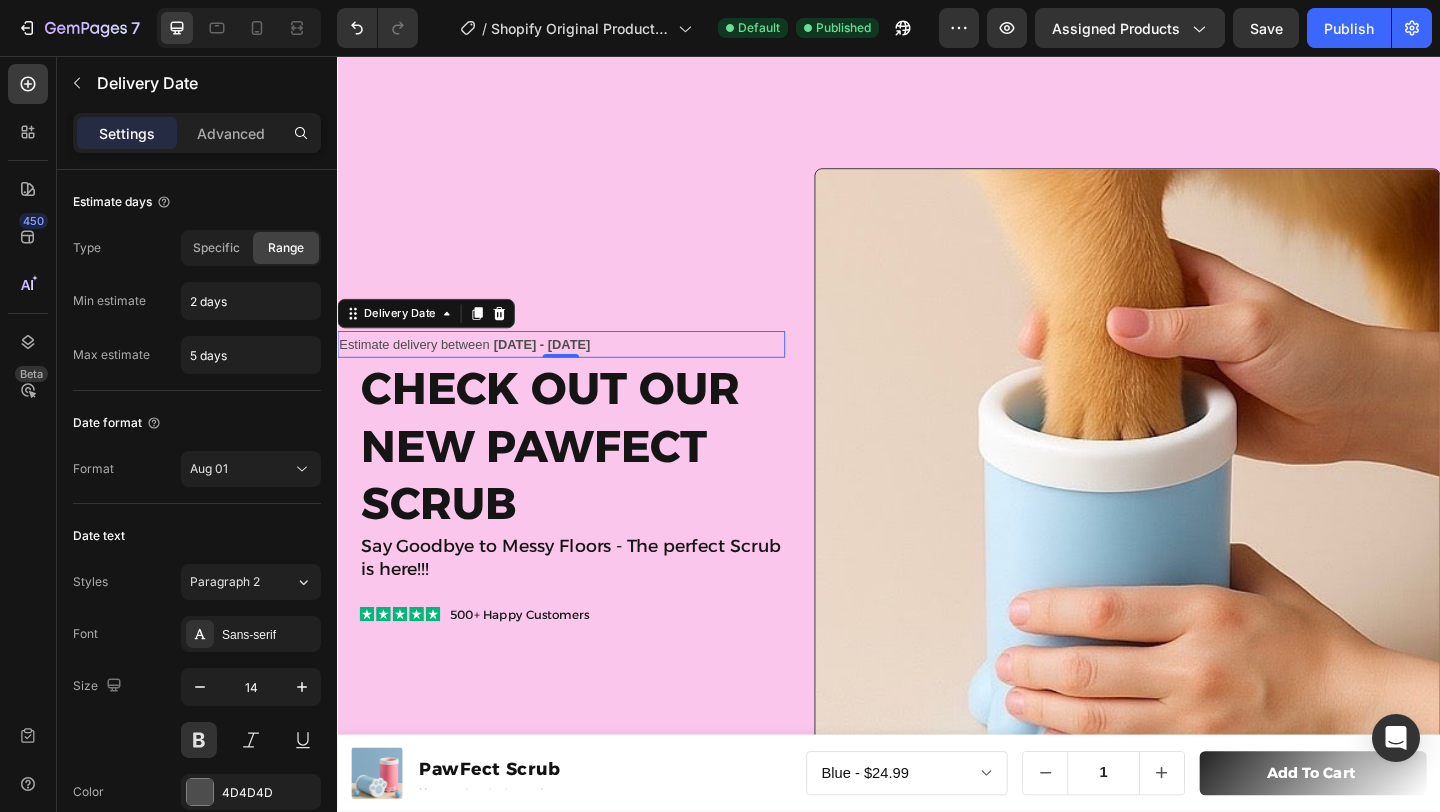 click on "Estimate delivery between
Aug 03 - Aug 06" at bounding box center (580, 369) 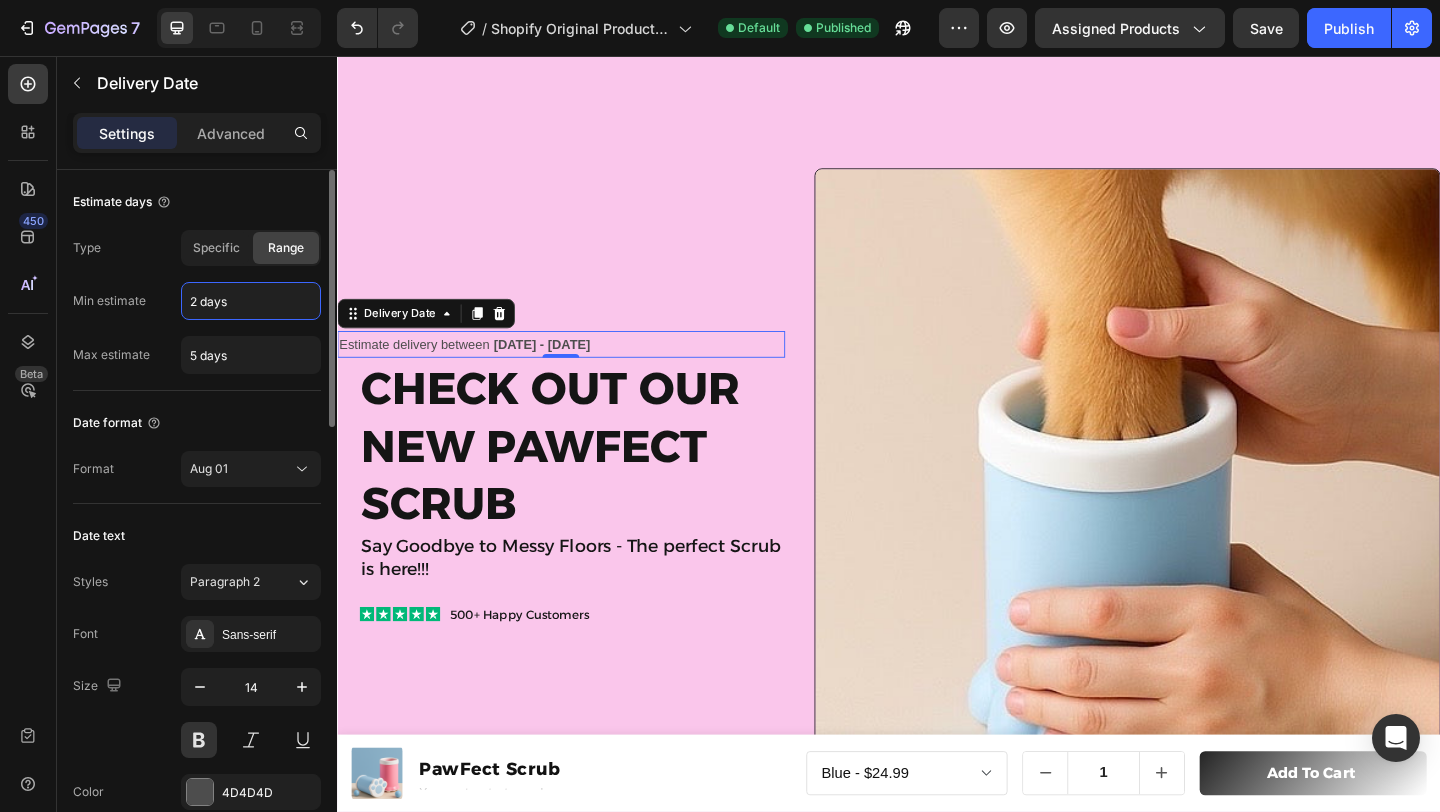 click on "2 days" at bounding box center [251, 301] 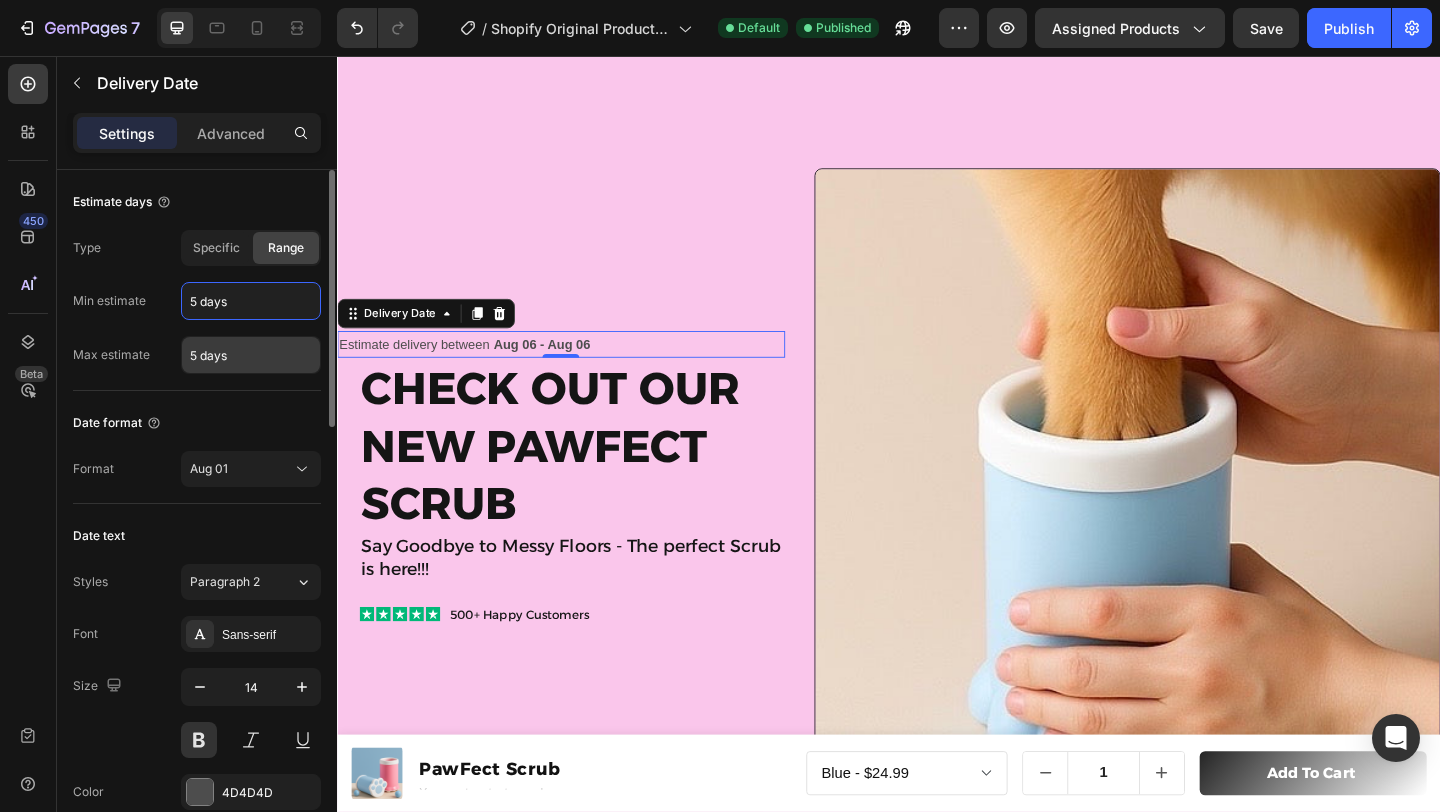 type on "5 days" 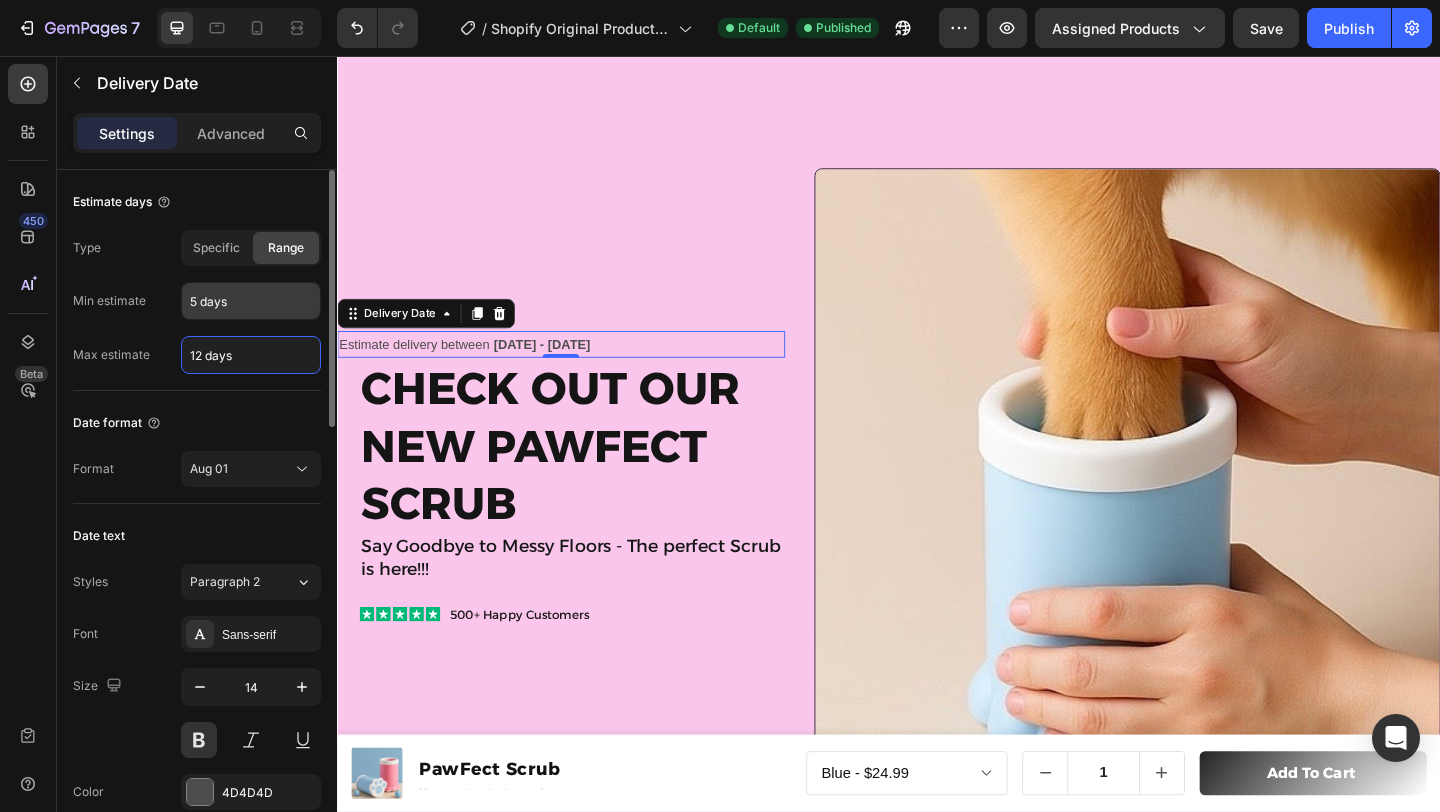 type on "12 days" 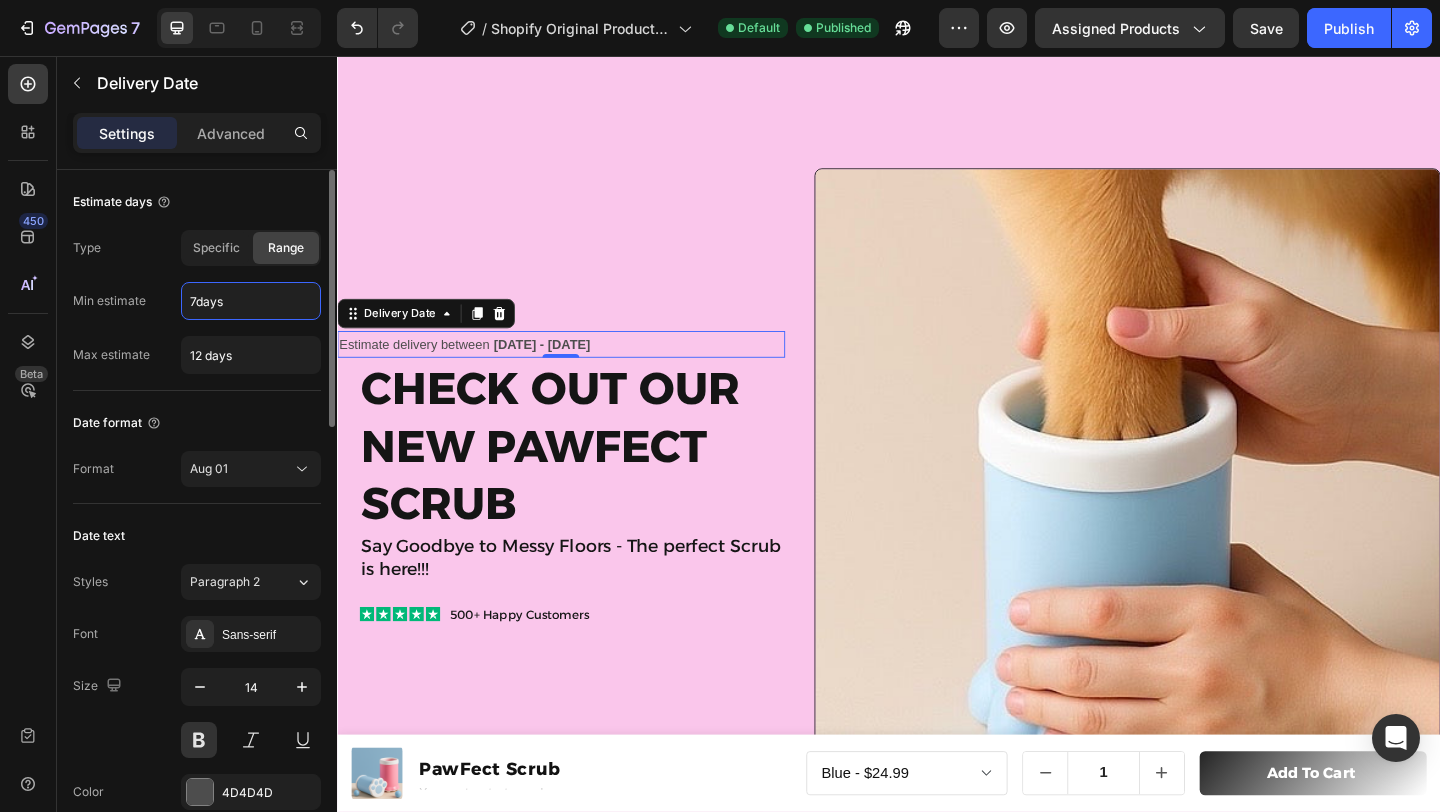 click on "Estimate days" at bounding box center [197, 202] 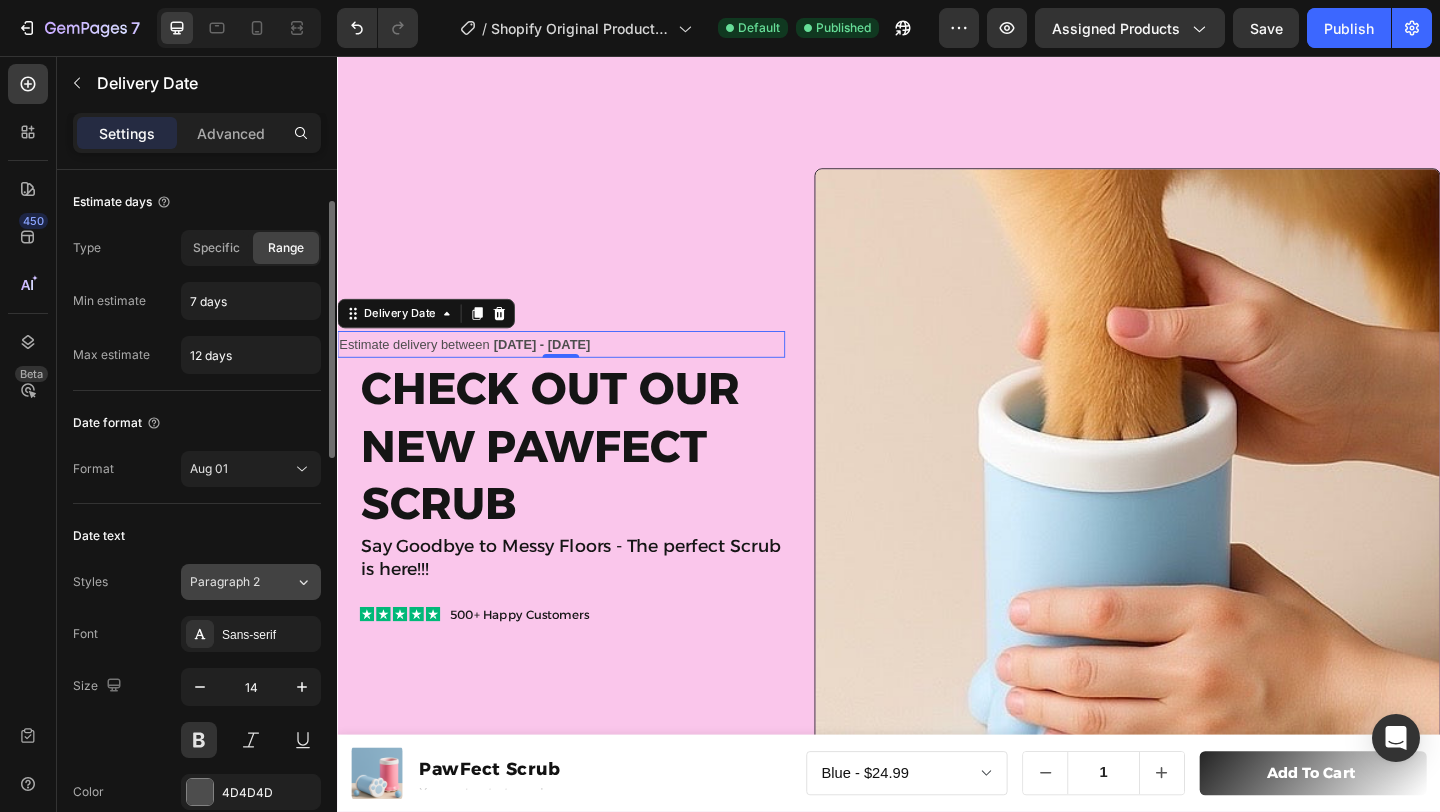 scroll, scrollTop: 25, scrollLeft: 0, axis: vertical 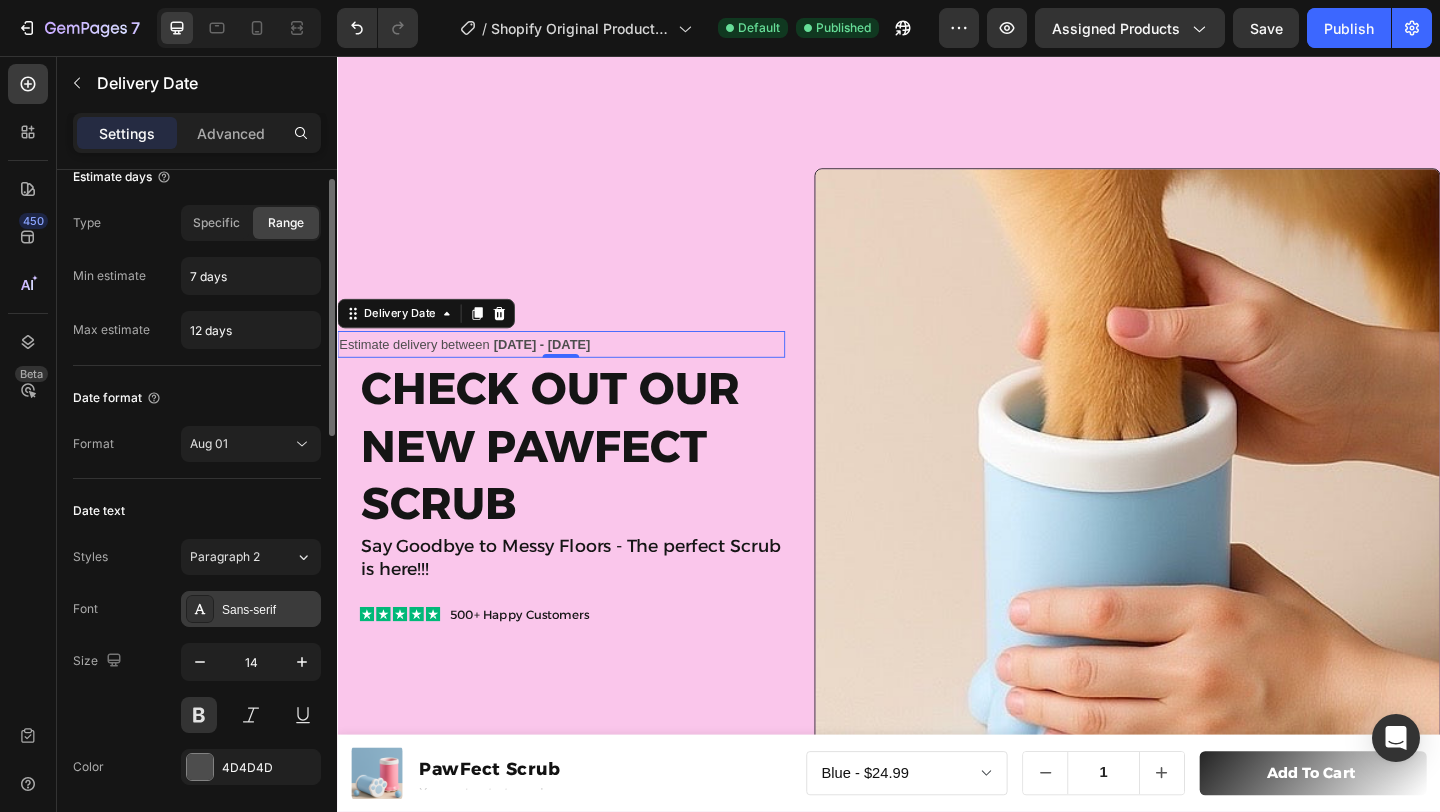 click on "Sans-serif" at bounding box center [269, 610] 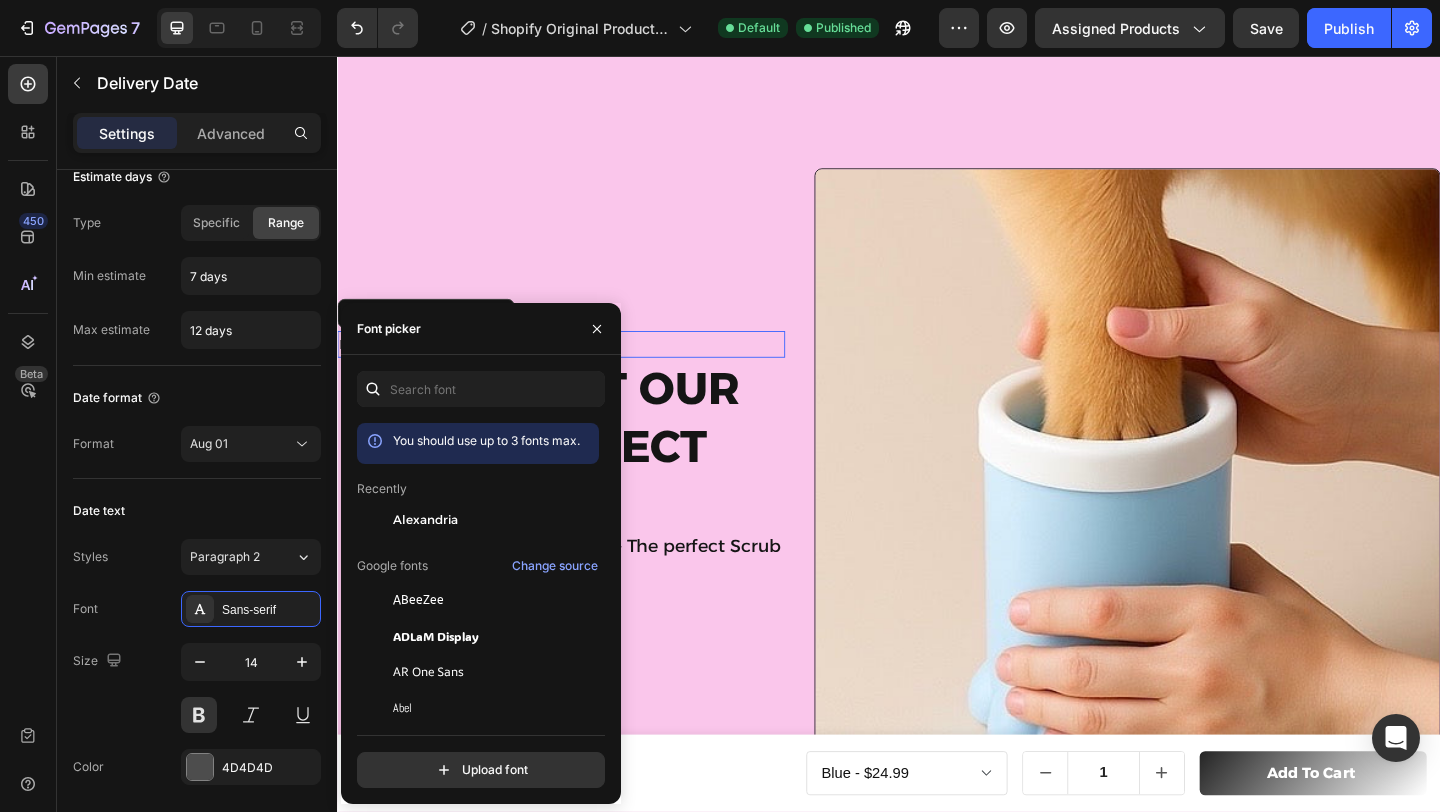 click on "You should use up to 3 fonts max. Recently Alexandria Google fonts Change source ABeeZee ADLaM Display AR One Sans Abel Abhaya Libre Aboreto Abril Fatface Abyssinica SIL Aclonica Acme Actor Adamina Advent Pro Afacad Afacad Flux Agbalumo Agdasima Agu Display Aguafina Script Akatab Akaya Kanadaka" at bounding box center (478, 34155) 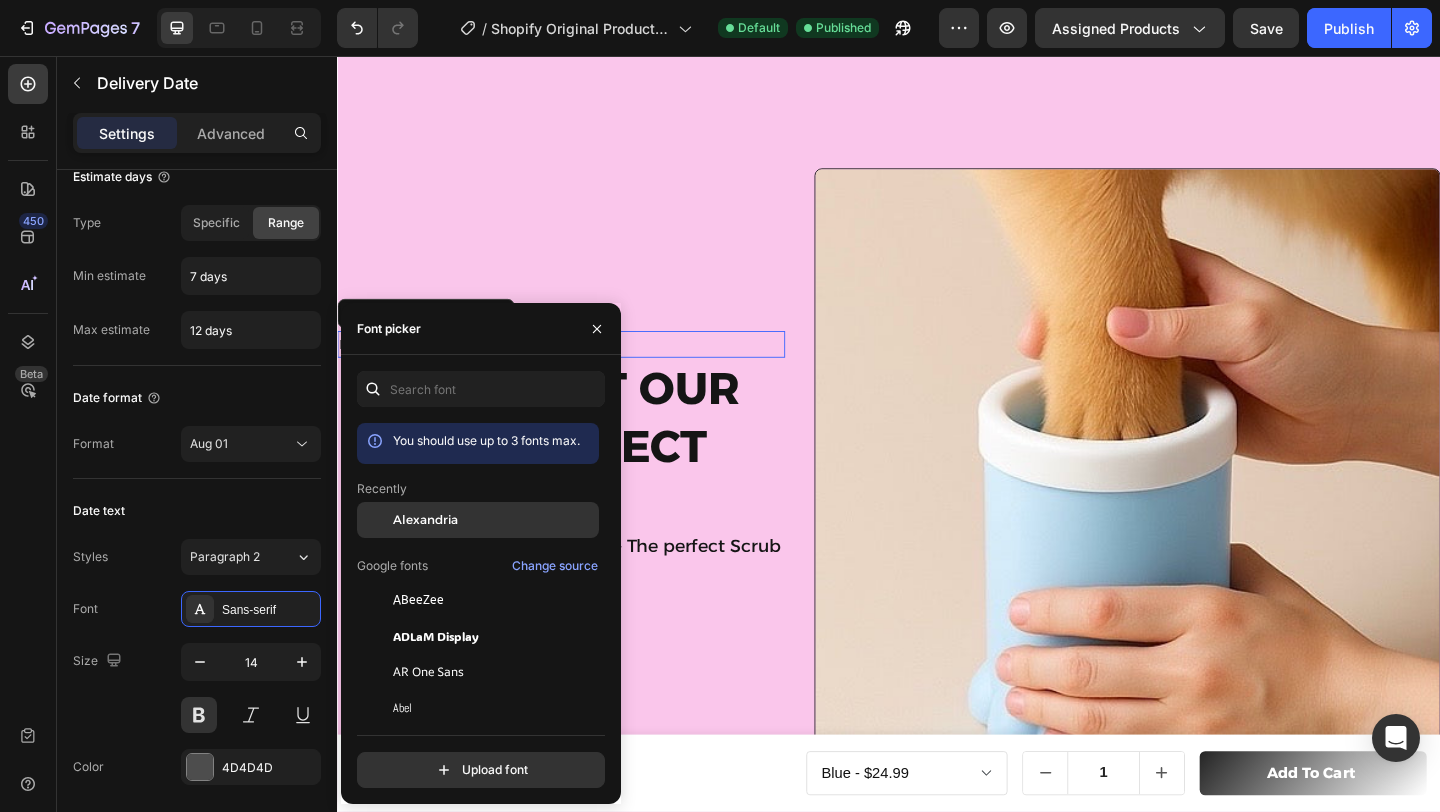 click on "Alexandria" 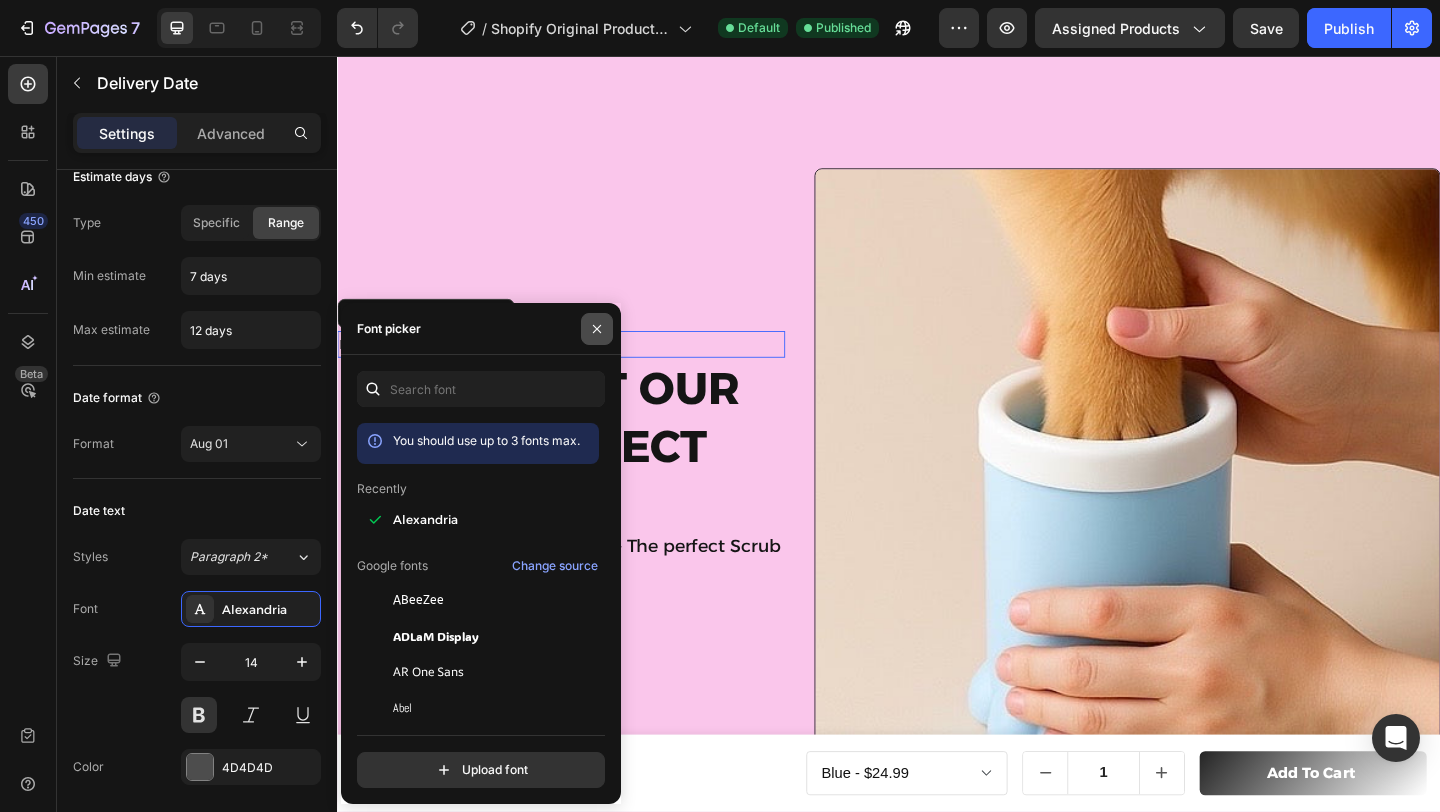 click 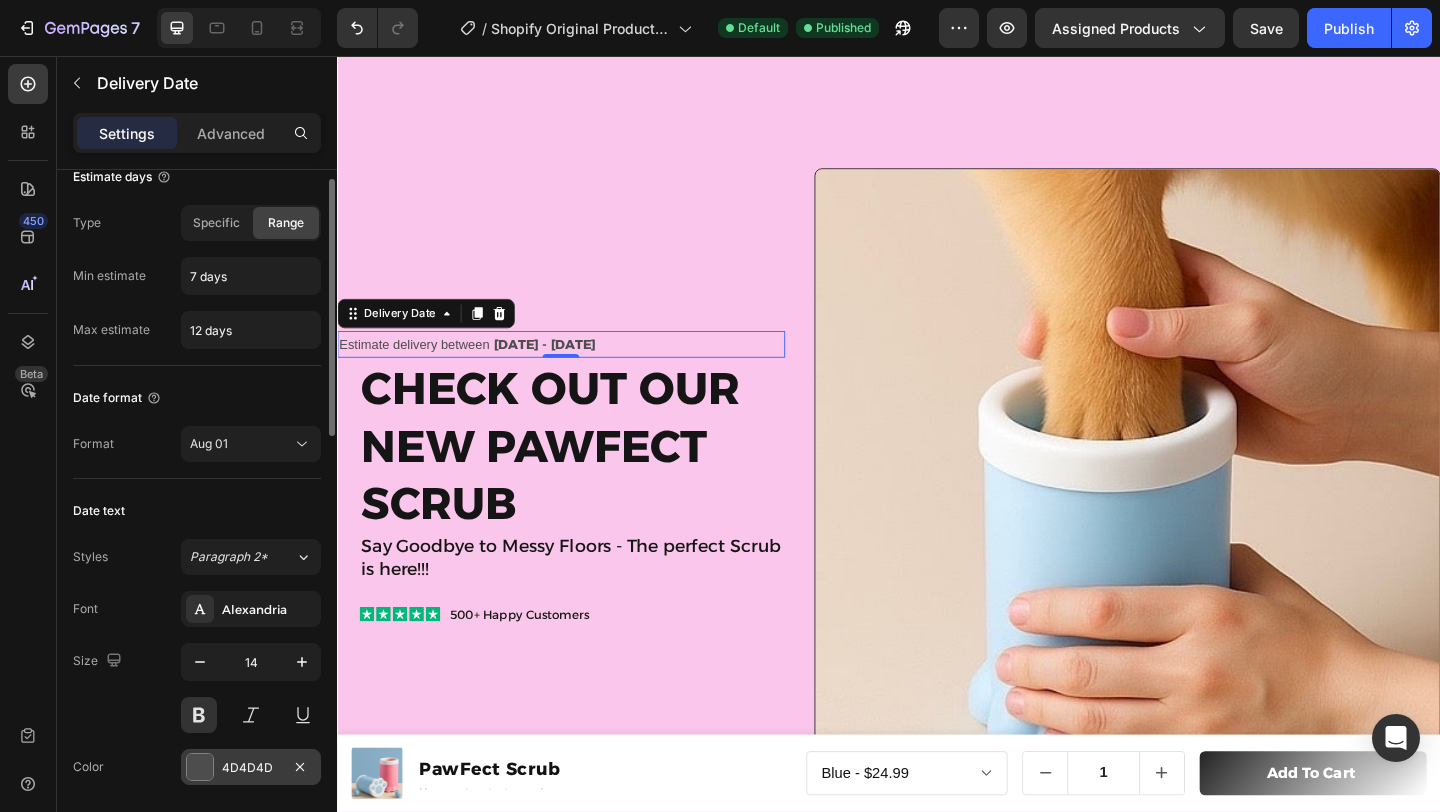 click on "4D4D4D" at bounding box center (251, 768) 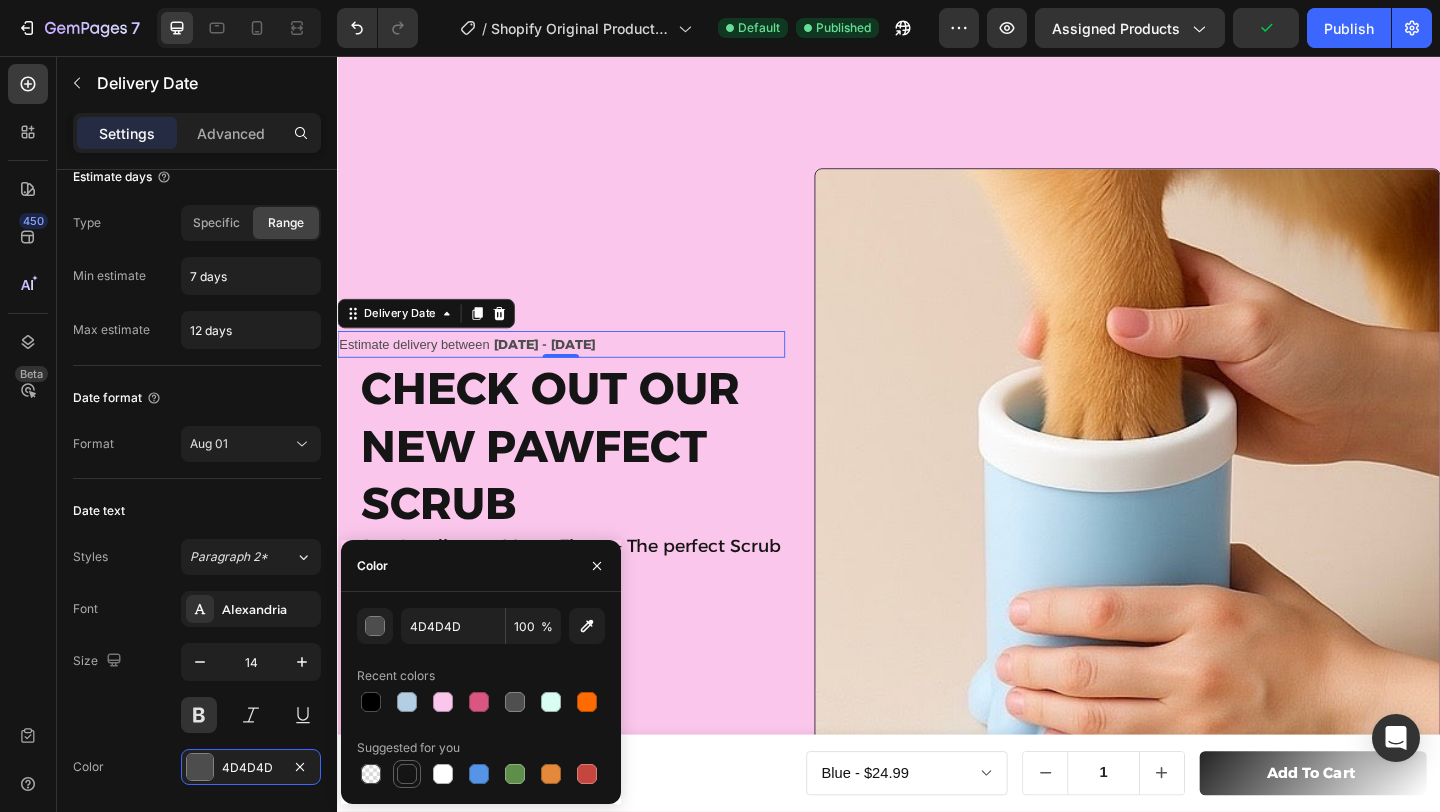 click at bounding box center [407, 774] 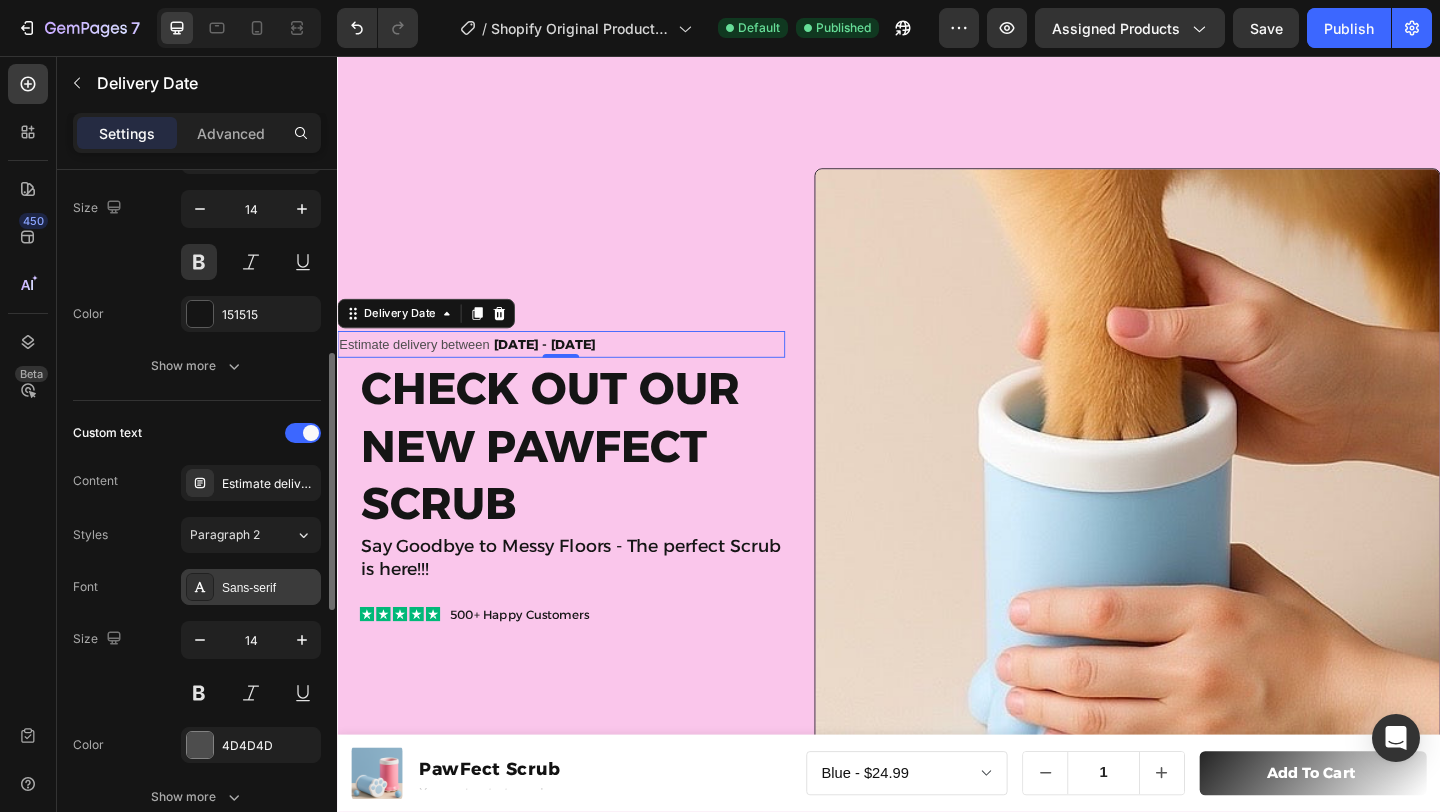 scroll, scrollTop: 483, scrollLeft: 0, axis: vertical 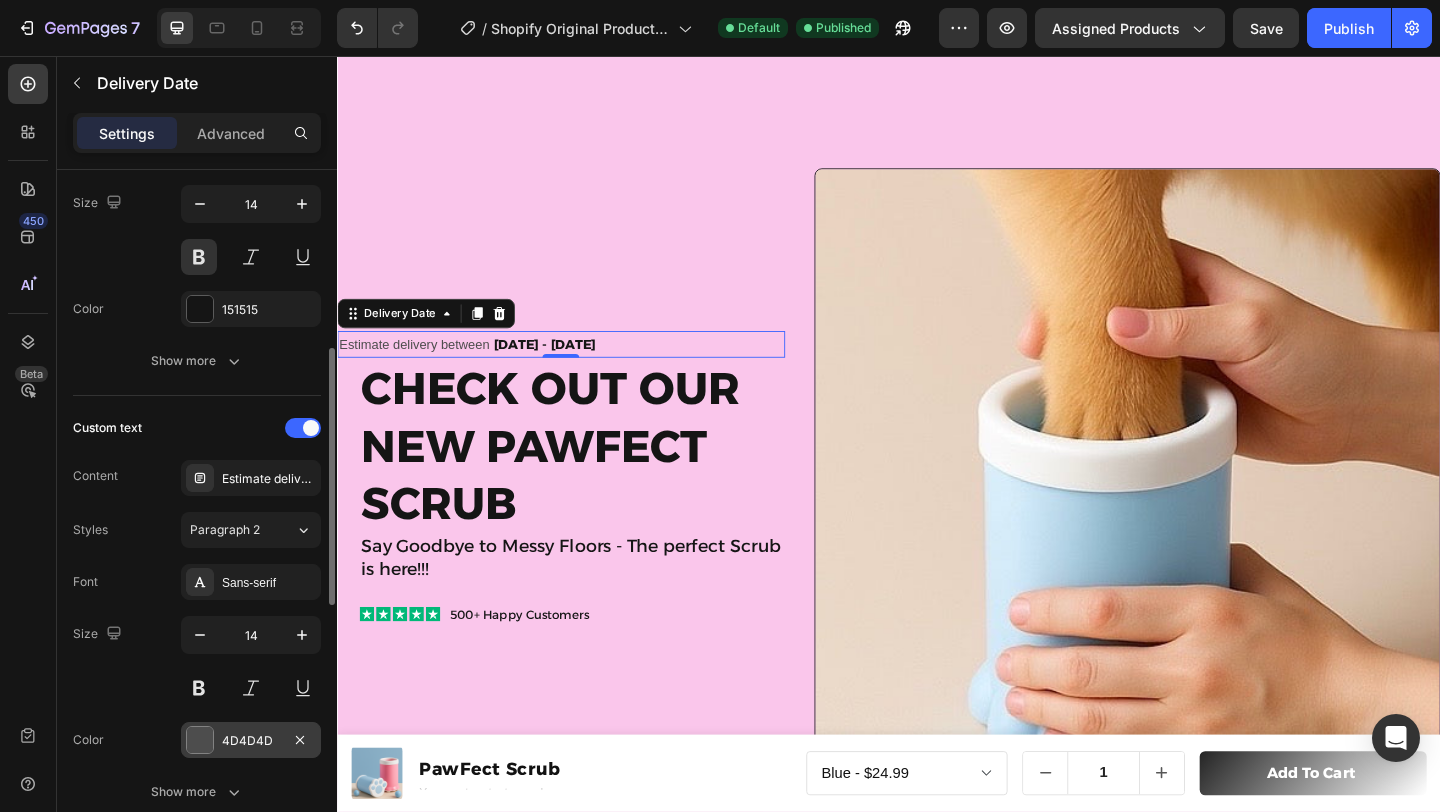 click on "4D4D4D" at bounding box center (251, 741) 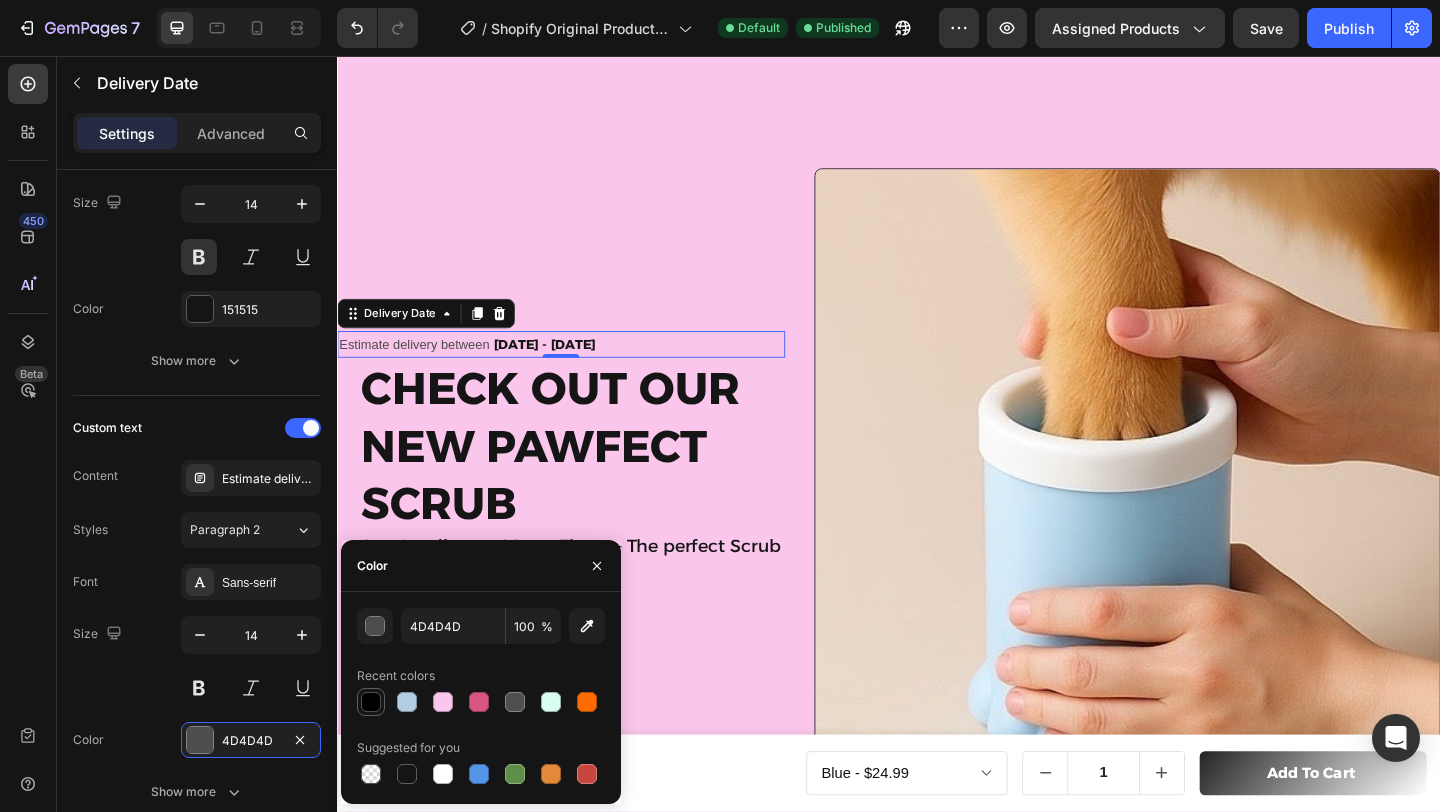 click at bounding box center (371, 702) 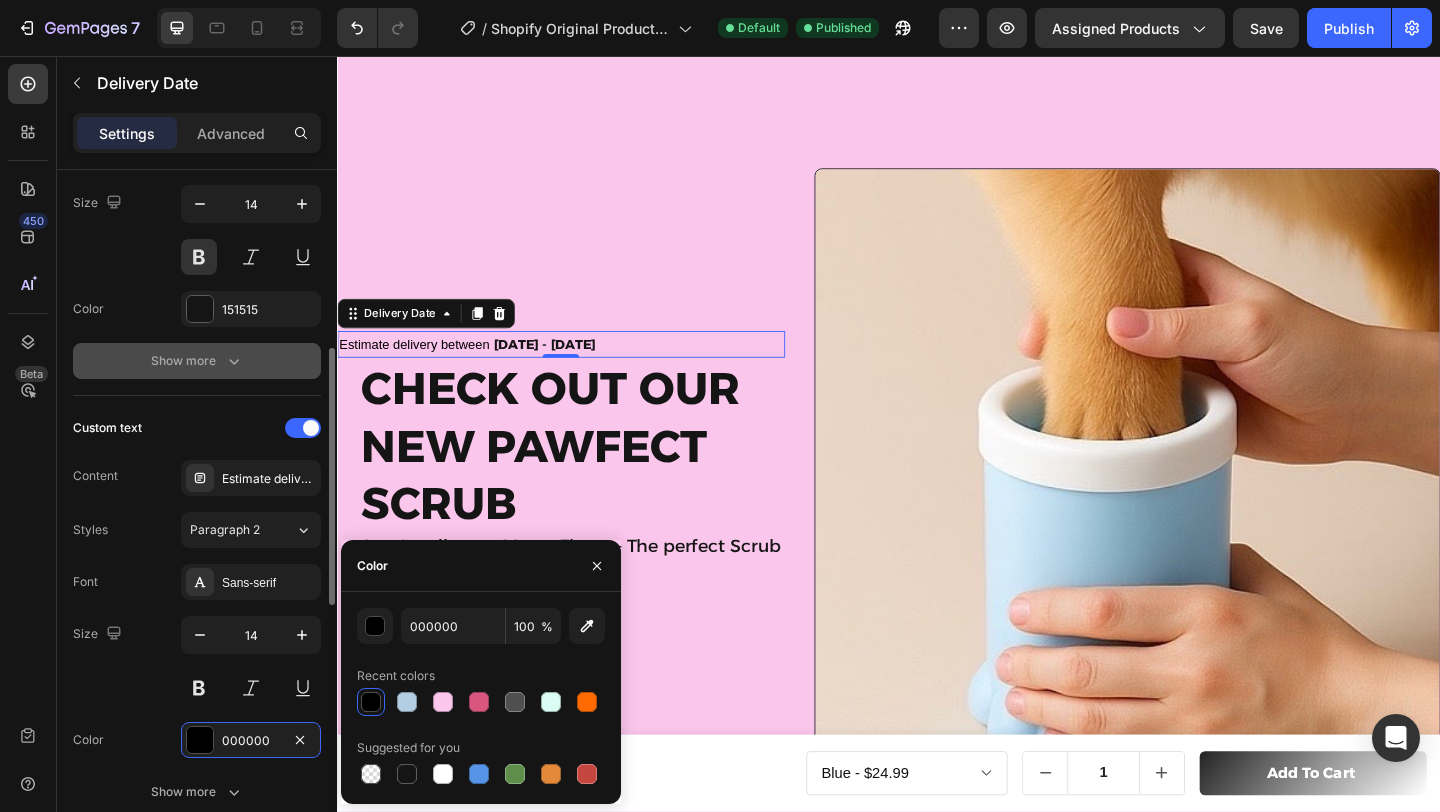 click on "Show more" at bounding box center [197, 361] 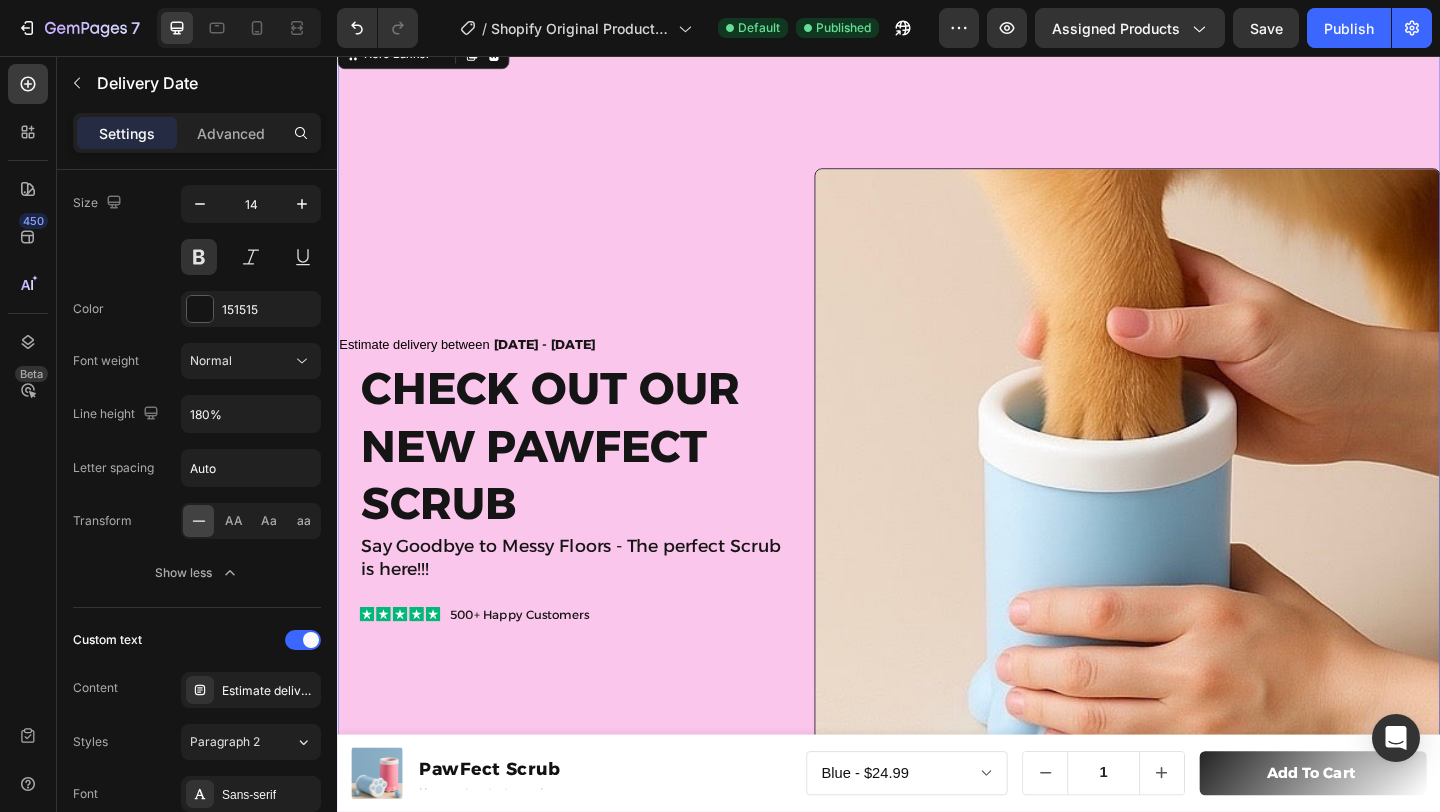 click on "Estimate delivery between
Aug 08 - Aug 13
Delivery Date Check out Our new pawfect scrub  Heading Say Goodbye to Messy Floors - The perfect Scrub is here!!! Text Block
Icon
Icon
Icon
Icon
Icon Icon List 500+ Happy Customers Text Block Row" at bounding box center (580, 520) 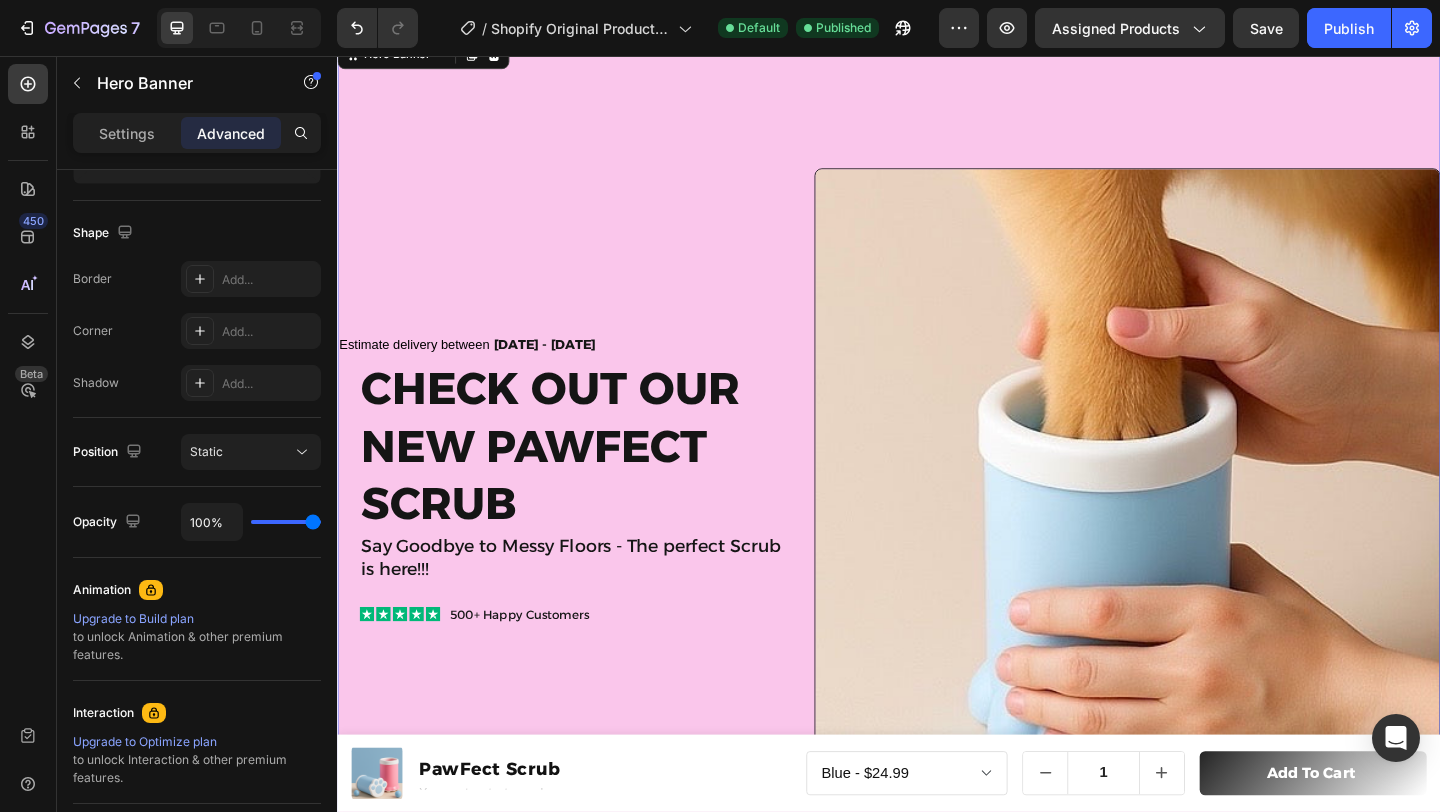 scroll, scrollTop: 0, scrollLeft: 0, axis: both 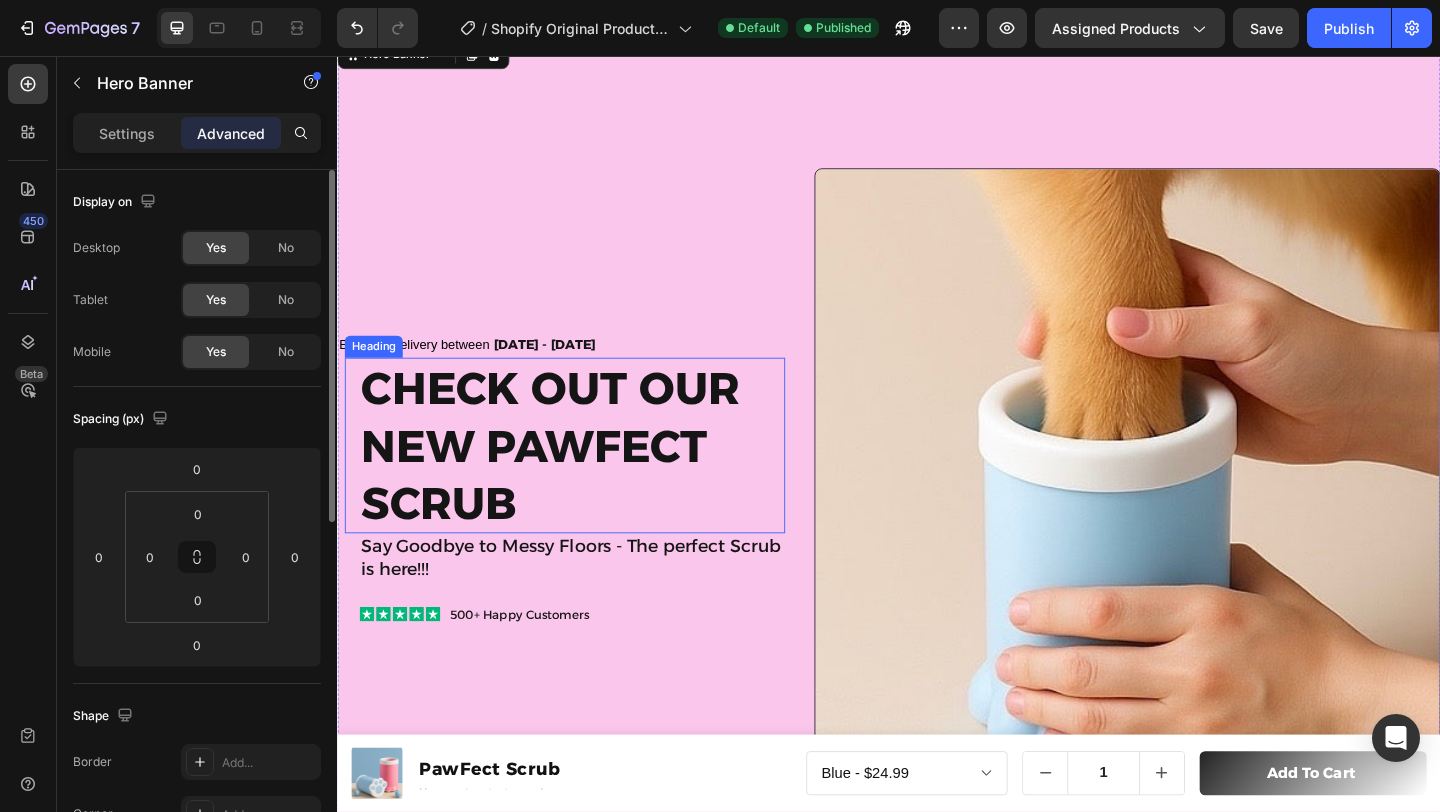 click on "Heading" at bounding box center (376, 372) 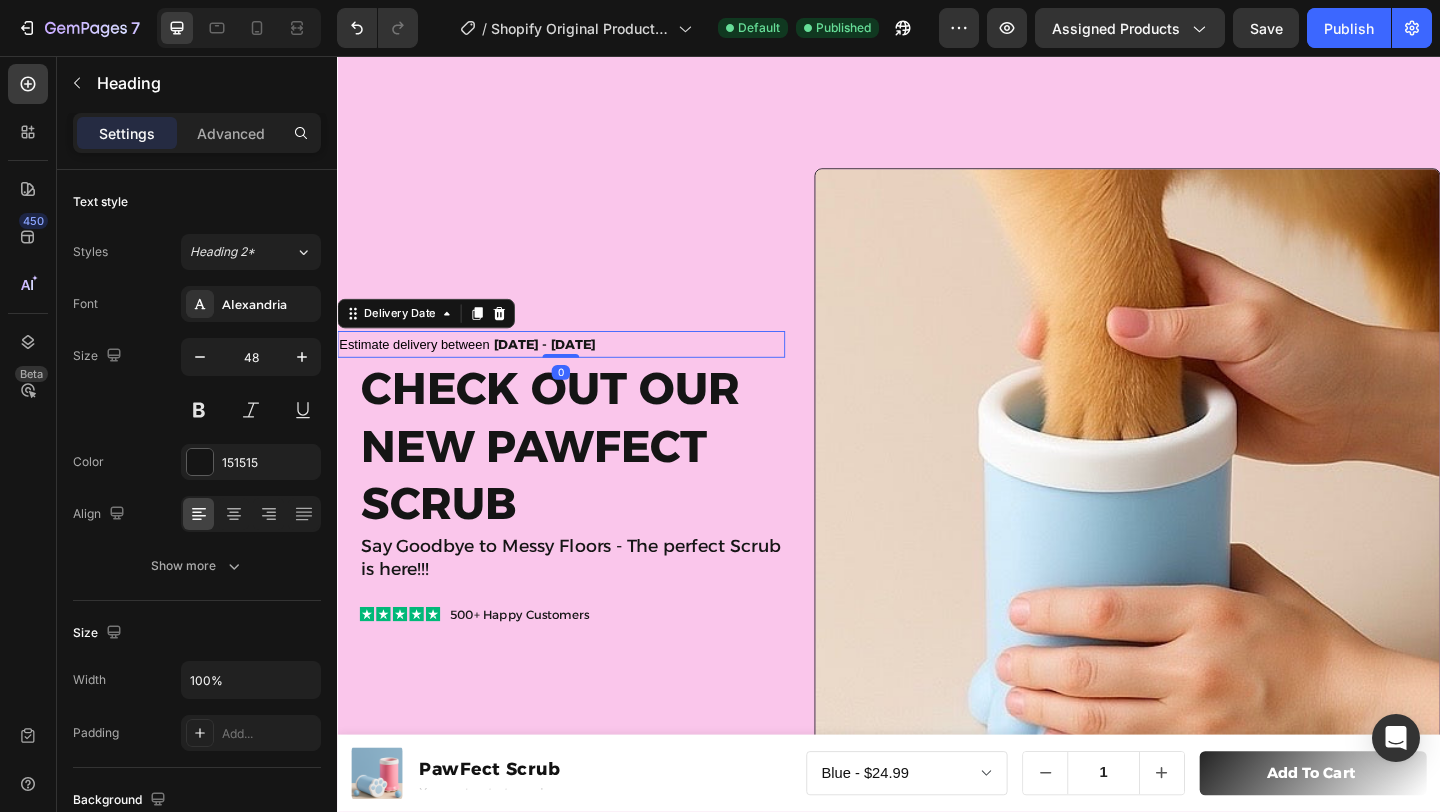 click on "Aug 08 - Aug 13" at bounding box center [562, 369] 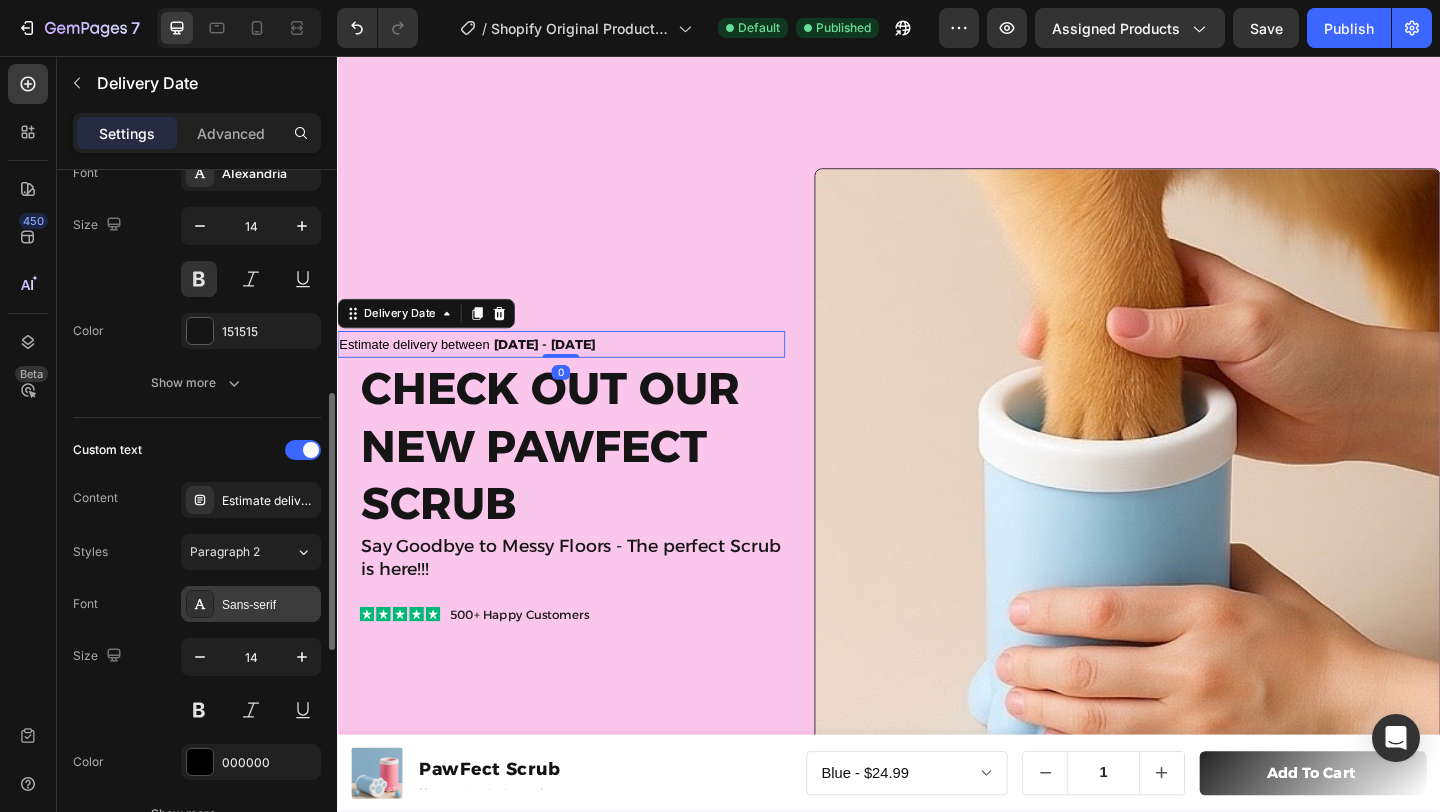 scroll, scrollTop: 500, scrollLeft: 0, axis: vertical 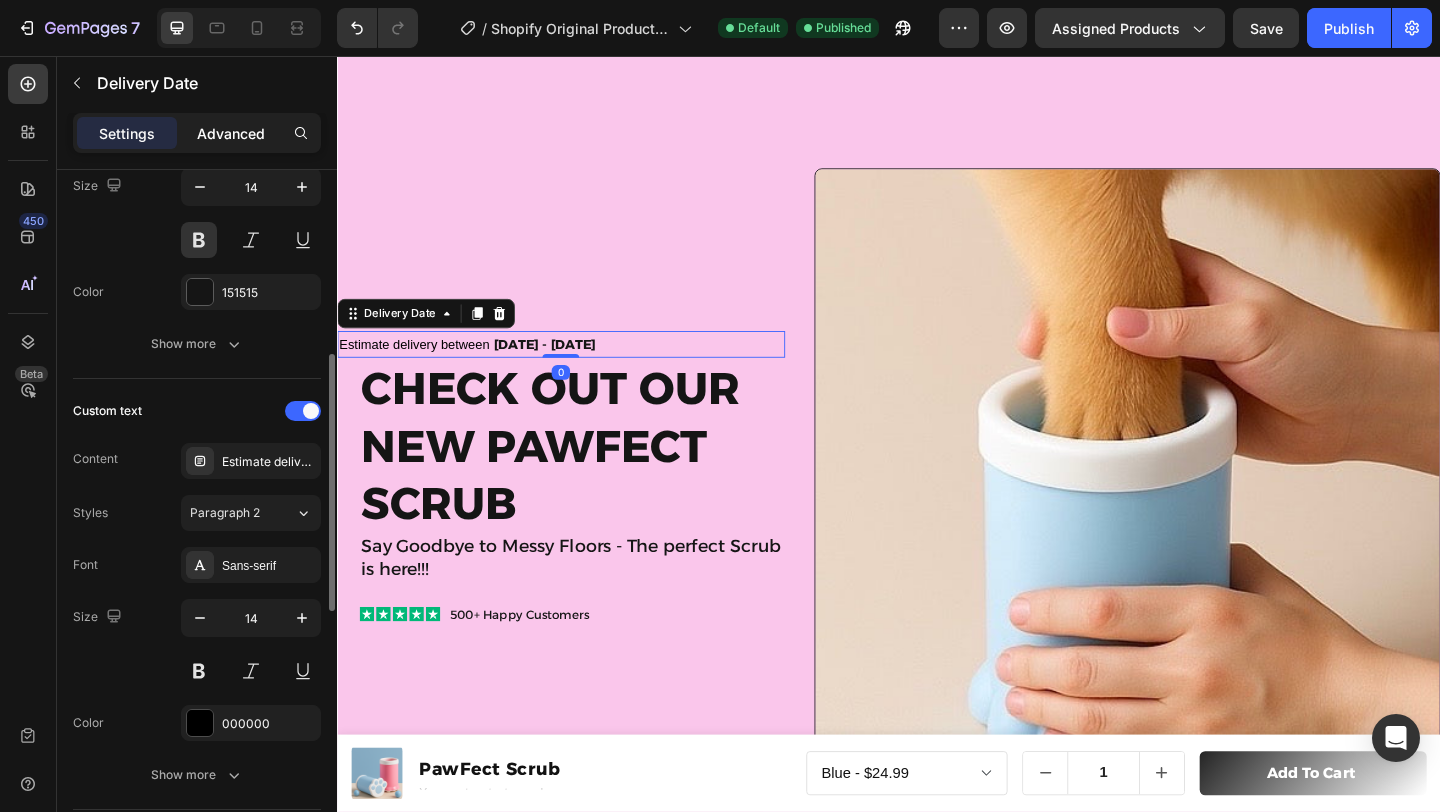click on "Advanced" 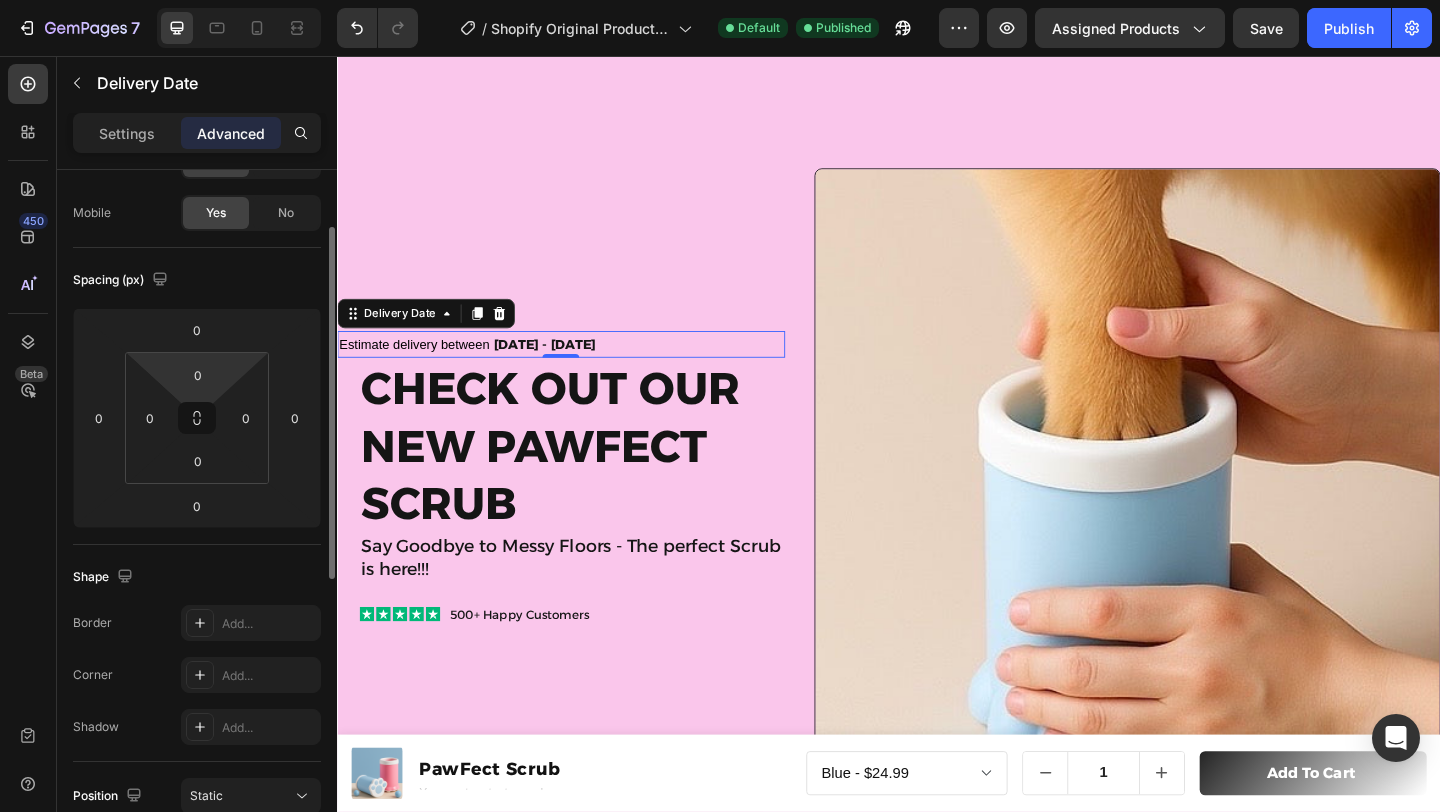 scroll, scrollTop: 100, scrollLeft: 0, axis: vertical 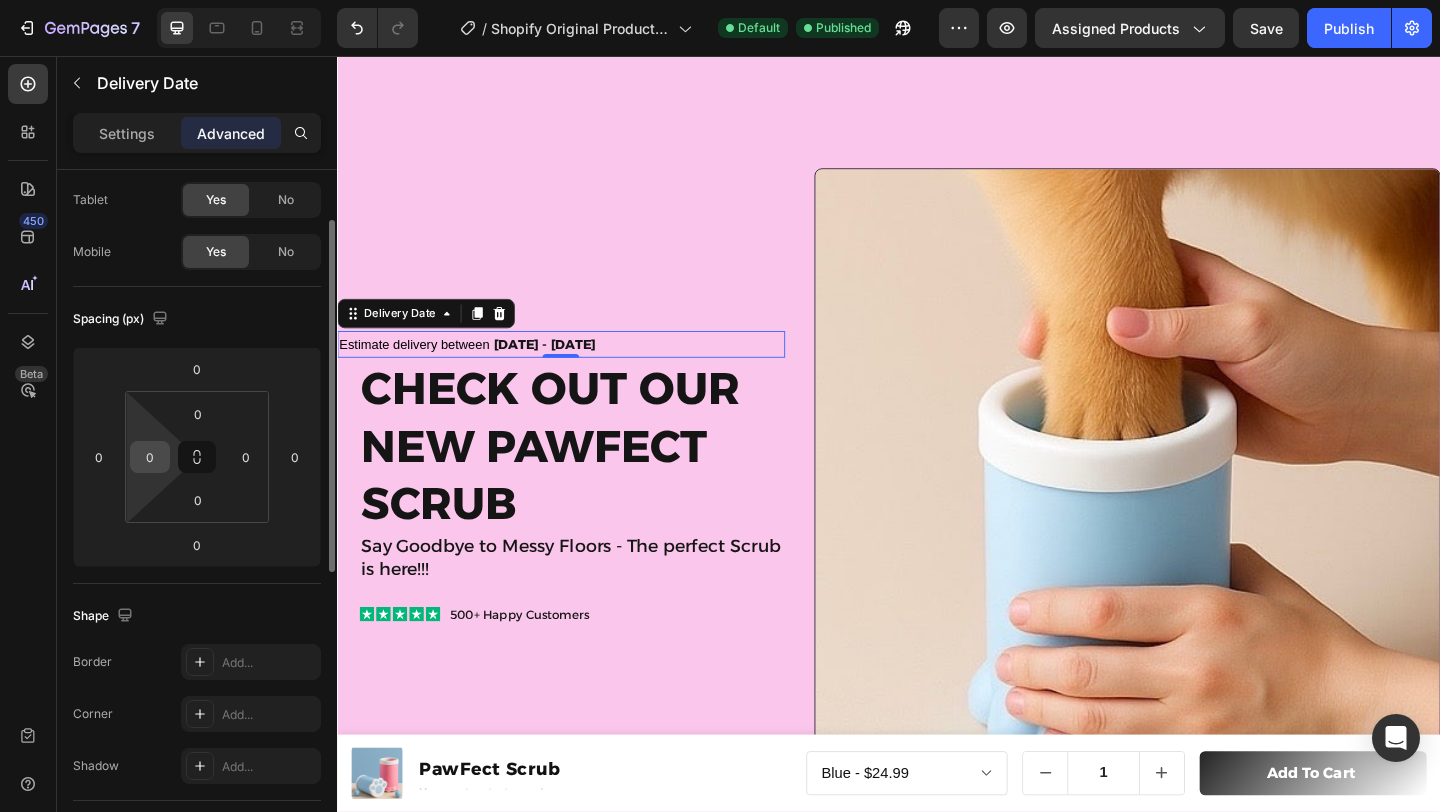 click on "0" at bounding box center (150, 457) 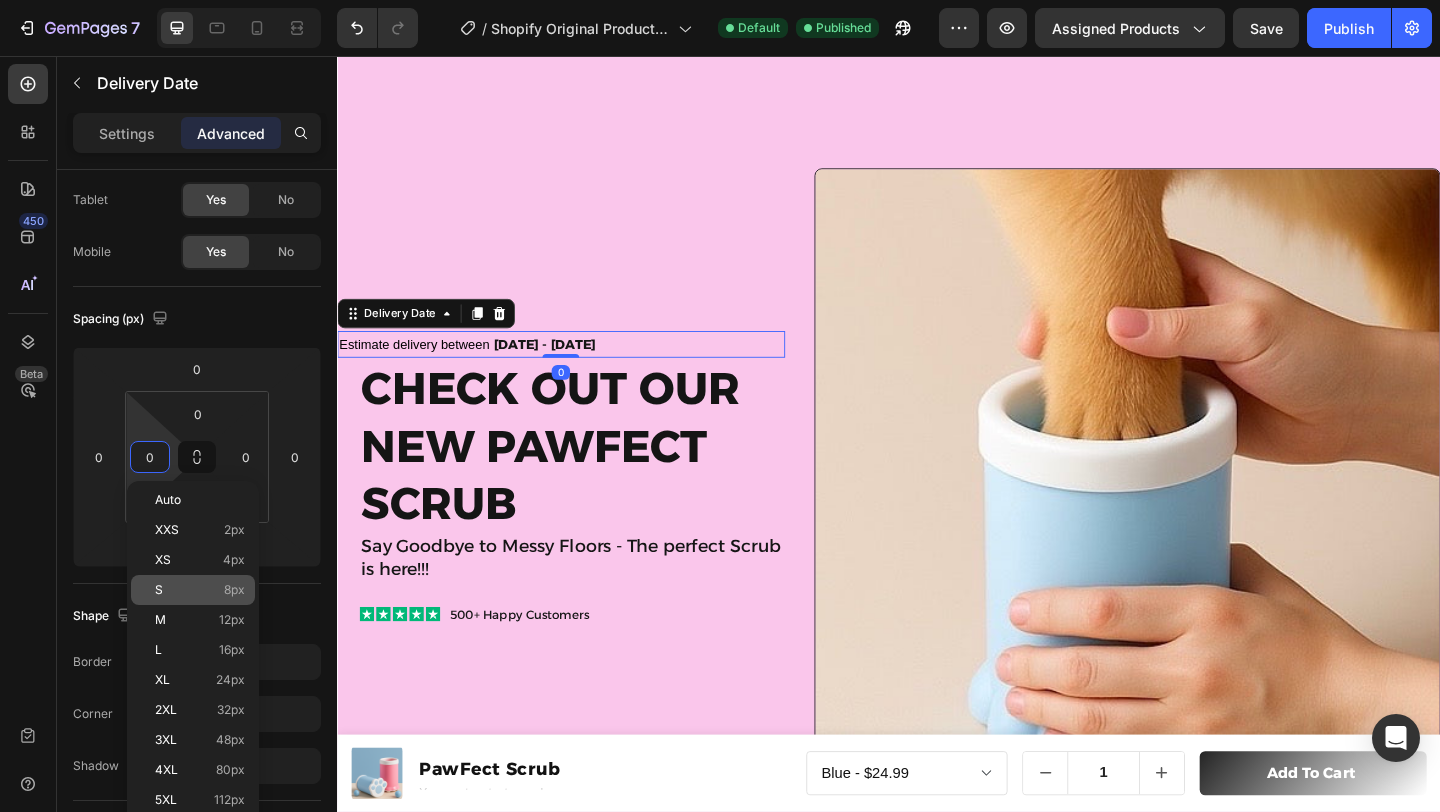 click on "S 8px" 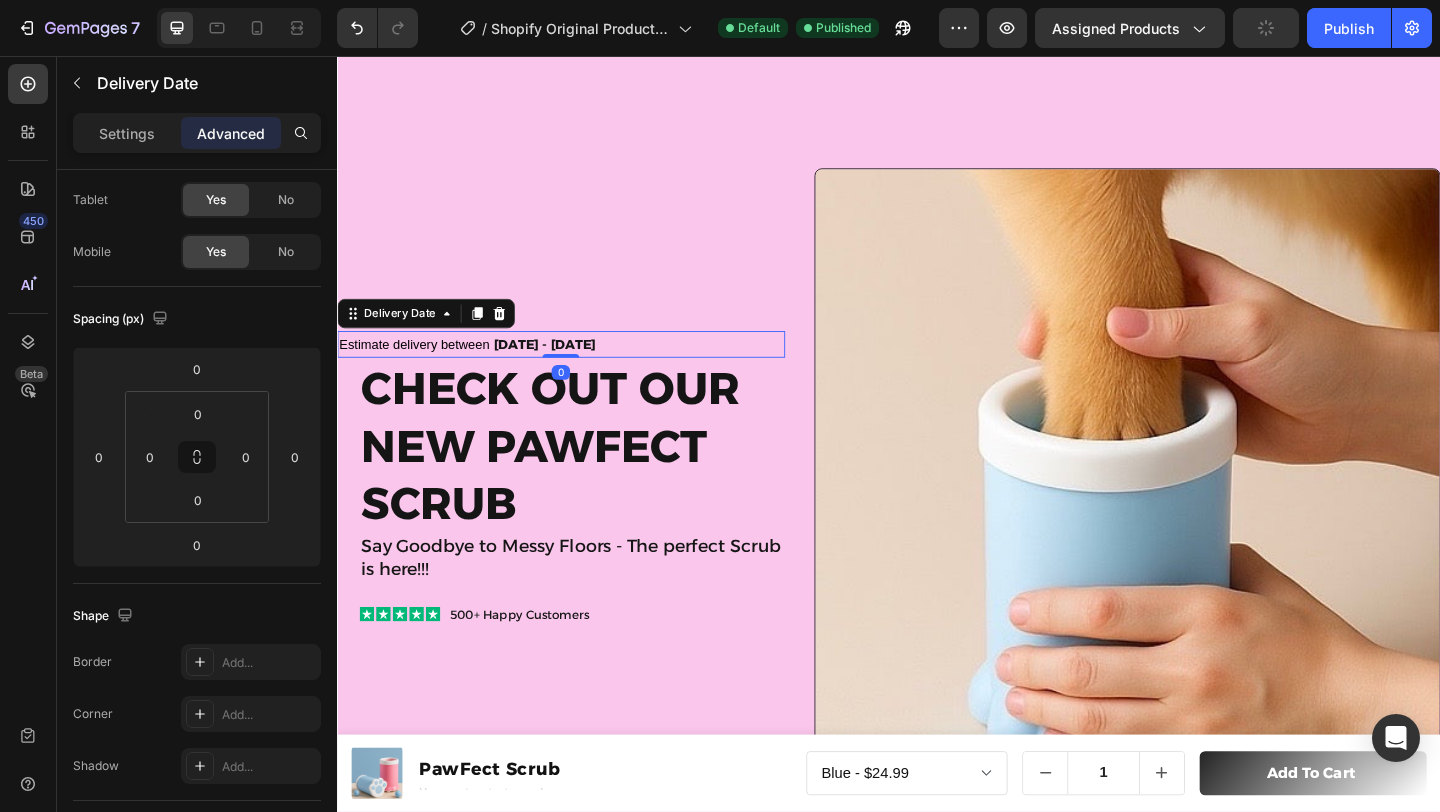 type on "8" 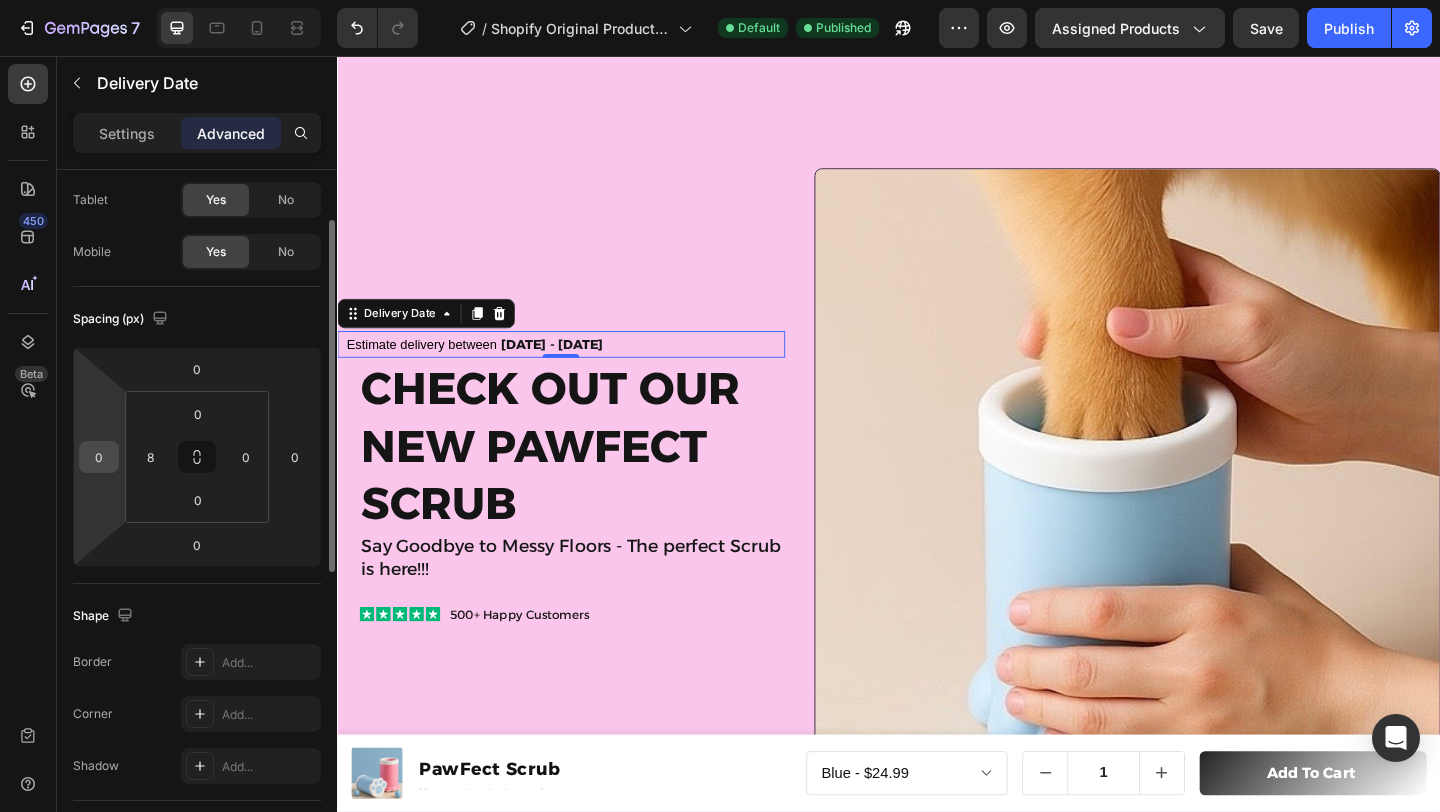 click on "0" at bounding box center (99, 457) 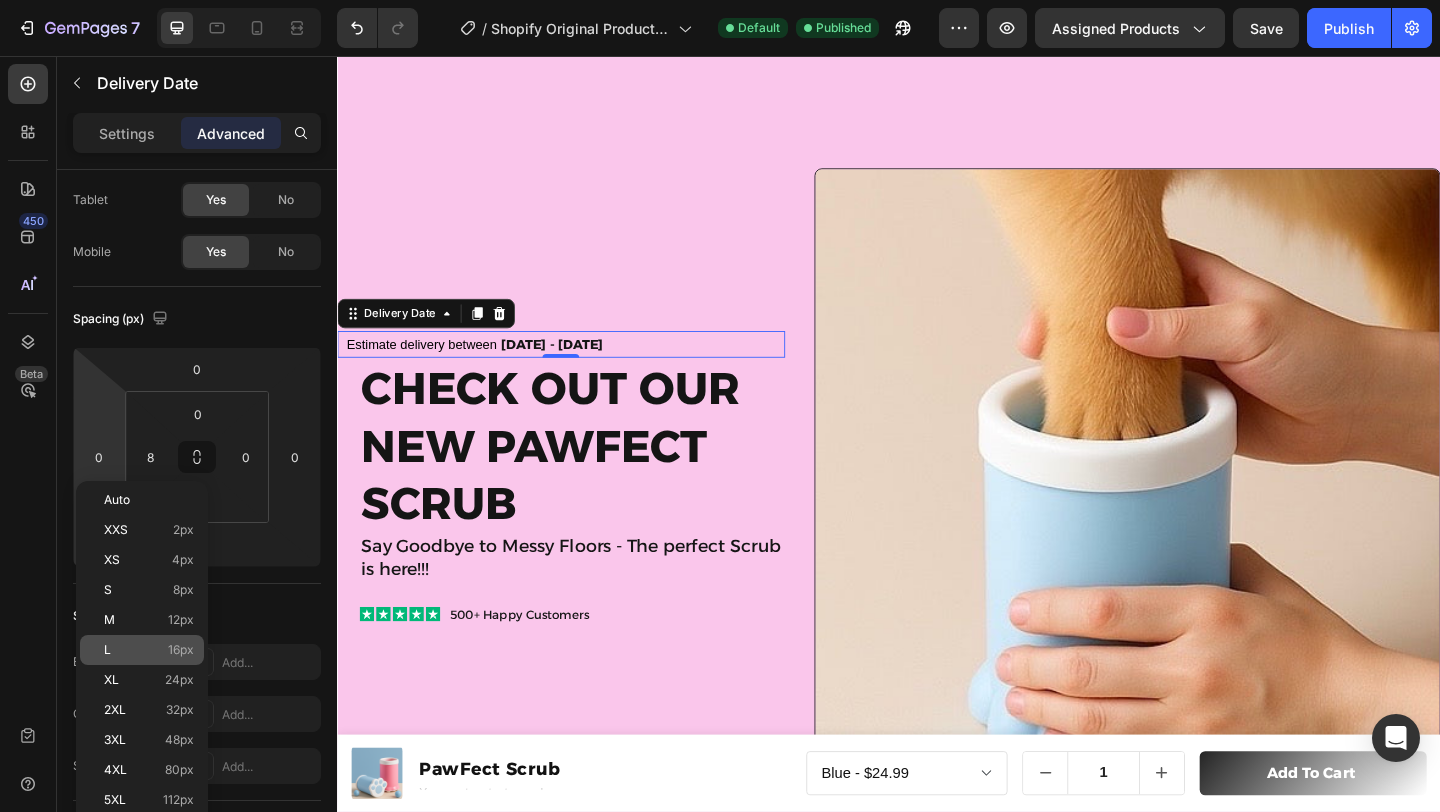 click on "L 16px" at bounding box center [149, 650] 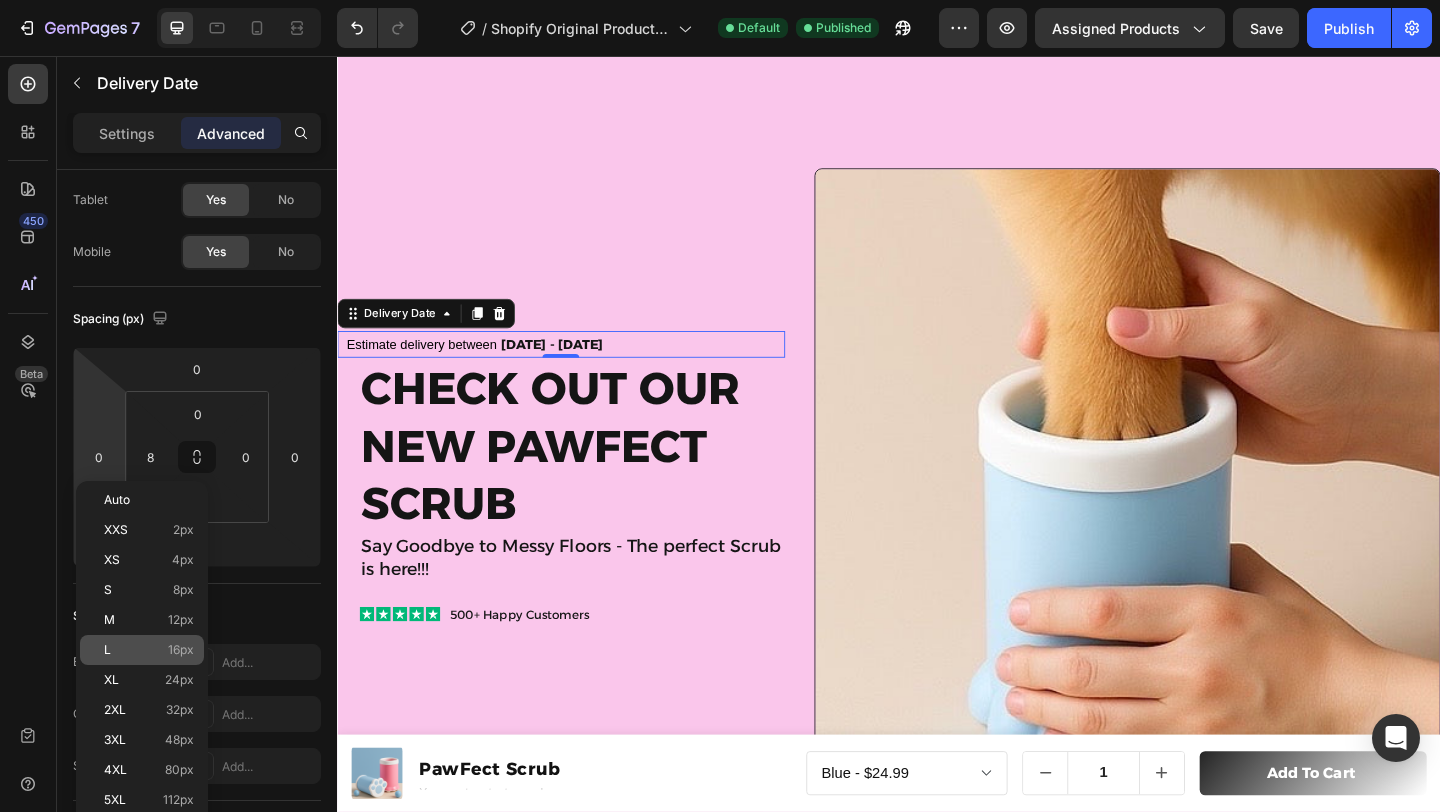 type on "16" 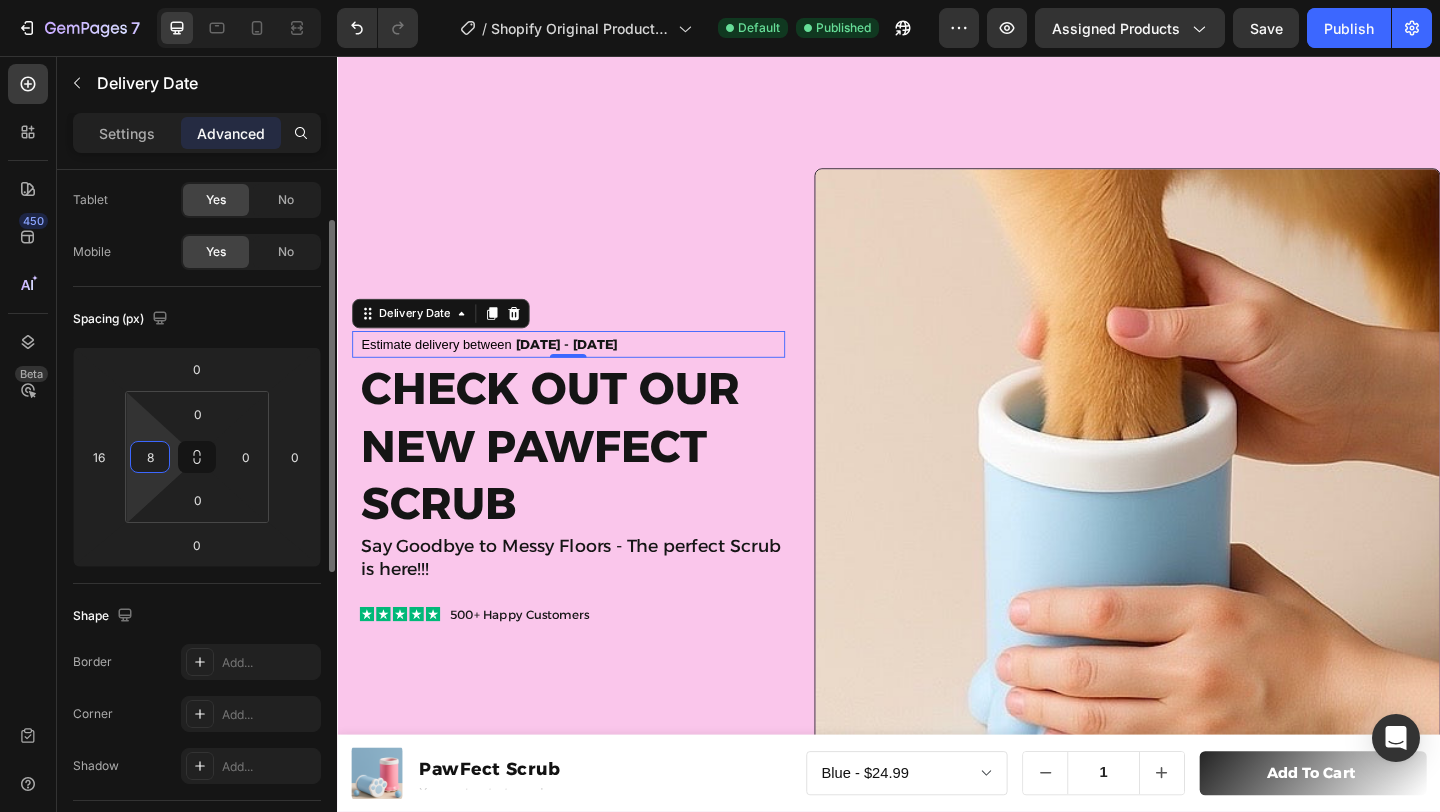 click on "8" at bounding box center [150, 457] 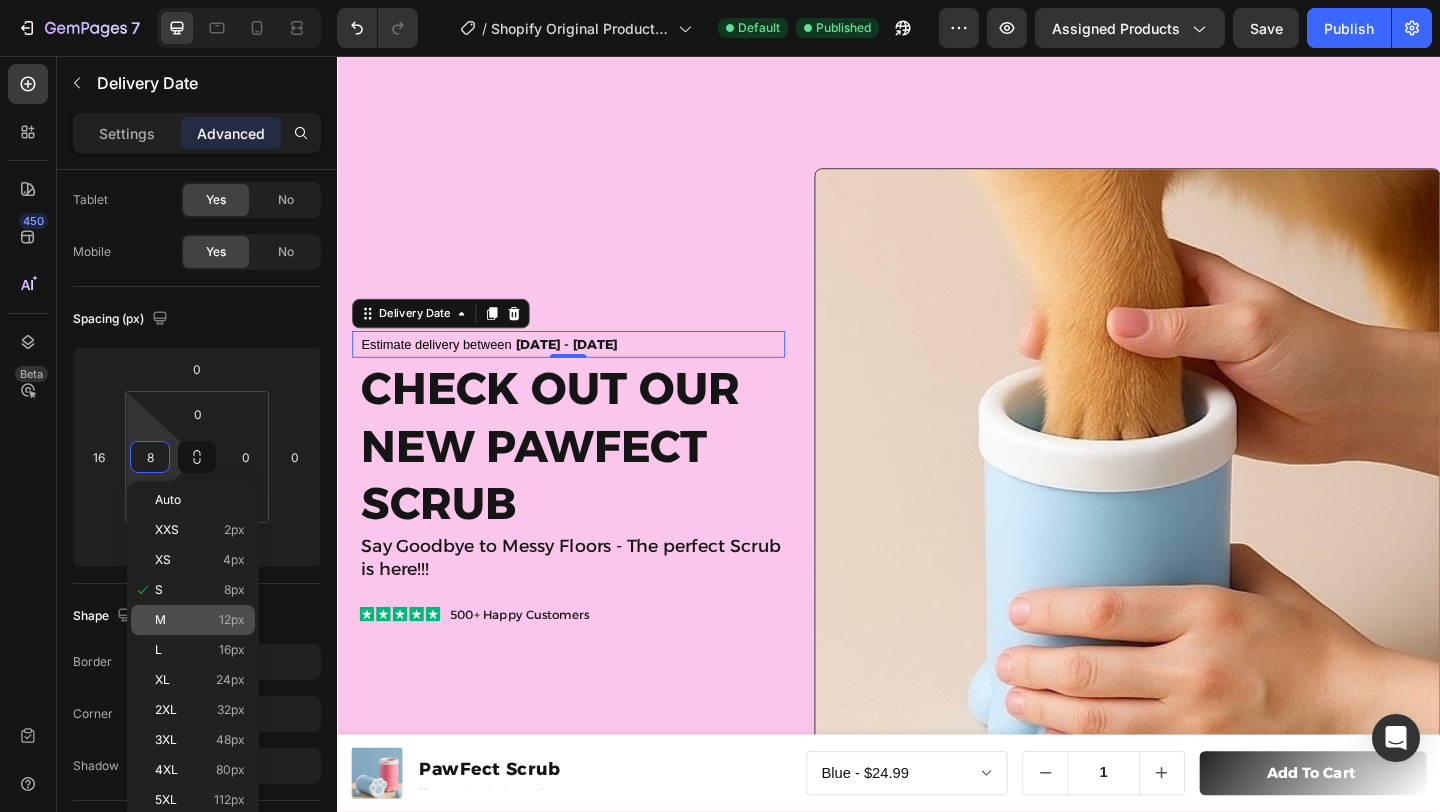 click on "M 12px" at bounding box center [200, 620] 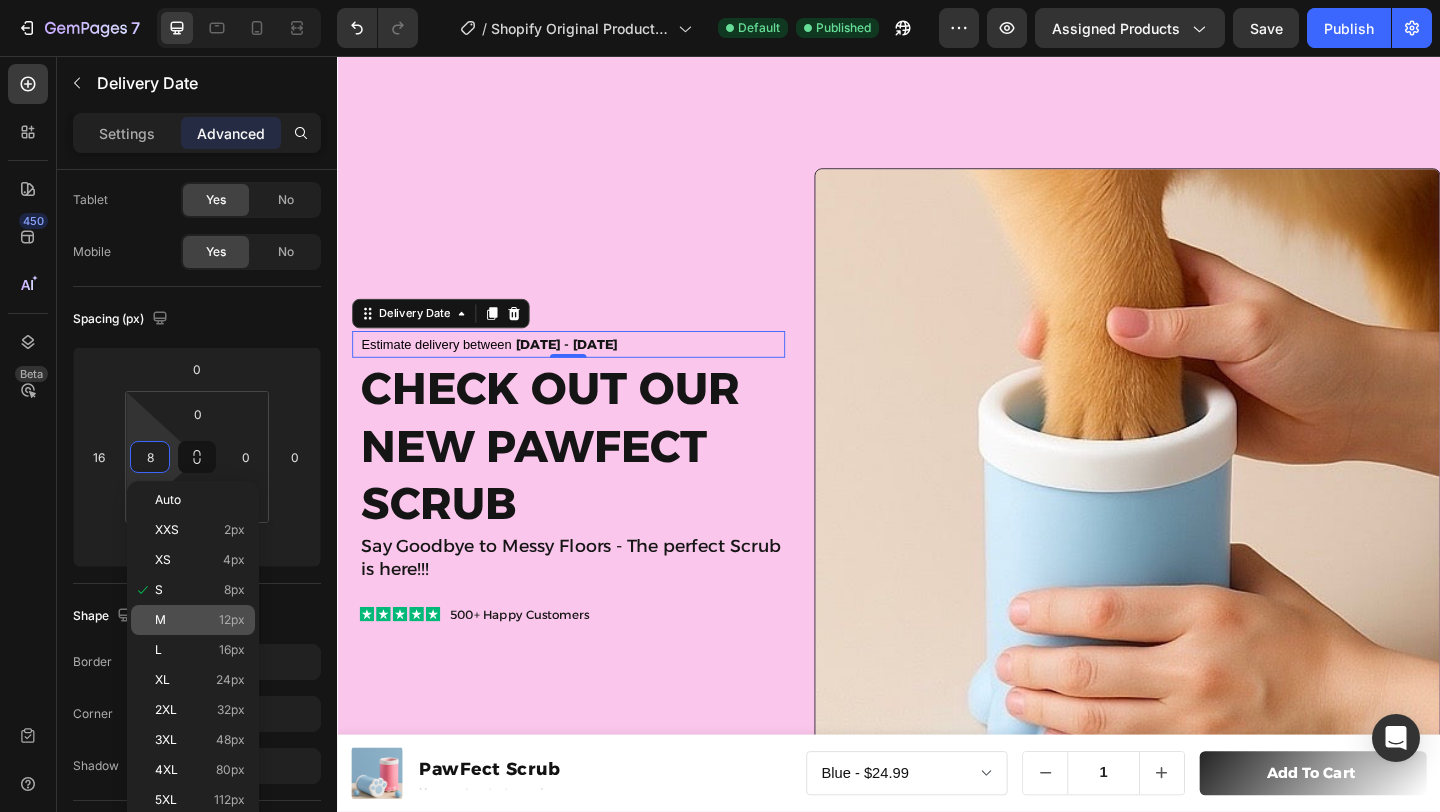 type on "12" 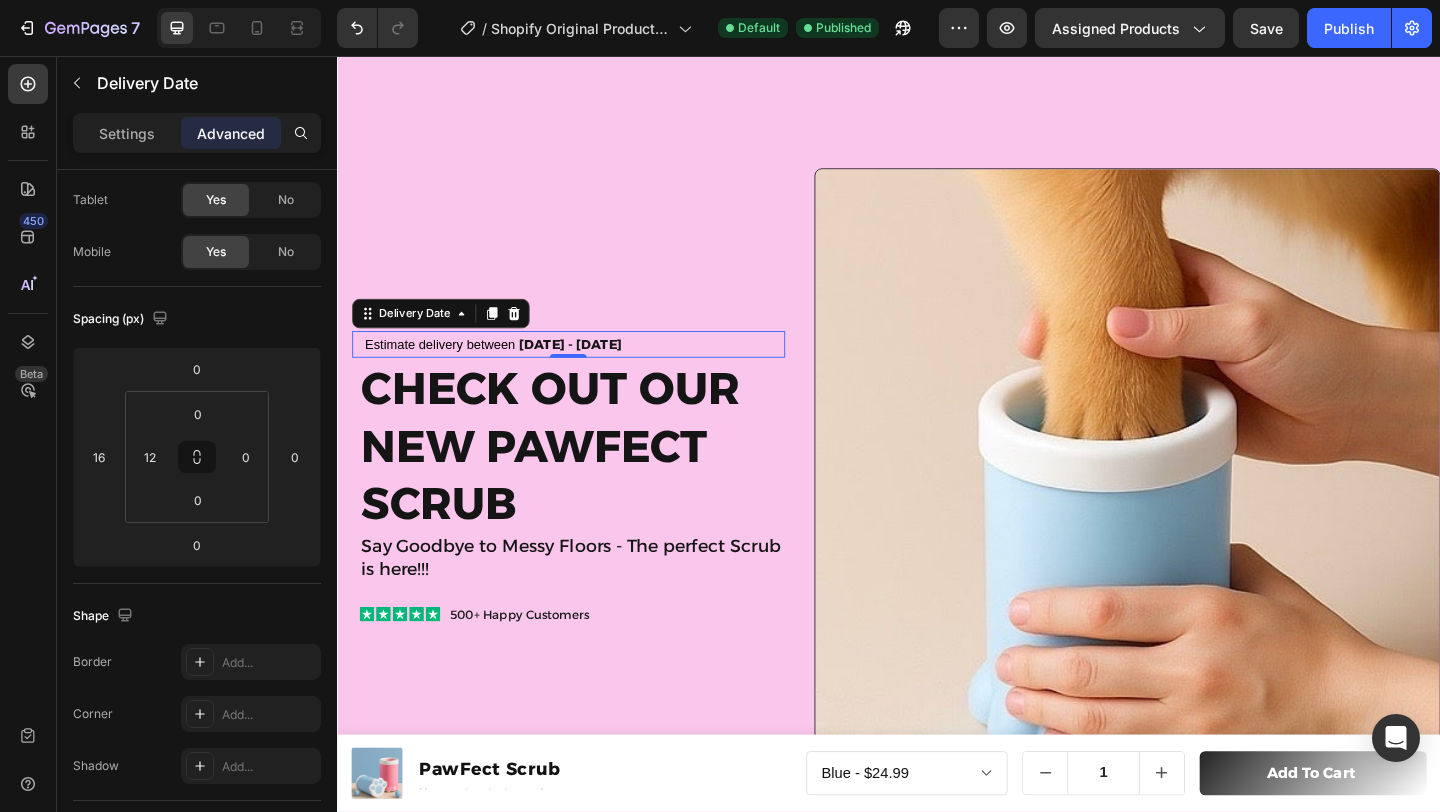 click on "Estimate delivery between
Aug 08 - Aug 13
Delivery Date   0 Check out Our new pawfect scrub  Heading Say Goodbye to Messy Floors - The perfect Scrub is here!!! Text Block
Icon
Icon
Icon
Icon
Icon Icon List 500+ Happy Customers Text Block Row" at bounding box center [580, 520] 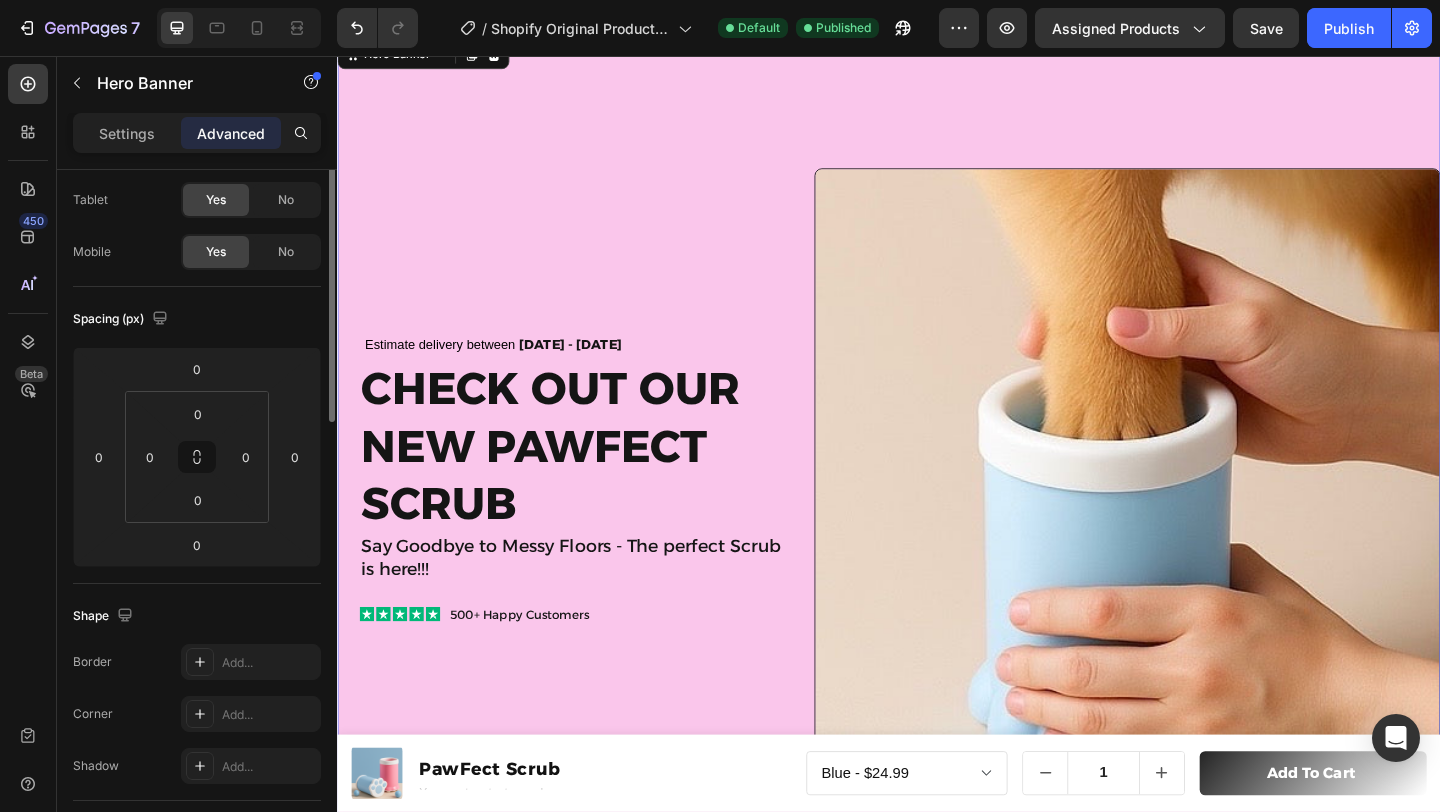 scroll, scrollTop: 0, scrollLeft: 0, axis: both 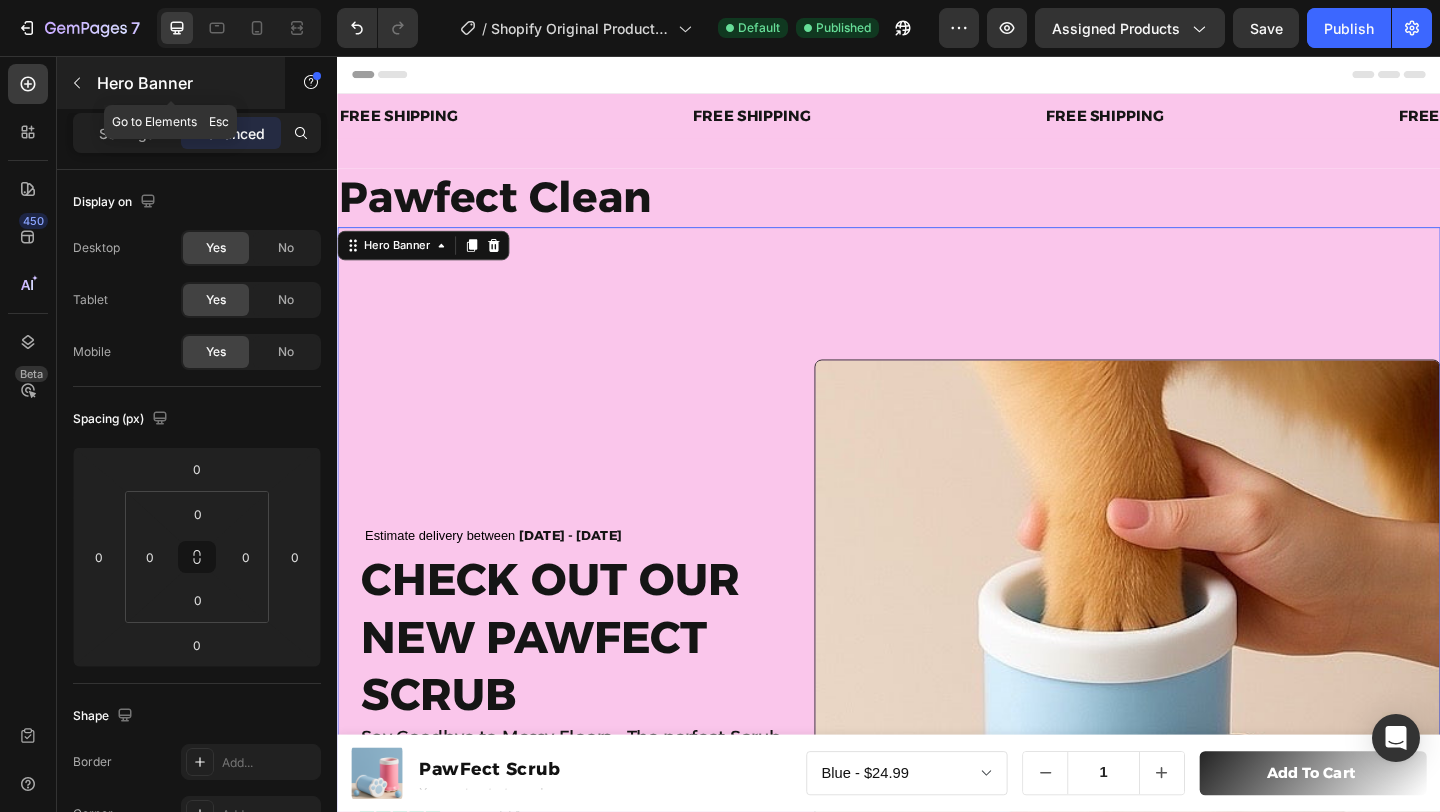click 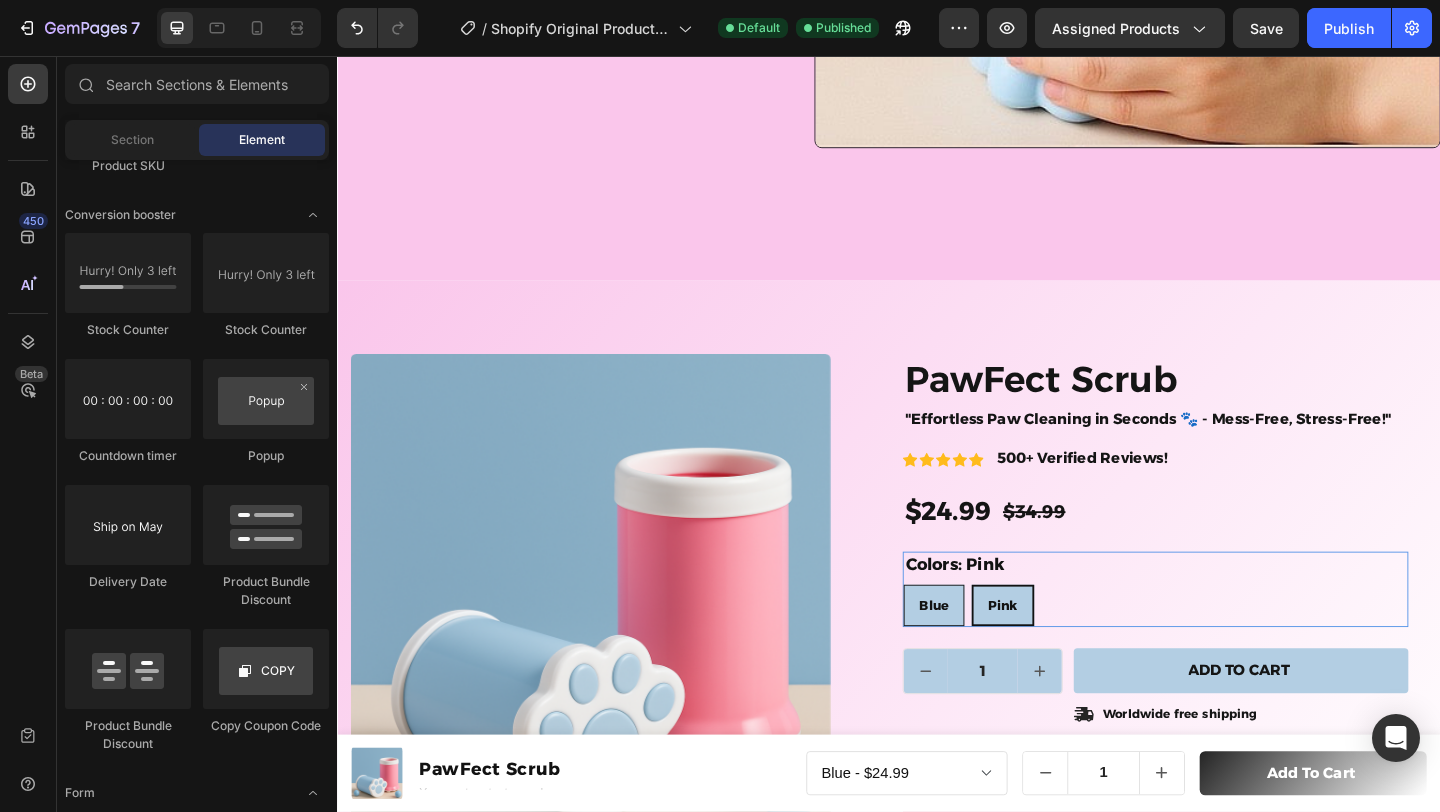 scroll, scrollTop: 898, scrollLeft: 0, axis: vertical 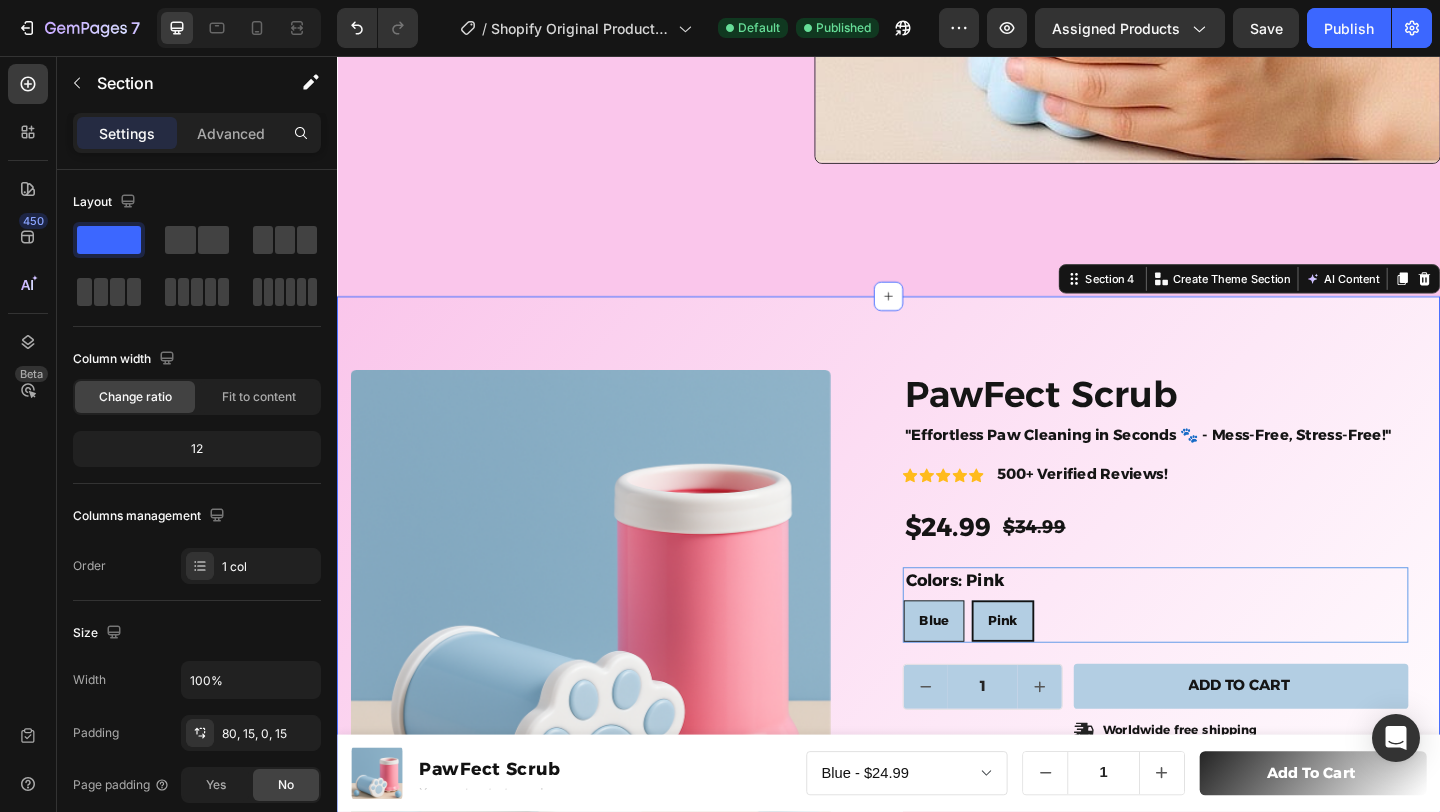 click on "Product Images
Material
Shipping Accordion Icon Icon Icon Icon Icon Icon List 2,500+ Verified Reviews! Text Block Row PawFect Scrub Product Title "Effortless Paw Cleaning in Seconds 🐾 - Mess-Free, Stress-Free!" Heading Icon Icon Icon Icon Icon Icon List 500+ Verified Reviews! Text Block Row $24.99 Product Price Product Price $34.99 Compare Price Compare Price 29% off Product Badge Row Colors: Pink Blue Blue Blue Pink Pink Pink Product Variants & Swatches Blue Blue     Blue Pink Pink     Pink Product Variants & Swatches
1
Product Quantity Row Add to cart Add to Cart
Icon Worldwide free shipping Text Block Row Row Paw Pack Bundle - Best Value! 🐾 Text Block Row Most popular Text Block Buy 2 items Text Block 15% Off + Freeshipping Text Block Row Row Row Product Section 4   You can create reusable sections Create Theme Section AI Content Write with GemAI What would you like to describe here? Tone and Voice Persuasive Product PawFect Scrub" at bounding box center (937, 759) 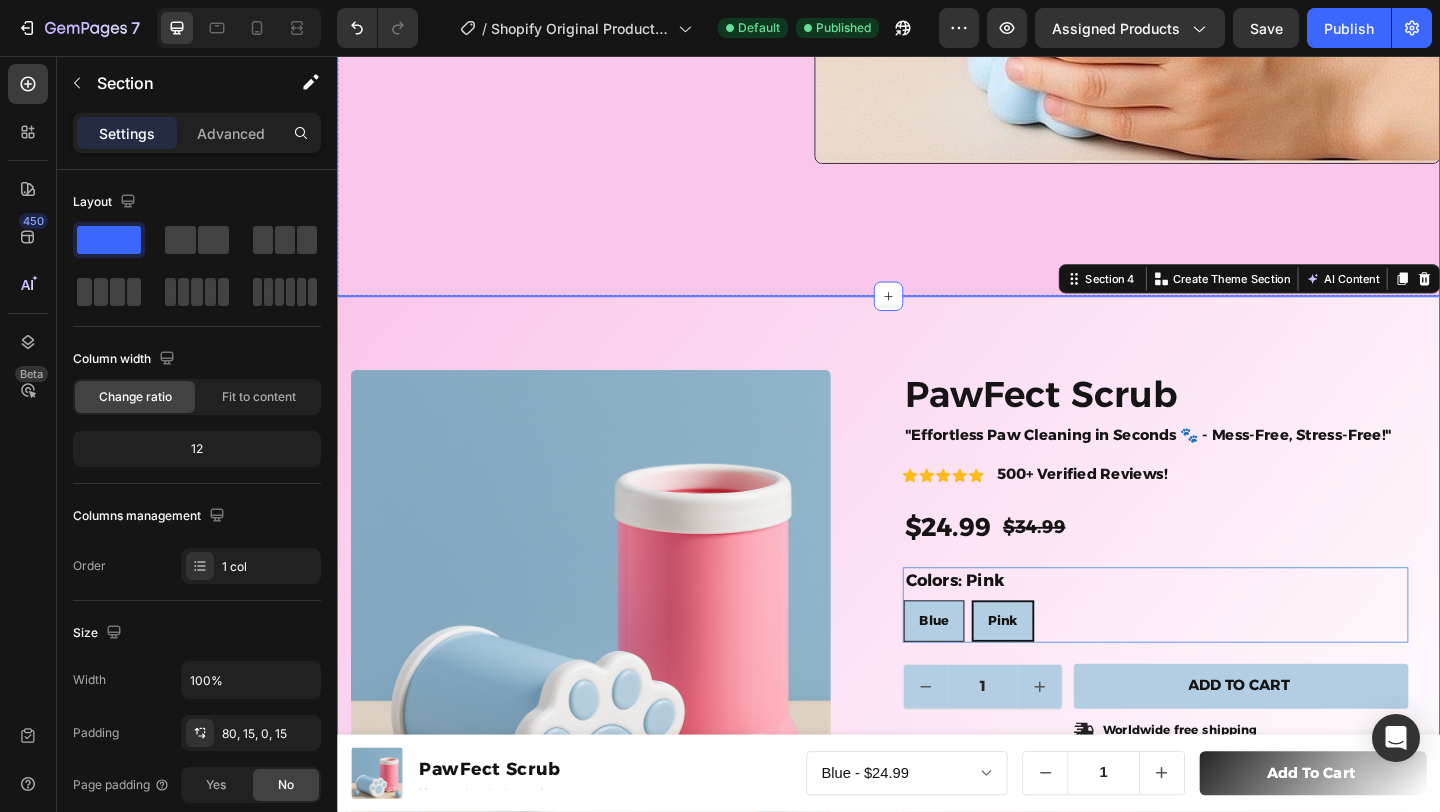 click on "Estimate delivery between
Aug 08 - Aug 13
Delivery Date Check out Our new pawfect scrub  Heading Say Goodbye to Messy Floors - The perfect Scrub is here!!! Text Block
Icon
Icon
Icon
Icon
Icon Icon List 500+ Happy Customers Text Block Row" at bounding box center [580, -170] 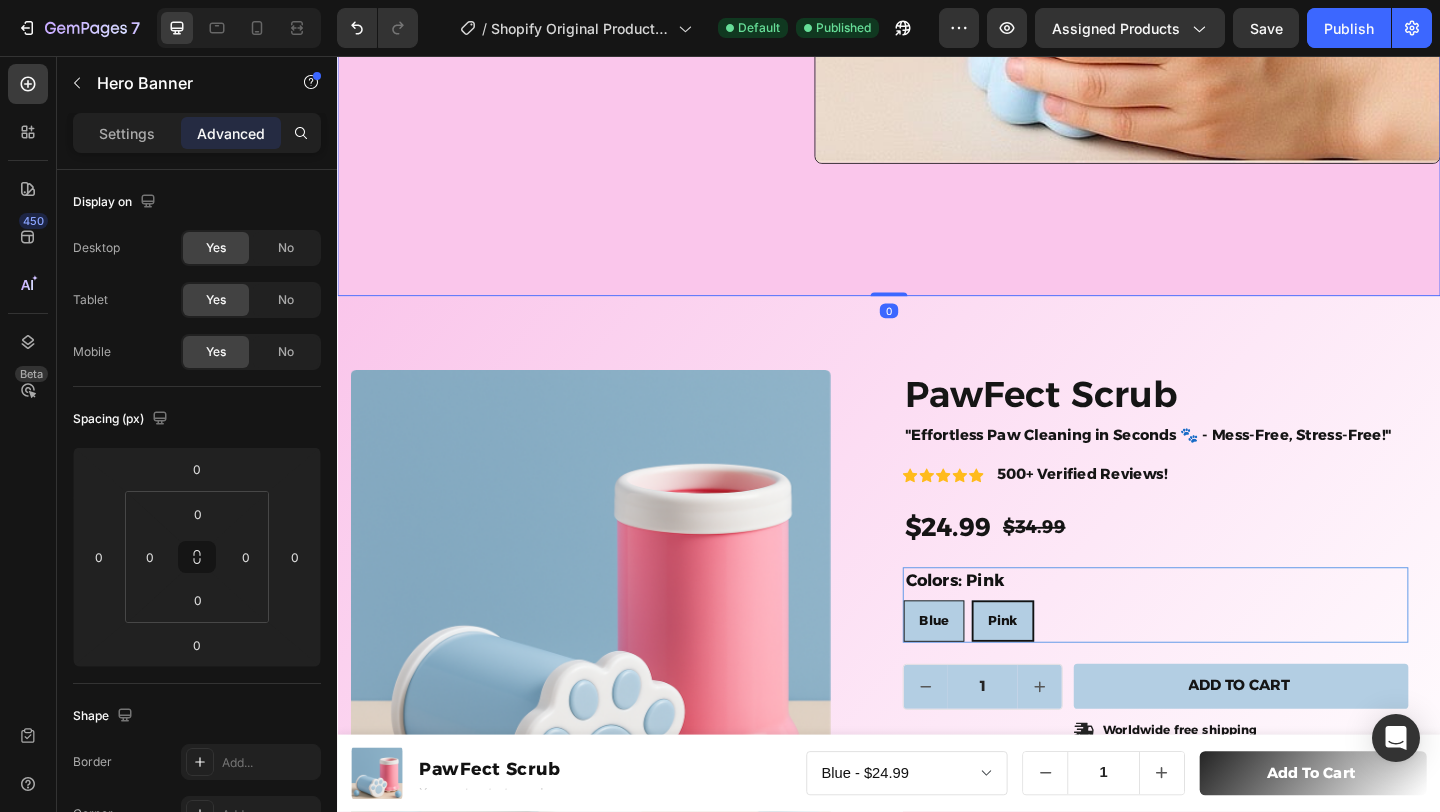 click on "Estimate delivery between
Aug 08 - Aug 13
Delivery Date Check out Our new pawfect scrub  Heading Say Goodbye to Messy Floors - The perfect Scrub is here!!! Text Block
Icon
Icon
Icon
Icon
Icon Icon List 500+ Happy Customers Text Block Row" at bounding box center [580, -170] 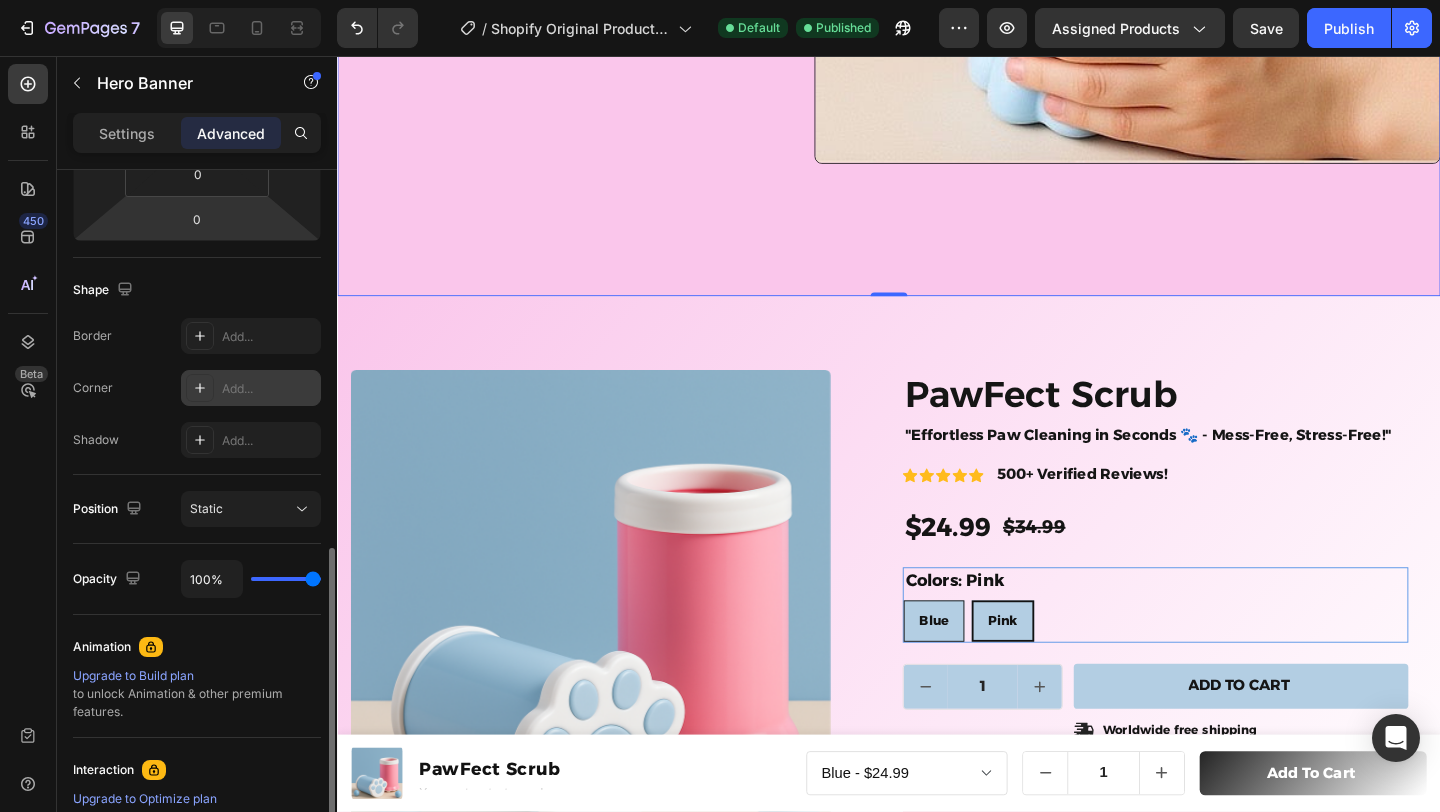 scroll, scrollTop: 689, scrollLeft: 0, axis: vertical 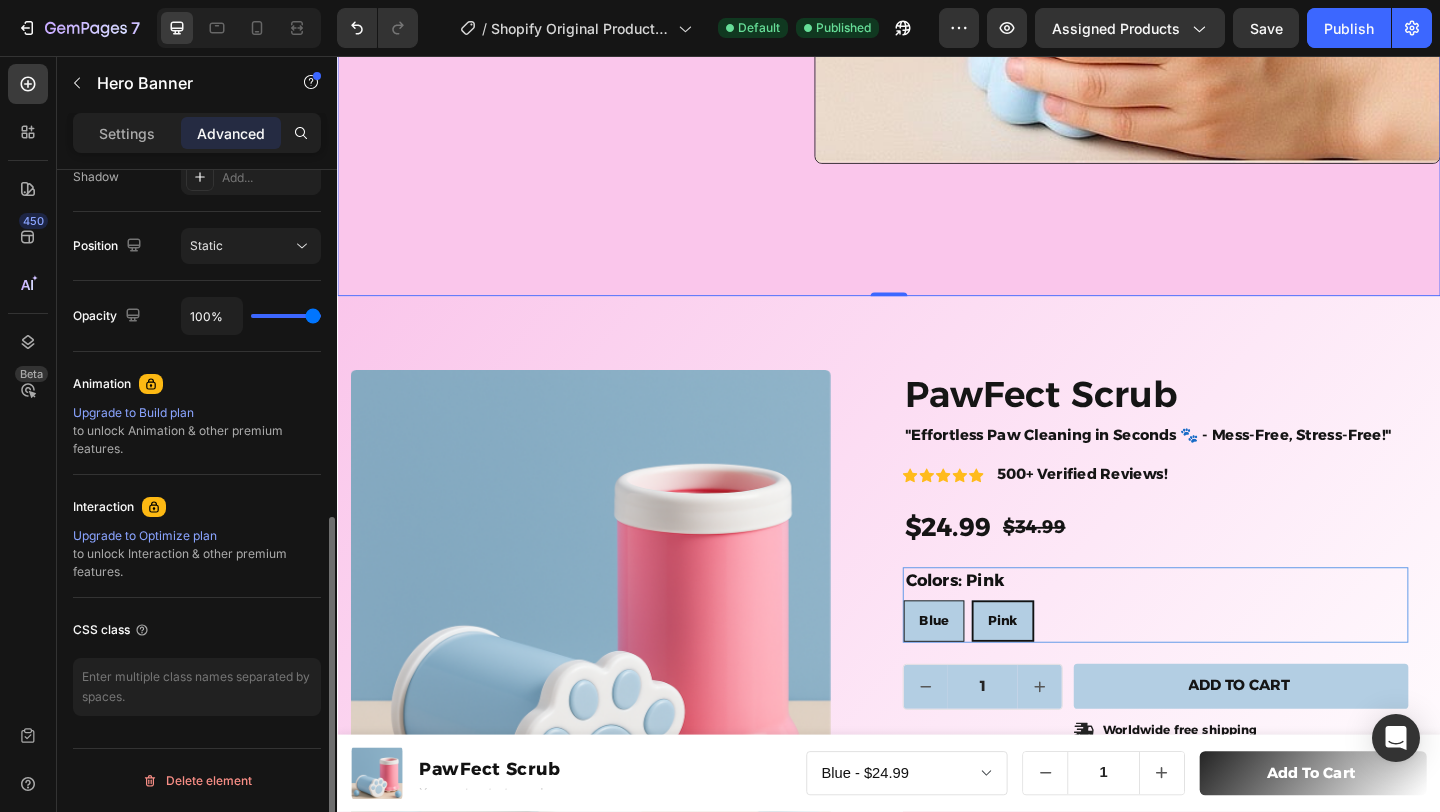 click on "Settings Advanced" at bounding box center (197, 133) 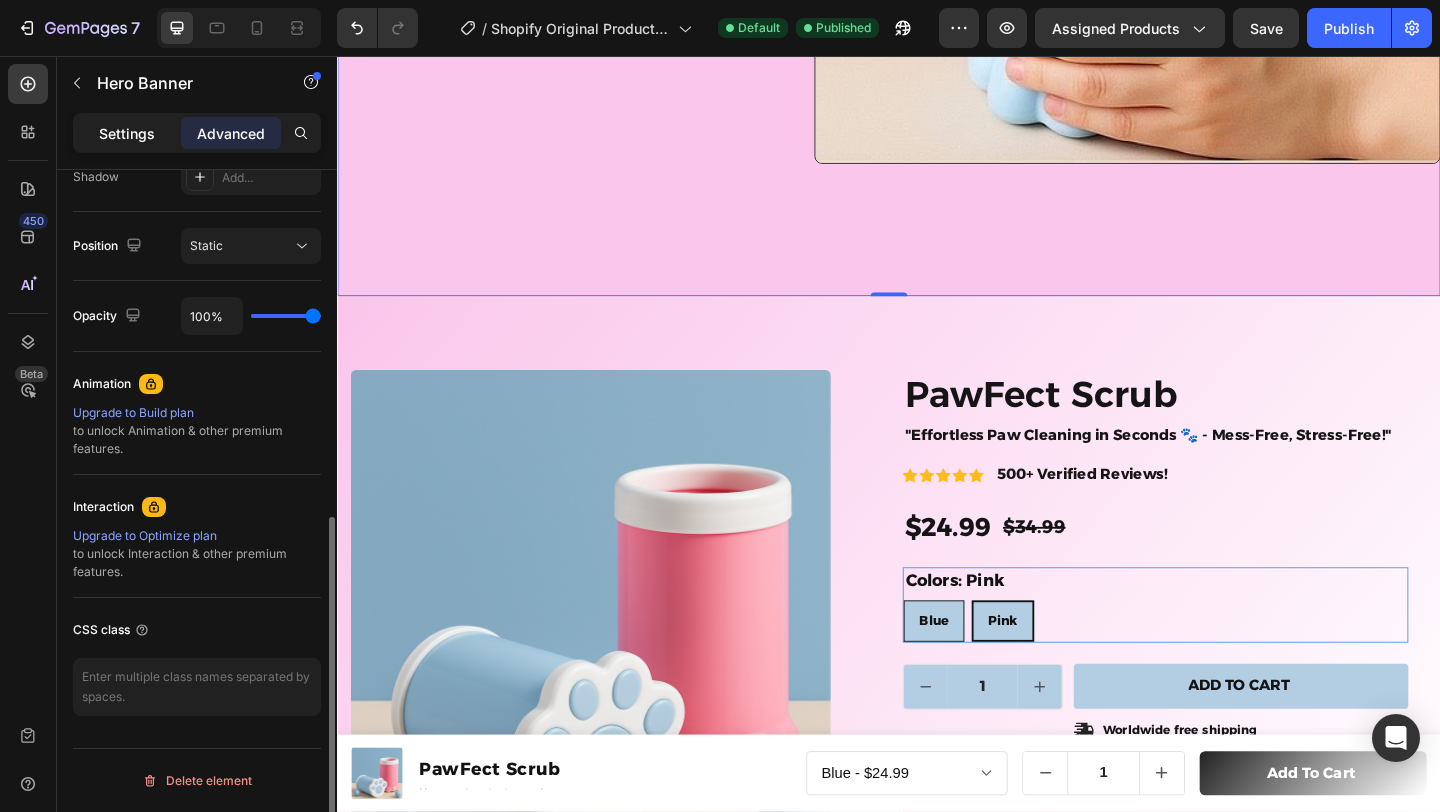 click on "Settings" at bounding box center [127, 133] 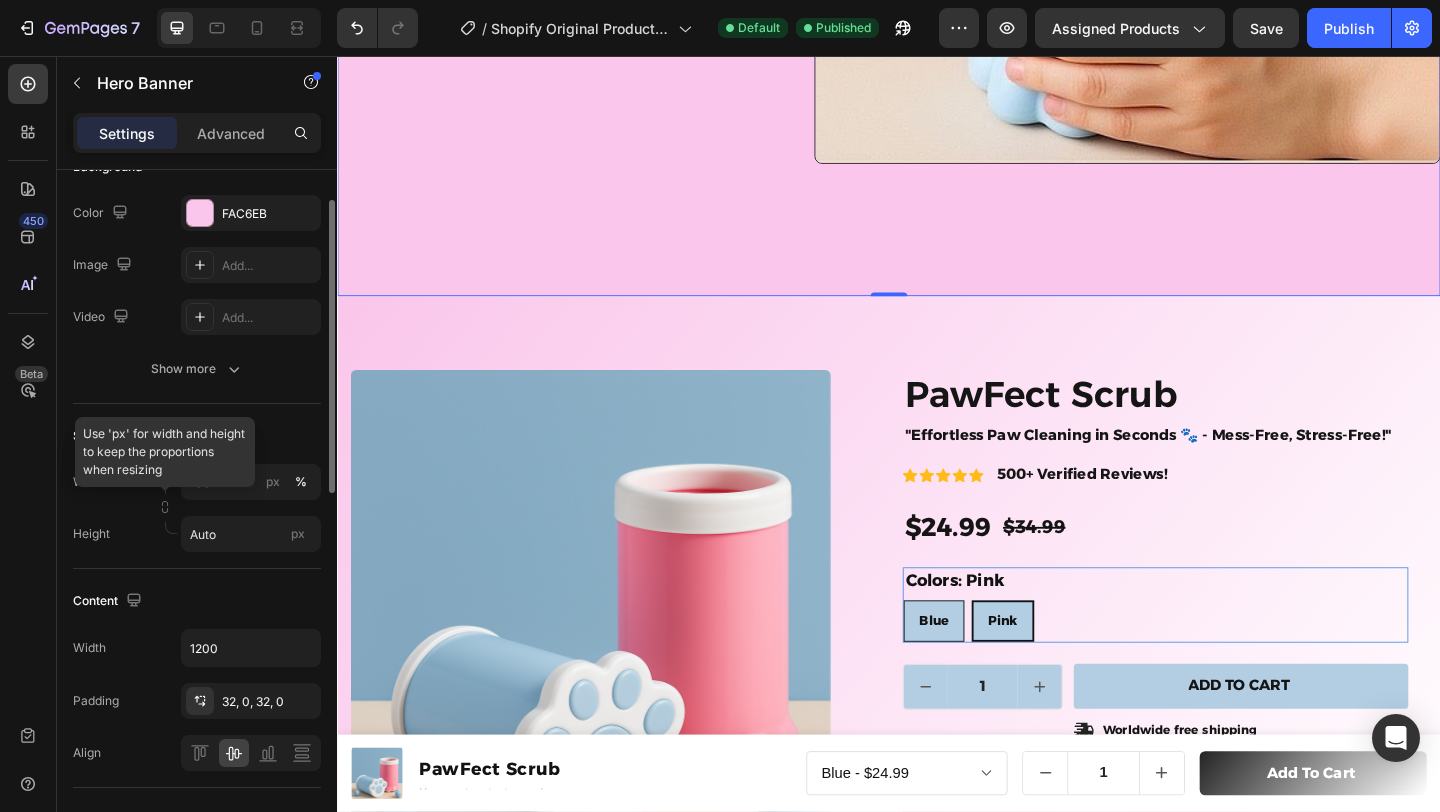 scroll, scrollTop: 0, scrollLeft: 0, axis: both 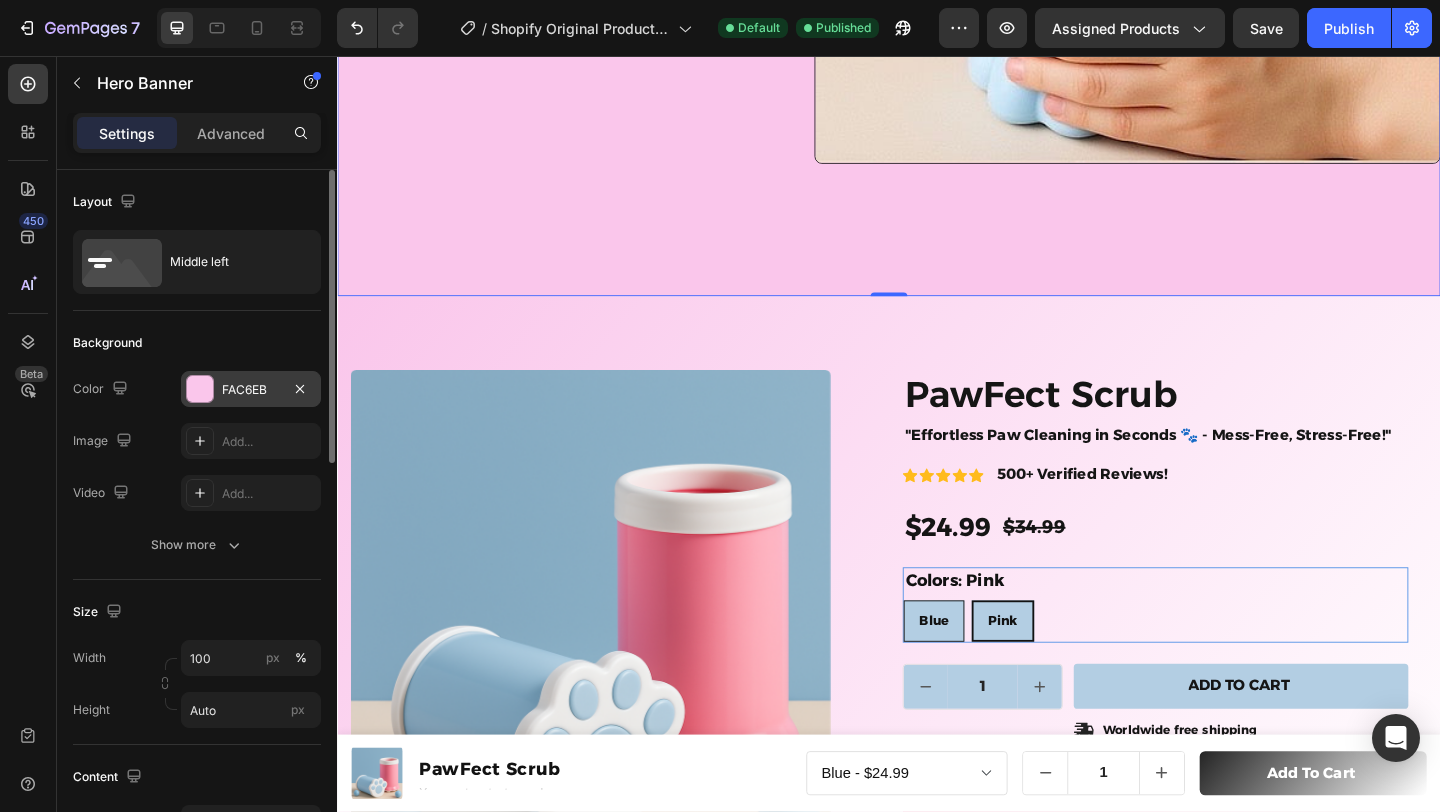 click on "FAC6EB" at bounding box center [251, 390] 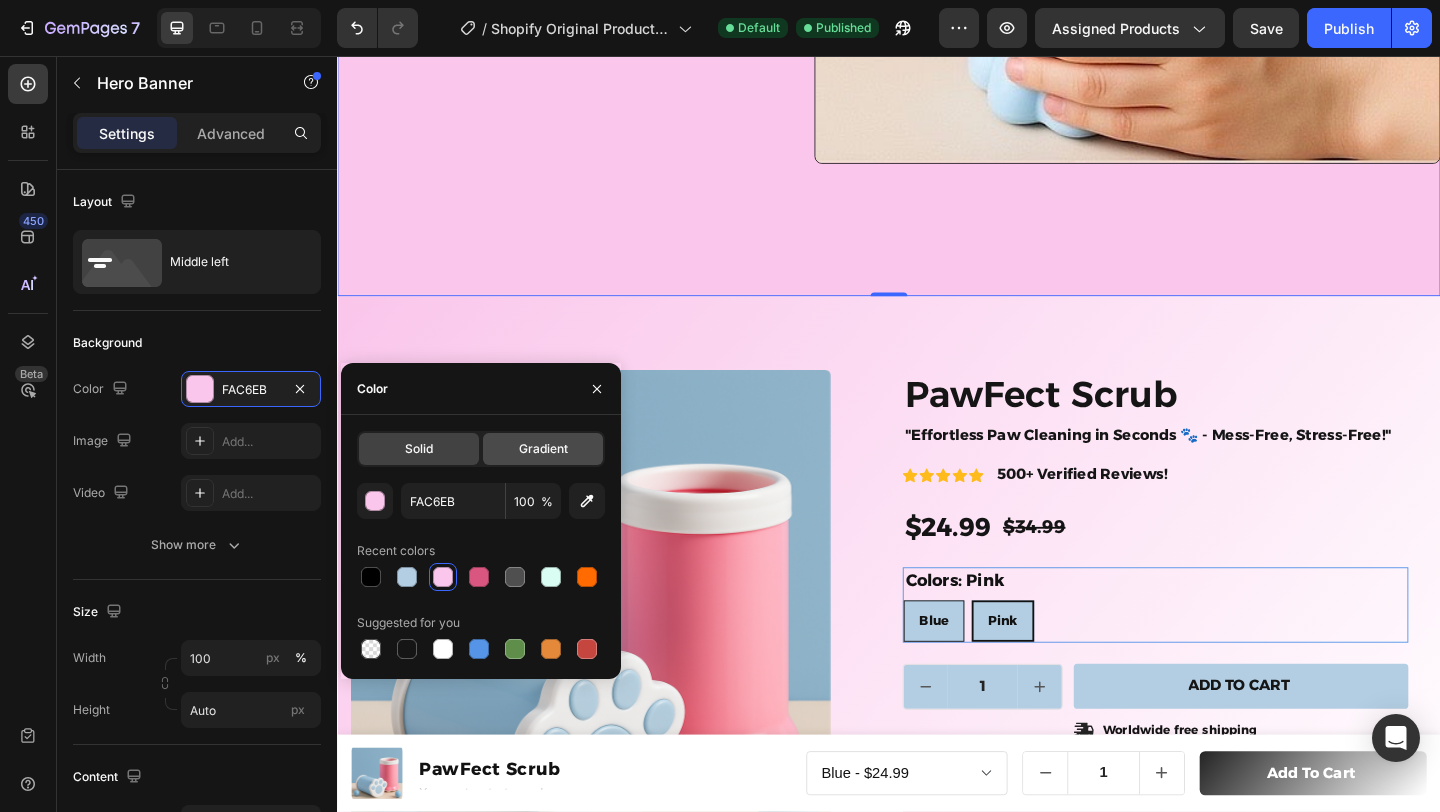 click on "Gradient" 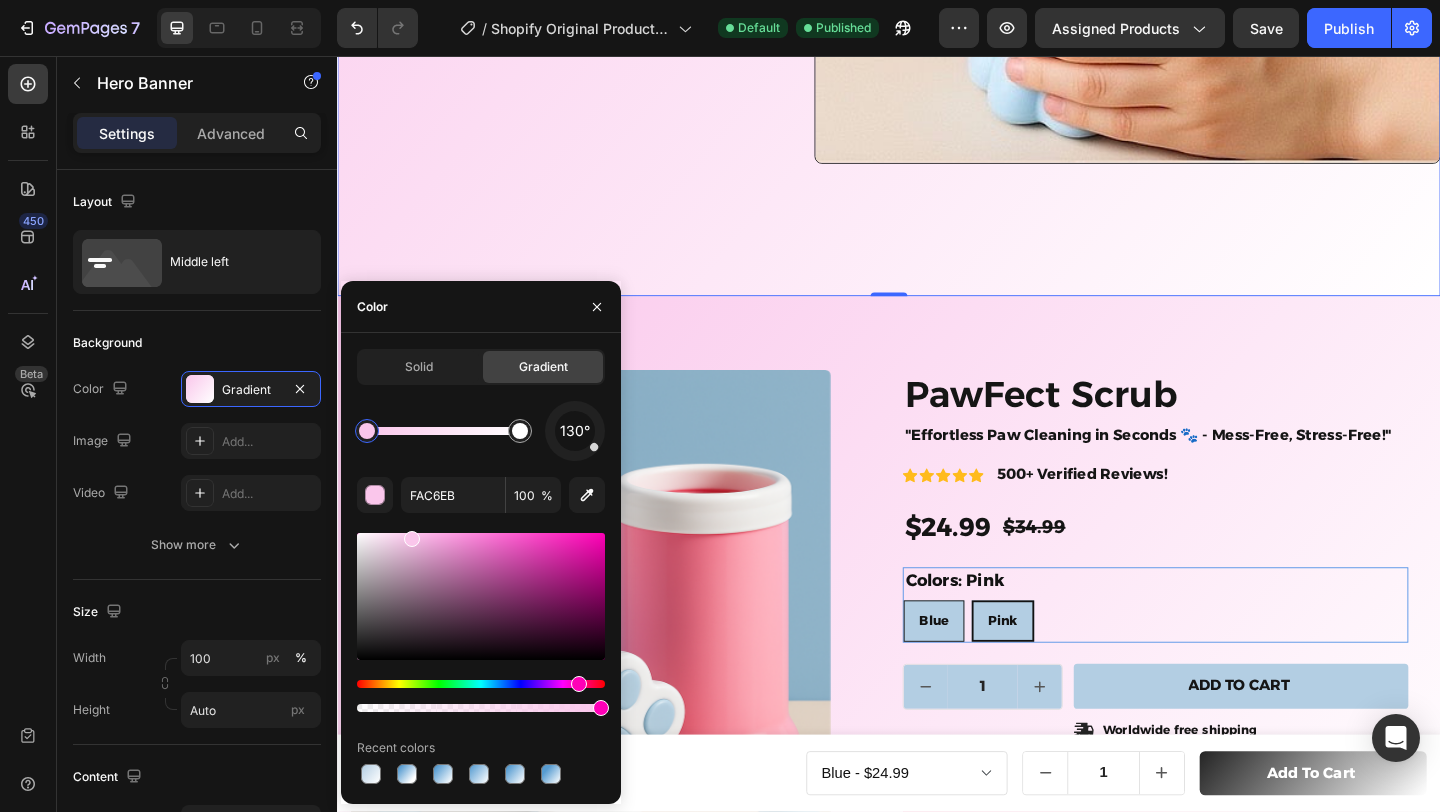 type on "EAB9DC" 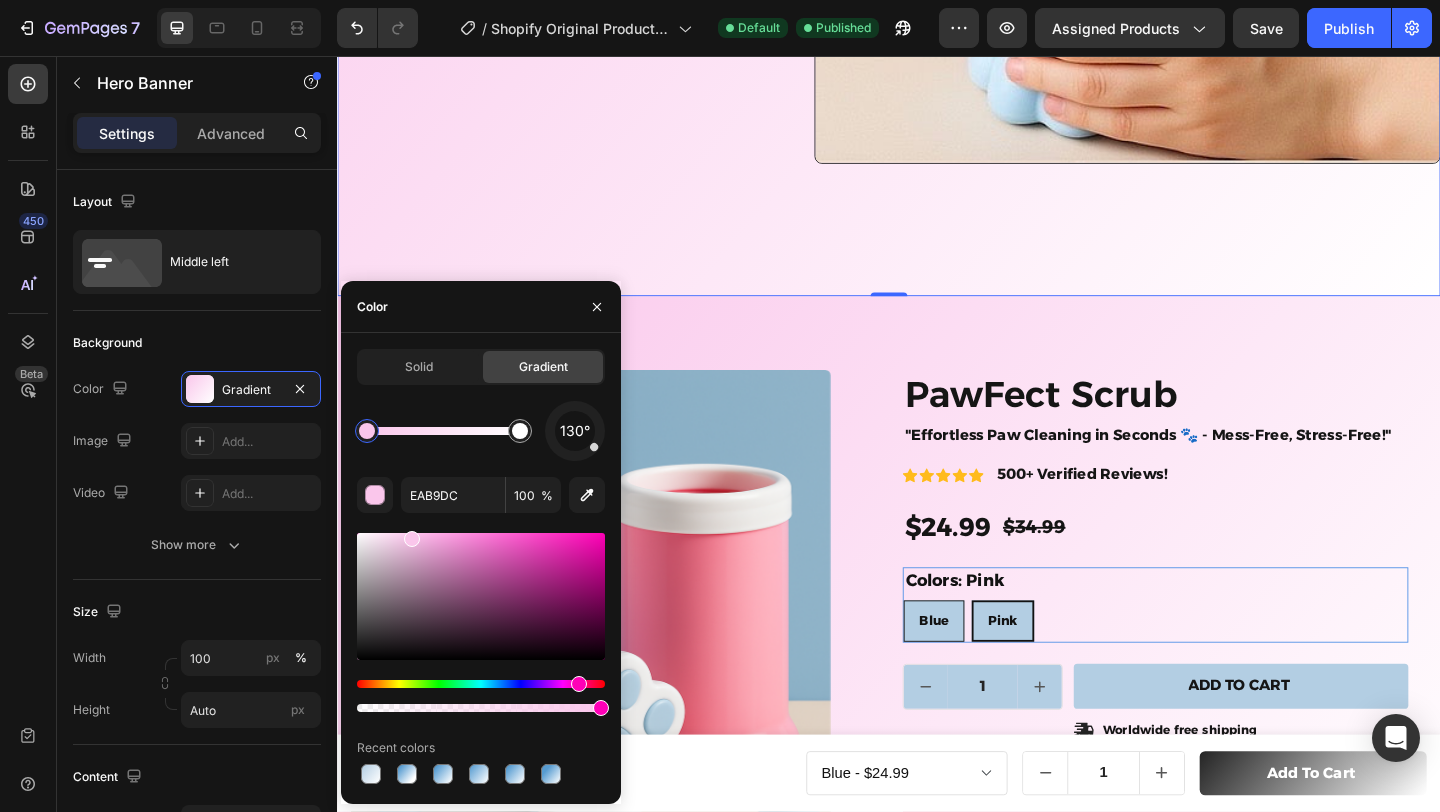 click at bounding box center [412, 539] 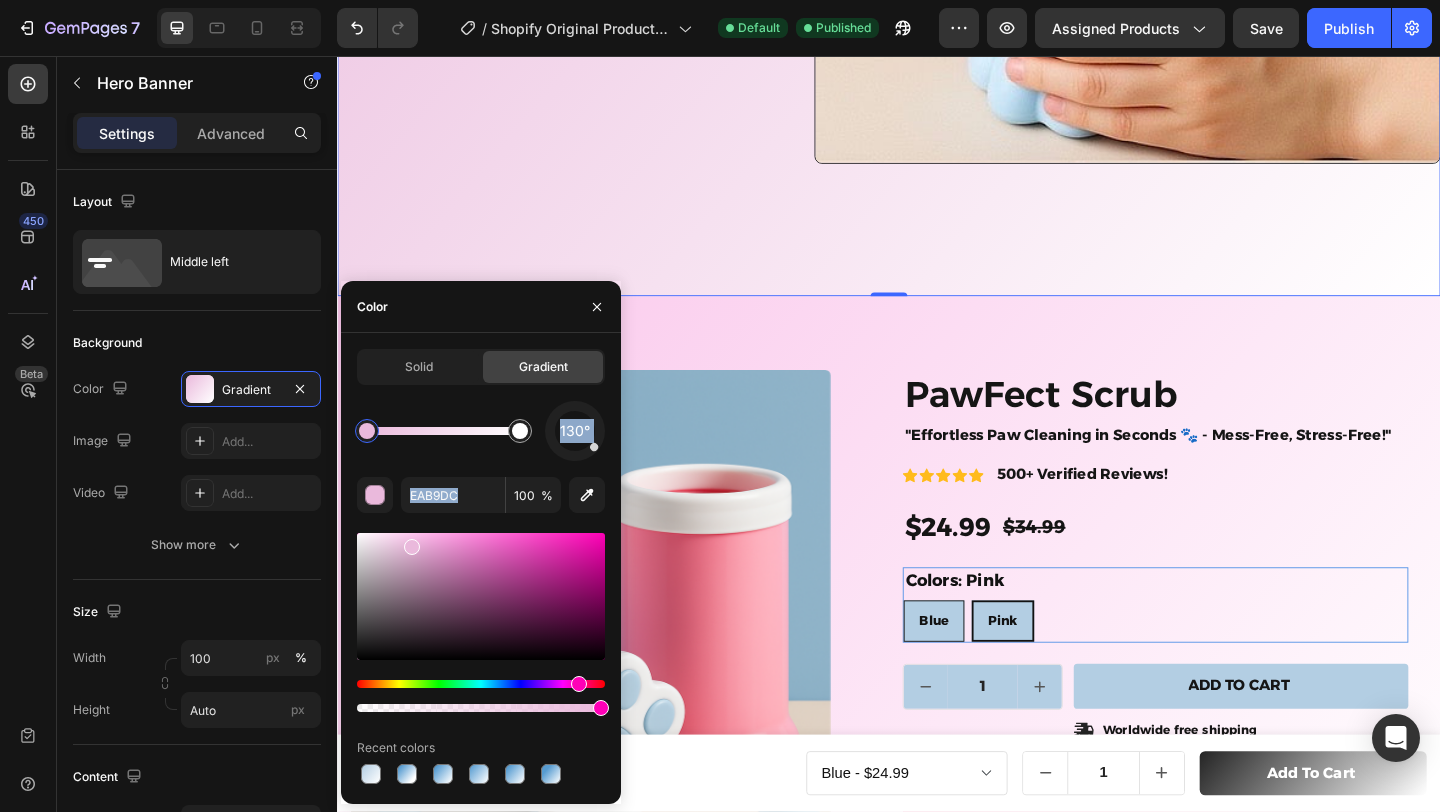 drag, startPoint x: 596, startPoint y: 452, endPoint x: 508, endPoint y: 474, distance: 90.70832 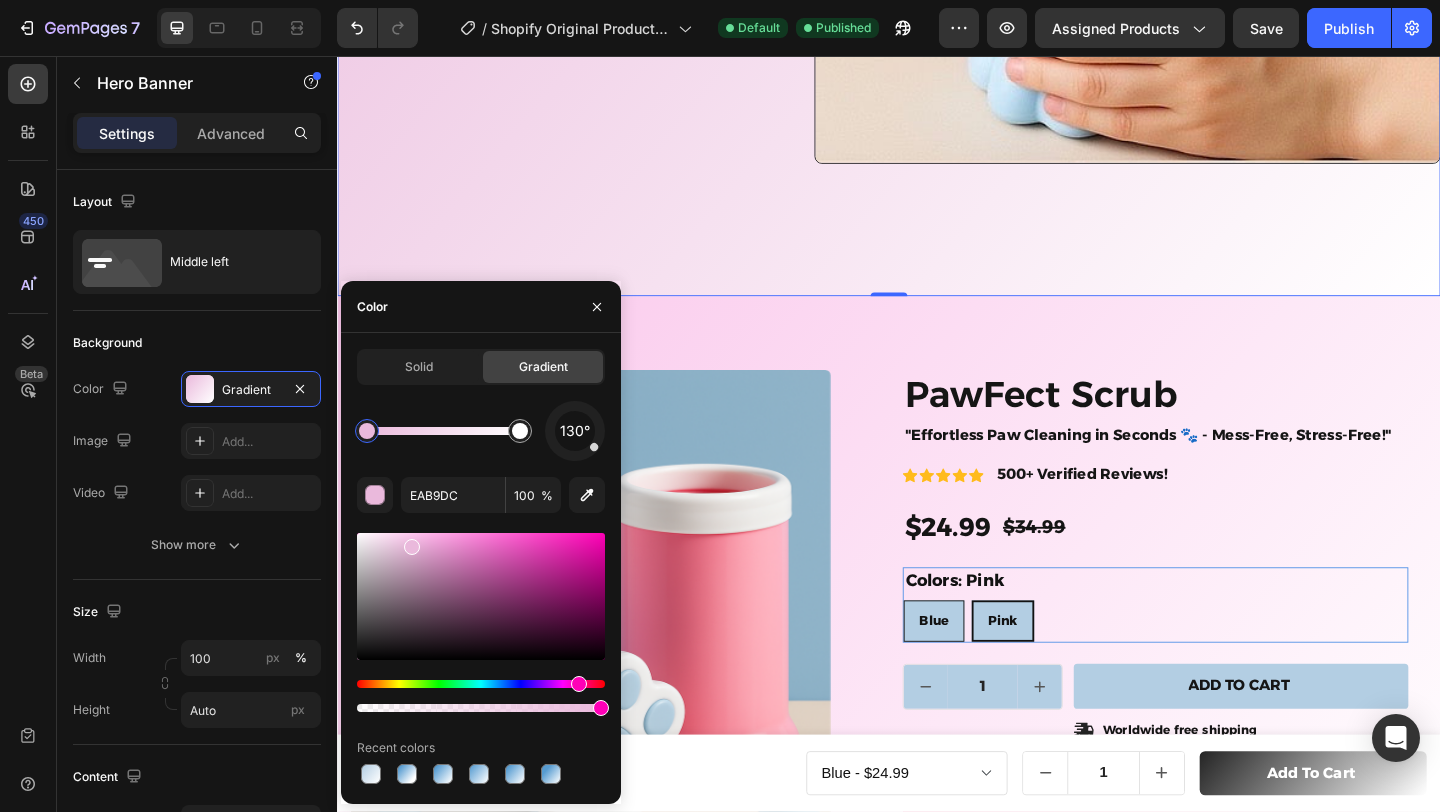 drag, startPoint x: 596, startPoint y: 456, endPoint x: 596, endPoint y: 418, distance: 38 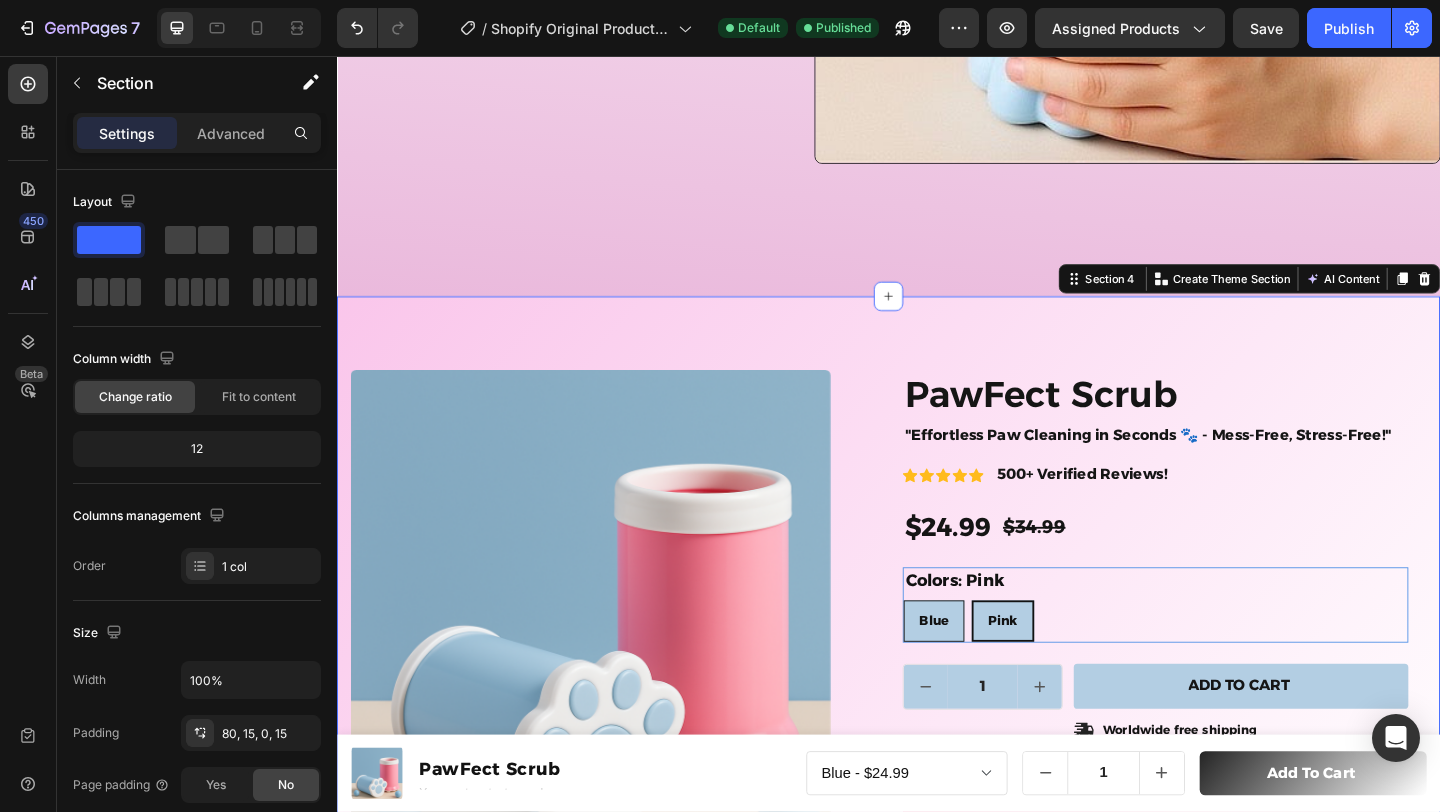 click on "Product Images
Material
Shipping Accordion Icon Icon Icon Icon Icon Icon List 2,500+ Verified Reviews! Text Block Row PawFect Scrub Product Title "Effortless Paw Cleaning in Seconds 🐾 - Mess-Free, Stress-Free!" Heading Icon Icon Icon Icon Icon Icon List 500+ Verified Reviews! Text Block Row $24.99 Product Price Product Price $34.99 Compare Price Compare Price 29% off Product Badge Row Colors: Pink Blue Blue Blue Pink Pink Pink Product Variants & Swatches Blue Blue     Blue Pink Pink     Pink Product Variants & Swatches
1
Product Quantity Row Add to cart Add to Cart
Icon Worldwide free shipping Text Block Row Row Paw Pack Bundle - Best Value! 🐾 Text Block Row Most popular Text Block Buy 2 items Text Block 15% Off + Freeshipping Text Block Row Row Row Product Section 4   You can create reusable sections Create Theme Section AI Content Write with GemAI What would you like to describe here? Tone and Voice Persuasive Product PawFect Scrub" at bounding box center (937, 759) 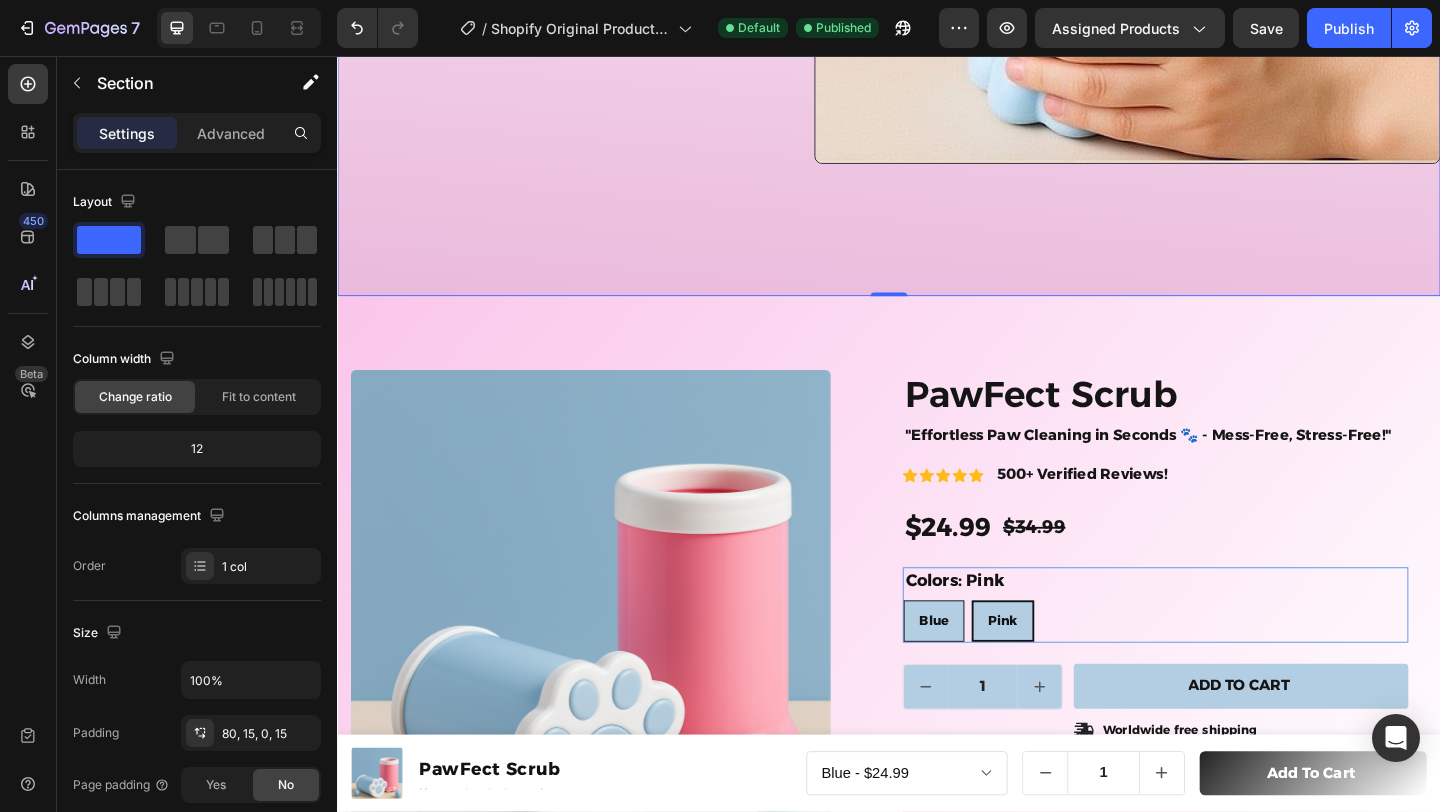 click on "Image" at bounding box center [1196, -170] 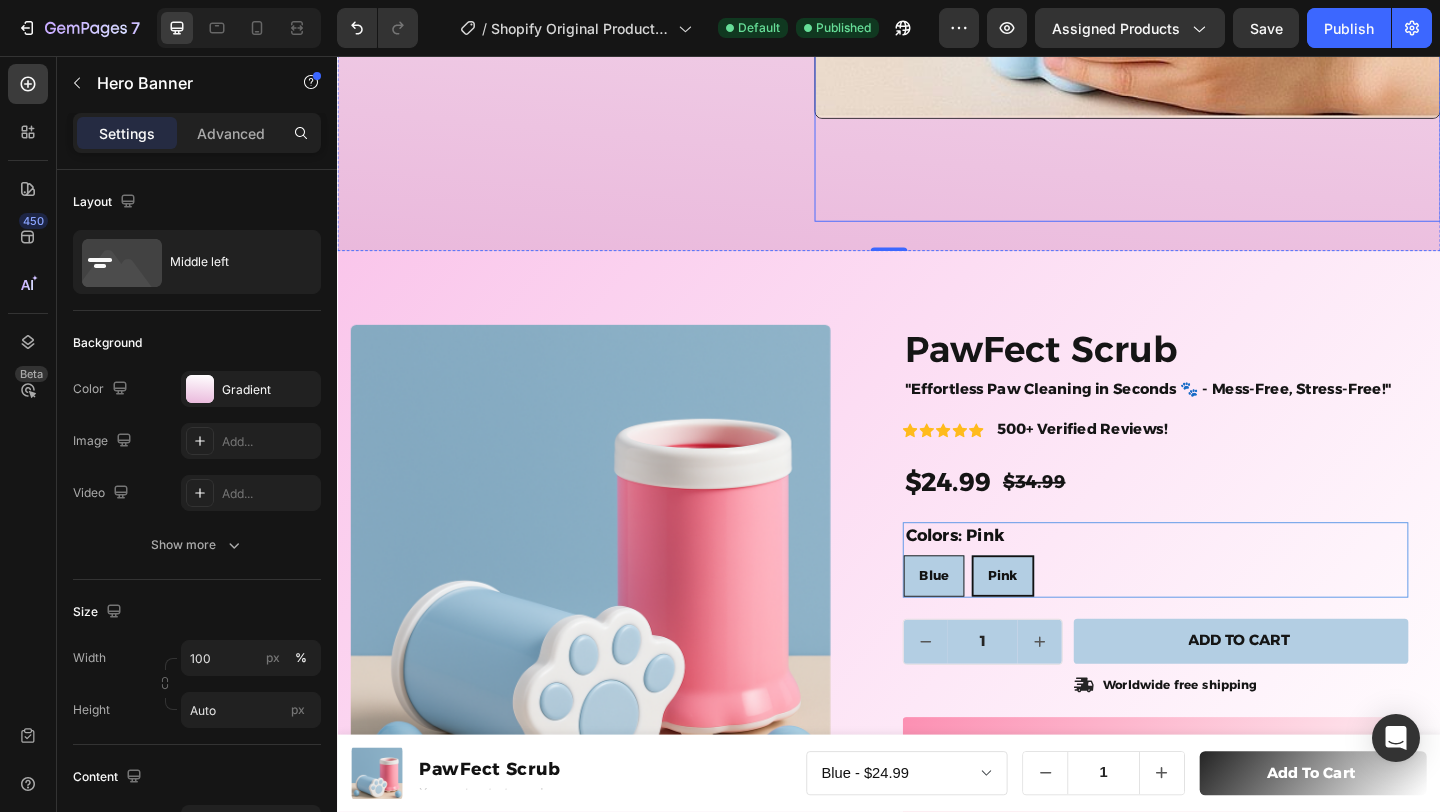 scroll, scrollTop: 972, scrollLeft: 0, axis: vertical 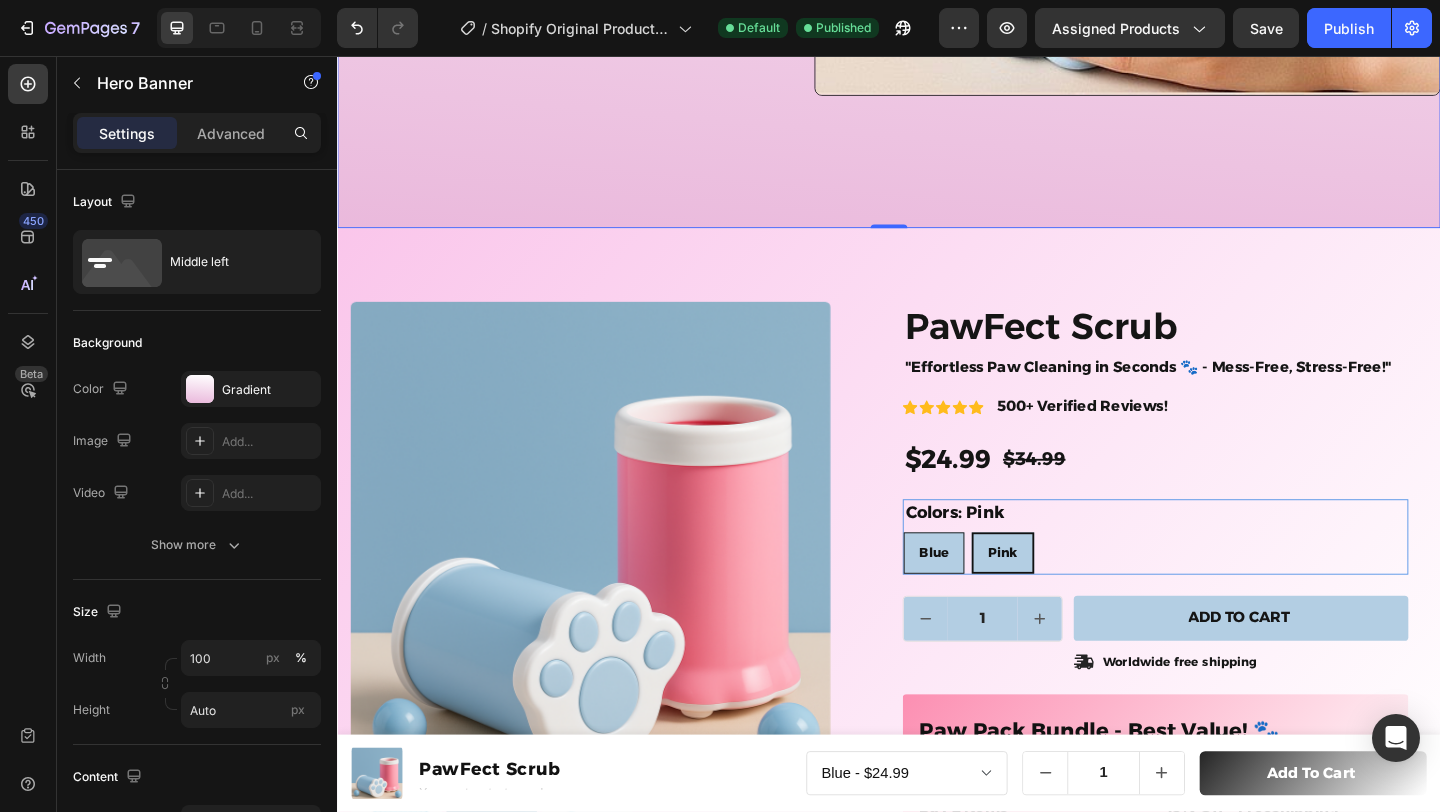 click on "Estimate delivery between
Aug 08 - Aug 13
Delivery Date Check out Our new pawfect scrub  Heading Say Goodbye to Messy Floors - The perfect Scrub is here!!! Text Block
Icon
Icon
Icon
Icon
Icon Icon List 500+ Happy Customers Text Block Row" at bounding box center (580, -244) 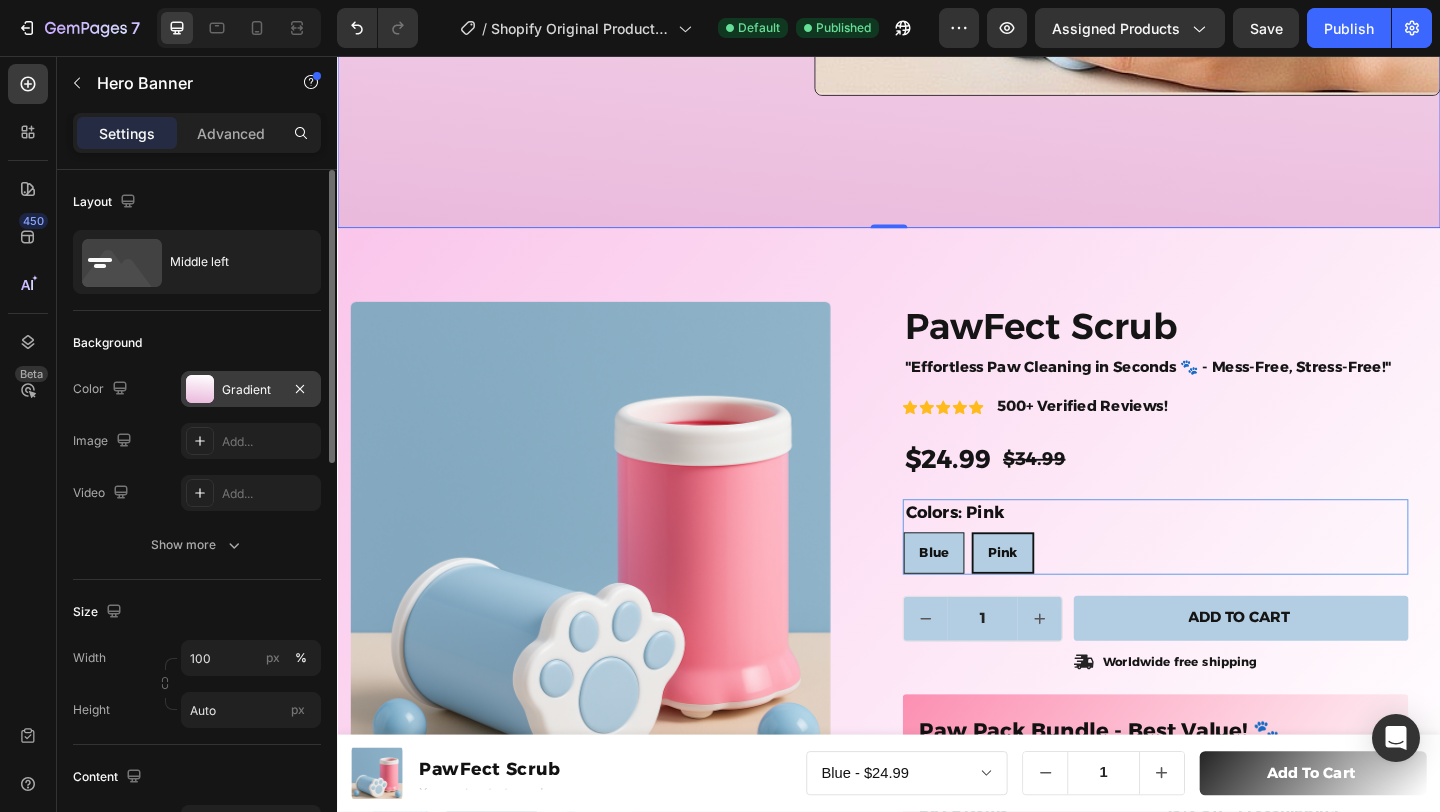 click on "Gradient" at bounding box center (251, 390) 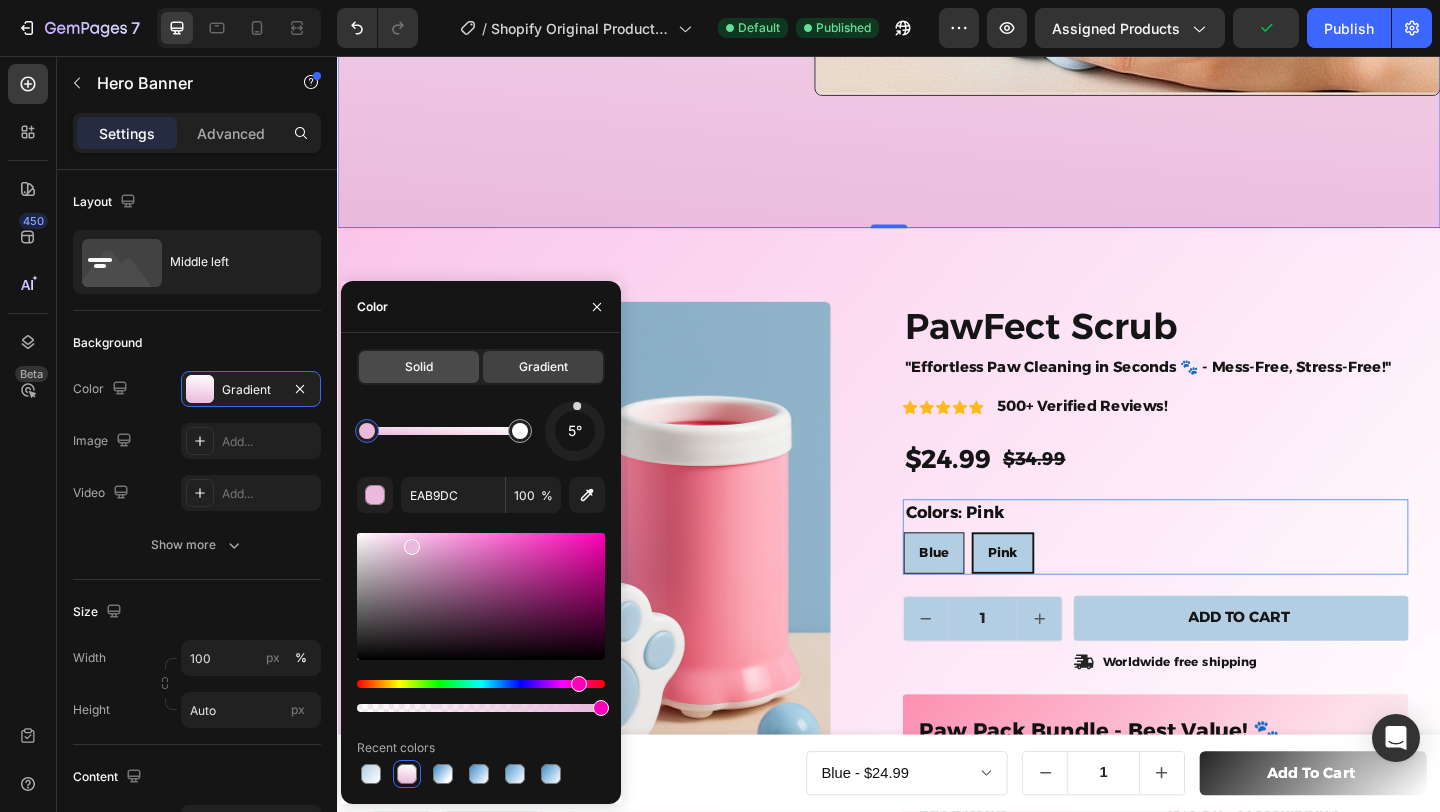 click on "Solid" 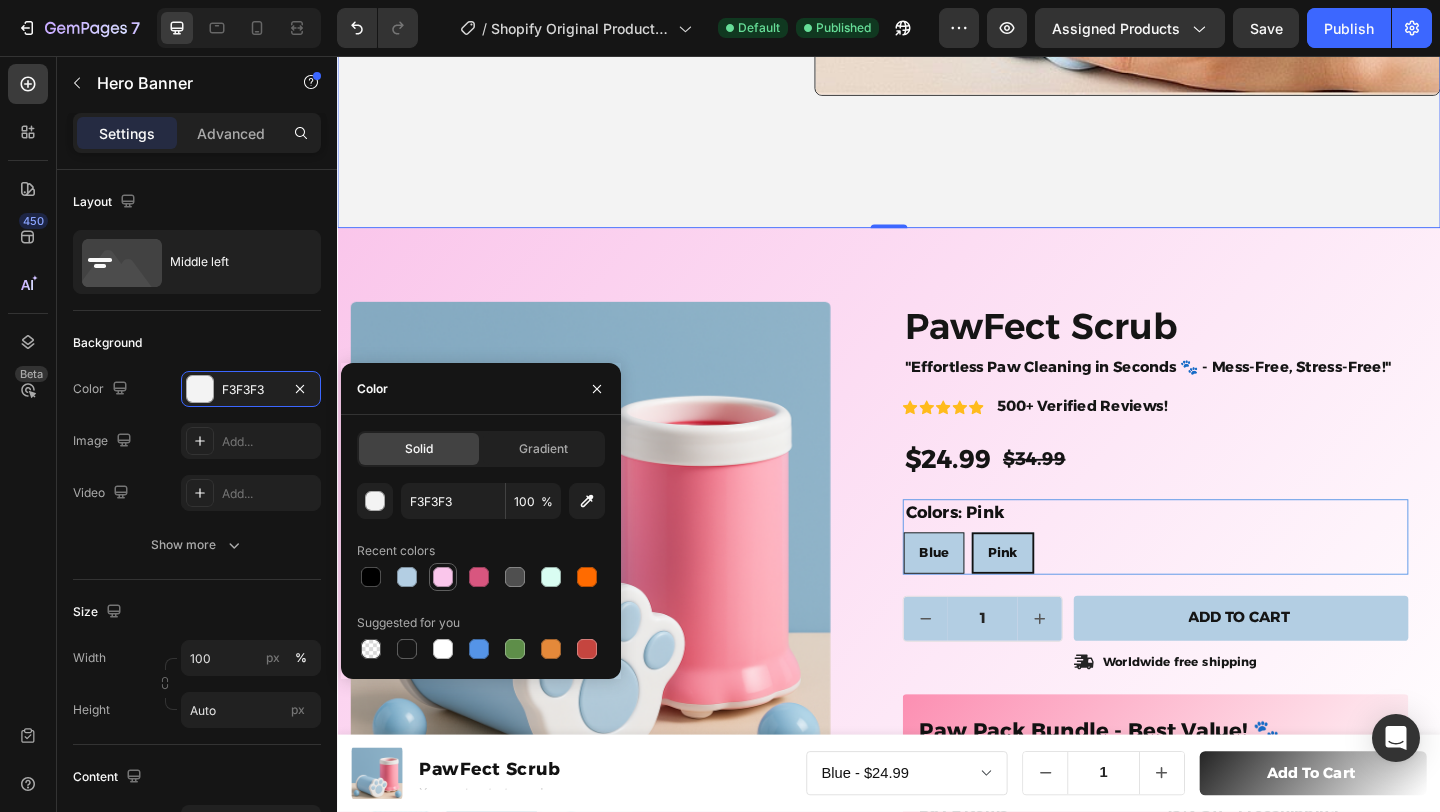click at bounding box center [443, 577] 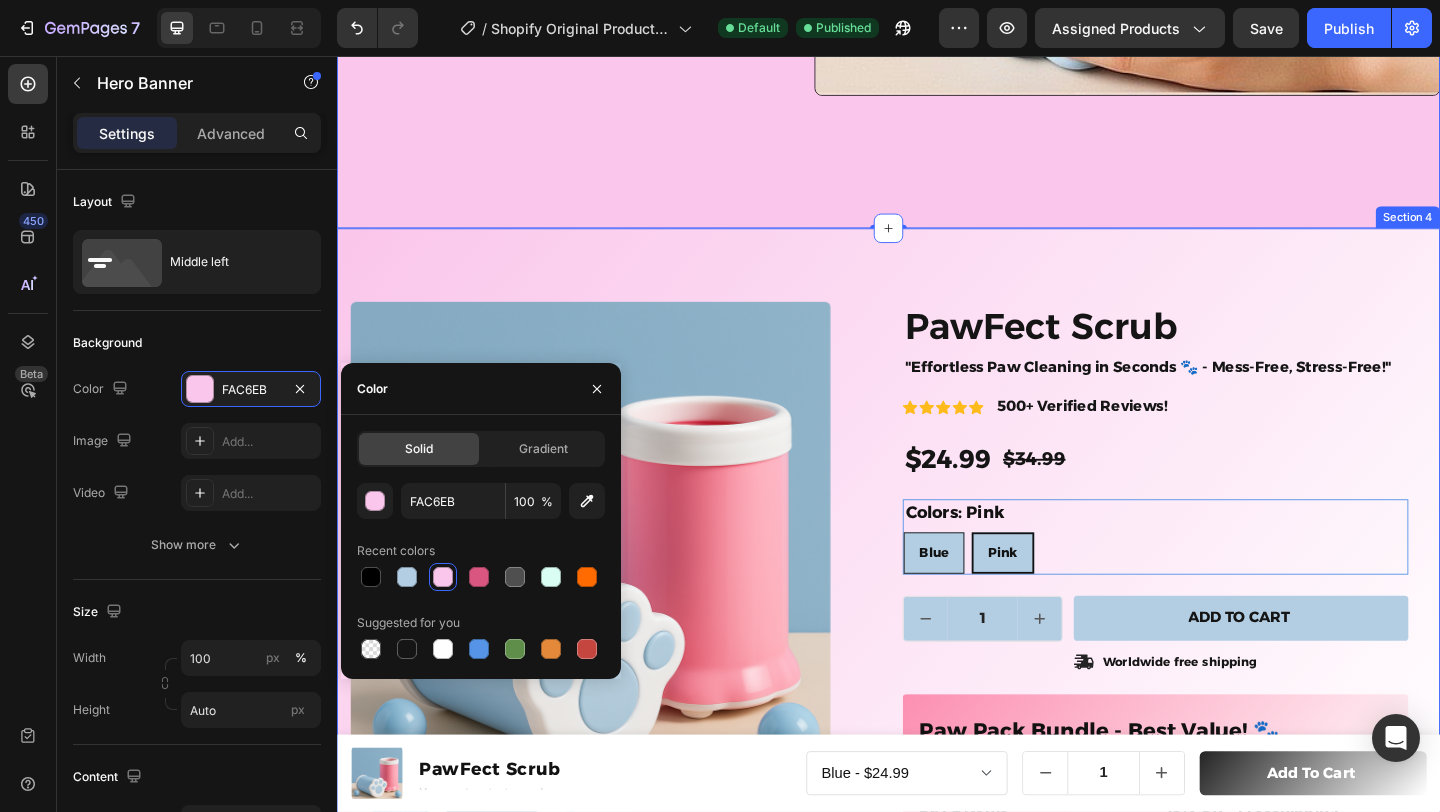 click on "Product Images
Material
Shipping Accordion Icon Icon Icon Icon Icon Icon List 2,500+ Verified Reviews! Text Block Row PawFect Scrub Product Title "Effortless Paw Cleaning in Seconds 🐾 - Mess-Free, Stress-Free!" Heading Icon Icon Icon Icon Icon Icon List 500+ Verified Reviews! Text Block Row $24.99 Product Price Product Price $34.99 Compare Price Compare Price 29% off Product Badge Row Colors: Pink Blue Blue Blue Pink Pink Pink Product Variants & Swatches Blue Blue     Blue Pink Pink     Pink Product Variants & Swatches
1
Product Quantity Row Add to cart Add to Cart
Icon Worldwide free shipping Text Block Row Row Paw Pack Bundle - Best Value! 🐾 Text Block Row Most popular Text Block Buy 2 items Text Block 15% Off + Freeshipping Text Block Row Row Row Product Section 4" at bounding box center [937, 685] 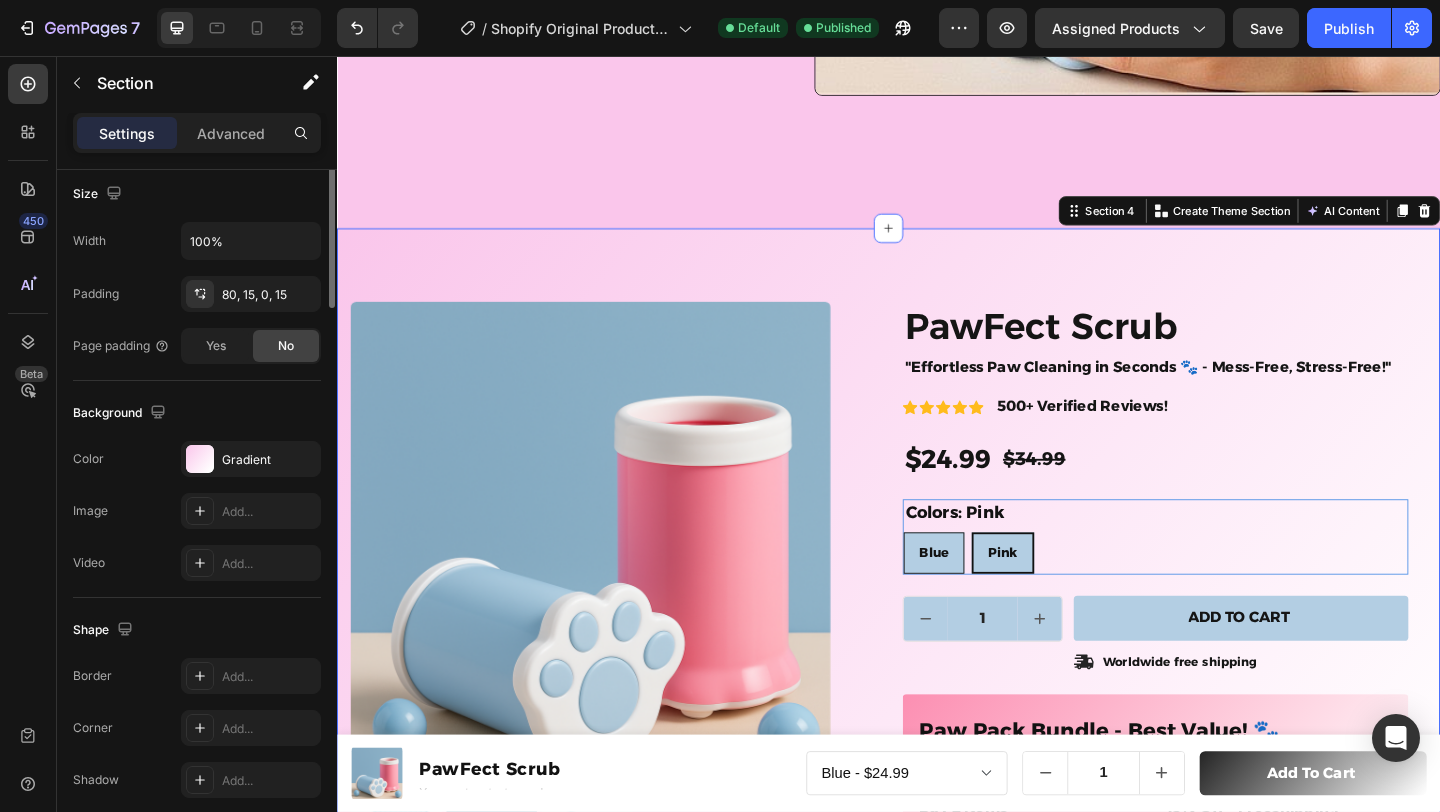 scroll, scrollTop: 521, scrollLeft: 0, axis: vertical 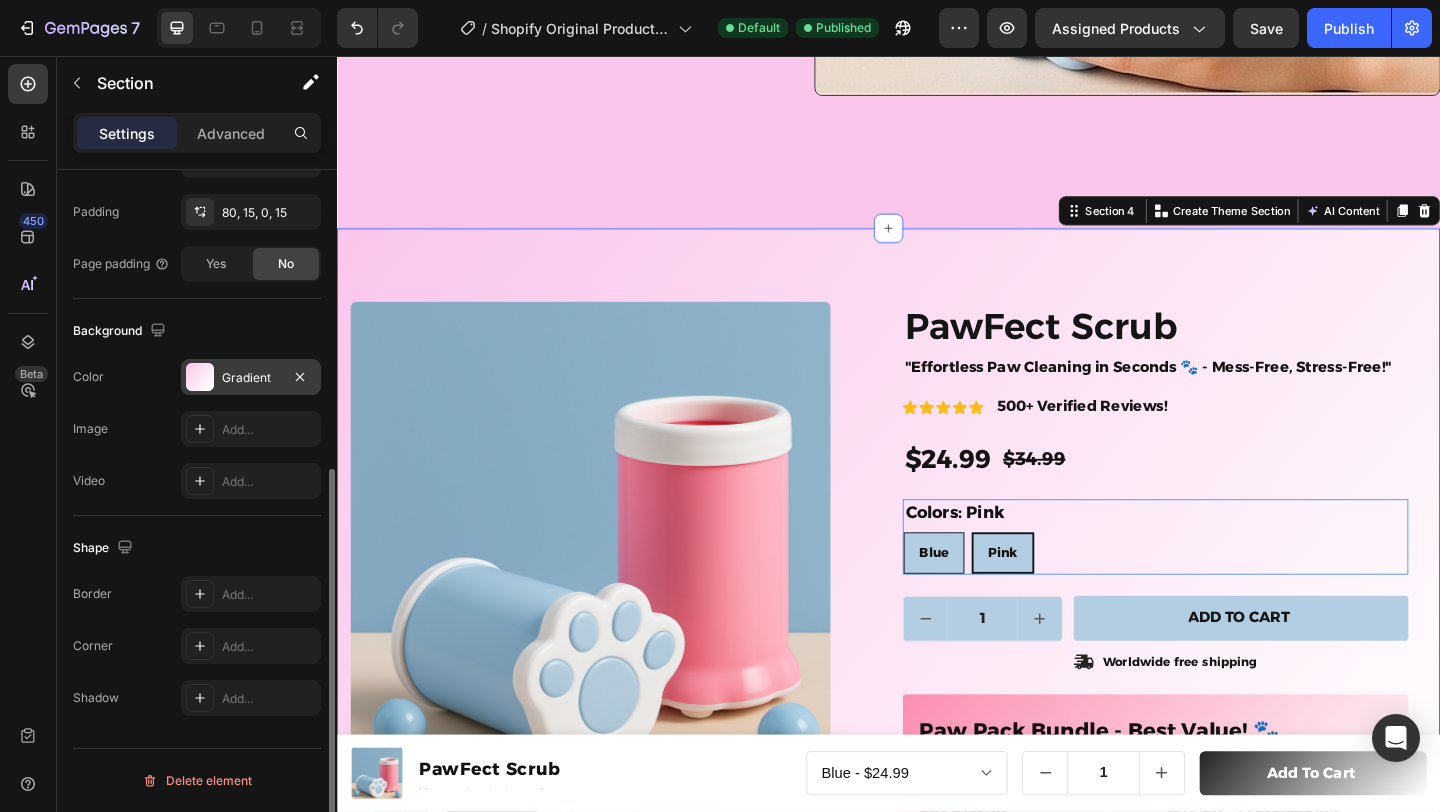 click on "Gradient" at bounding box center (251, 378) 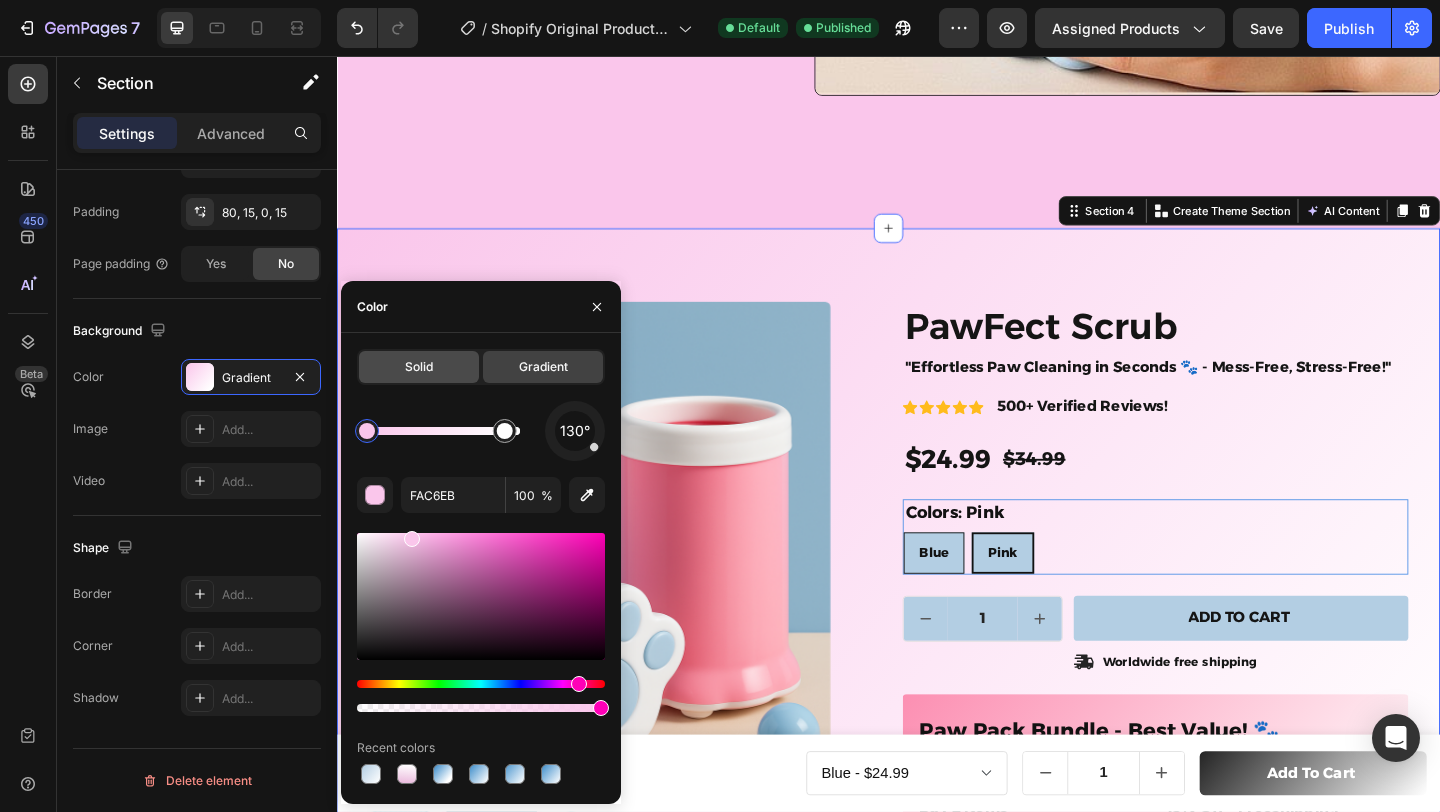 click on "Solid" 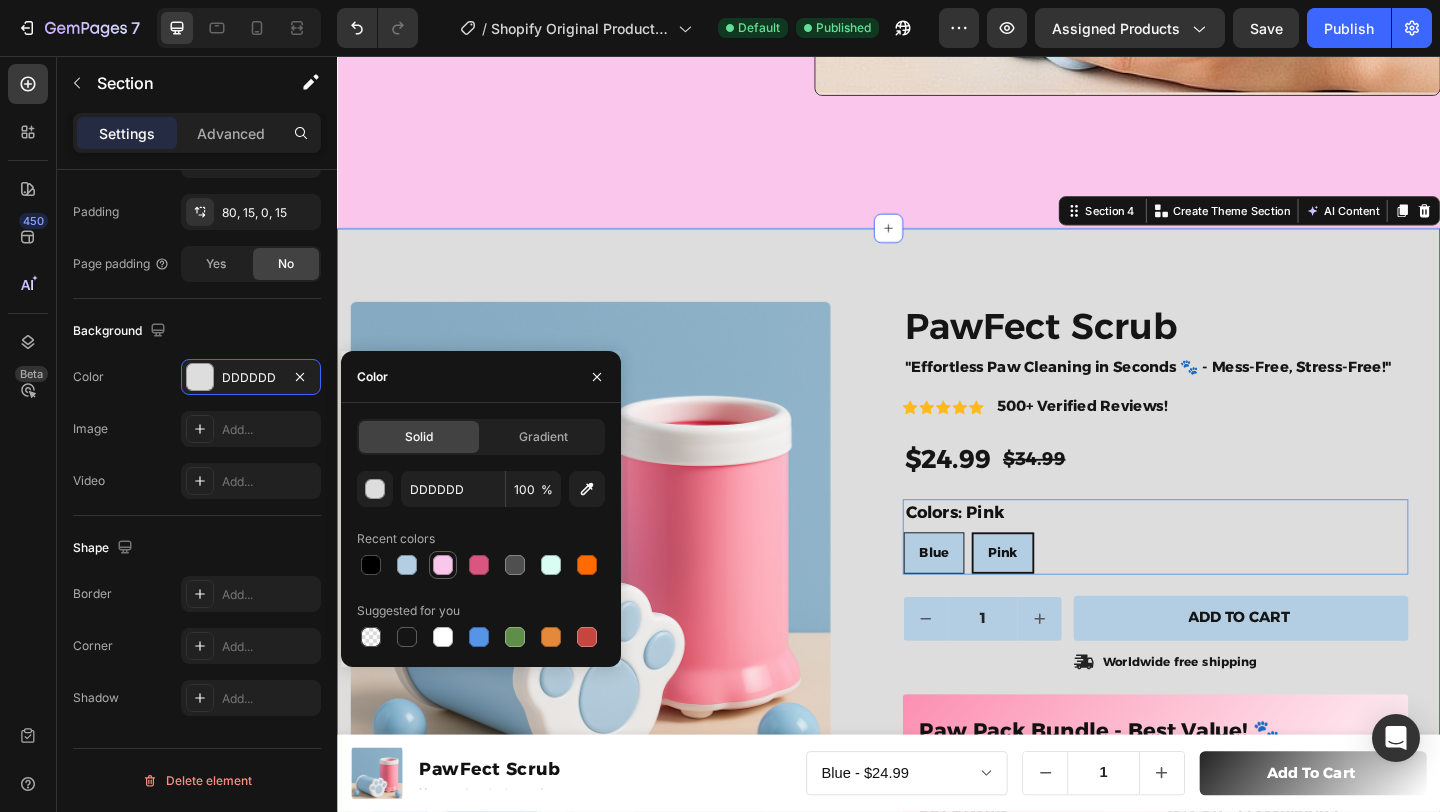 click at bounding box center (443, 565) 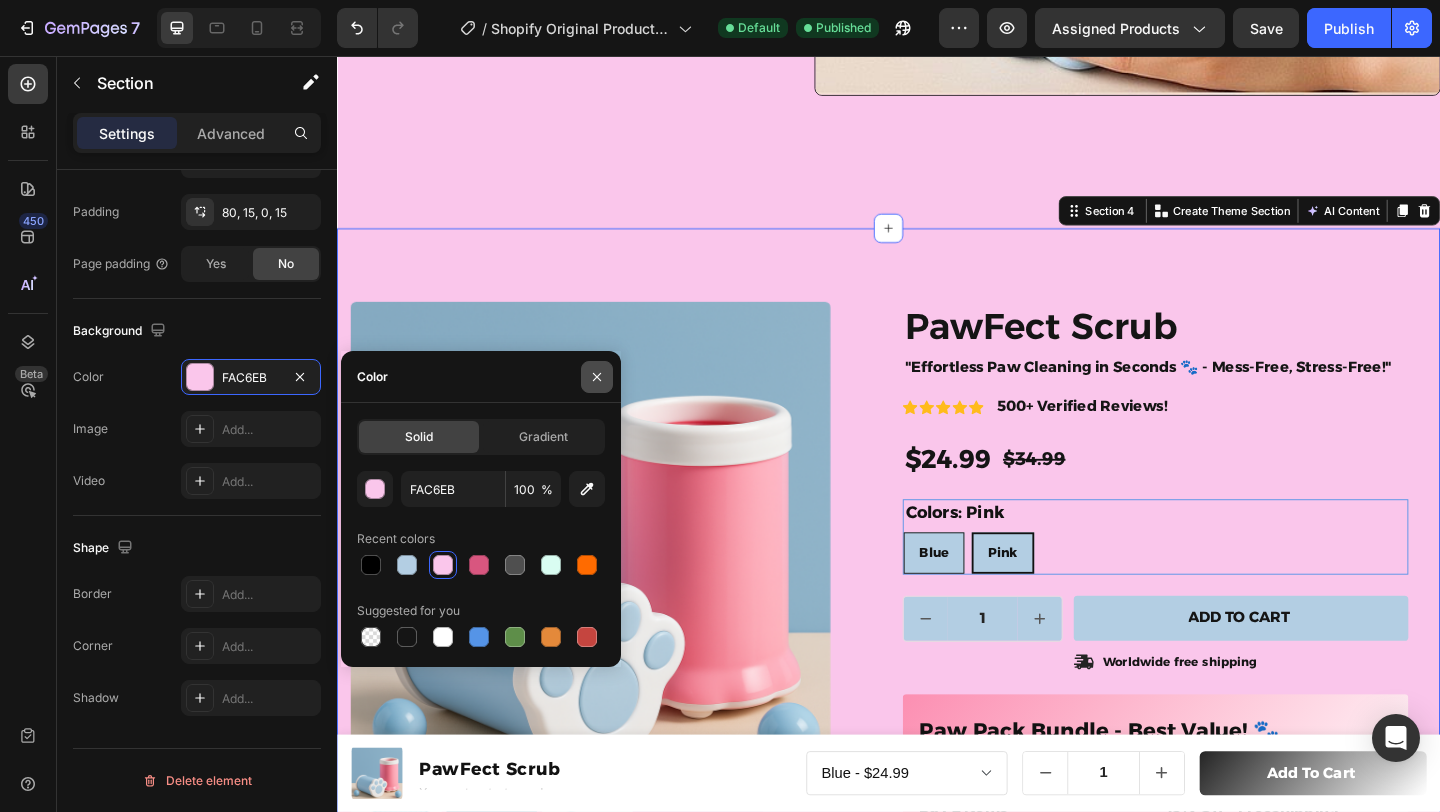 click 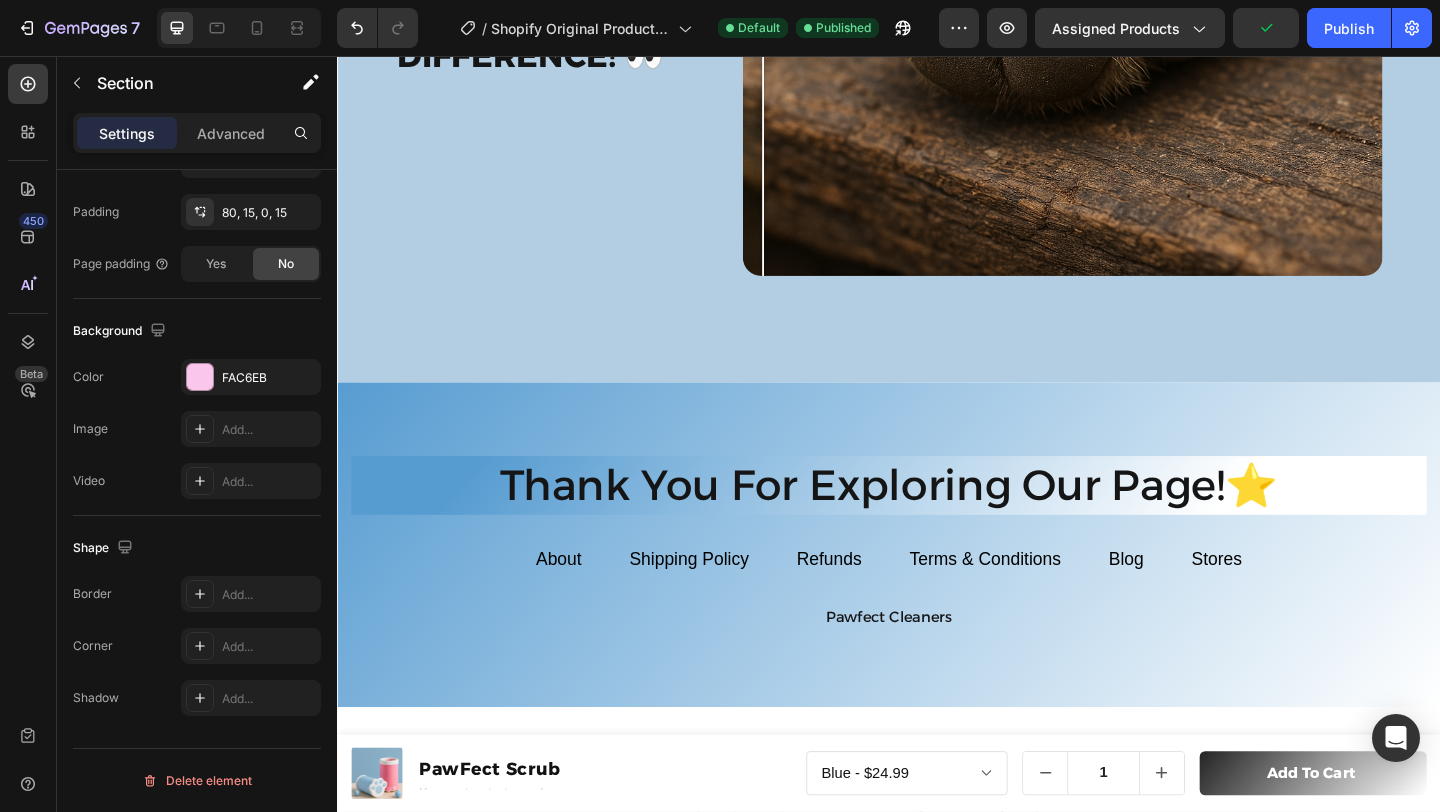scroll, scrollTop: 3507, scrollLeft: 0, axis: vertical 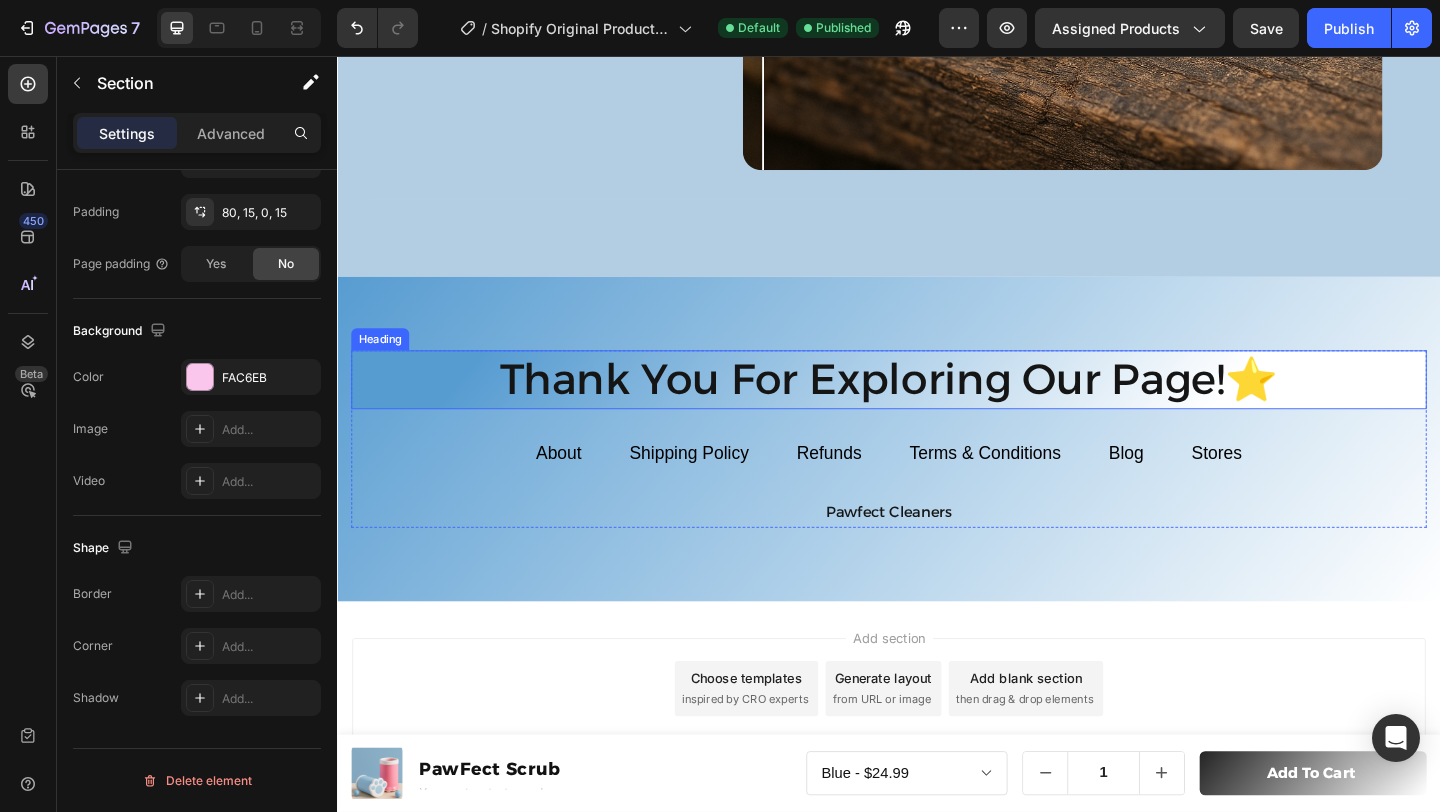 click on "Thank You For Exploring Our Page!⭐" at bounding box center [937, 408] 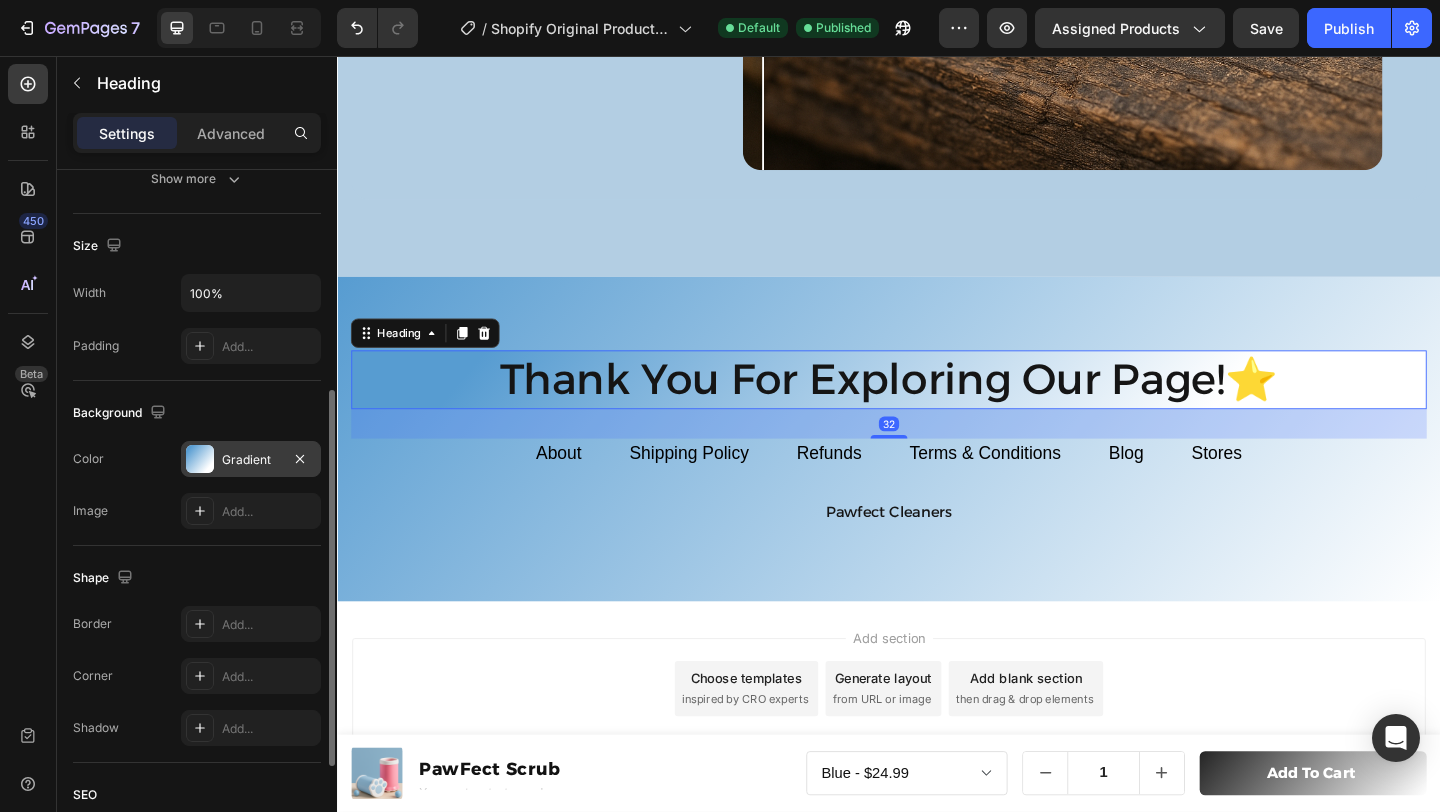 scroll, scrollTop: 395, scrollLeft: 0, axis: vertical 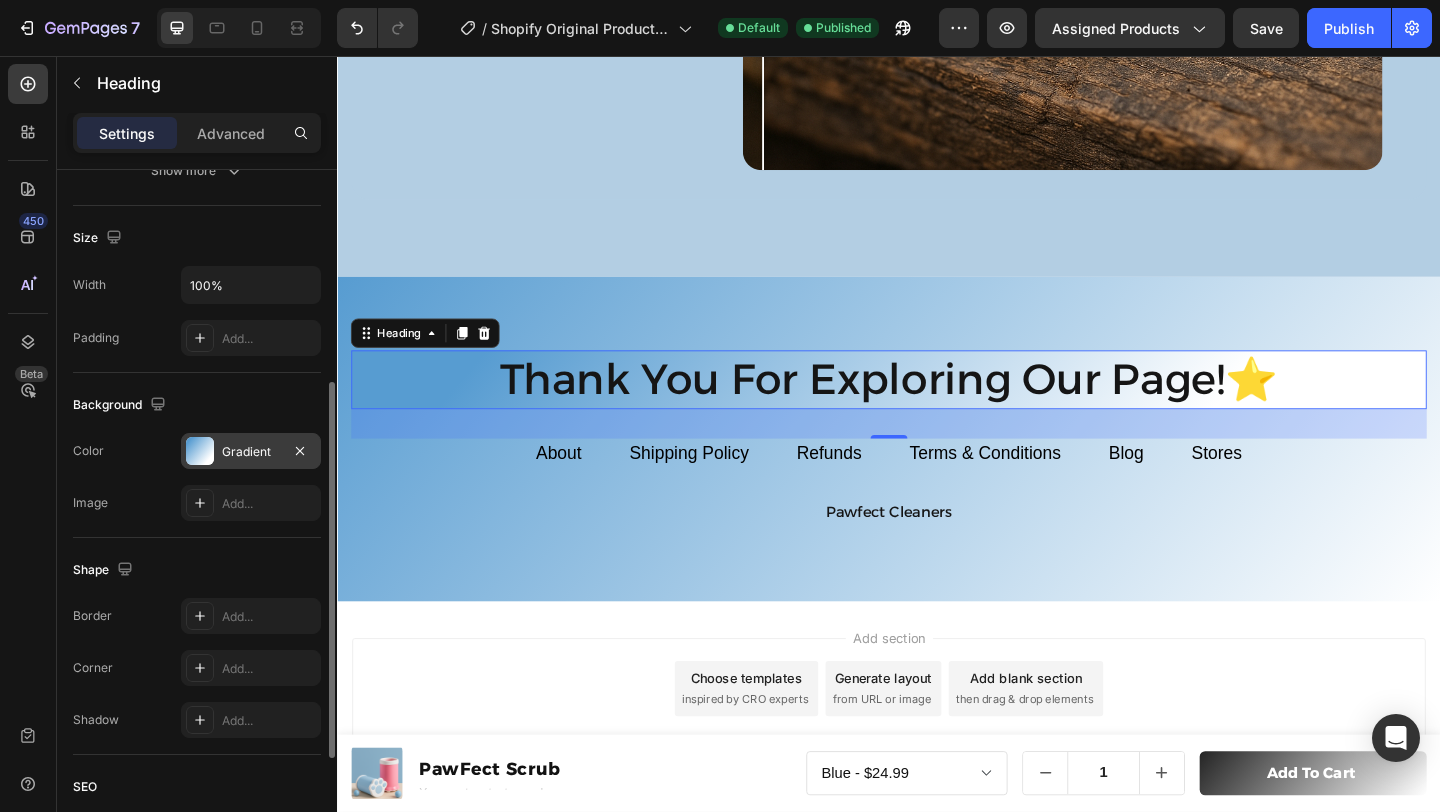 click on "Gradient" at bounding box center (251, 451) 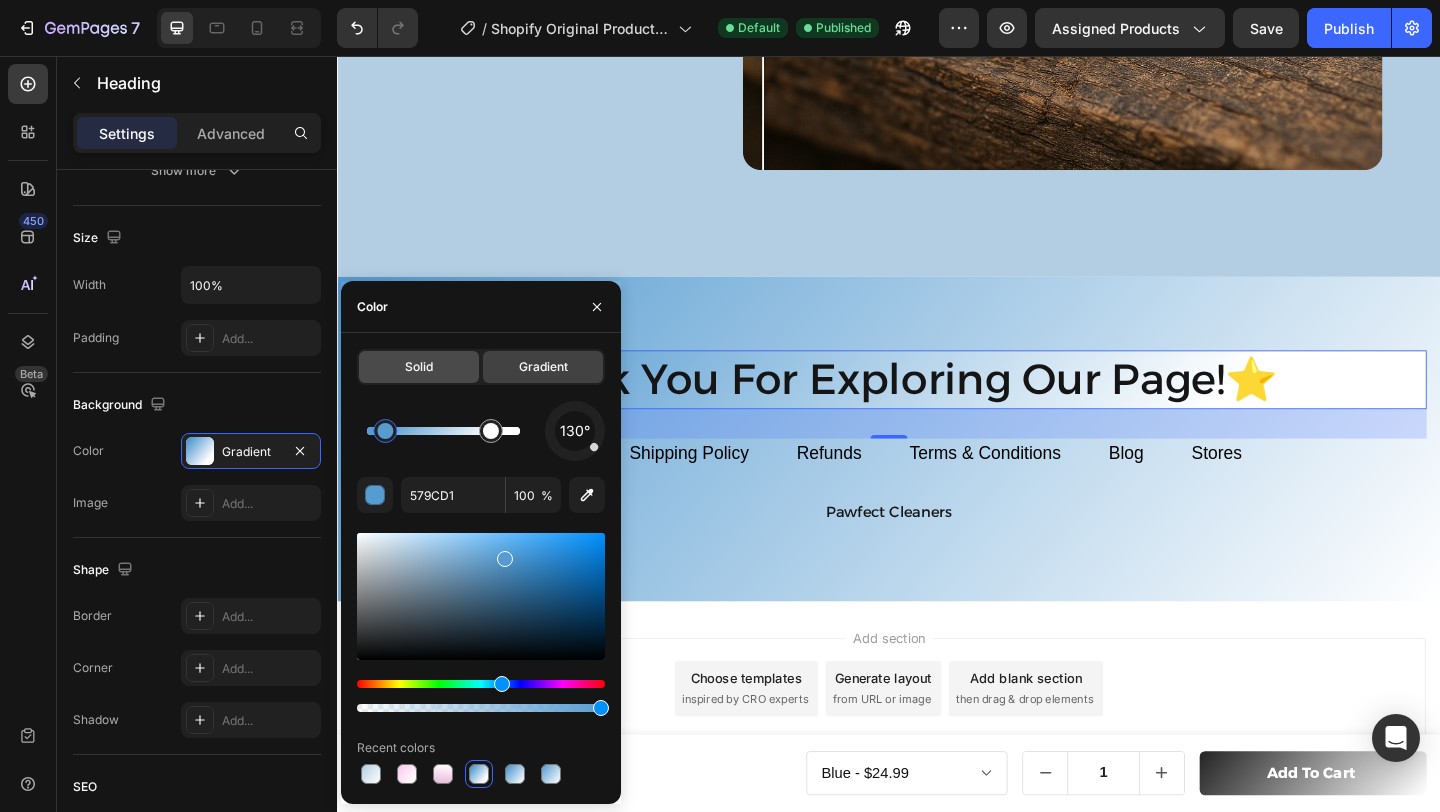 click on "Solid" 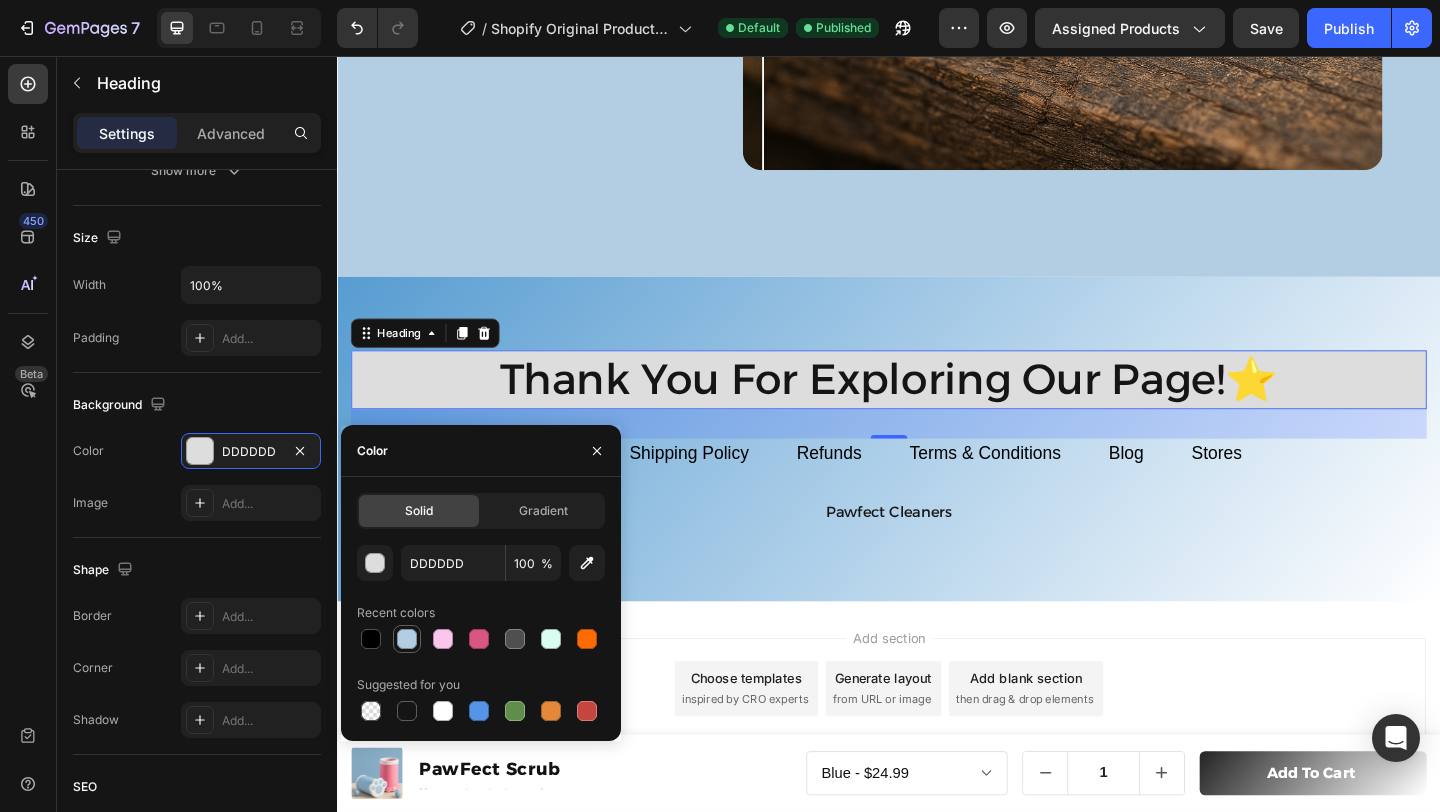 click at bounding box center [407, 639] 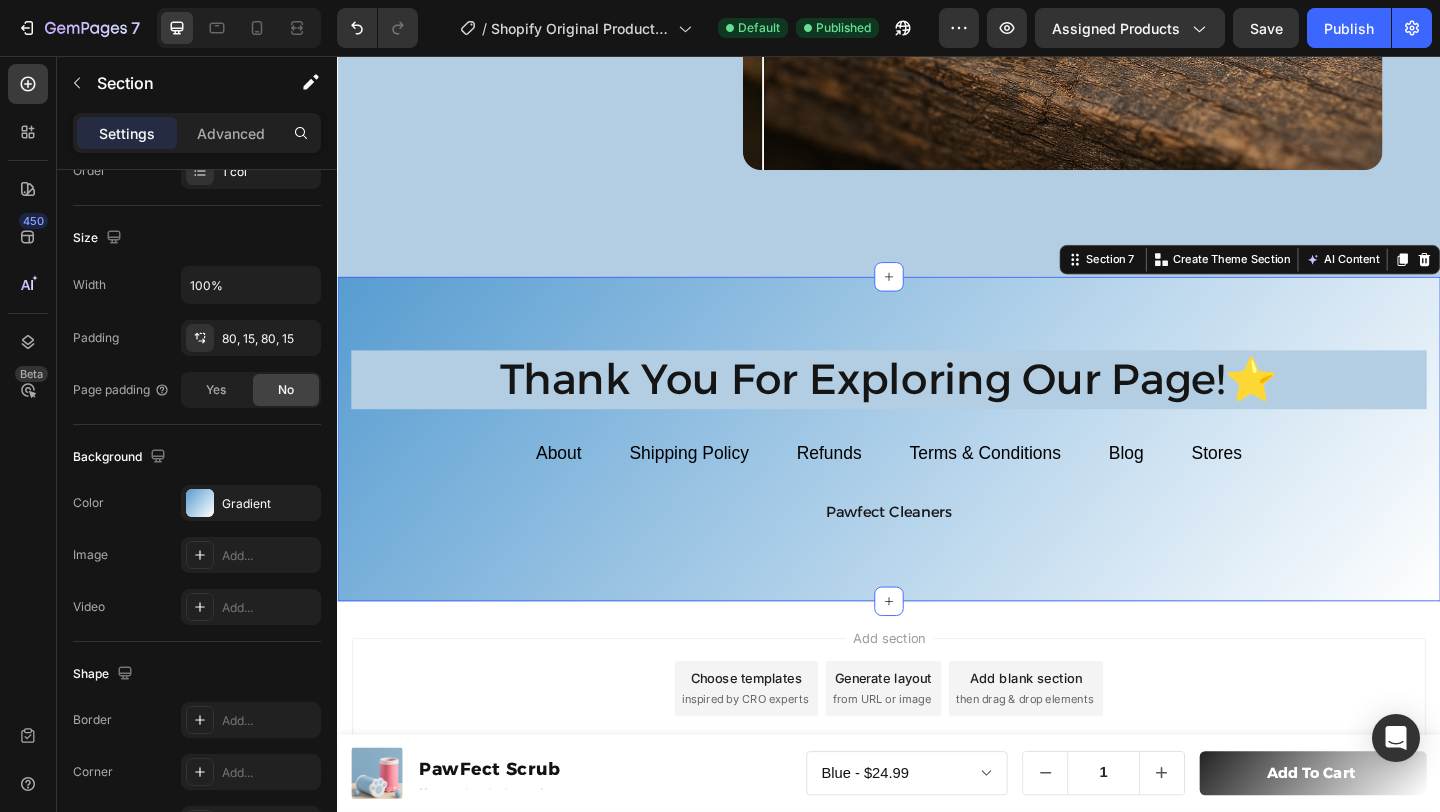 click on "Thank You For Exploring Our Page!⭐ Heading About Text block Shipping Policy Text block Refunds Text block Terms & Conditions Text block Blog Text block Stores Text block Row Pawfect Cleaners Text block Row Section 7   You can create reusable sections Create Theme Section AI Content Write with GemAI What would you like to describe here? Tone and Voice Persuasive Product PawFect Scrub Show more Generate" at bounding box center (937, 472) 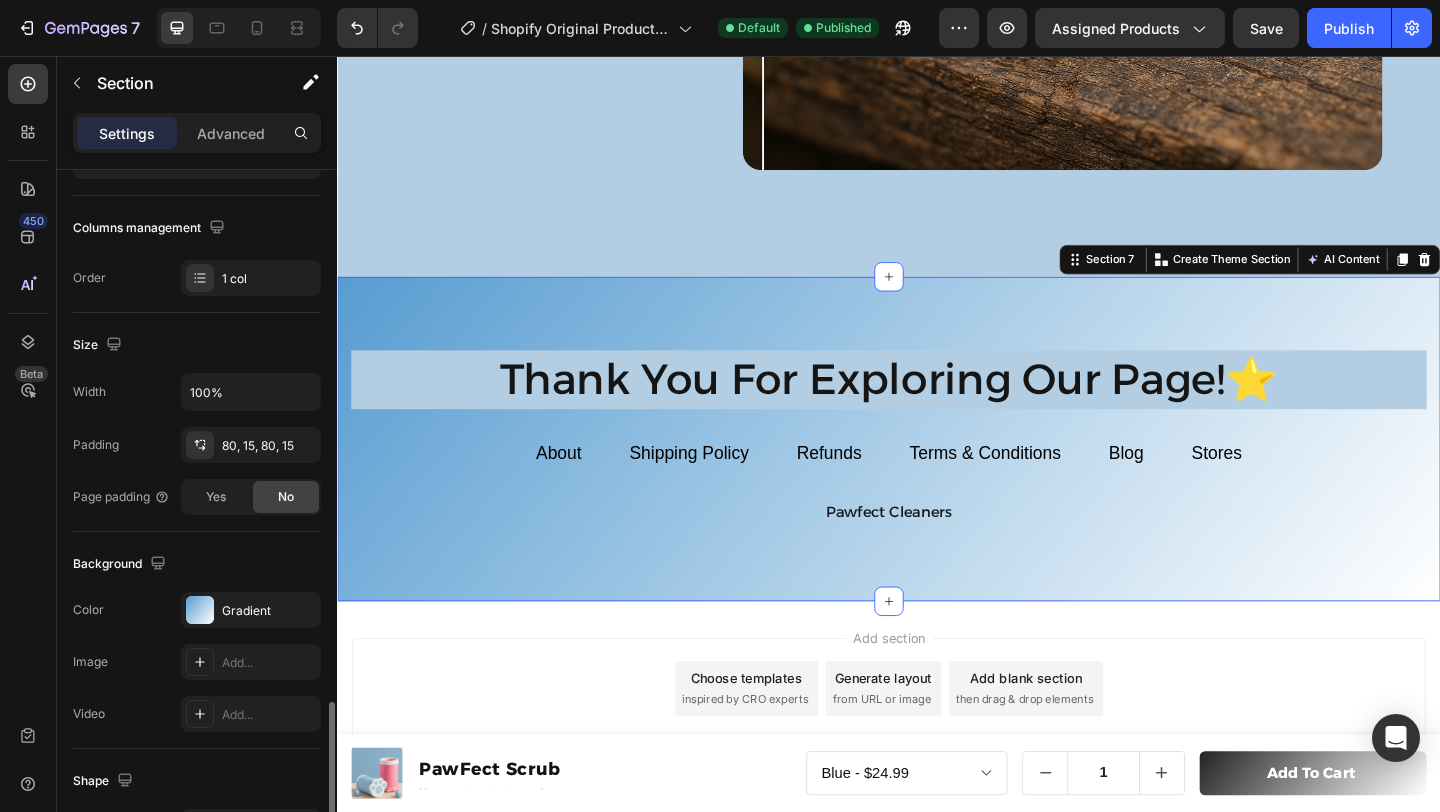 scroll, scrollTop: 521, scrollLeft: 0, axis: vertical 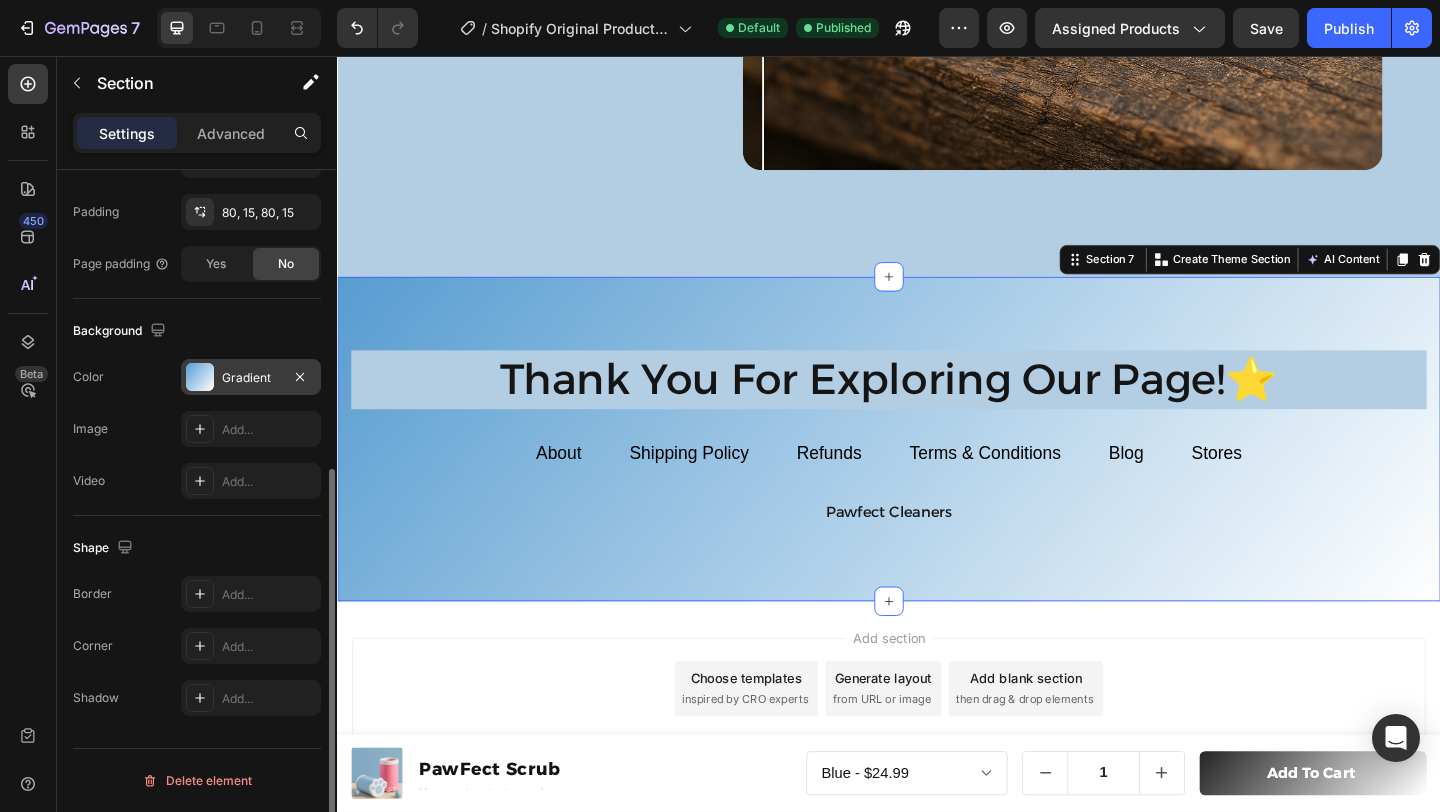 click on "Gradient" at bounding box center [251, 377] 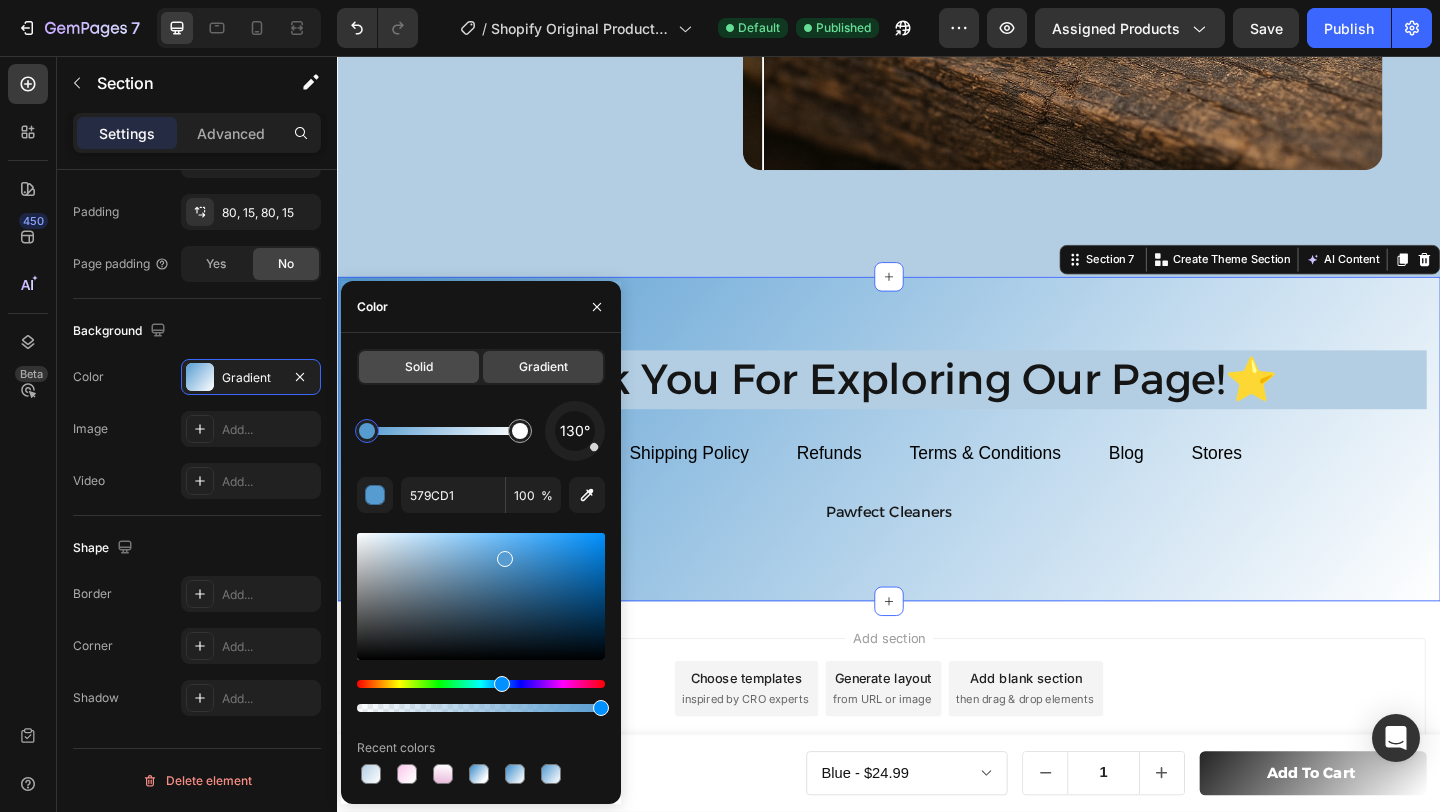 click on "Solid" 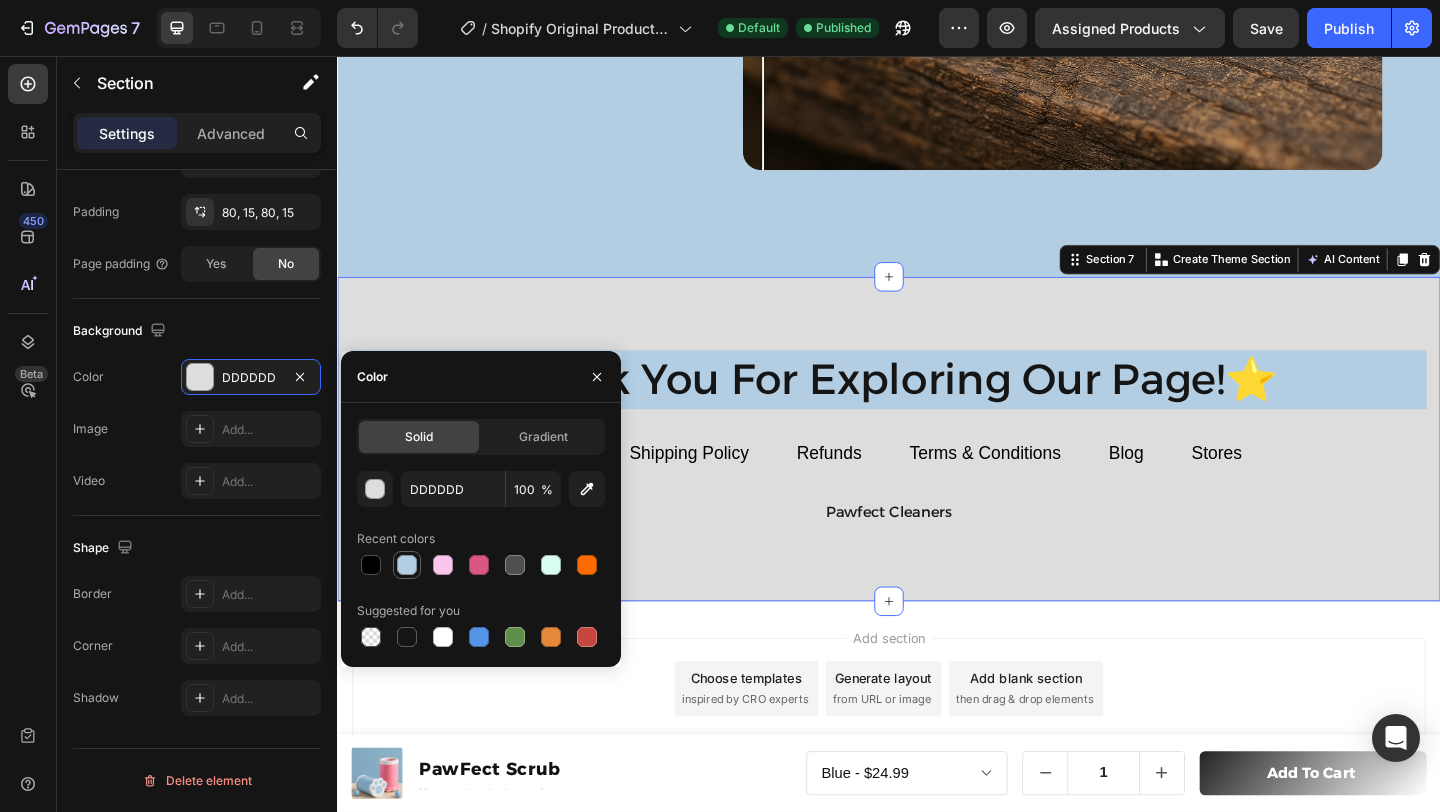 click at bounding box center (407, 565) 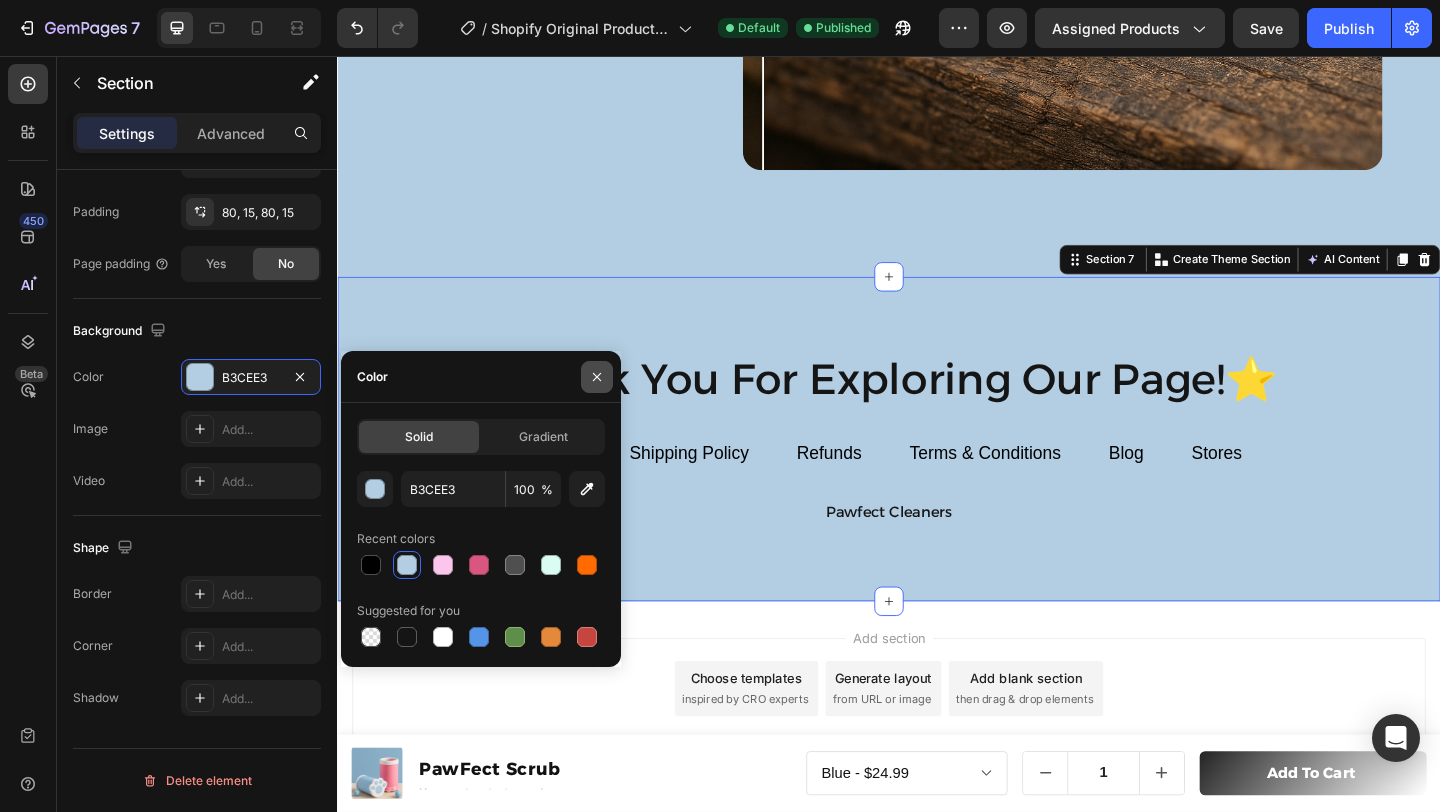 click at bounding box center [597, 377] 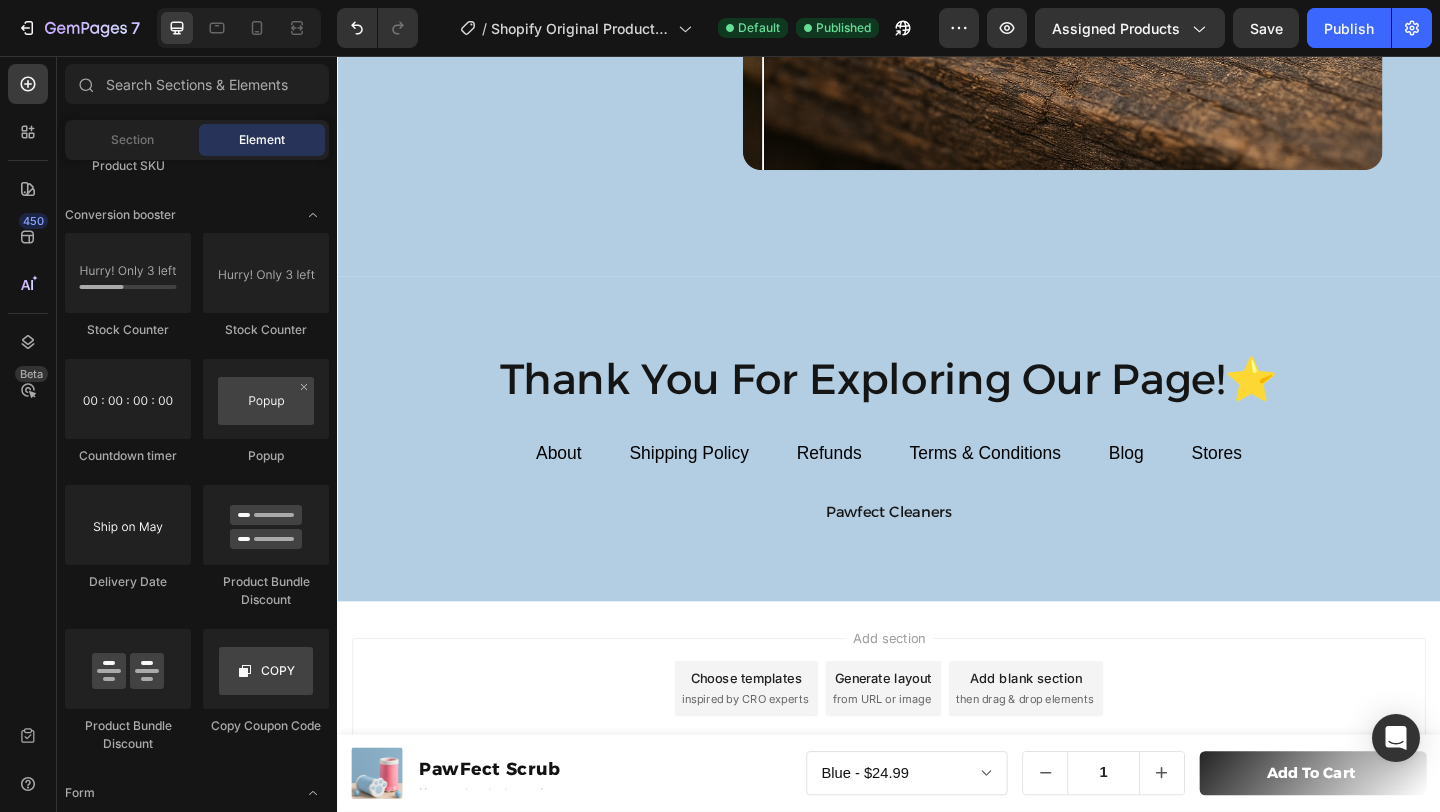click on "Add section Choose templates inspired by CRO experts Generate layout from URL or image Add blank section then drag & drop elements" at bounding box center [937, 744] 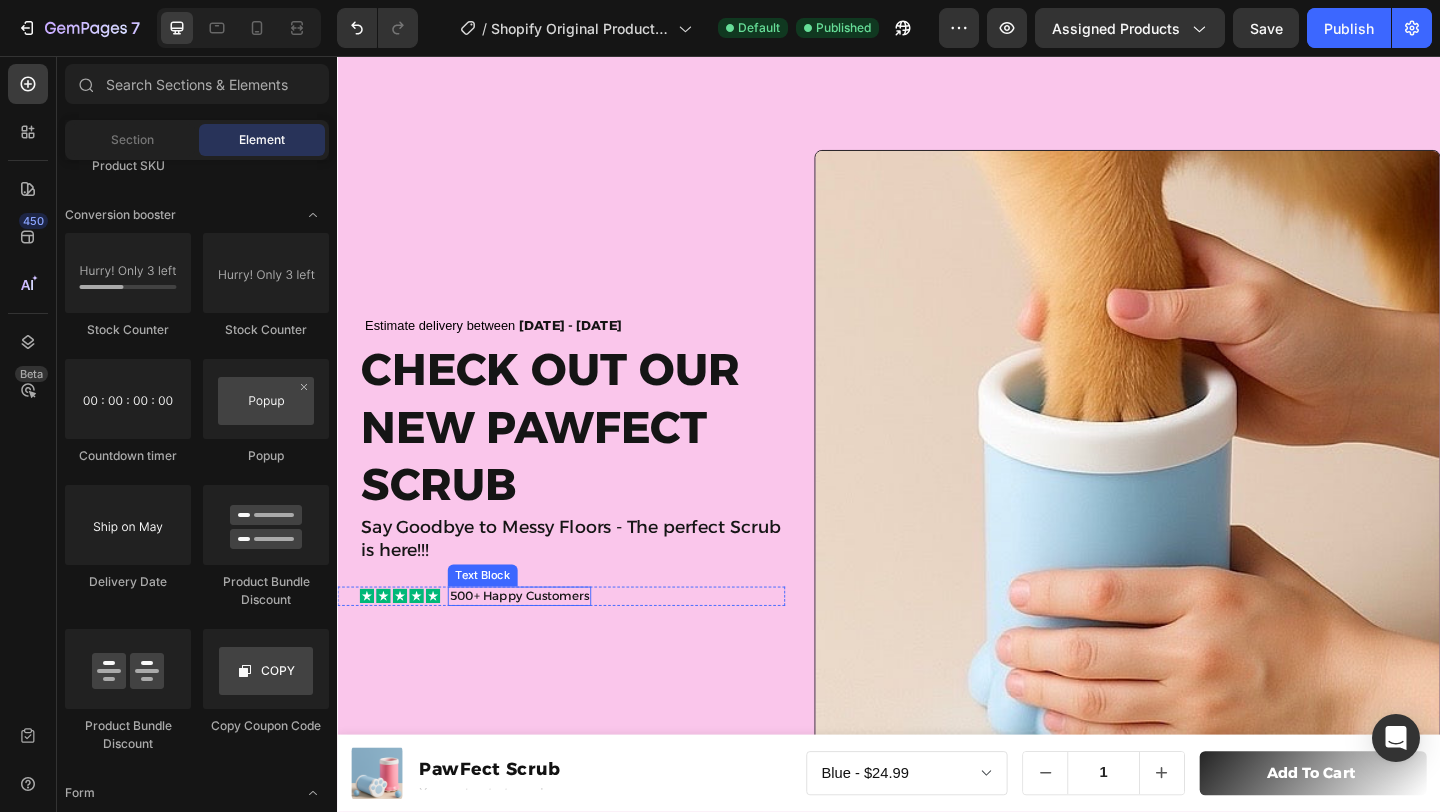 scroll, scrollTop: 238, scrollLeft: 0, axis: vertical 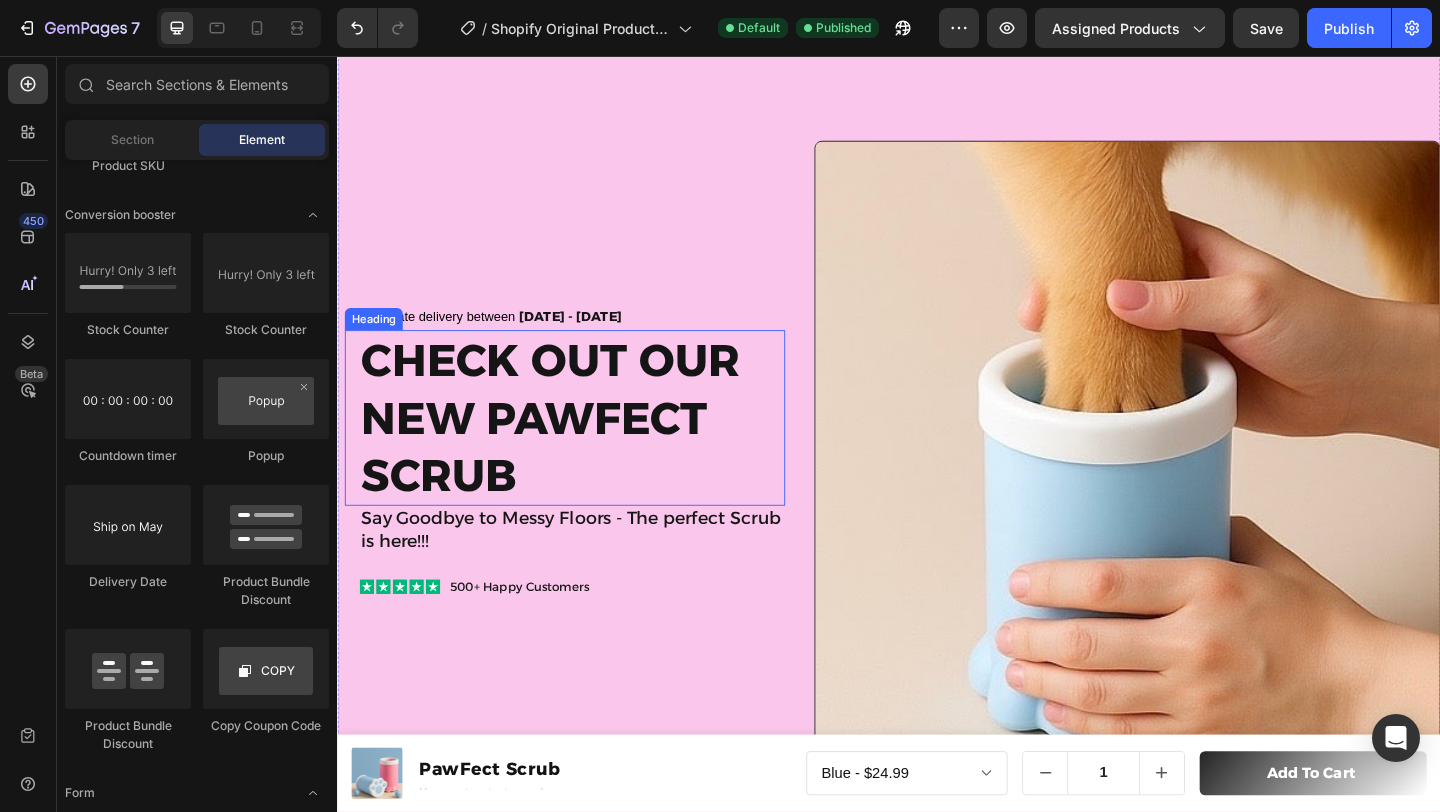 click on "Check out Our new pawfect scrub" at bounding box center [592, 449] 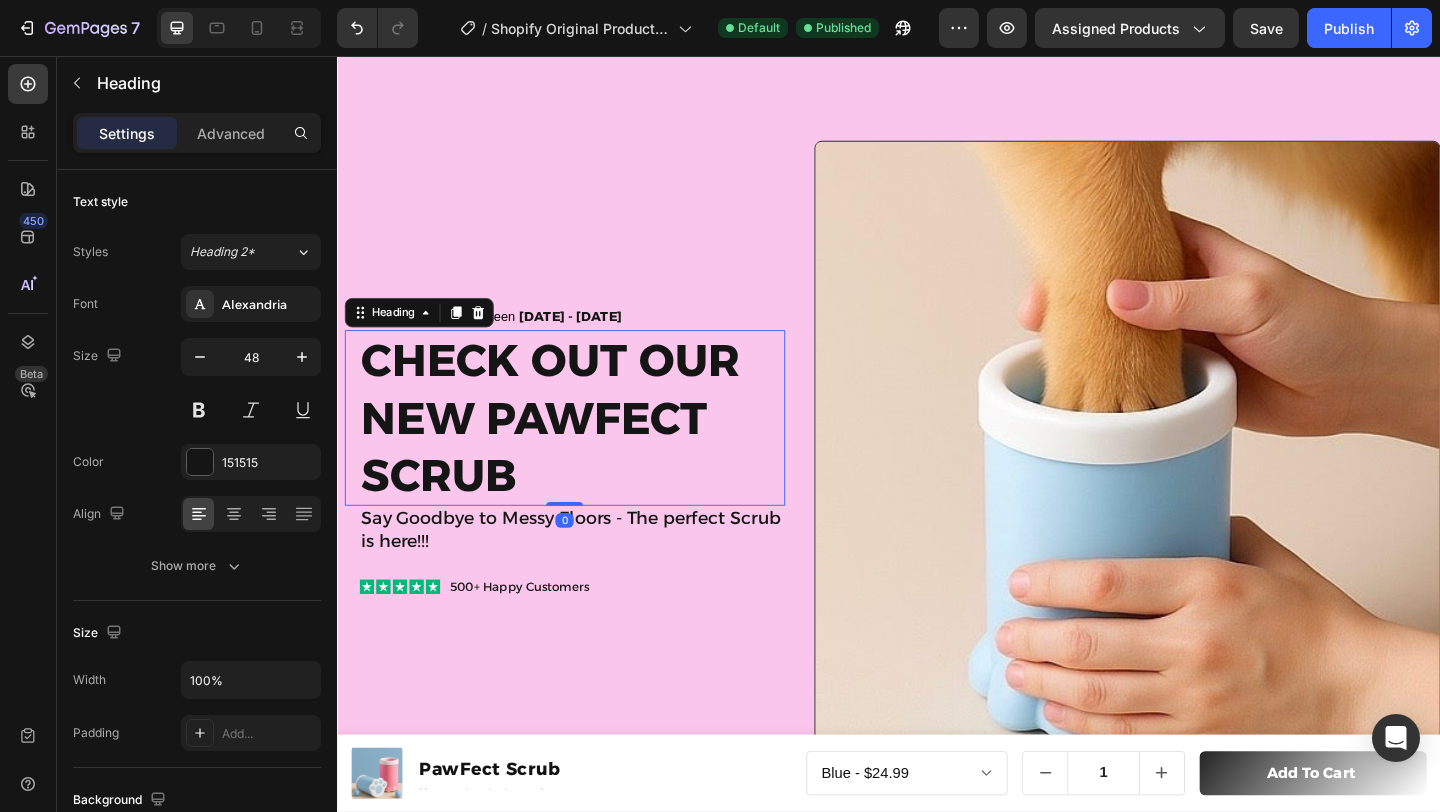 click on "Check out Our new pawfect scrub" at bounding box center [592, 449] 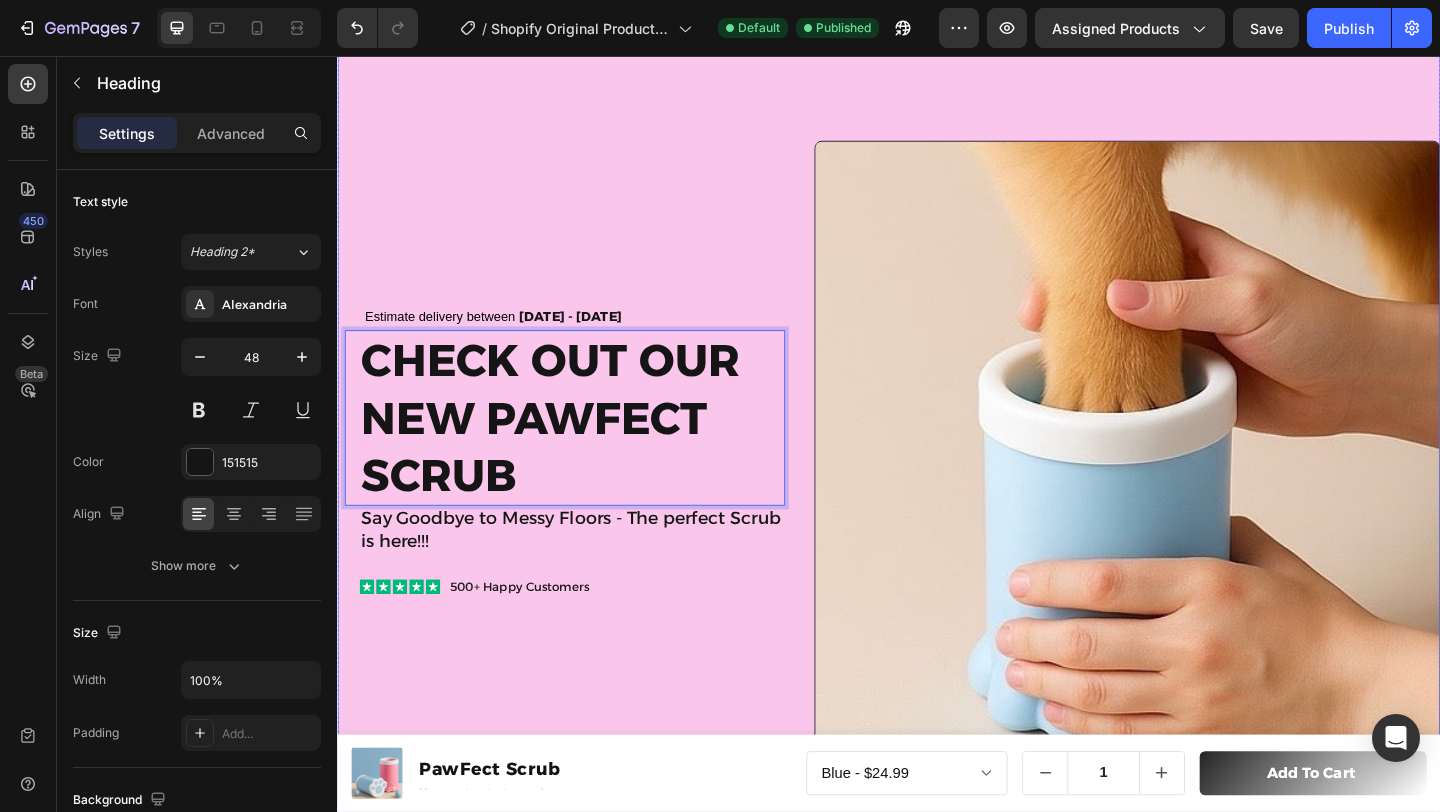 scroll, scrollTop: 0, scrollLeft: 0, axis: both 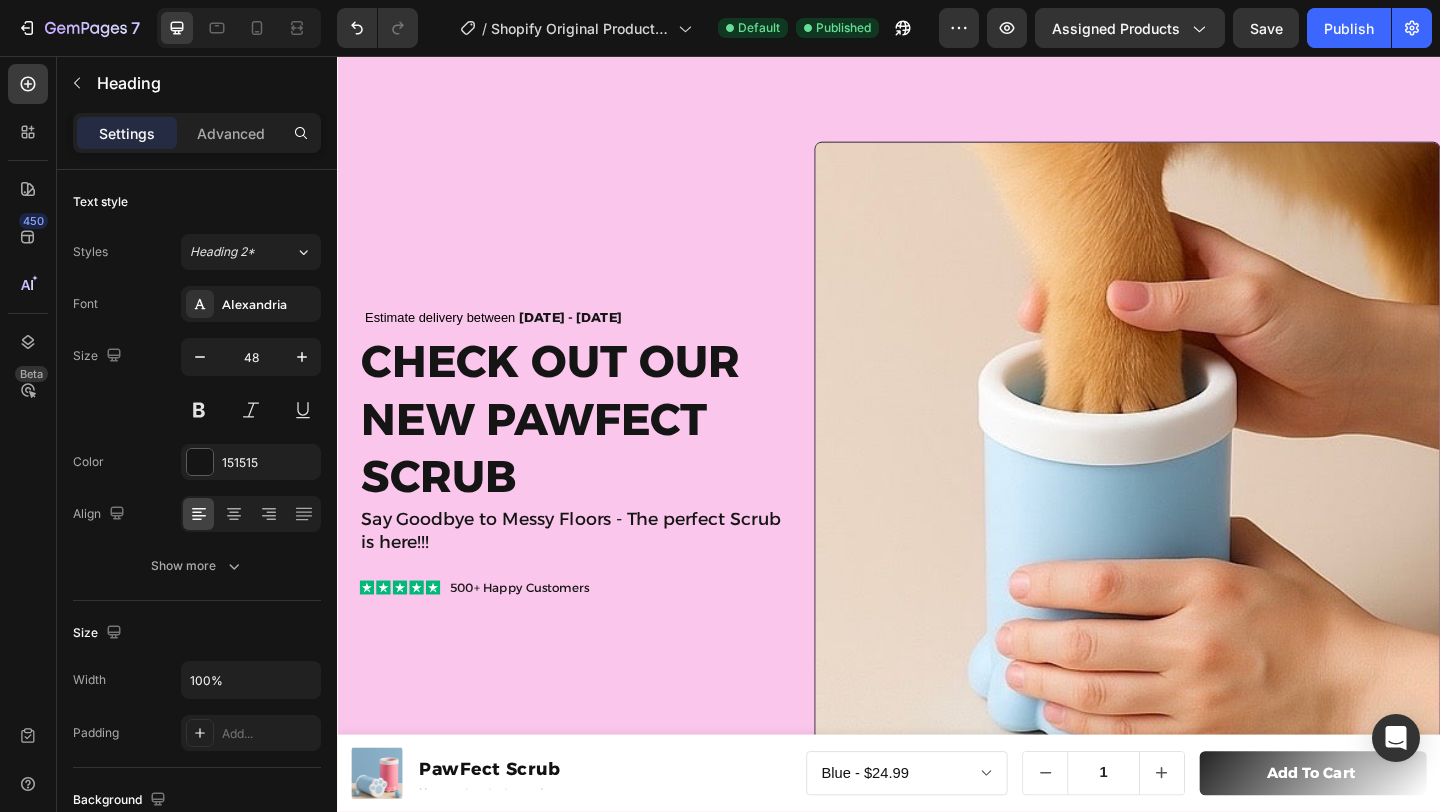 click on "Check out Our new pawfect scrub" at bounding box center [592, 450] 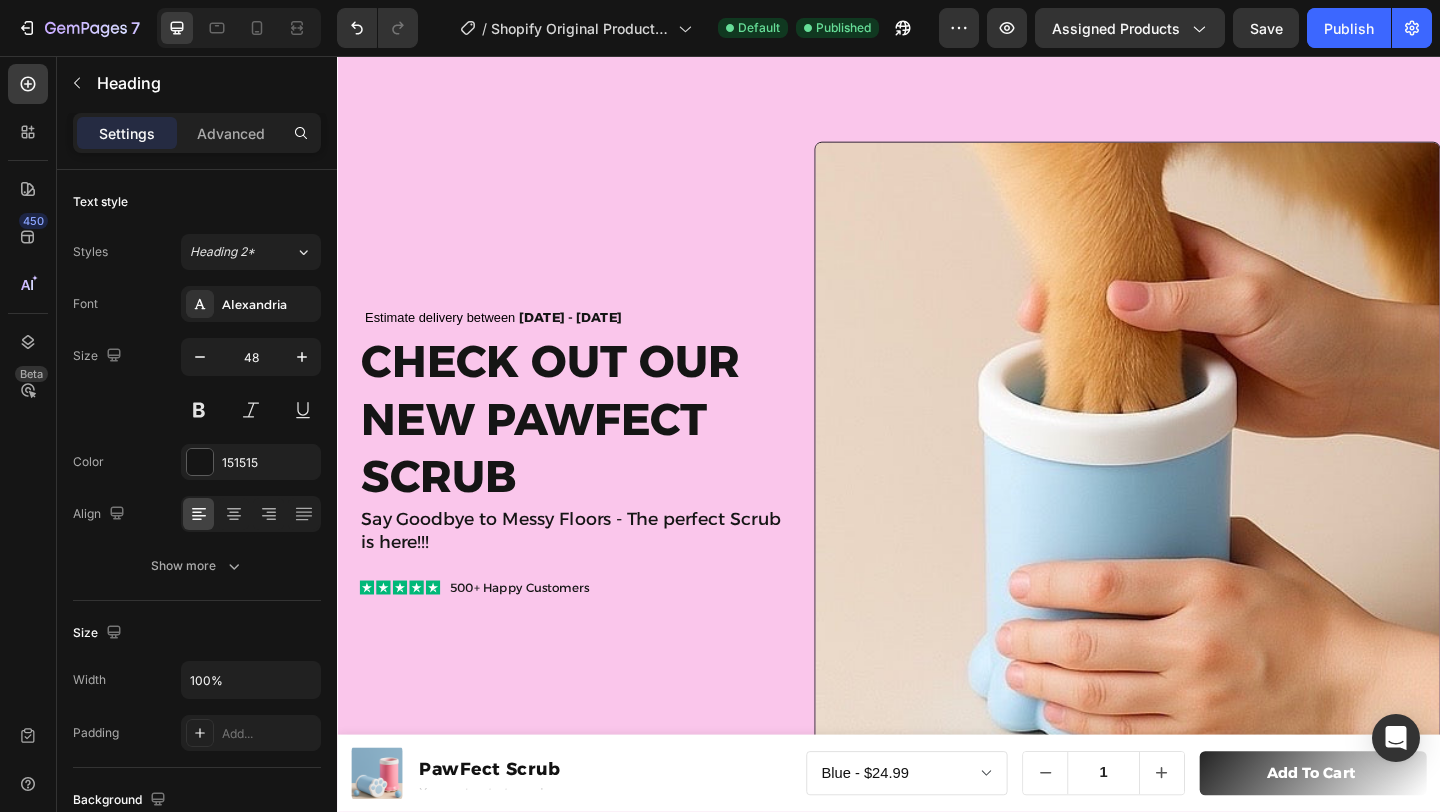 click on "Check out Our new pawfect scrub" at bounding box center (592, 450) 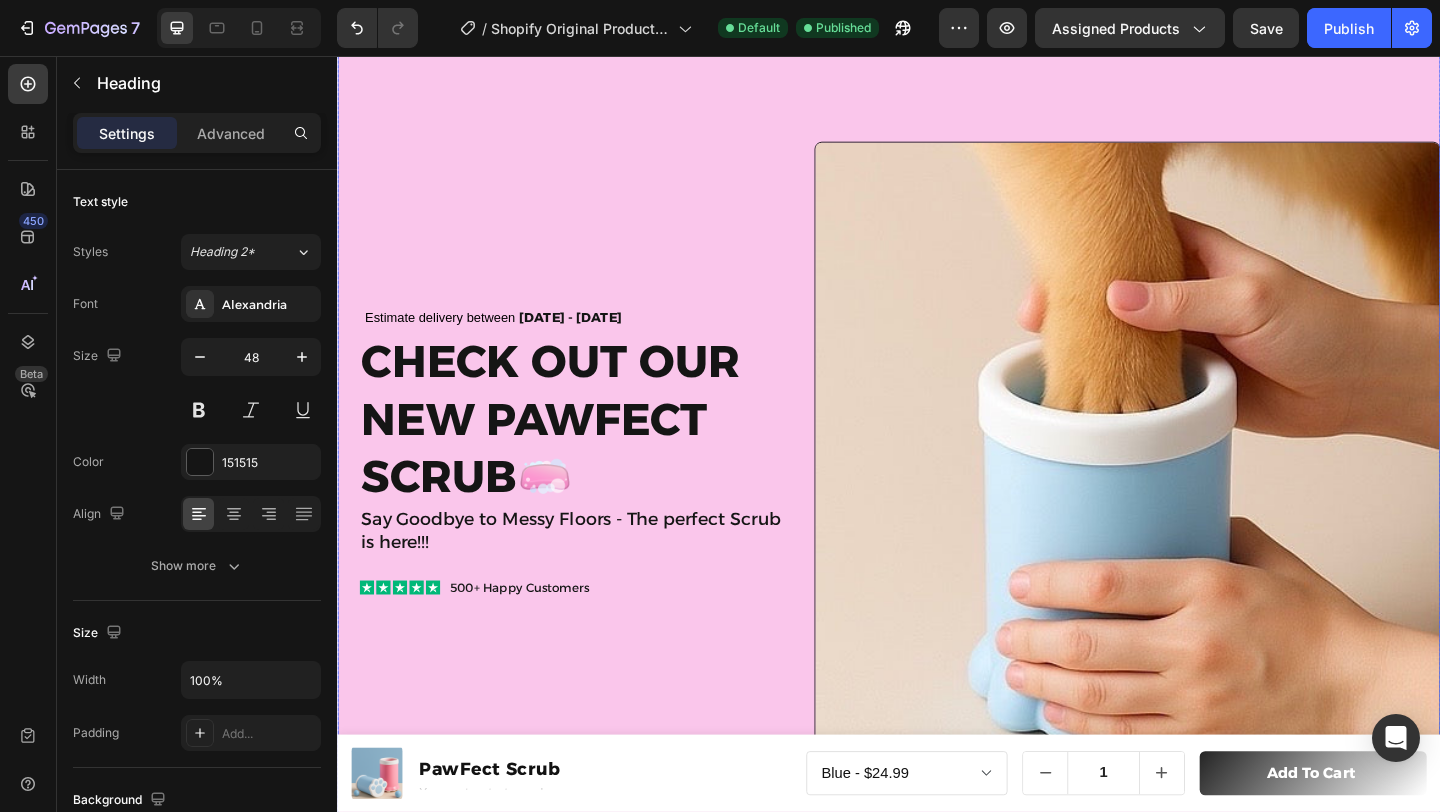 click on "Estimate delivery between
Aug 08 - Aug 13
Delivery Date Check out Our new pawfect scrub🧼  Heading Say Goodbye to Messy Floors - The perfect Scrub is here!!! Text Block
Icon
Icon
Icon
Icon
Icon Icon List 500+ Happy Customers Text Block Row" at bounding box center [580, 491] 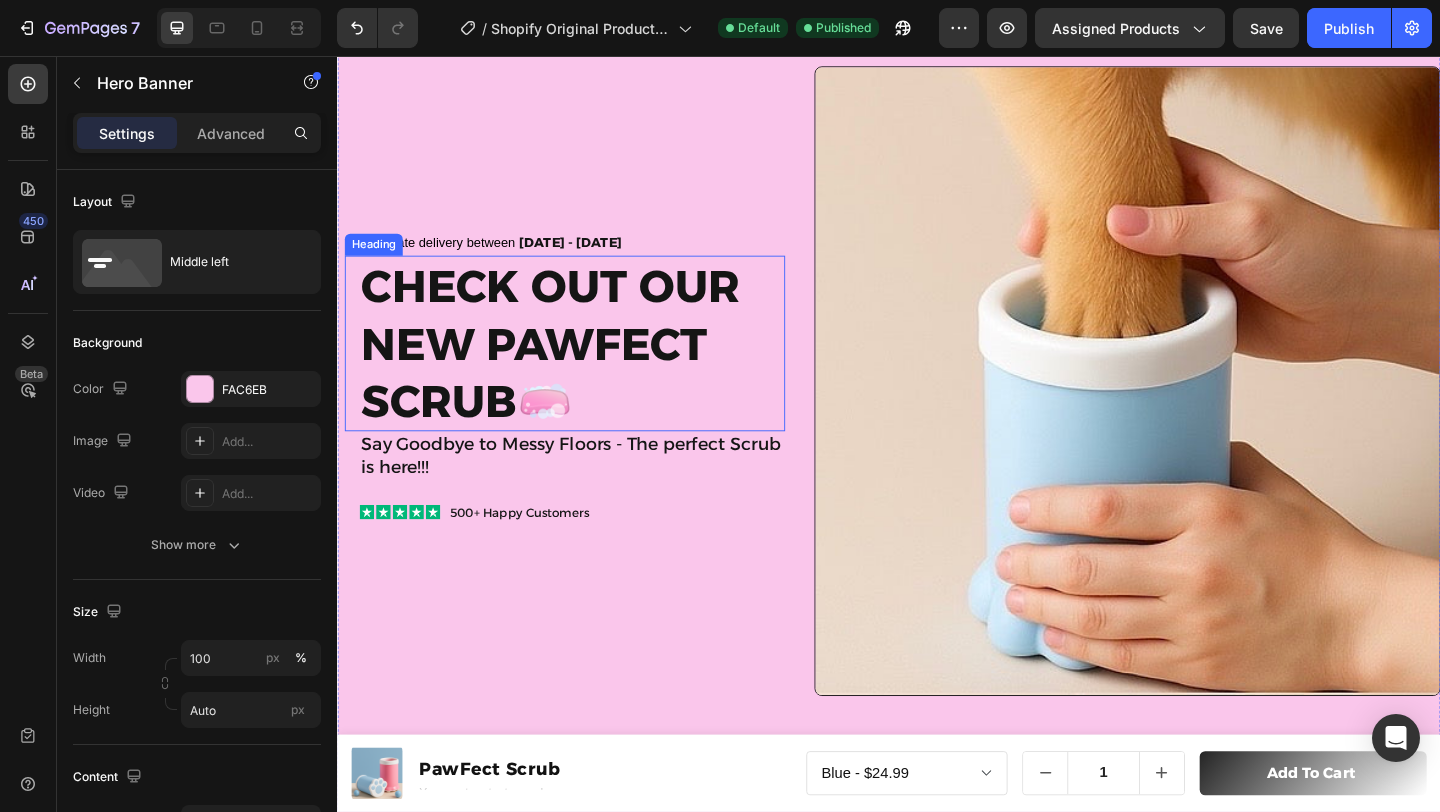 scroll, scrollTop: 336, scrollLeft: 0, axis: vertical 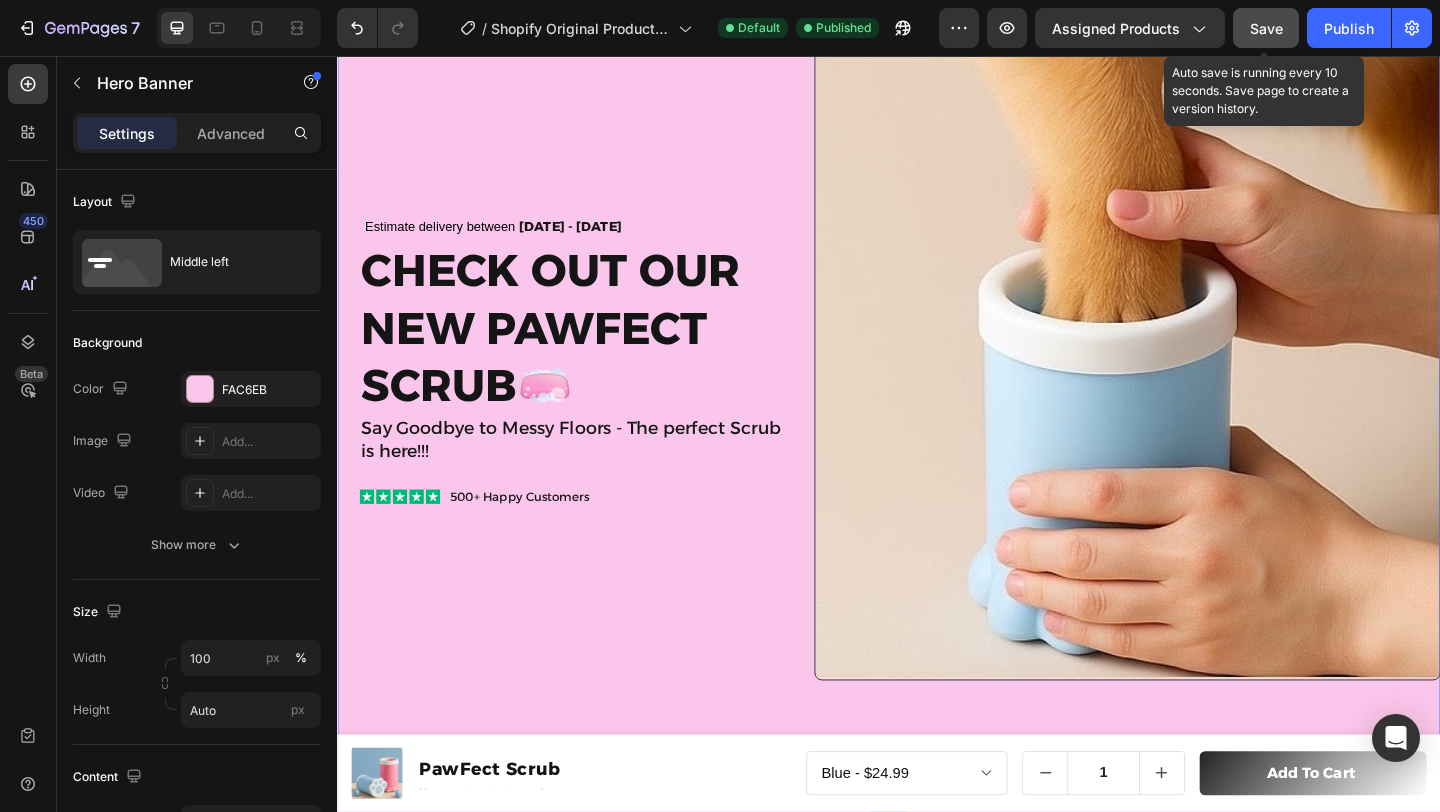 click on "Save" at bounding box center (1266, 28) 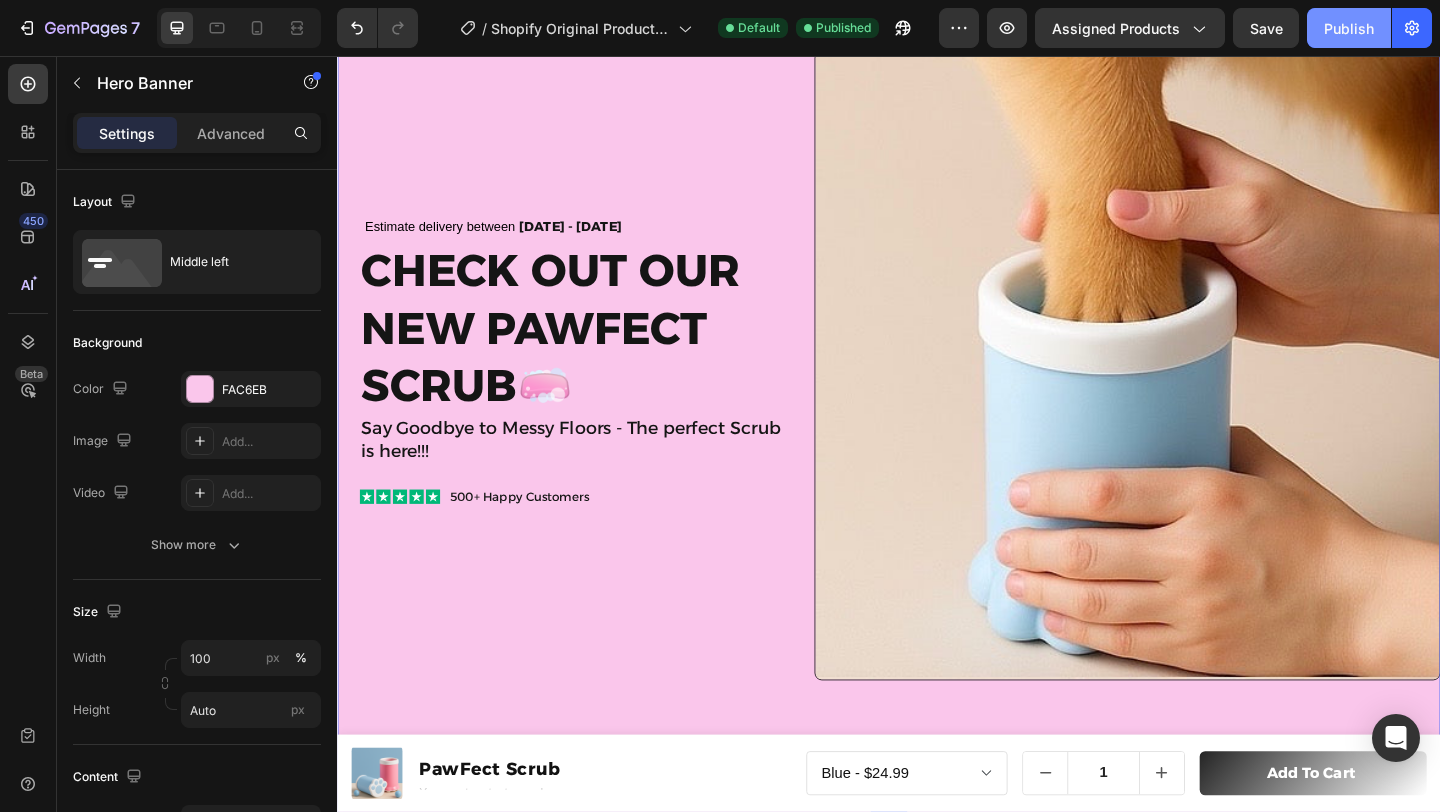 click on "Publish" 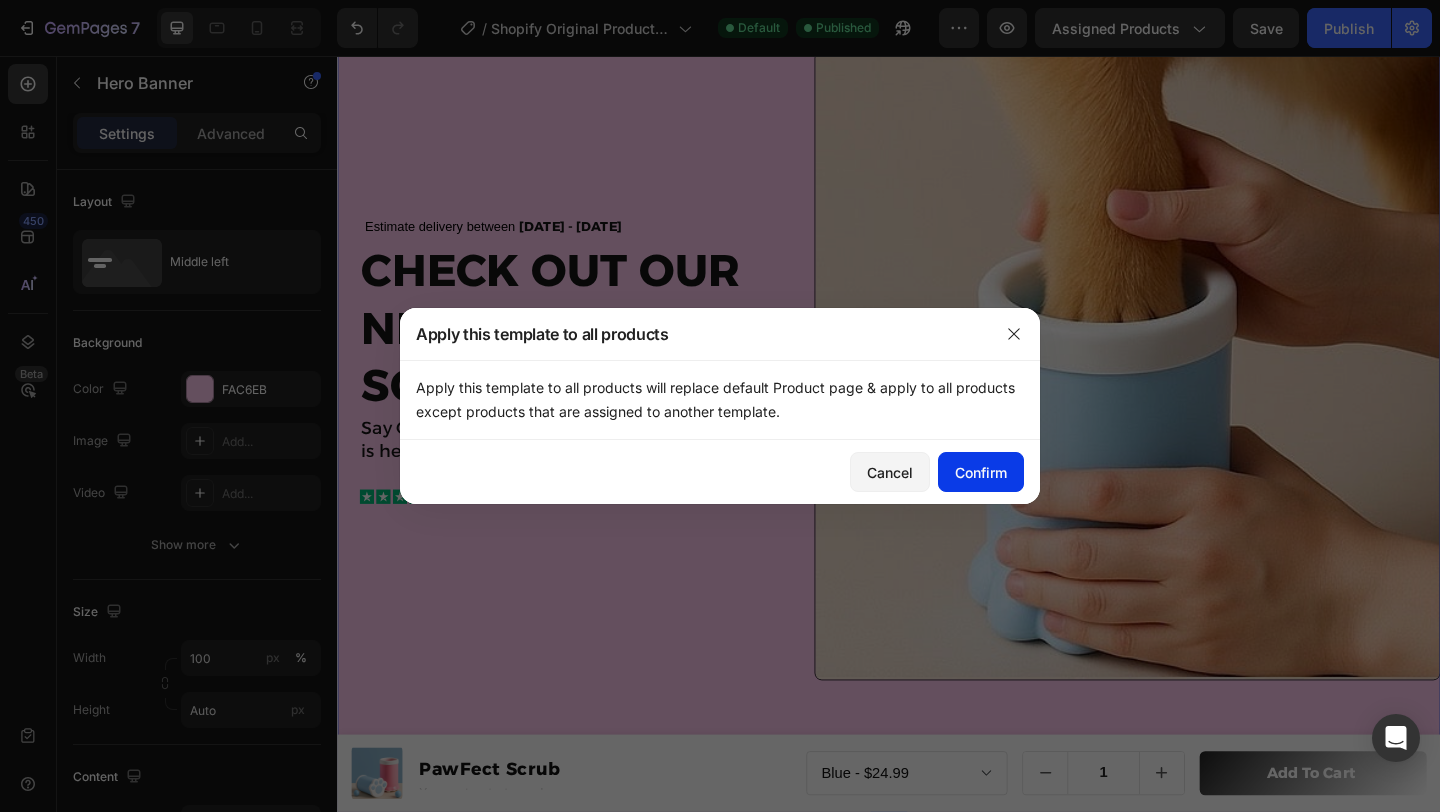 click on "Confirm" at bounding box center [981, 472] 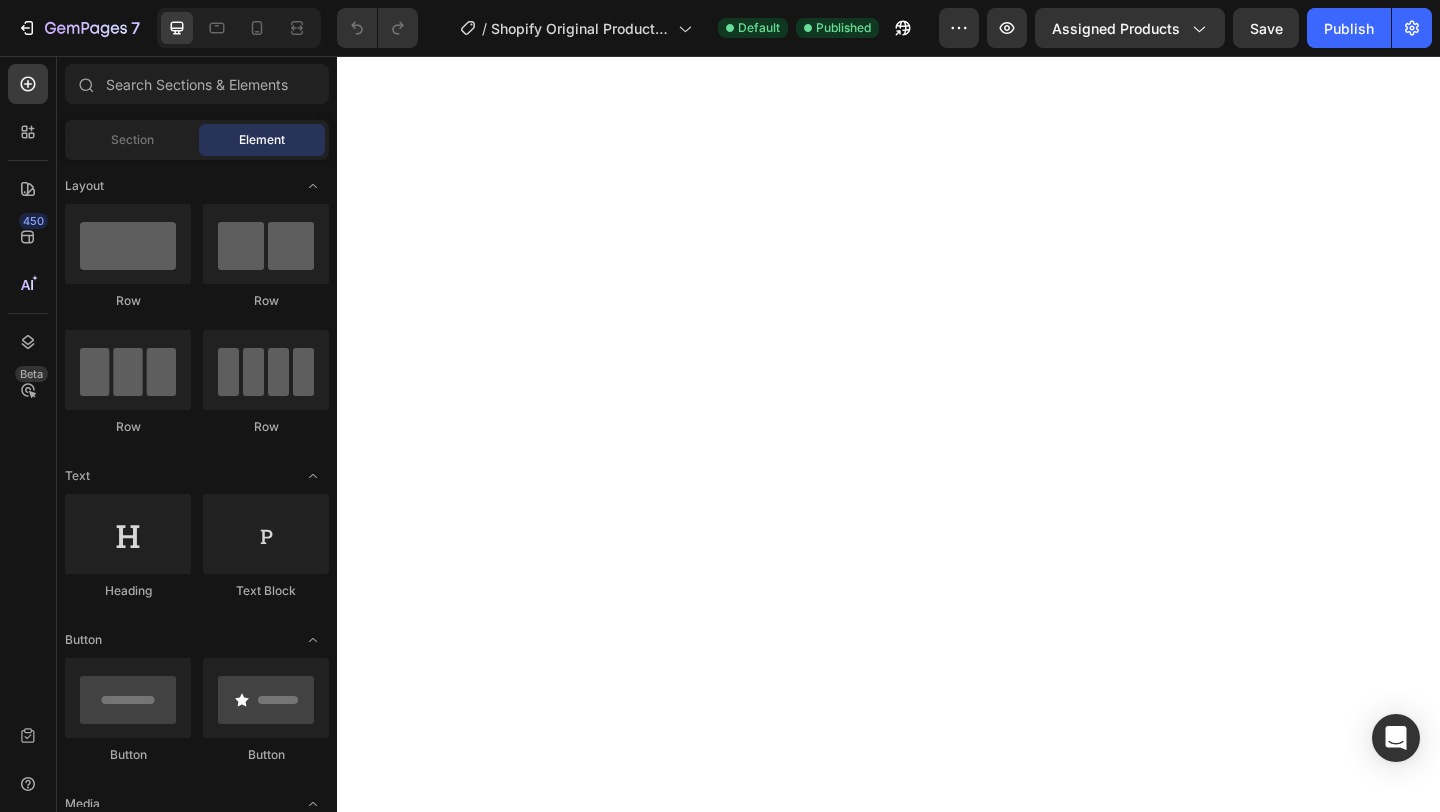 scroll, scrollTop: 0, scrollLeft: 0, axis: both 